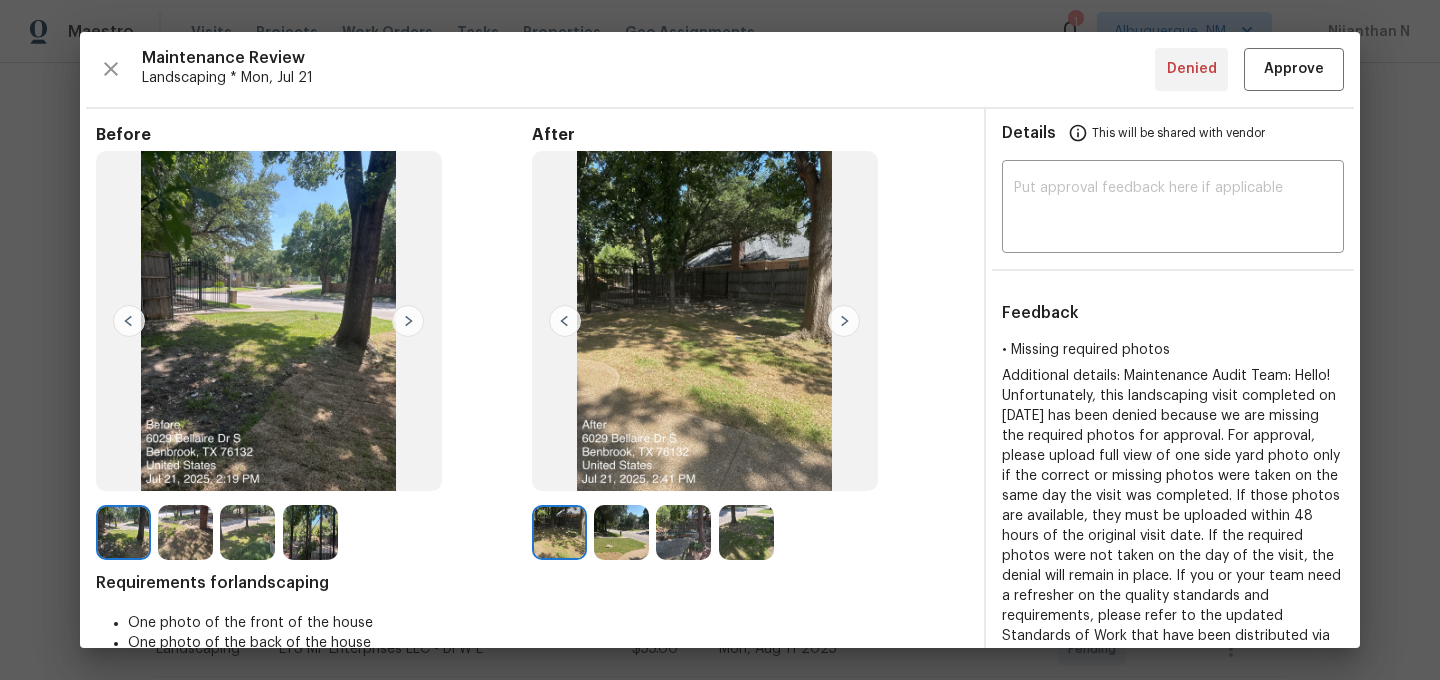 scroll, scrollTop: 0, scrollLeft: 0, axis: both 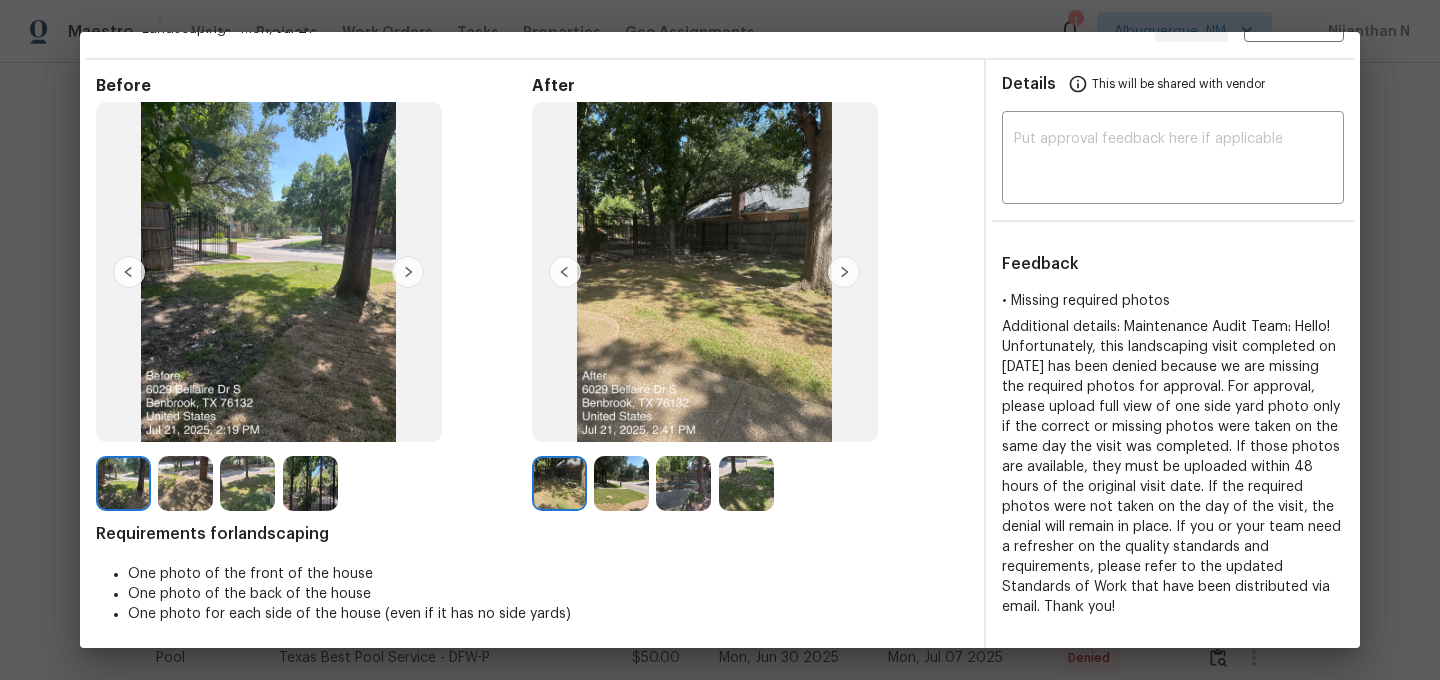 click at bounding box center [621, 483] 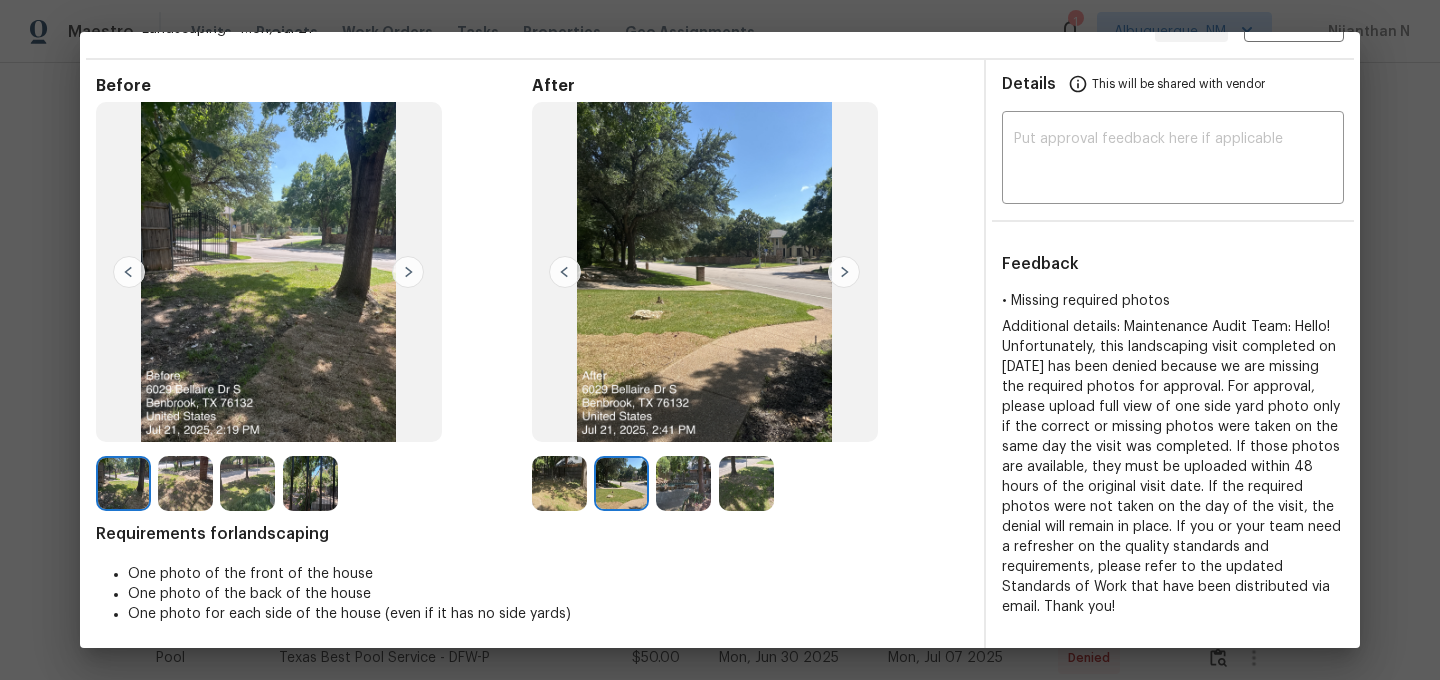 click at bounding box center [746, 483] 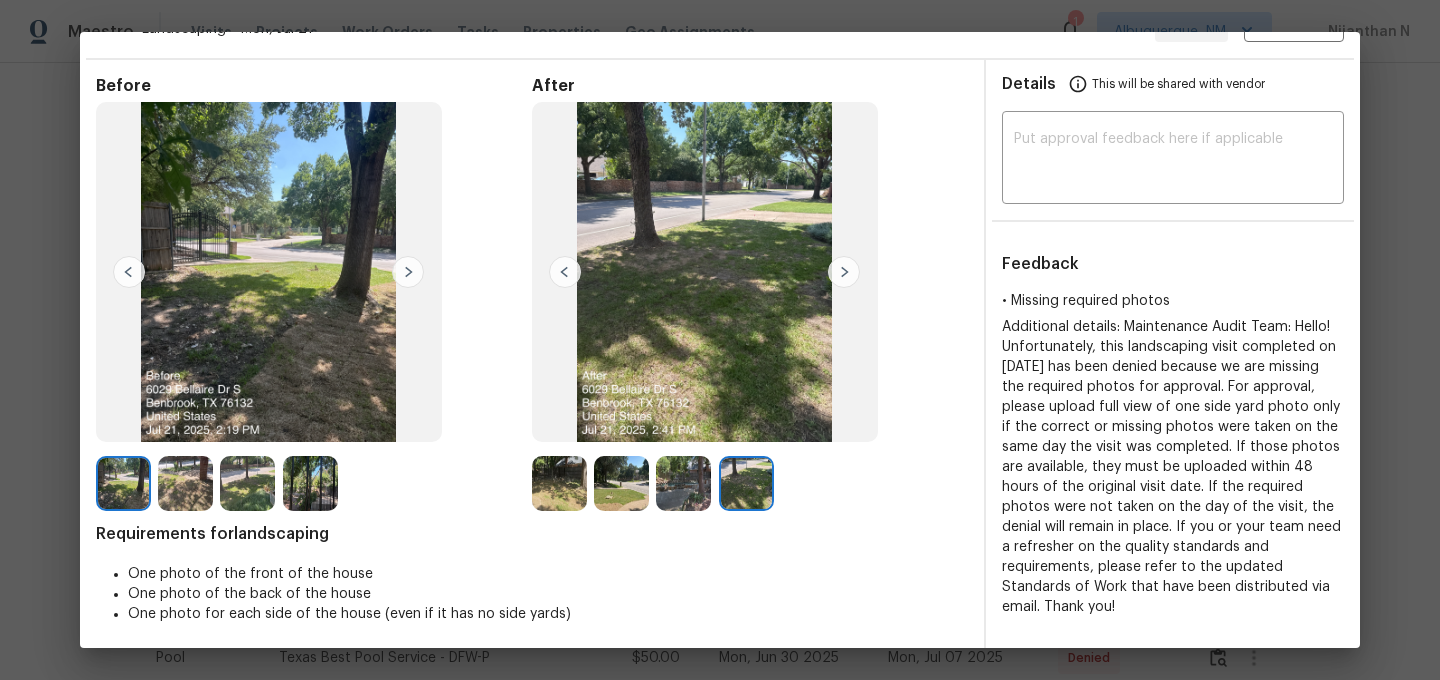 click at bounding box center (621, 483) 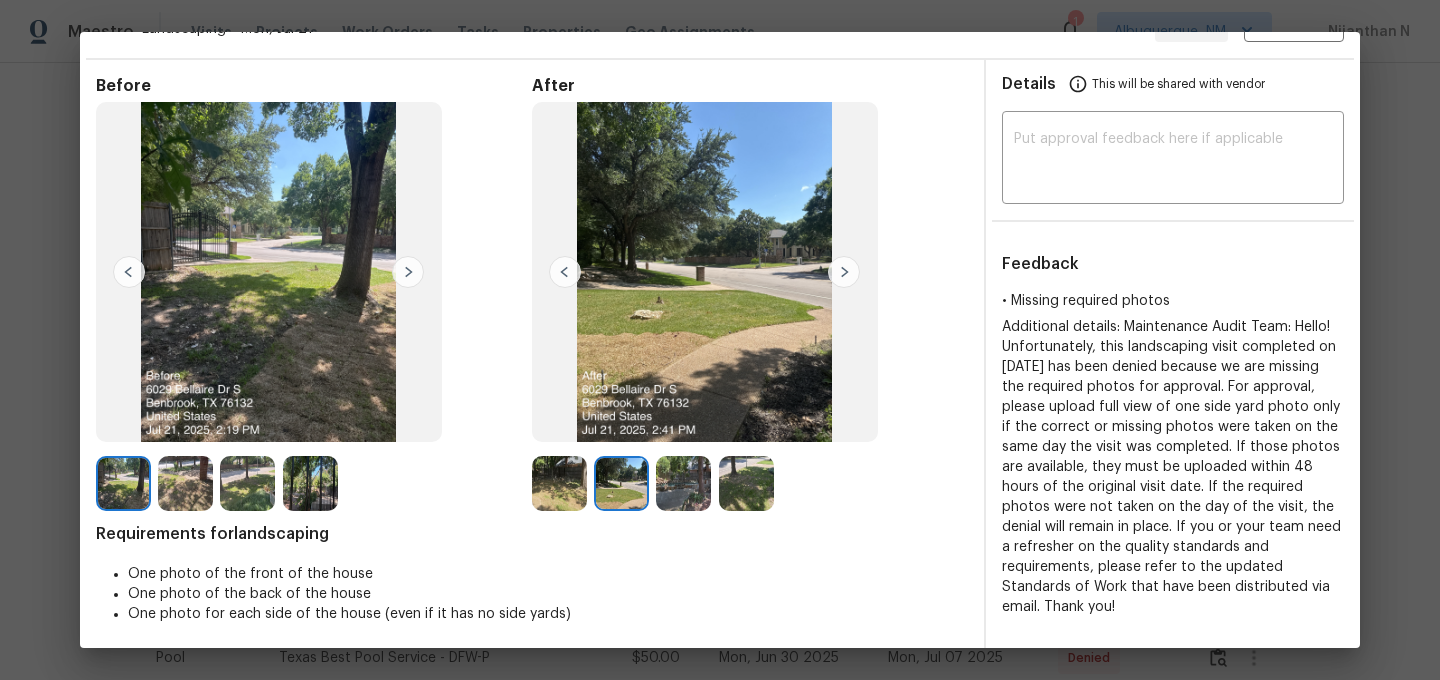 click at bounding box center (683, 483) 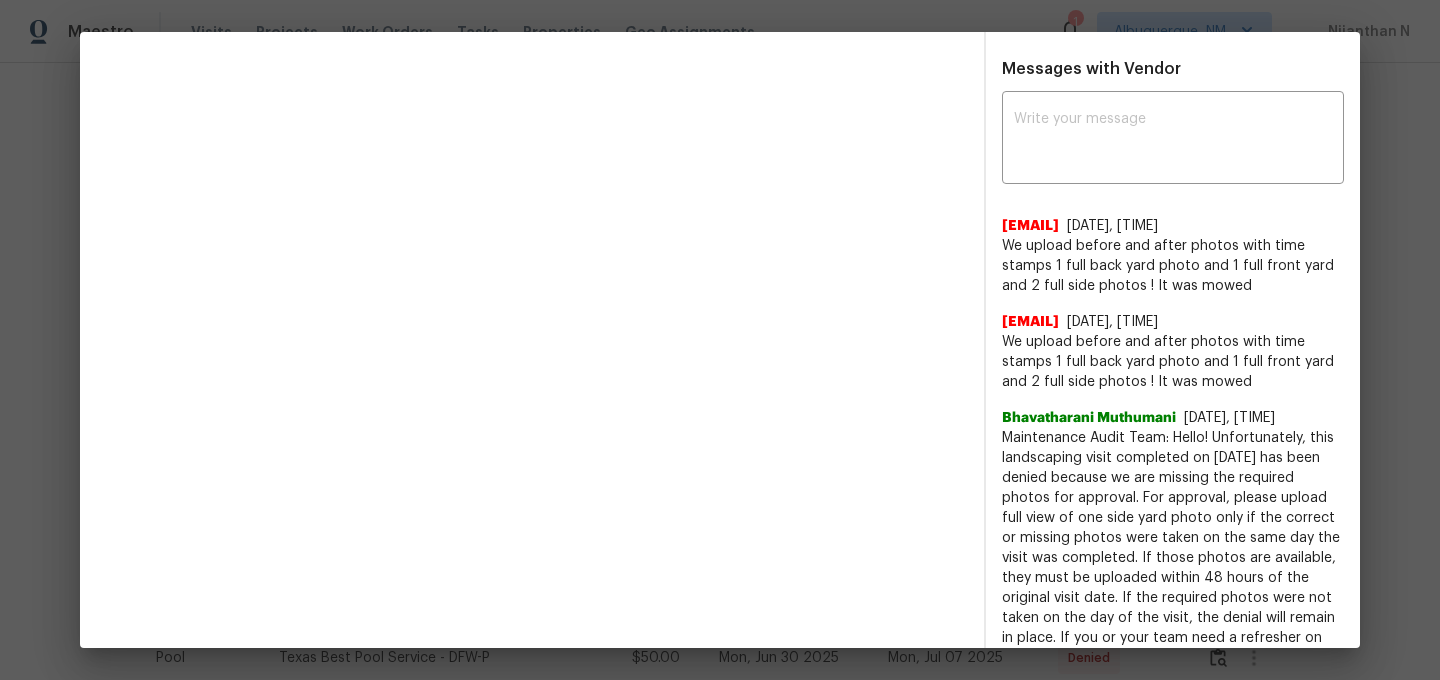 scroll, scrollTop: 689, scrollLeft: 0, axis: vertical 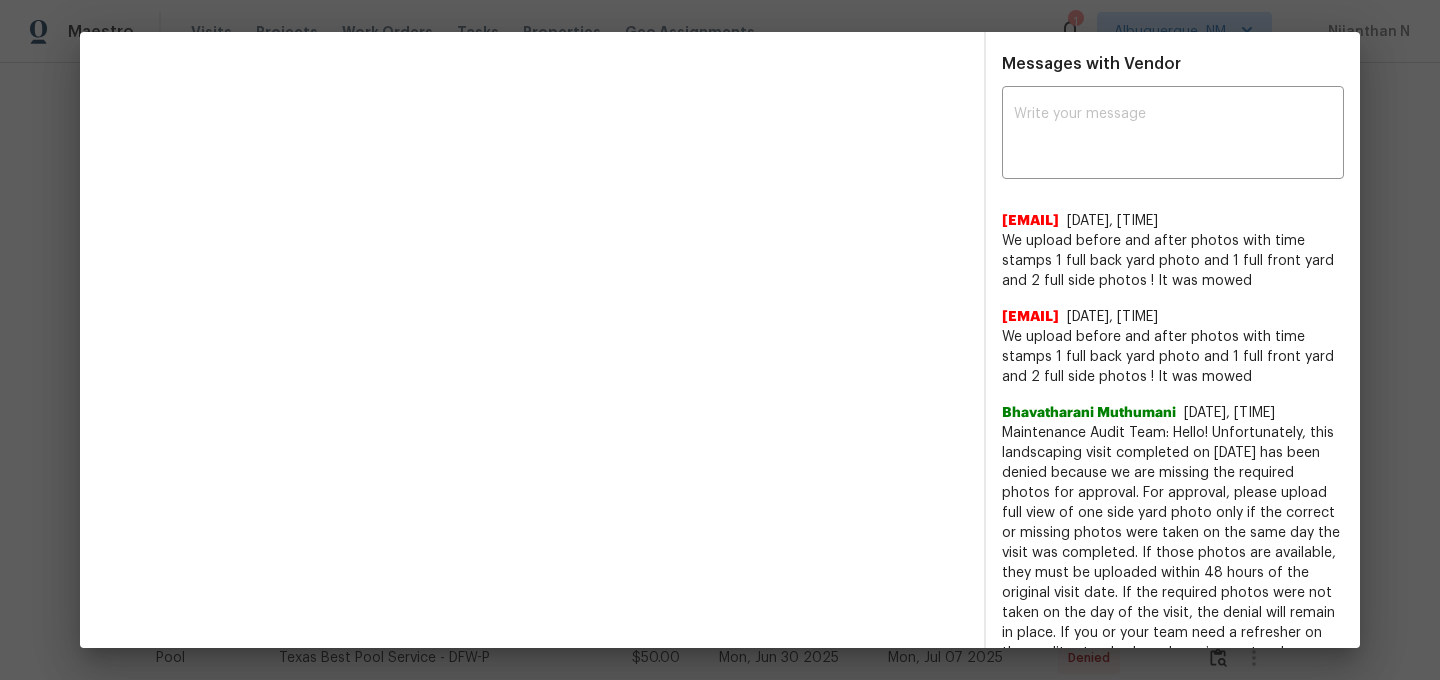 click on "Maintenance Audit Team: Hello! Unfortunately, this landscaping visit completed on [DATE] has been denied because we are missing the required photos for approval. For approval, please upload full view of one side yard photo only if the correct or missing photos were taken on the same day the visit was completed. If those photos are available, they must be uploaded within 48 hours of the original visit date. If the required photos were not taken on the day of the visit, the denial will remain in place. If you or your team need a refresher on the quality standards and requirements, please refer to the updated Standards of Work that have been distributed via email. Thank you!" at bounding box center (1173, 563) 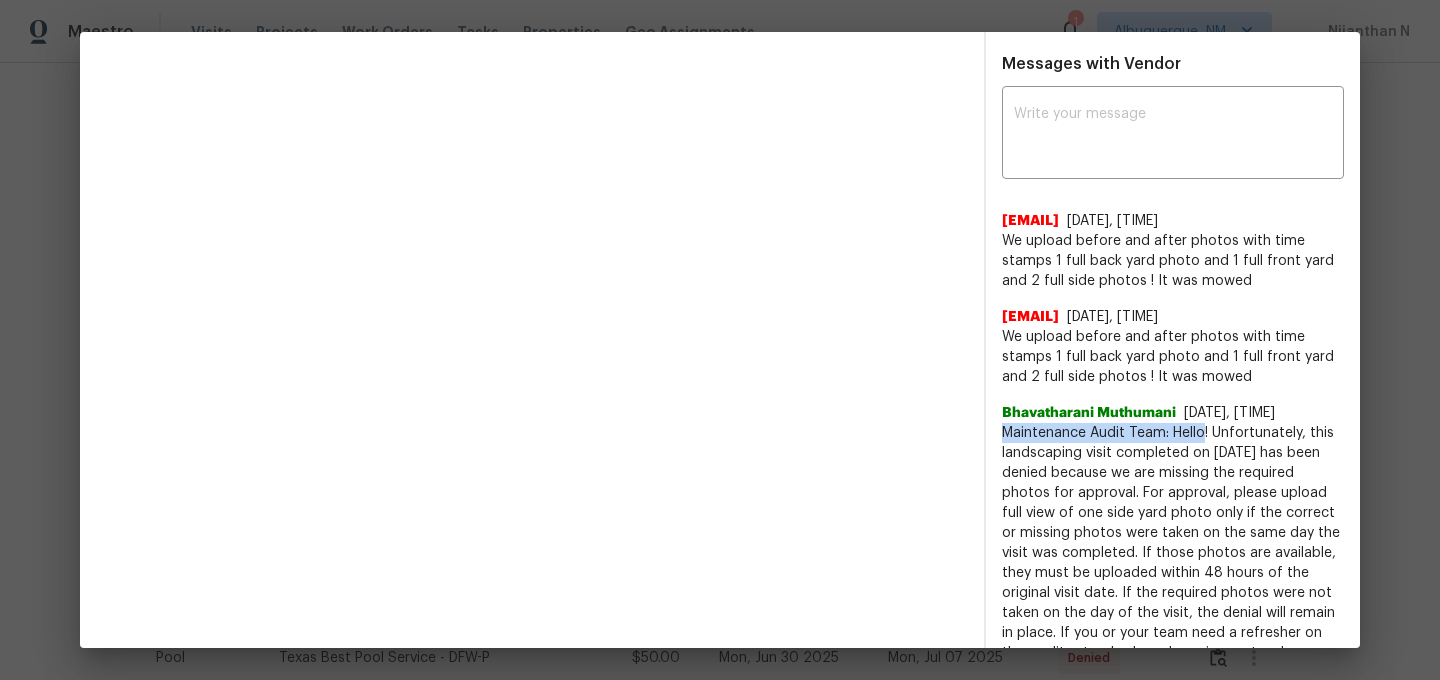 drag, startPoint x: 1016, startPoint y: 448, endPoint x: 1177, endPoint y: 454, distance: 161.11176 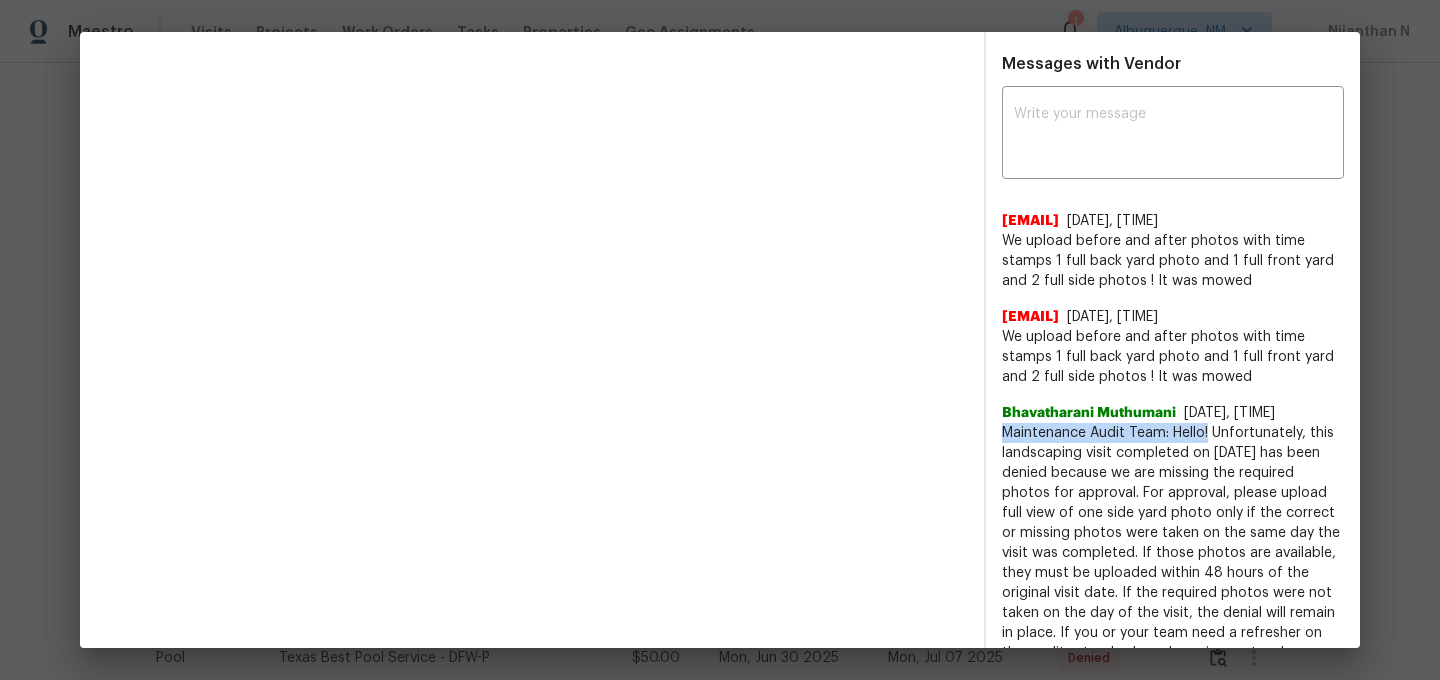copy on "Maintenance Audit Team: Hello!" 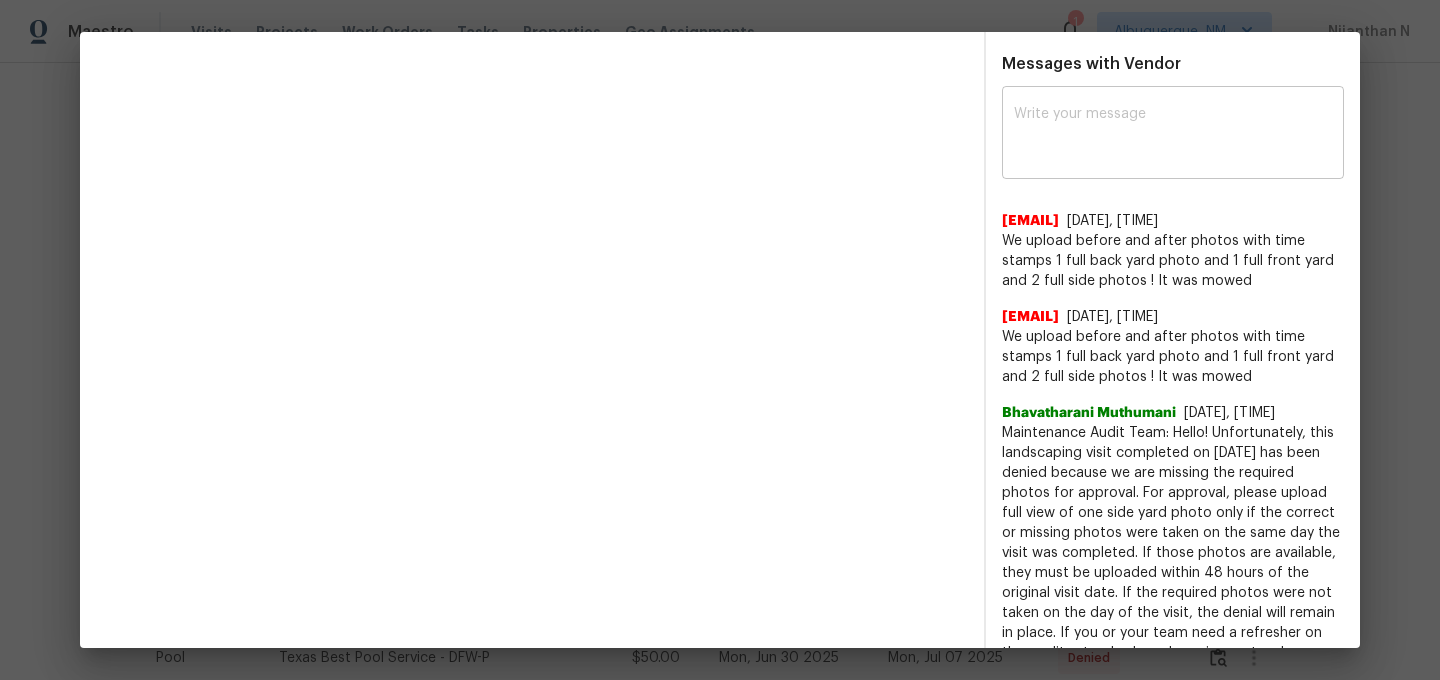 click at bounding box center (1173, 135) 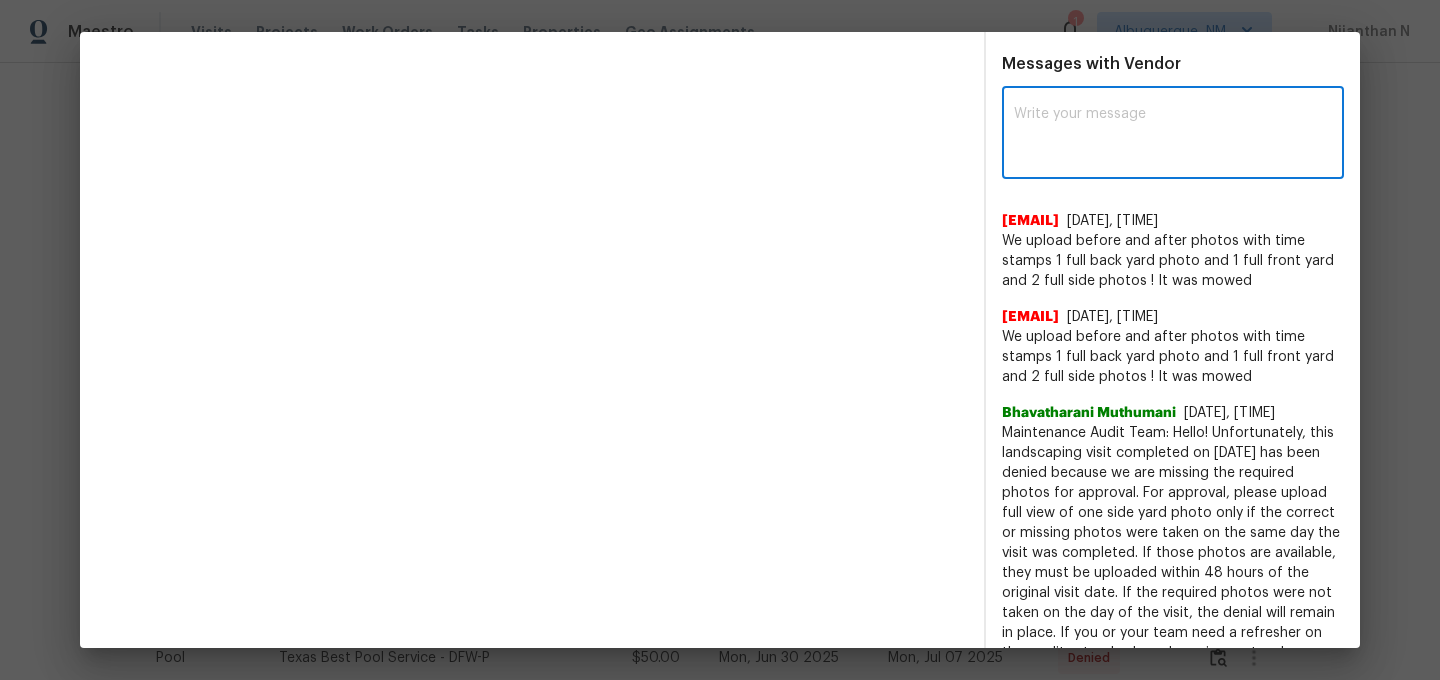 paste on "Maintenance Audit Team: Hello!" 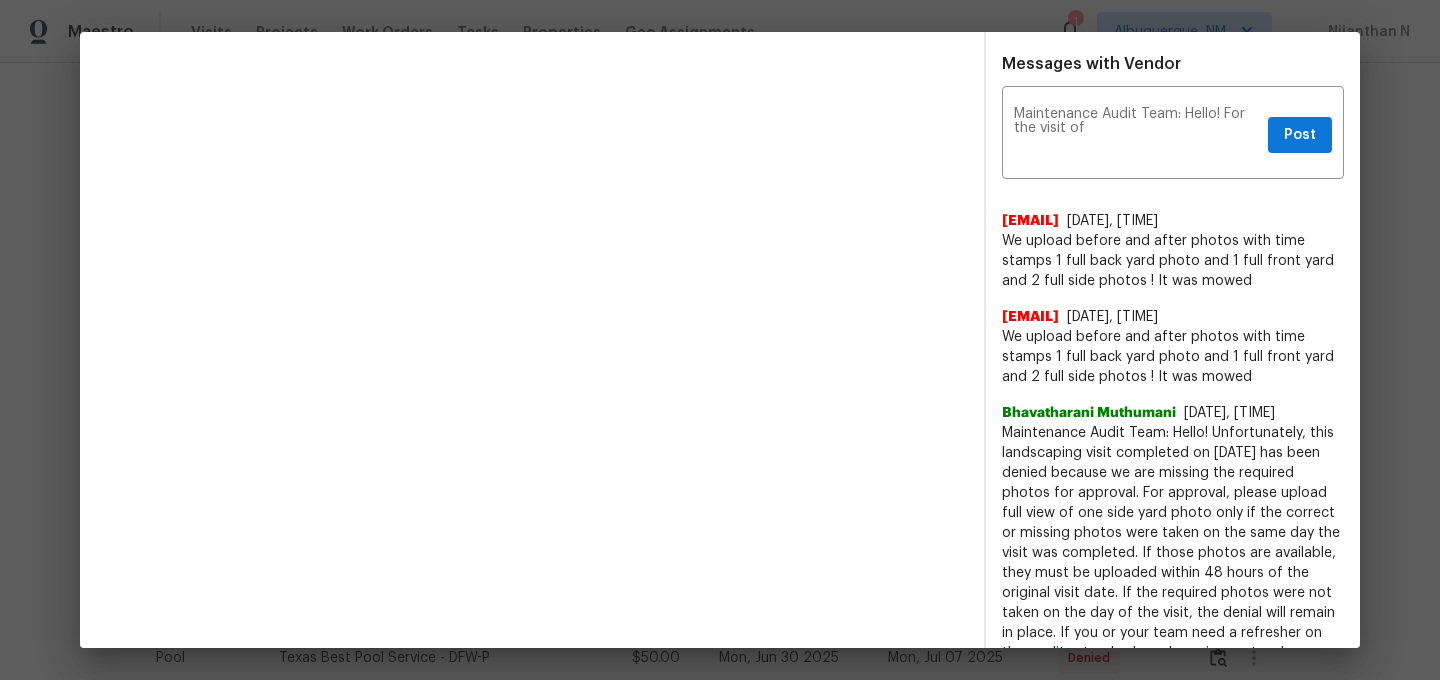 click on "Maintenance Audit Team: Hello! Unfortunately, this landscaping visit completed on [DATE] has been denied because we are missing the required photos for approval. For approval, please upload full view of one side yard photo only if the correct or missing photos were taken on the same day the visit was completed. If those photos are available, they must be uploaded within 48 hours of the original visit date. If the required photos were not taken on the day of the visit, the denial will remain in place. If you or your team need a refresher on the quality standards and requirements, please refer to the updated Standards of Work that have been distributed via email. Thank you!" at bounding box center (1173, 563) 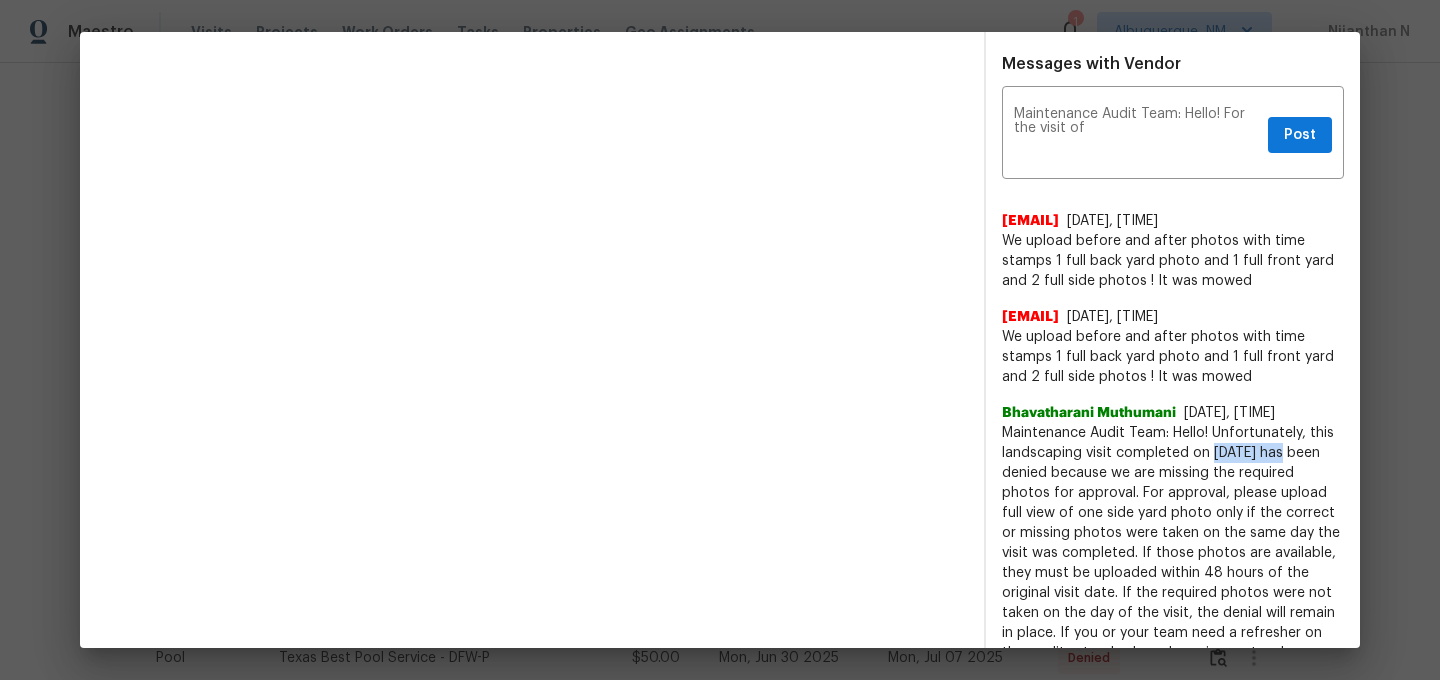 drag, startPoint x: 1209, startPoint y: 470, endPoint x: 1251, endPoint y: 470, distance: 42 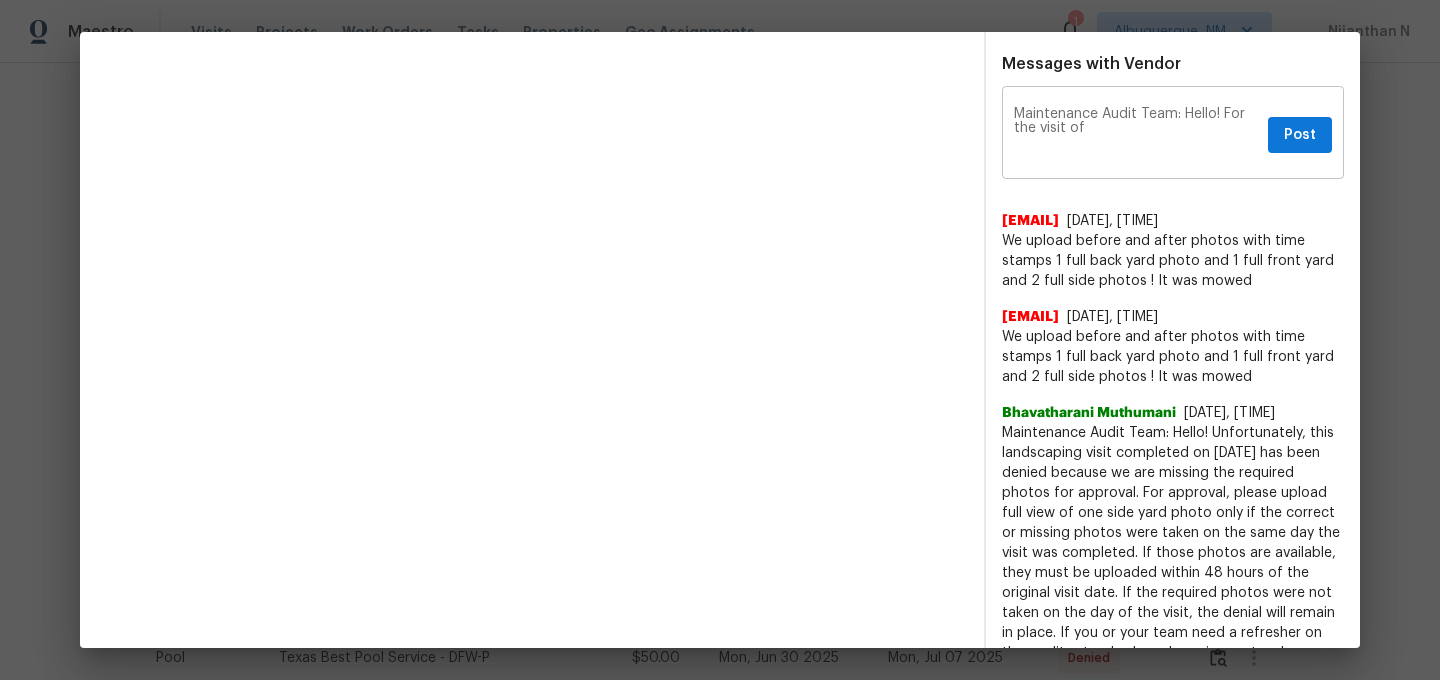 click on "Maintenance Audit Team: Hello! For the visit of" at bounding box center (1137, 135) 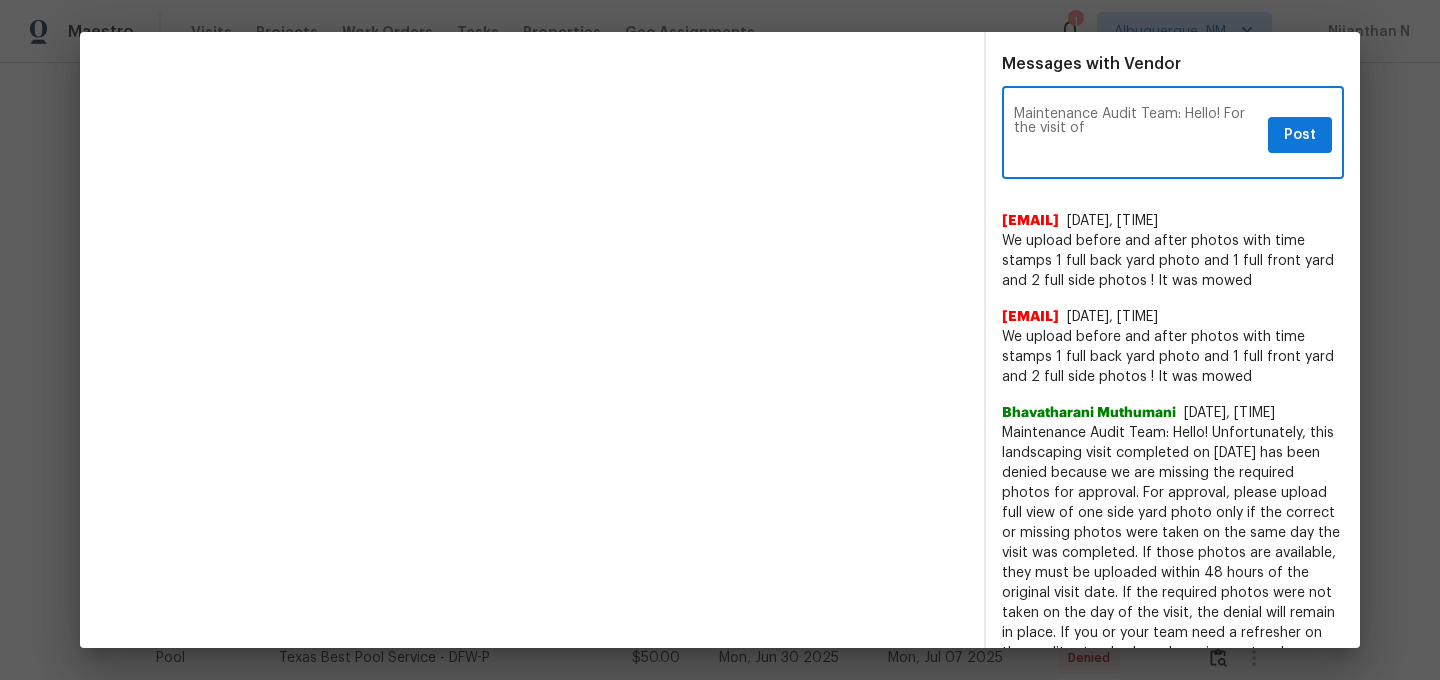 paste on "07/22/2025" 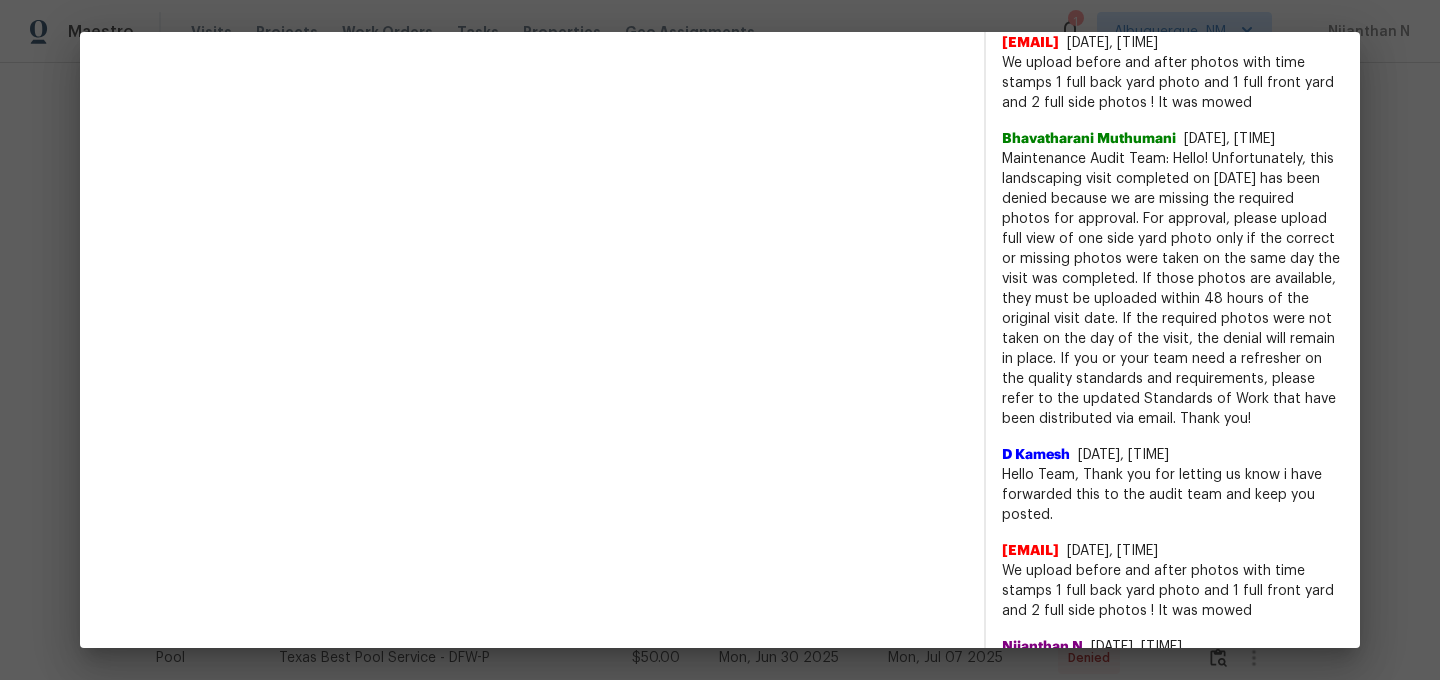 scroll, scrollTop: 919, scrollLeft: 0, axis: vertical 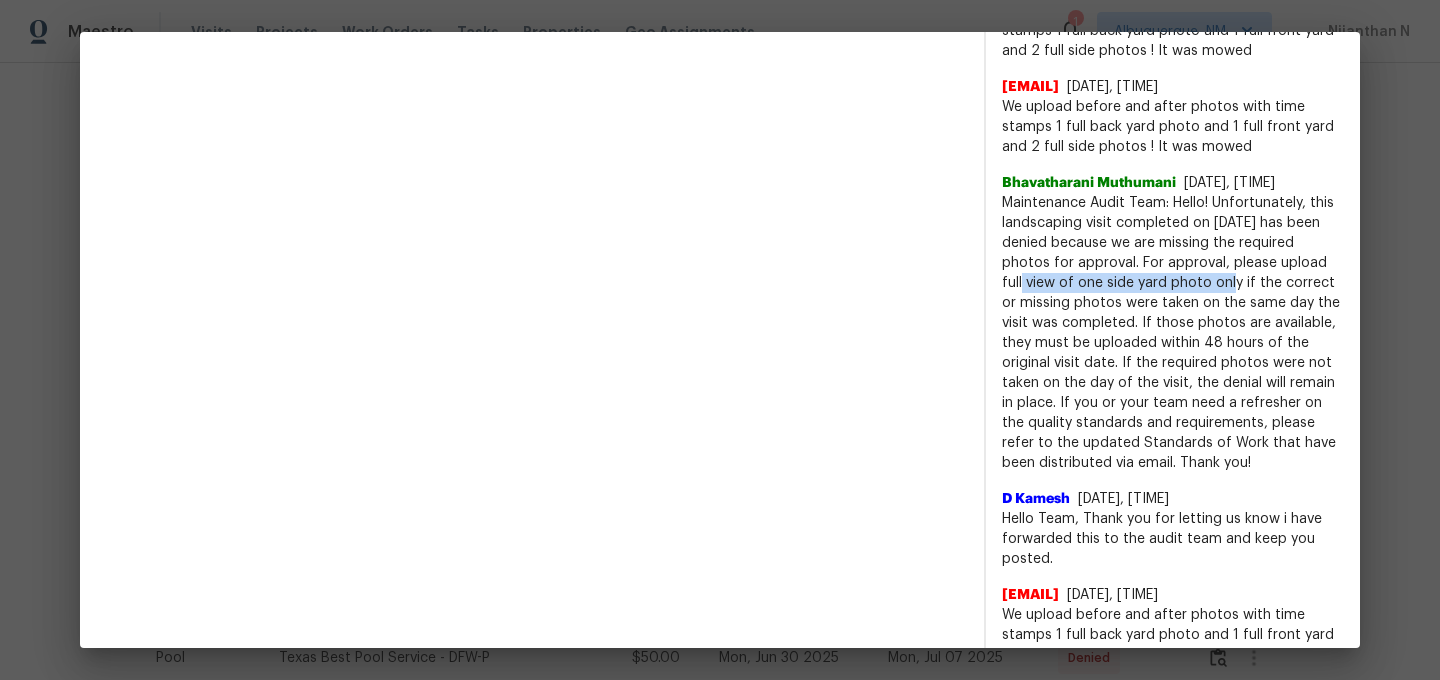 drag, startPoint x: 1264, startPoint y: 281, endPoint x: 1122, endPoint y: 308, distance: 144.54411 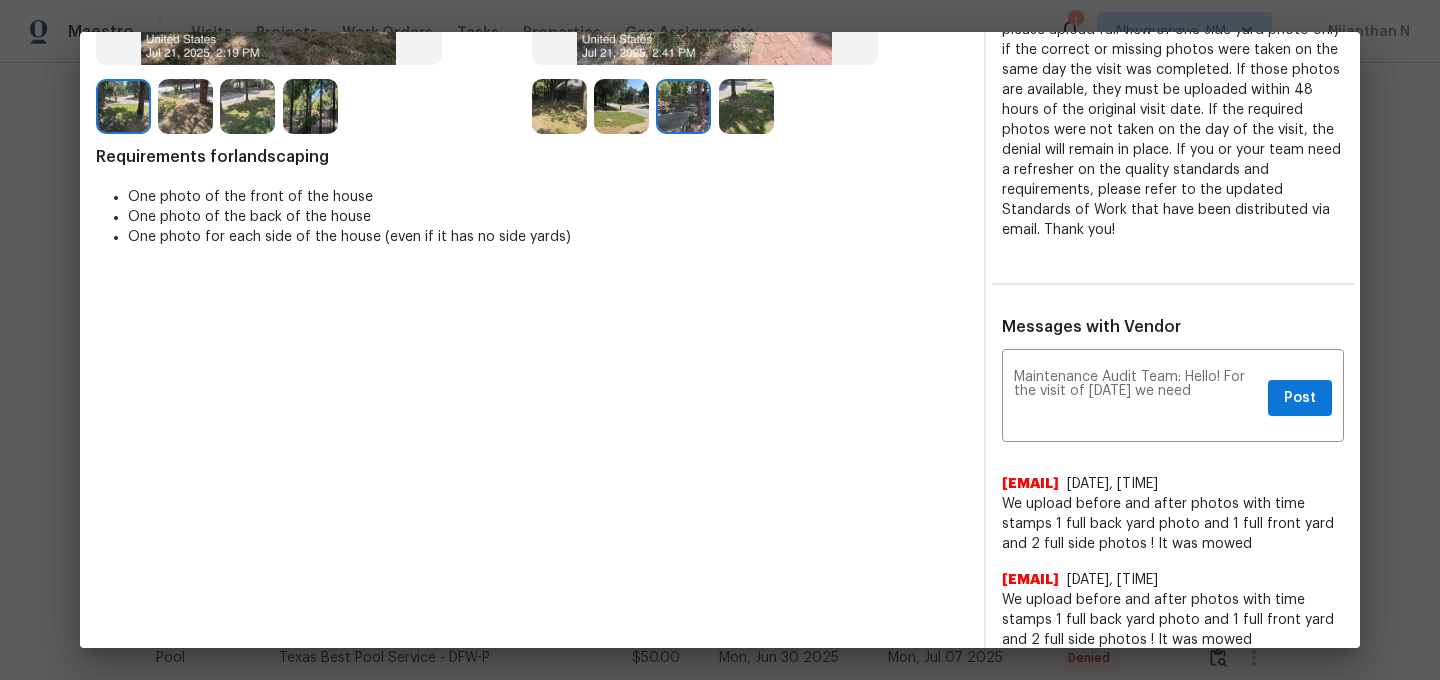 scroll, scrollTop: 395, scrollLeft: 0, axis: vertical 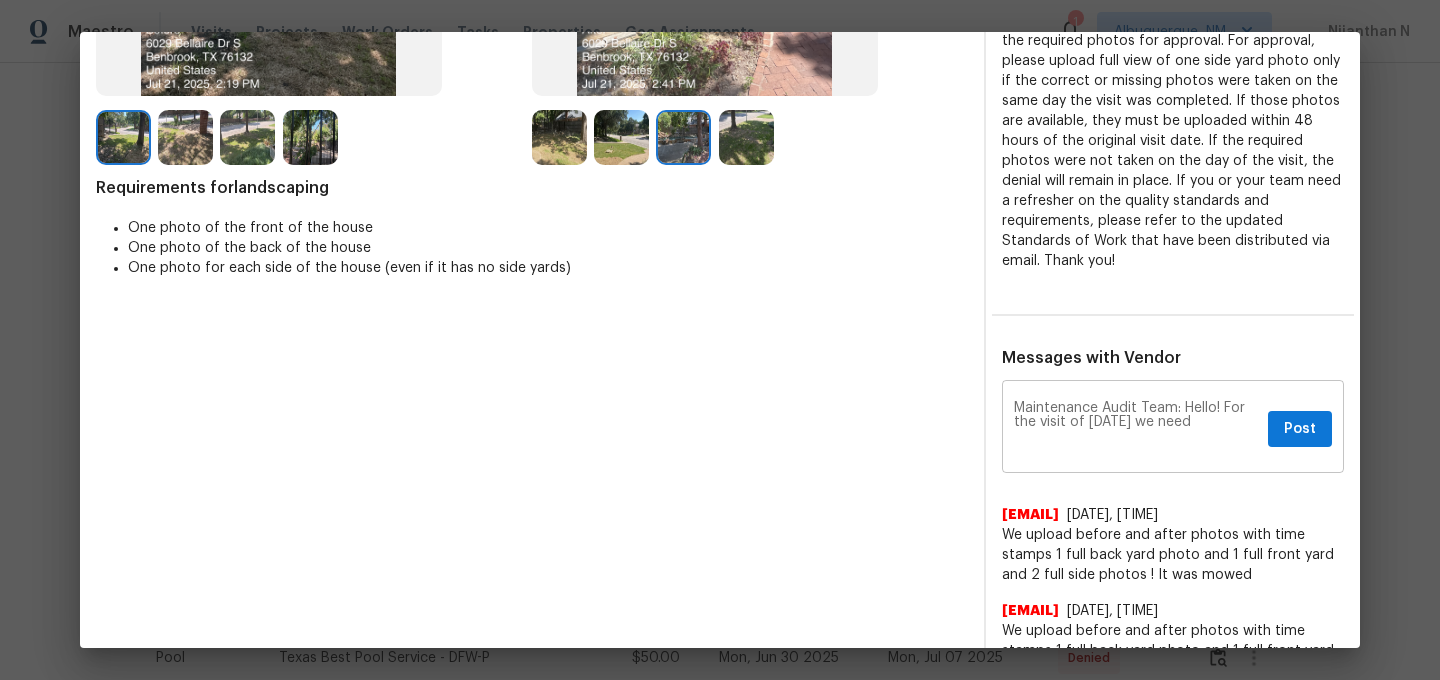 click on "Maintenance Audit Team: Hello! For the visit of 07/22/2025 we need" at bounding box center (1137, 429) 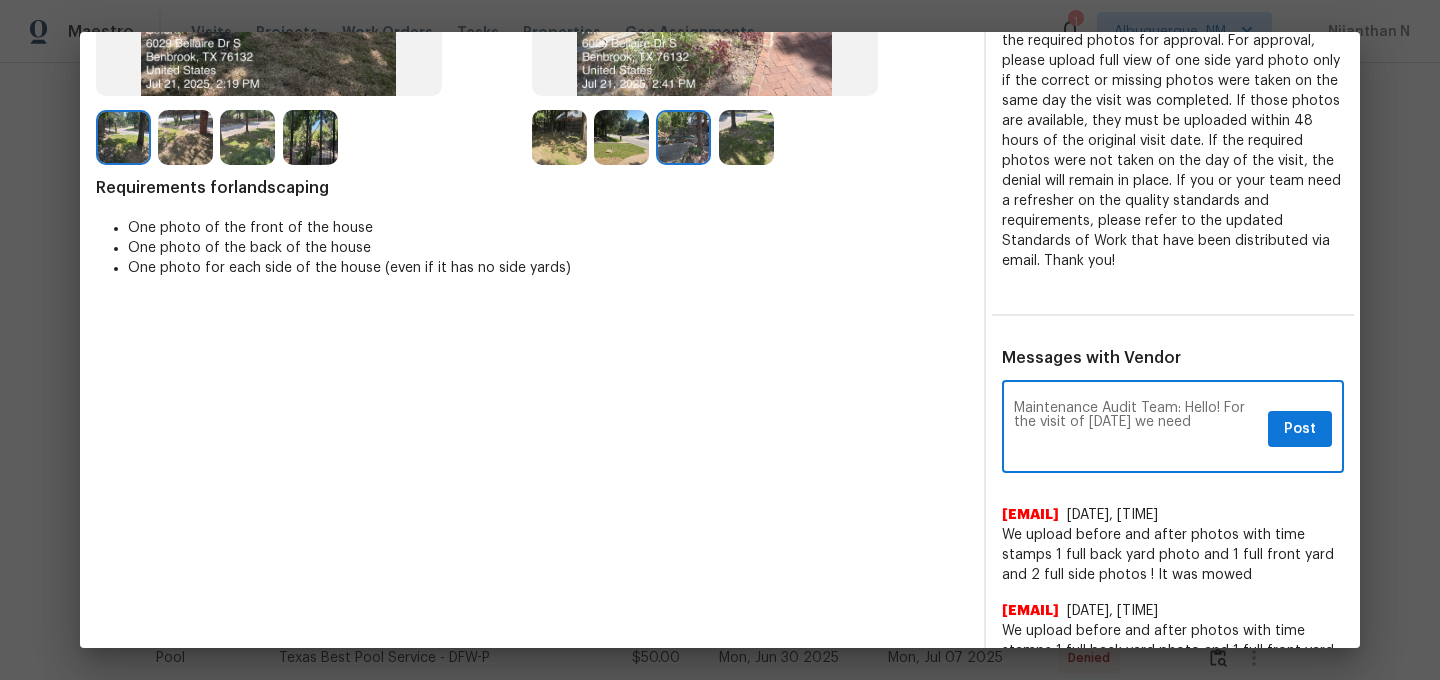 paste on "full view of one side yard photo" 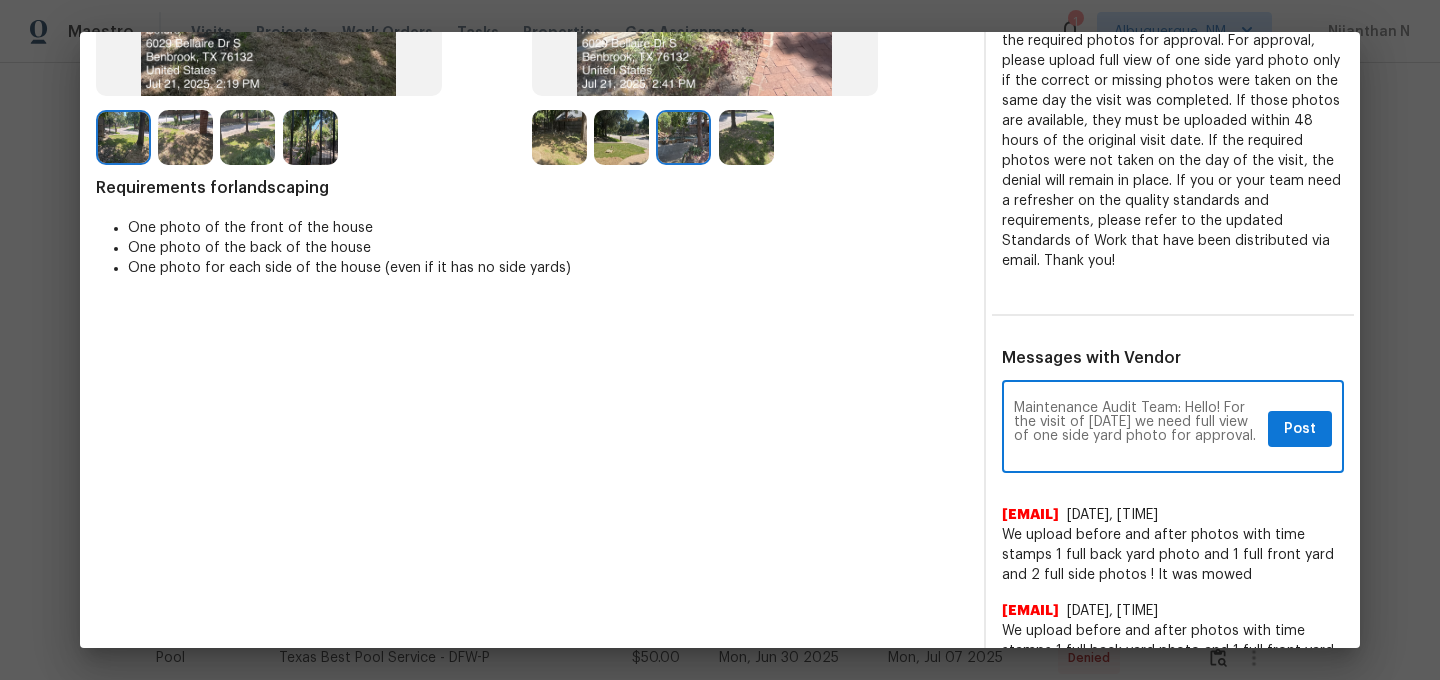 paste on "As per our updated SWO the photos must be uploaded within 48 hours of the original visit date. If the required photos were not taken on the day of the visit, the denial will remain in place. If you or your team need a refresher on the quality standards and requirements, please refer to the updated Standards of Work that have been distributed via email." 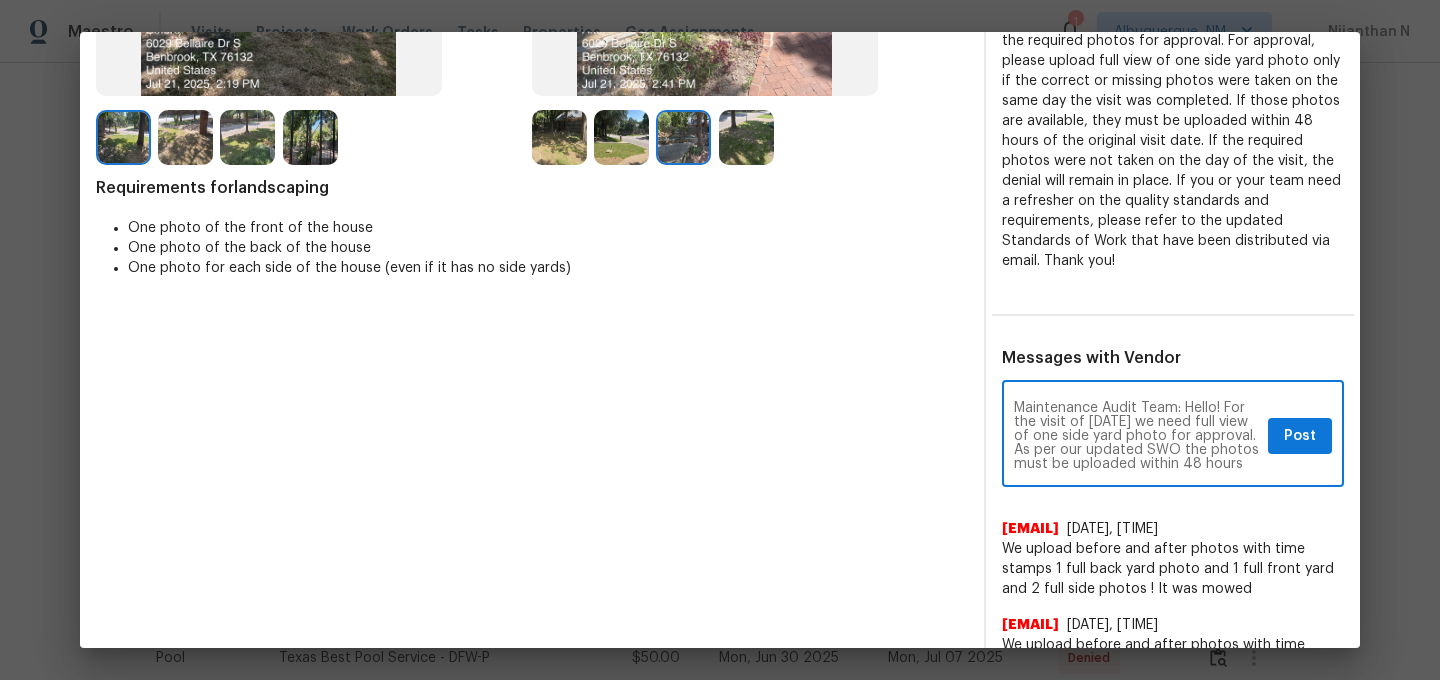 scroll, scrollTop: 112, scrollLeft: 0, axis: vertical 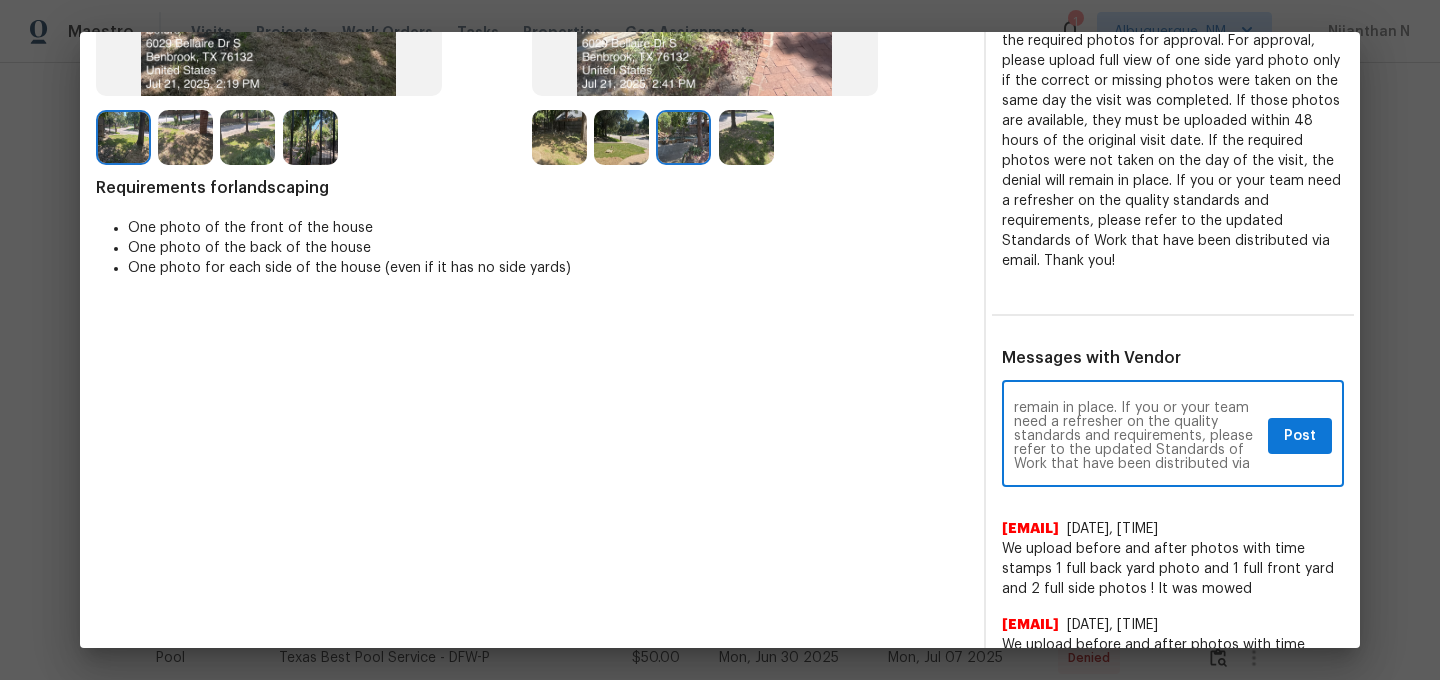 type on "Maintenance Audit Team: Hello! For the visit of 07/22/2025 we need full view of one side yard photo for approval. As per our updated SWO the photos must be uploaded within 48 hours of the original visit date. If the required photos were not taken on the day of the visit, the denial will remain in place. If you or your team need a refresher on the quality standards and requirements, please refer to the updated Standards of Work that have been distributed via email." 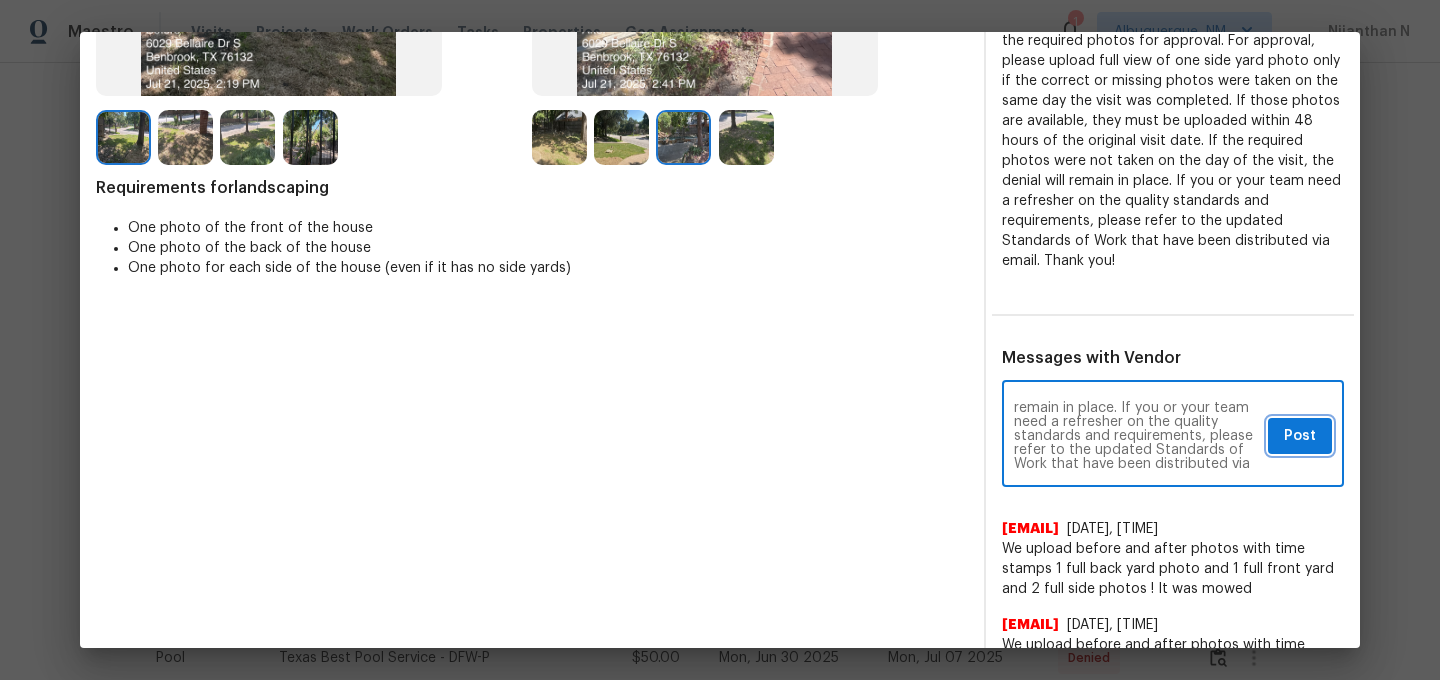 click on "Post" at bounding box center (1300, 436) 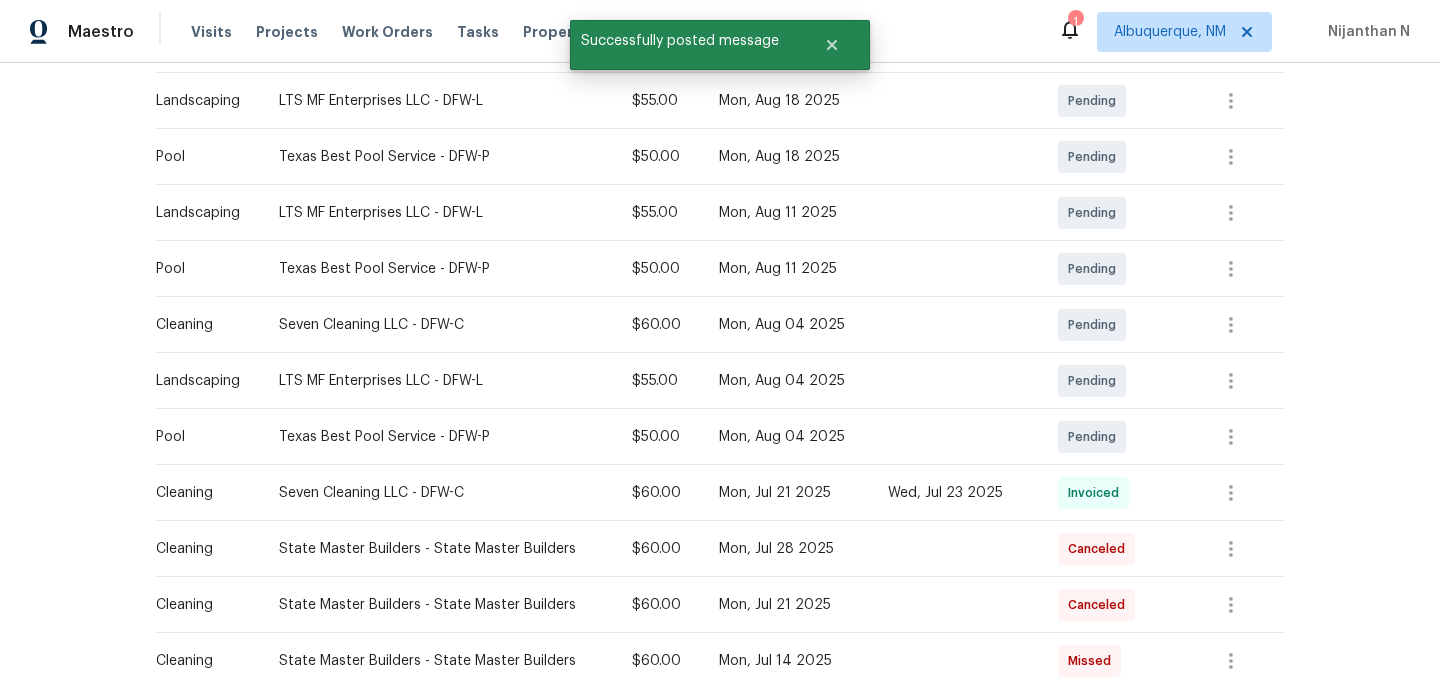 scroll, scrollTop: 0, scrollLeft: 0, axis: both 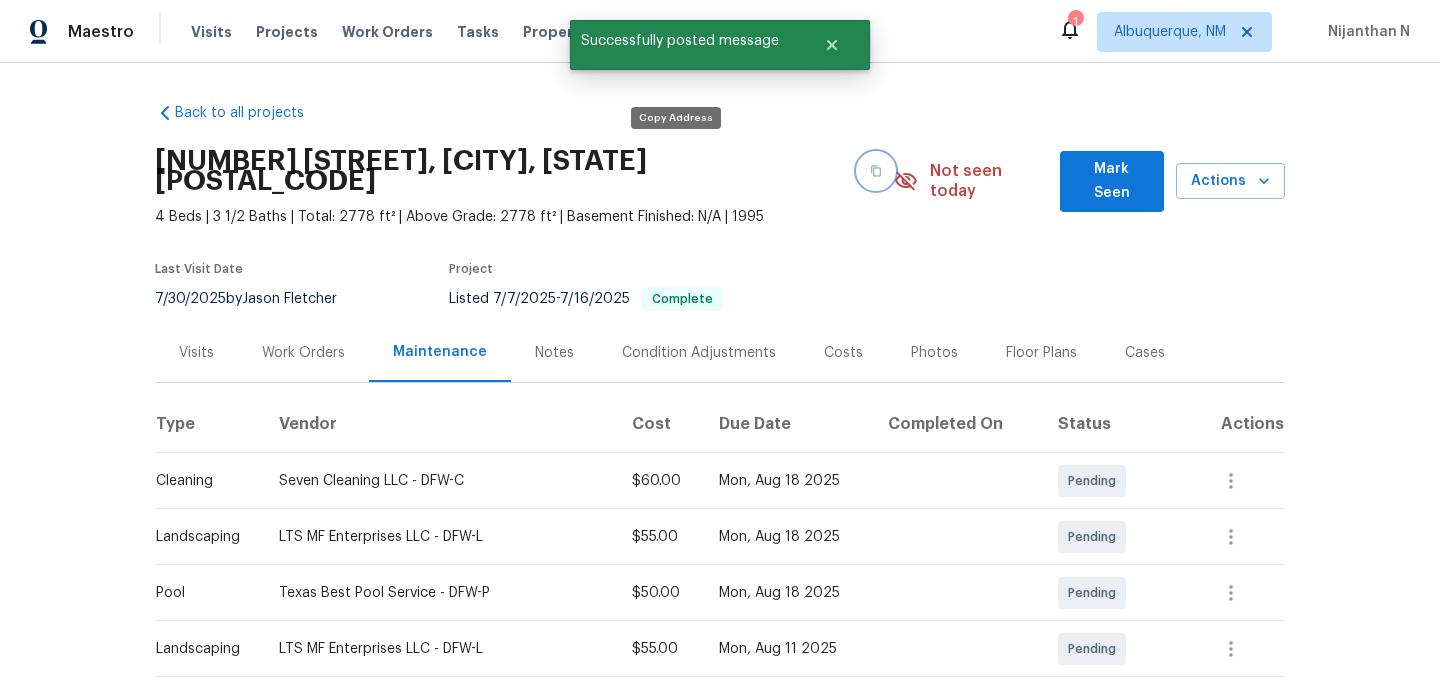 click at bounding box center (876, 171) 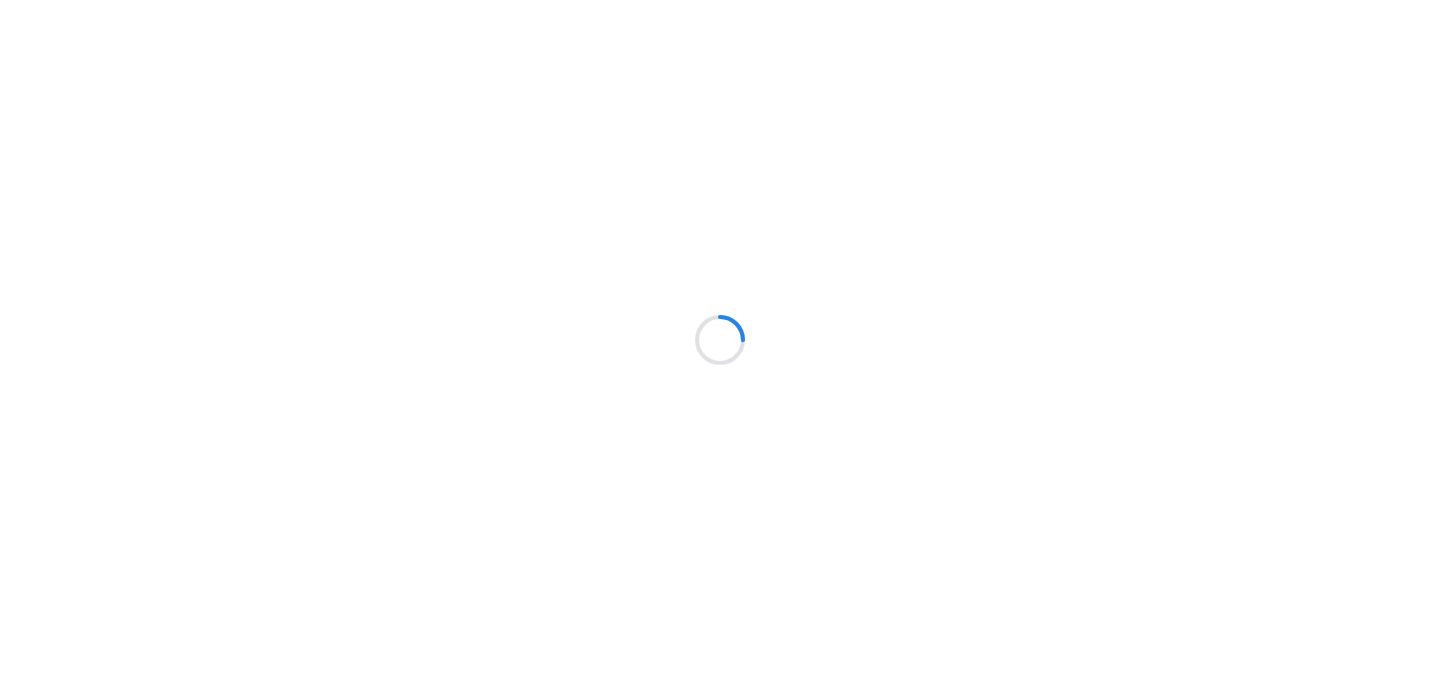 scroll, scrollTop: 0, scrollLeft: 0, axis: both 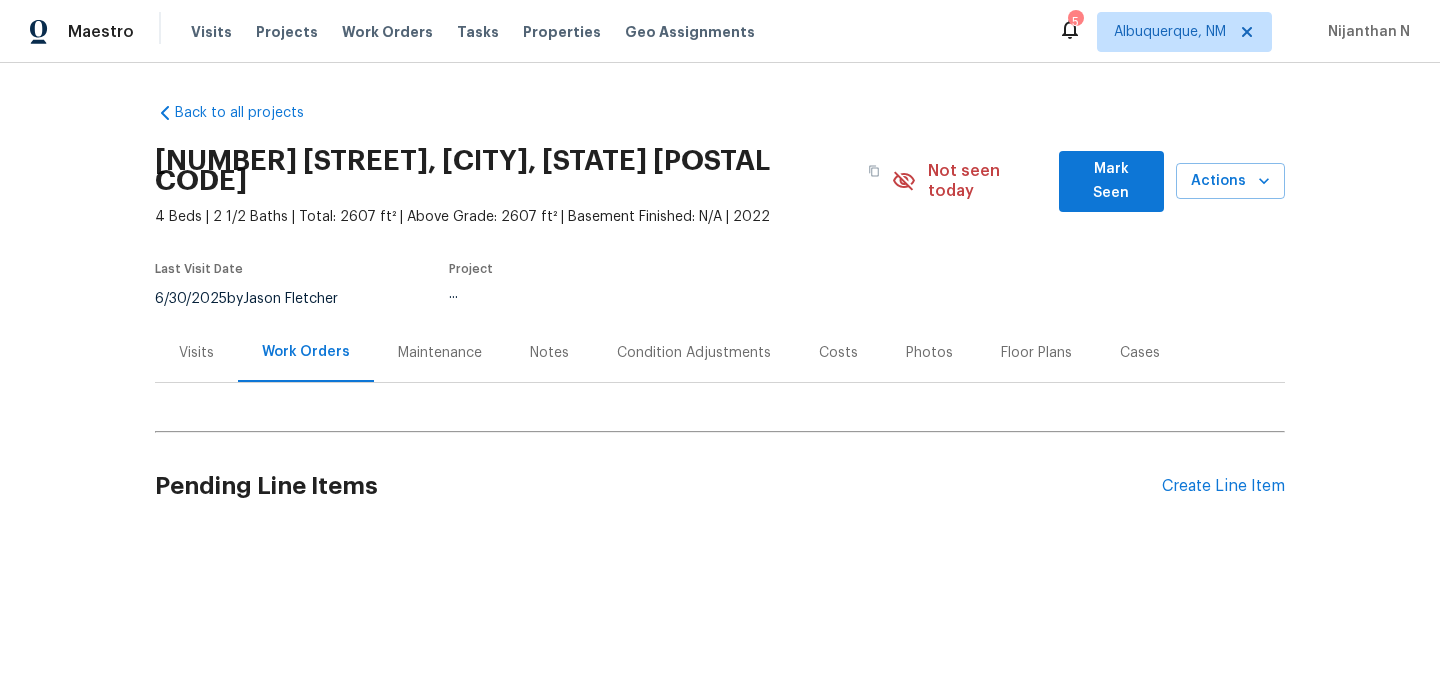 click on "Maintenance" at bounding box center (440, 353) 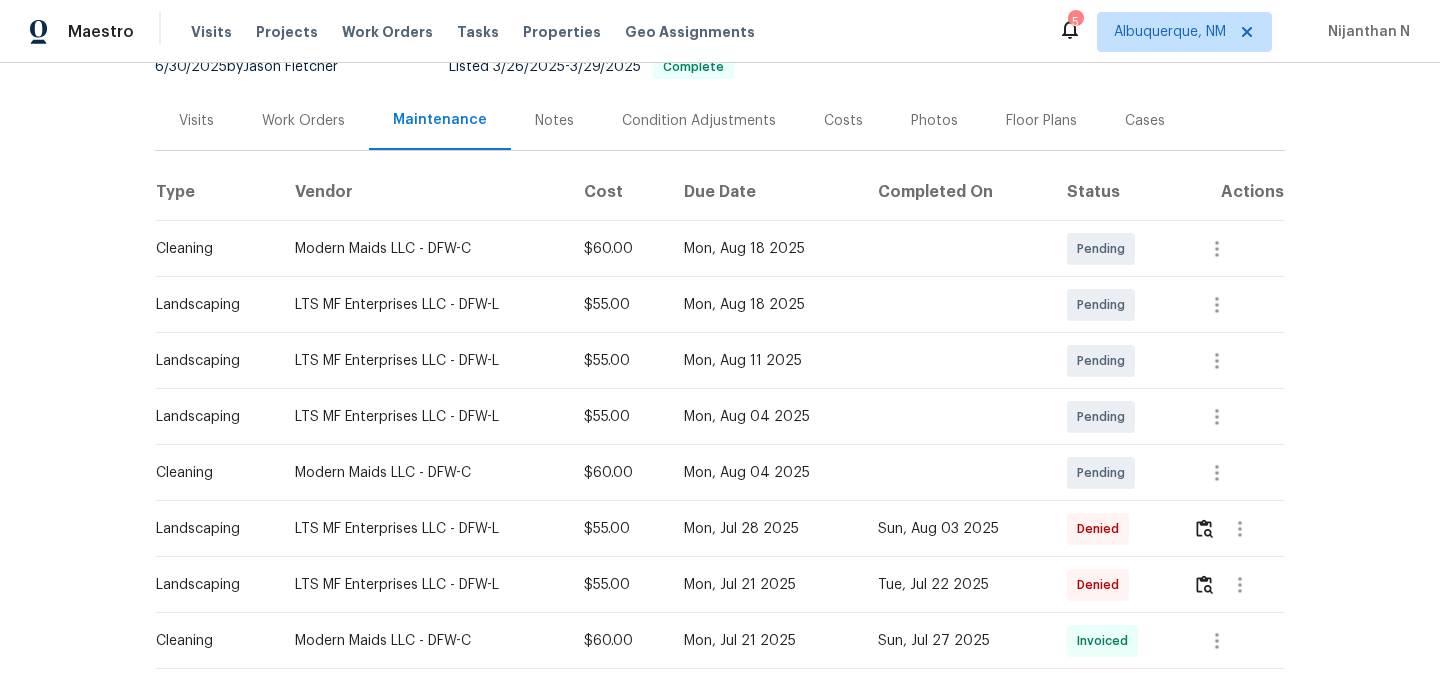 scroll, scrollTop: 259, scrollLeft: 0, axis: vertical 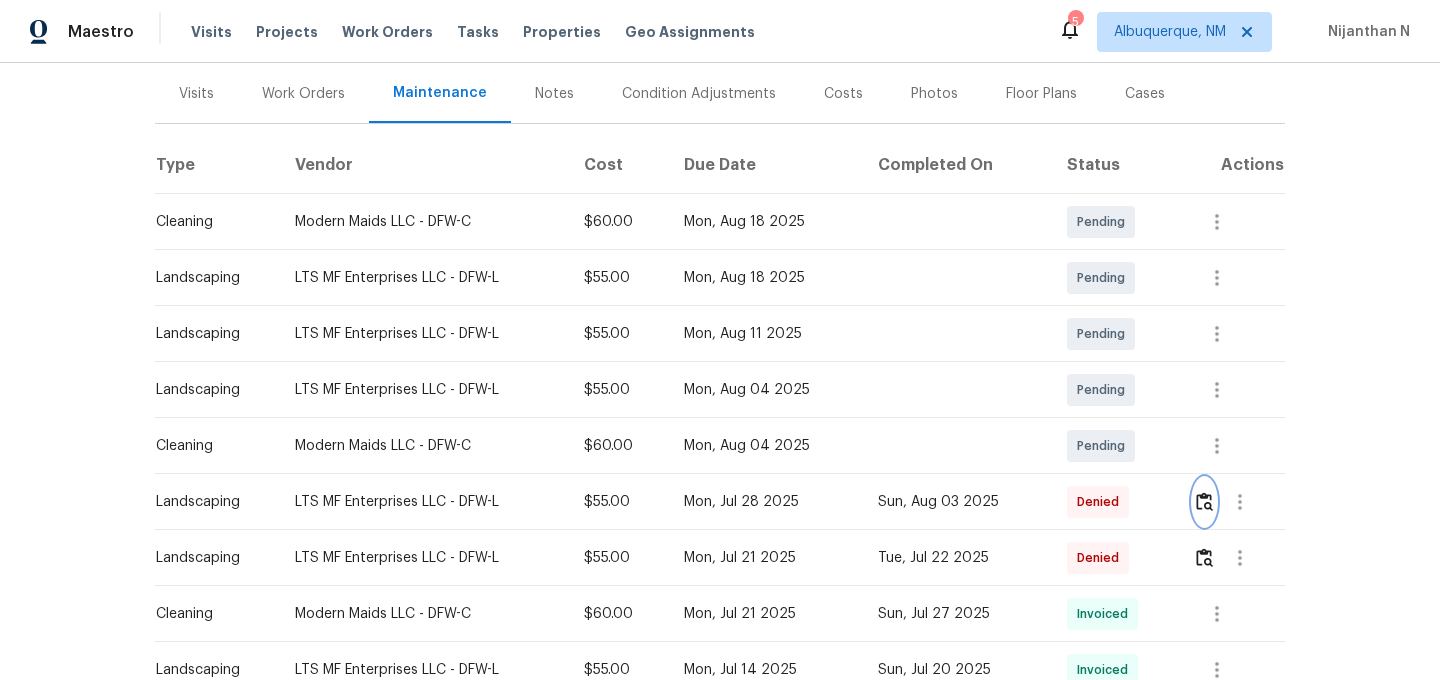 click at bounding box center [1204, 501] 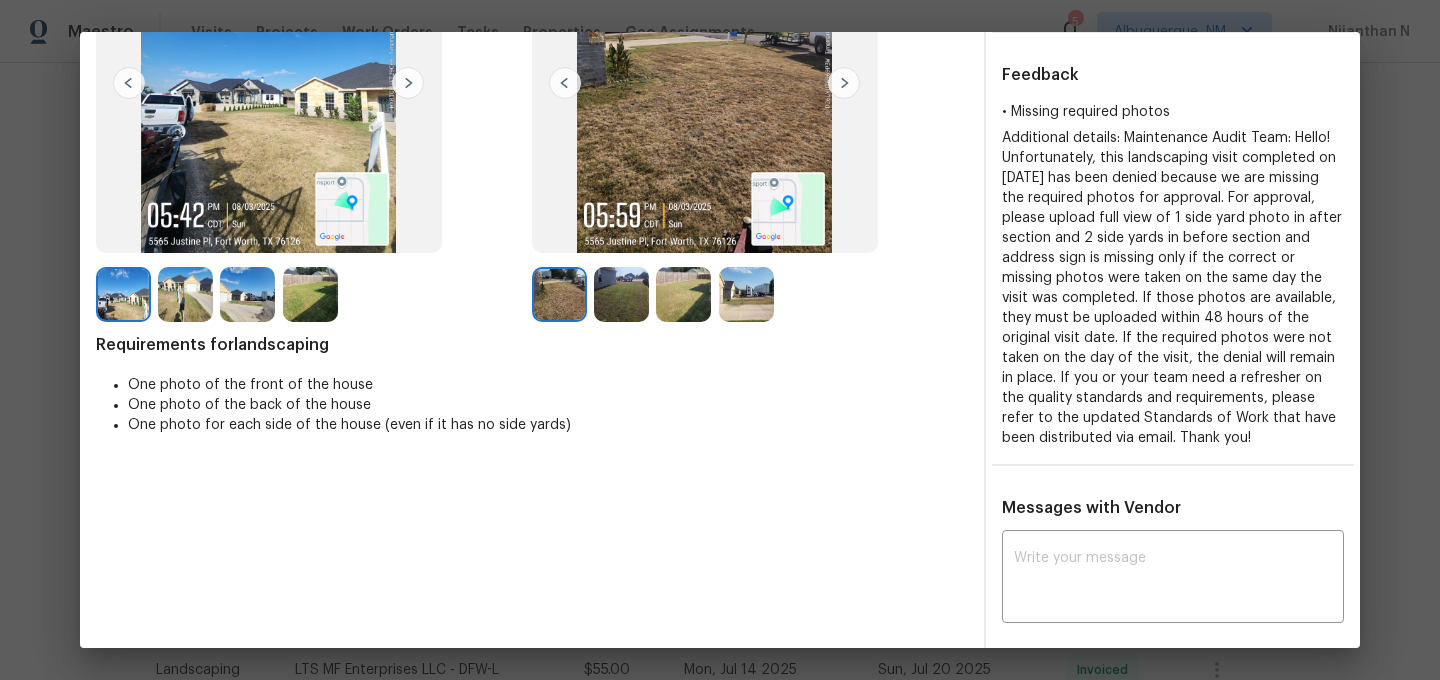 scroll, scrollTop: 118, scrollLeft: 0, axis: vertical 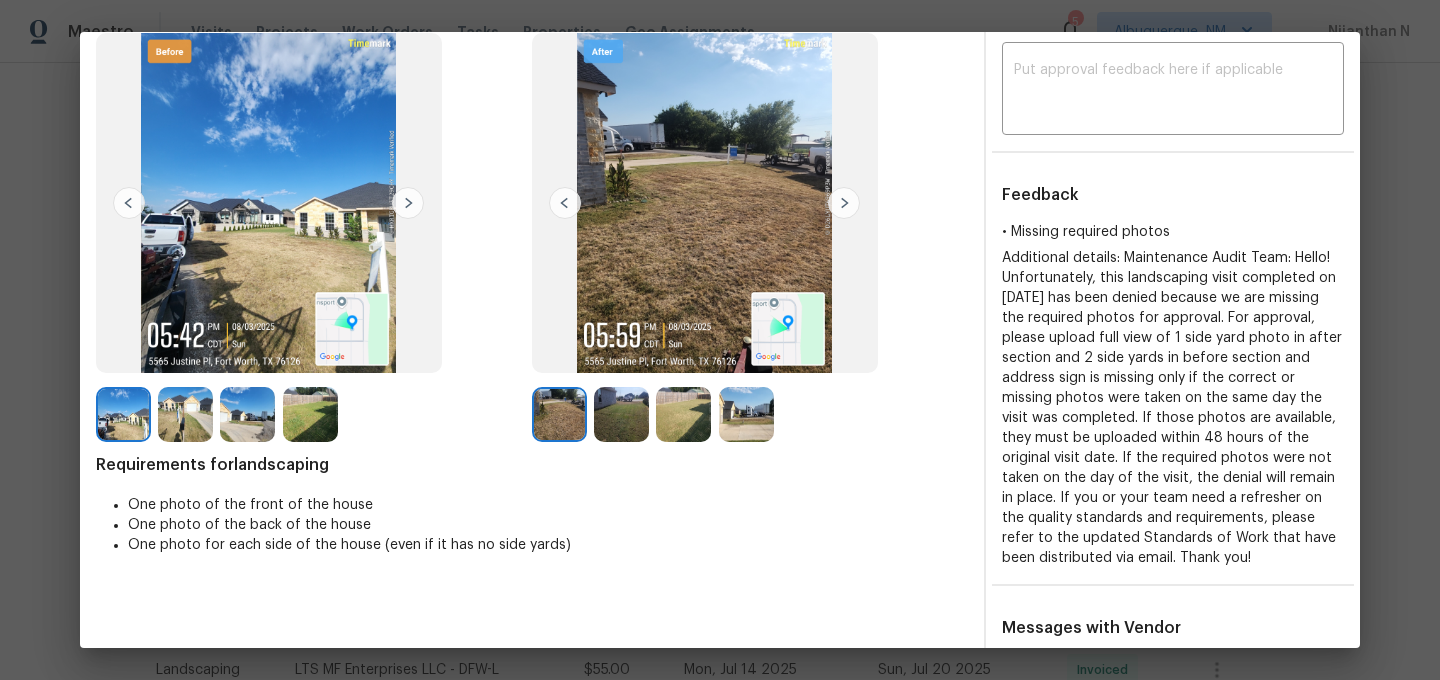 click at bounding box center [185, 414] 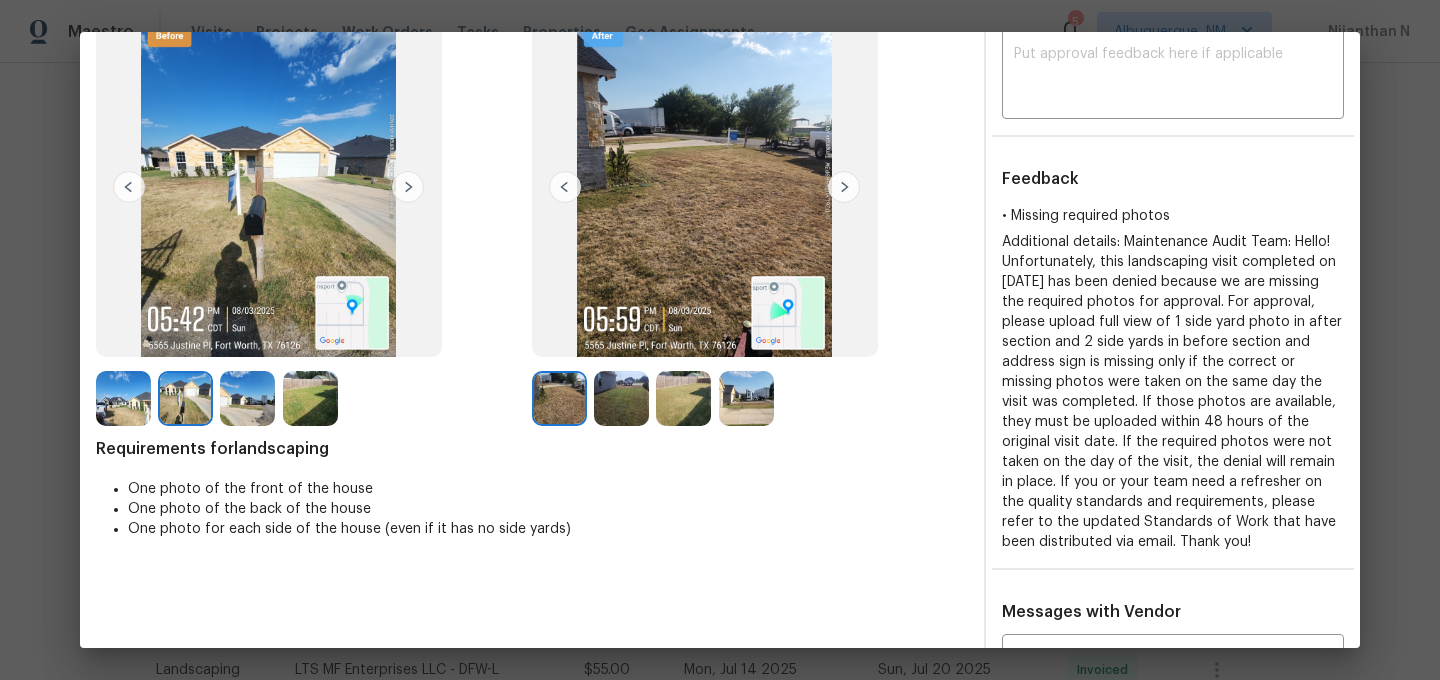 scroll, scrollTop: 115, scrollLeft: 0, axis: vertical 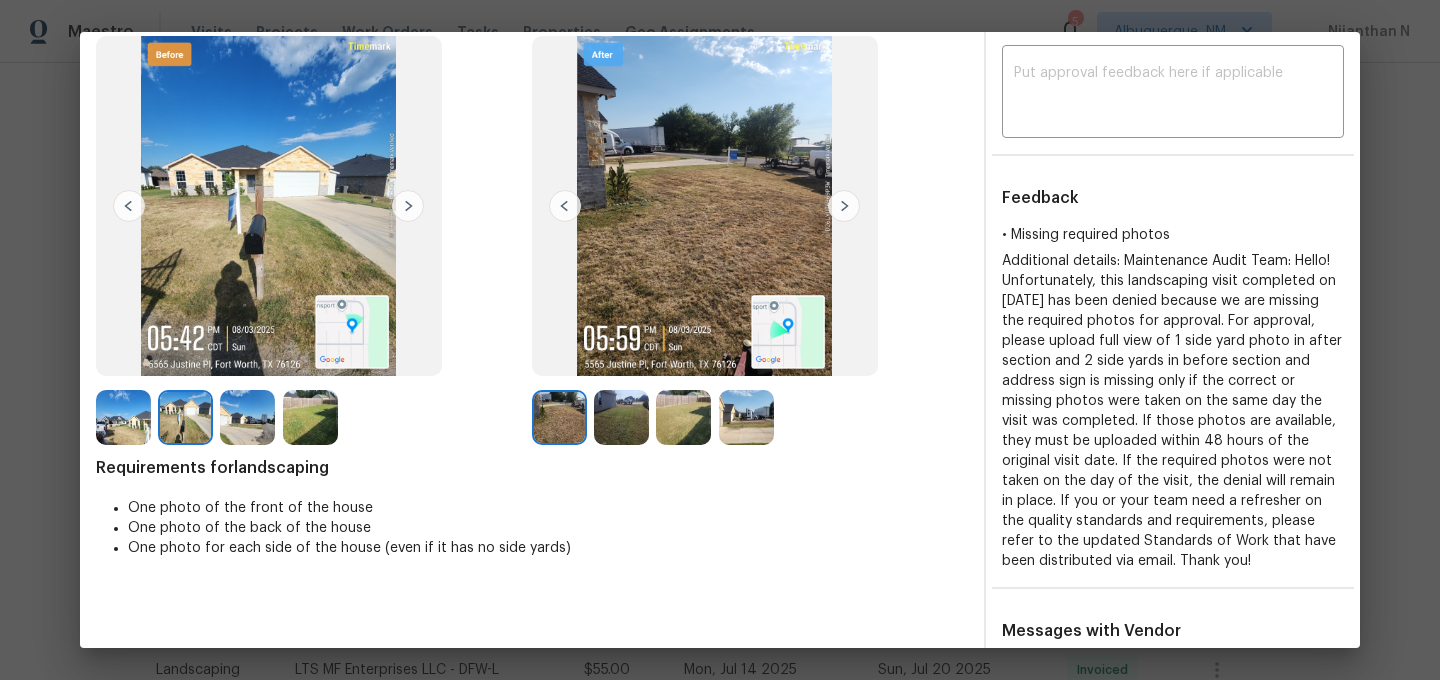click at bounding box center [247, 417] 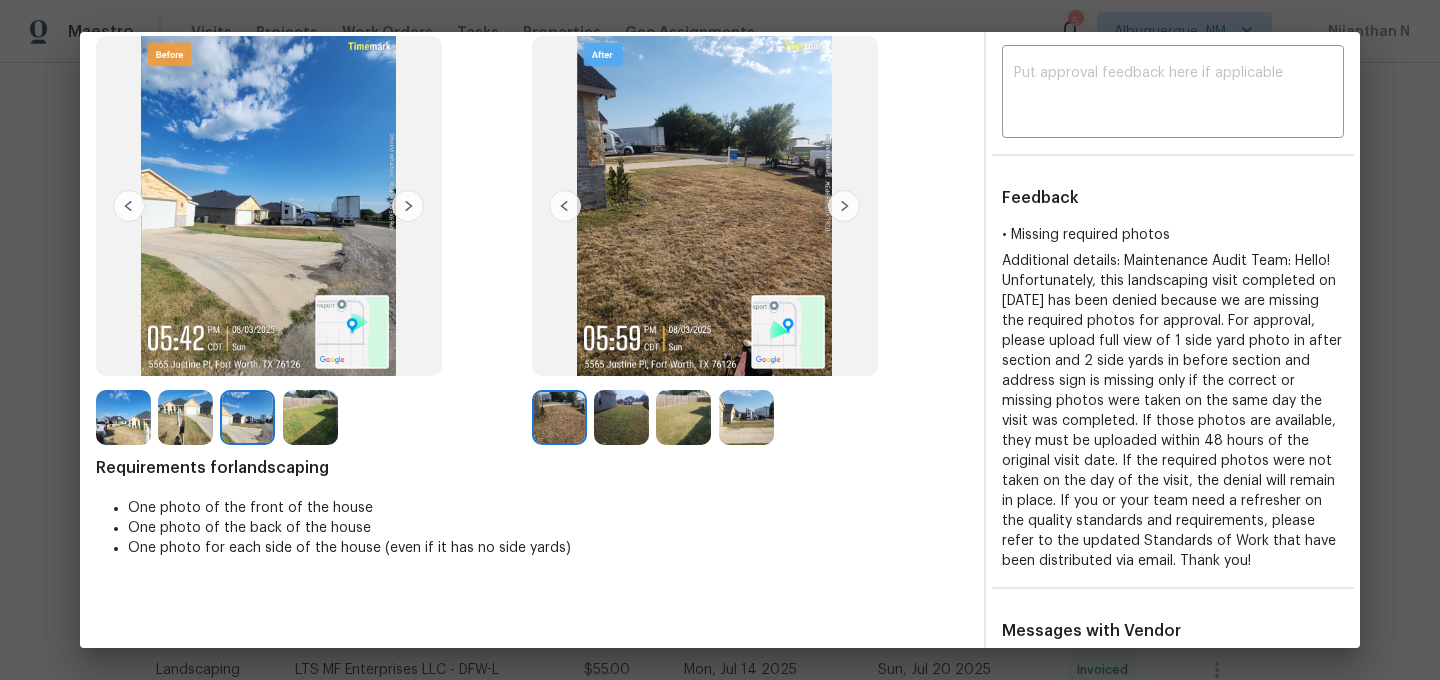 click at bounding box center [185, 417] 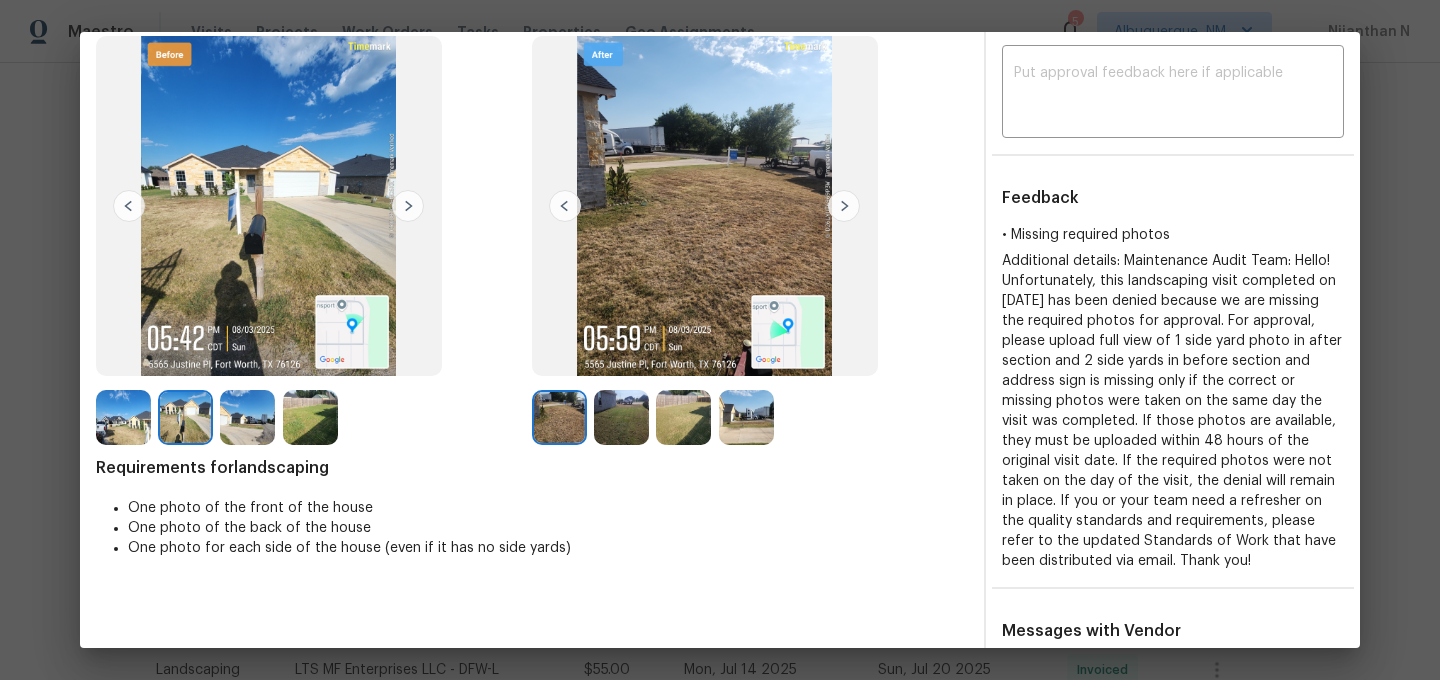 click at bounding box center (123, 417) 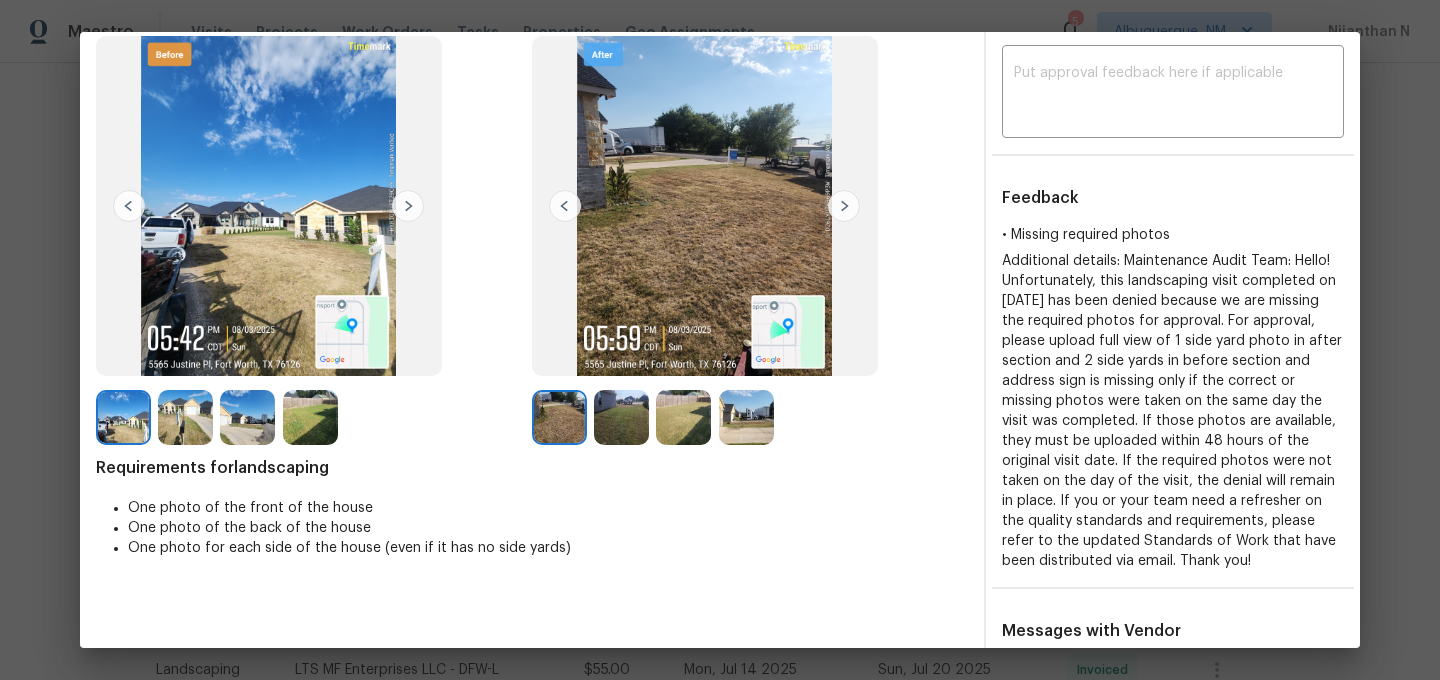 click at bounding box center (185, 417) 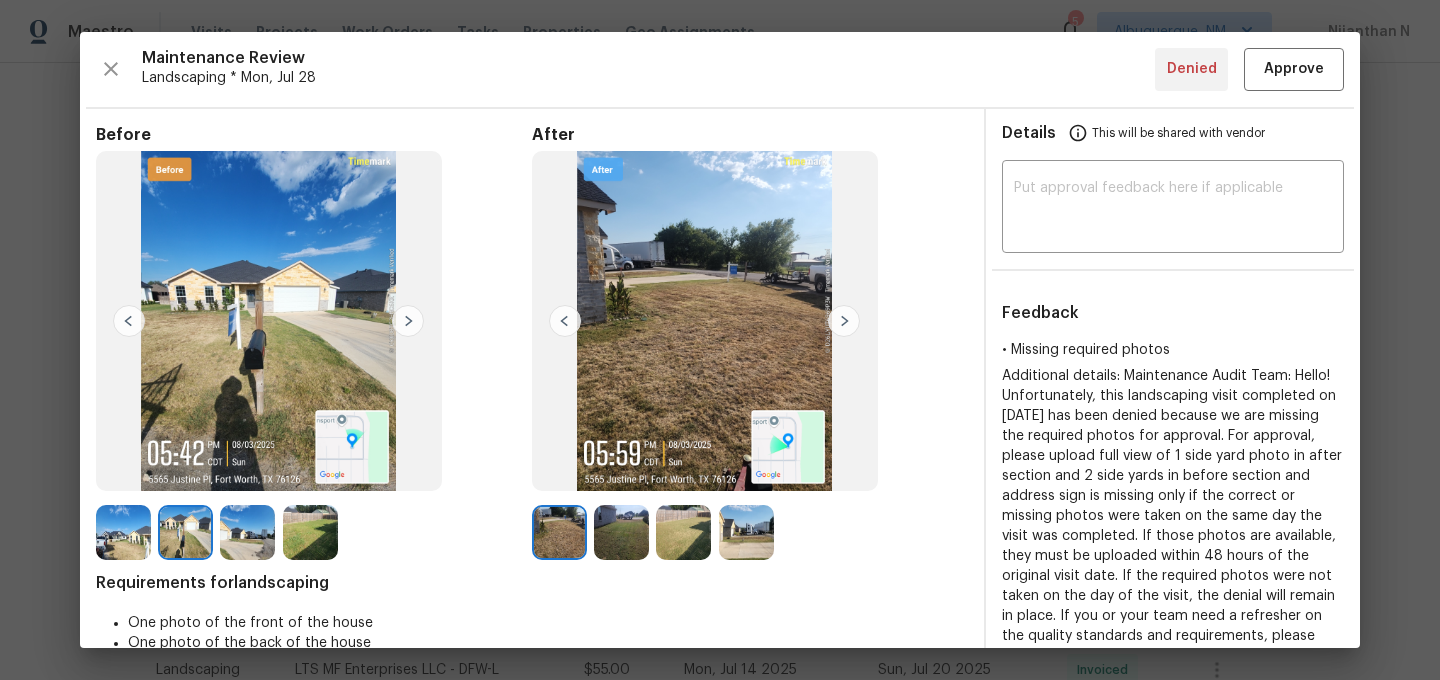 scroll, scrollTop: 0, scrollLeft: 0, axis: both 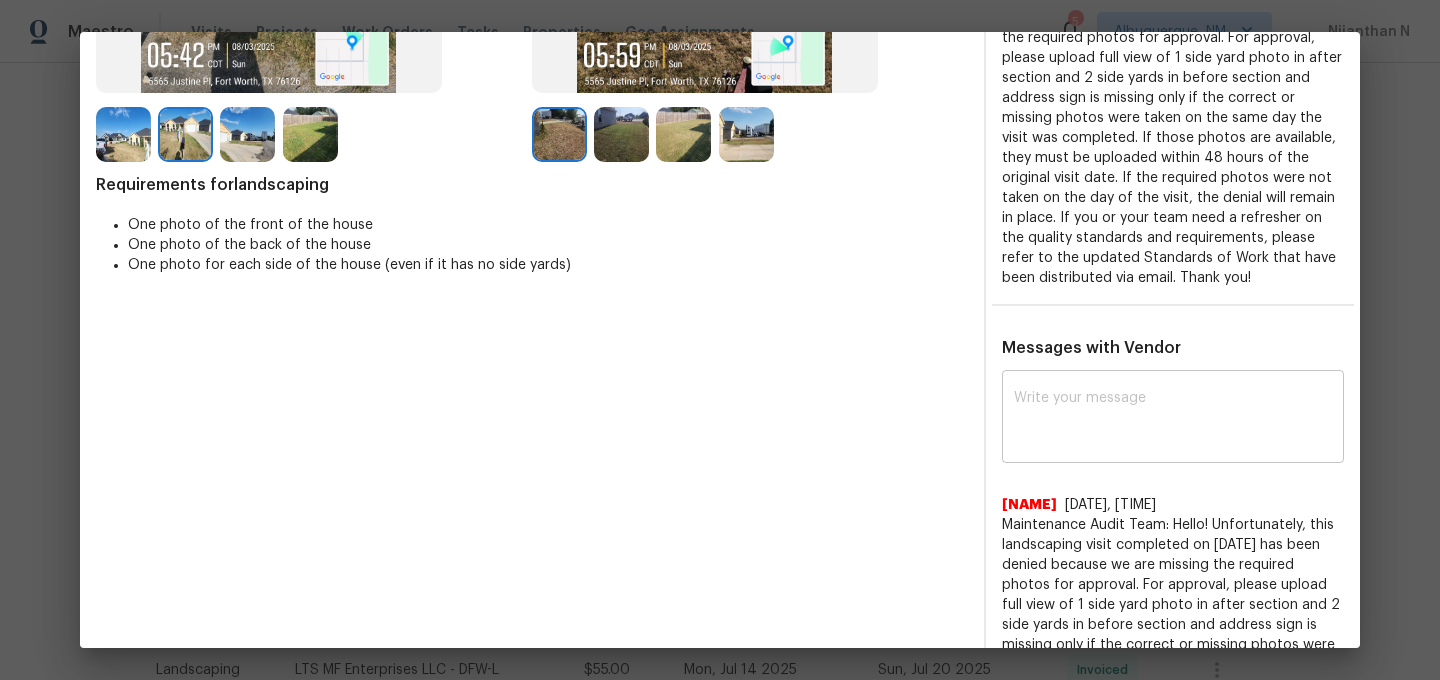 click on "x ​" at bounding box center (1173, 419) 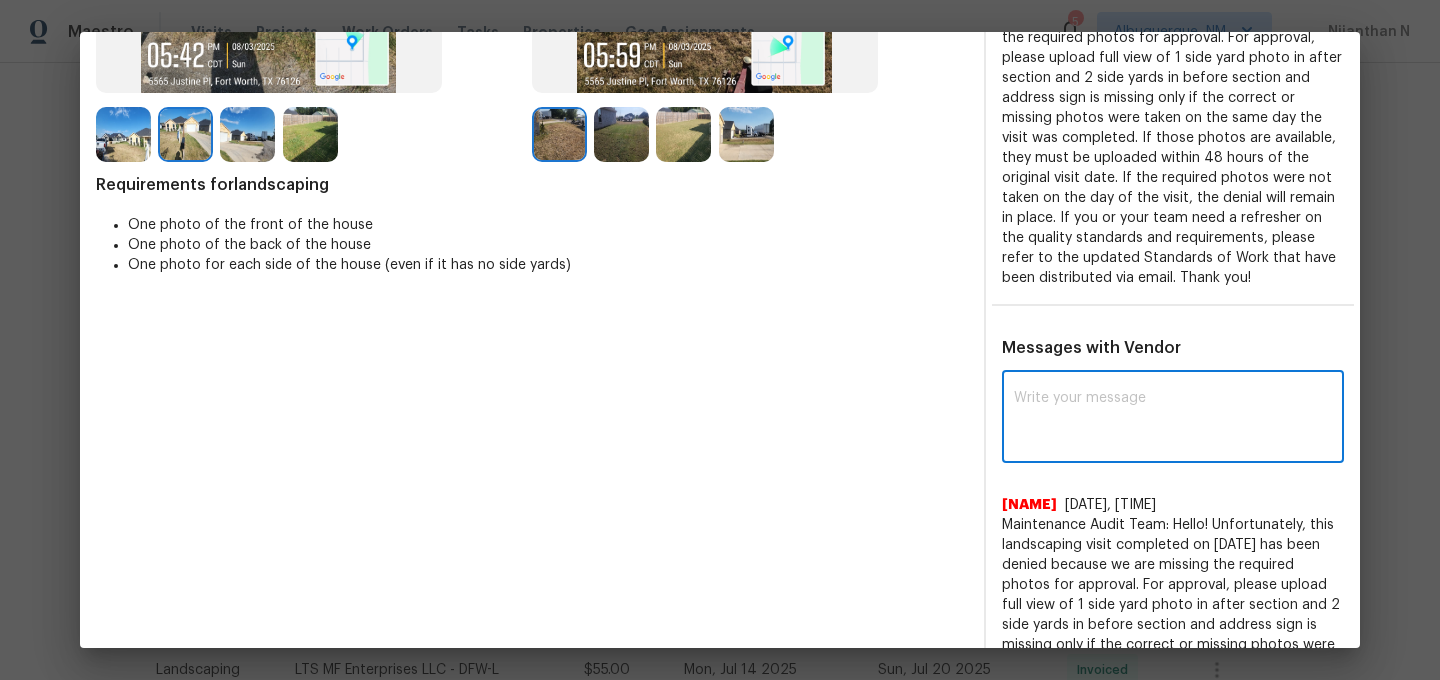 paste on "Maintenance Audit Team: Hello! Thank you for the feedback after further review this visit was approved." 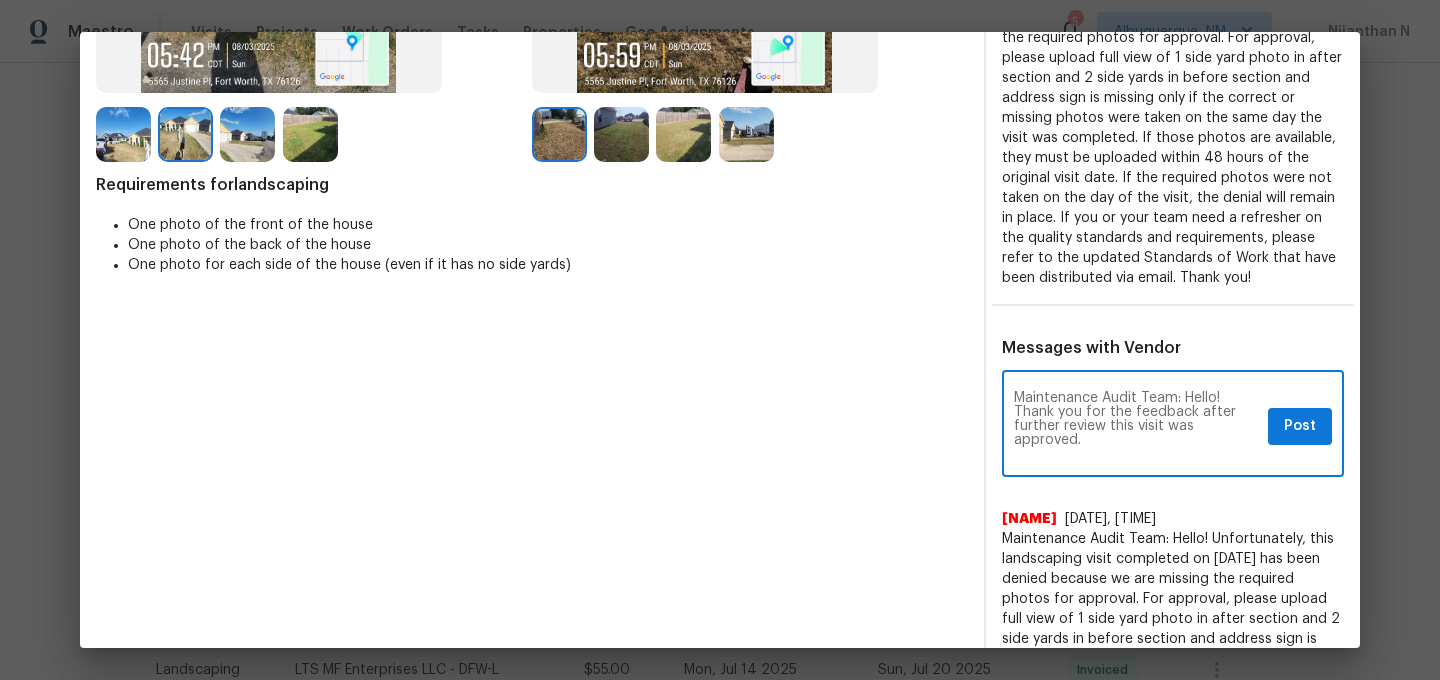 scroll, scrollTop: 0, scrollLeft: 0, axis: both 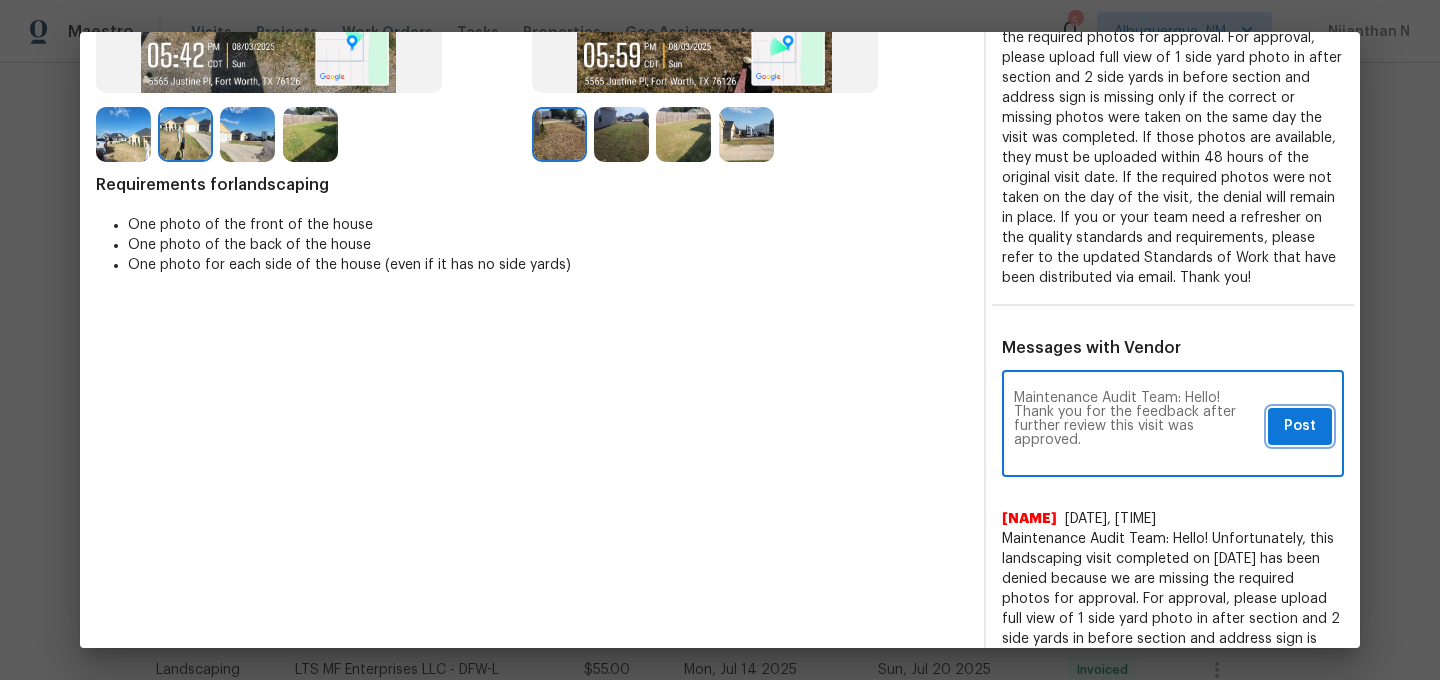 click on "Post" at bounding box center (1300, 426) 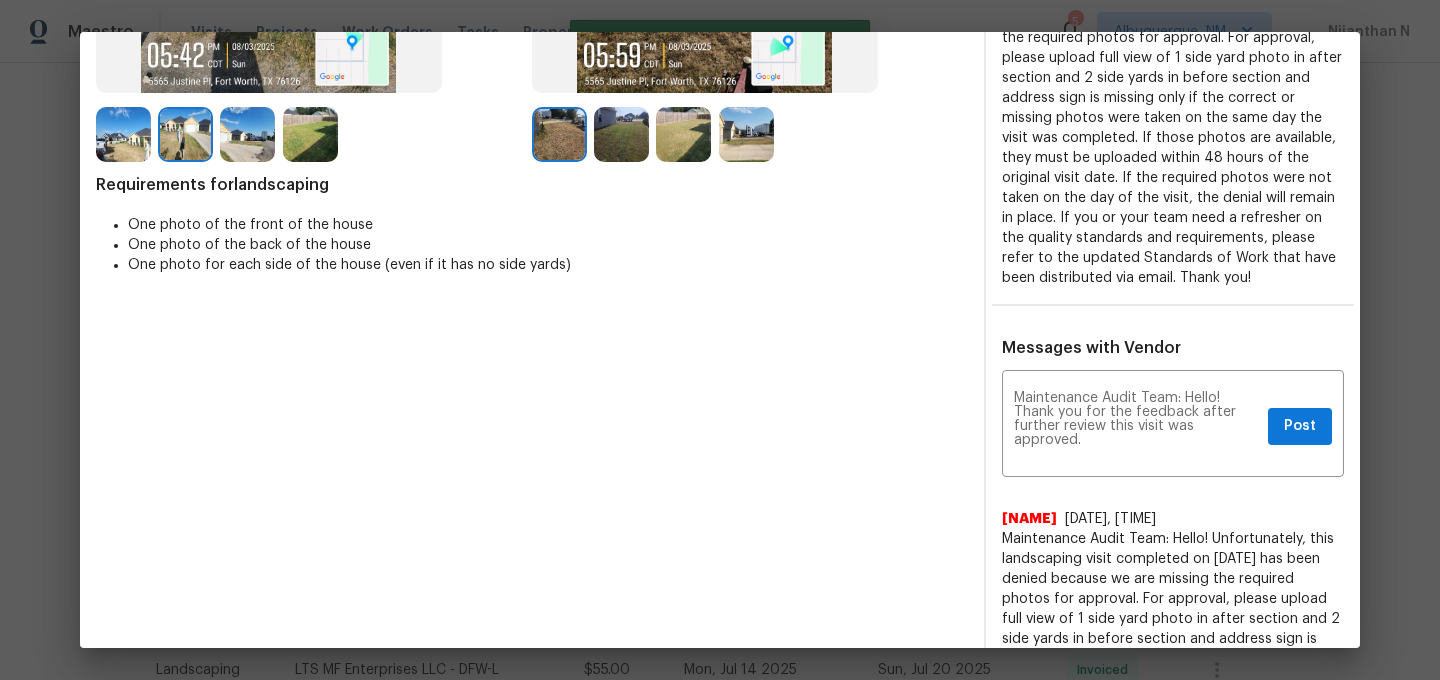 scroll, scrollTop: 0, scrollLeft: 0, axis: both 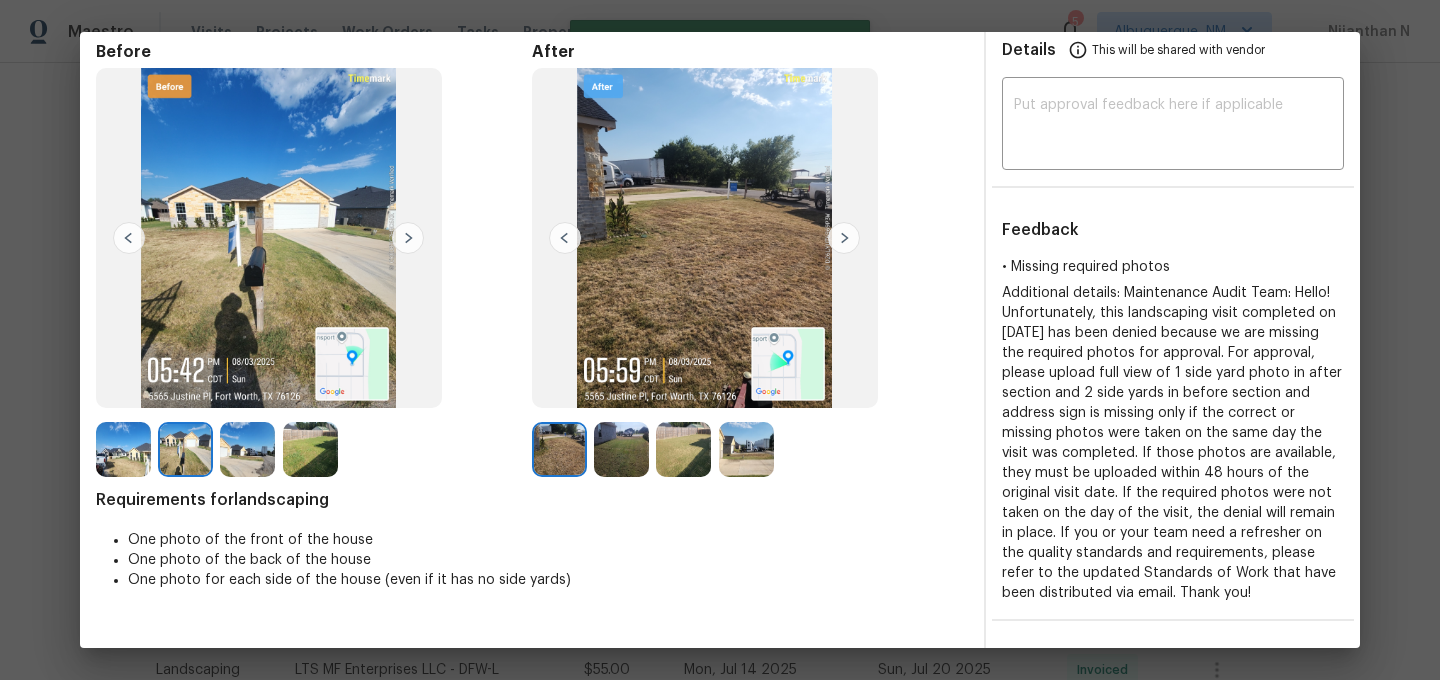 type 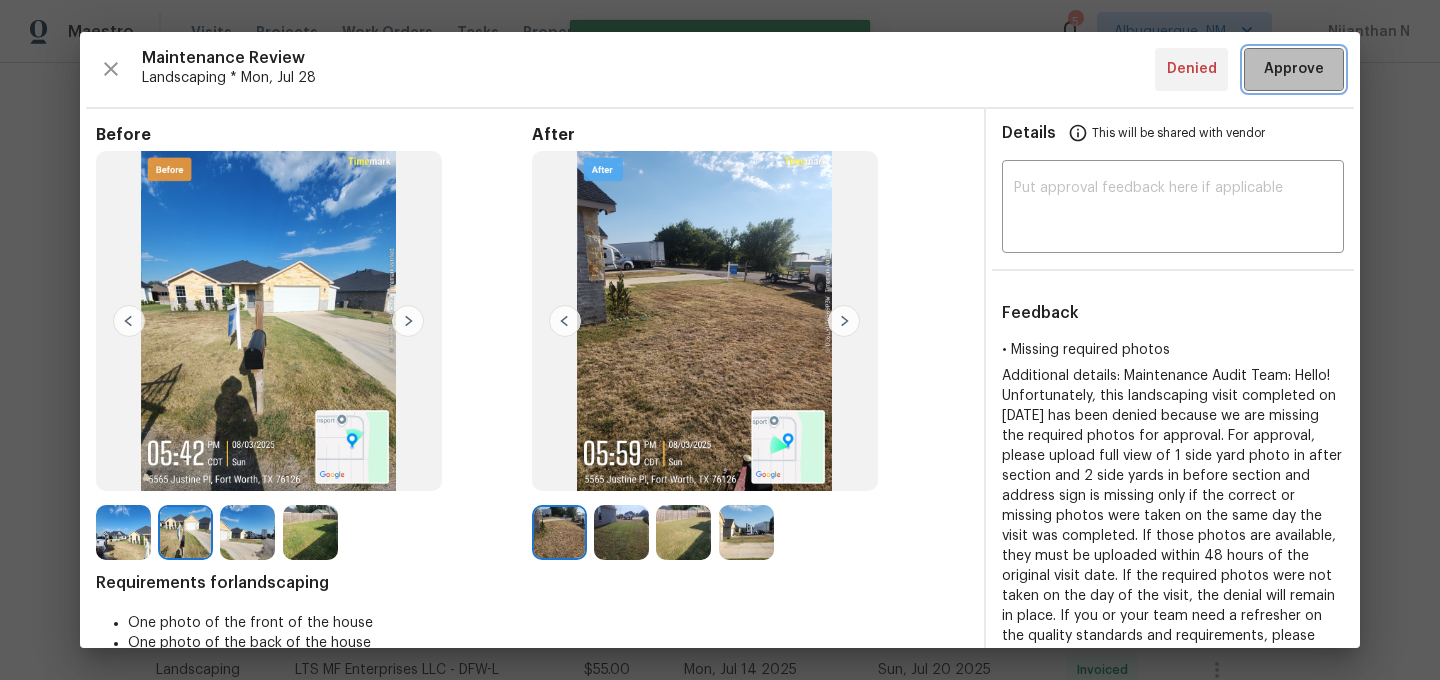 click on "Approve" at bounding box center [1294, 69] 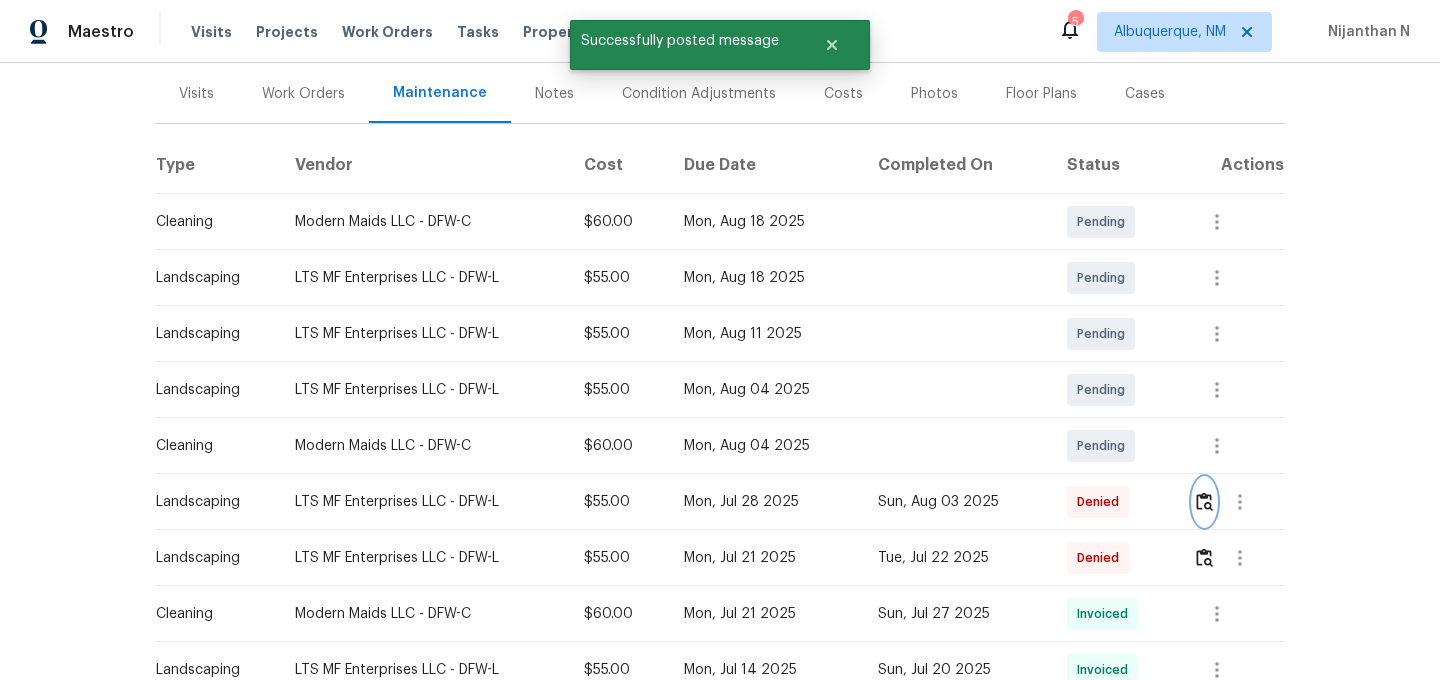 scroll, scrollTop: 0, scrollLeft: 0, axis: both 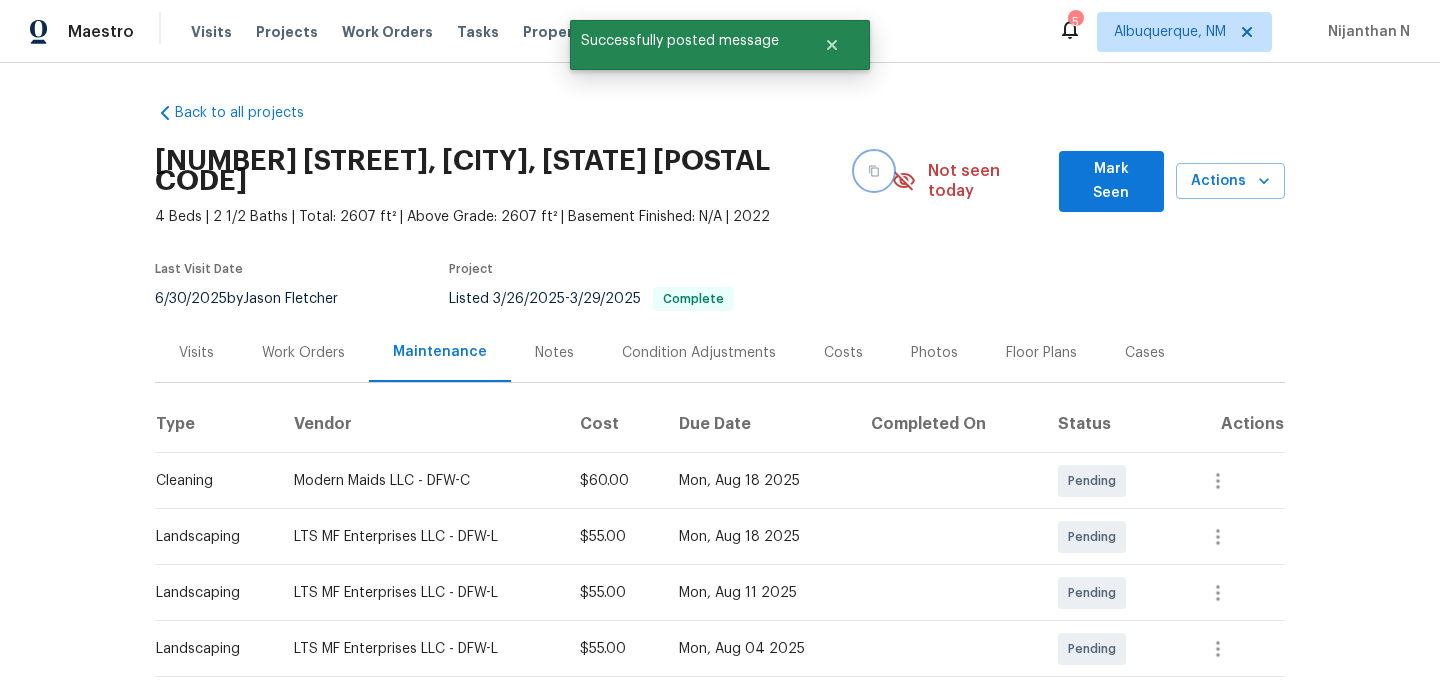 click at bounding box center (874, 171) 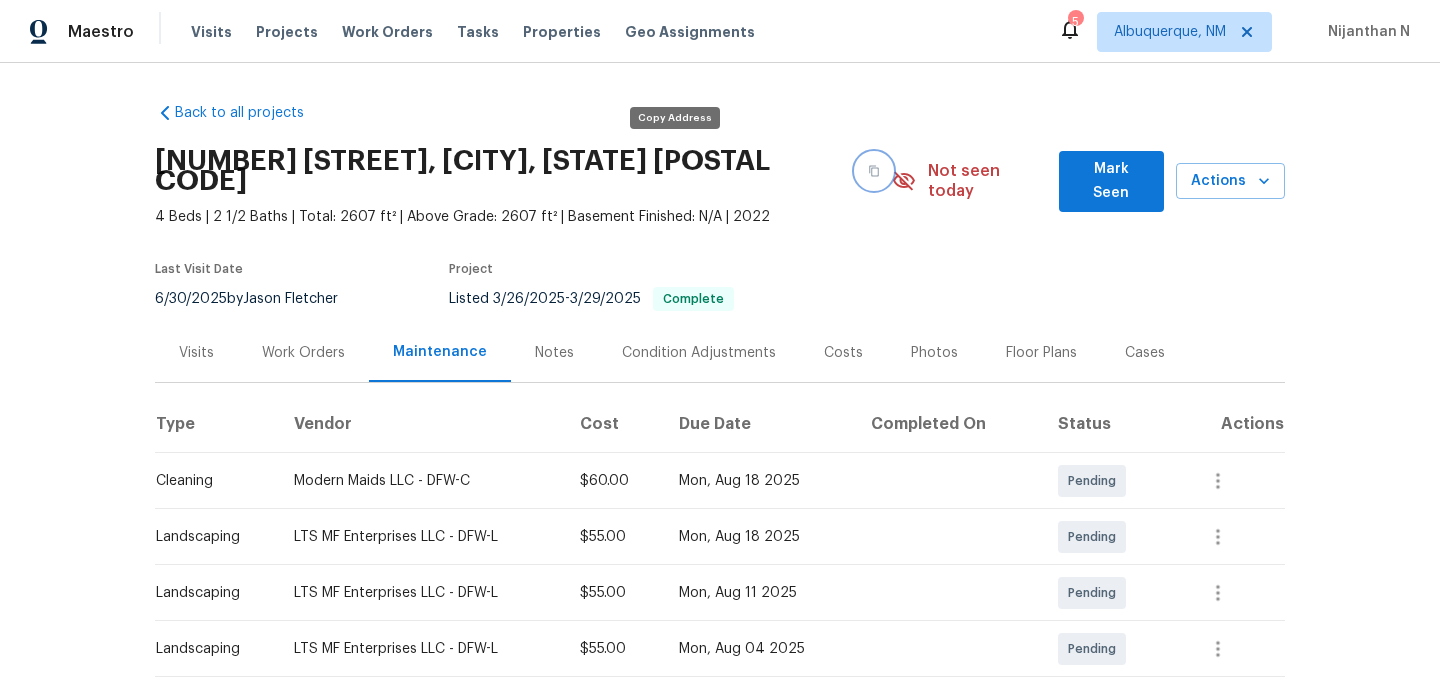 click at bounding box center (874, 171) 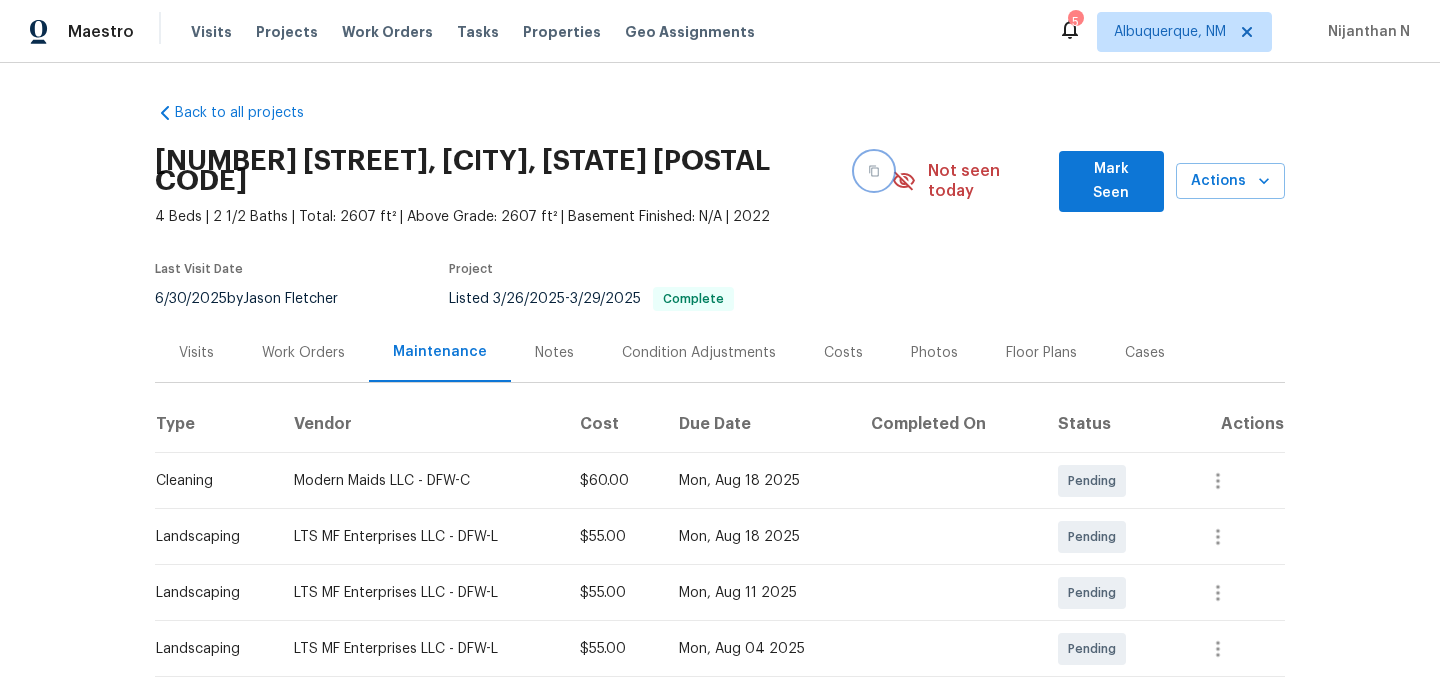 scroll, scrollTop: 133, scrollLeft: 0, axis: vertical 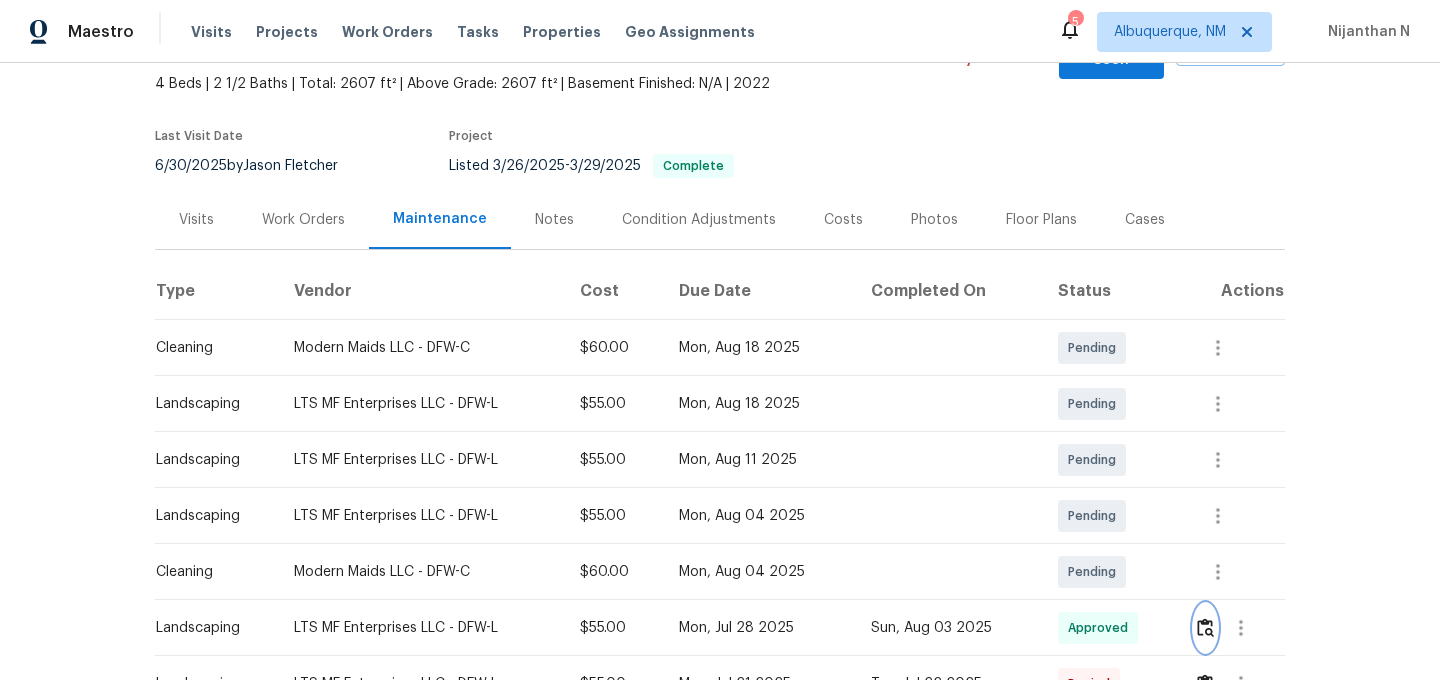 click at bounding box center [1205, 627] 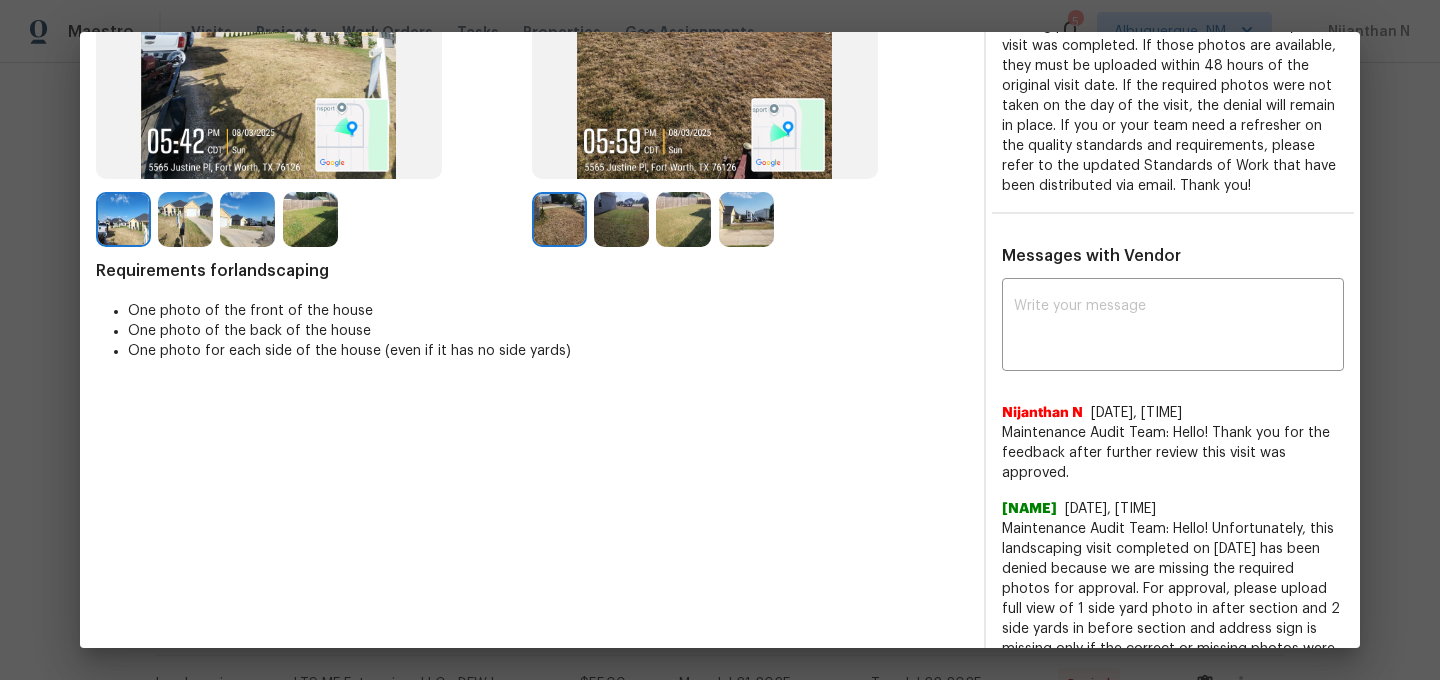 scroll, scrollTop: 330, scrollLeft: 0, axis: vertical 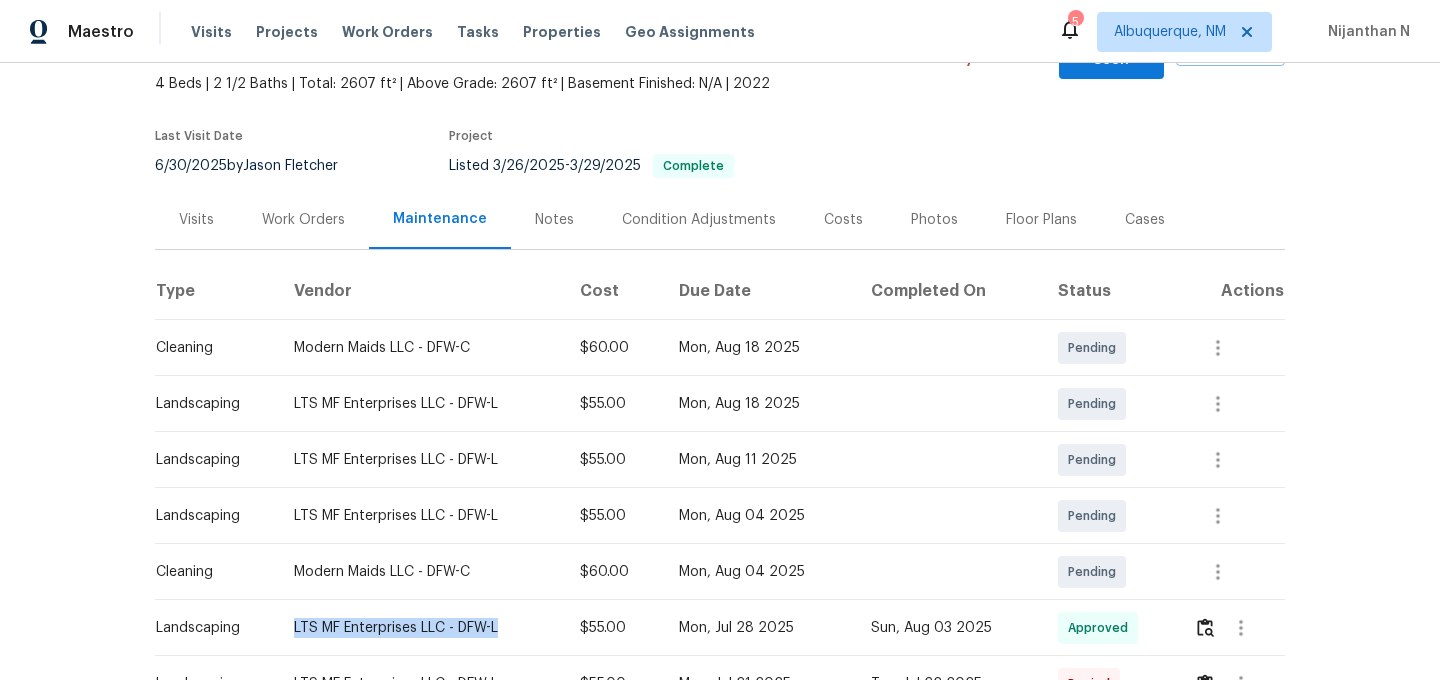 drag, startPoint x: 295, startPoint y: 605, endPoint x: 499, endPoint y: 601, distance: 204.03922 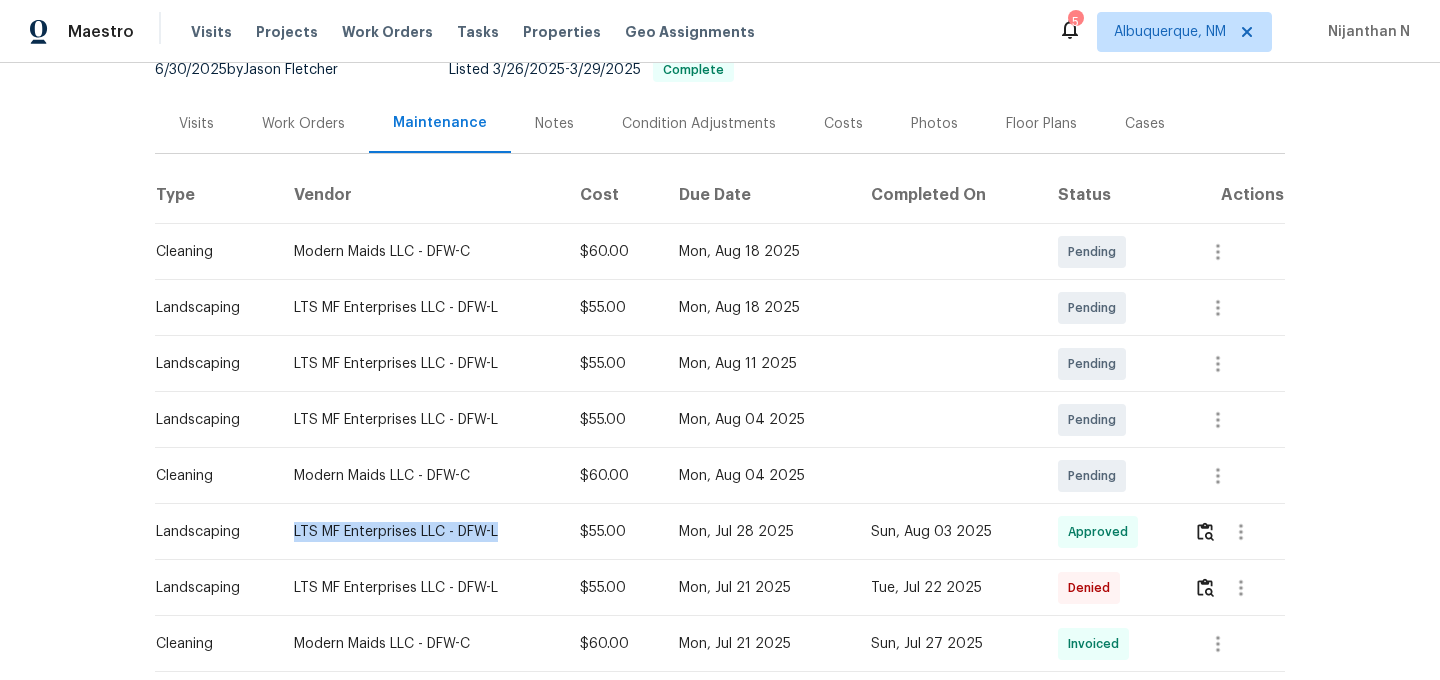 scroll, scrollTop: 236, scrollLeft: 0, axis: vertical 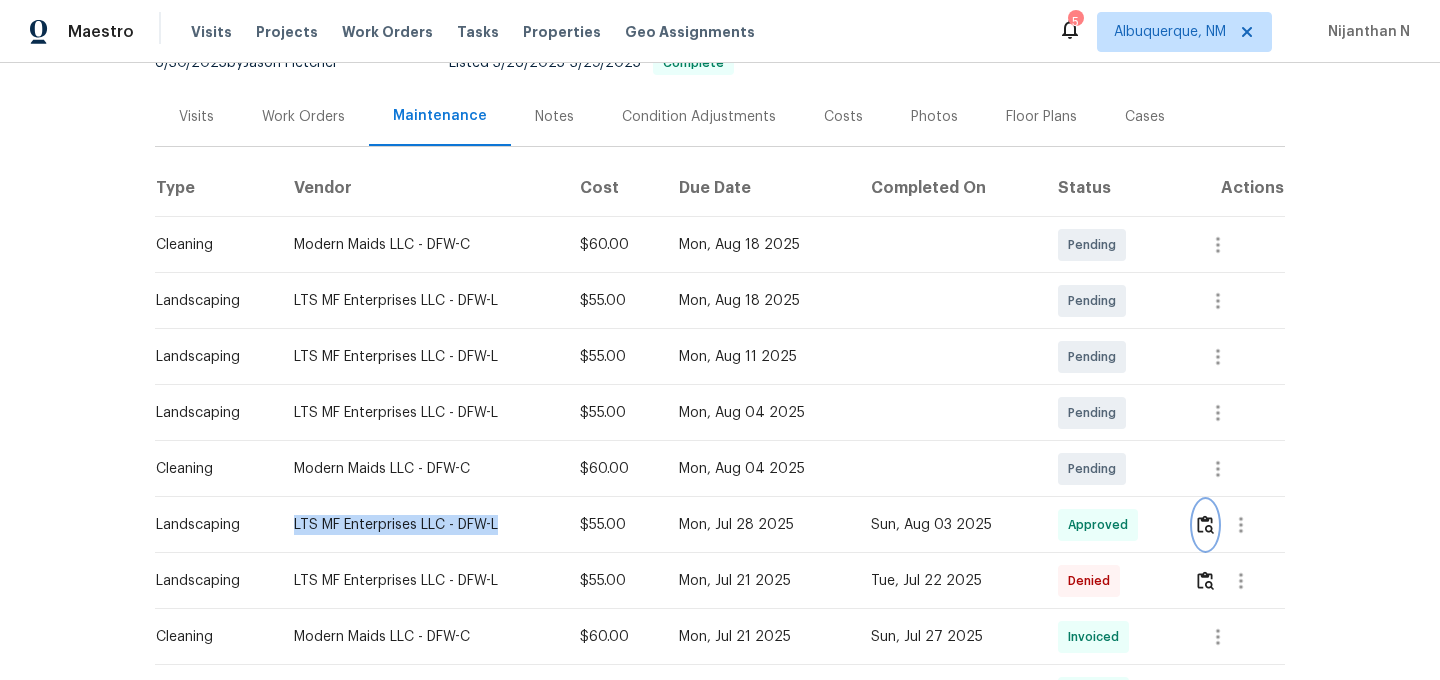 click at bounding box center (1205, 525) 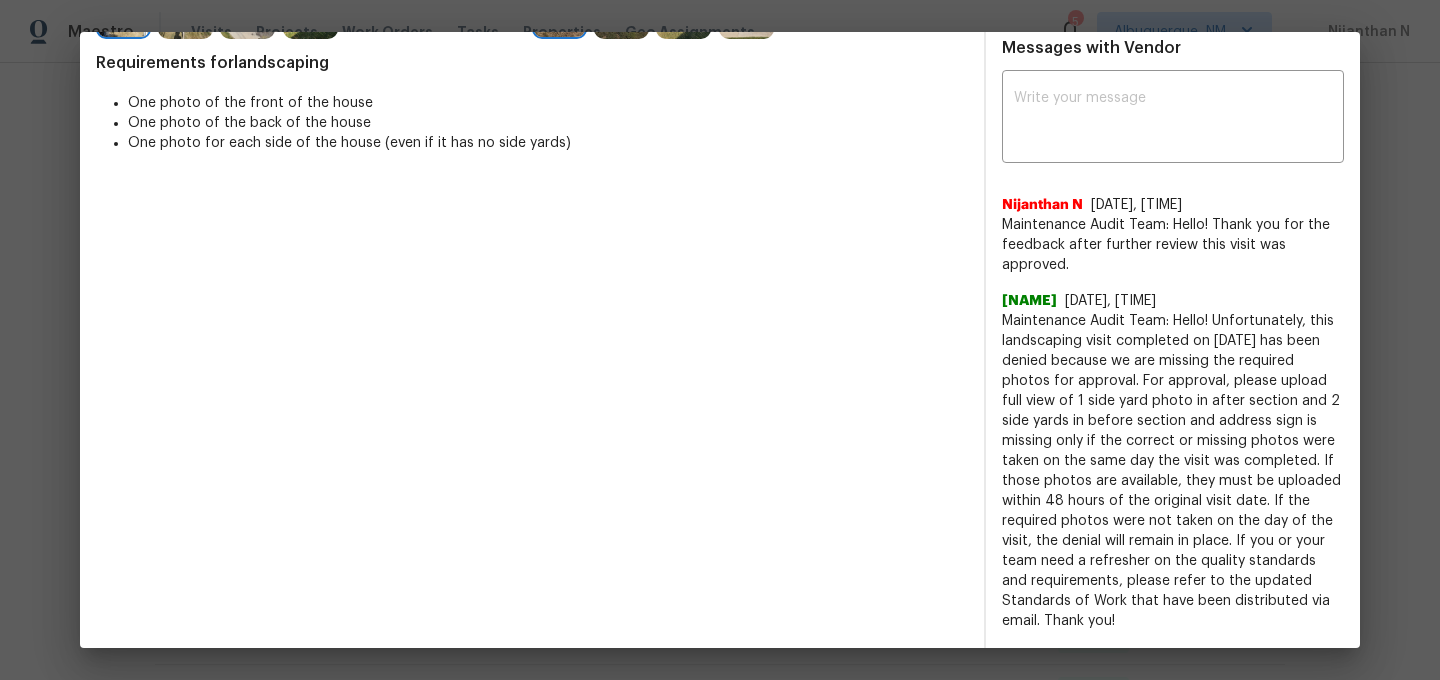 scroll, scrollTop: 532, scrollLeft: 0, axis: vertical 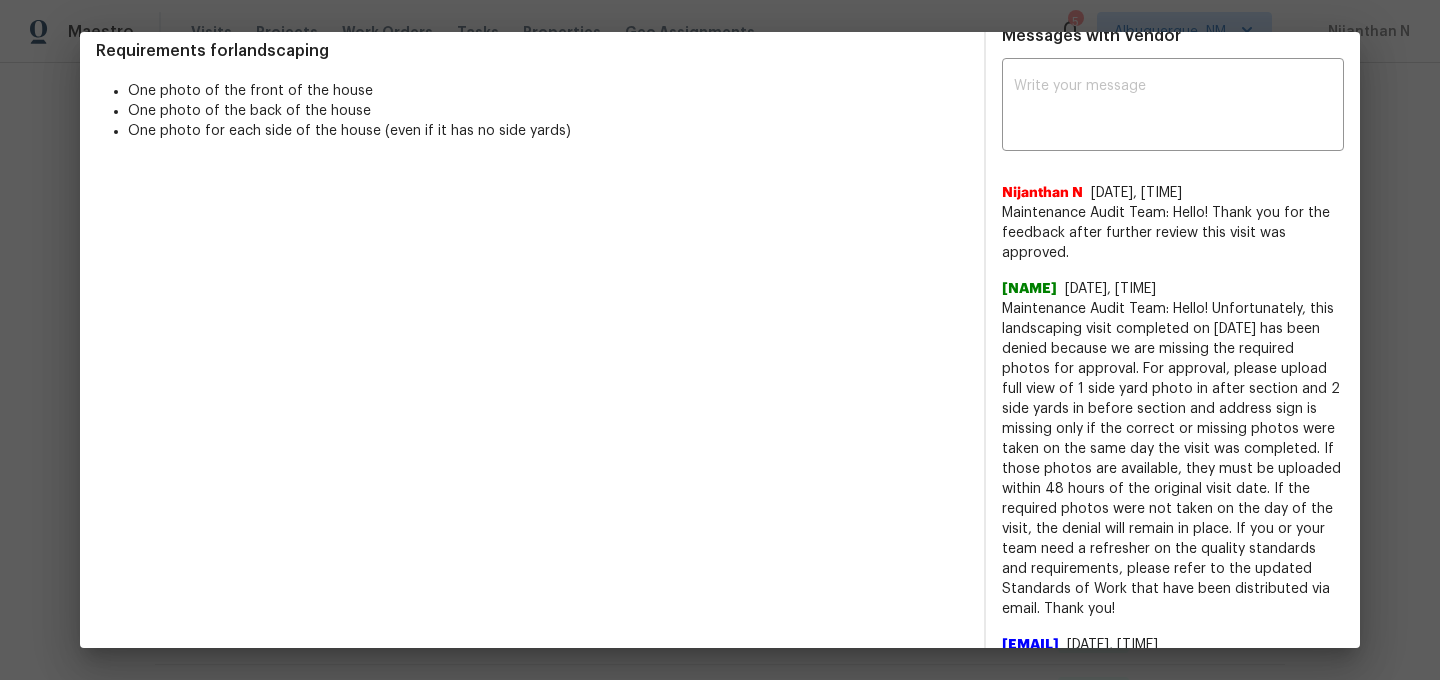 drag, startPoint x: 993, startPoint y: 266, endPoint x: 1156, endPoint y: 268, distance: 163.01227 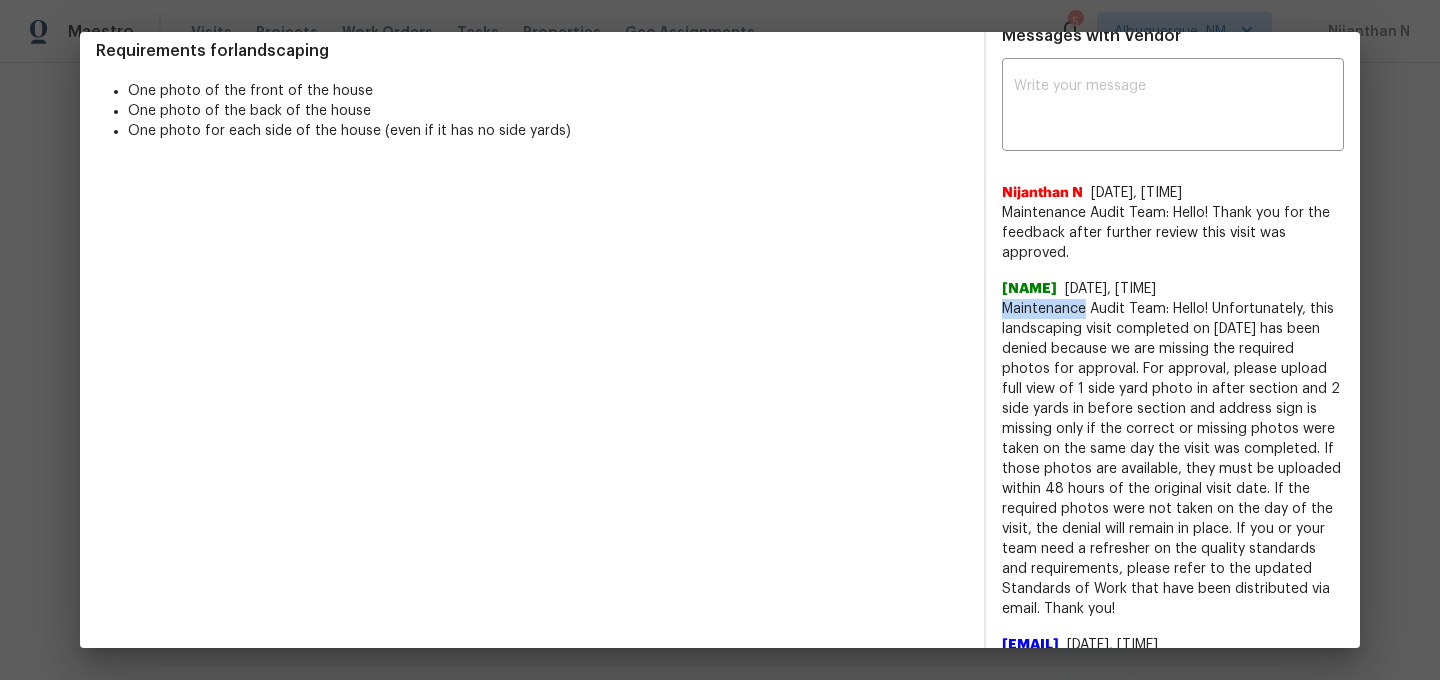 click on "Maintenance Audit Team: Hello! Unfortunately, this landscaping visit completed on 08/03/2025 has been denied because we are missing the required photos for approval. For approval, please upload full view of 1 side yard photo in after section and 2 side yards in before section  and address sign is missing only if the correct or missing photos were taken on the same day the visit was completed. If those photos are available, they must be uploaded within 48 hours of the original visit date. If the required photos were not taken on the day of the visit, the denial will remain in place. If you or your team need a refresher on the quality standards and requirements, please refer to the updated Standards of Work that have been distributed via email. Thank you!" at bounding box center [1173, 459] 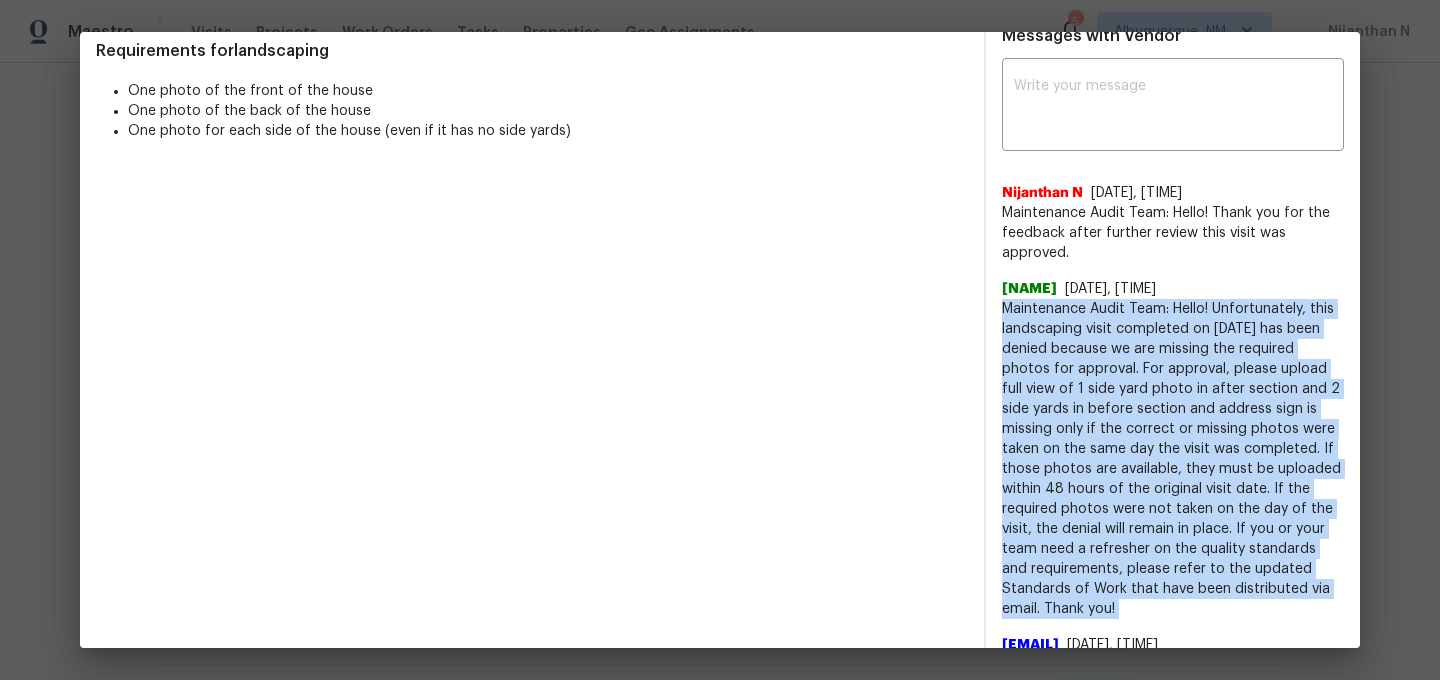 click on "Maintenance Audit Team: Hello! Unfortunately, this landscaping visit completed on 08/03/2025 has been denied because we are missing the required photos for approval. For approval, please upload full view of 1 side yard photo in after section and 2 side yards in before section  and address sign is missing only if the correct or missing photos were taken on the same day the visit was completed. If those photos are available, they must be uploaded within 48 hours of the original visit date. If the required photos were not taken on the day of the visit, the denial will remain in place. If you or your team need a refresher on the quality standards and requirements, please refer to the updated Standards of Work that have been distributed via email. Thank you!" at bounding box center [1173, 459] 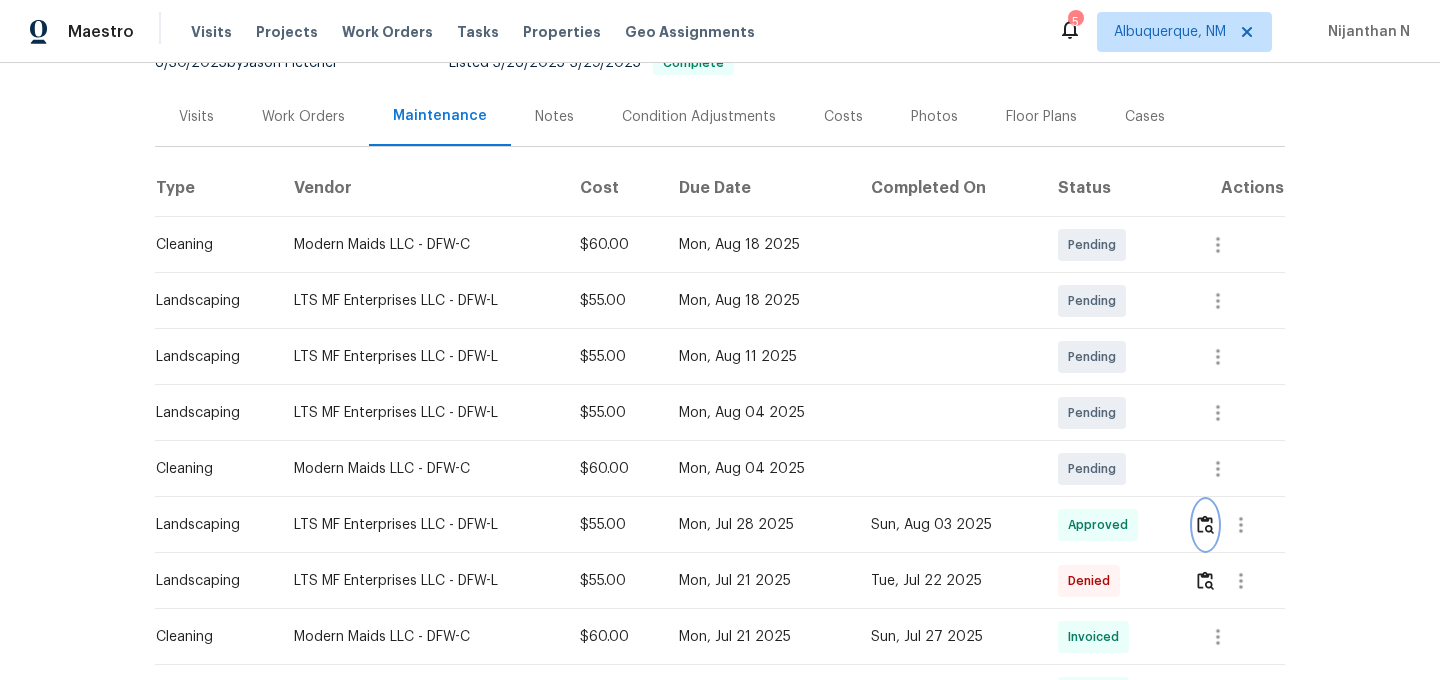 scroll, scrollTop: 0, scrollLeft: 0, axis: both 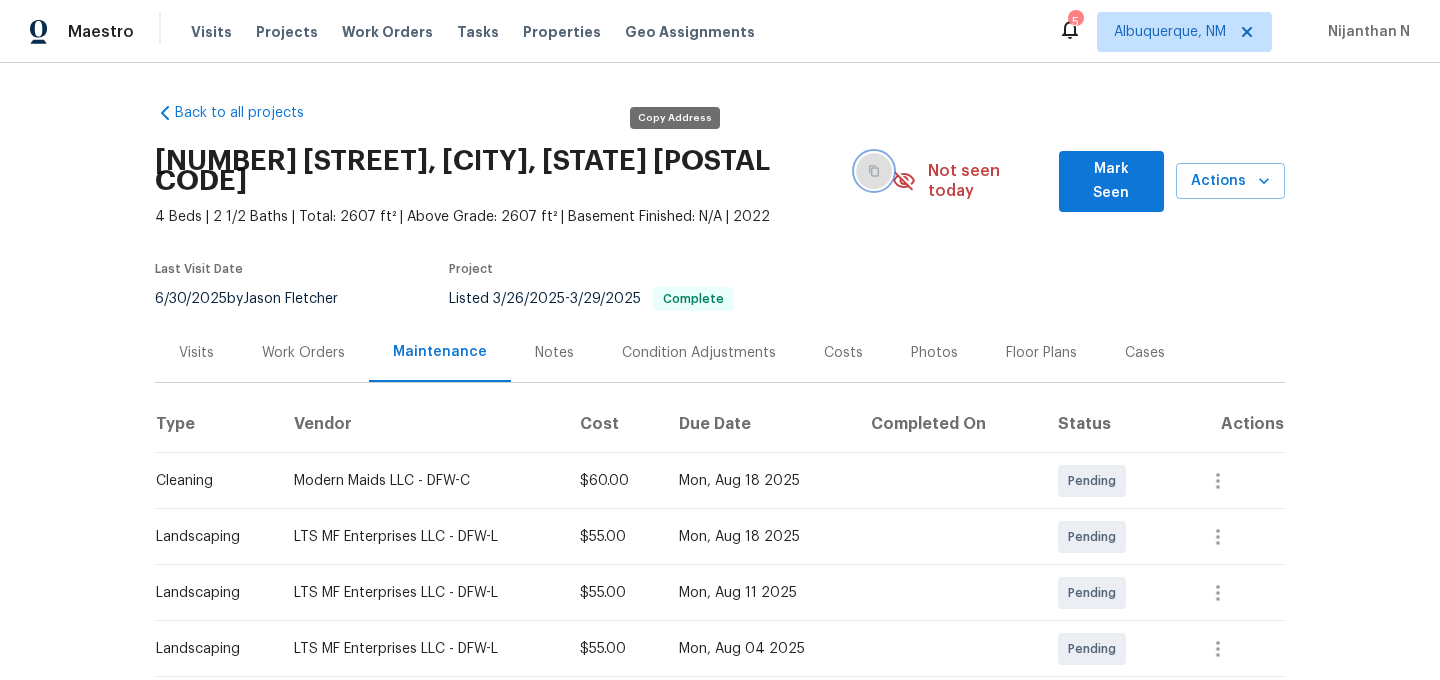click at bounding box center [874, 171] 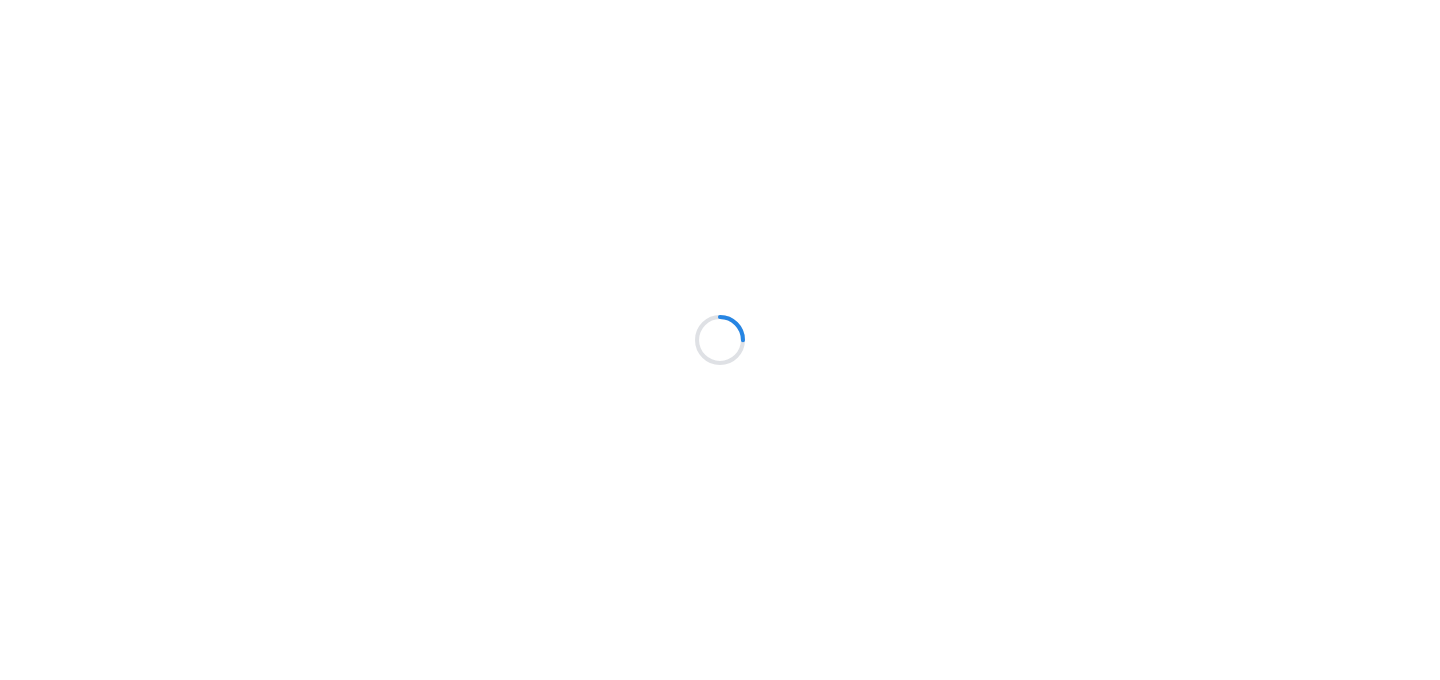 scroll, scrollTop: 0, scrollLeft: 0, axis: both 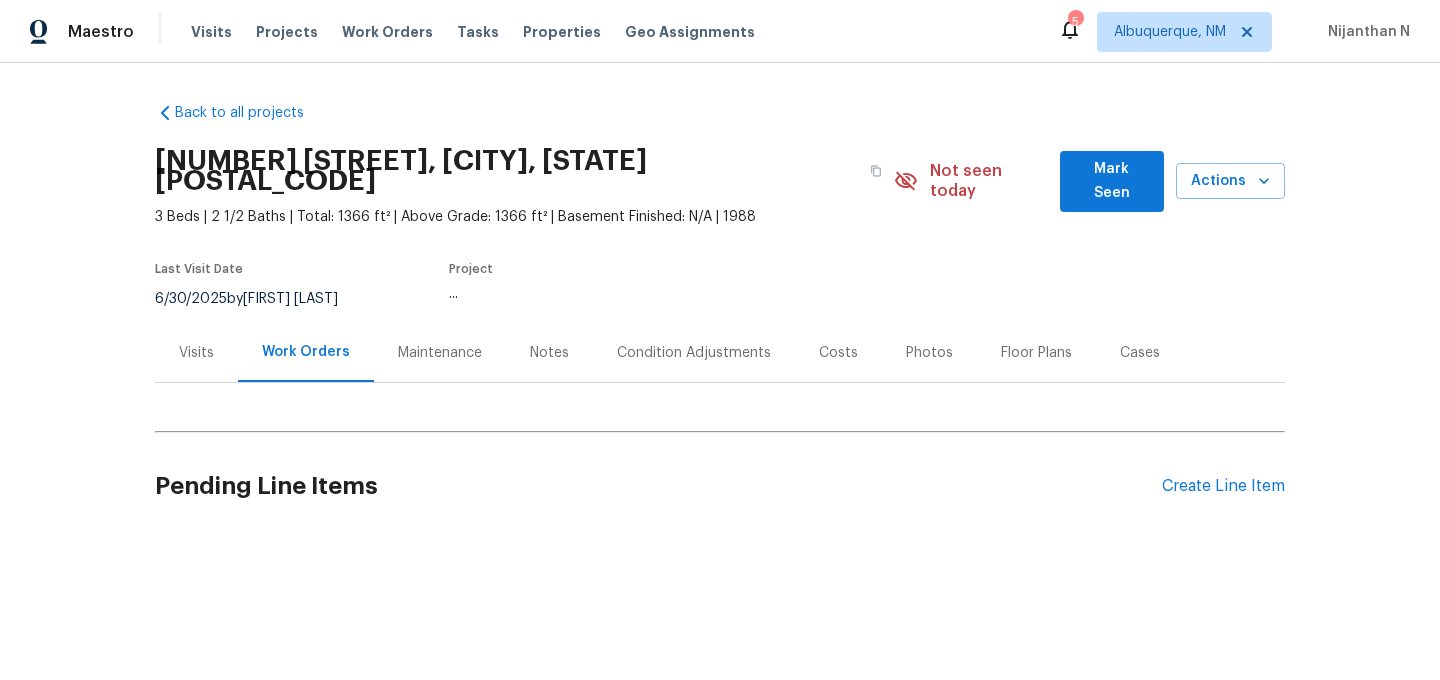click on "Maintenance" at bounding box center (440, 353) 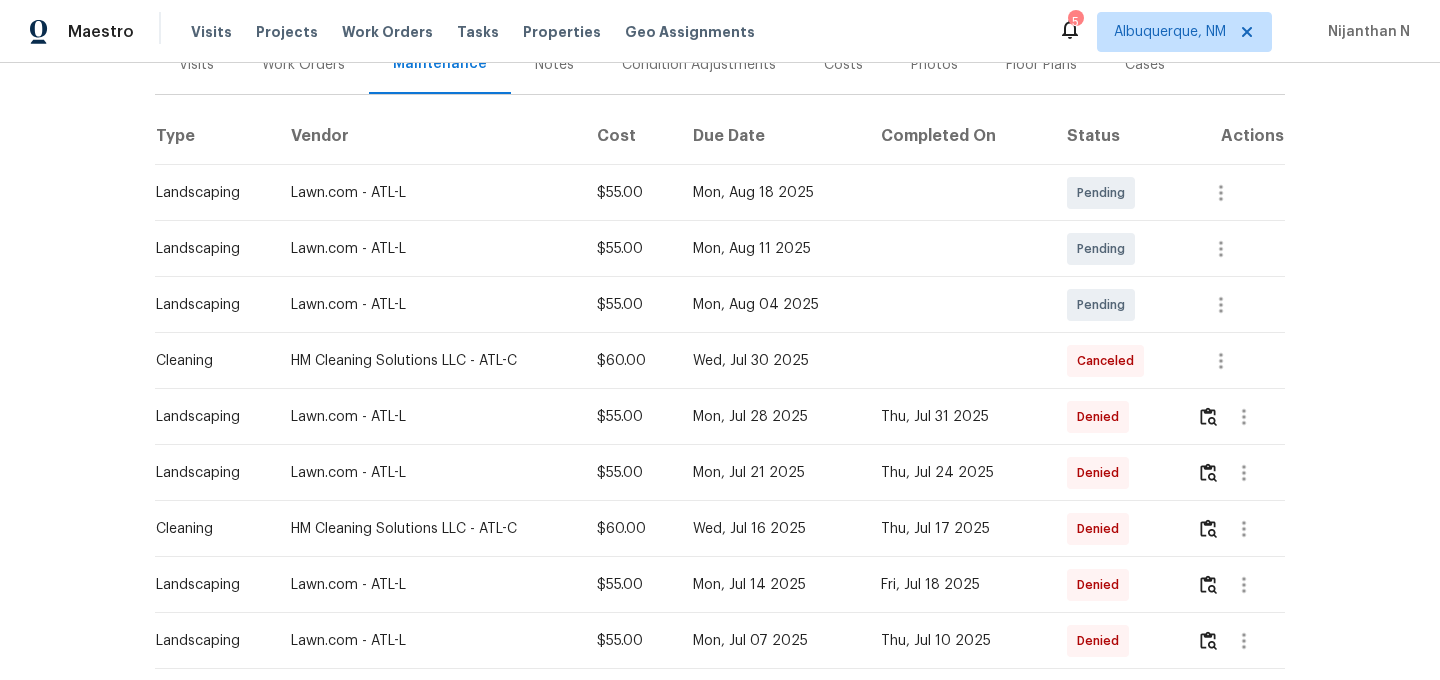 scroll, scrollTop: 302, scrollLeft: 0, axis: vertical 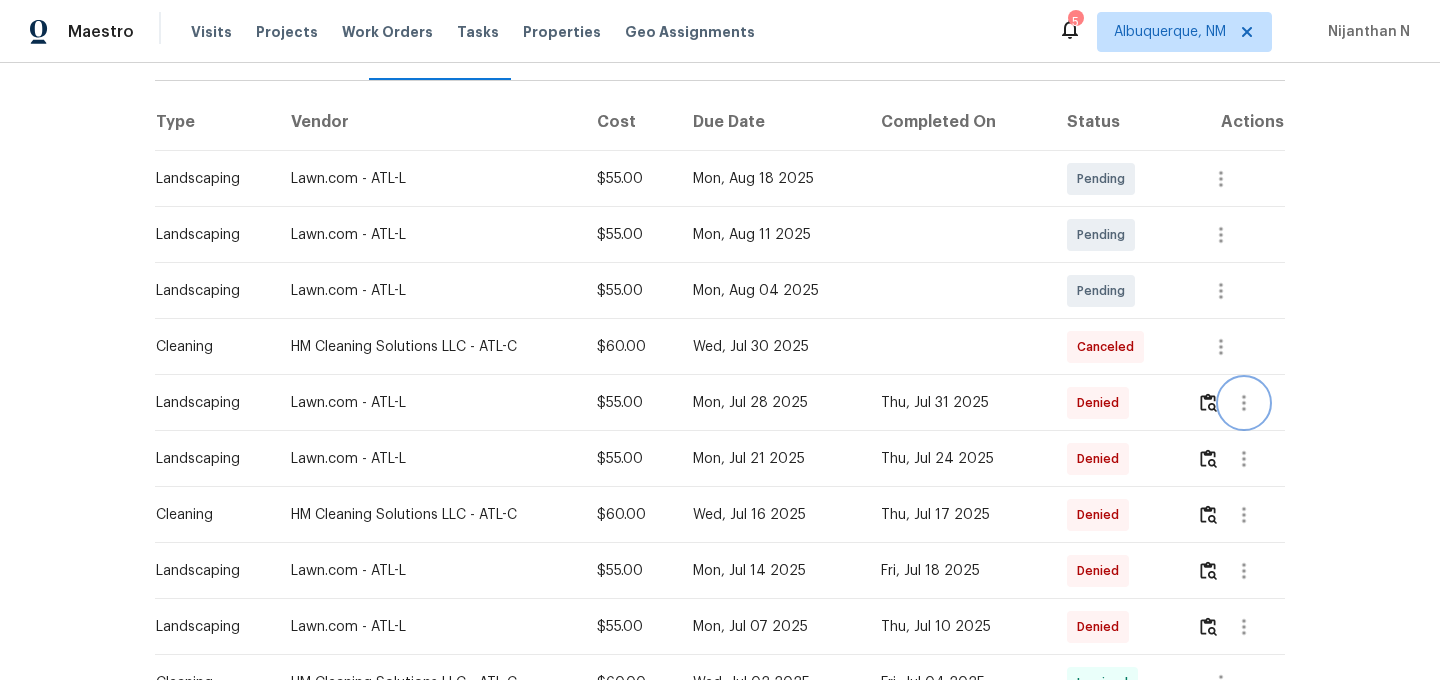 click at bounding box center [1244, 403] 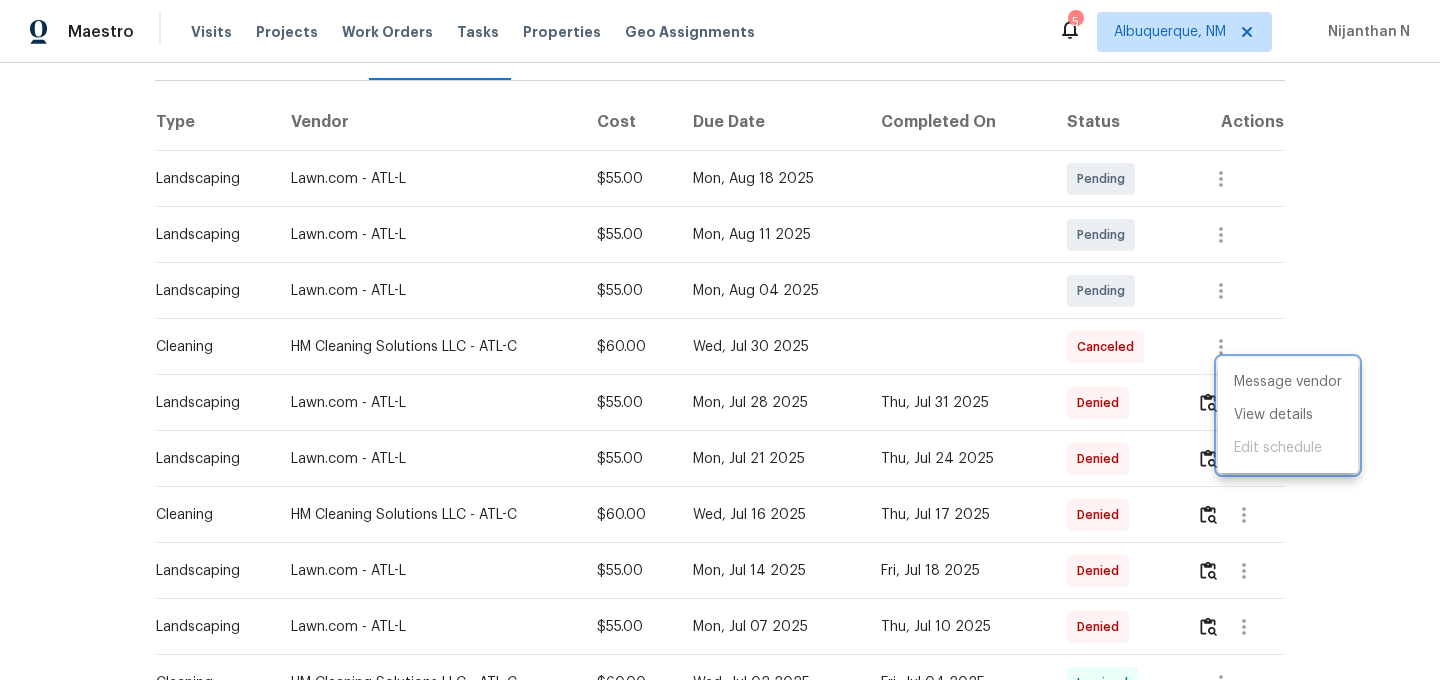 click at bounding box center [720, 340] 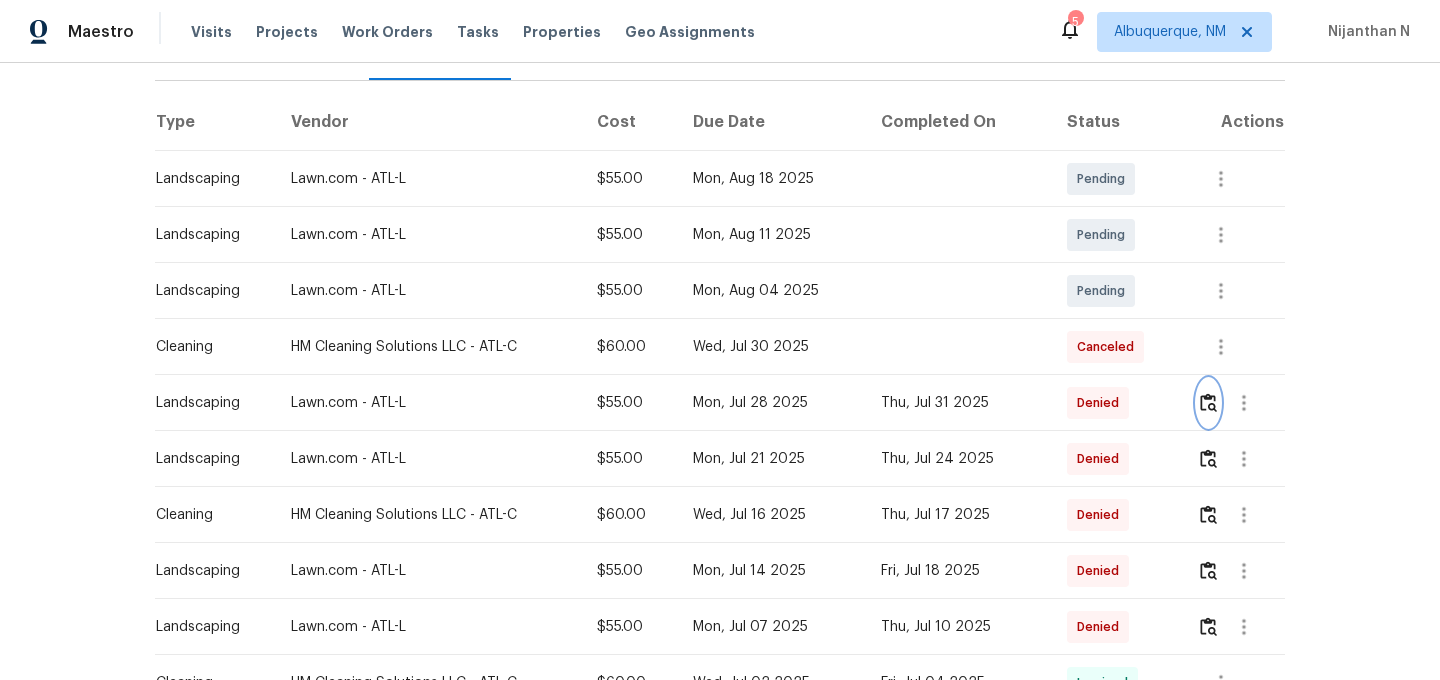 click at bounding box center (1208, 402) 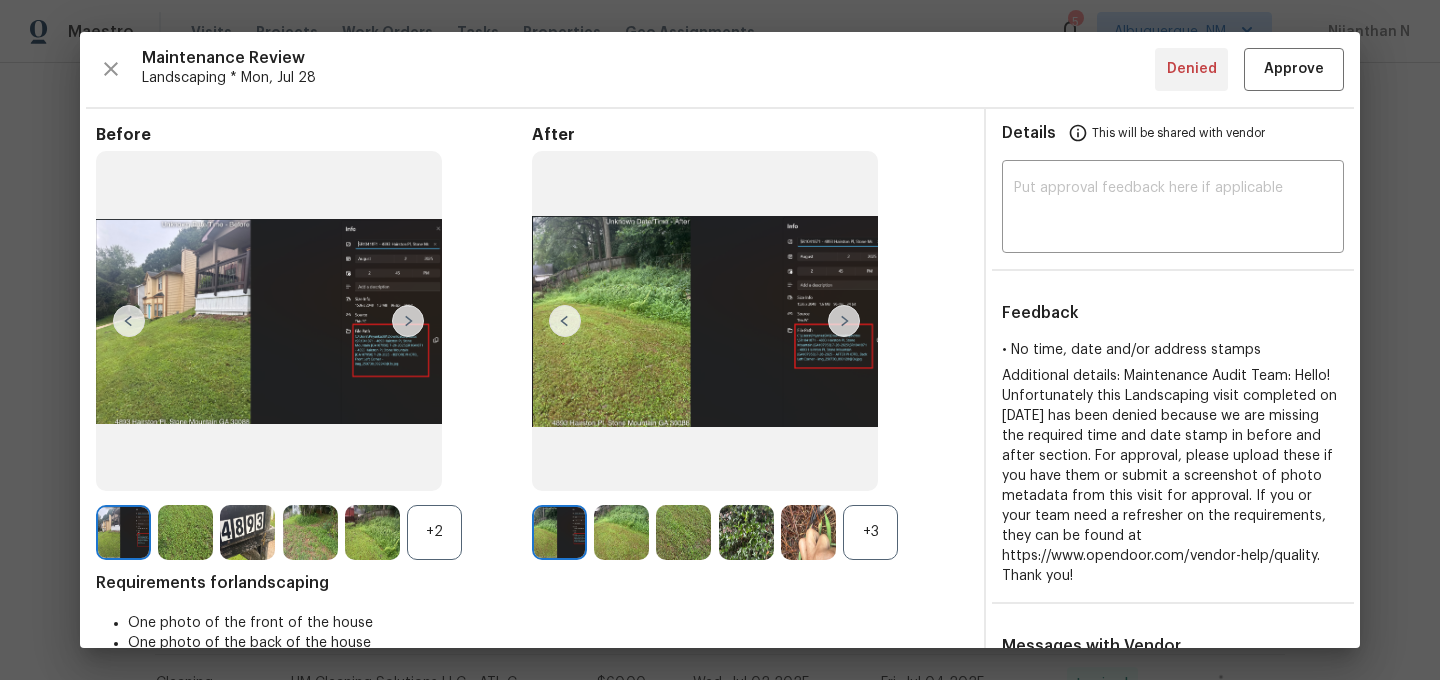 click on "+3" at bounding box center (870, 532) 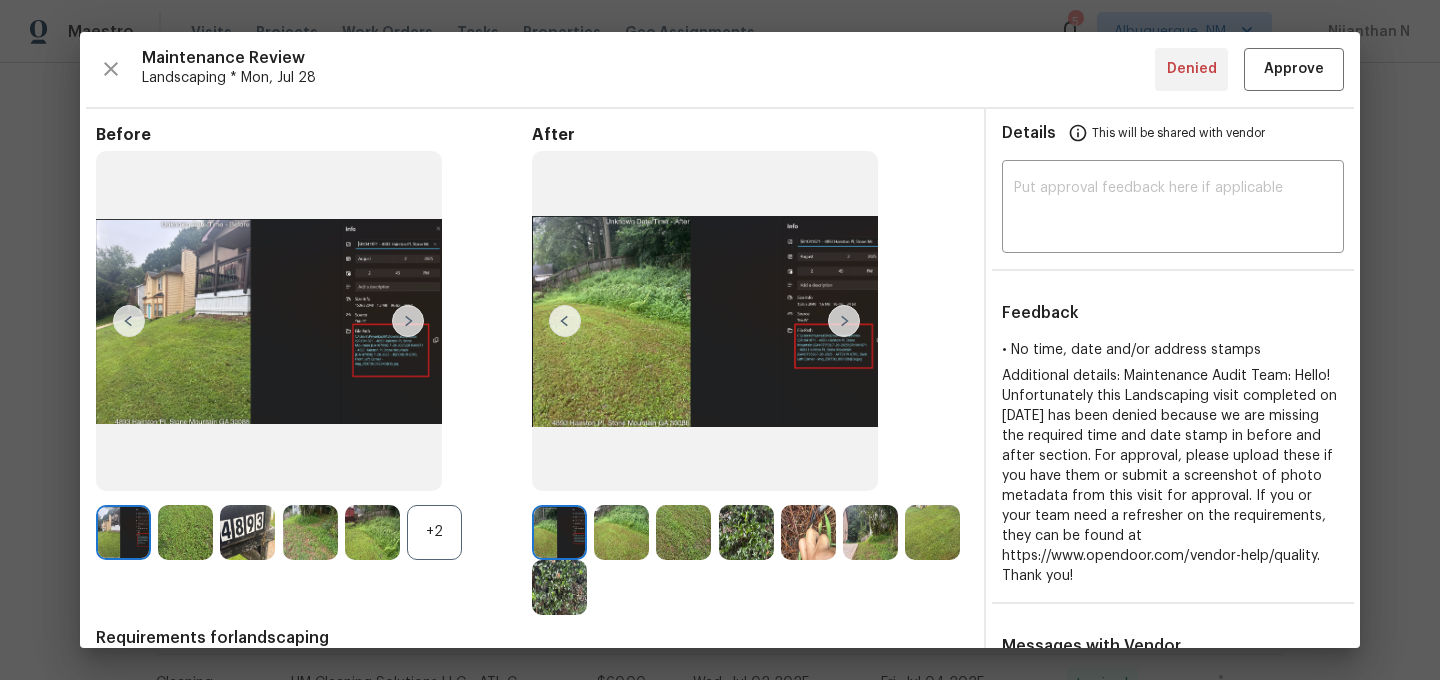 click on "+2" at bounding box center [434, 532] 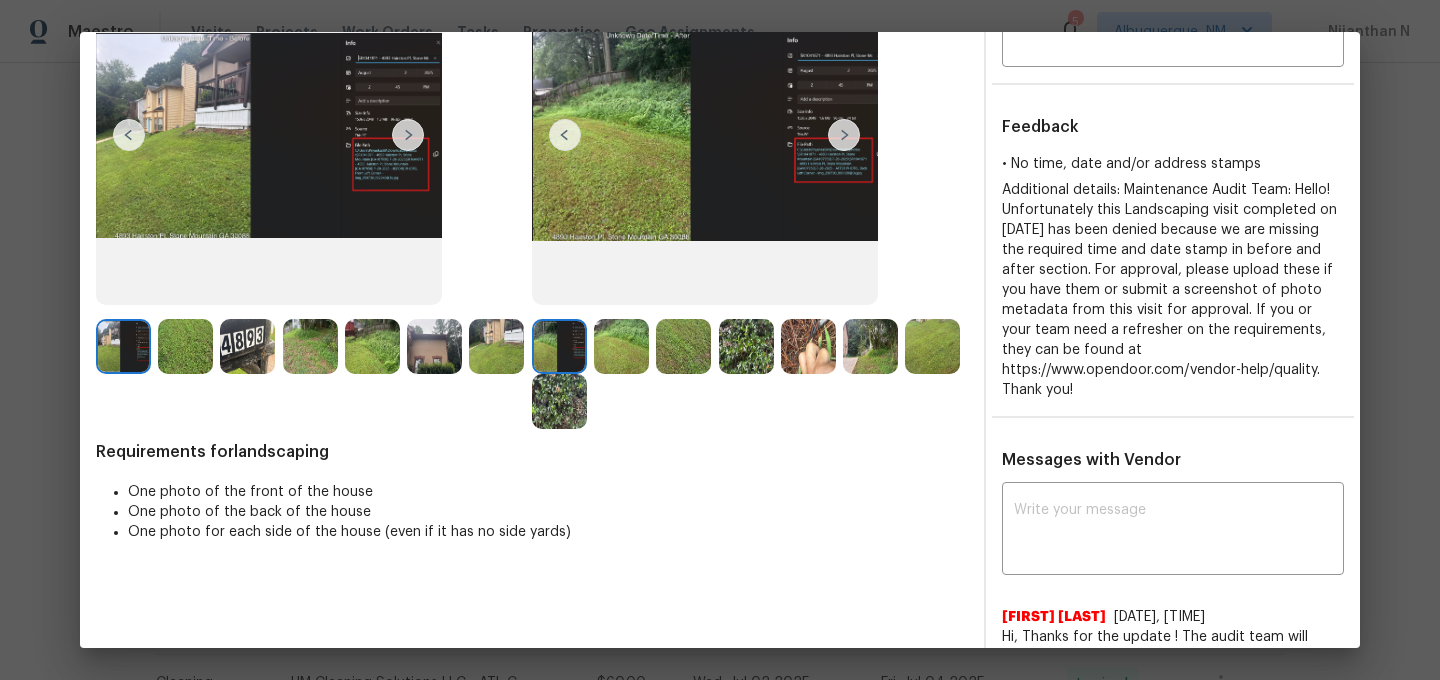 scroll, scrollTop: 193, scrollLeft: 0, axis: vertical 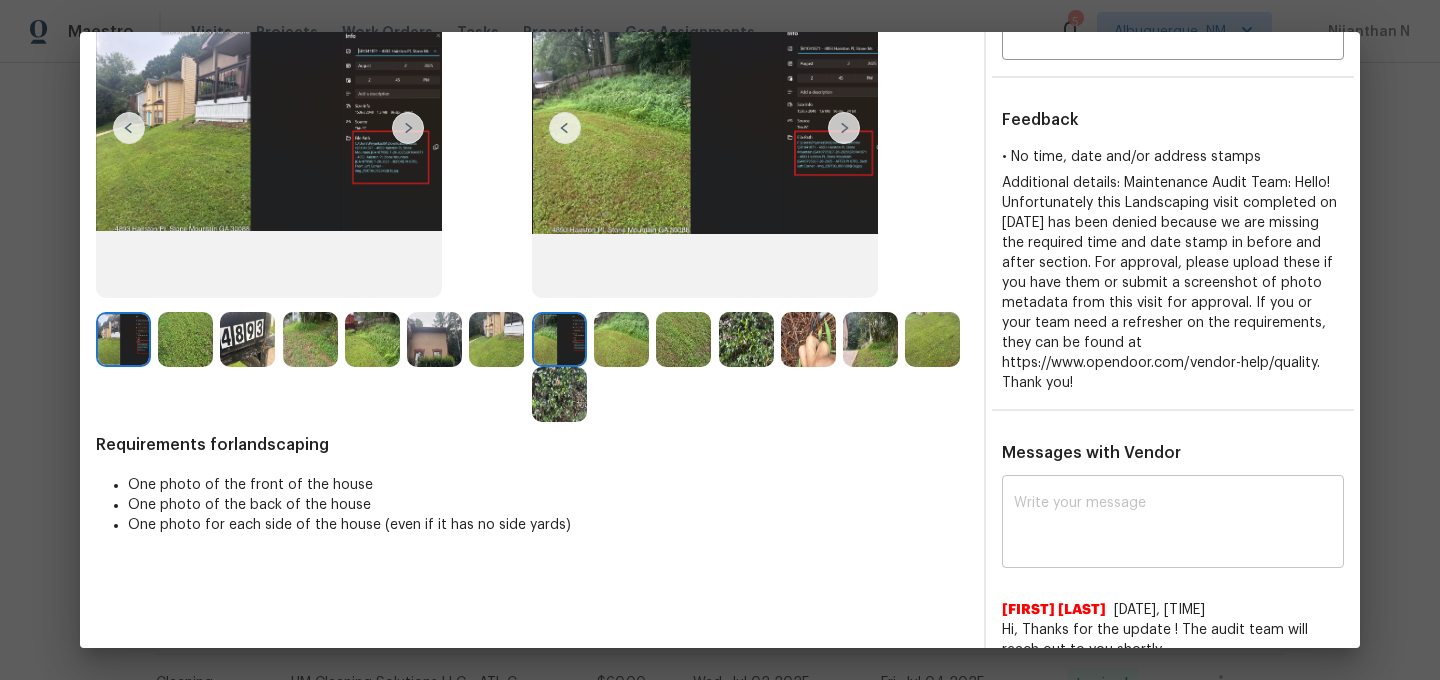 click on "x ​" at bounding box center [1173, 524] 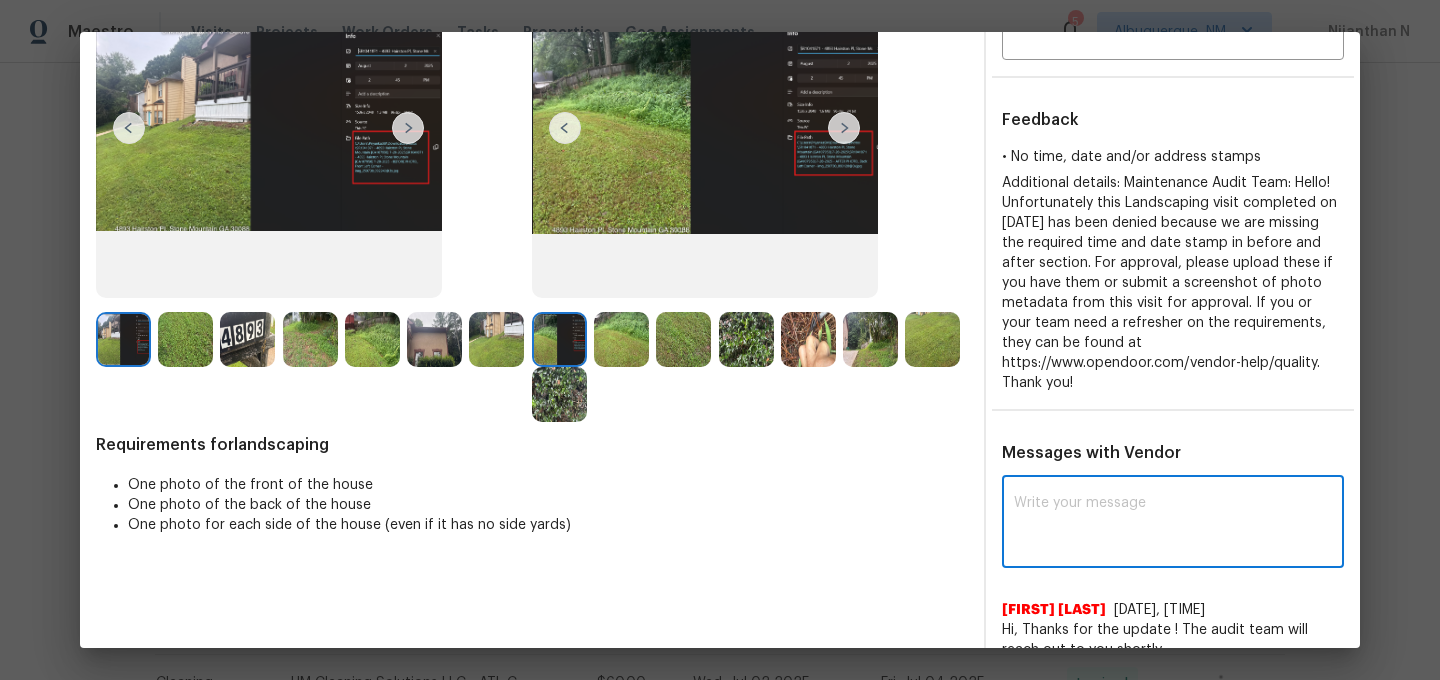 paste on "Maintenance Audit Team: As per our updated policy, screenshots of photo metadata will no longer be accepted for verification purposes. Please ensure that all future photos are captured using a valid timestamp application, with the date, time and address clearly visible on the image itself." 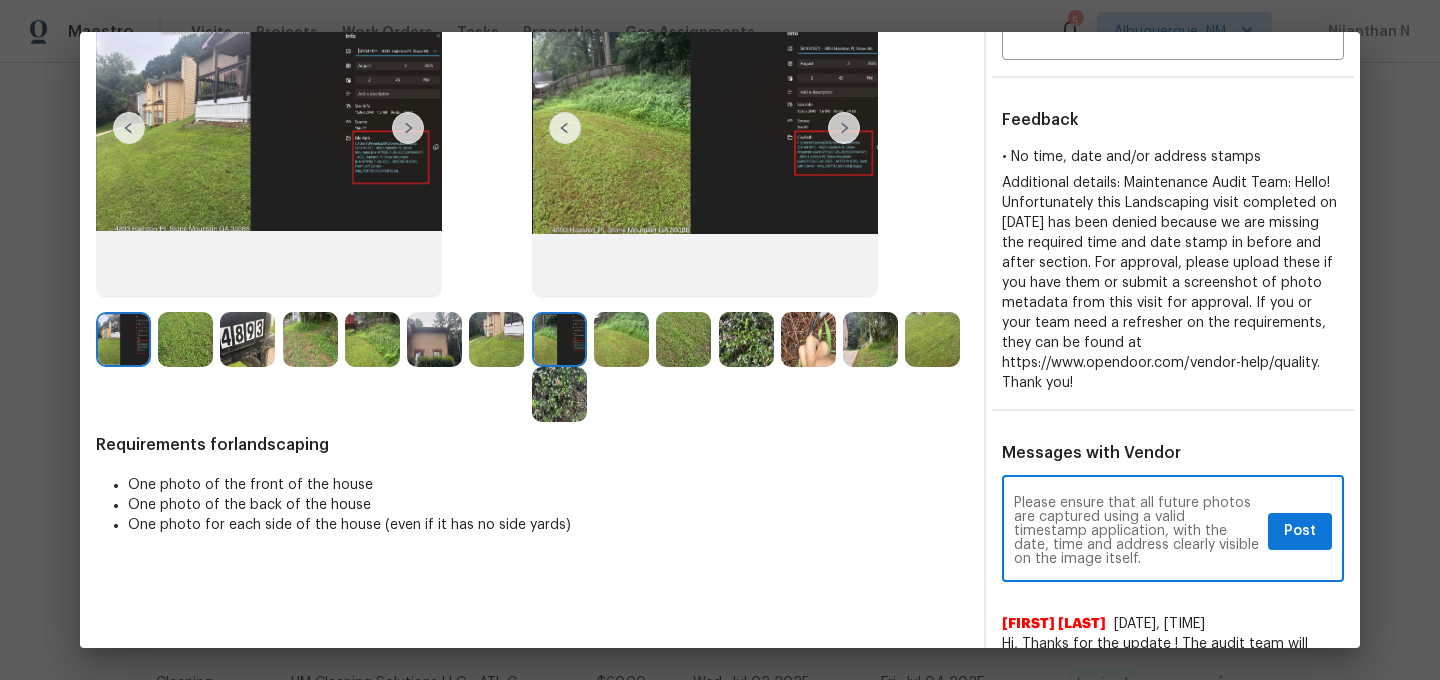 scroll, scrollTop: 0, scrollLeft: 0, axis: both 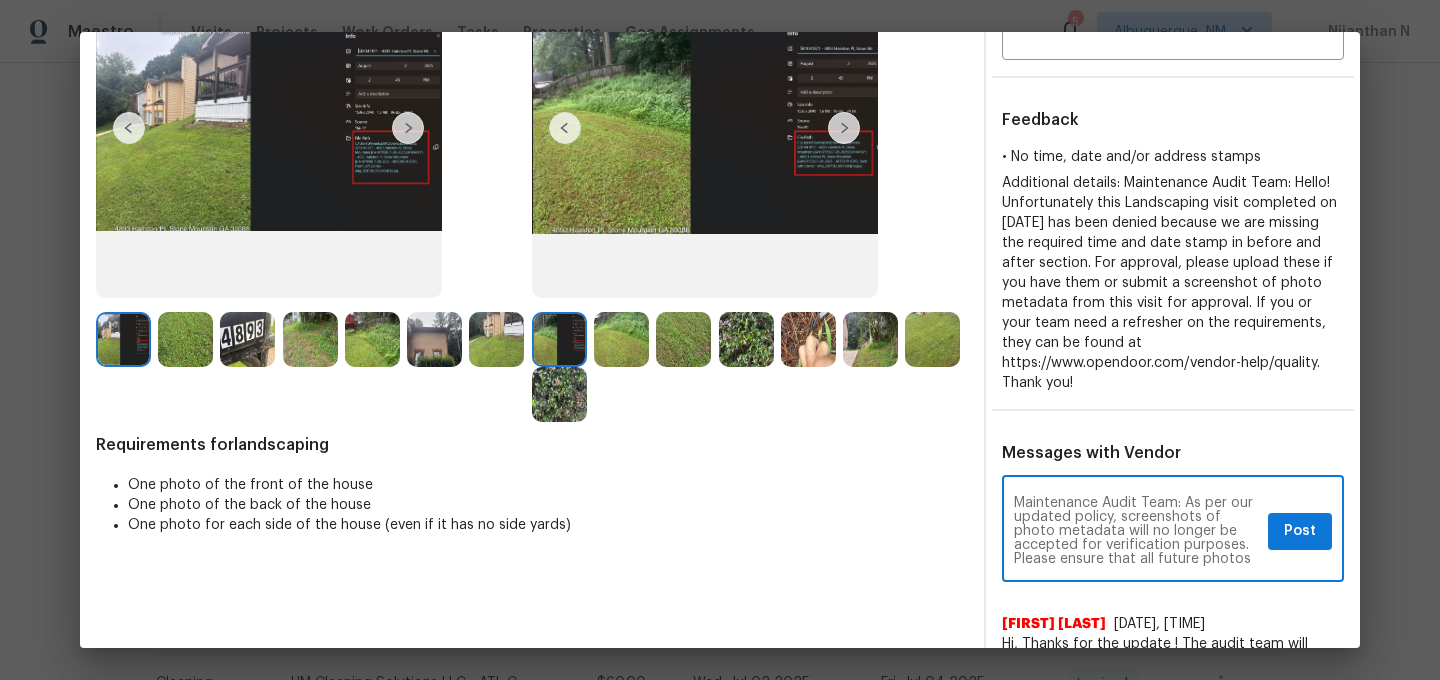 type on "Maintenance Audit Team: As per our updated policy, screenshots of photo metadata will no longer be accepted for verification purposes. Please ensure that all future photos are captured using a valid timestamp application, with the date, time and address clearly visible on the image itself." 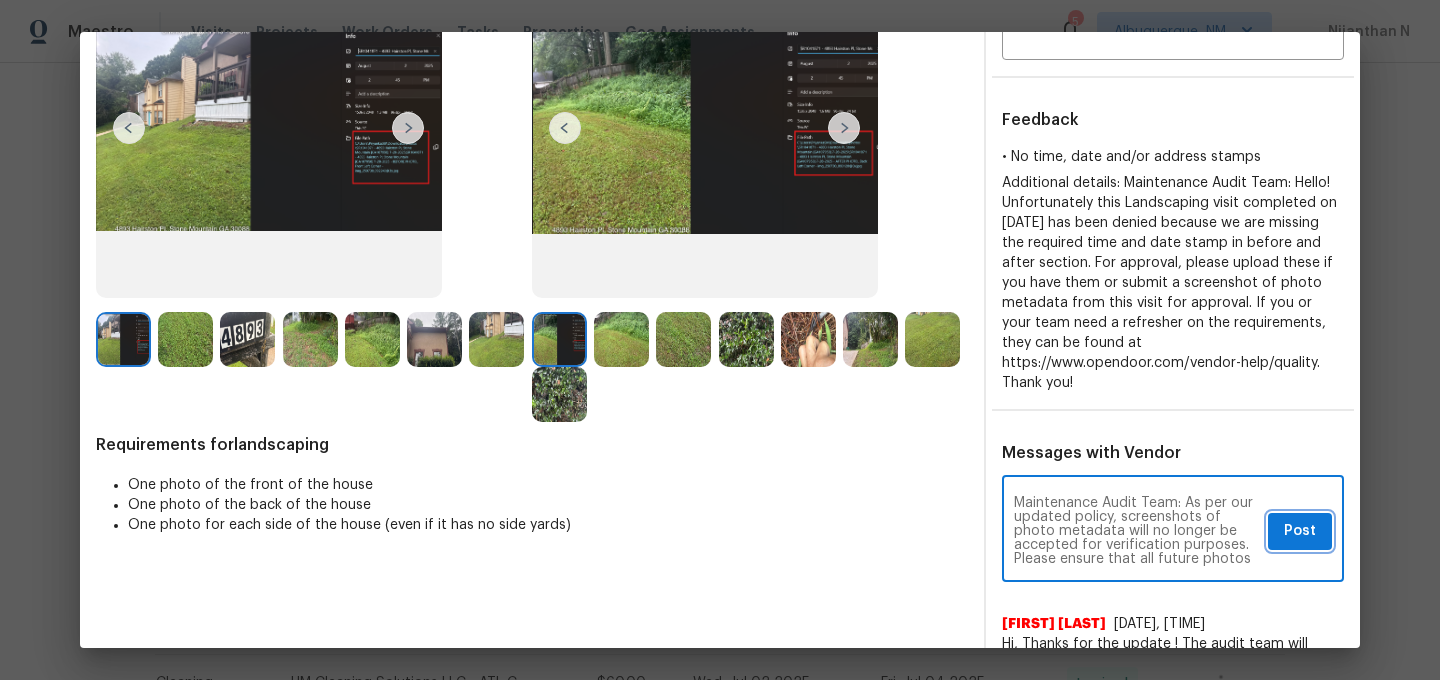 click on "Post" at bounding box center (1300, 531) 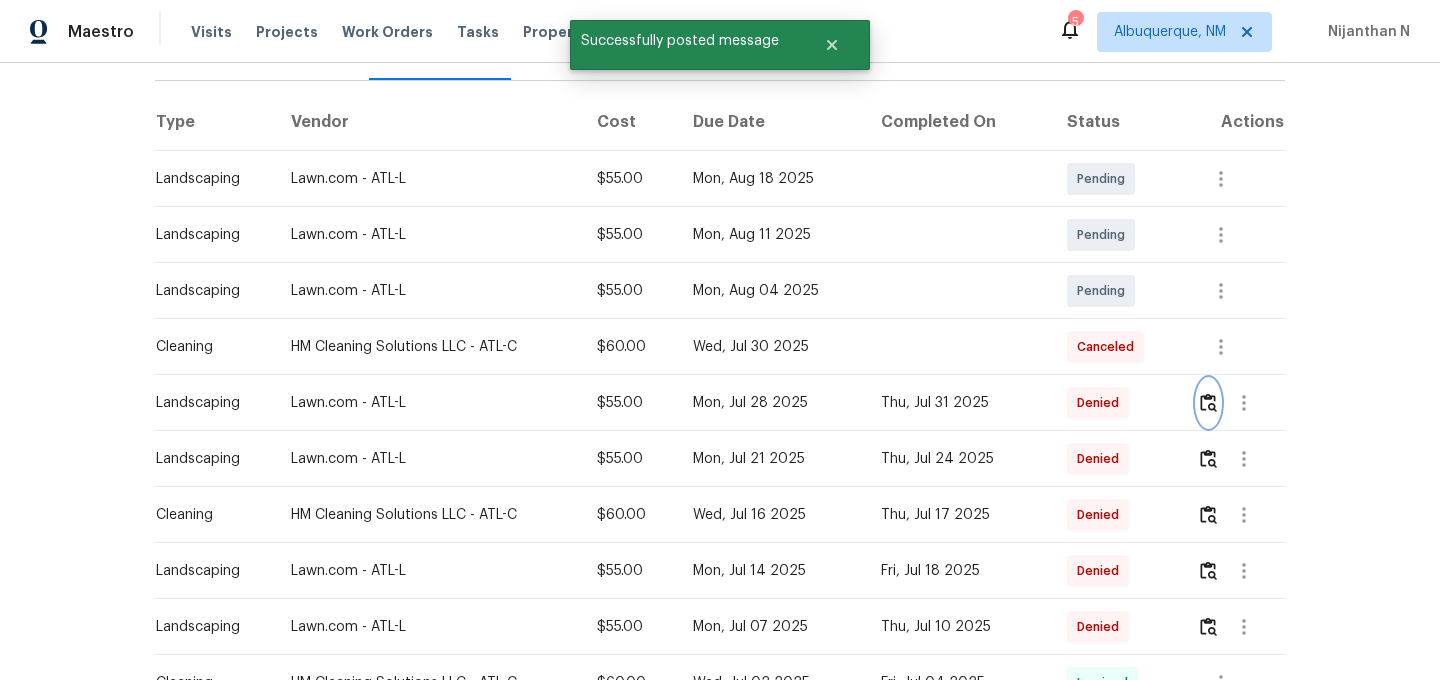 scroll, scrollTop: 0, scrollLeft: 0, axis: both 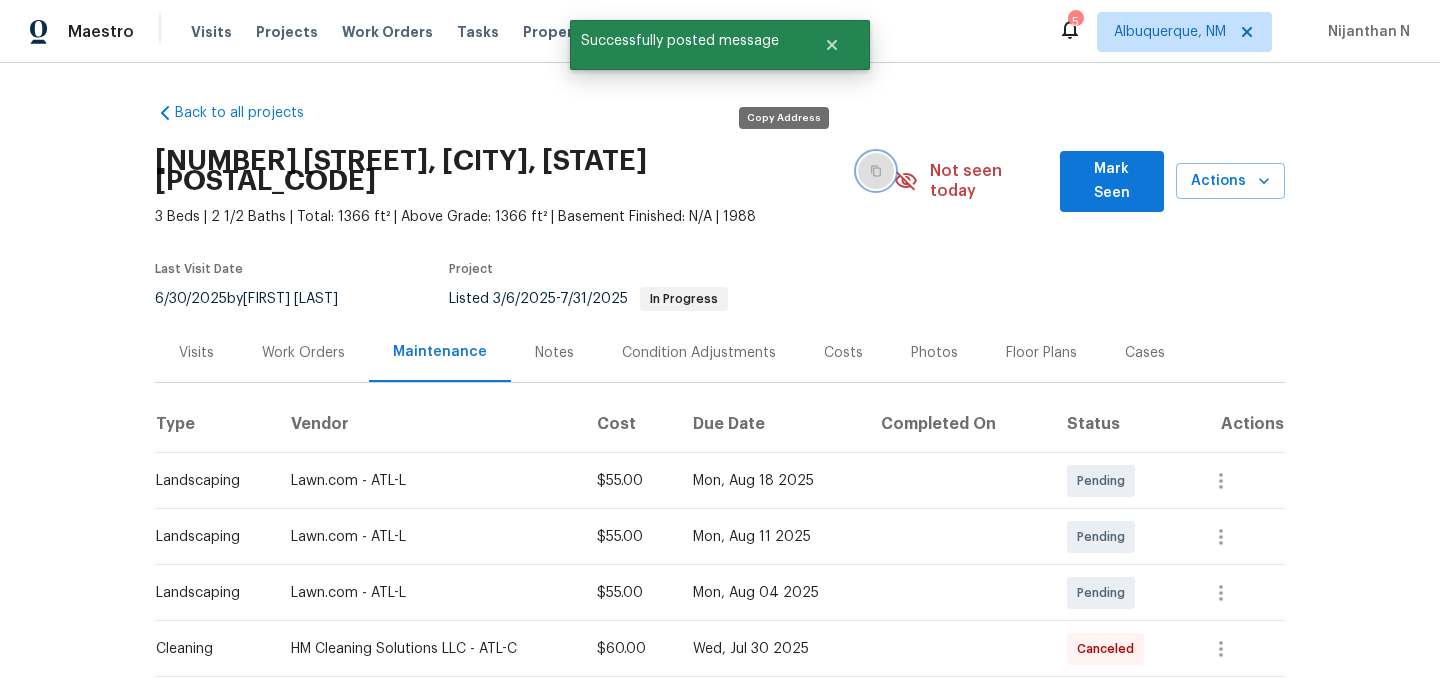 click 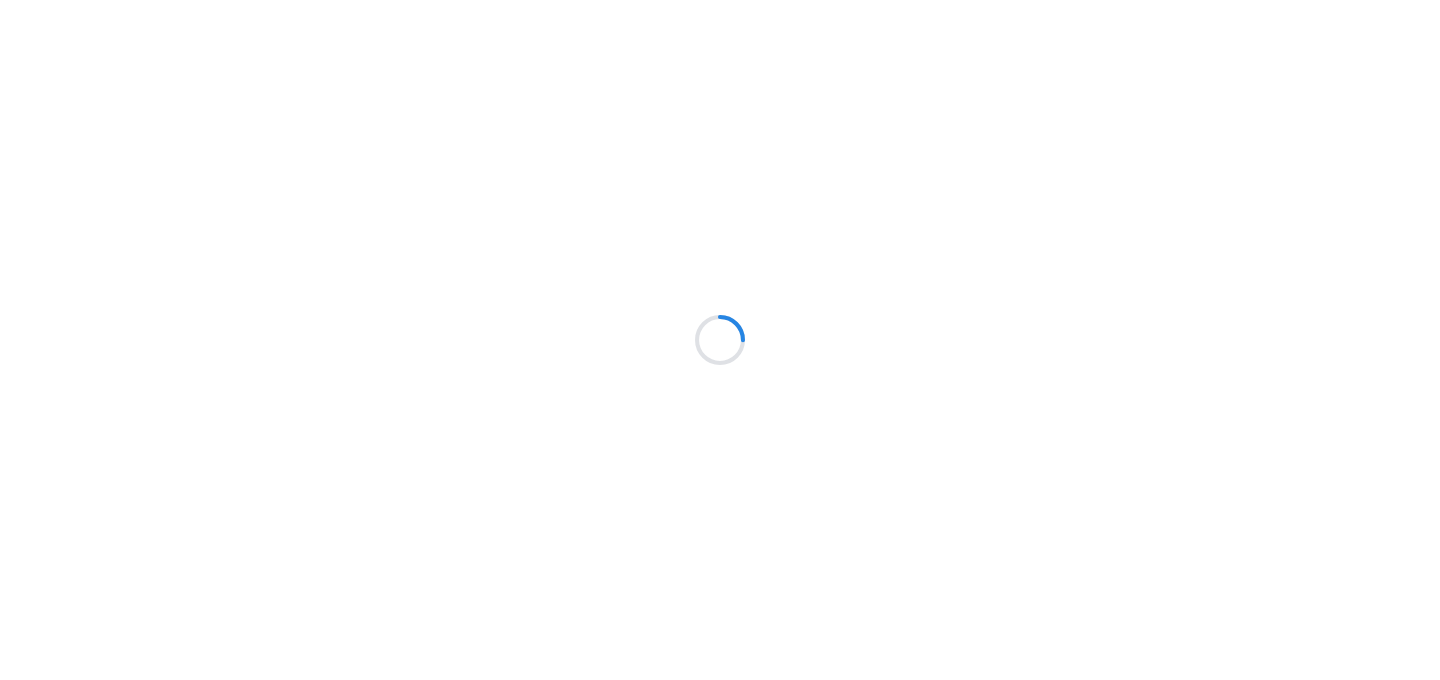 scroll, scrollTop: 0, scrollLeft: 0, axis: both 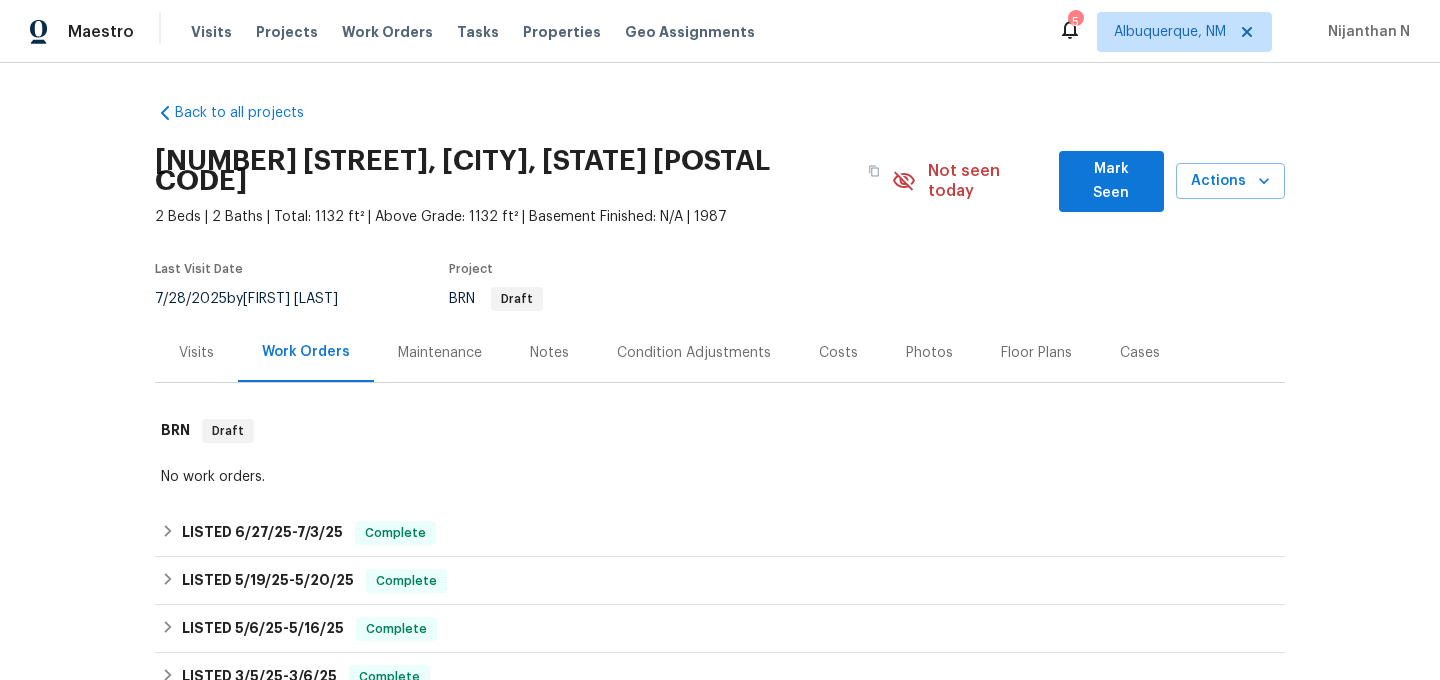 click on "Maintenance" at bounding box center (440, 353) 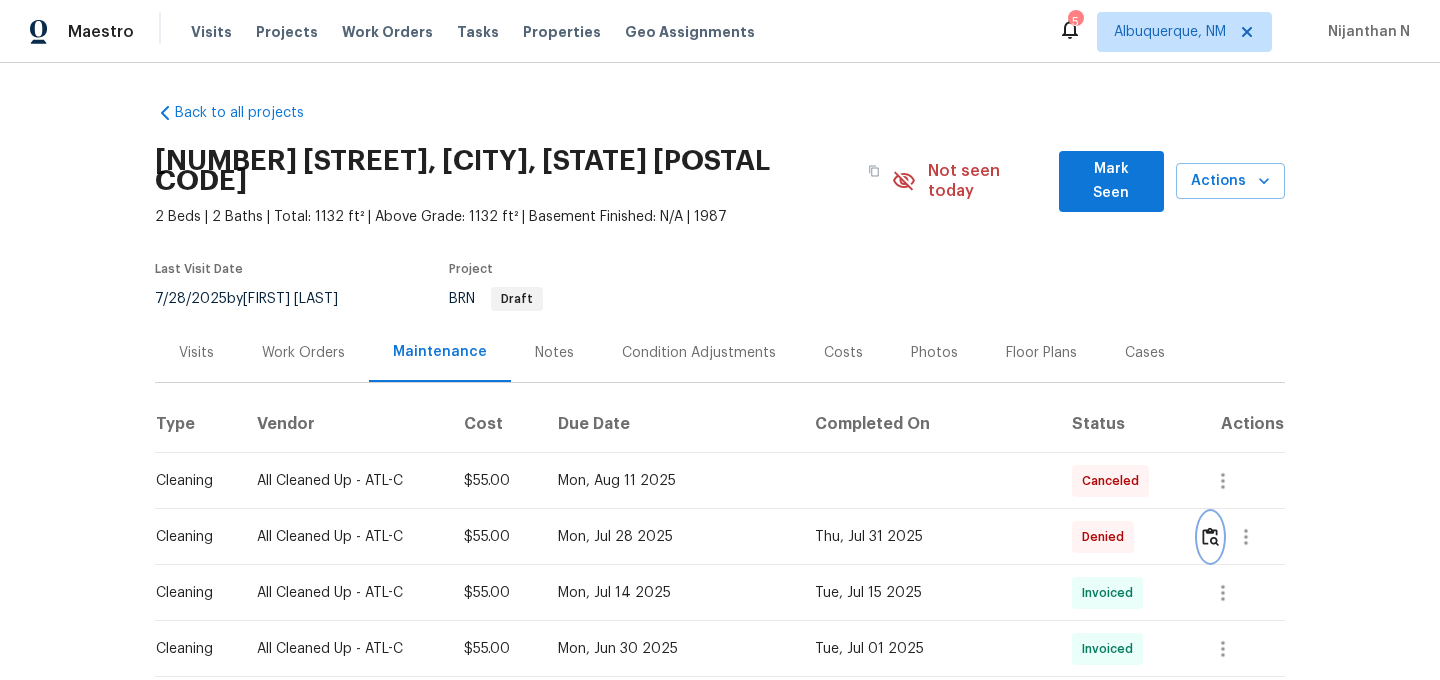 click at bounding box center [1210, 536] 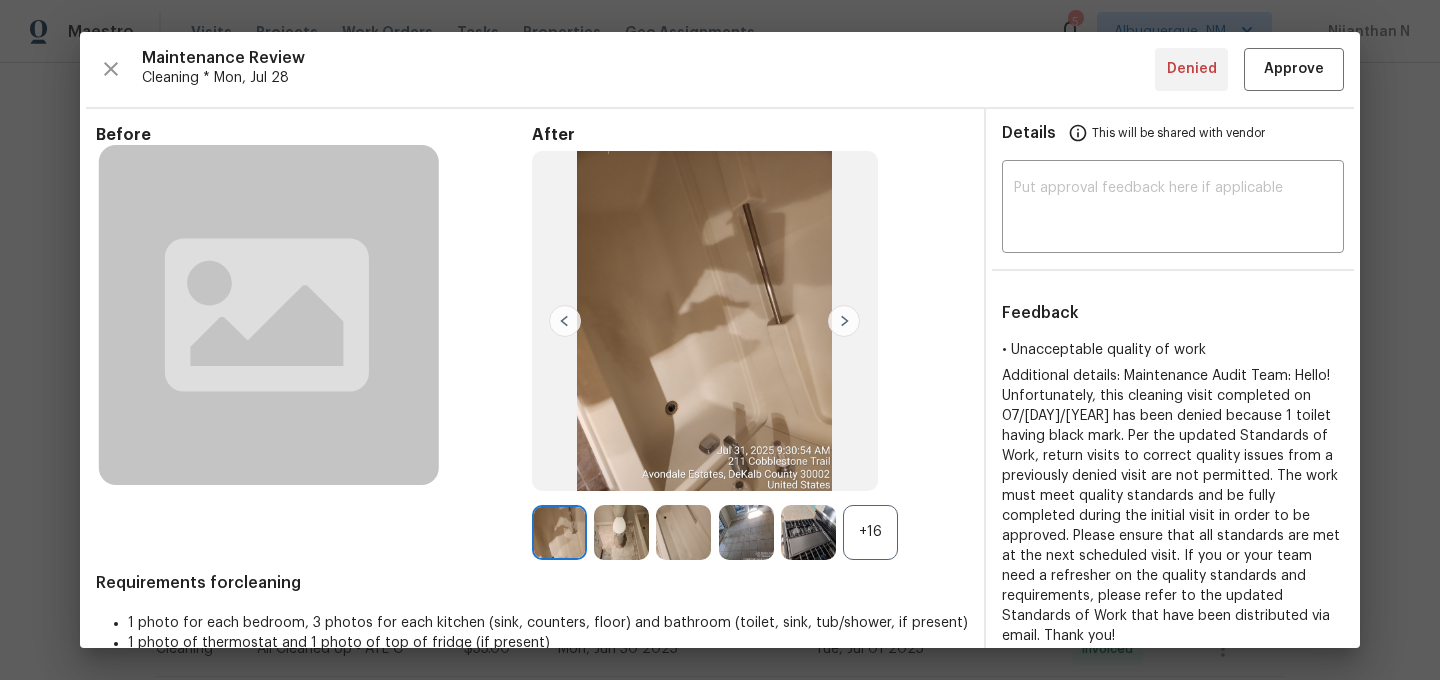 click on "+16" at bounding box center [870, 532] 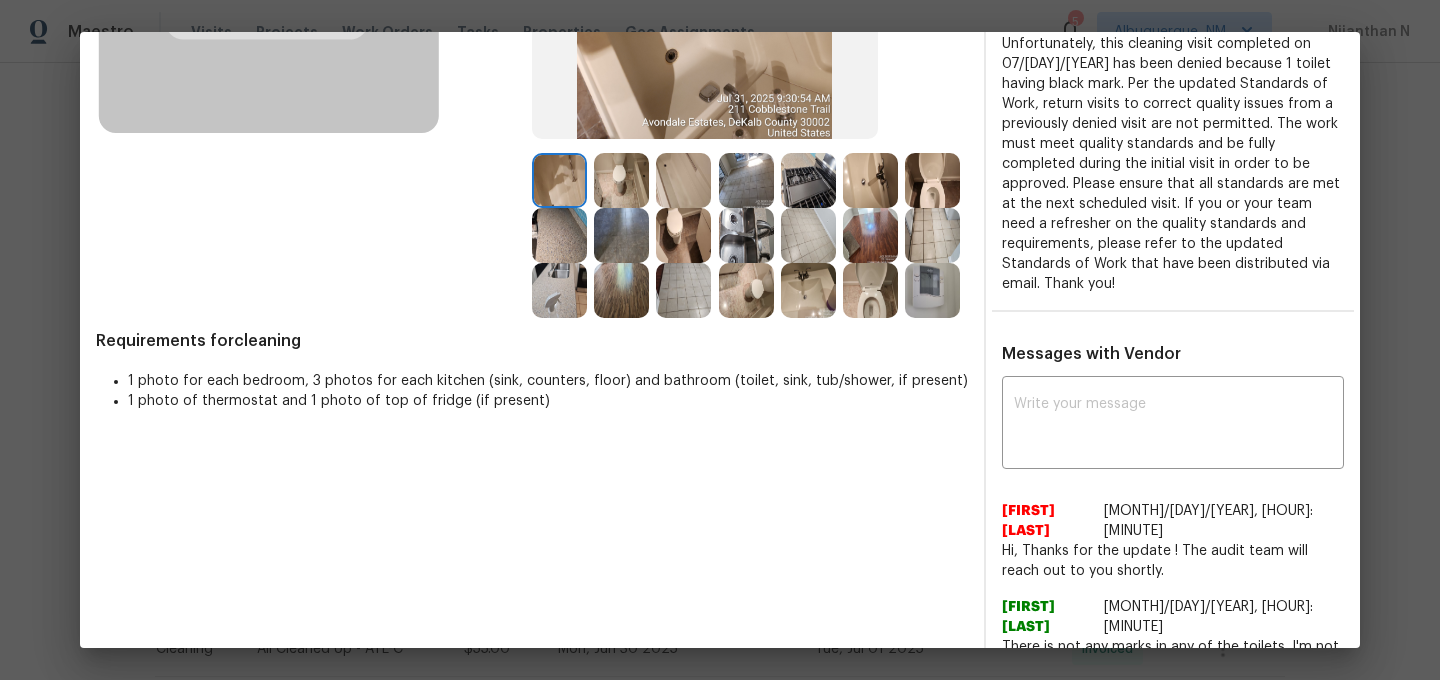 scroll, scrollTop: 157, scrollLeft: 0, axis: vertical 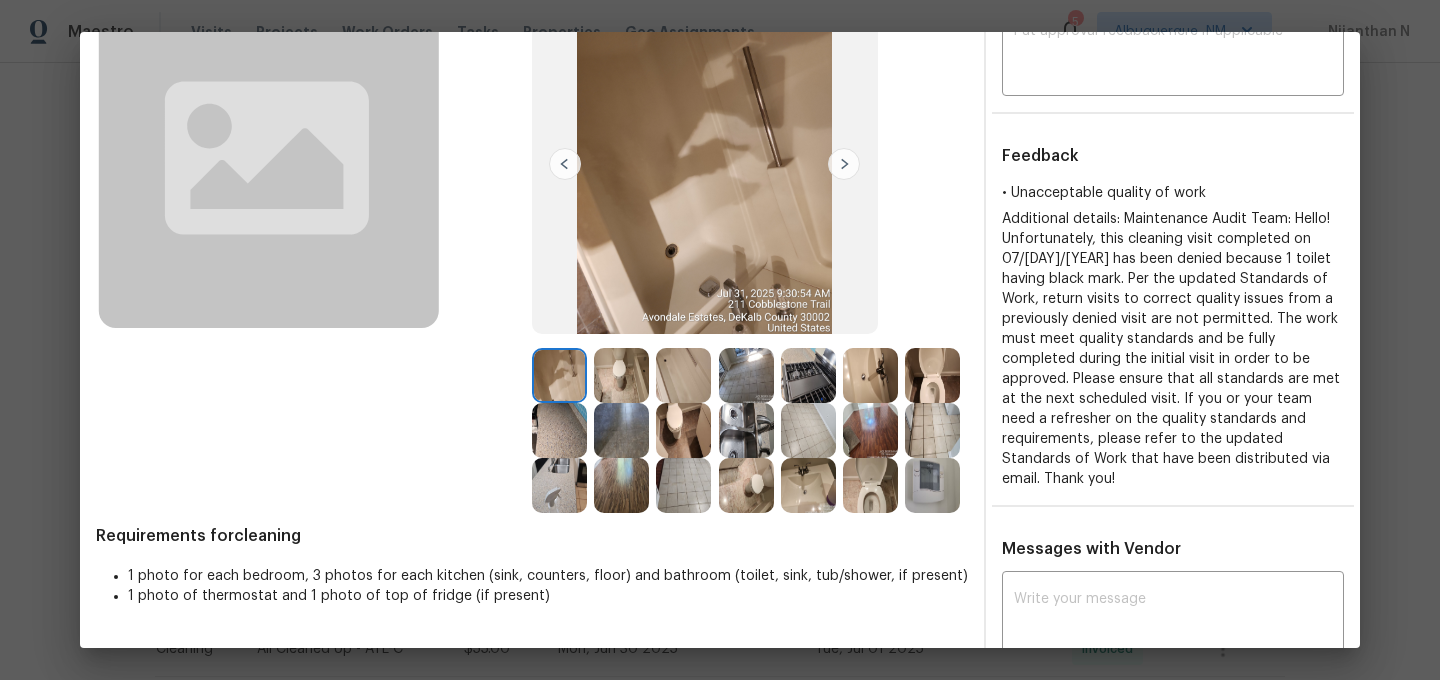 click at bounding box center [932, 375] 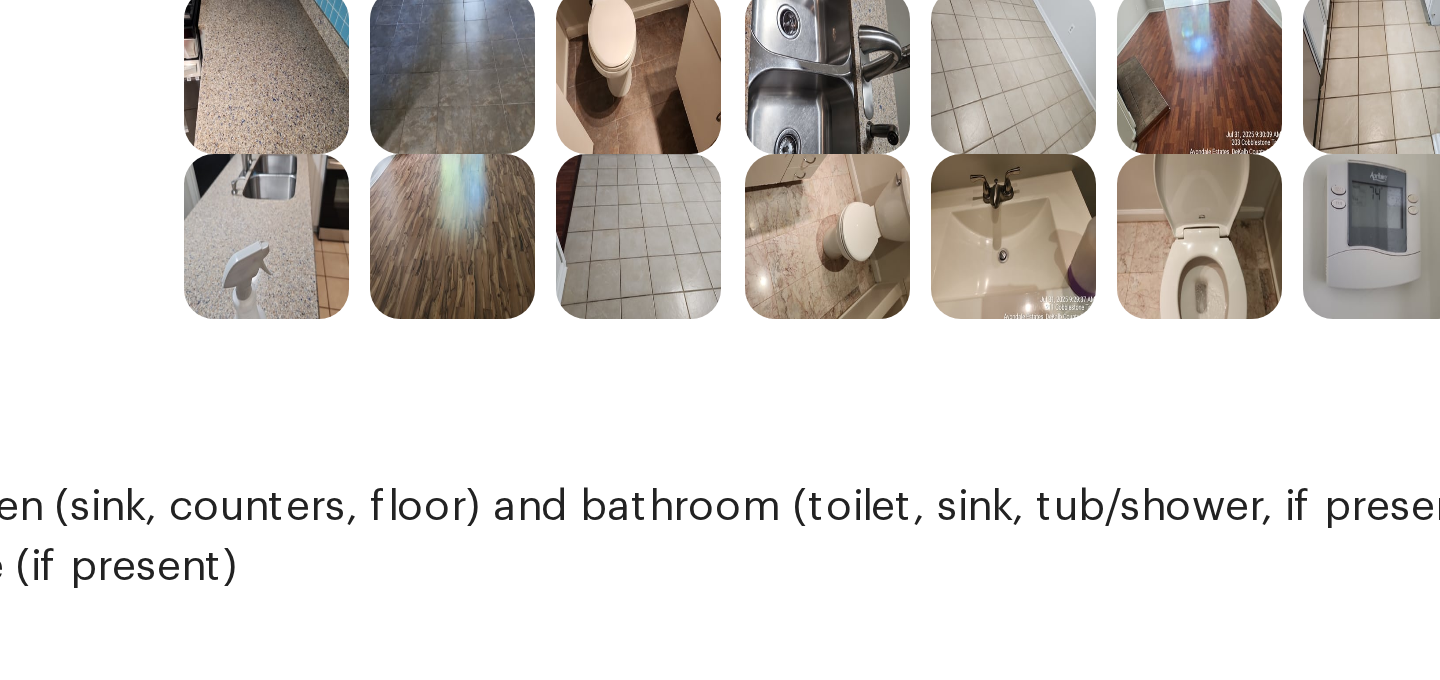 scroll, scrollTop: 459, scrollLeft: 0, axis: vertical 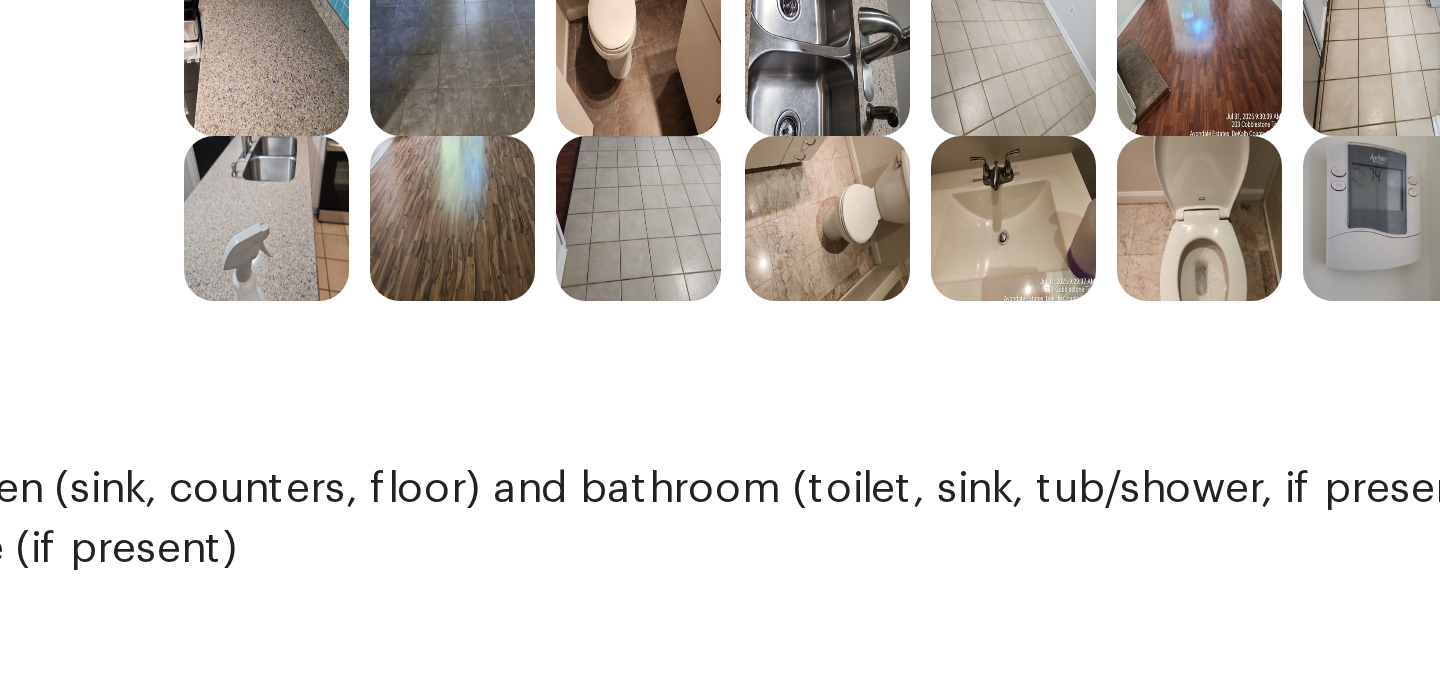 click at bounding box center [870, 183] 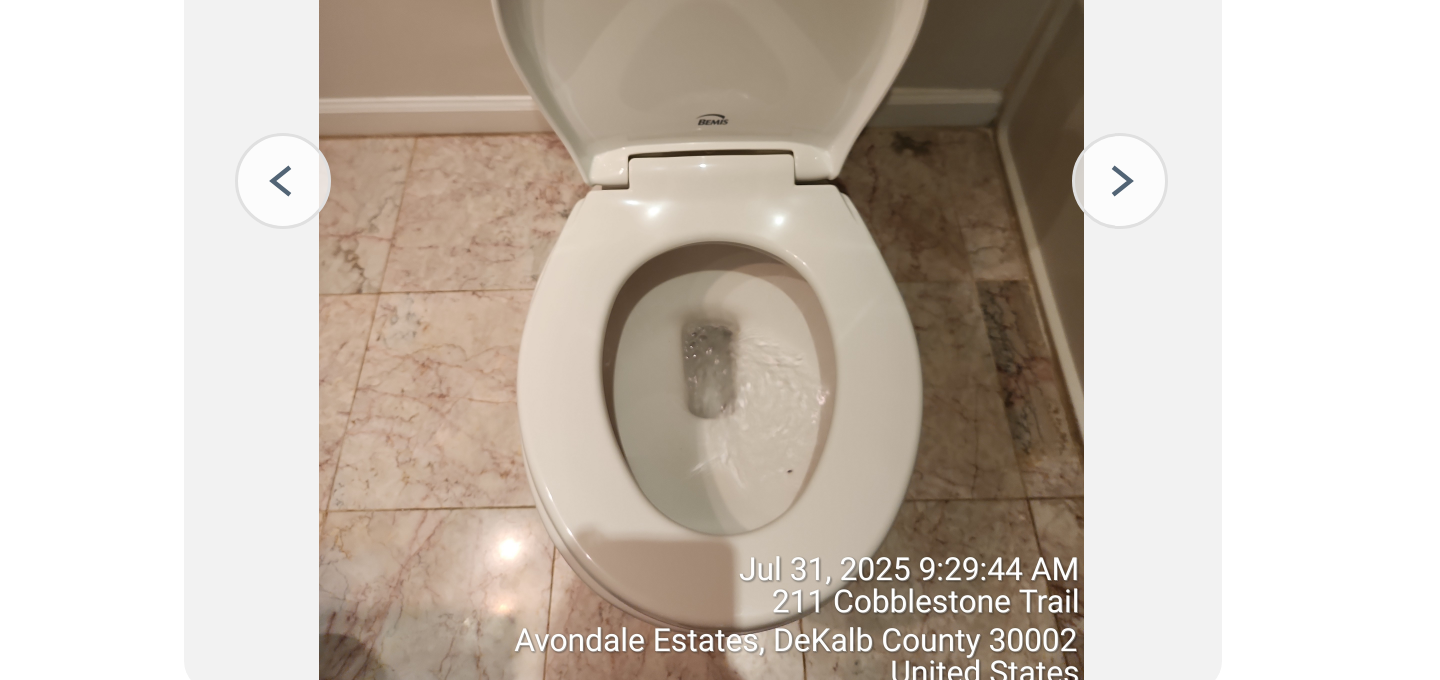 scroll, scrollTop: 159, scrollLeft: 0, axis: vertical 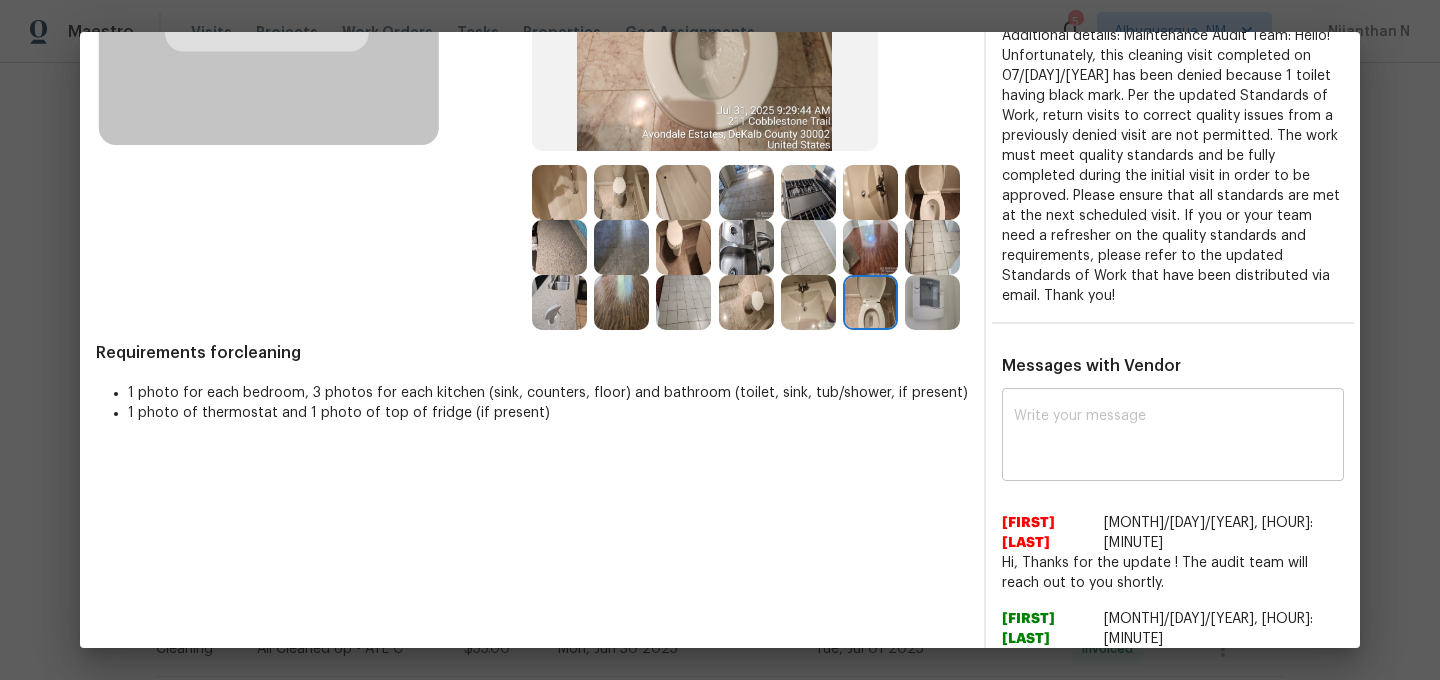 click at bounding box center (1173, 437) 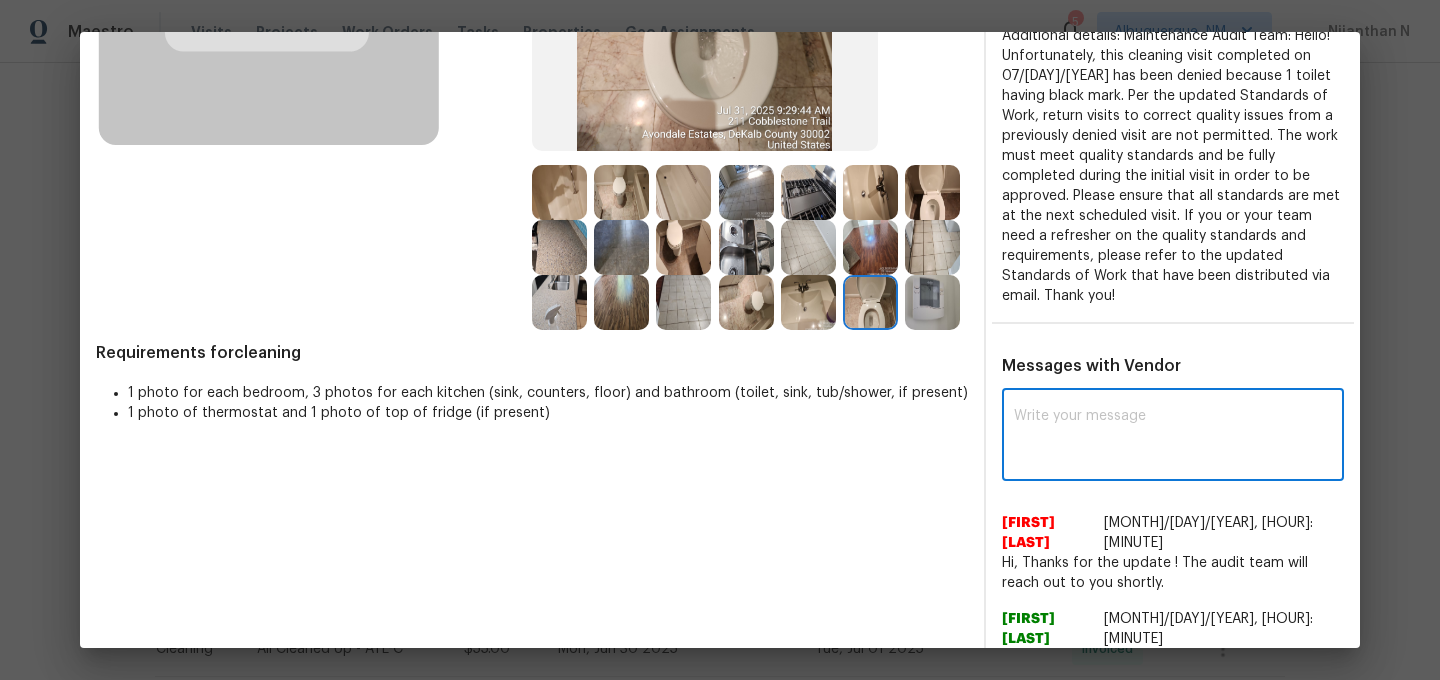 paste on "Maintenance Audit Team: Hello! Thank you for the feedback after further review this visit was approved." 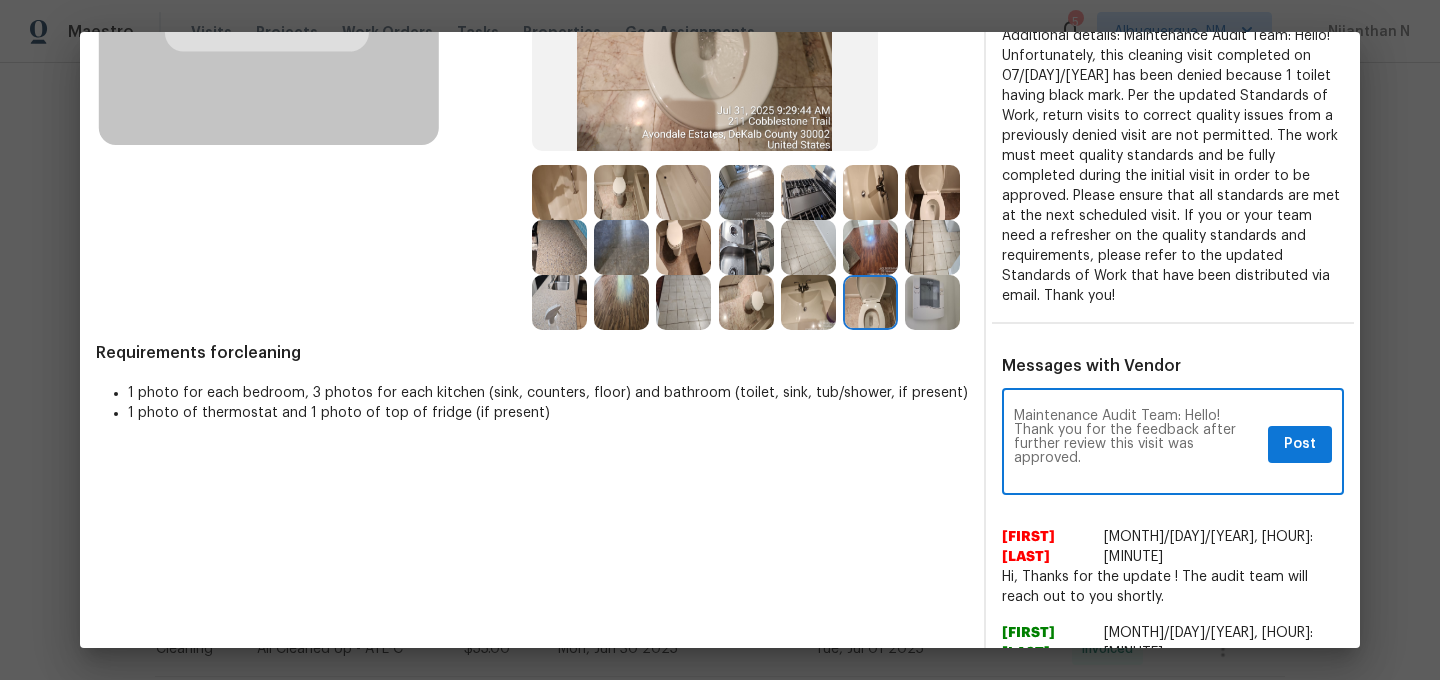 scroll, scrollTop: 0, scrollLeft: 0, axis: both 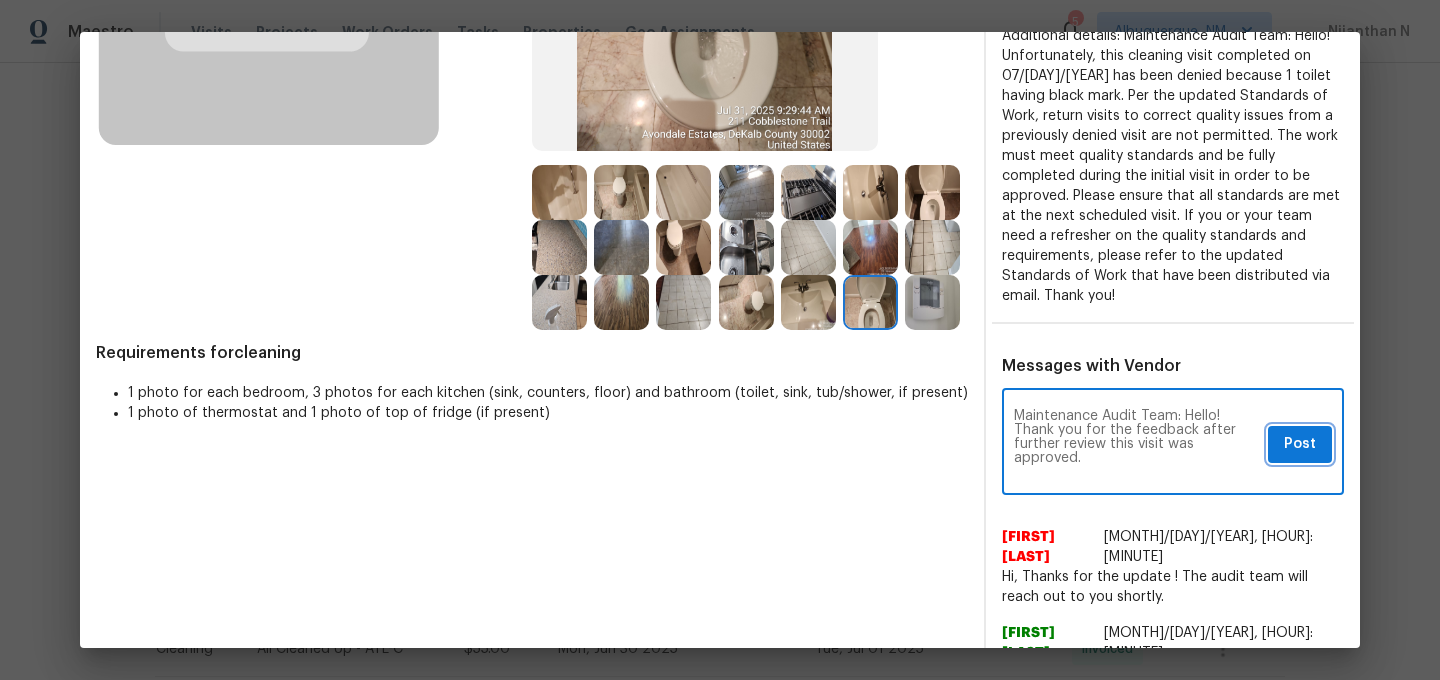 click on "Post" at bounding box center [1300, 444] 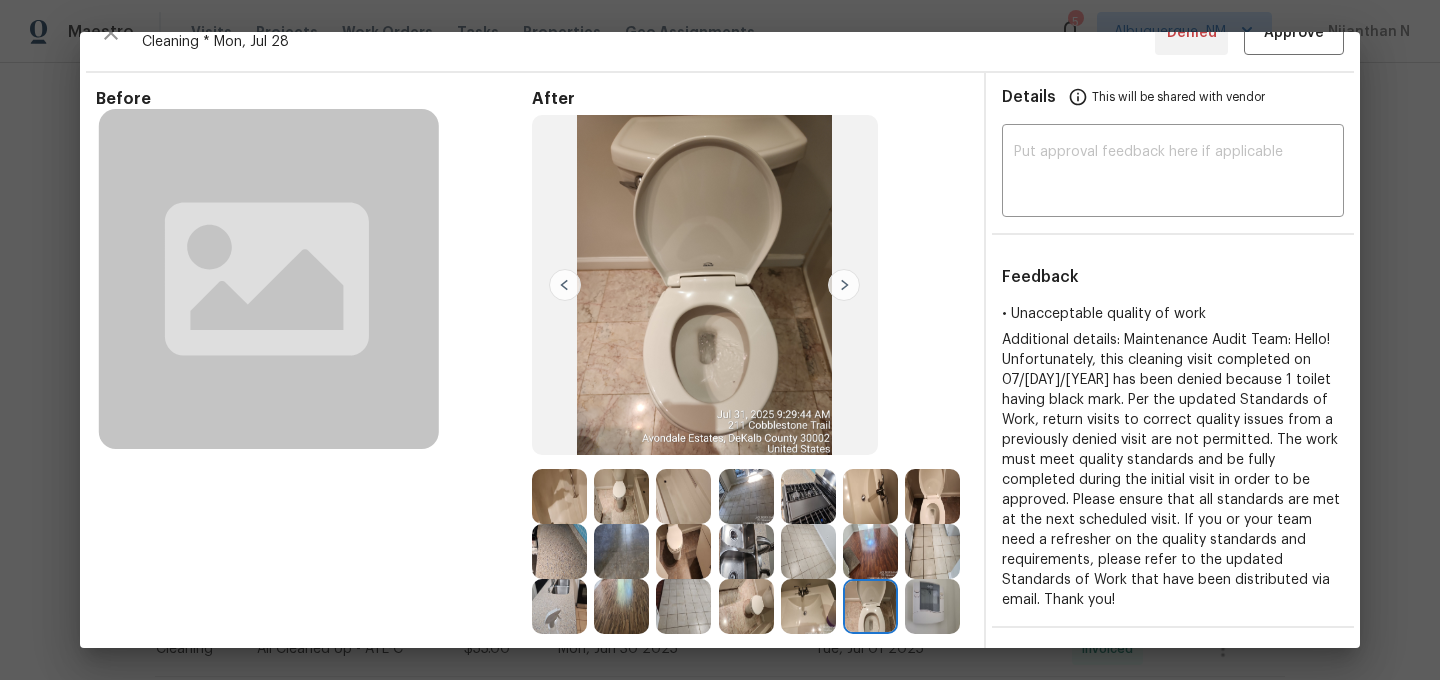 scroll, scrollTop: 0, scrollLeft: 0, axis: both 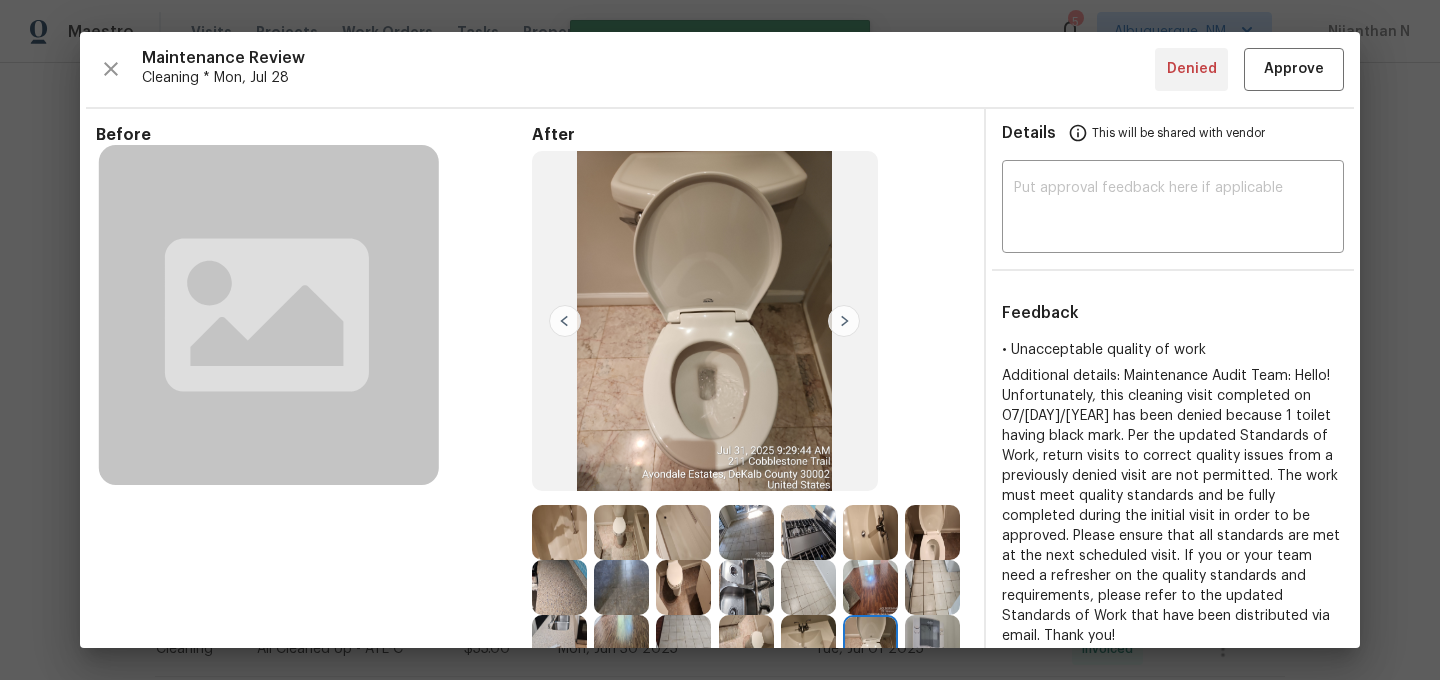type 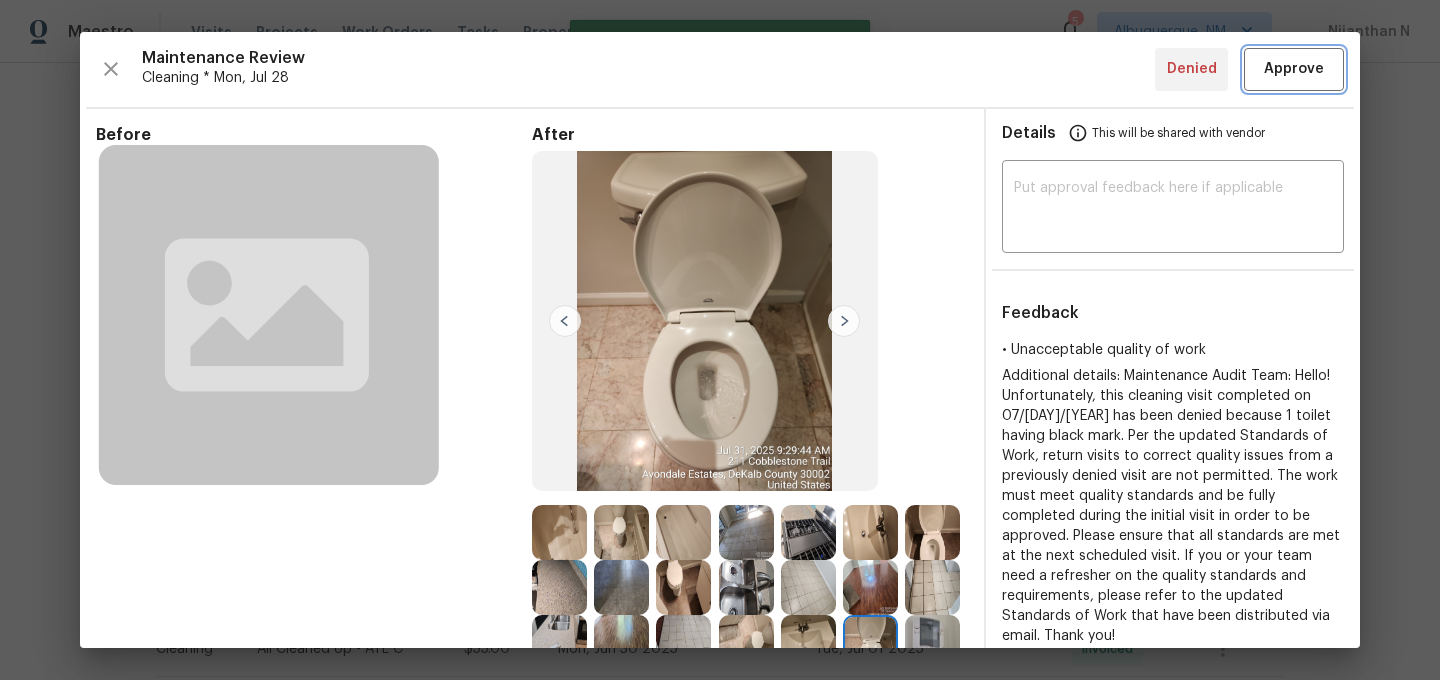 click on "Approve" at bounding box center (1294, 69) 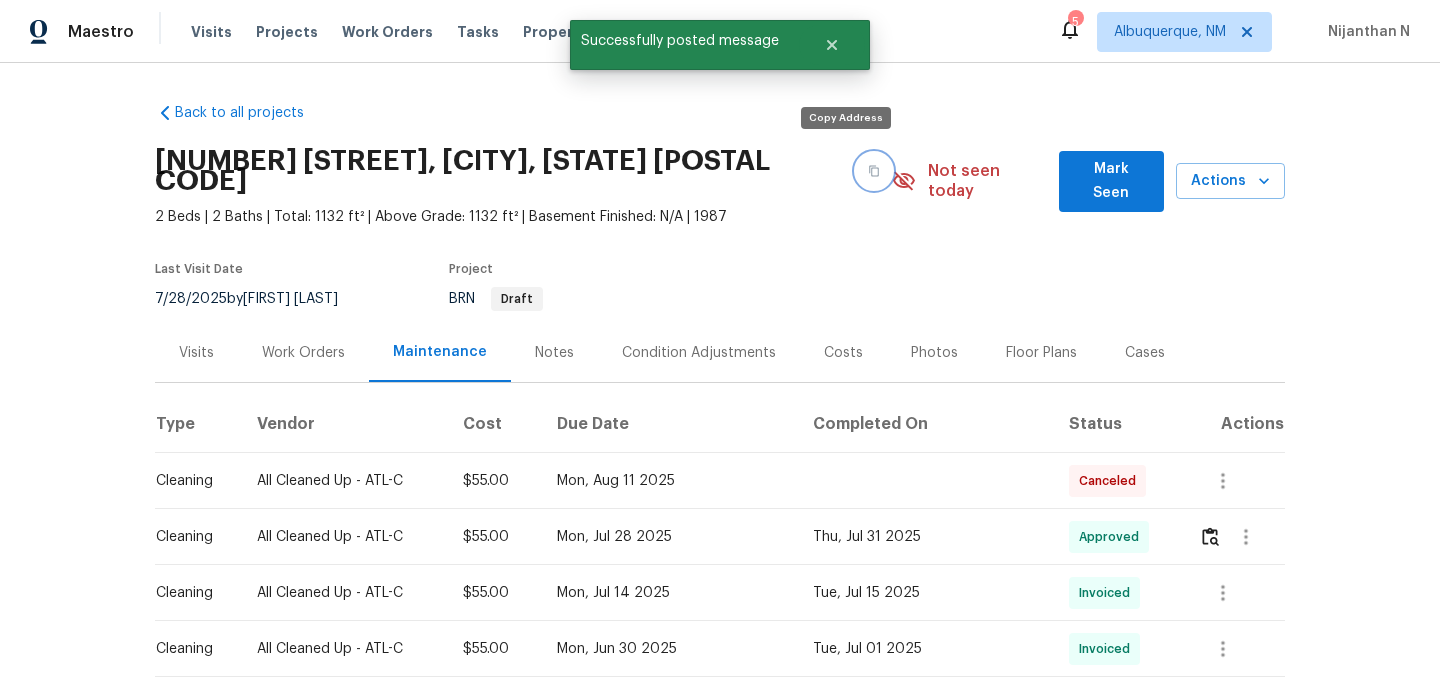 click at bounding box center [874, 171] 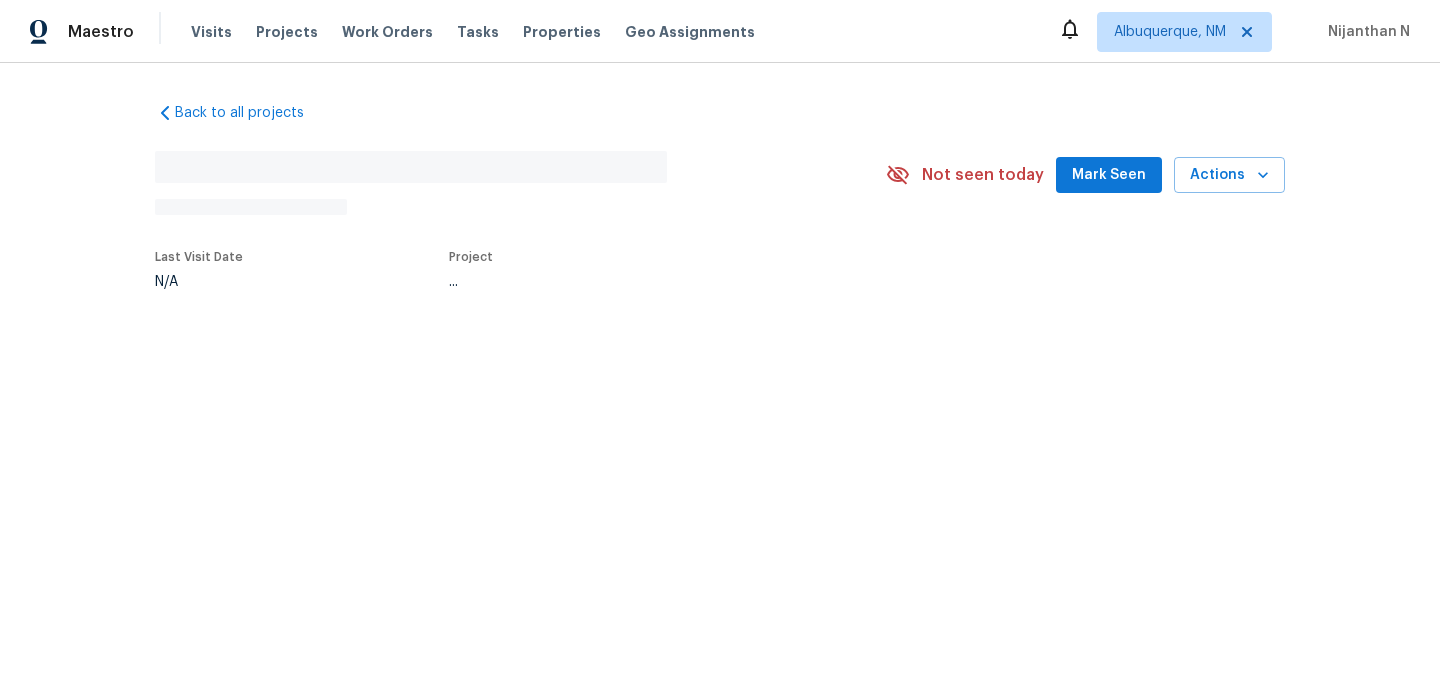 scroll, scrollTop: 0, scrollLeft: 0, axis: both 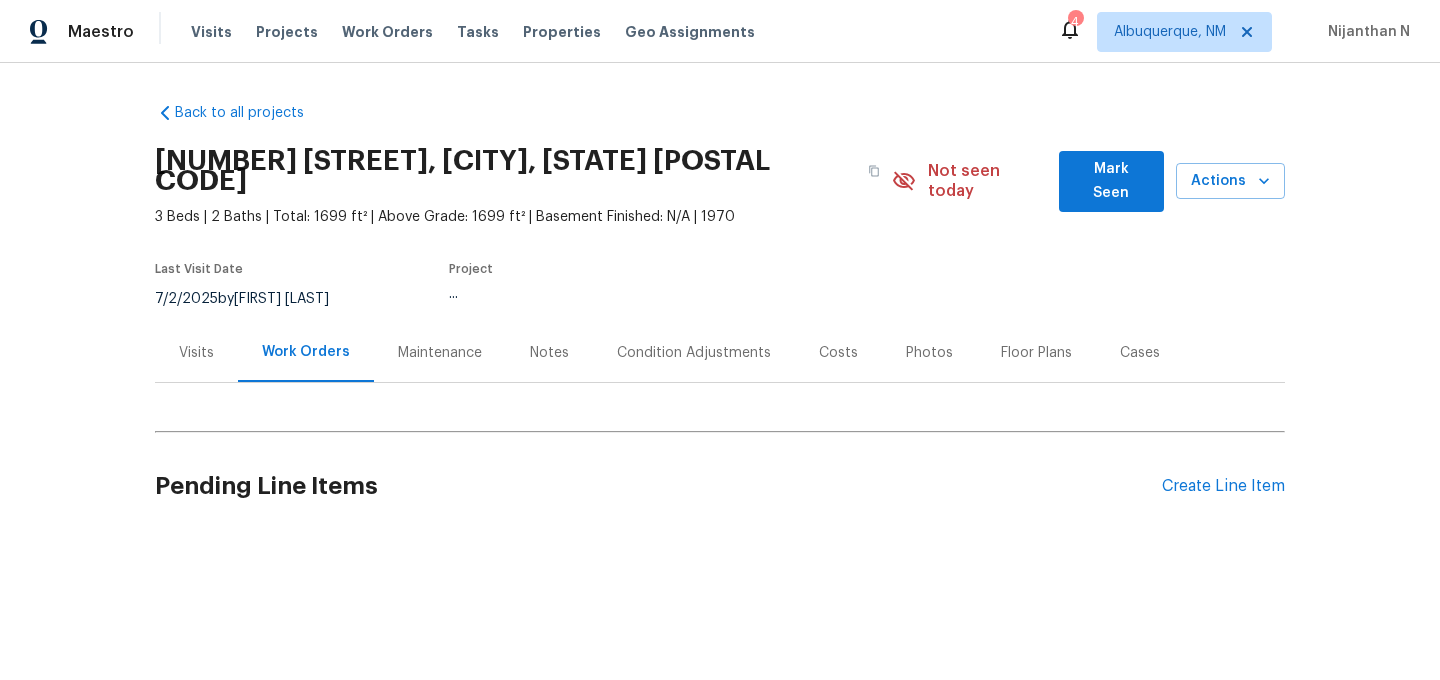 click on "Maintenance" at bounding box center [440, 353] 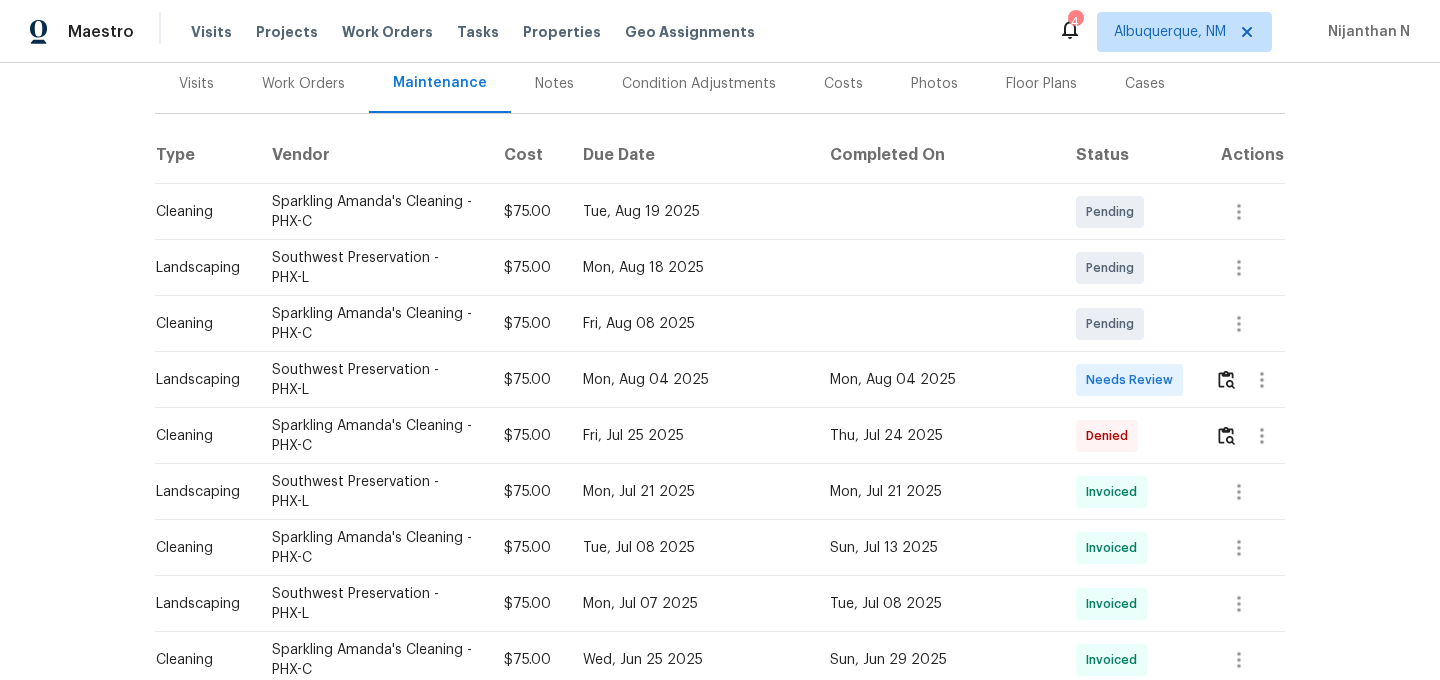 scroll, scrollTop: 390, scrollLeft: 0, axis: vertical 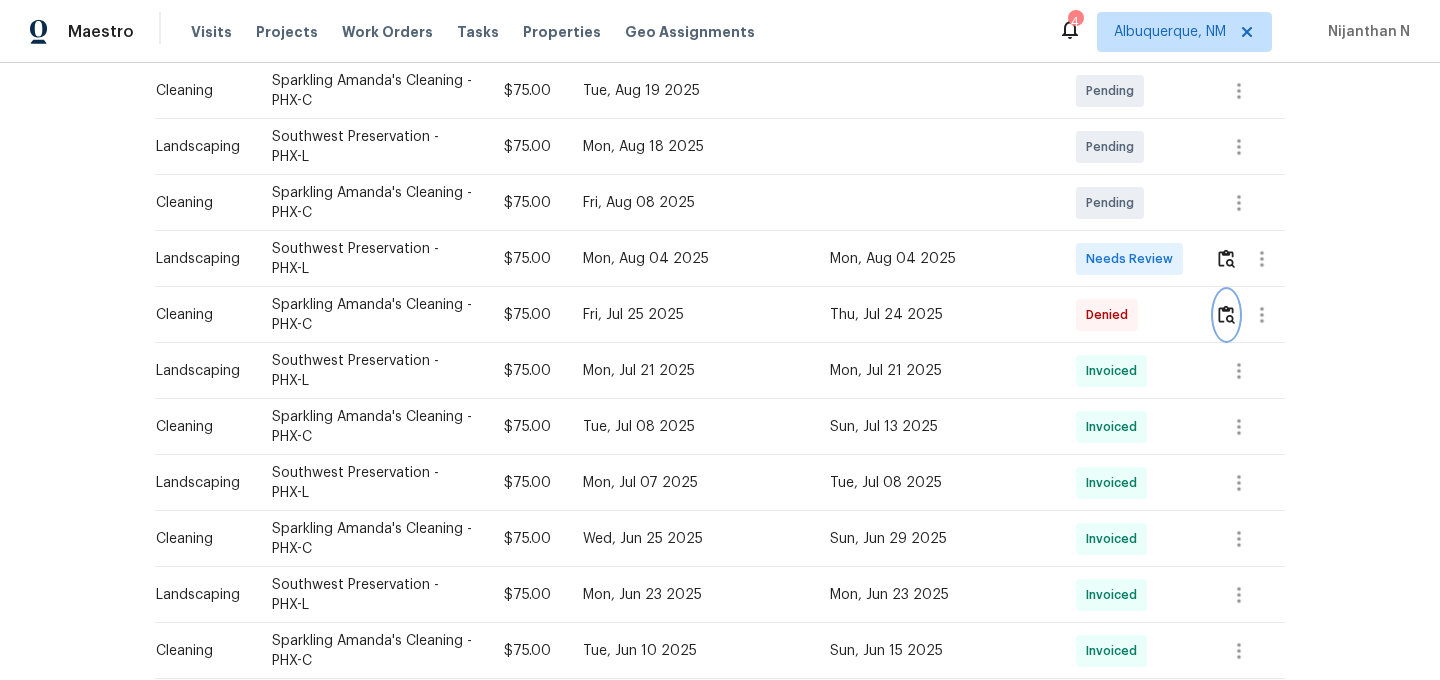 click at bounding box center [1226, 314] 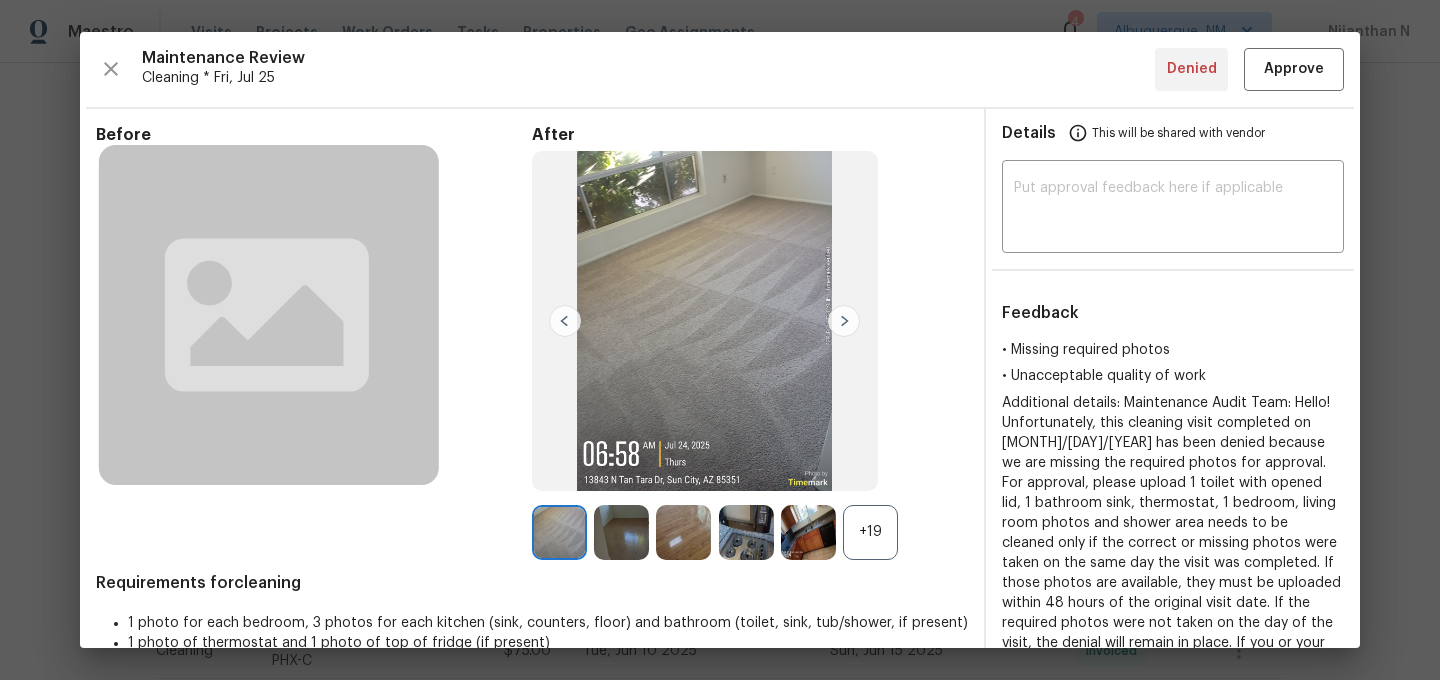 click on "+19" at bounding box center (870, 532) 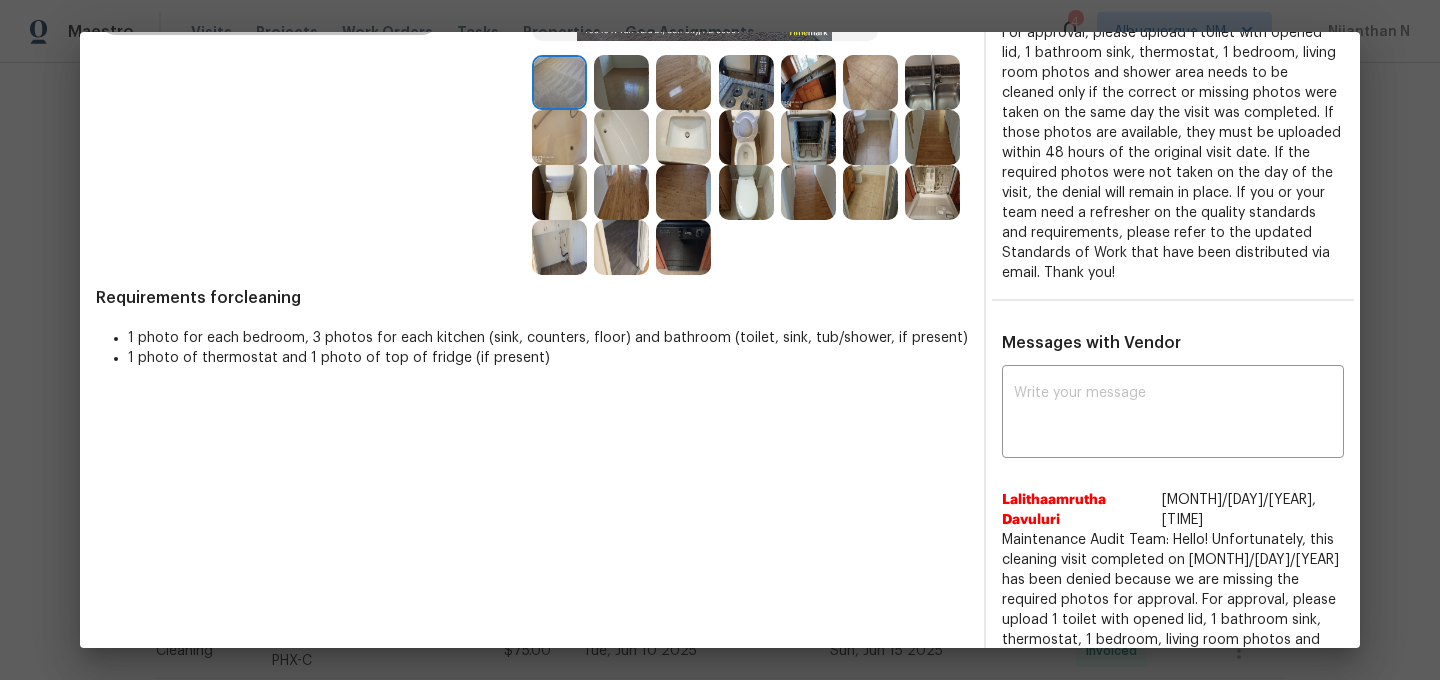 scroll, scrollTop: 111, scrollLeft: 0, axis: vertical 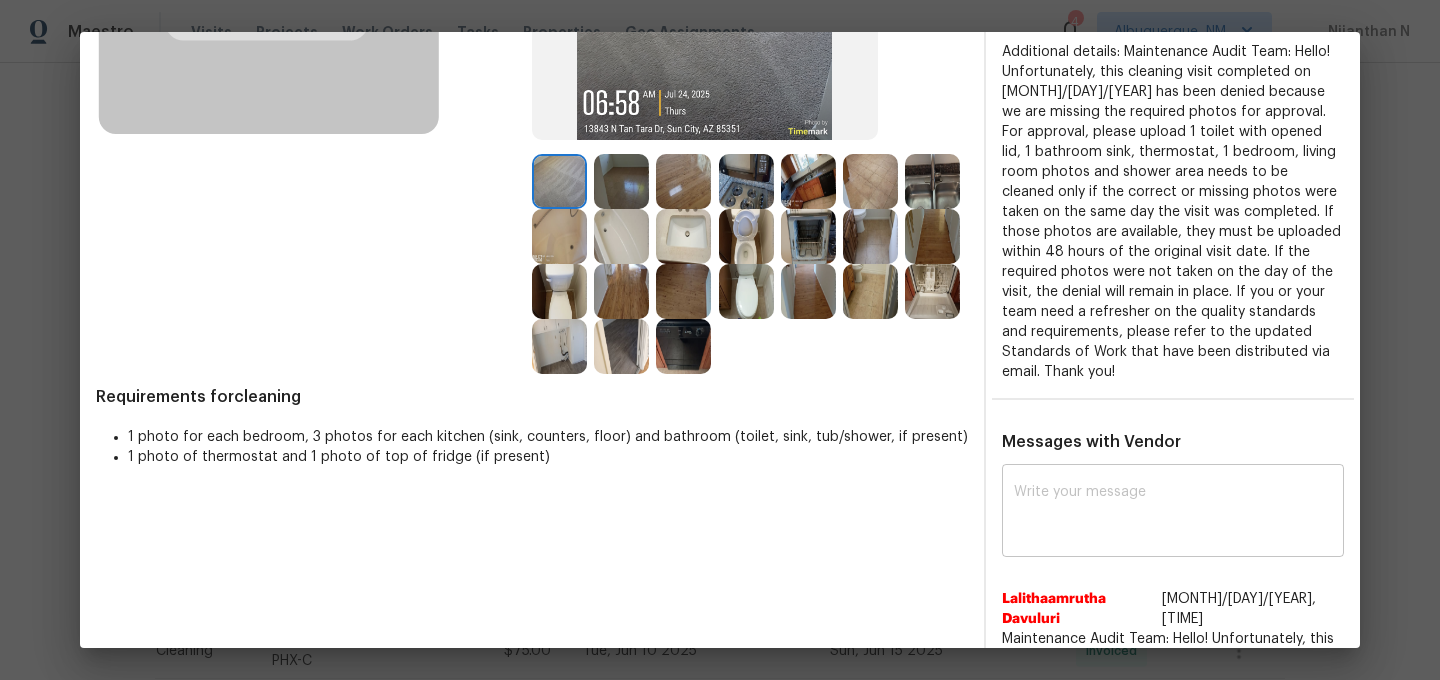 click at bounding box center [1173, 513] 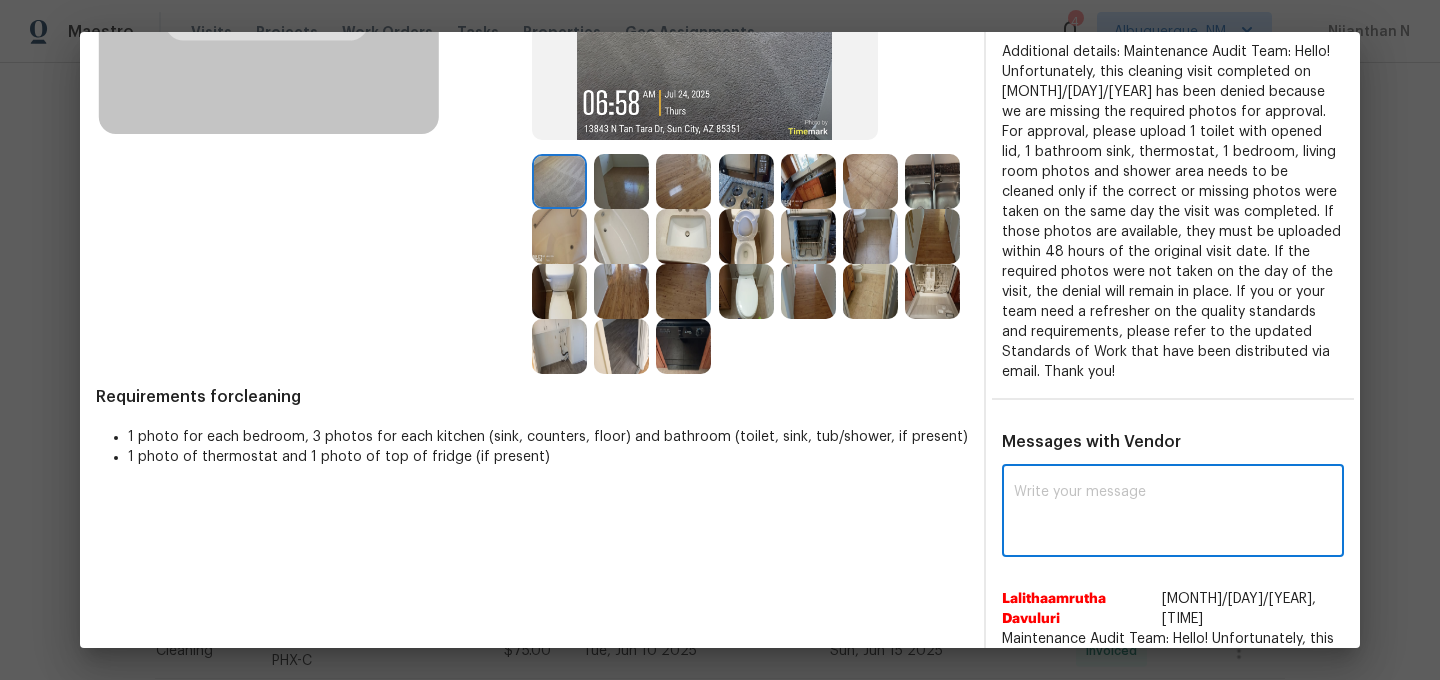 paste on "Maintenance Audit Team: Hello! Thank you for the feedback after further review this visit was approved." 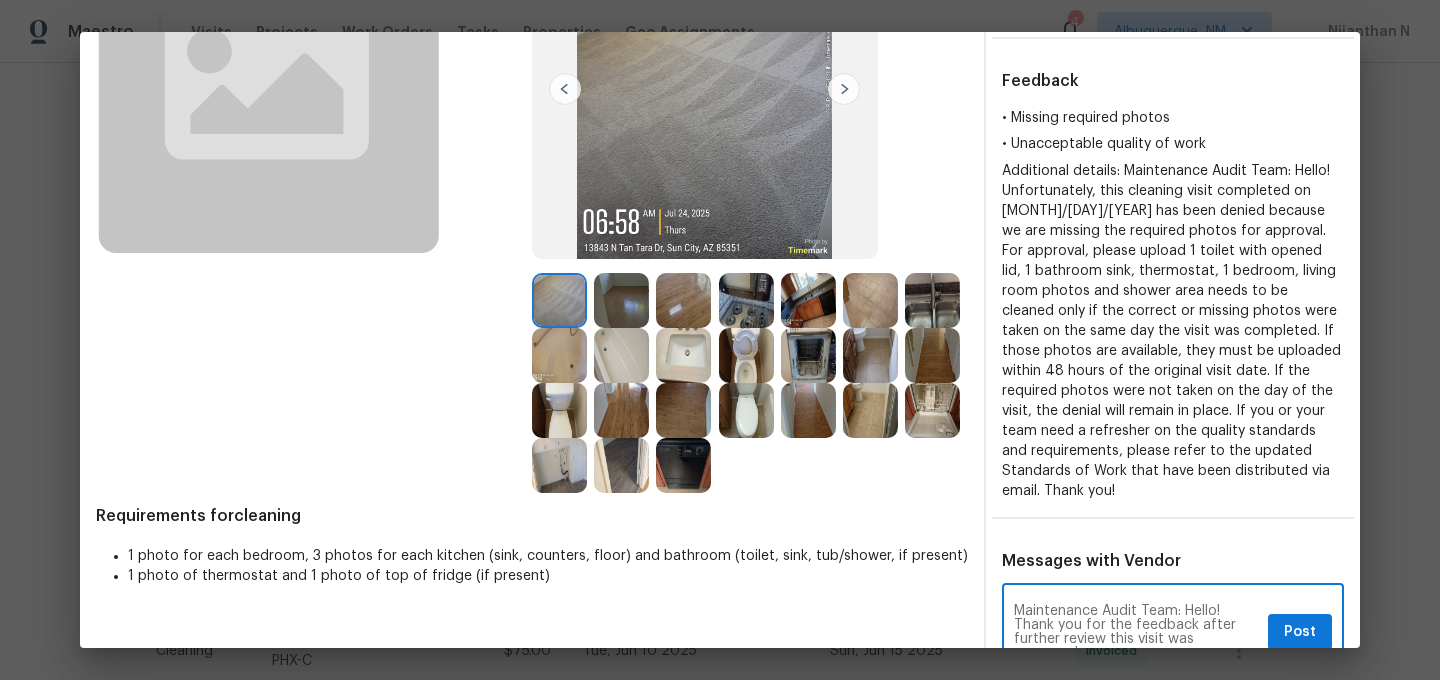 scroll, scrollTop: 483, scrollLeft: 0, axis: vertical 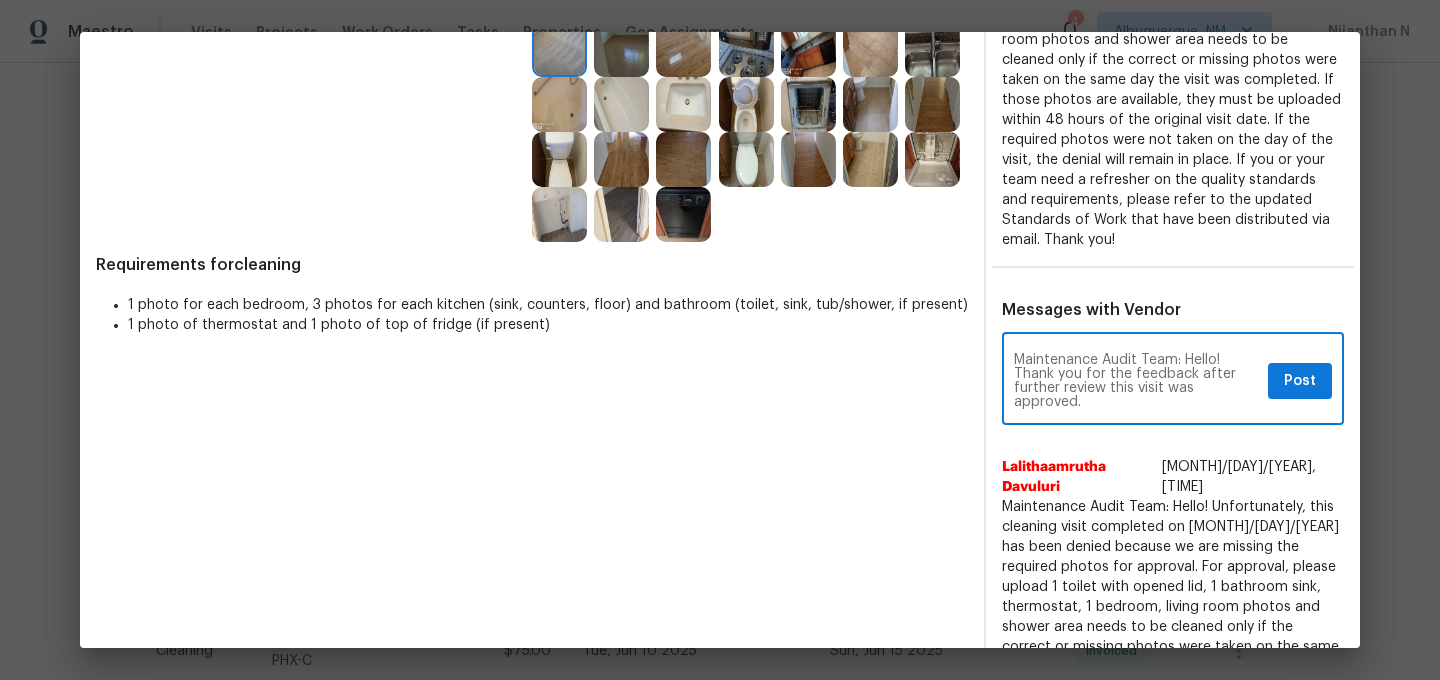 type on "Maintenance Audit Team: Hello! Thank you for the feedback after further review this visit was approved." 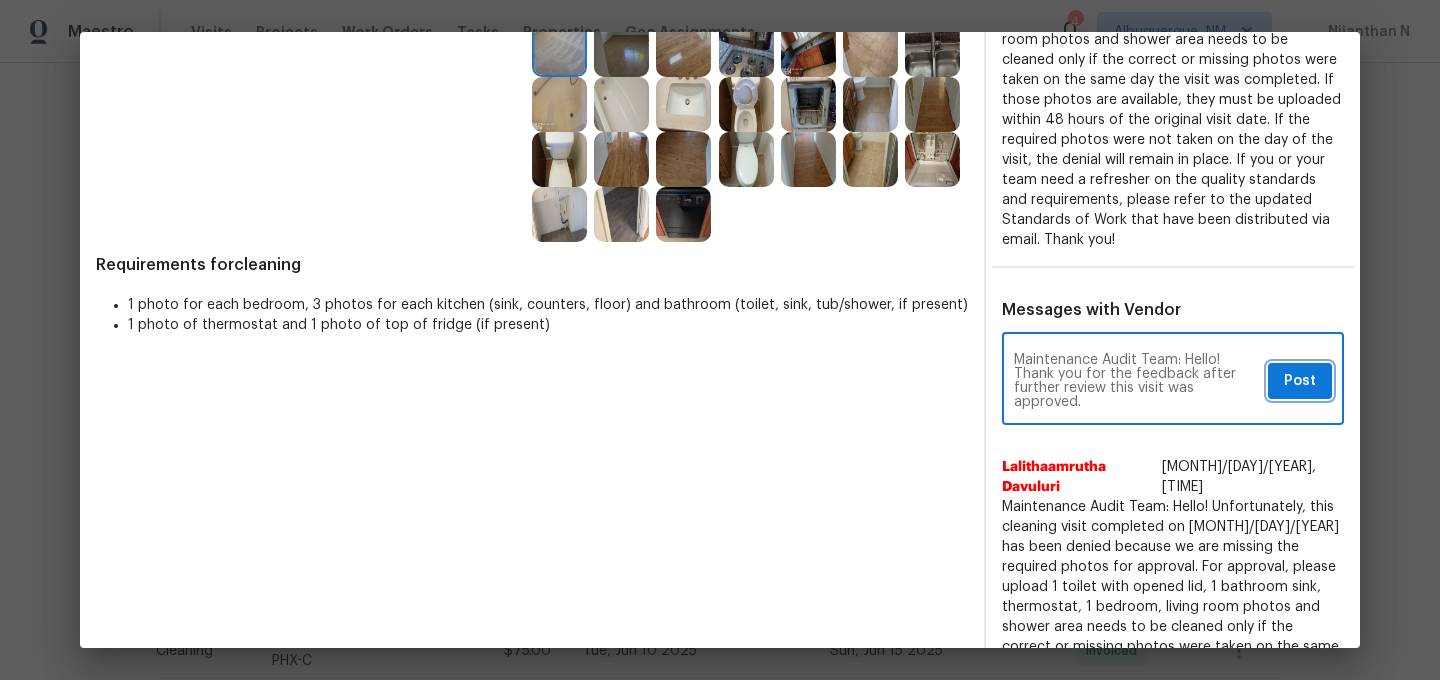 click on "Post" at bounding box center (1300, 381) 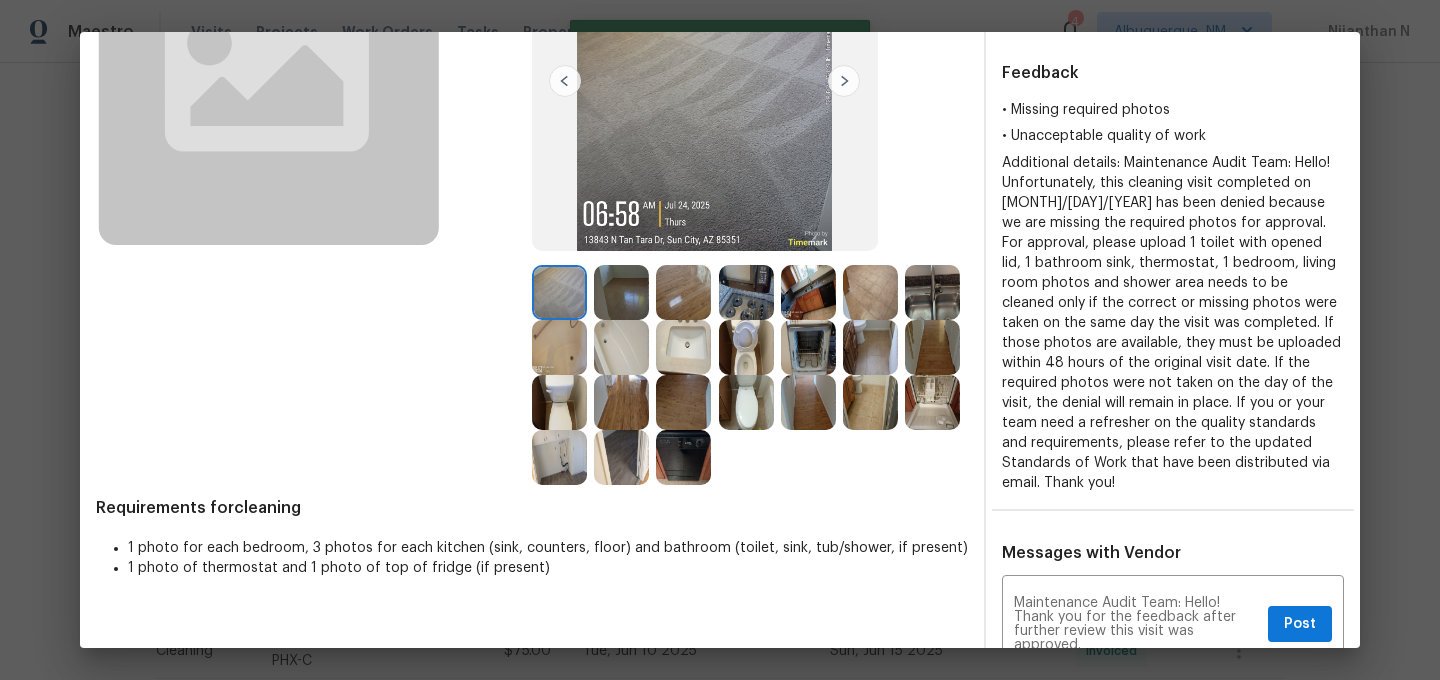 scroll, scrollTop: 0, scrollLeft: 0, axis: both 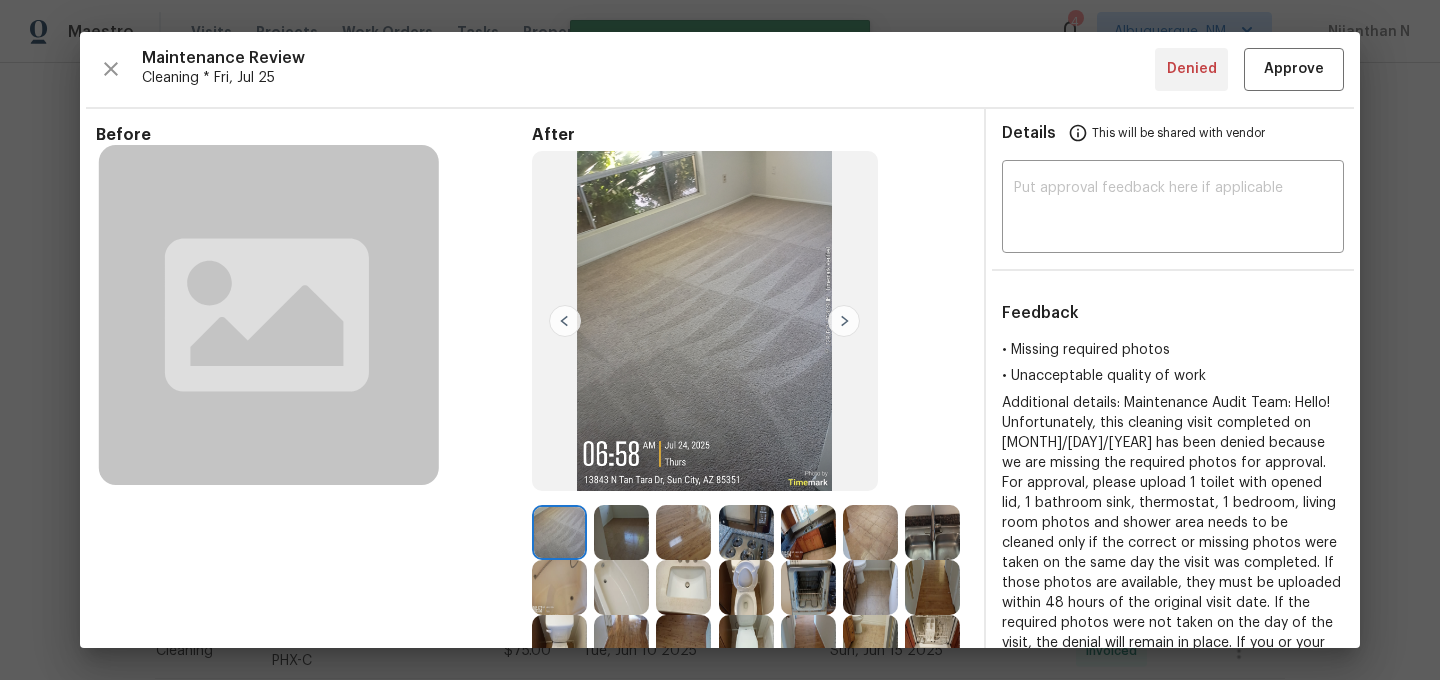 type 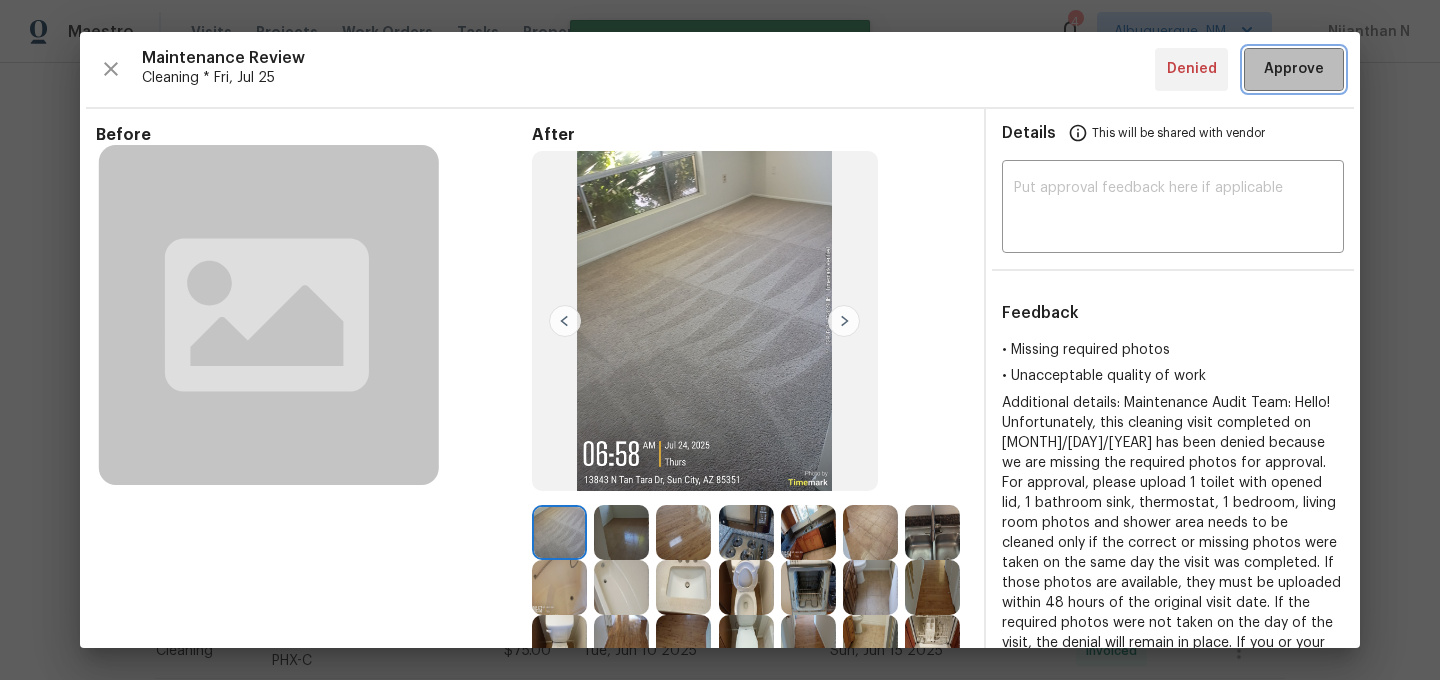 click on "Approve" at bounding box center [1294, 69] 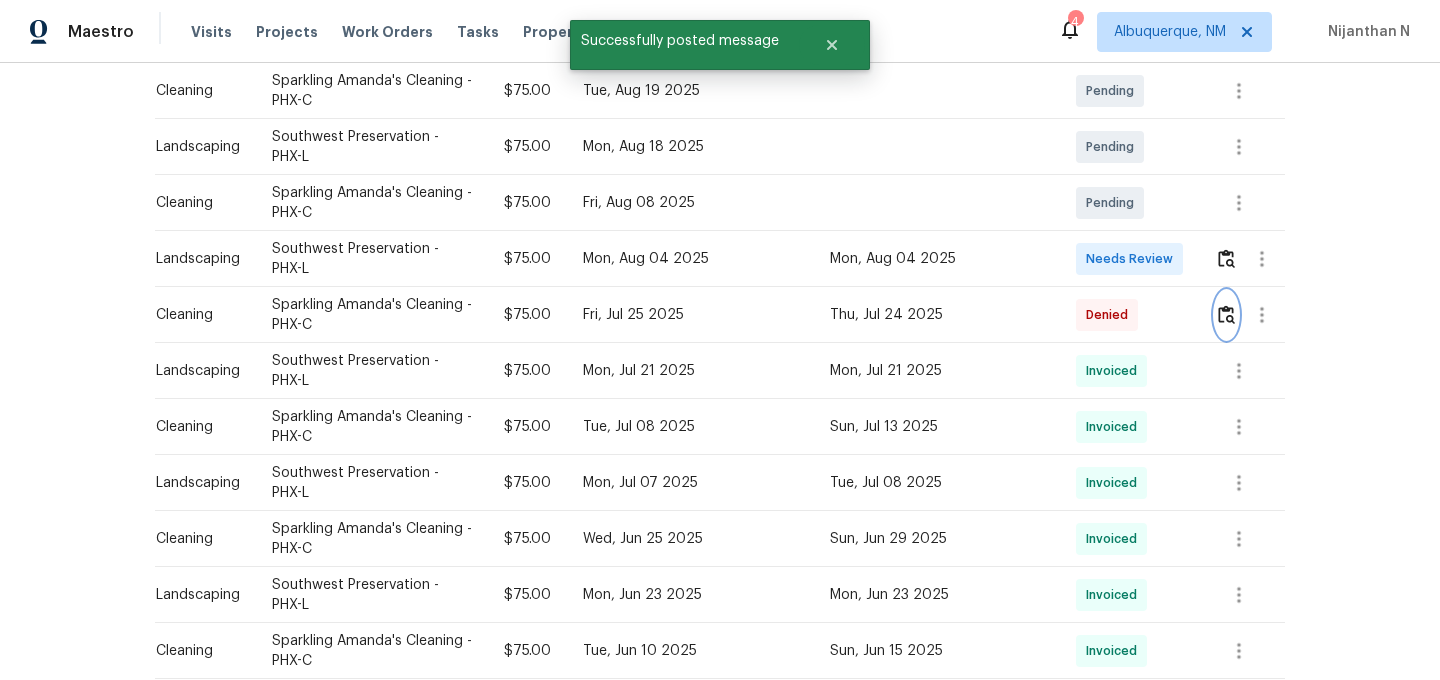 scroll, scrollTop: 10, scrollLeft: 0, axis: vertical 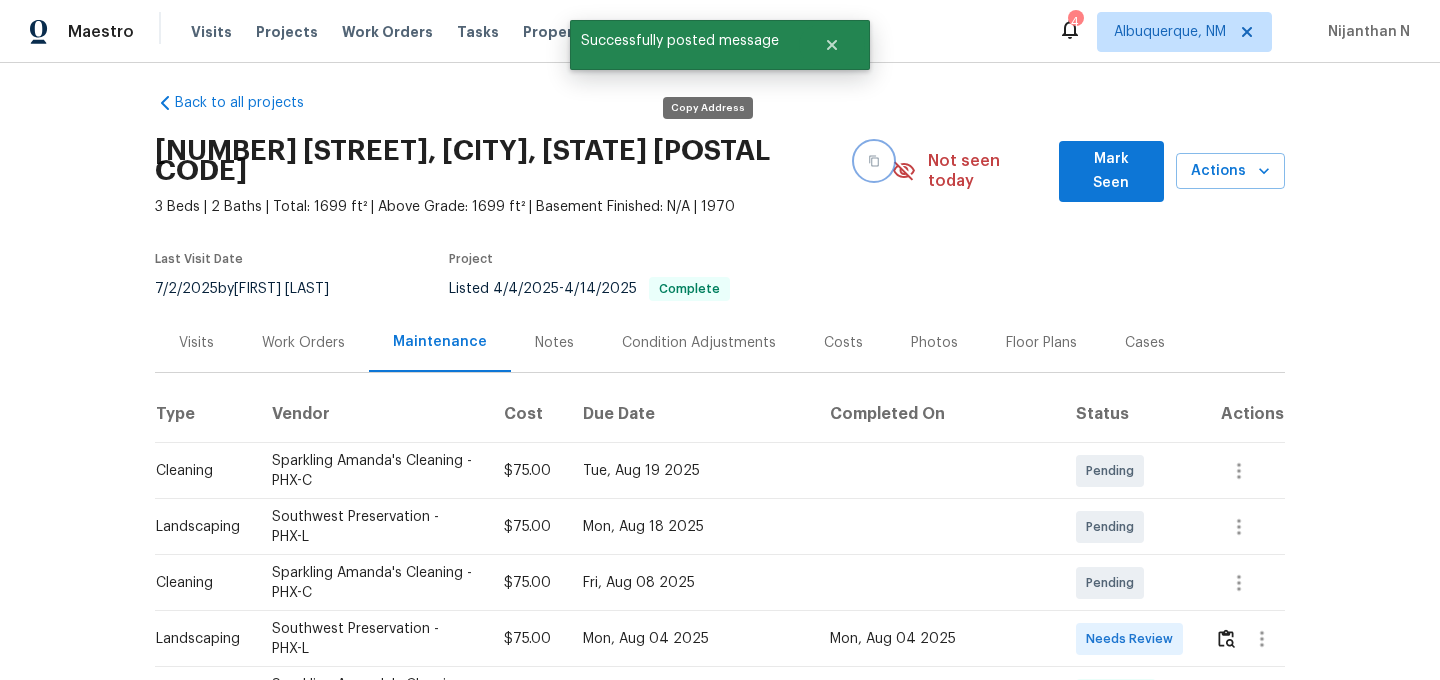 click at bounding box center [874, 161] 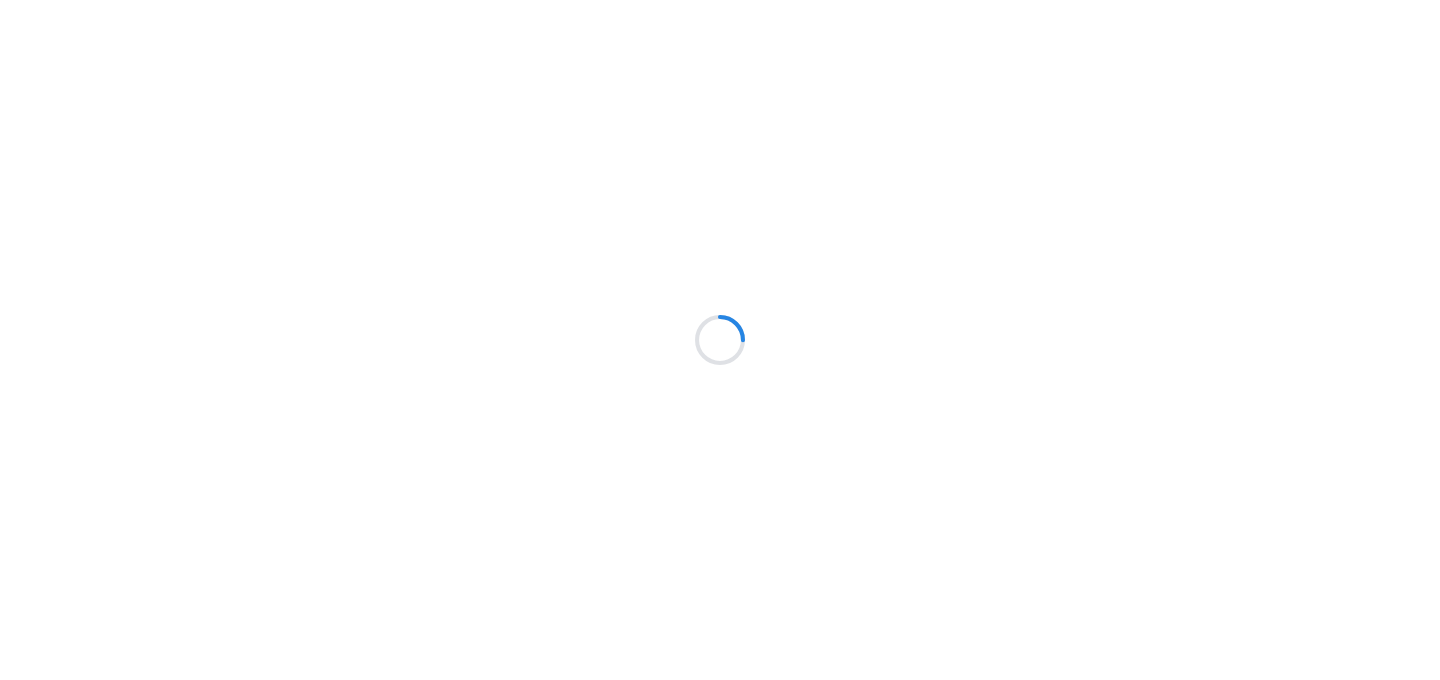 scroll, scrollTop: 0, scrollLeft: 0, axis: both 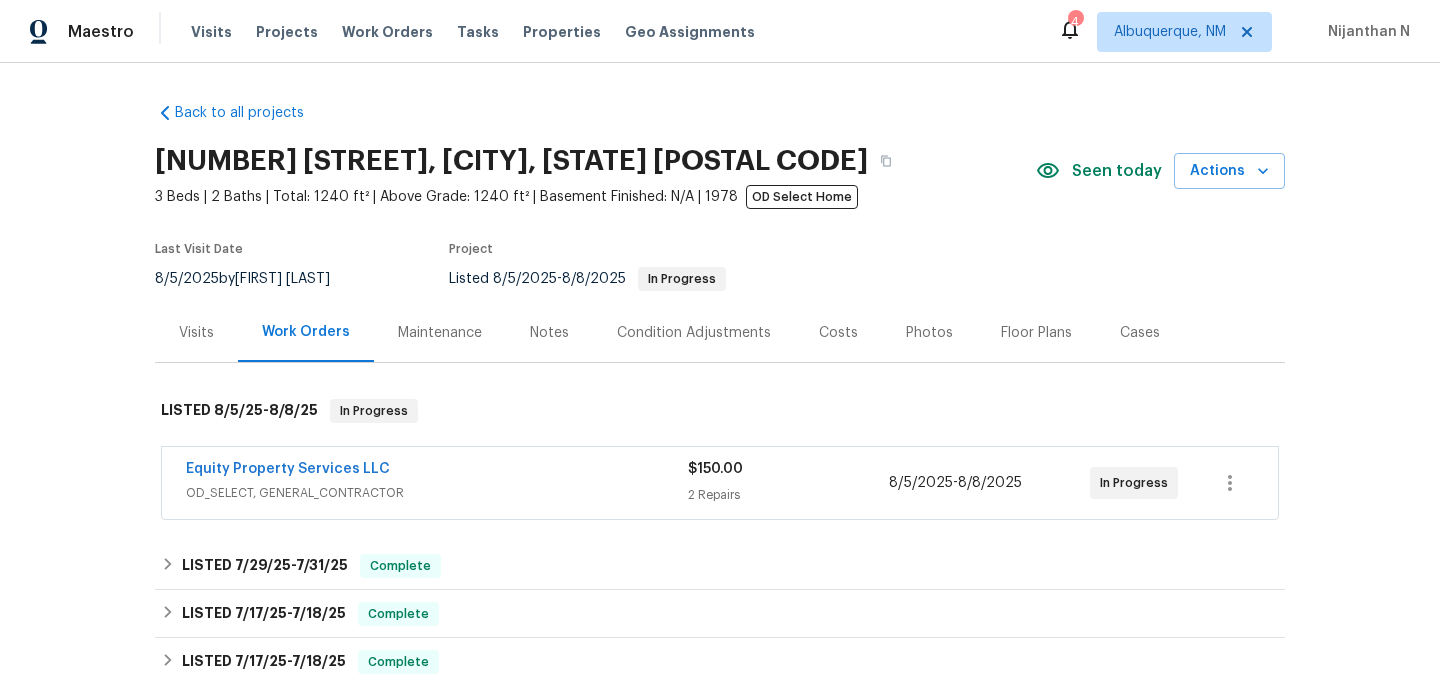 click on "Maintenance" at bounding box center [440, 333] 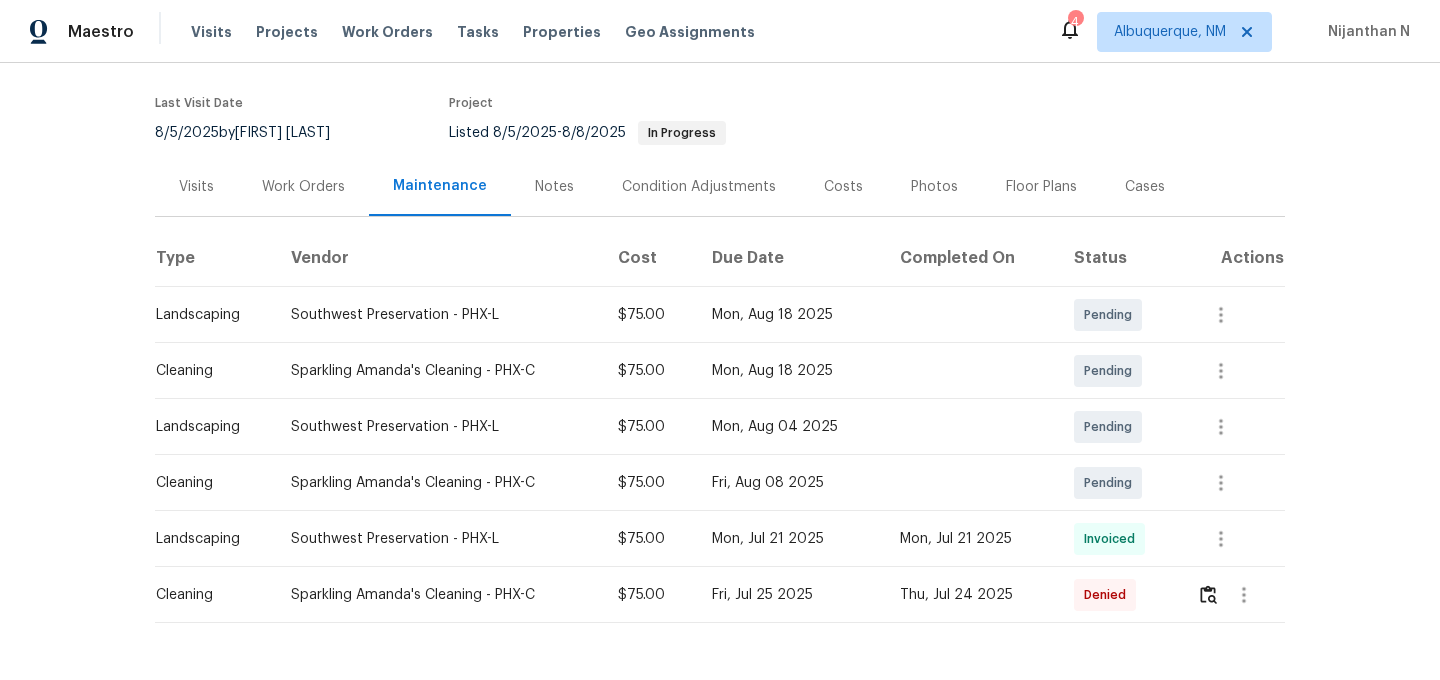 scroll, scrollTop: 209, scrollLeft: 0, axis: vertical 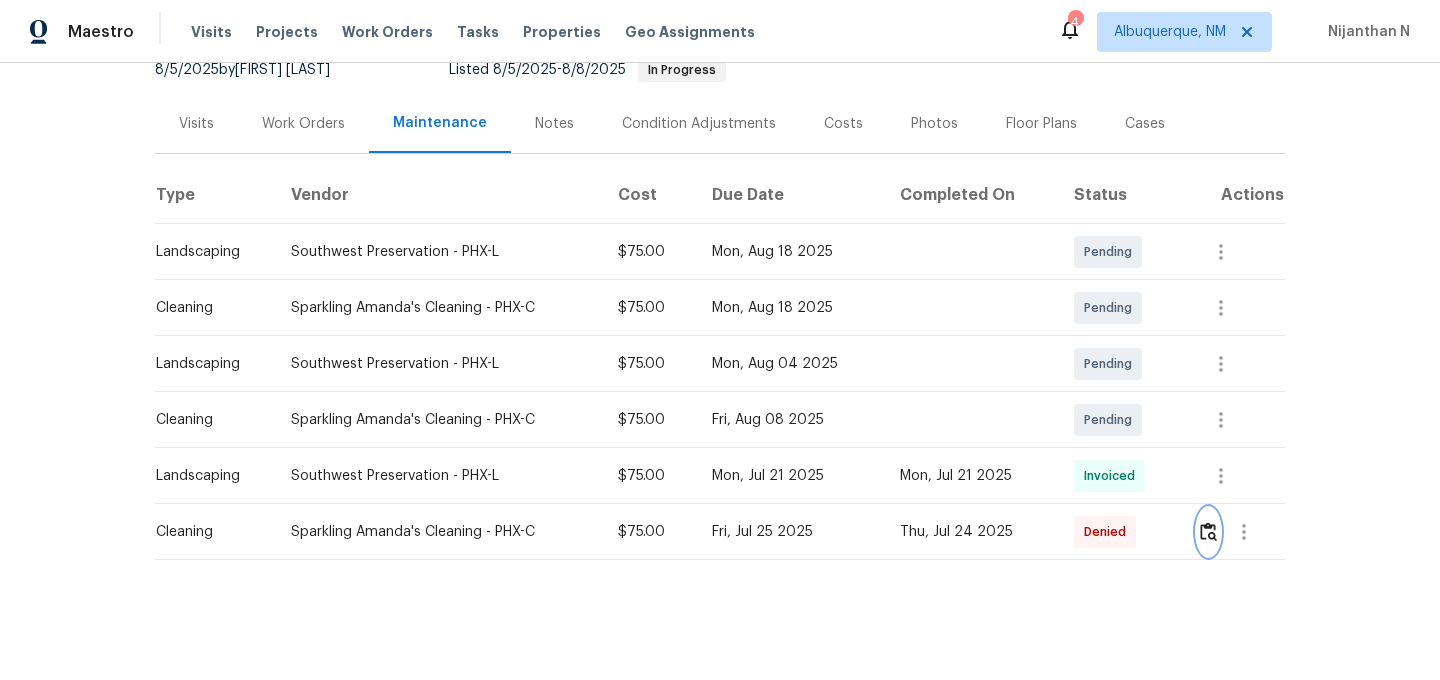 click at bounding box center [1208, 531] 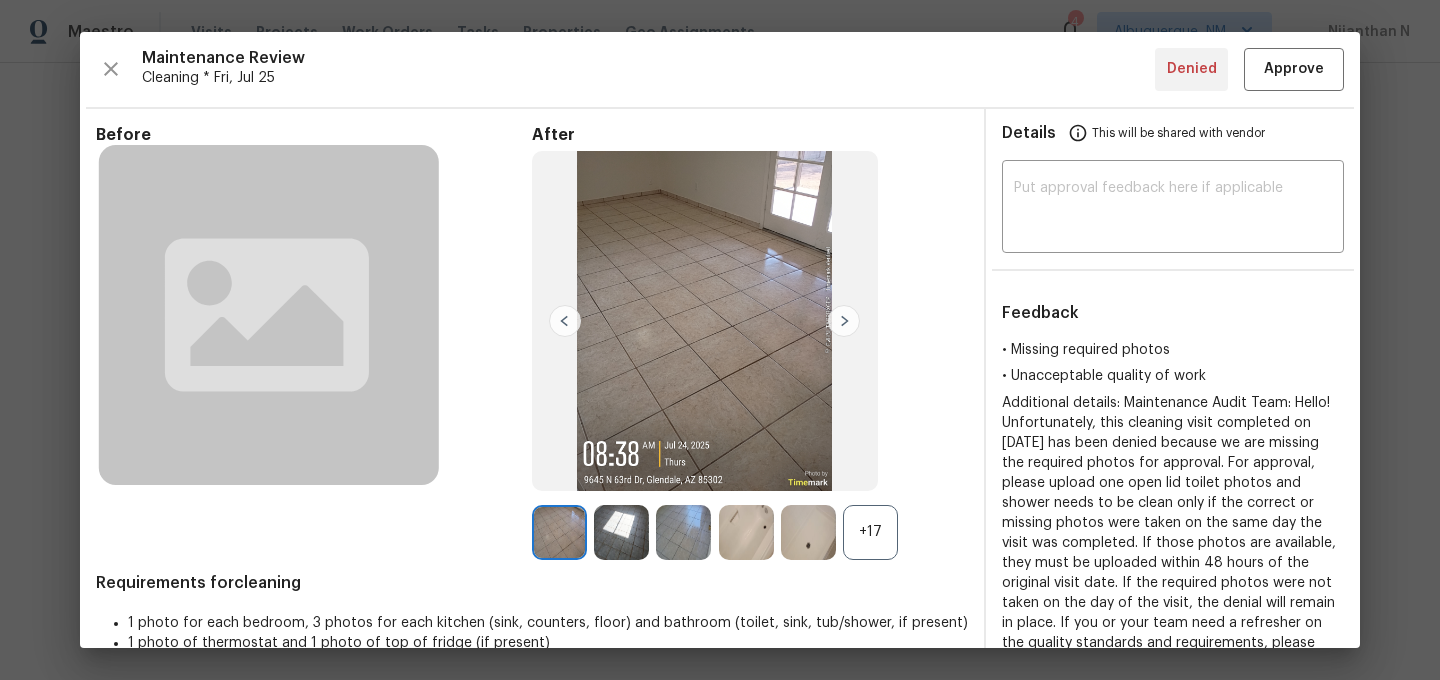 scroll, scrollTop: 332, scrollLeft: 0, axis: vertical 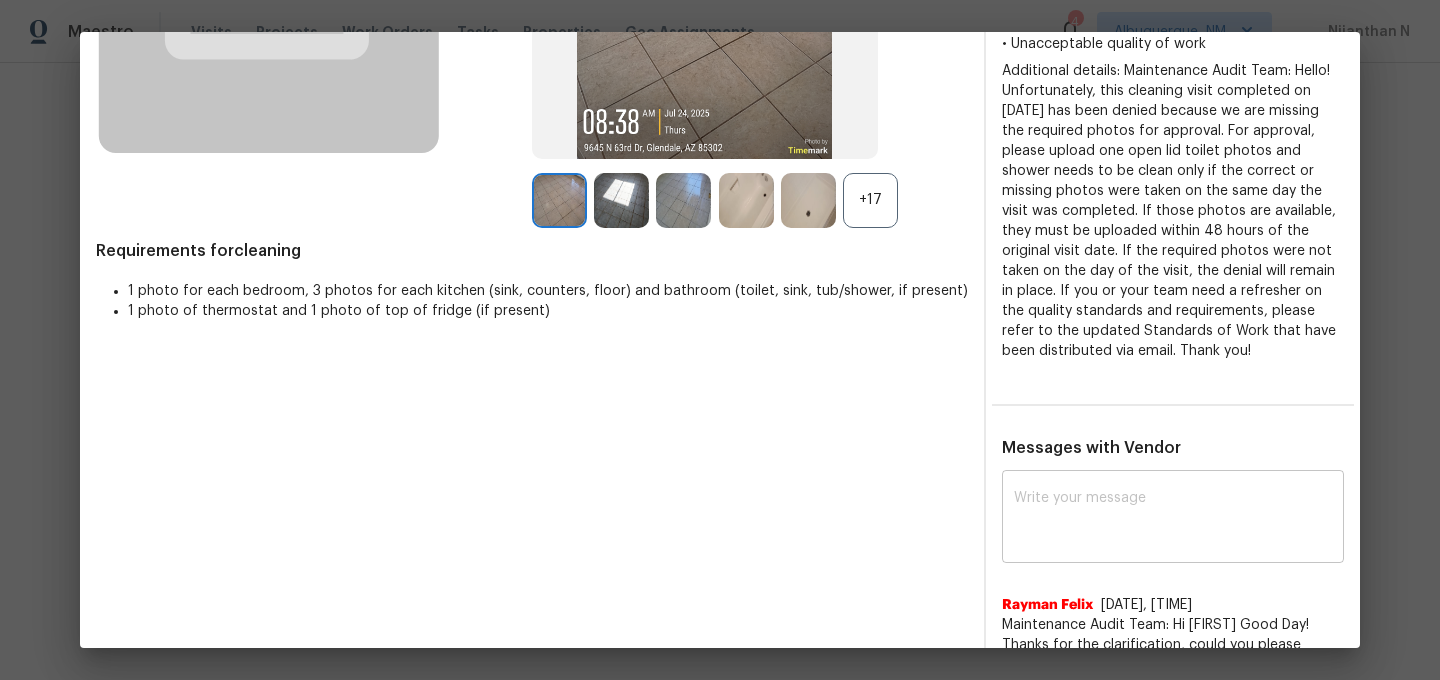 click at bounding box center (1173, 519) 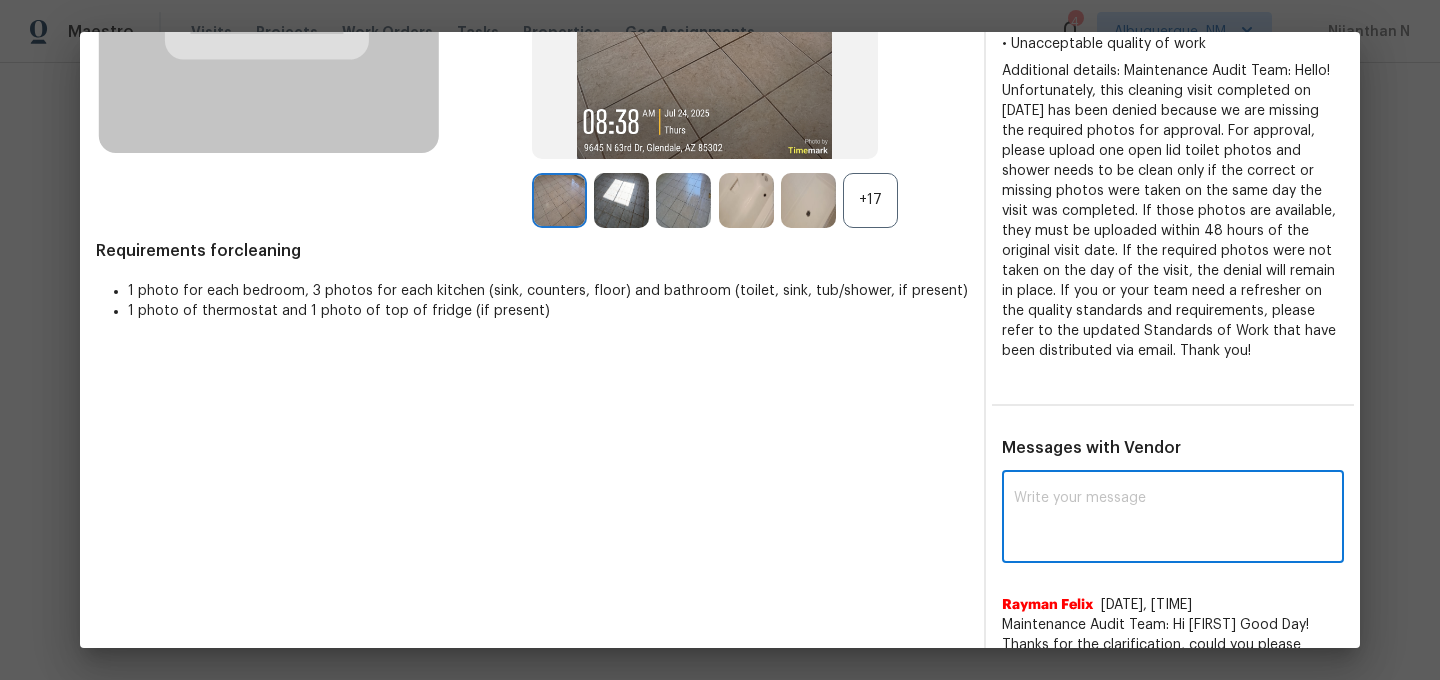 paste on "Maintenance Audit Team: Hello! Thank you for the feedback after further review this visit was approved." 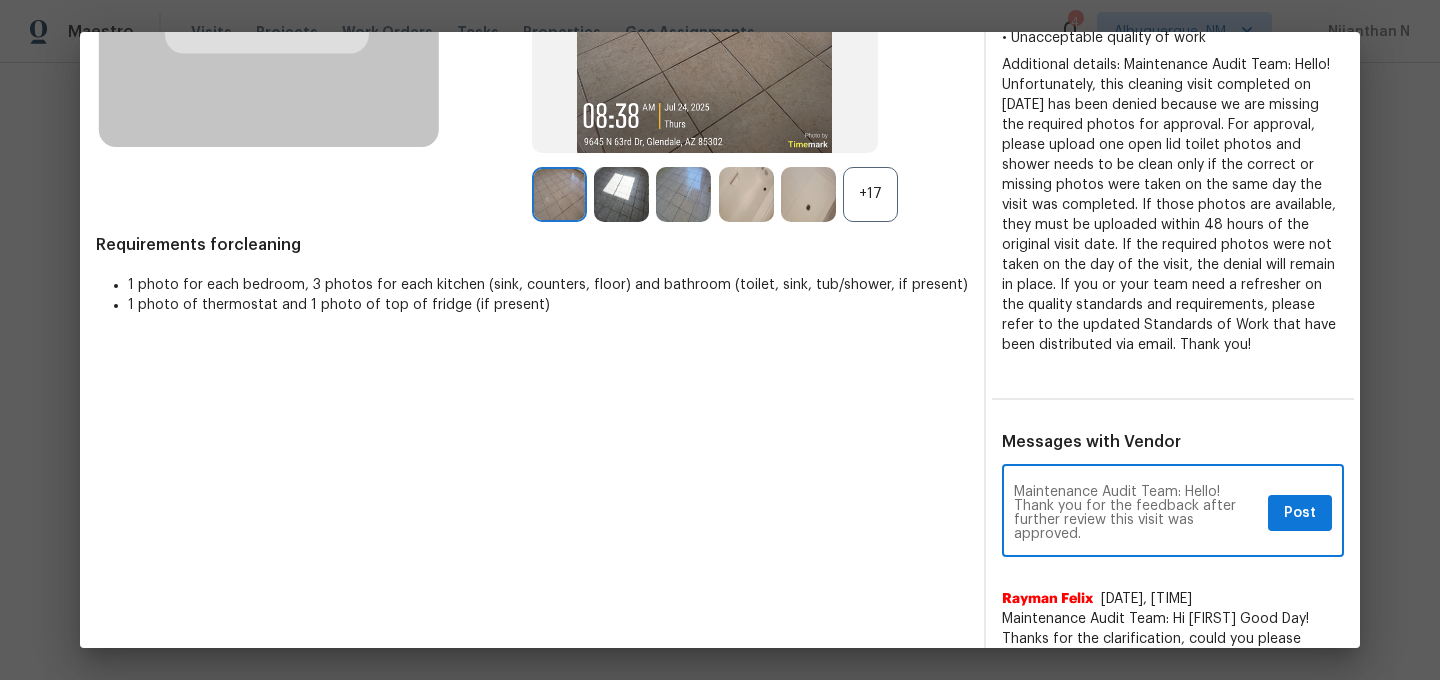 scroll, scrollTop: 360, scrollLeft: 0, axis: vertical 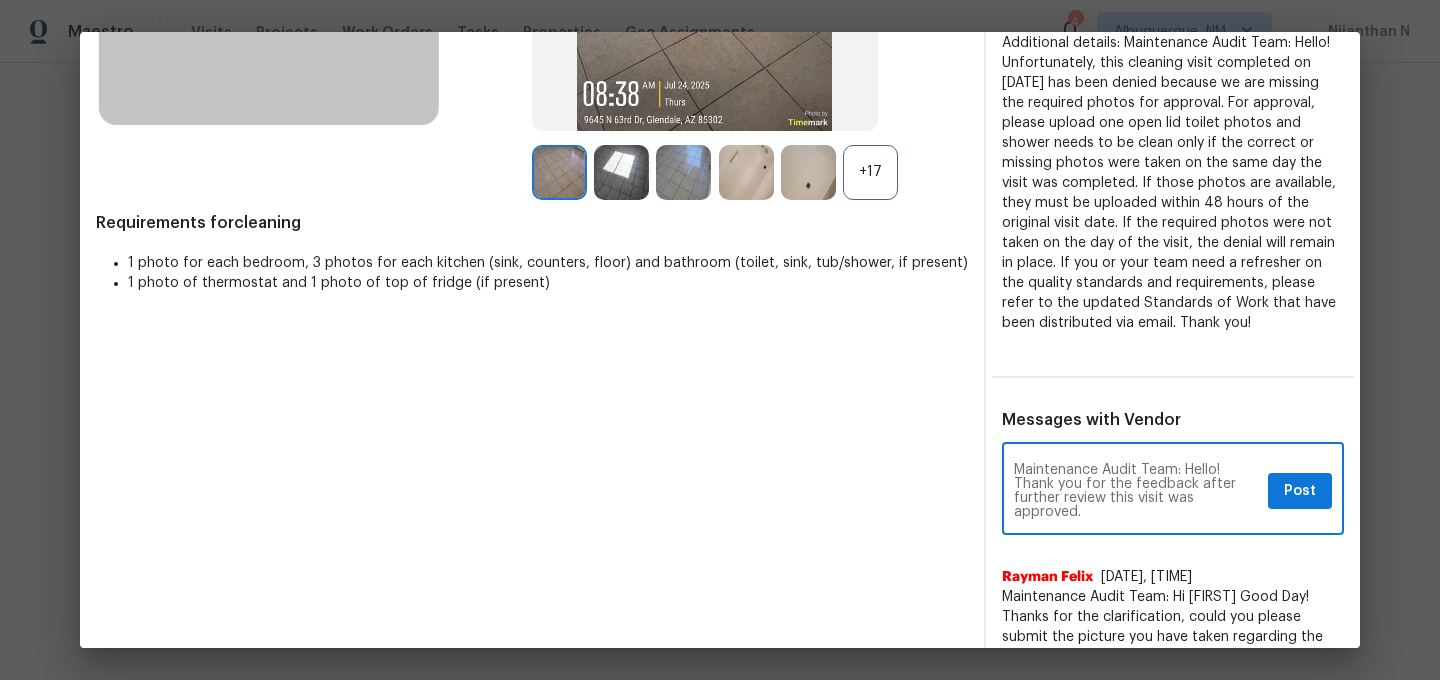 type on "Maintenance Audit Team: Hello! Thank you for the feedback after further review this visit was approved." 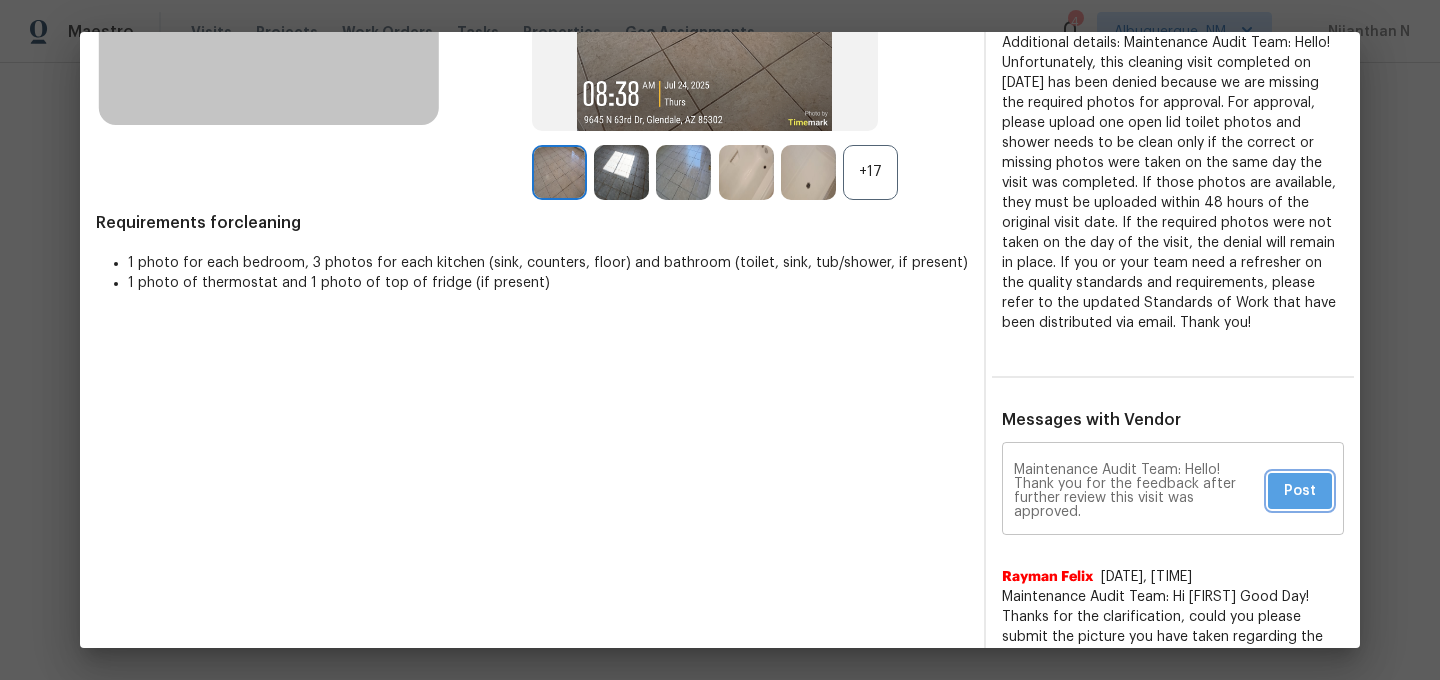 click on "Post" at bounding box center (1300, 491) 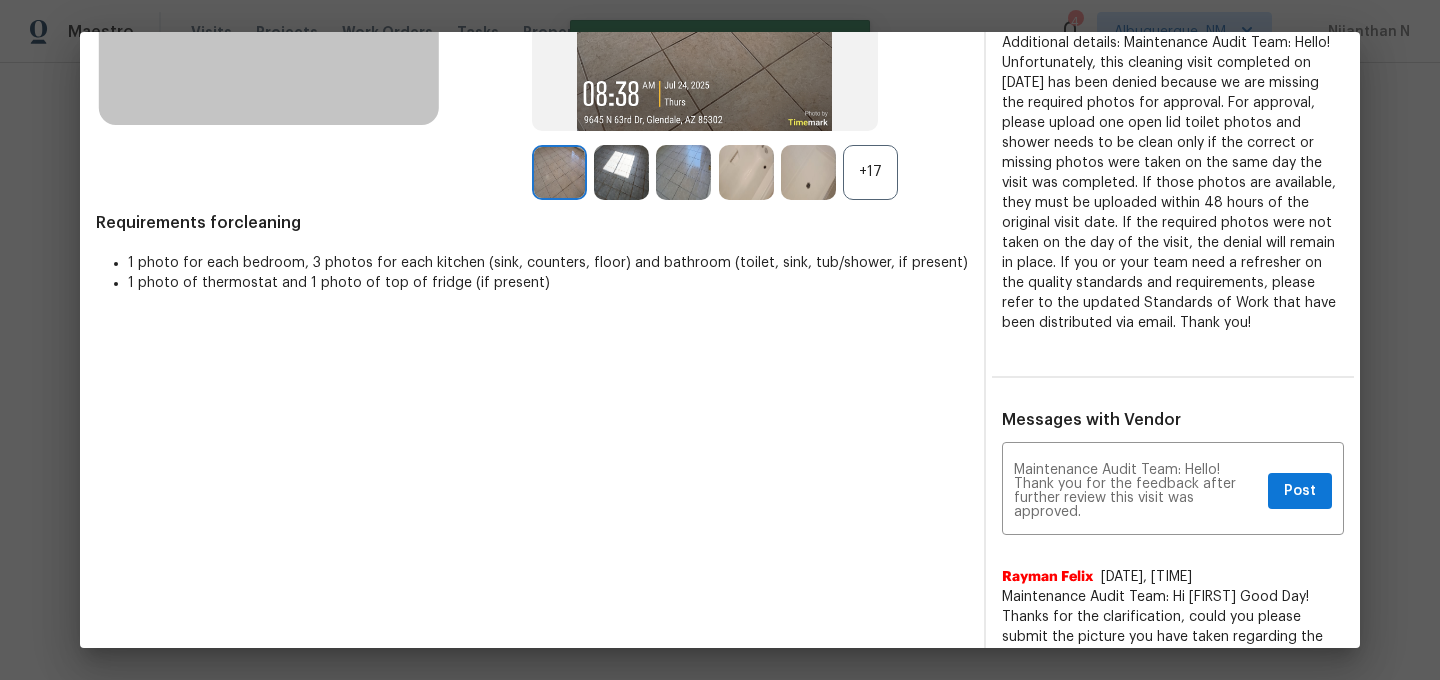 scroll, scrollTop: 0, scrollLeft: 0, axis: both 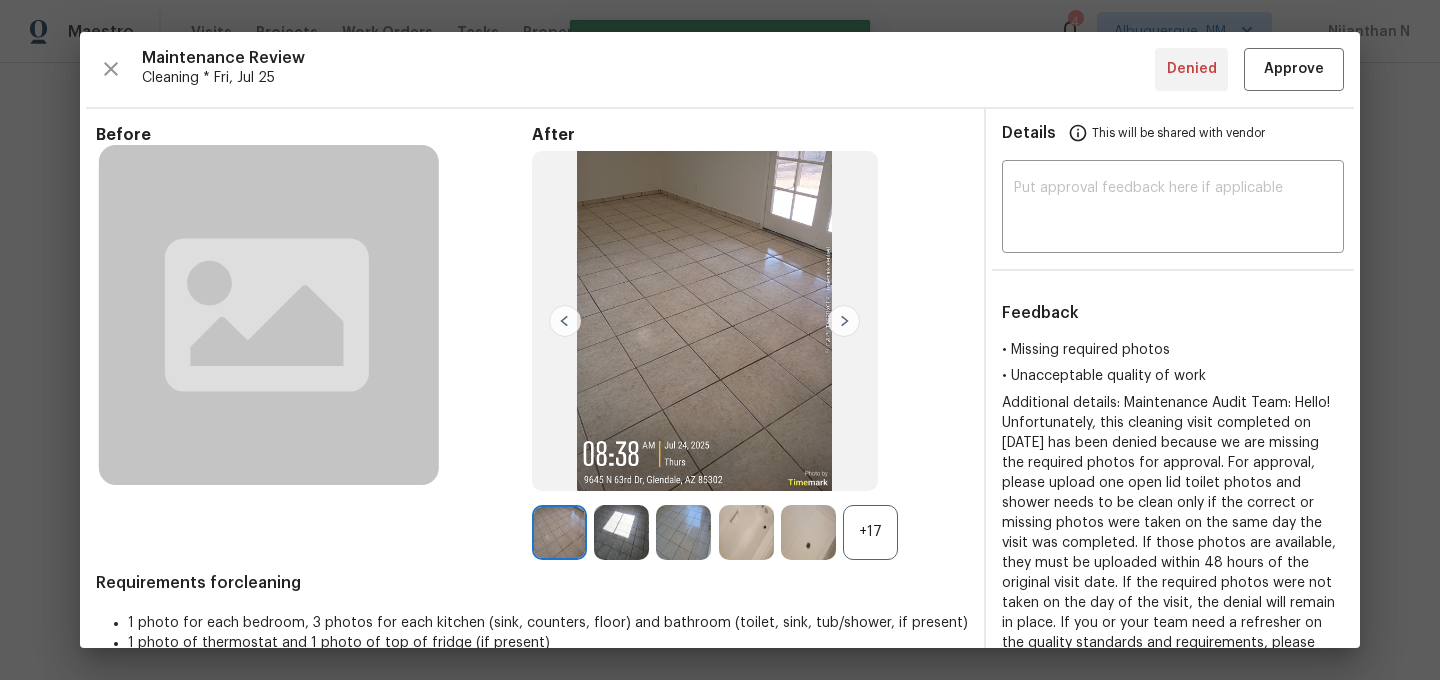 type 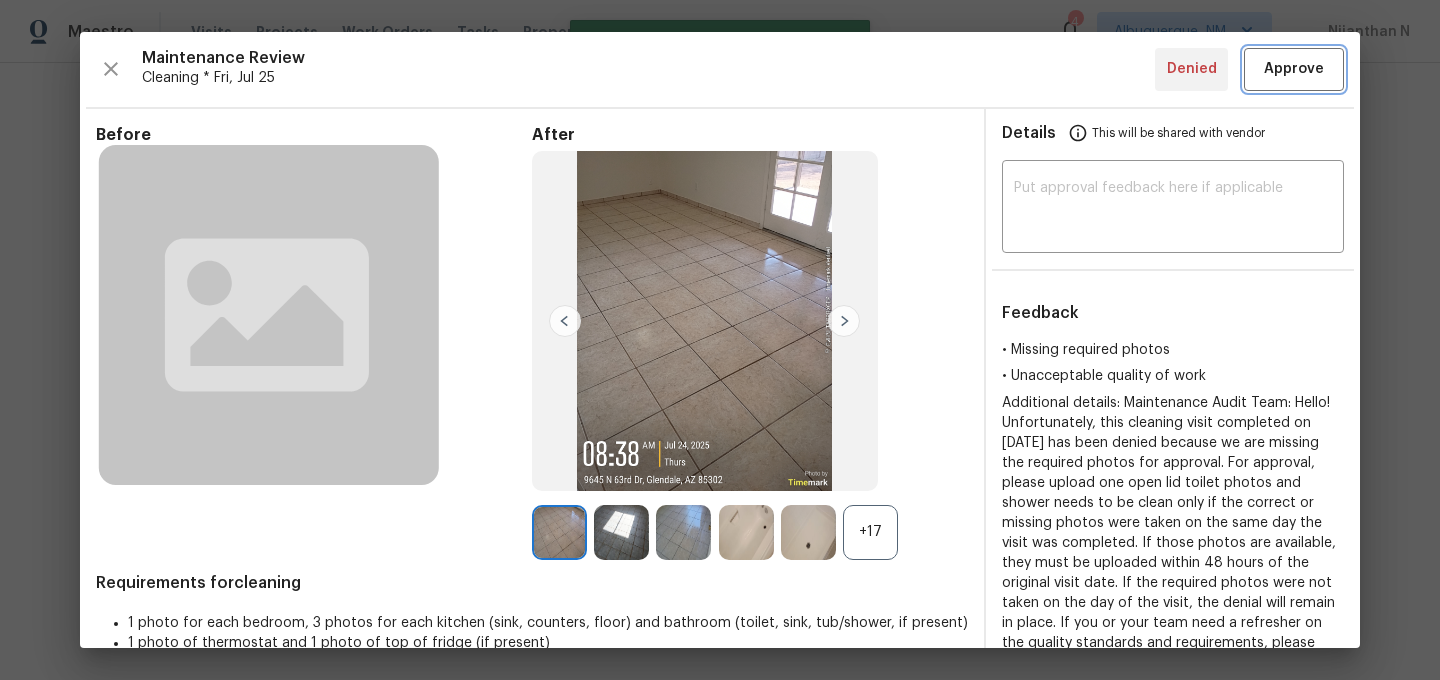 click on "Approve" at bounding box center [1294, 69] 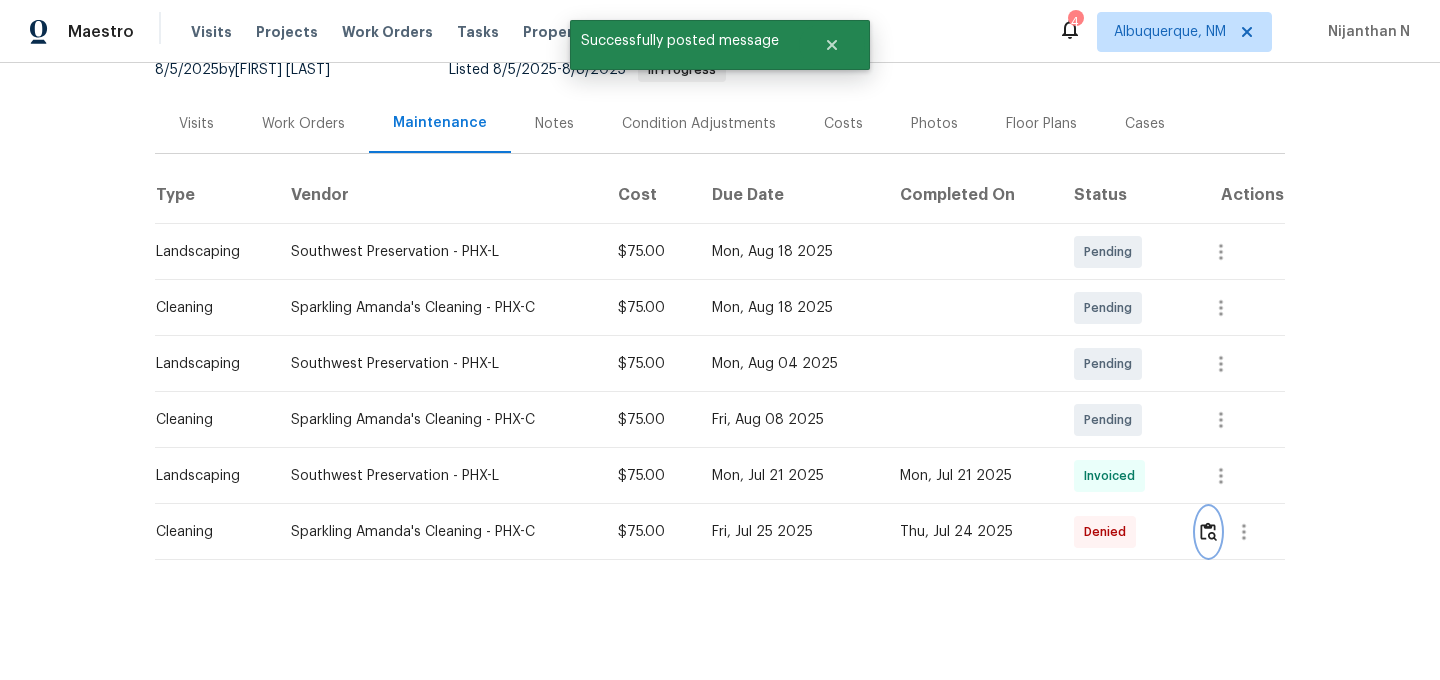 scroll, scrollTop: 0, scrollLeft: 0, axis: both 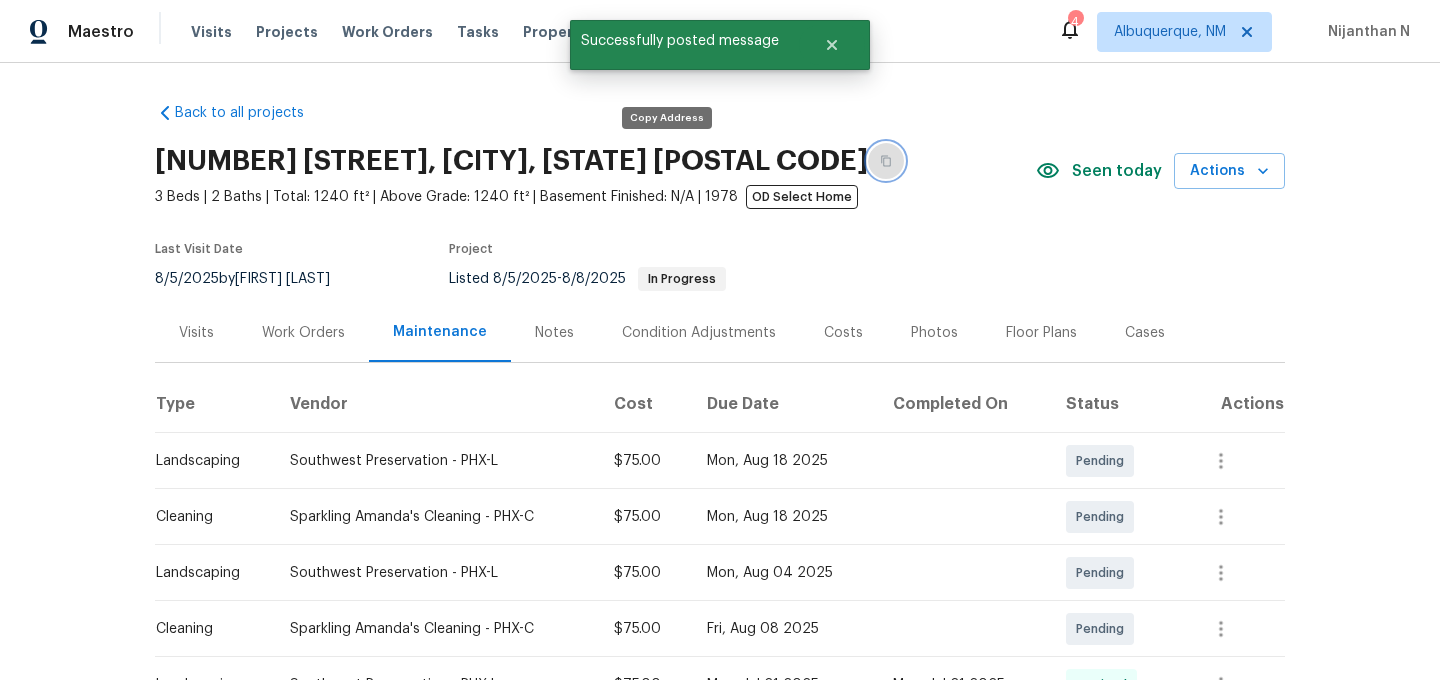 click at bounding box center (886, 161) 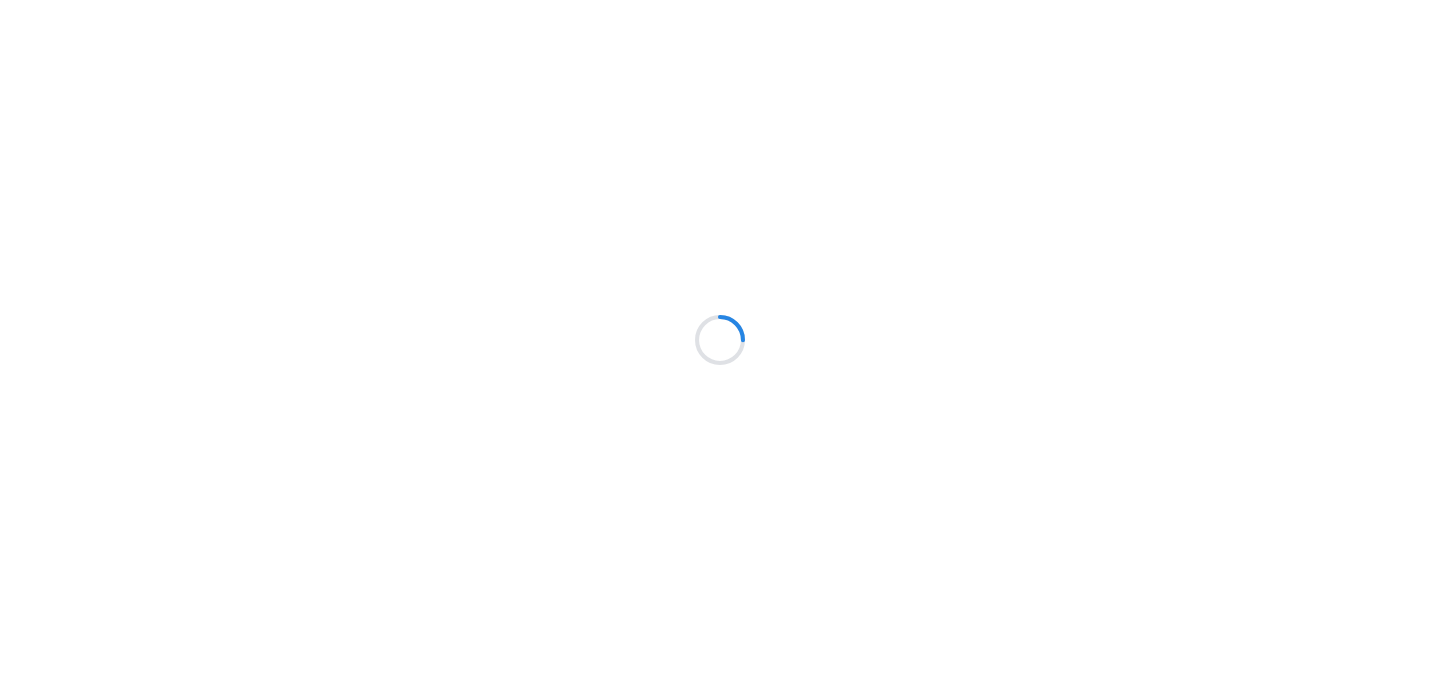 scroll, scrollTop: 0, scrollLeft: 0, axis: both 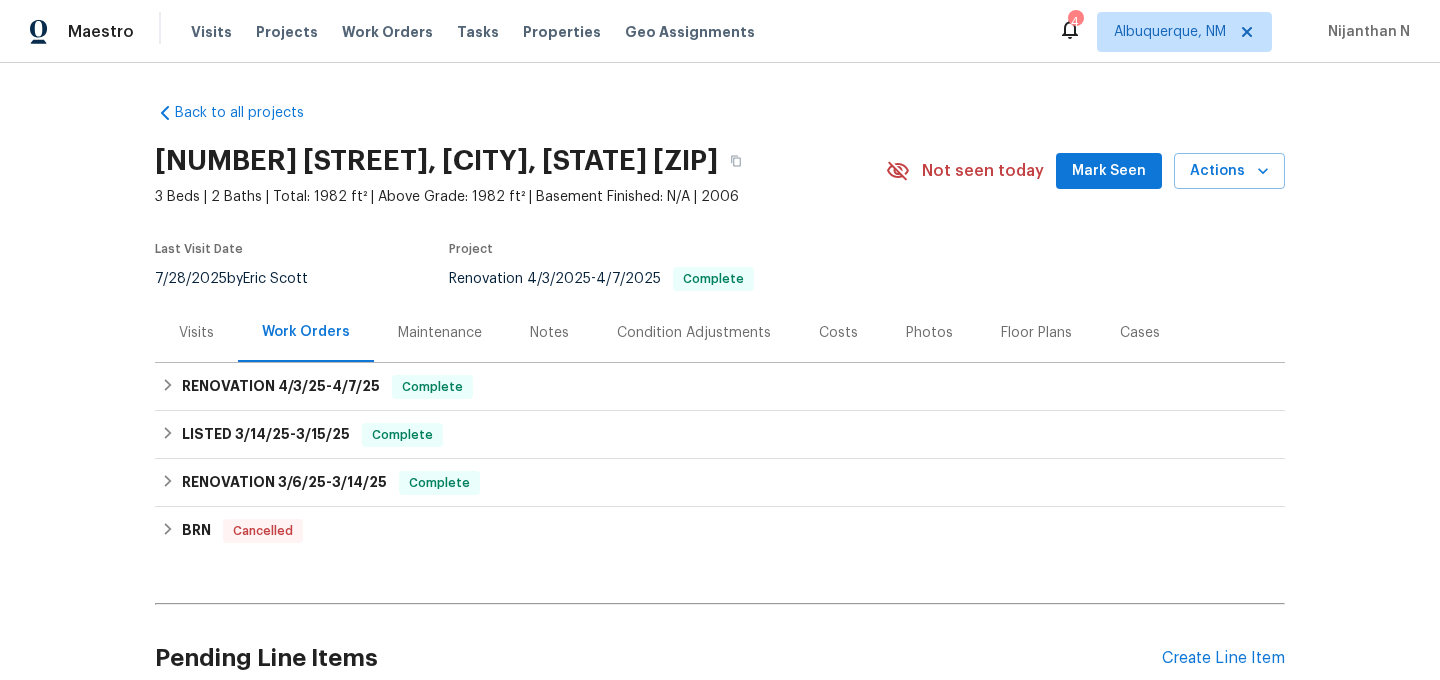 click on "Maintenance" at bounding box center (440, 333) 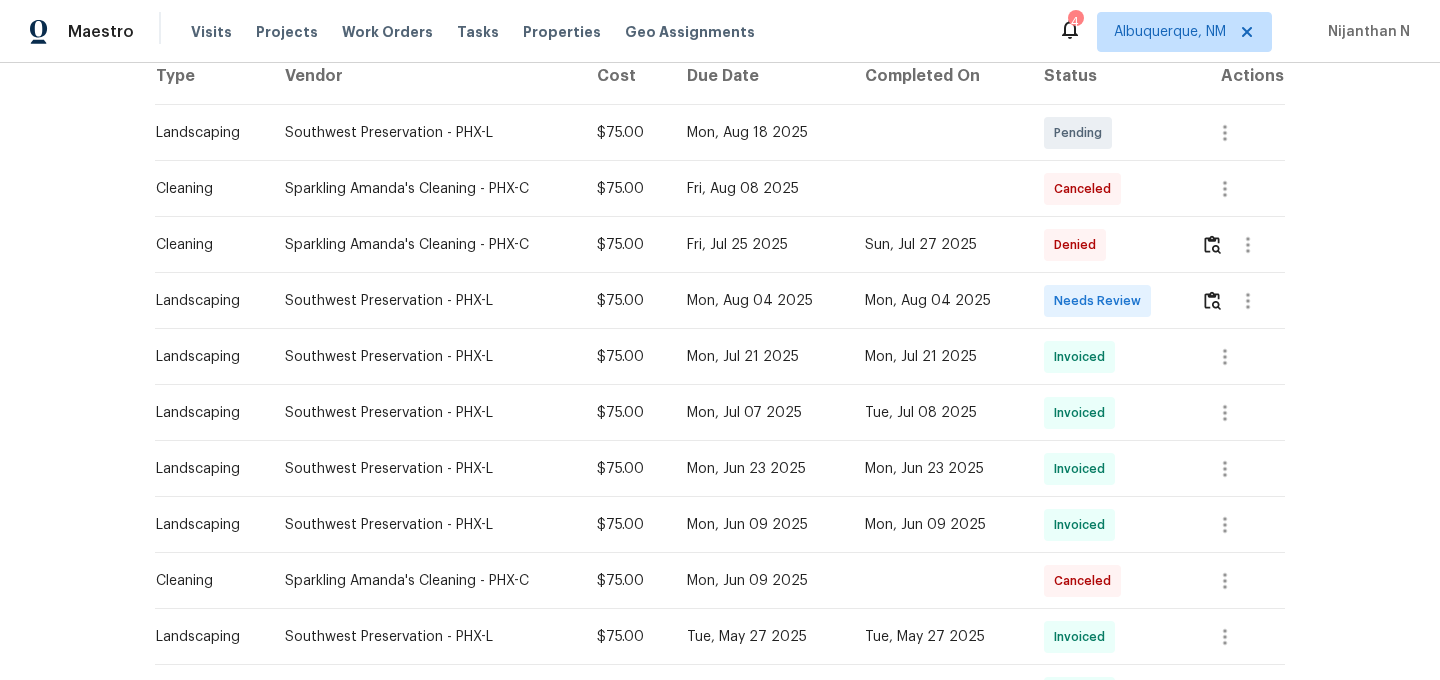 scroll, scrollTop: 301, scrollLeft: 0, axis: vertical 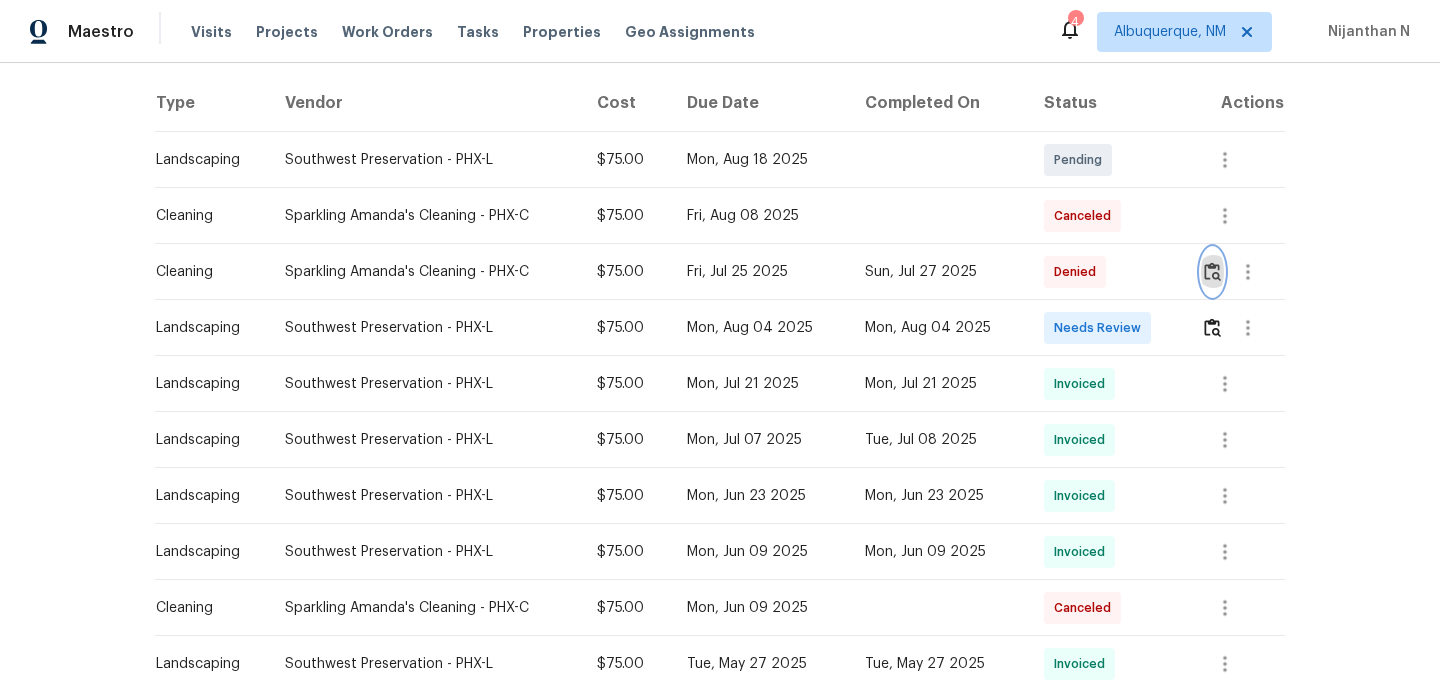 click at bounding box center (1212, 271) 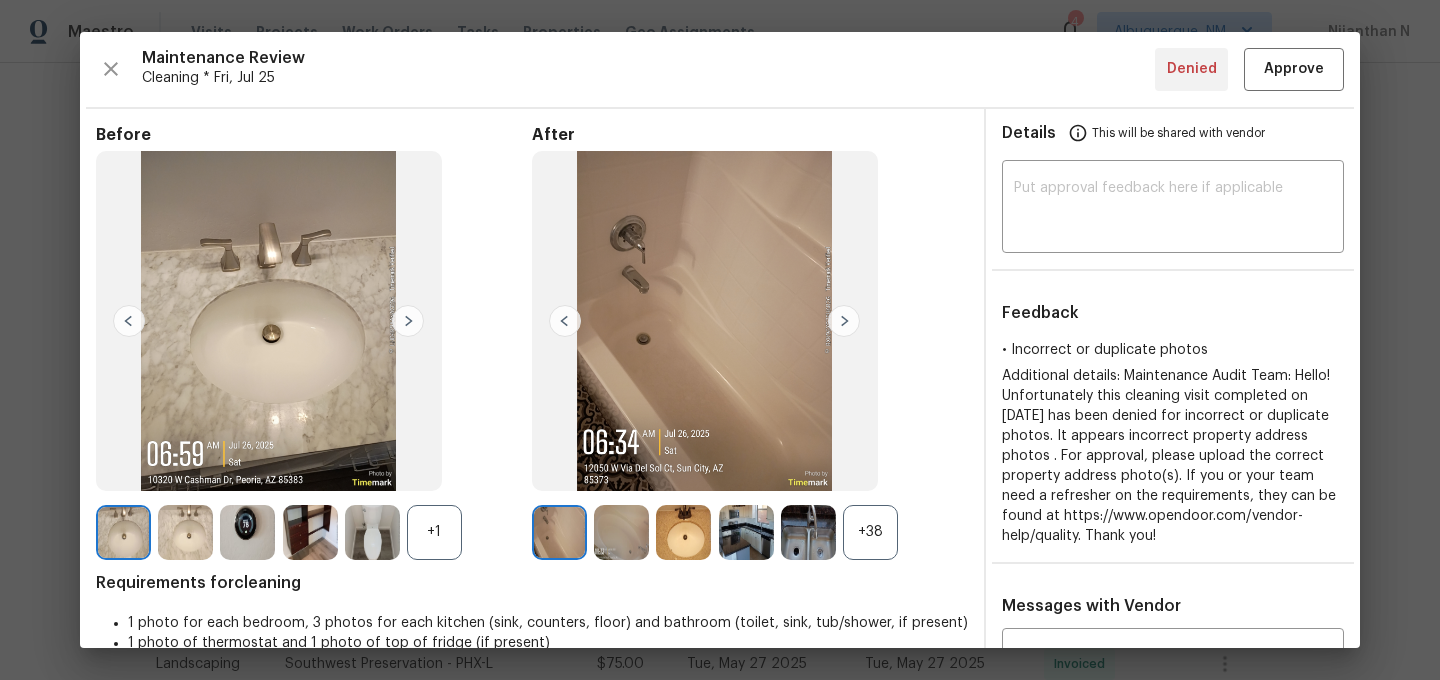 click on "+38" at bounding box center [870, 532] 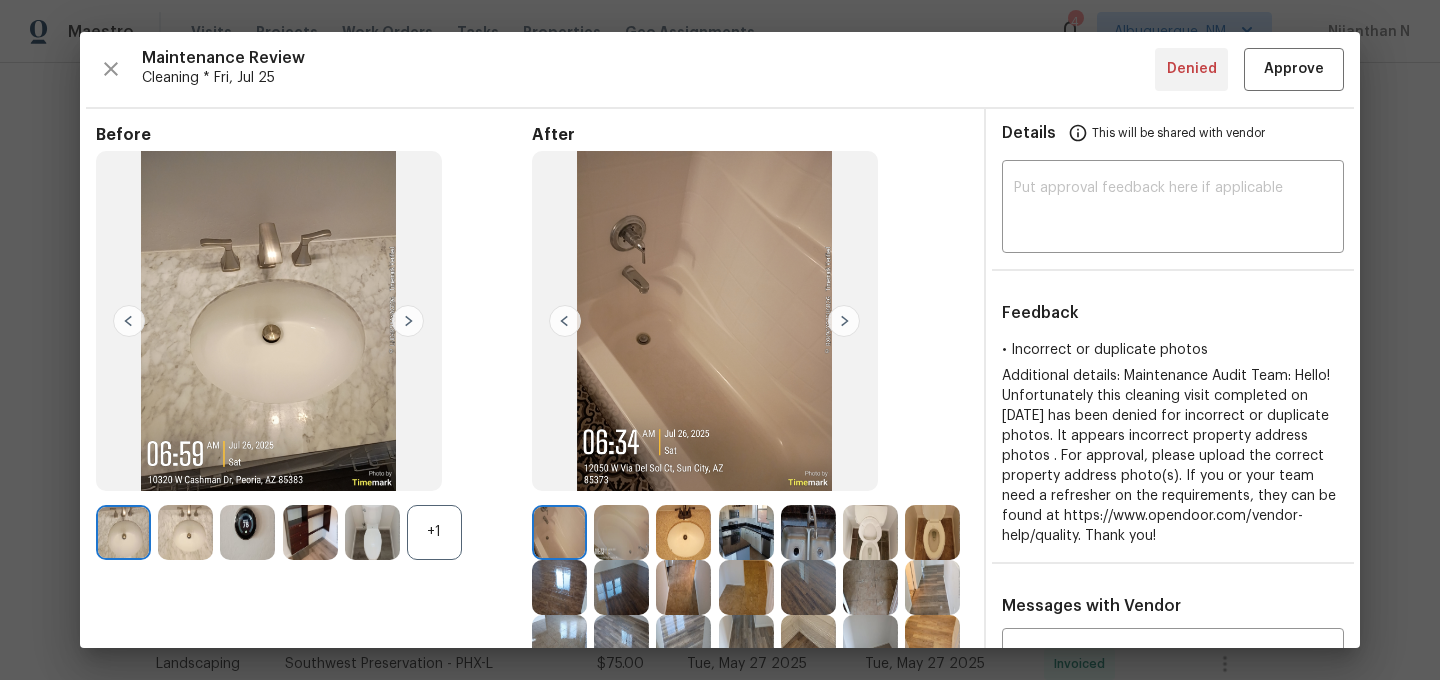 click on "+1" at bounding box center (434, 532) 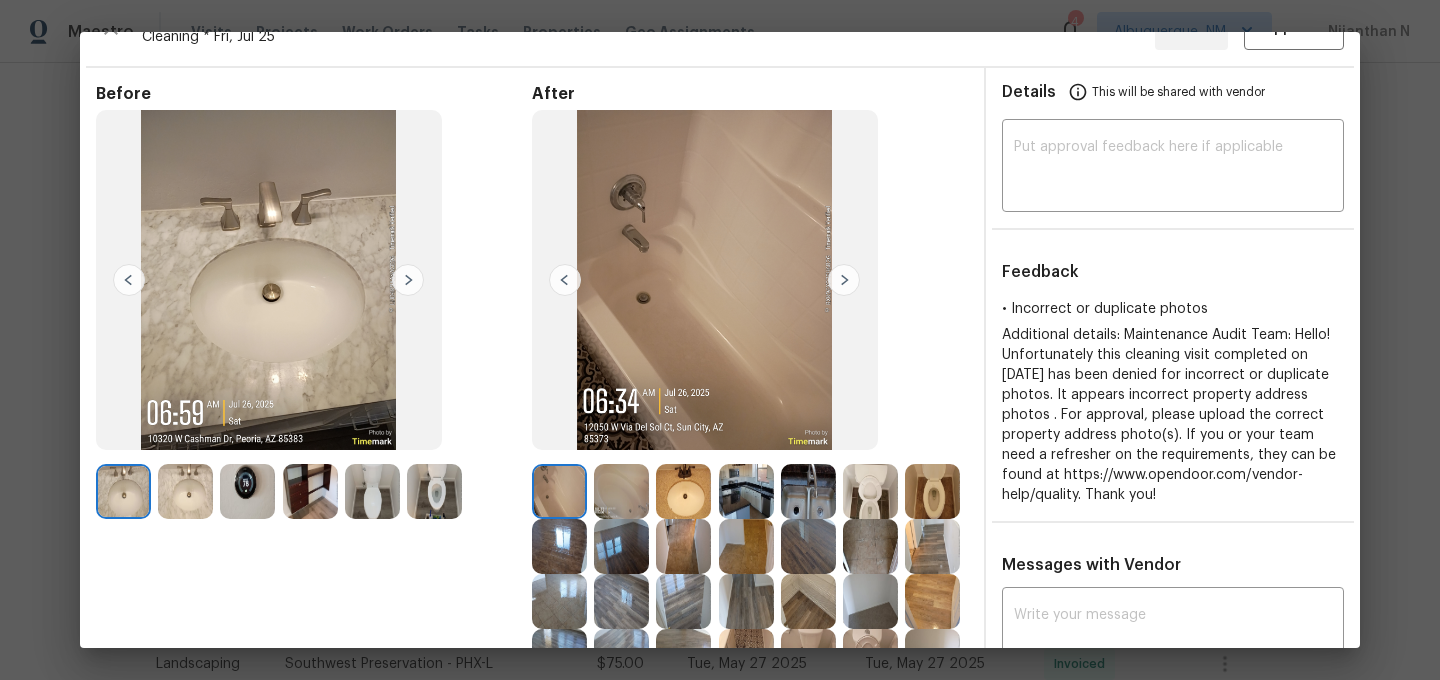 scroll, scrollTop: 0, scrollLeft: 0, axis: both 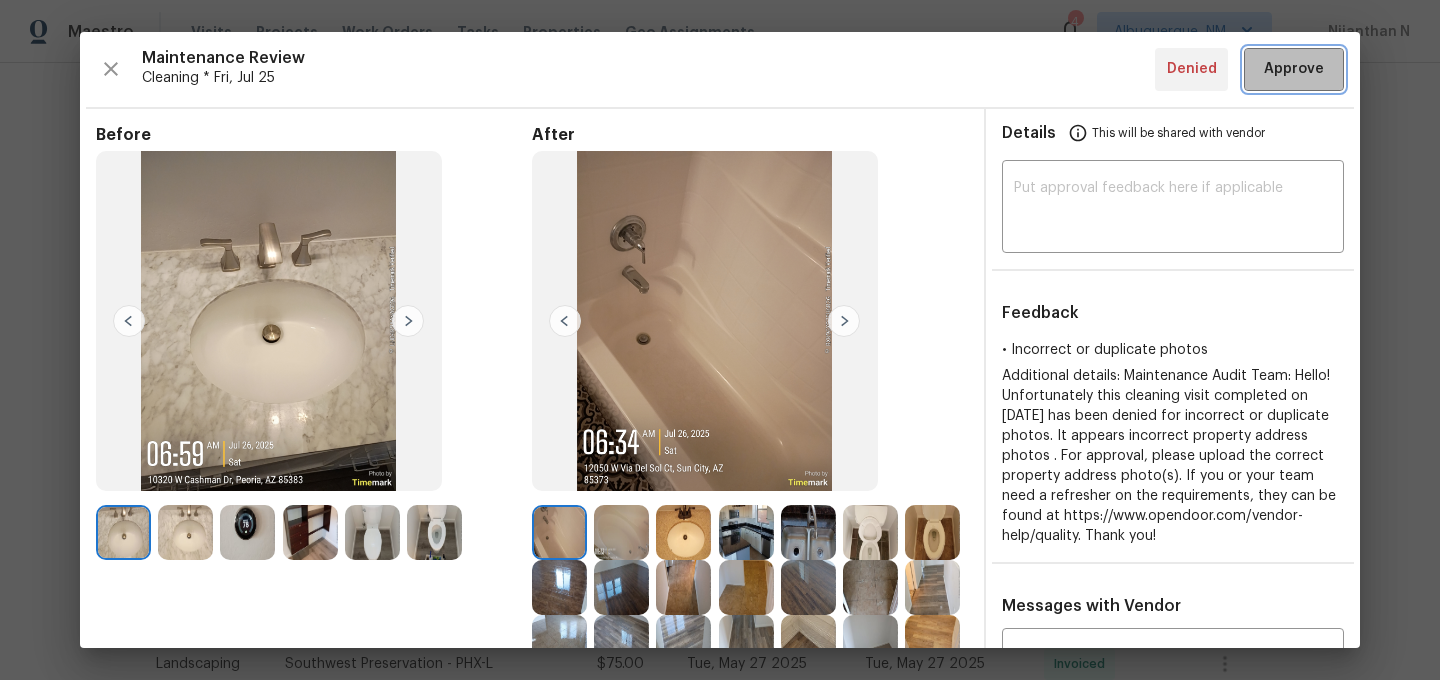 click on "Approve" at bounding box center (1294, 69) 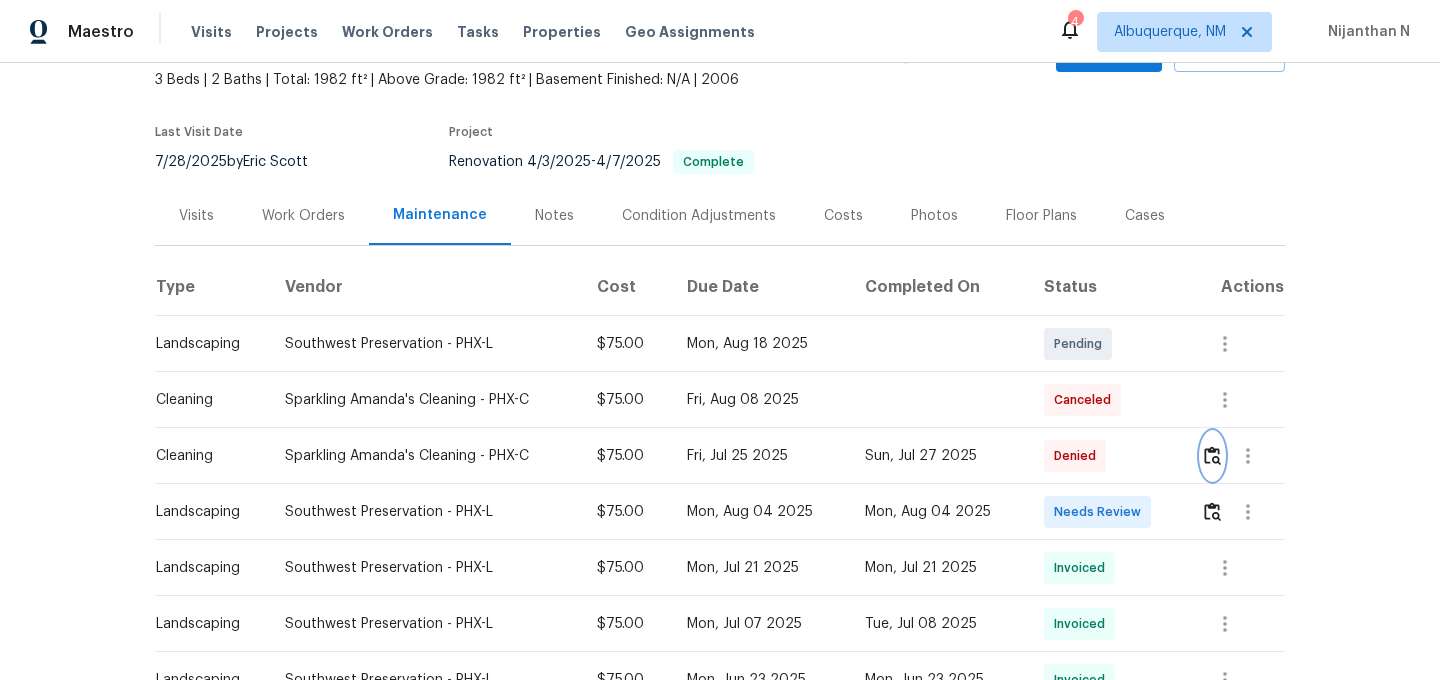 scroll, scrollTop: 0, scrollLeft: 0, axis: both 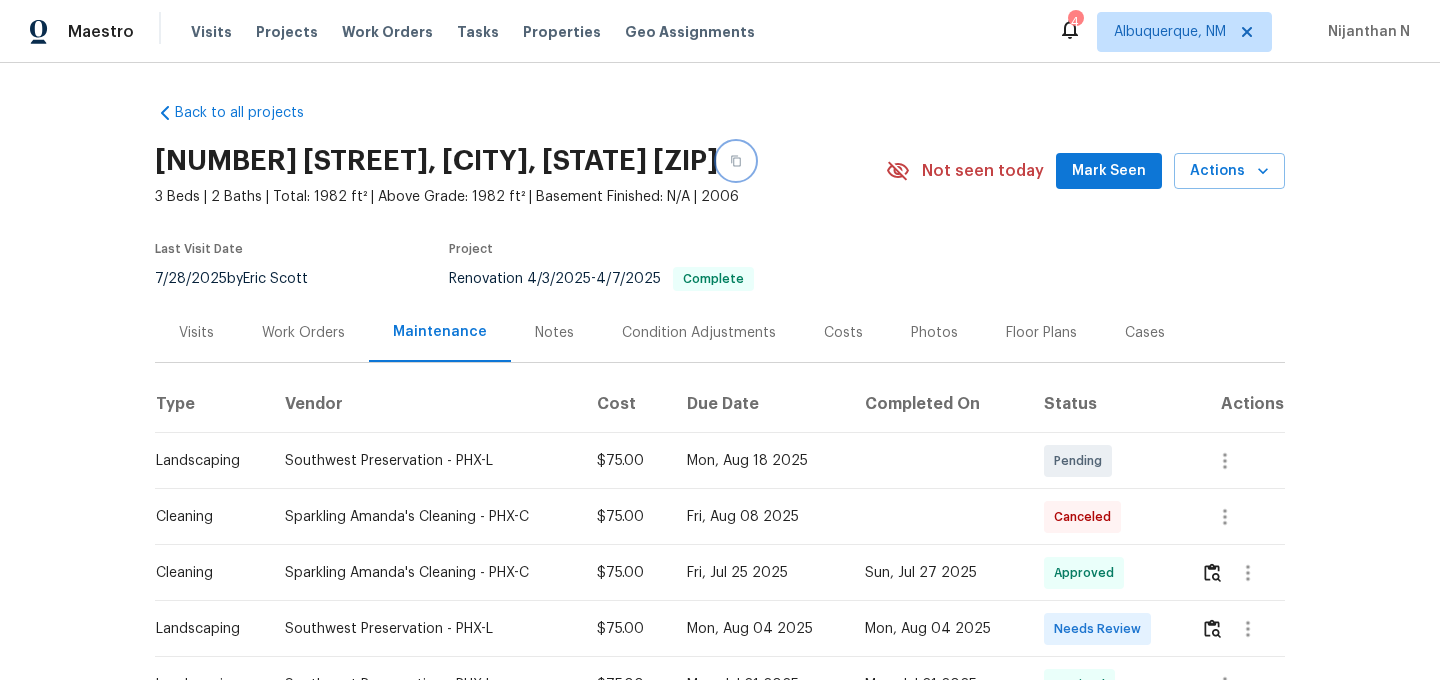 click at bounding box center [736, 161] 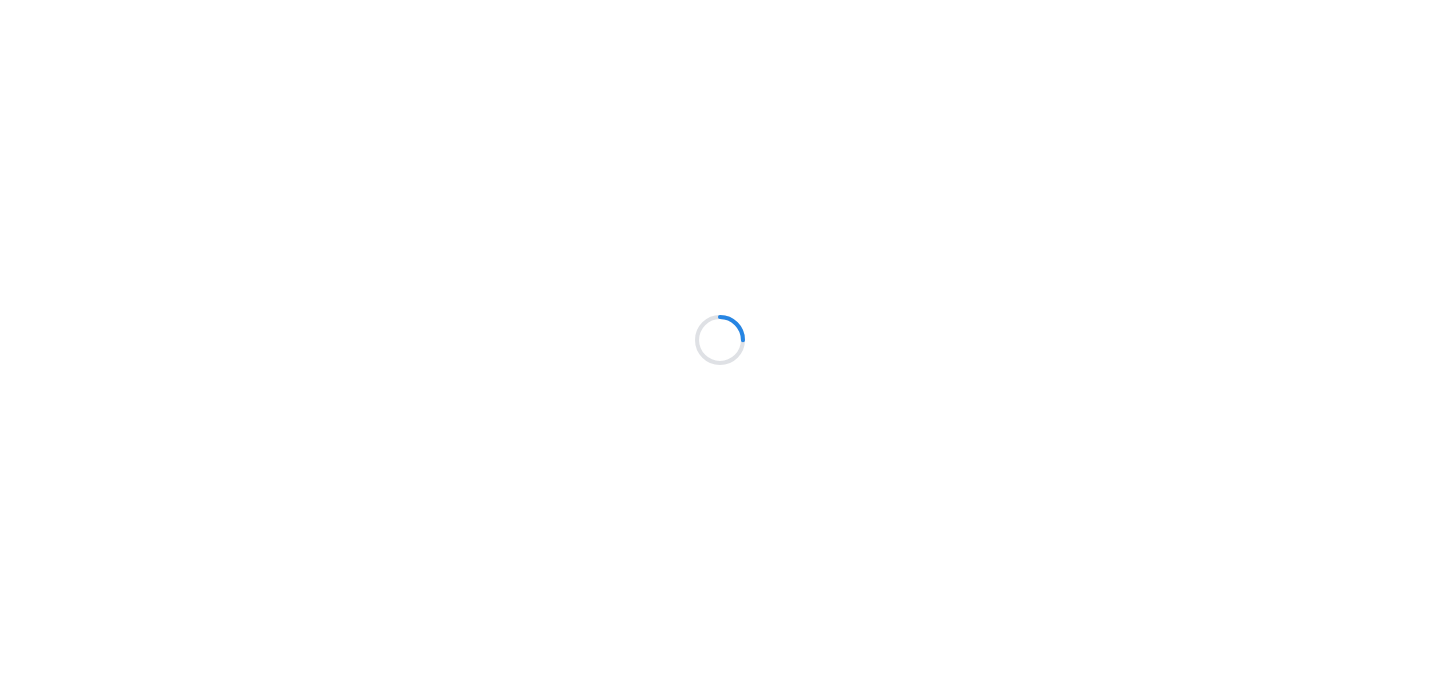 scroll, scrollTop: 0, scrollLeft: 0, axis: both 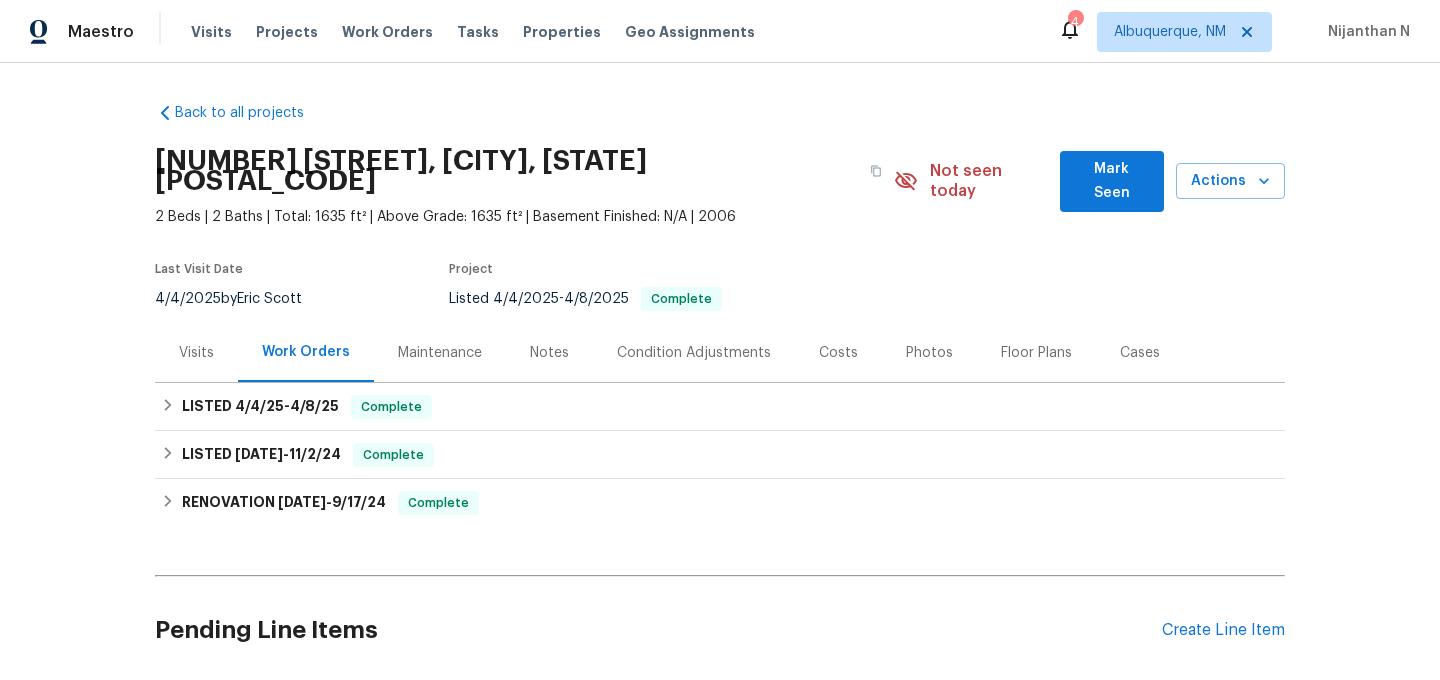 click on "Maintenance" at bounding box center (440, 353) 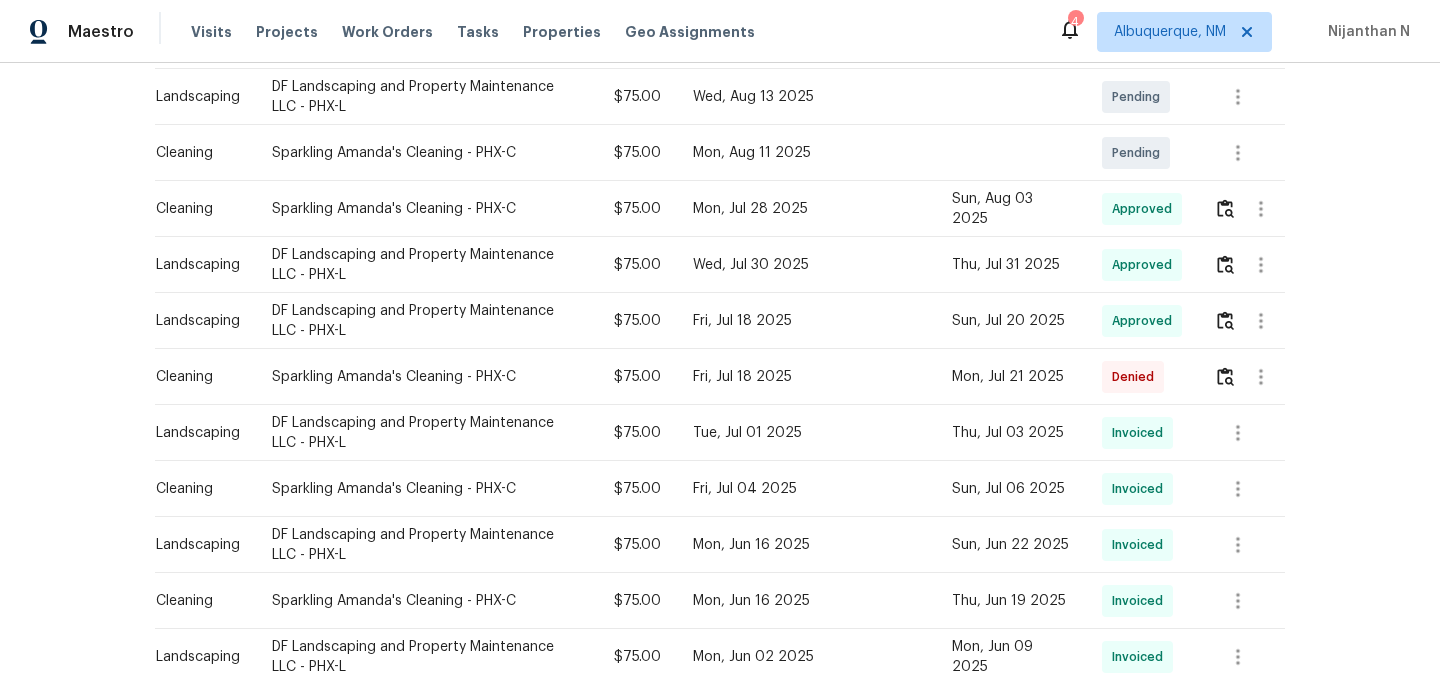 scroll, scrollTop: 438, scrollLeft: 0, axis: vertical 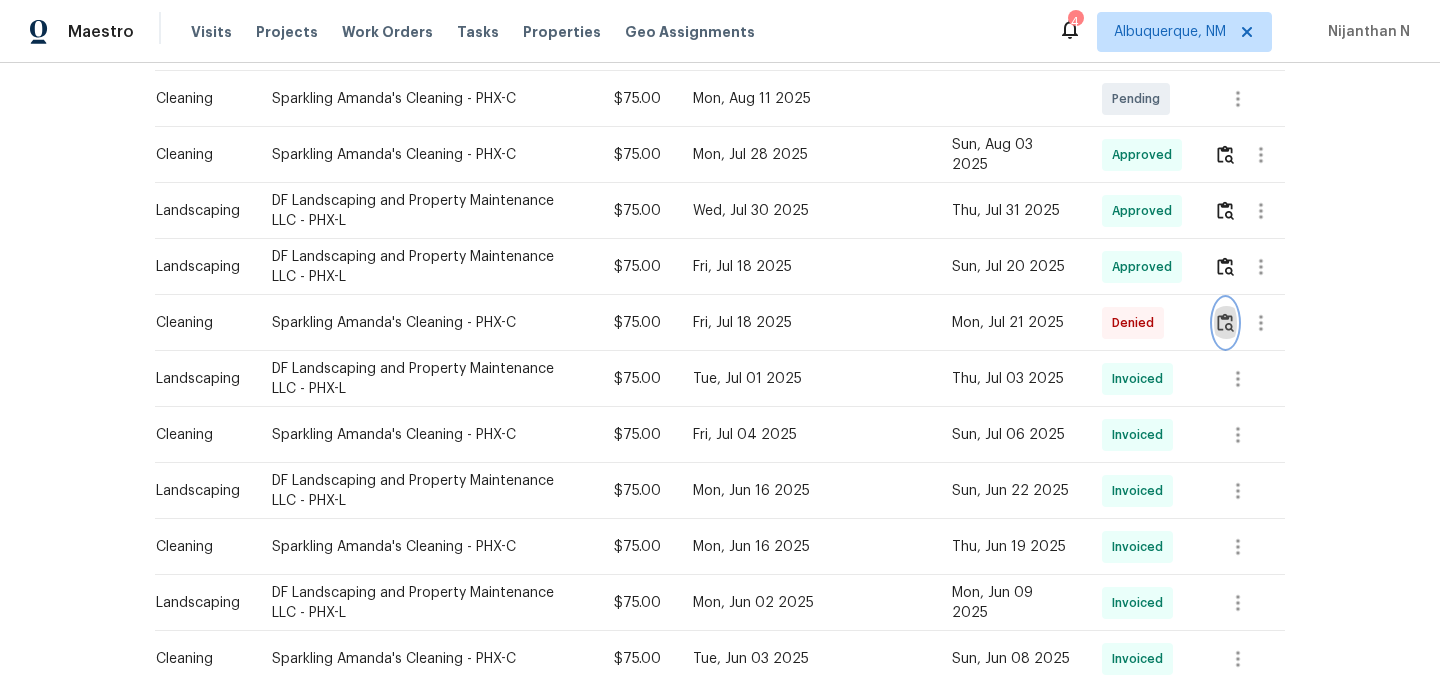 click at bounding box center (1225, 322) 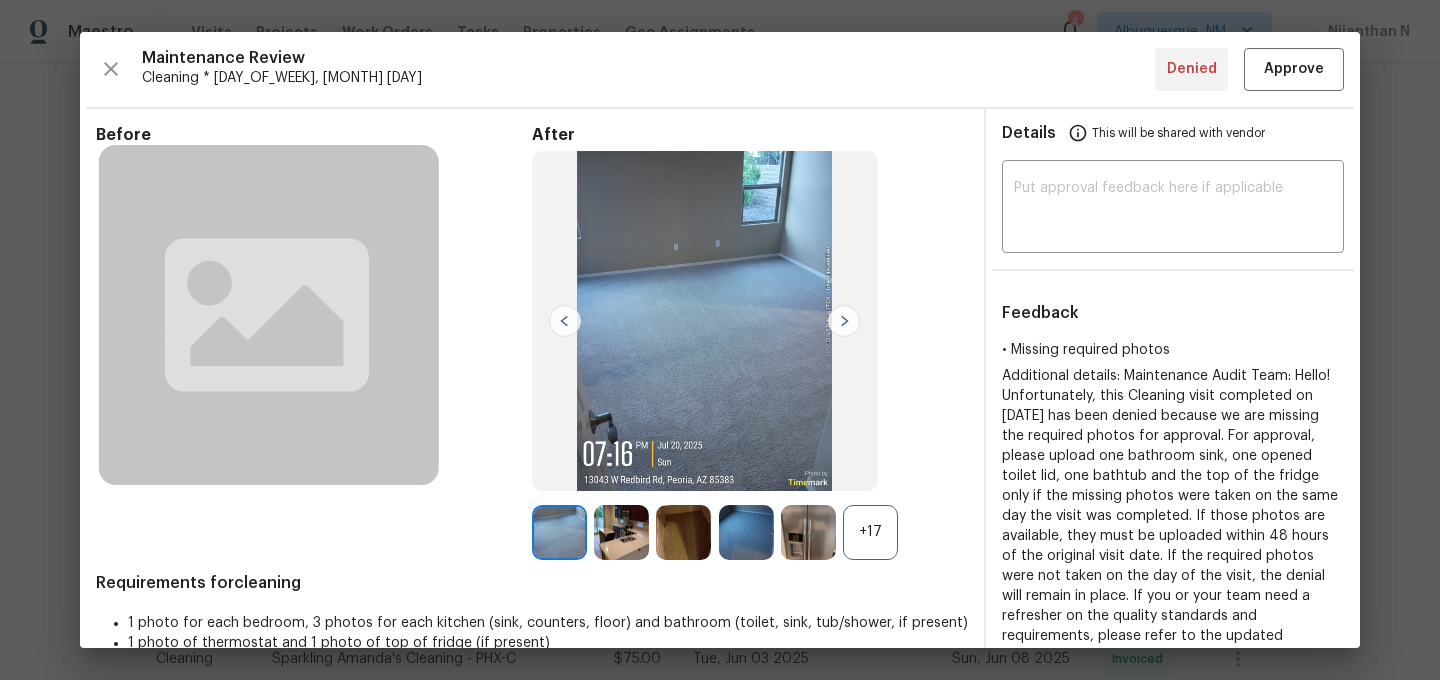 click on "+17" at bounding box center [870, 532] 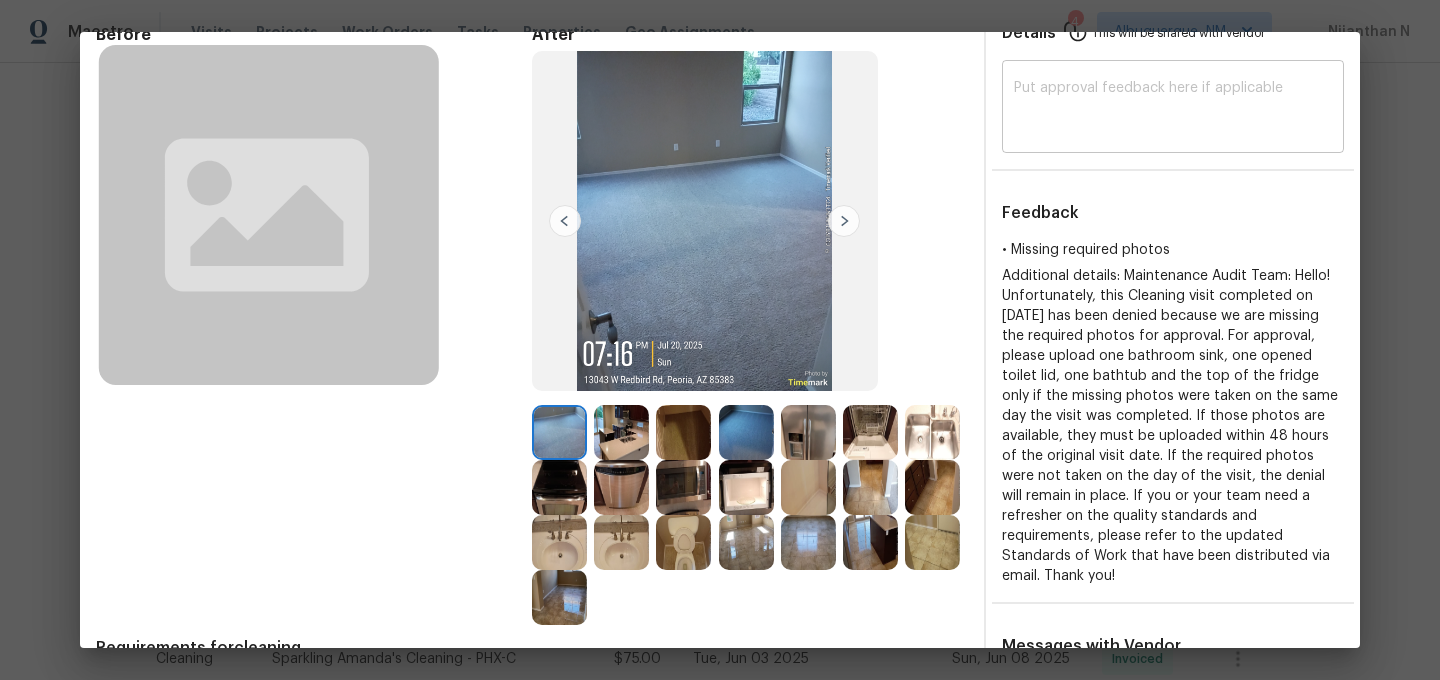 scroll, scrollTop: 0, scrollLeft: 0, axis: both 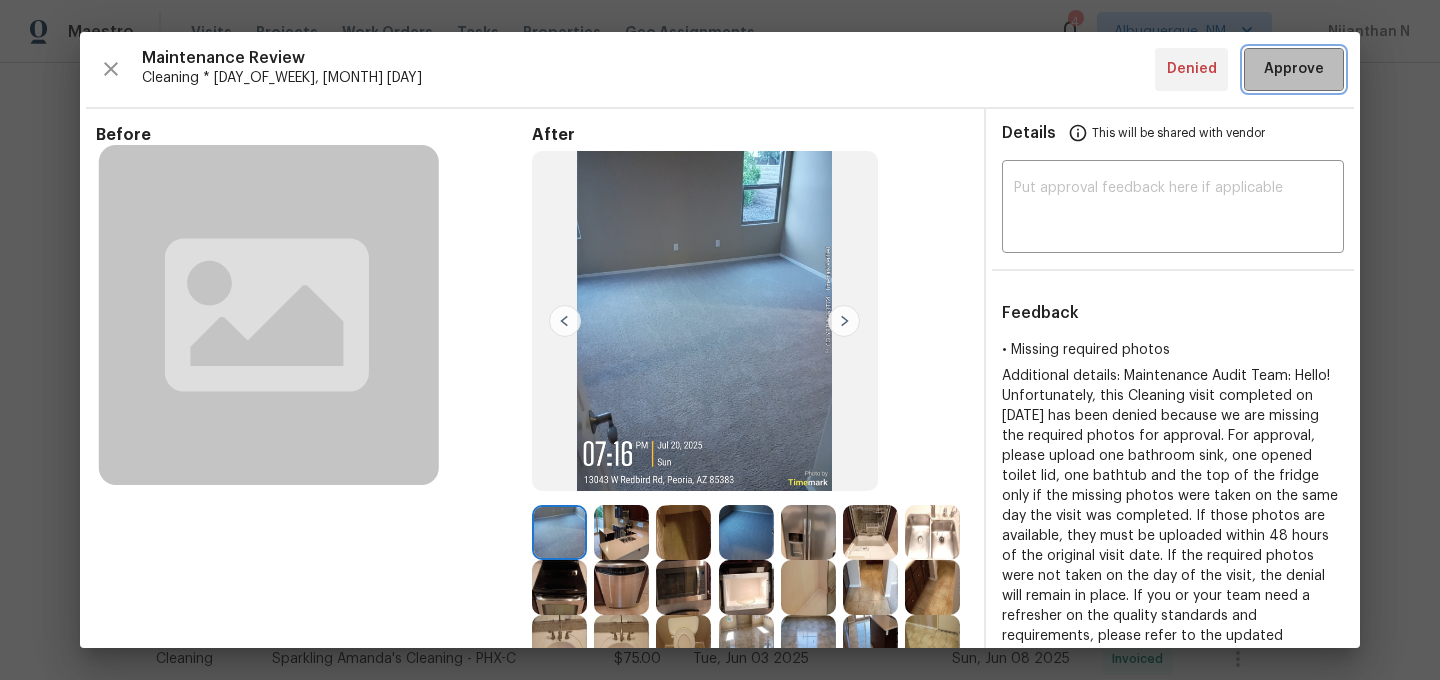 click on "Approve" at bounding box center (1294, 69) 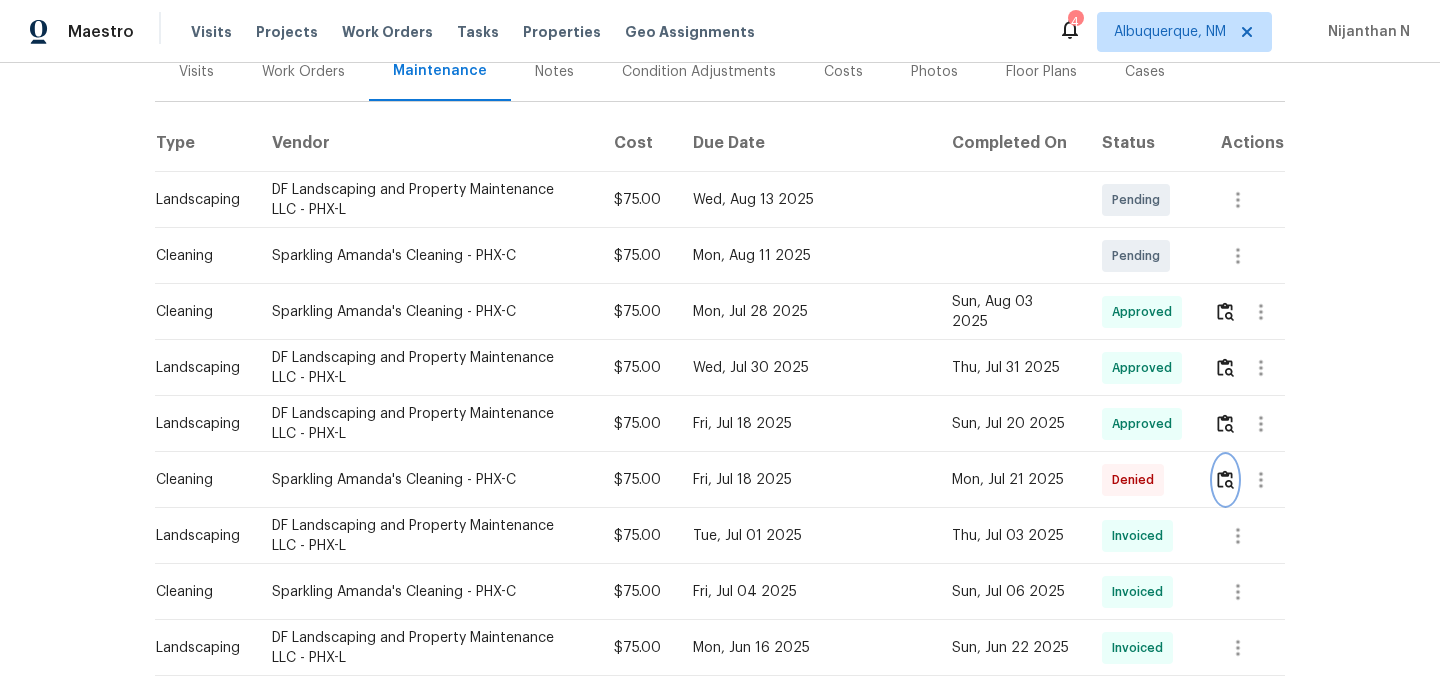 scroll, scrollTop: 0, scrollLeft: 0, axis: both 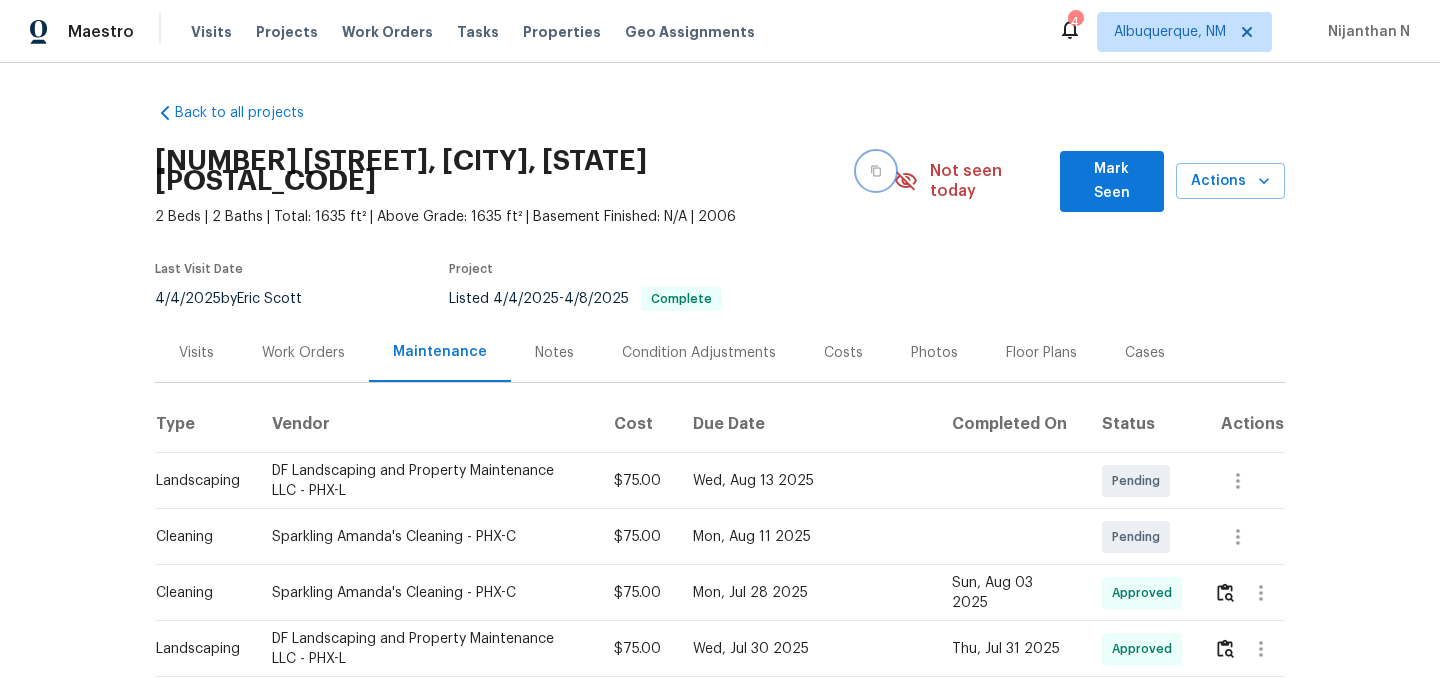 click 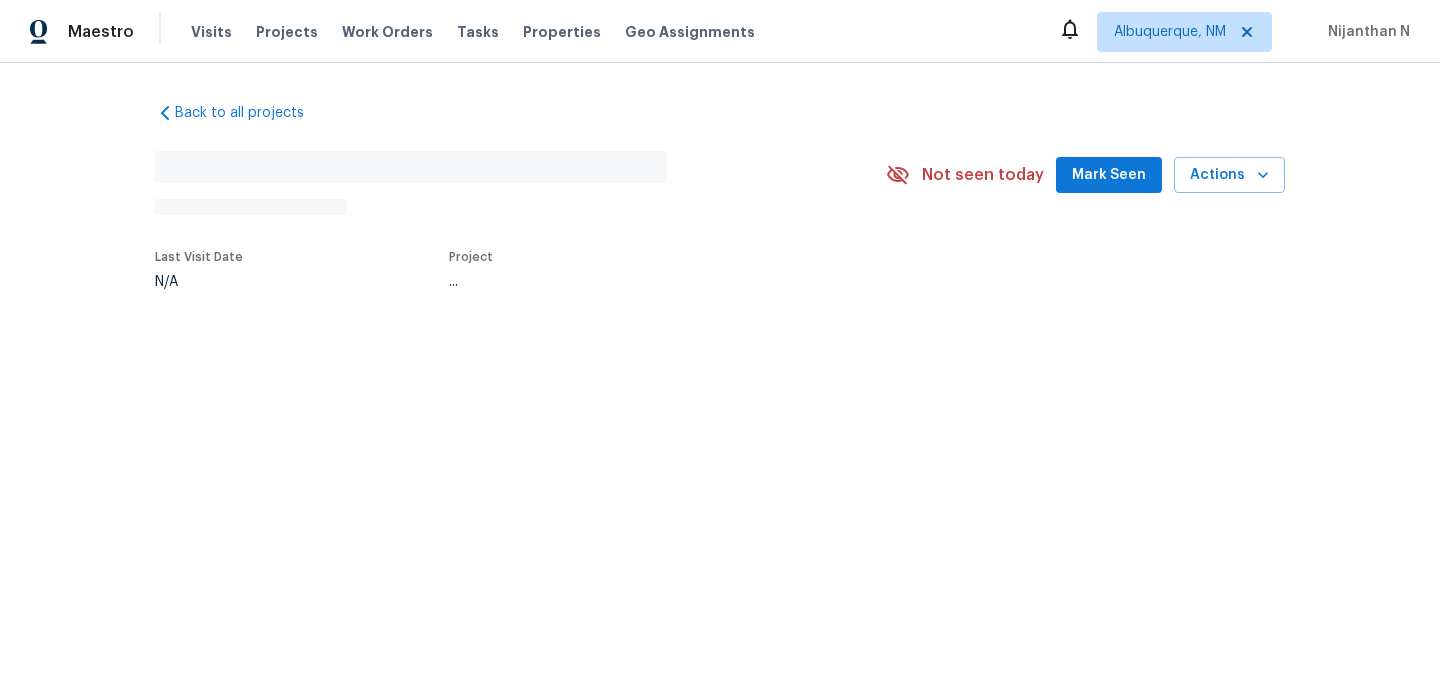 scroll, scrollTop: 0, scrollLeft: 0, axis: both 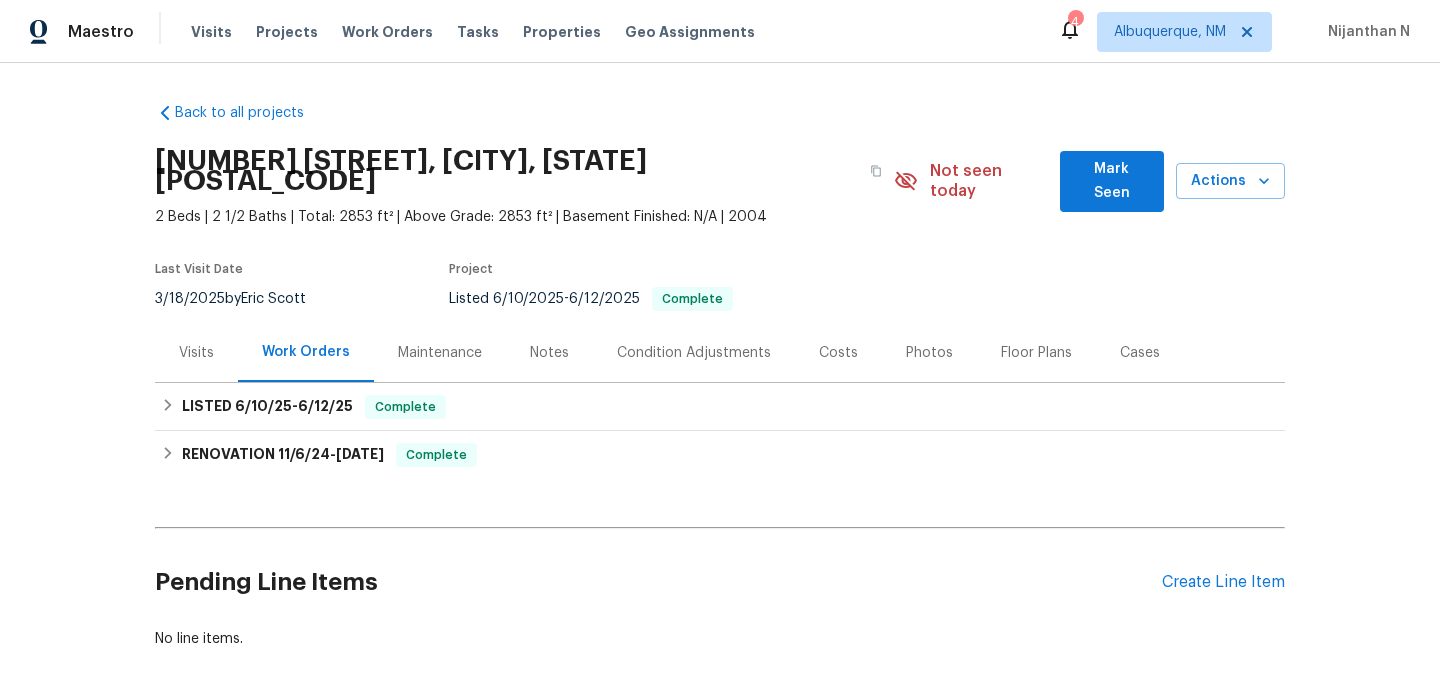 click on "Maintenance" at bounding box center [440, 353] 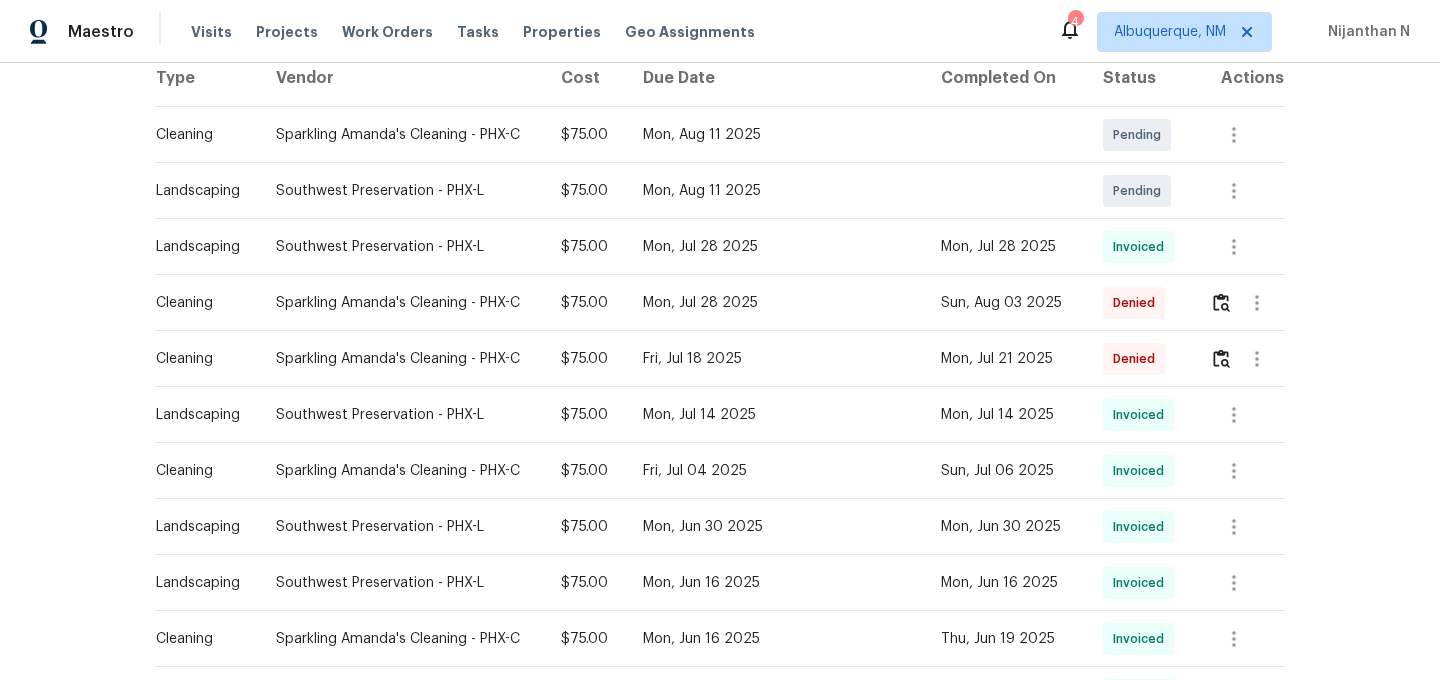 scroll, scrollTop: 464, scrollLeft: 0, axis: vertical 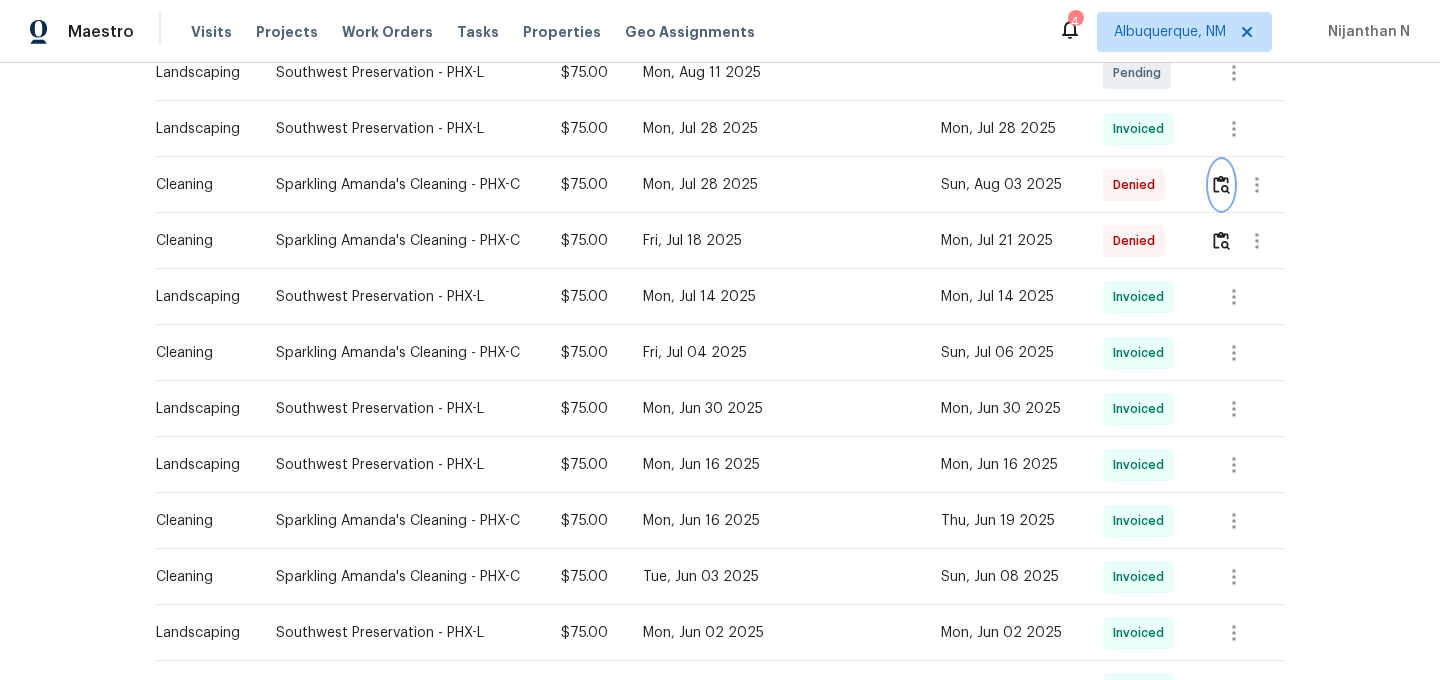 click at bounding box center [1221, 184] 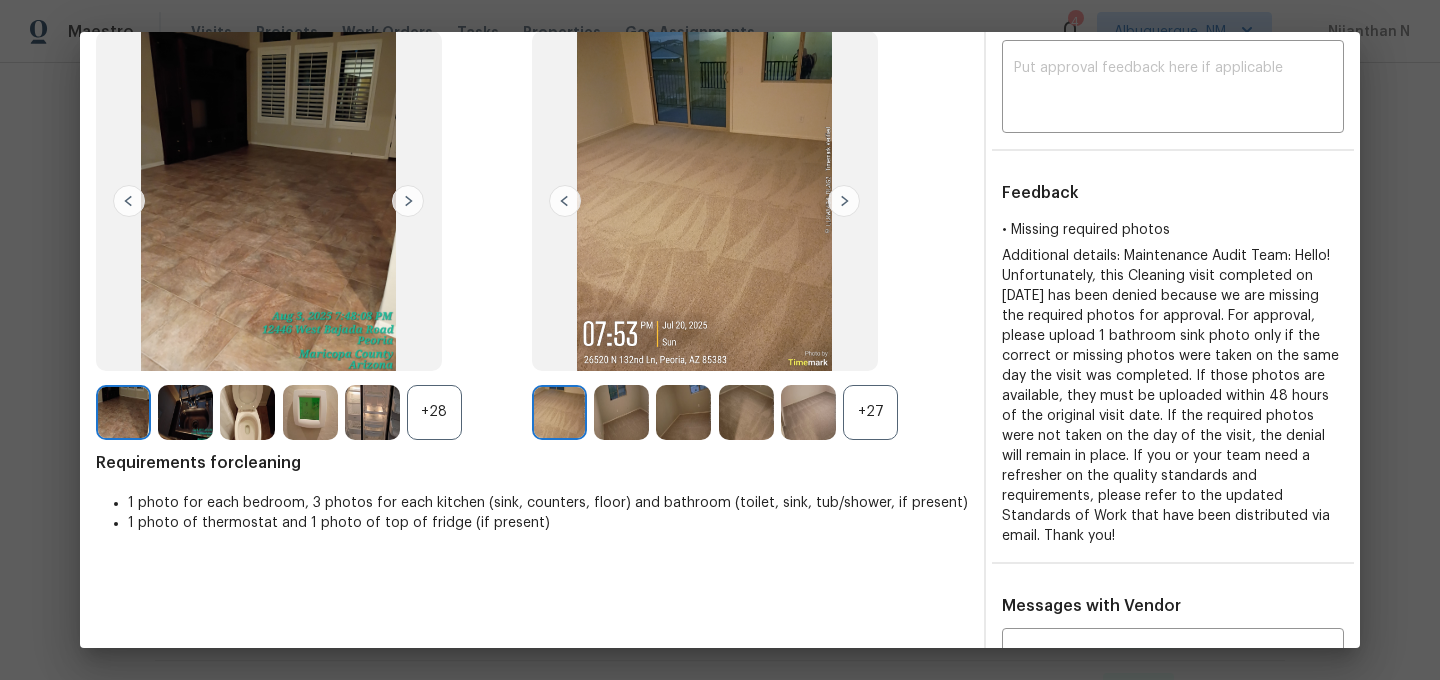 scroll, scrollTop: 0, scrollLeft: 0, axis: both 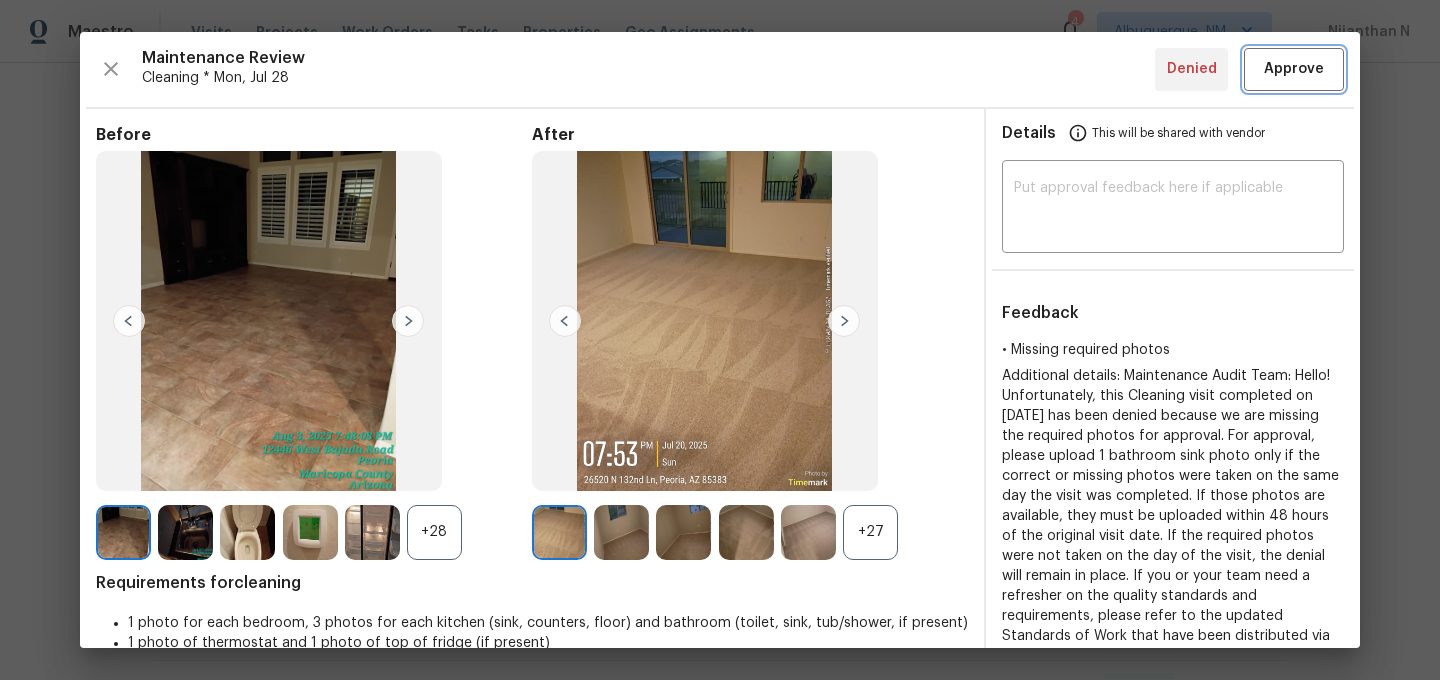 click on "Approve" at bounding box center [1294, 69] 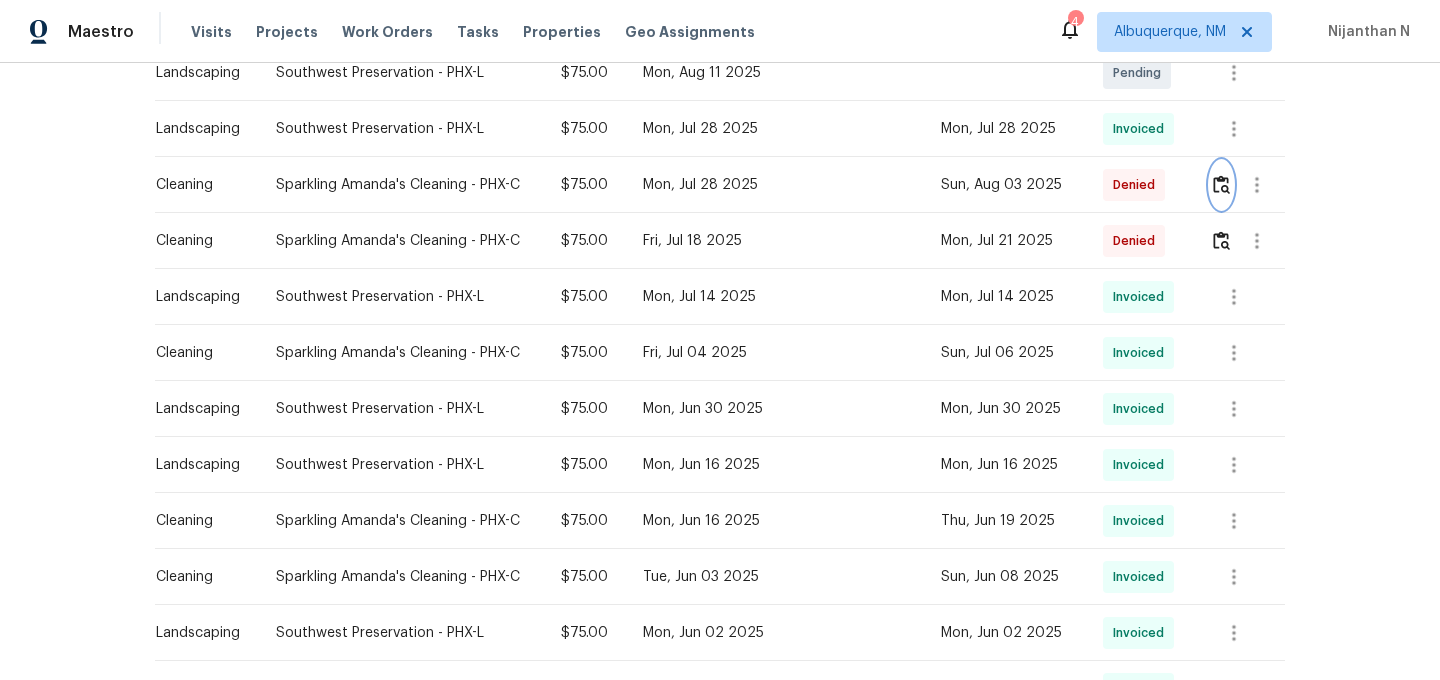 scroll, scrollTop: 469, scrollLeft: 0, axis: vertical 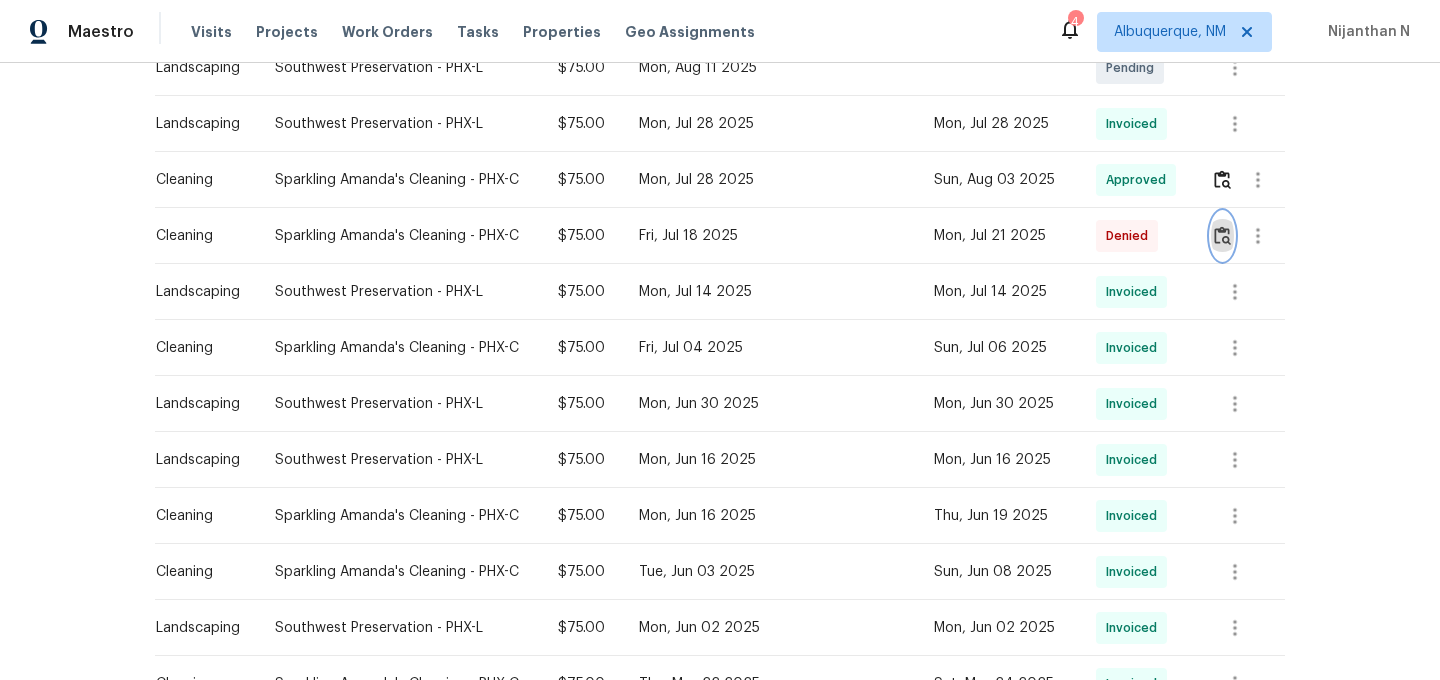 click at bounding box center (1222, 235) 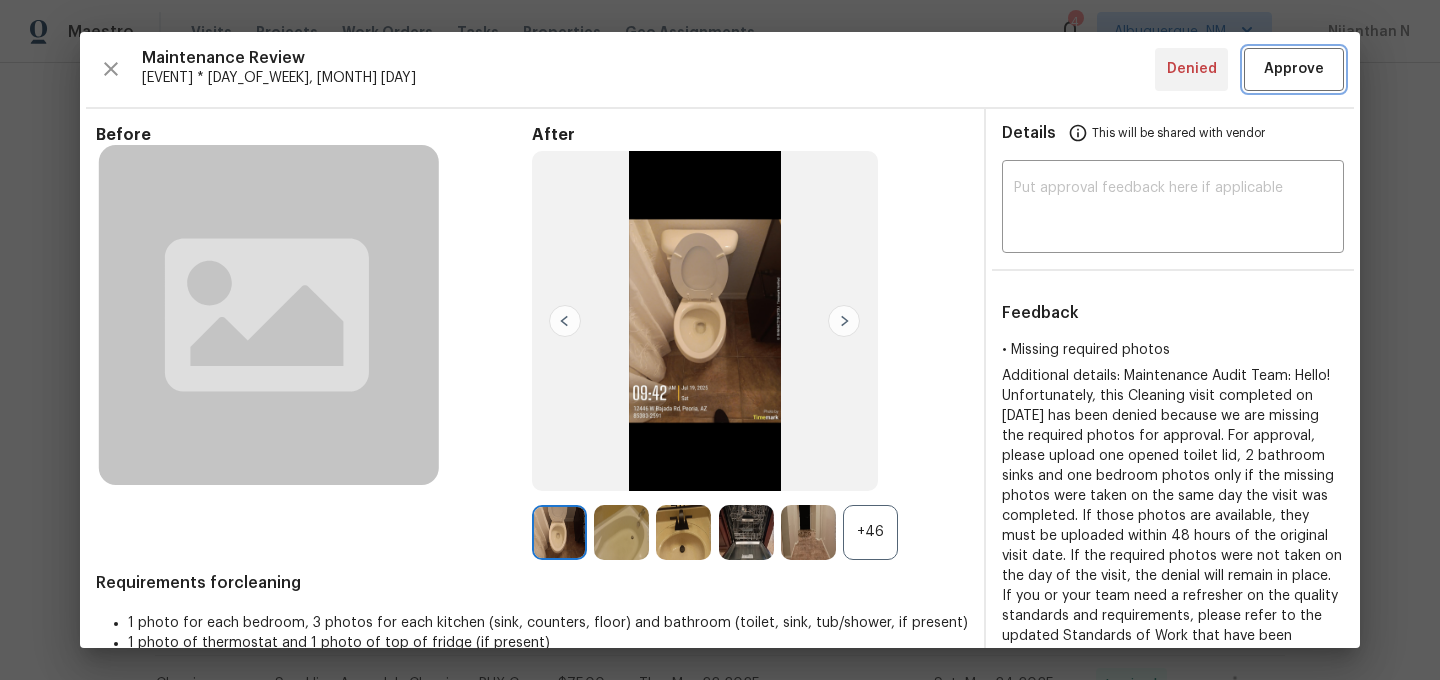 click on "Approve" at bounding box center [1294, 69] 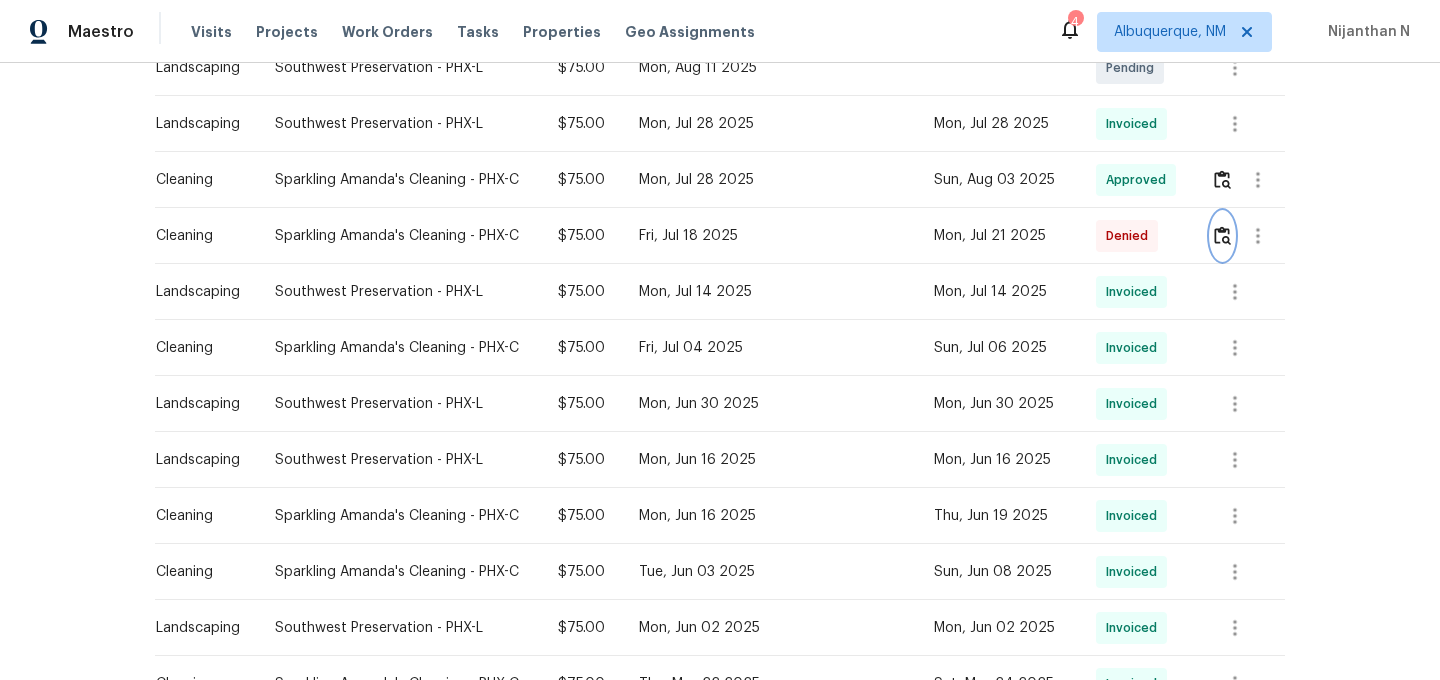 scroll, scrollTop: 0, scrollLeft: 0, axis: both 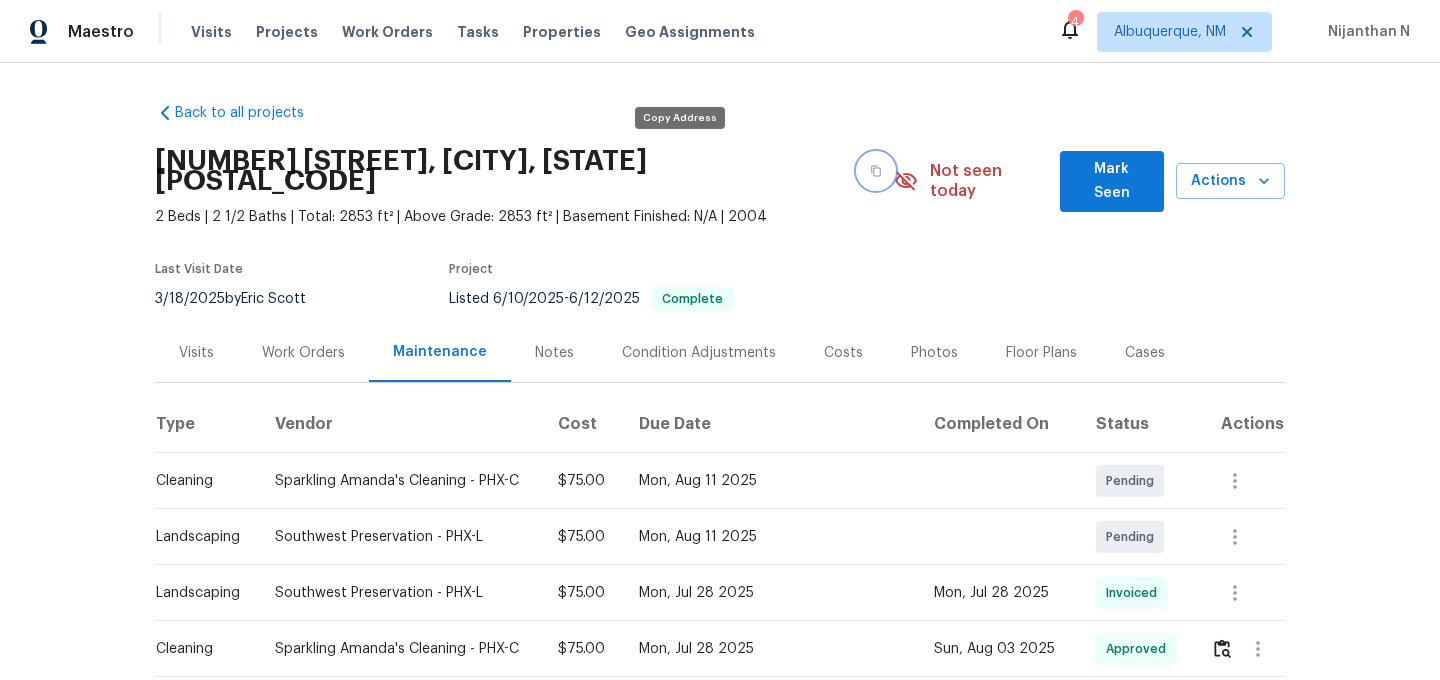 click at bounding box center [876, 171] 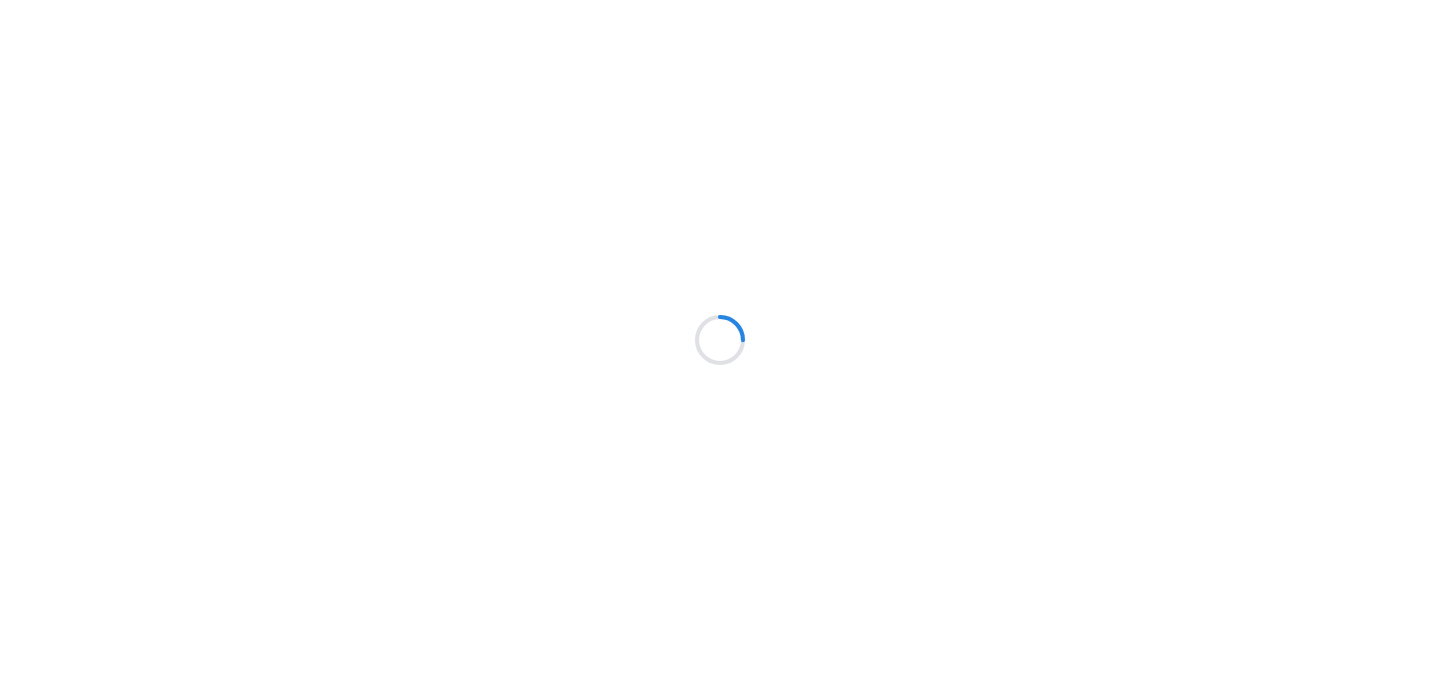 scroll, scrollTop: 0, scrollLeft: 0, axis: both 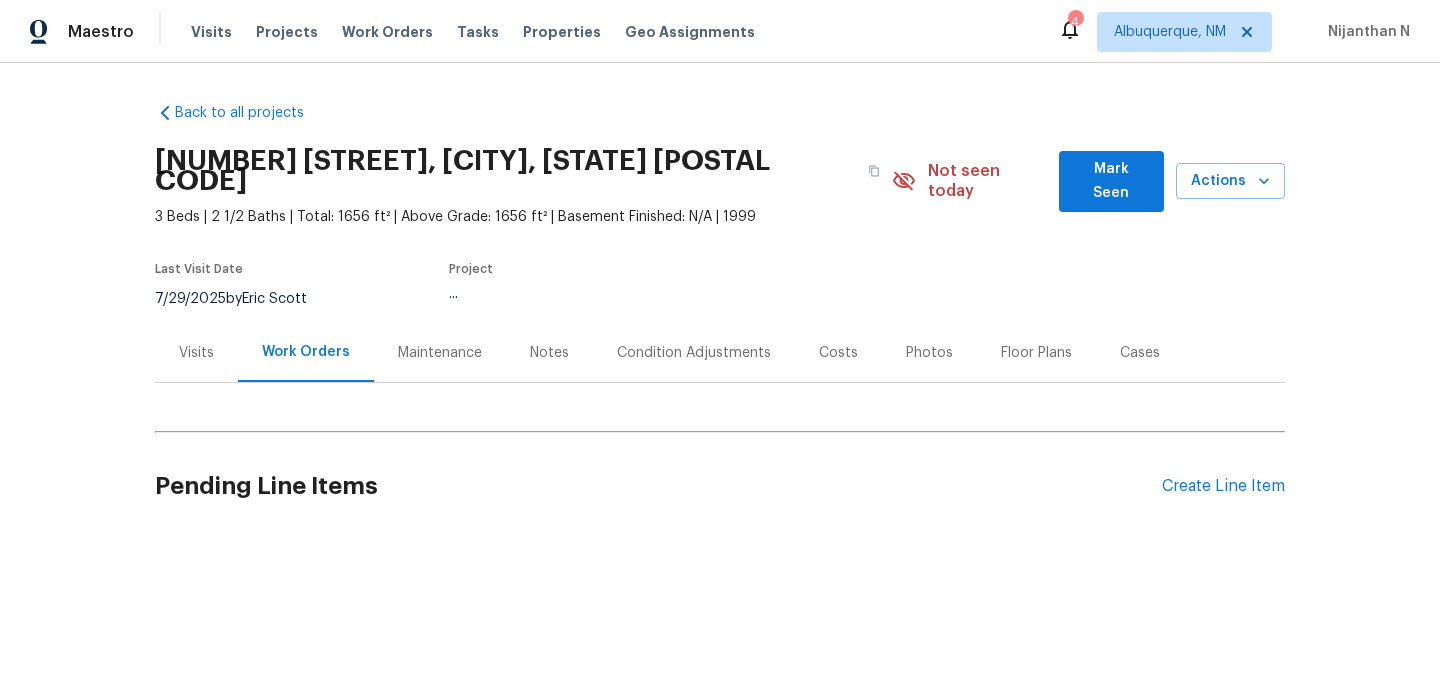 click on "Maintenance" at bounding box center (440, 352) 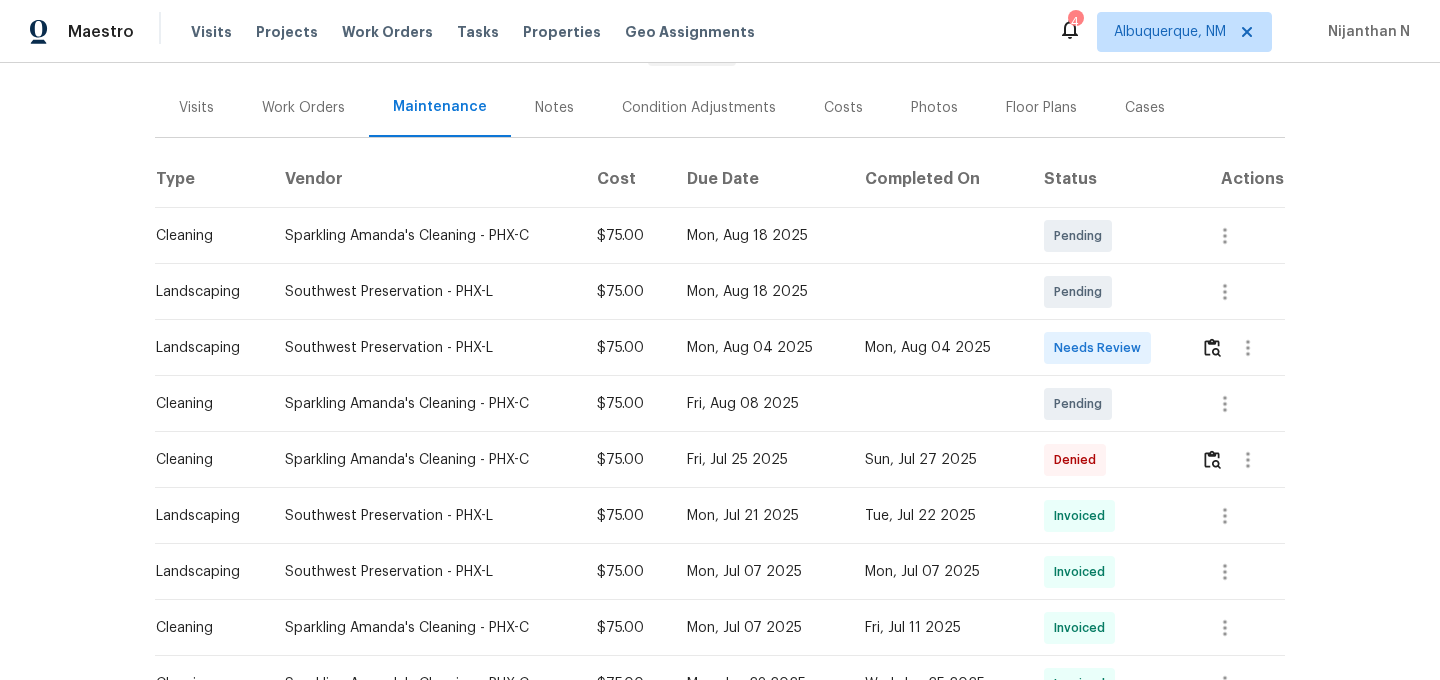 scroll, scrollTop: 298, scrollLeft: 0, axis: vertical 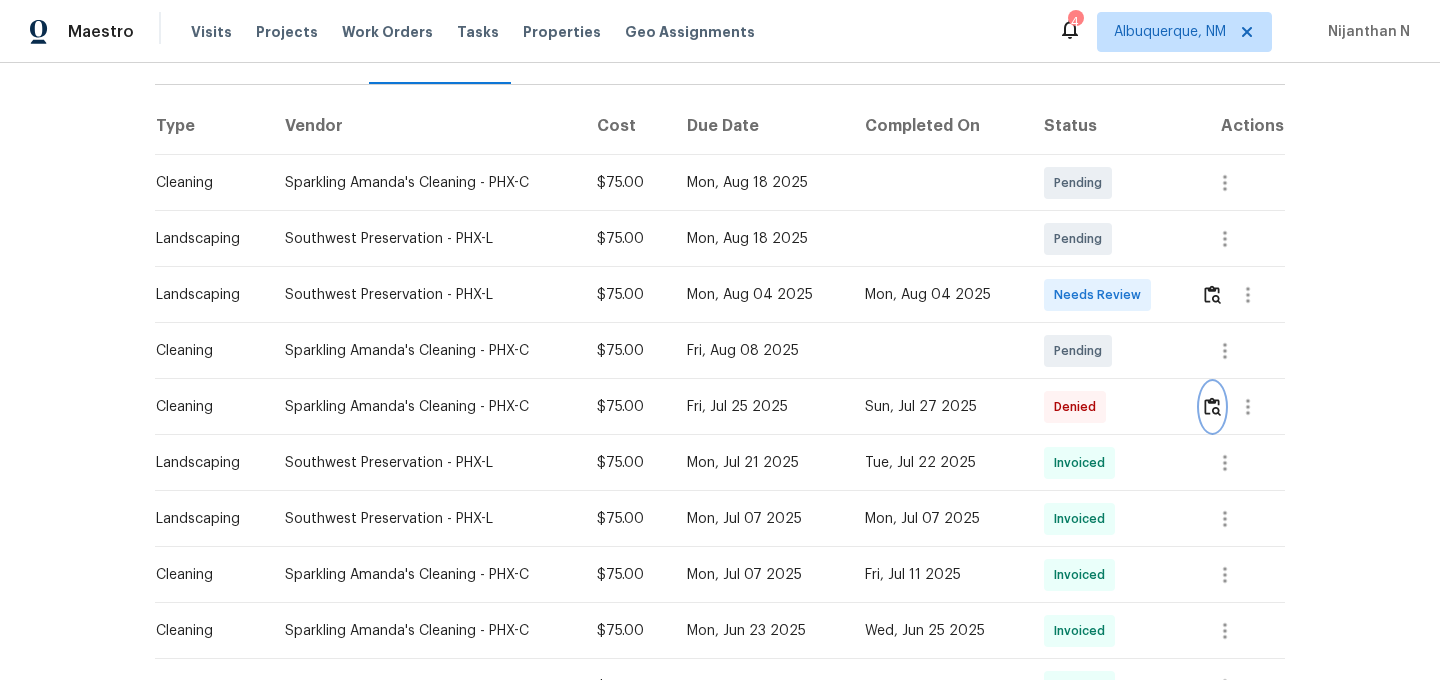 click at bounding box center (1212, 406) 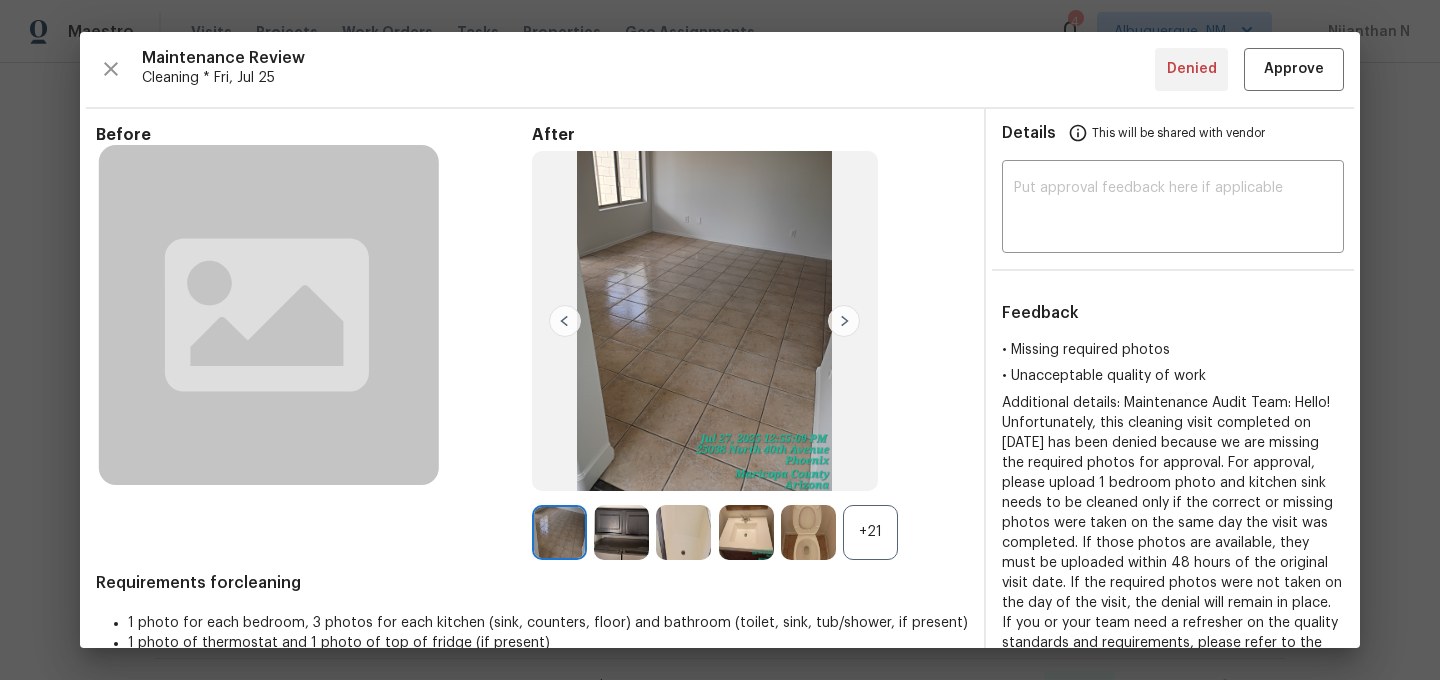 click on "+21" at bounding box center (870, 532) 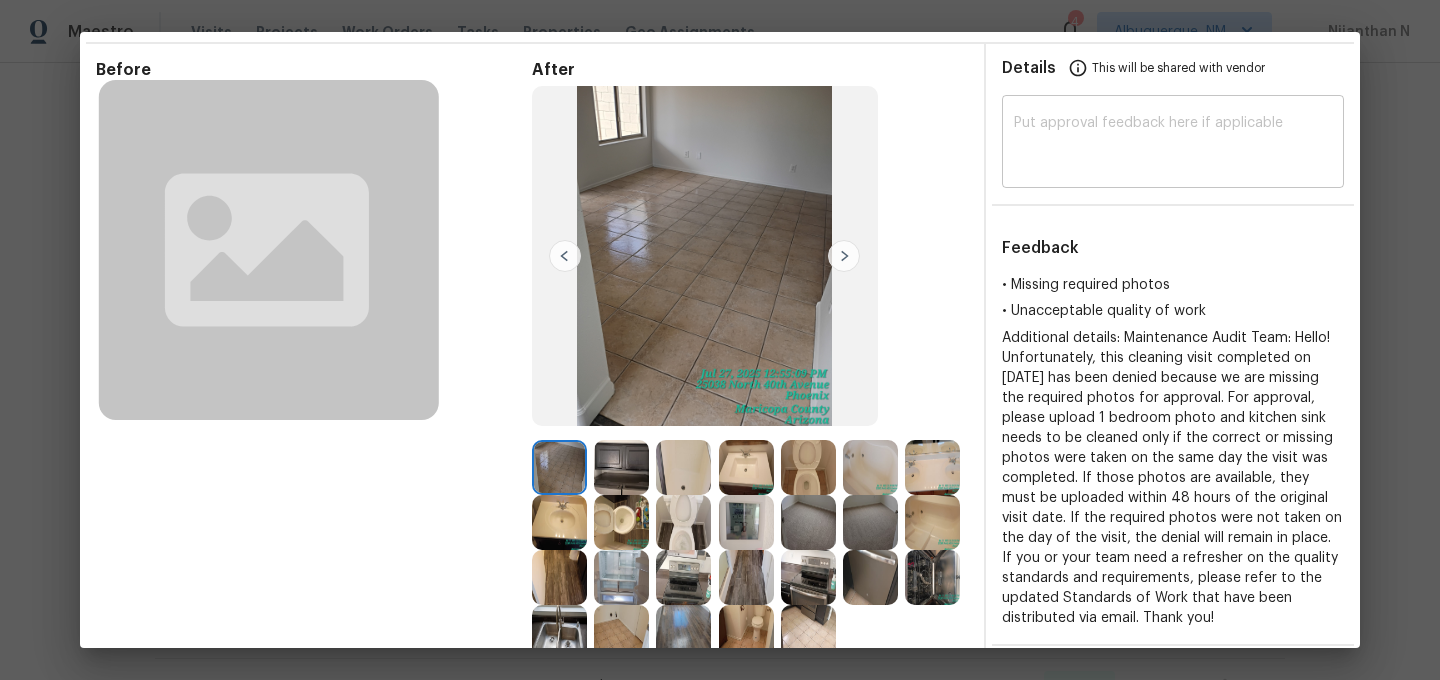 scroll, scrollTop: 0, scrollLeft: 0, axis: both 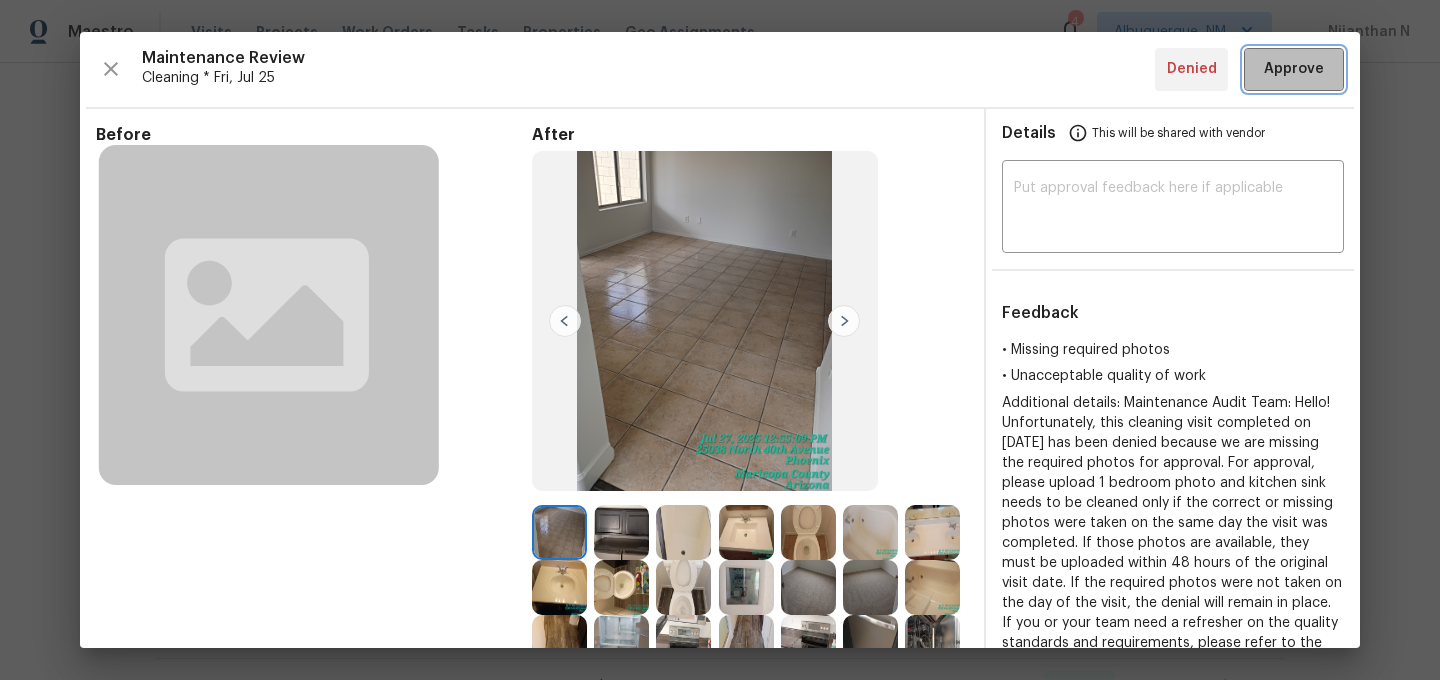 click on "Approve" at bounding box center (1294, 69) 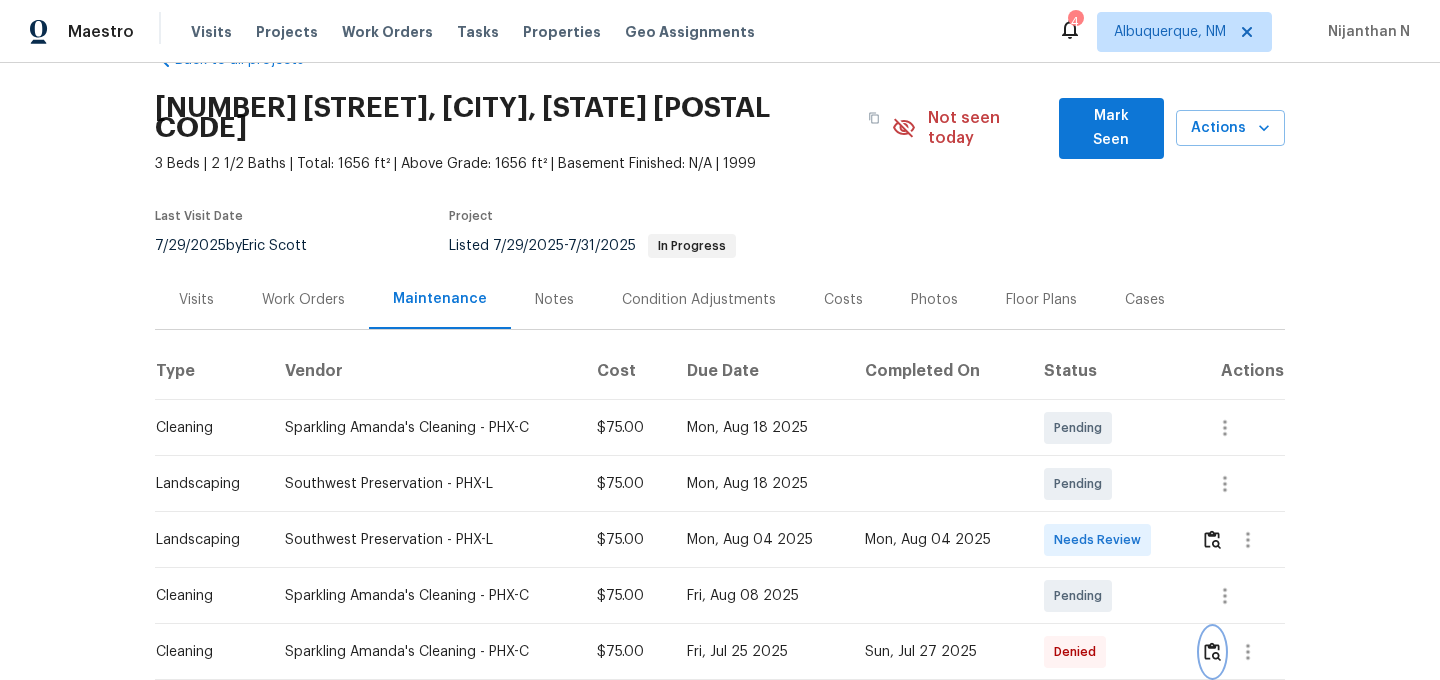 scroll, scrollTop: 0, scrollLeft: 0, axis: both 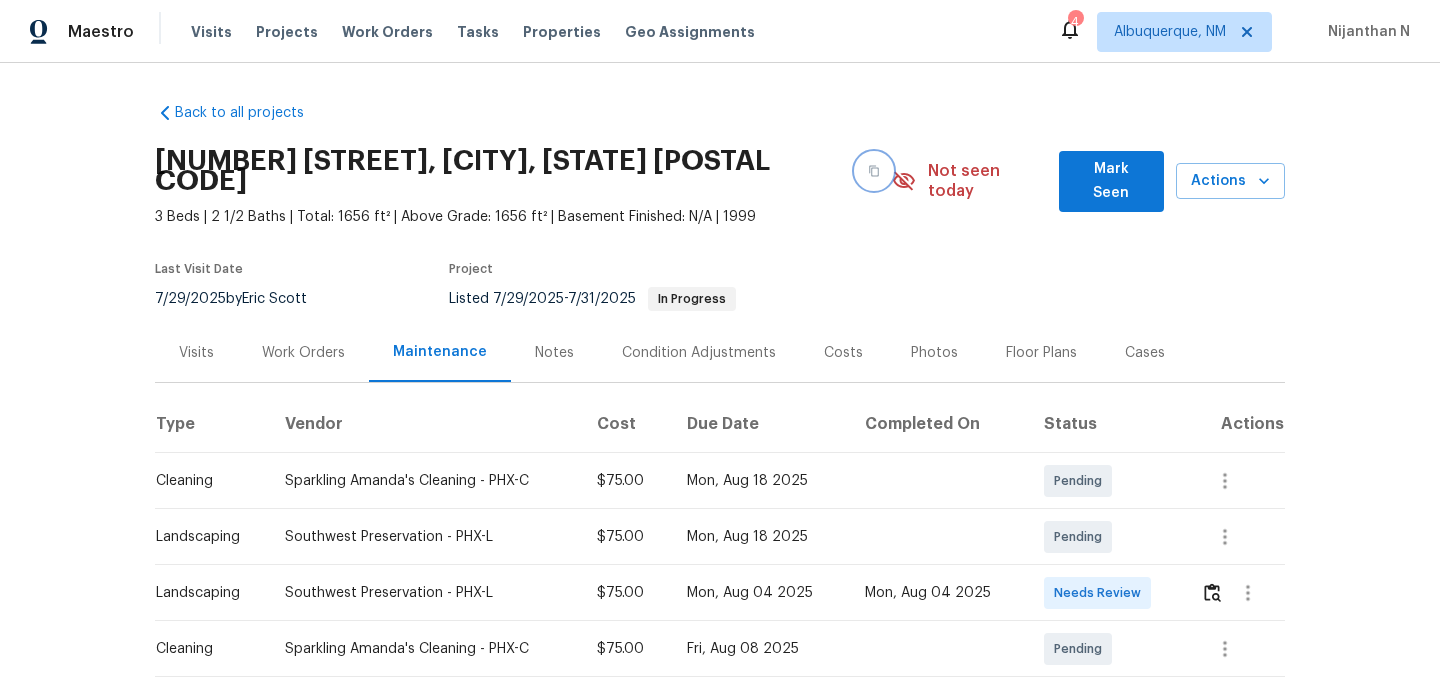 click 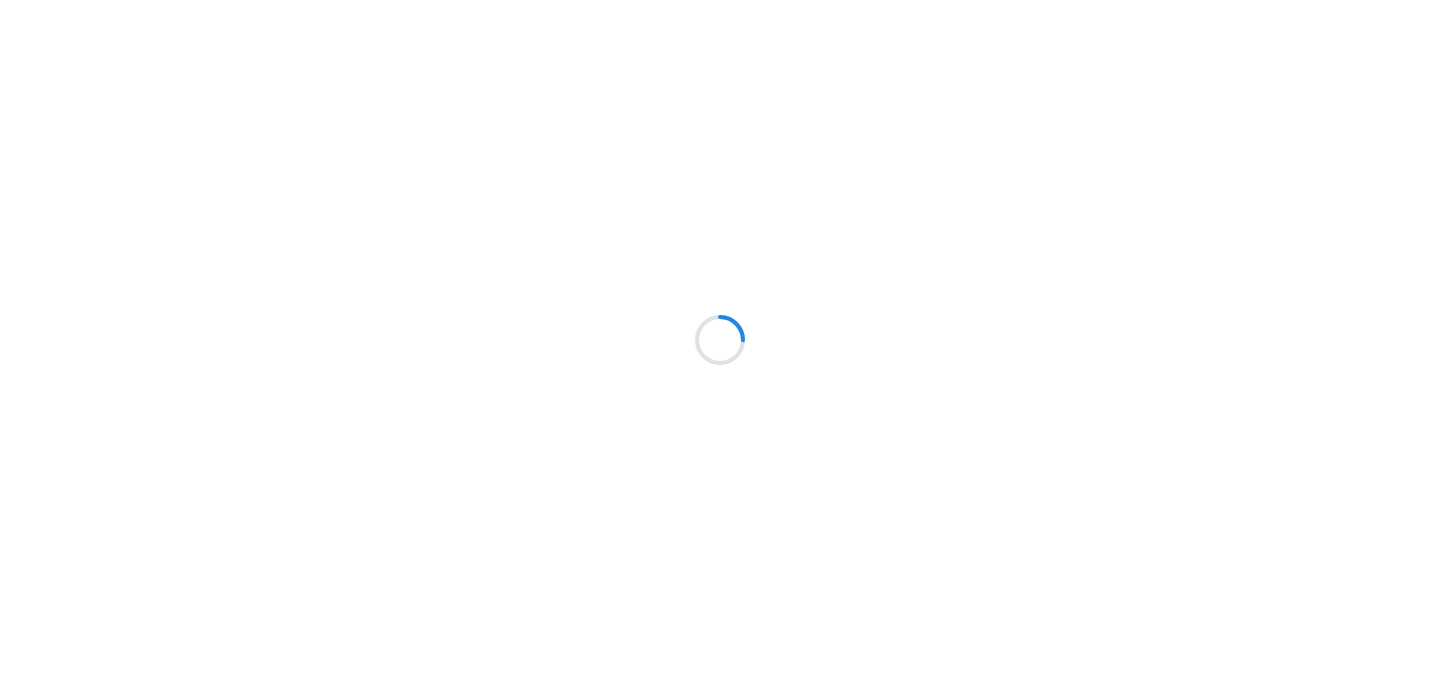 scroll, scrollTop: 0, scrollLeft: 0, axis: both 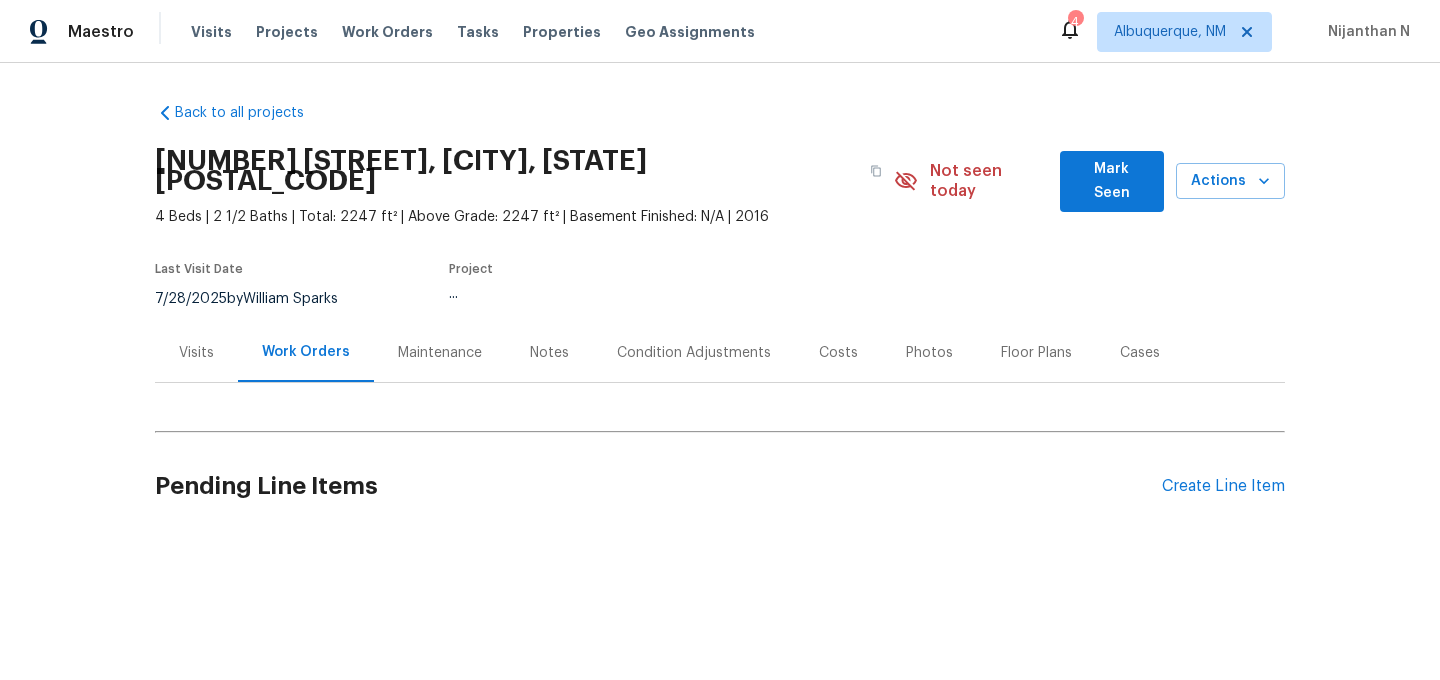 click on "Maintenance" at bounding box center (440, 353) 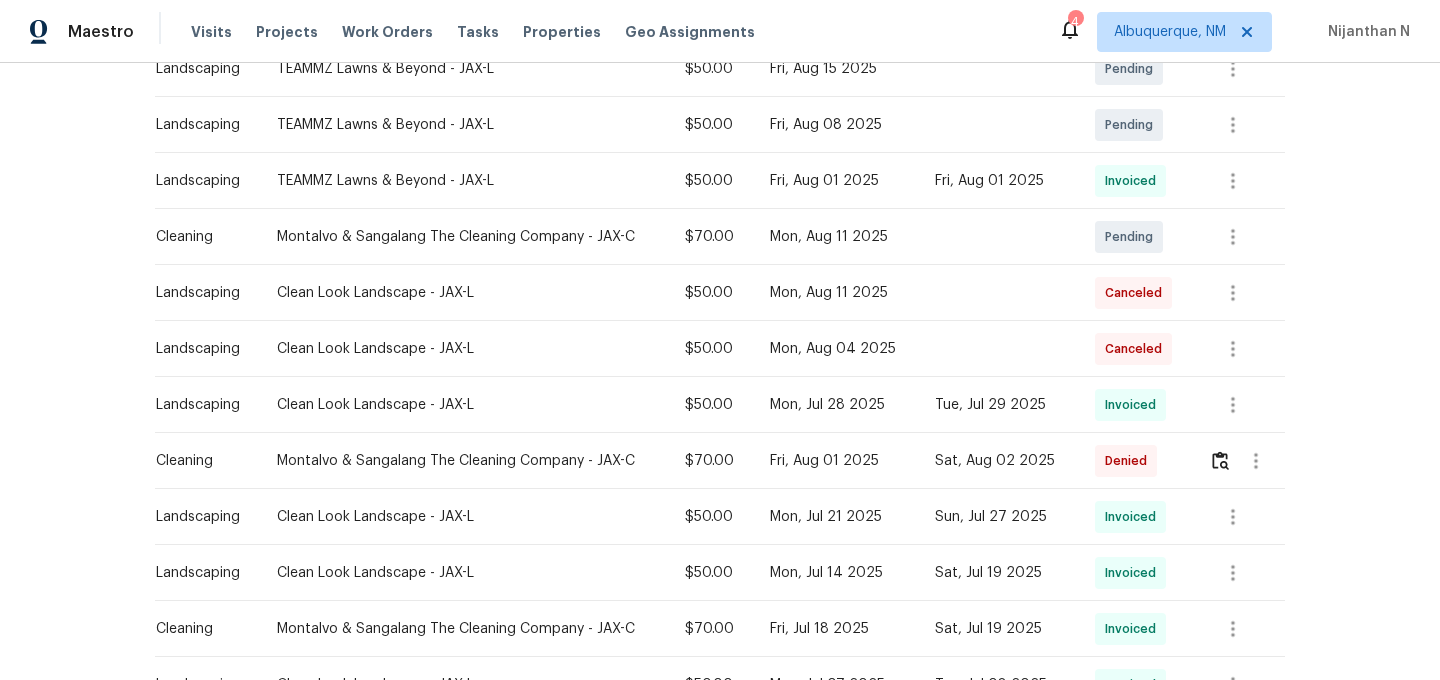 scroll, scrollTop: 452, scrollLeft: 0, axis: vertical 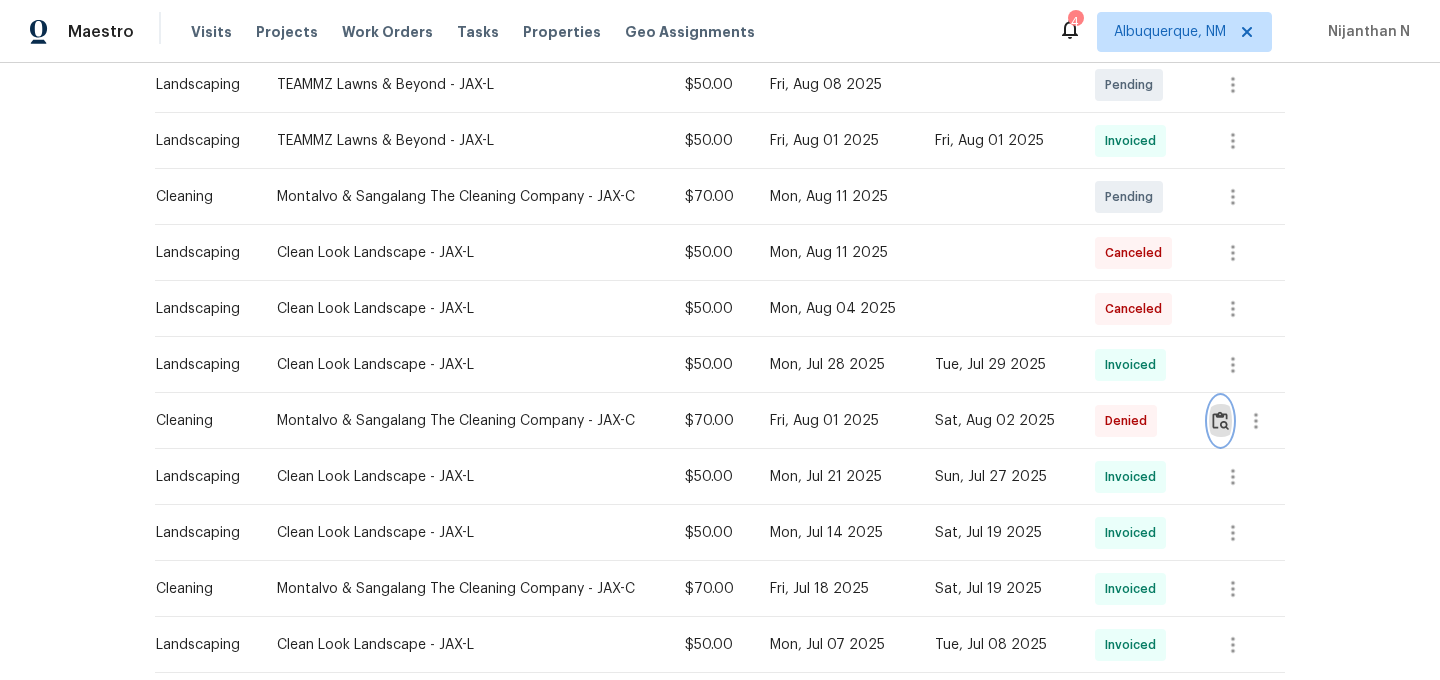 click at bounding box center (1220, 421) 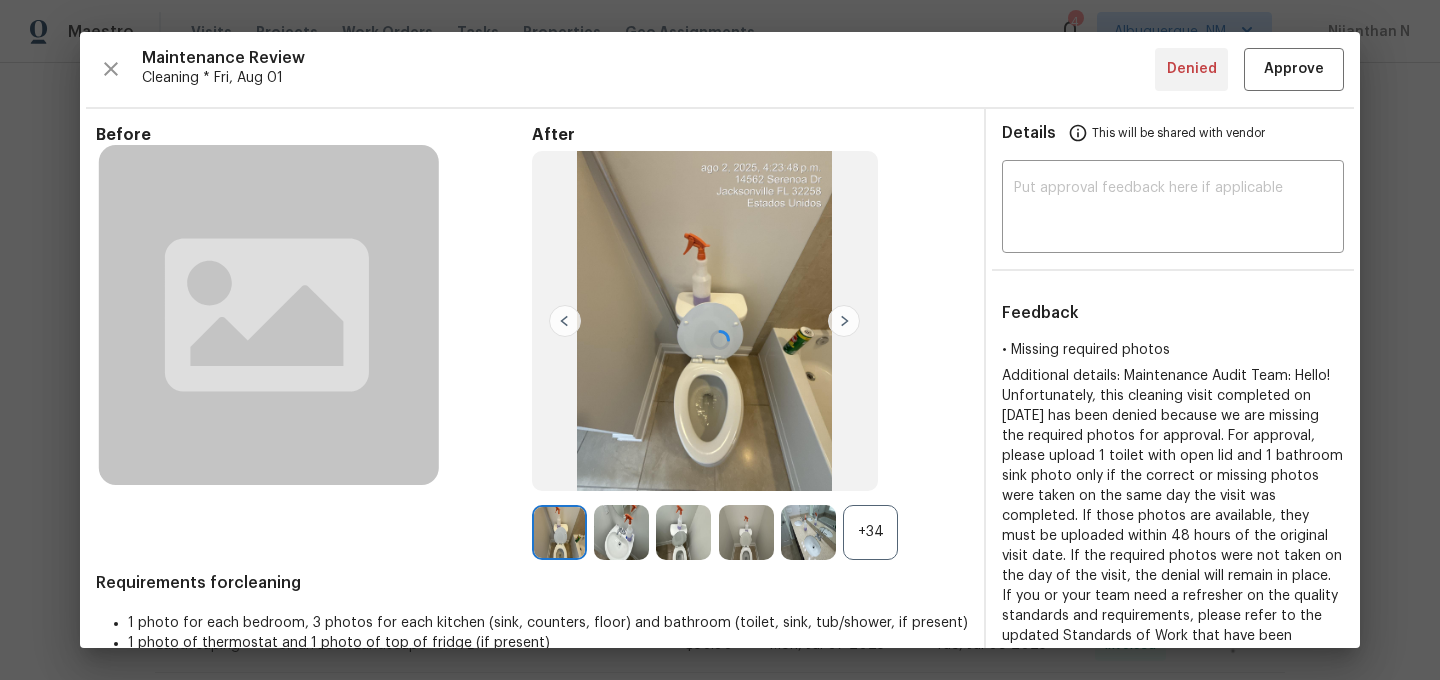 click at bounding box center (720, 340) 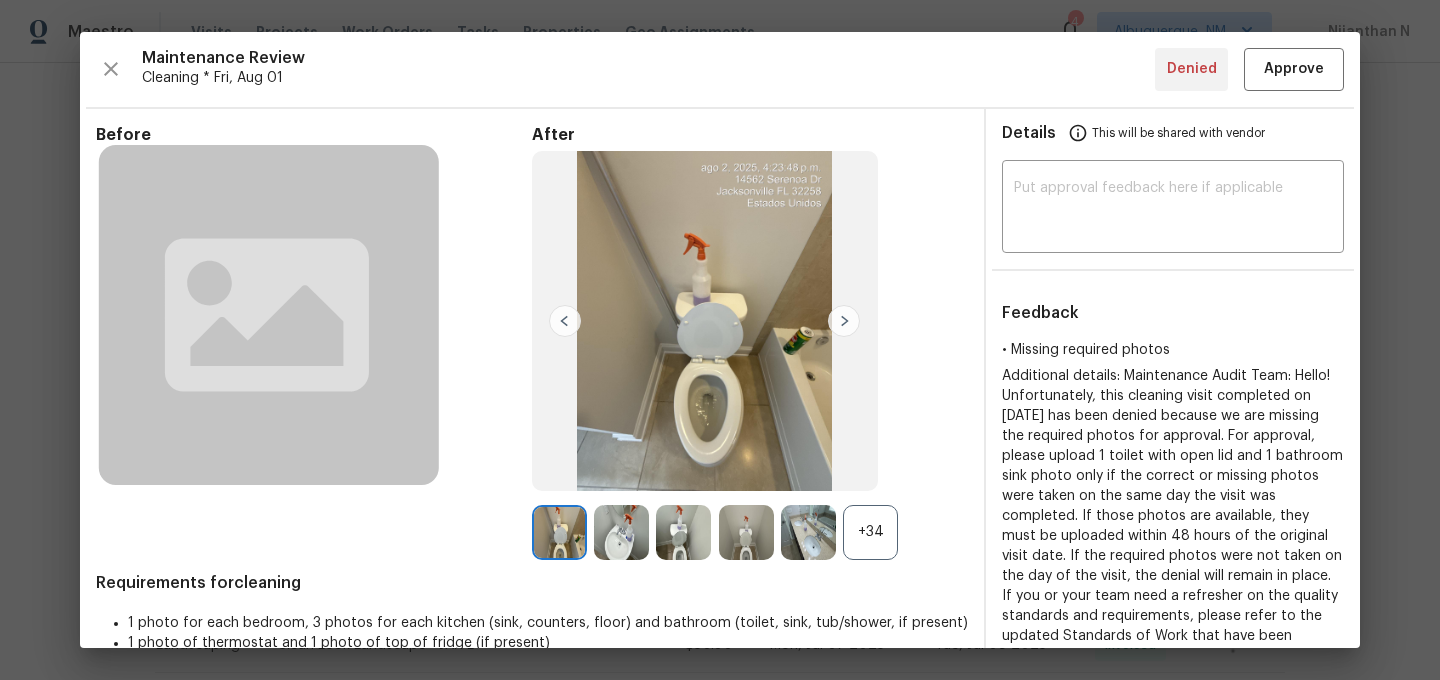 click on "+34" at bounding box center (870, 532) 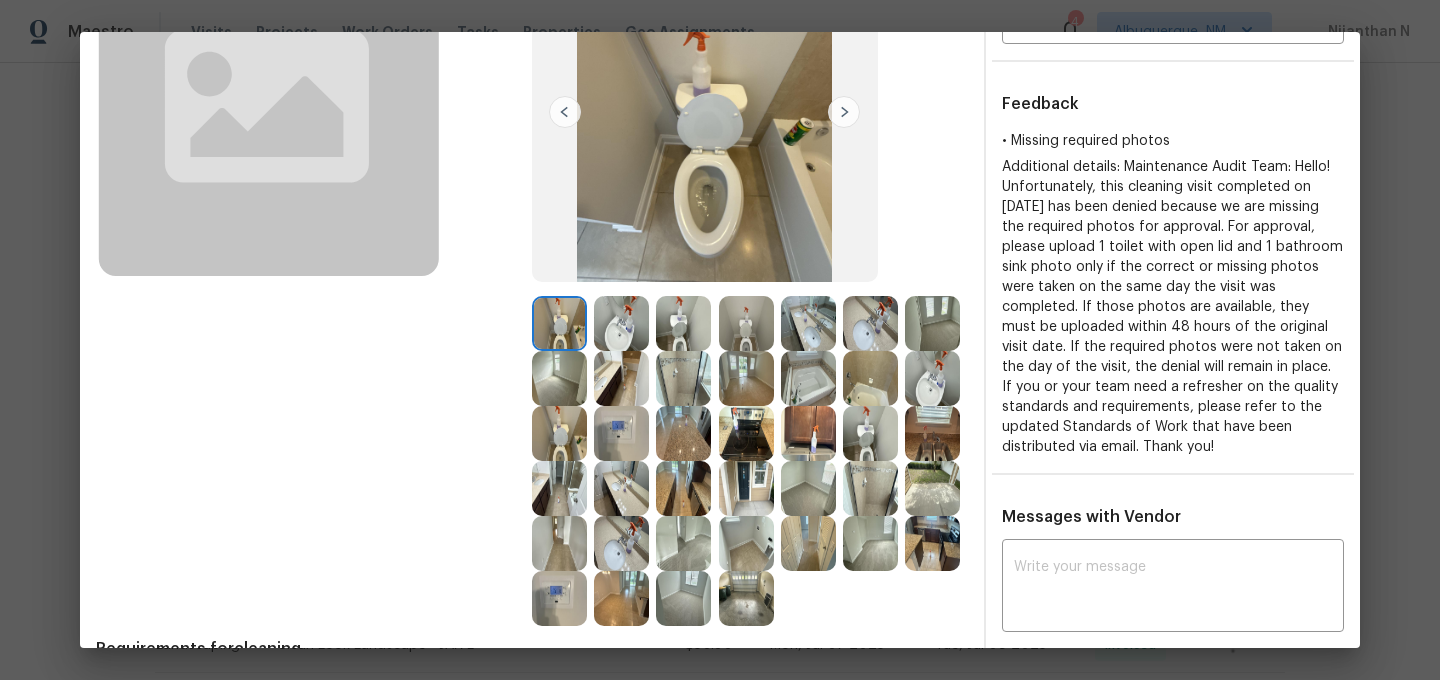 scroll, scrollTop: 241, scrollLeft: 0, axis: vertical 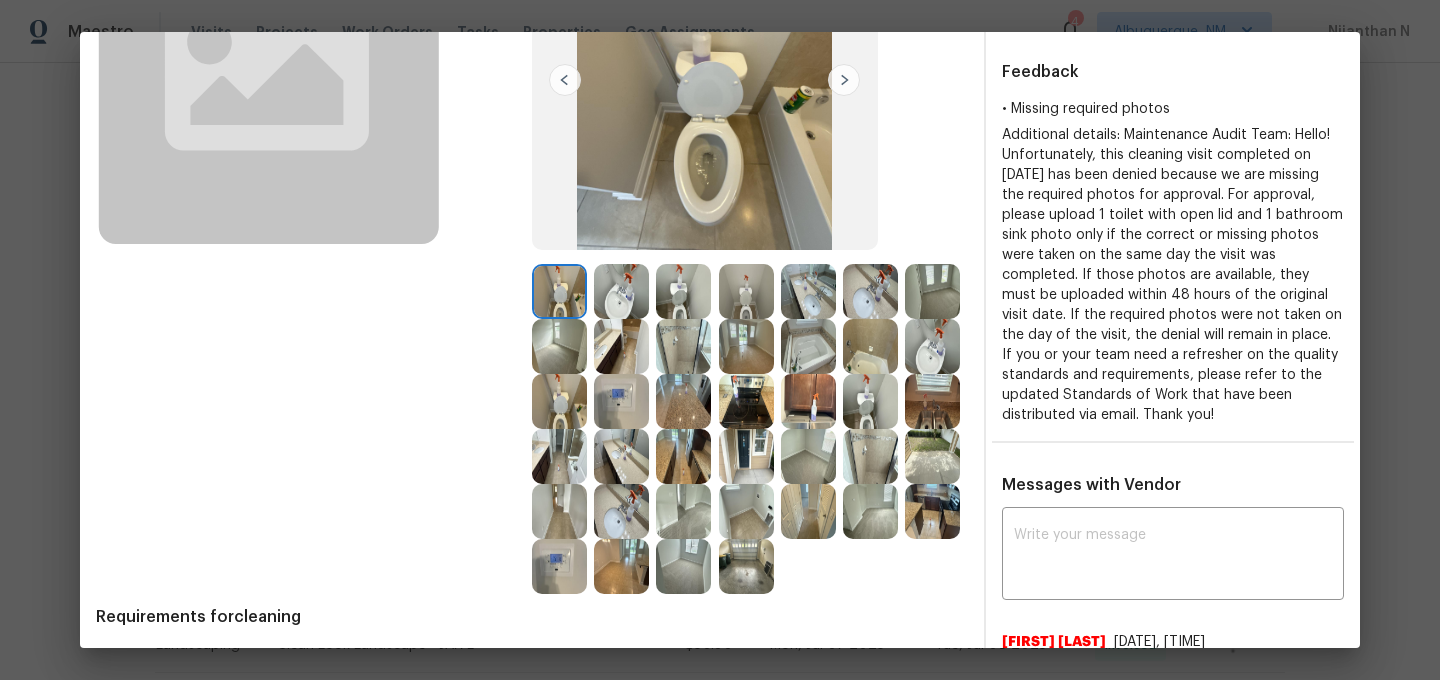 click at bounding box center [932, 511] 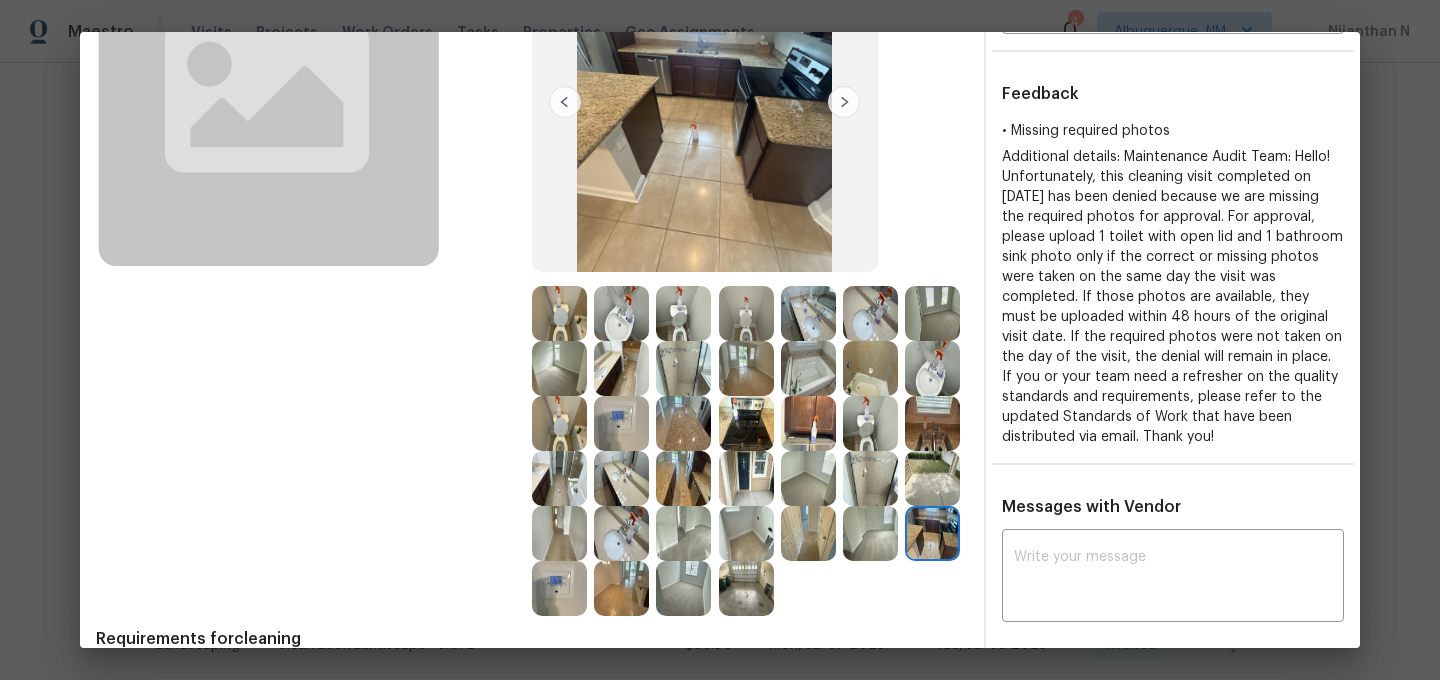 scroll, scrollTop: 232, scrollLeft: 0, axis: vertical 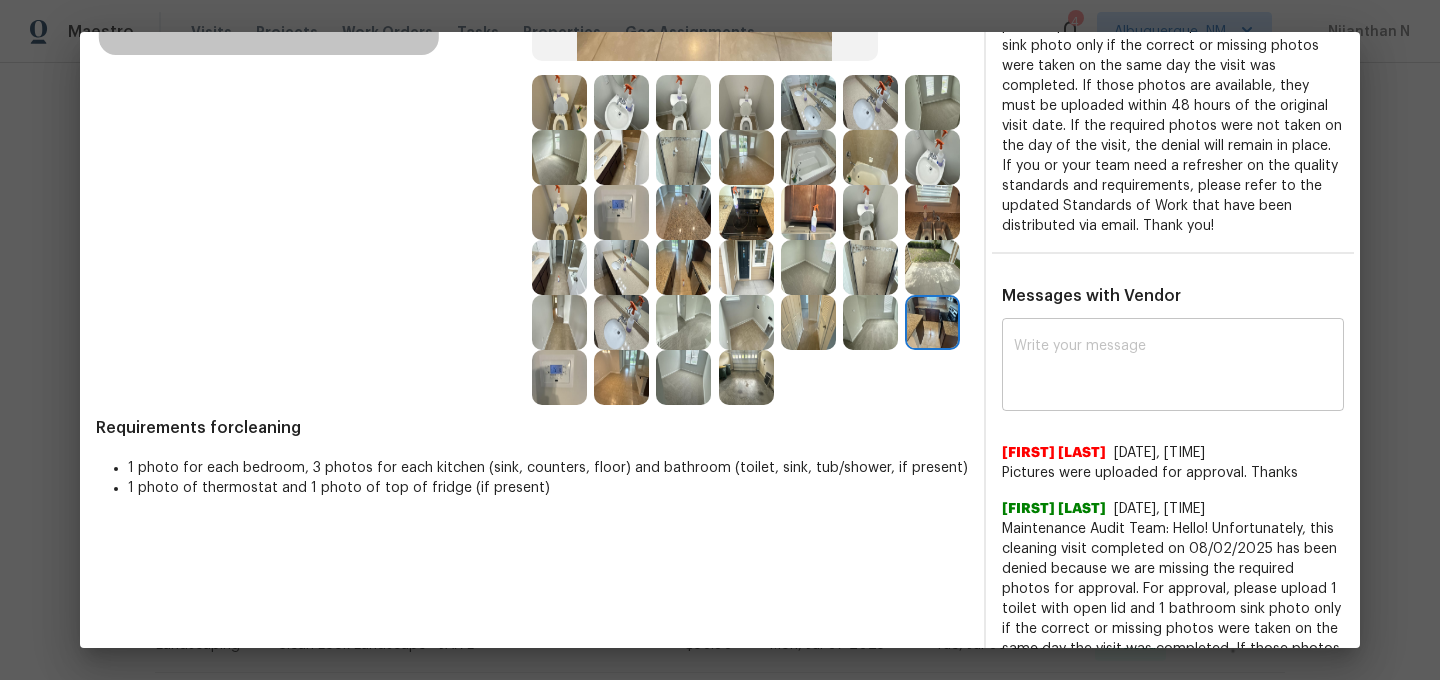 click at bounding box center [1173, 367] 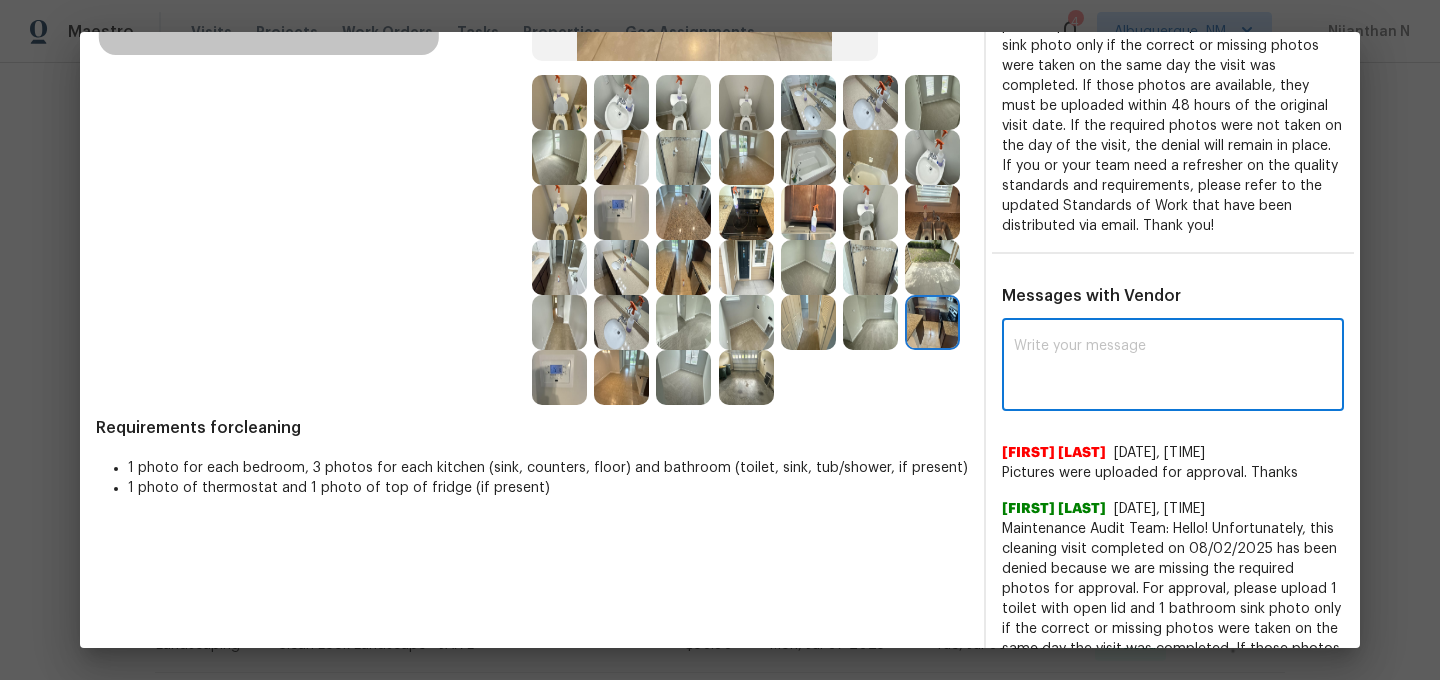 paste on "Maintenance Audit Team: Hello! Thank you for uploading the photo, after further review this visit was approved. (edited)" 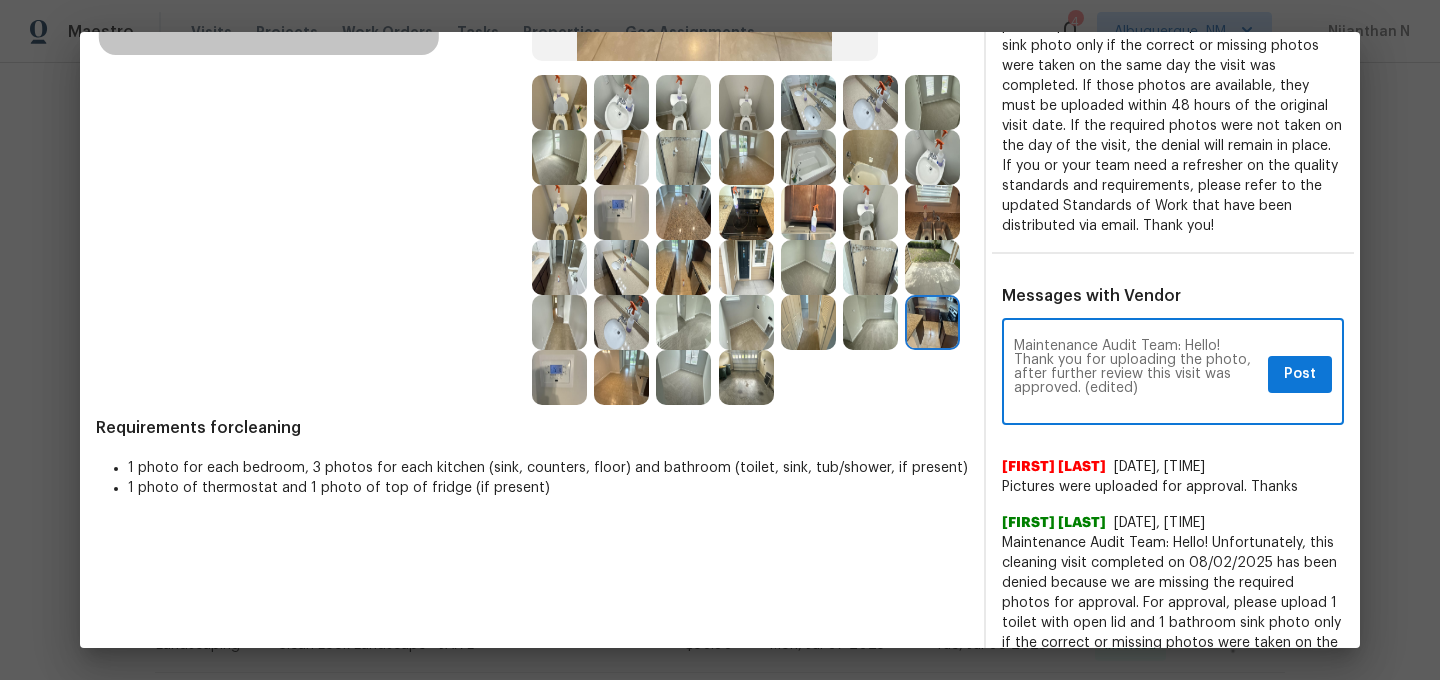 scroll, scrollTop: 0, scrollLeft: 0, axis: both 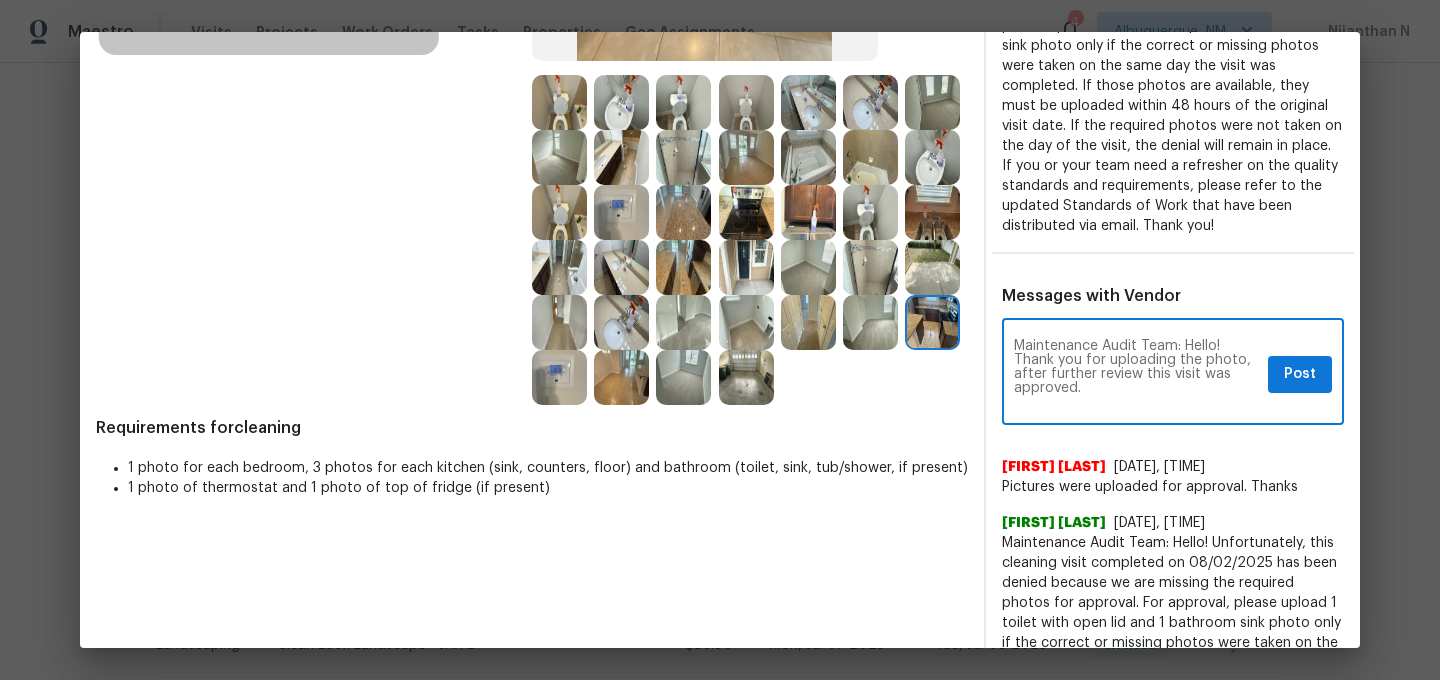 type on "Maintenance Audit Team: Hello! Thank you for uploading the photo, after further review this visit was approved." 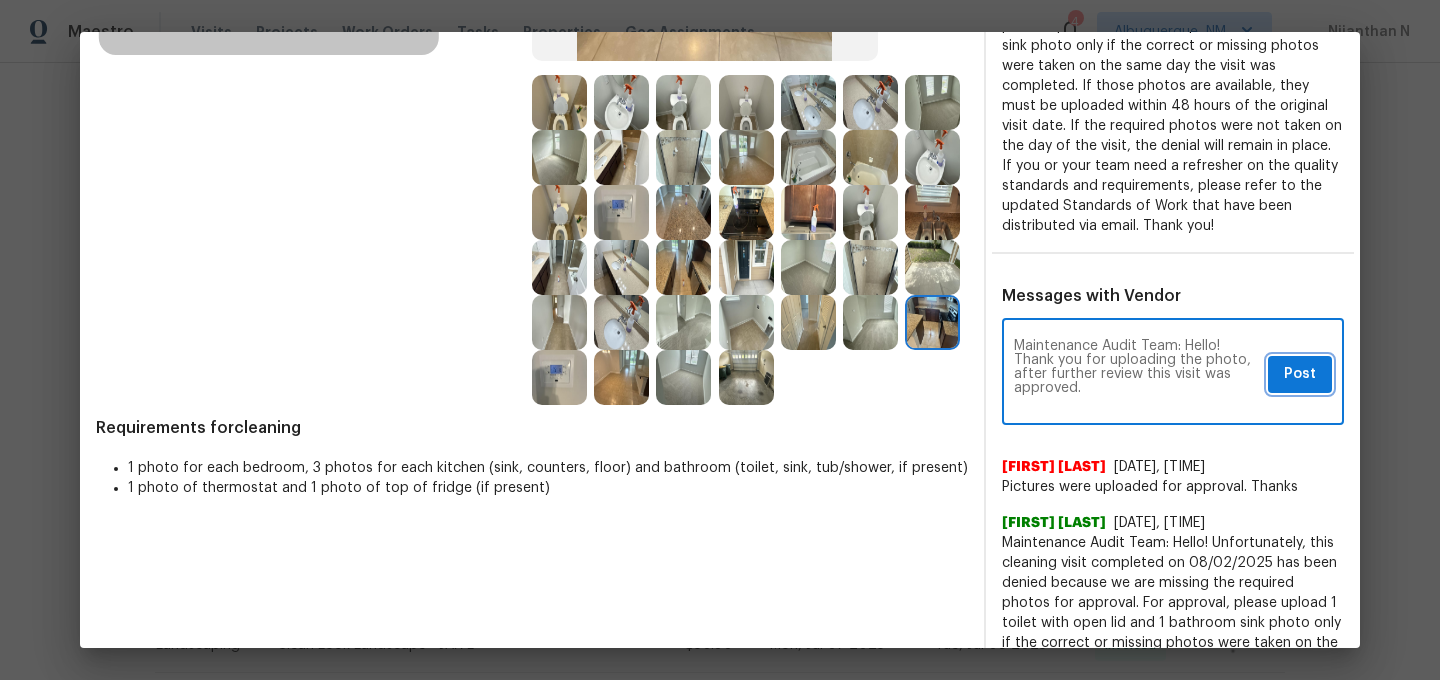 click on "Post" at bounding box center (1300, 374) 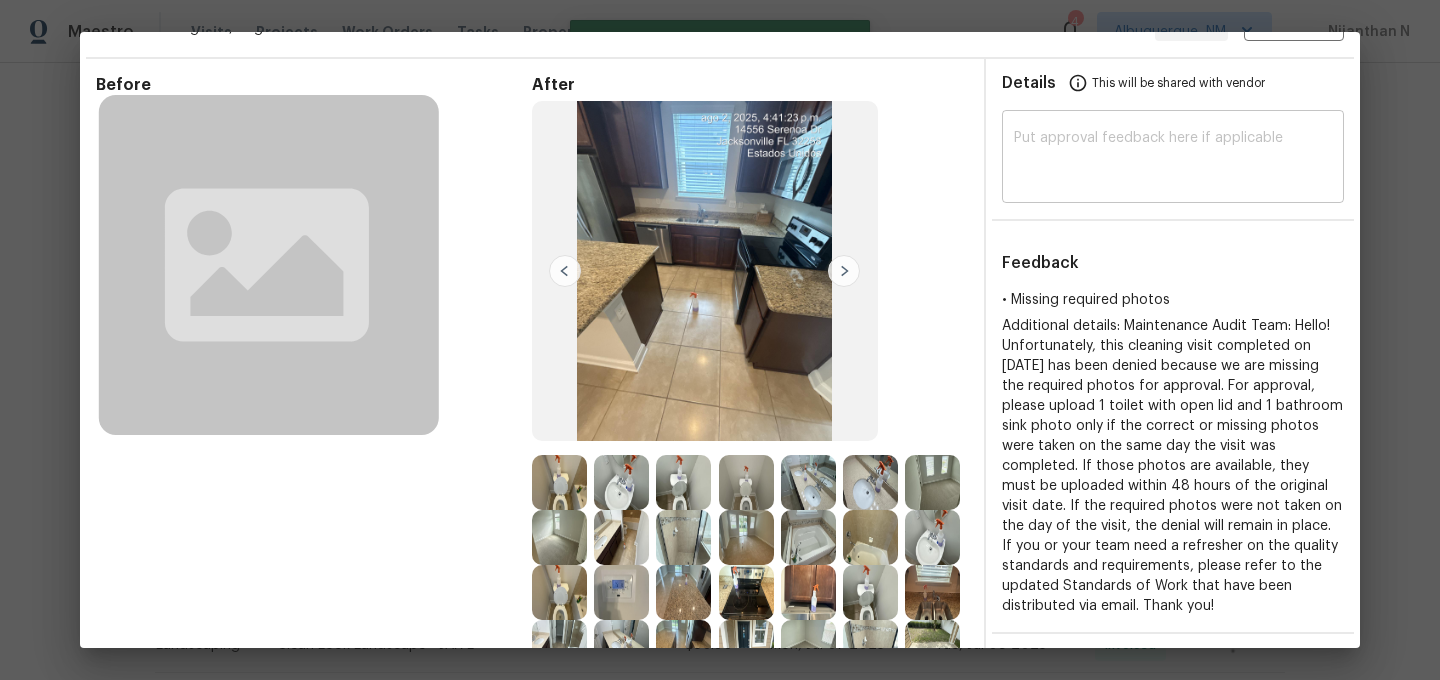 scroll, scrollTop: 0, scrollLeft: 0, axis: both 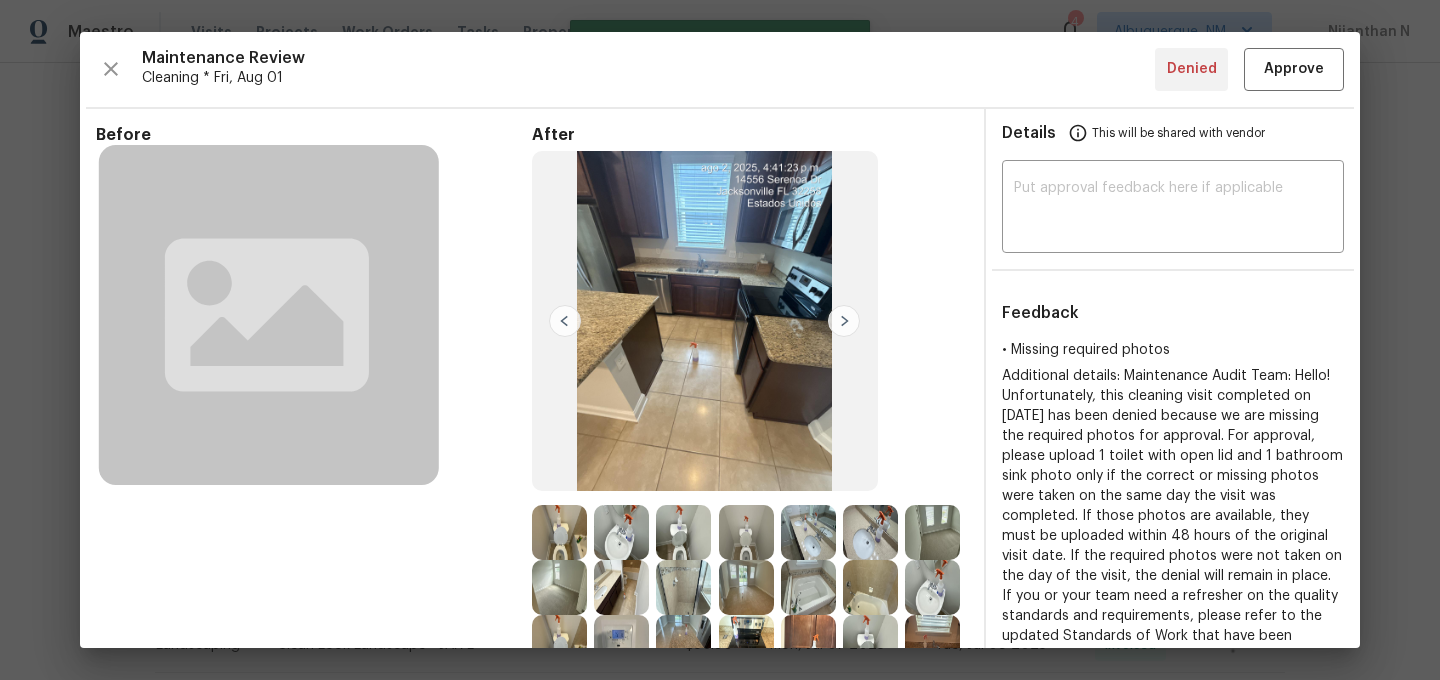 type 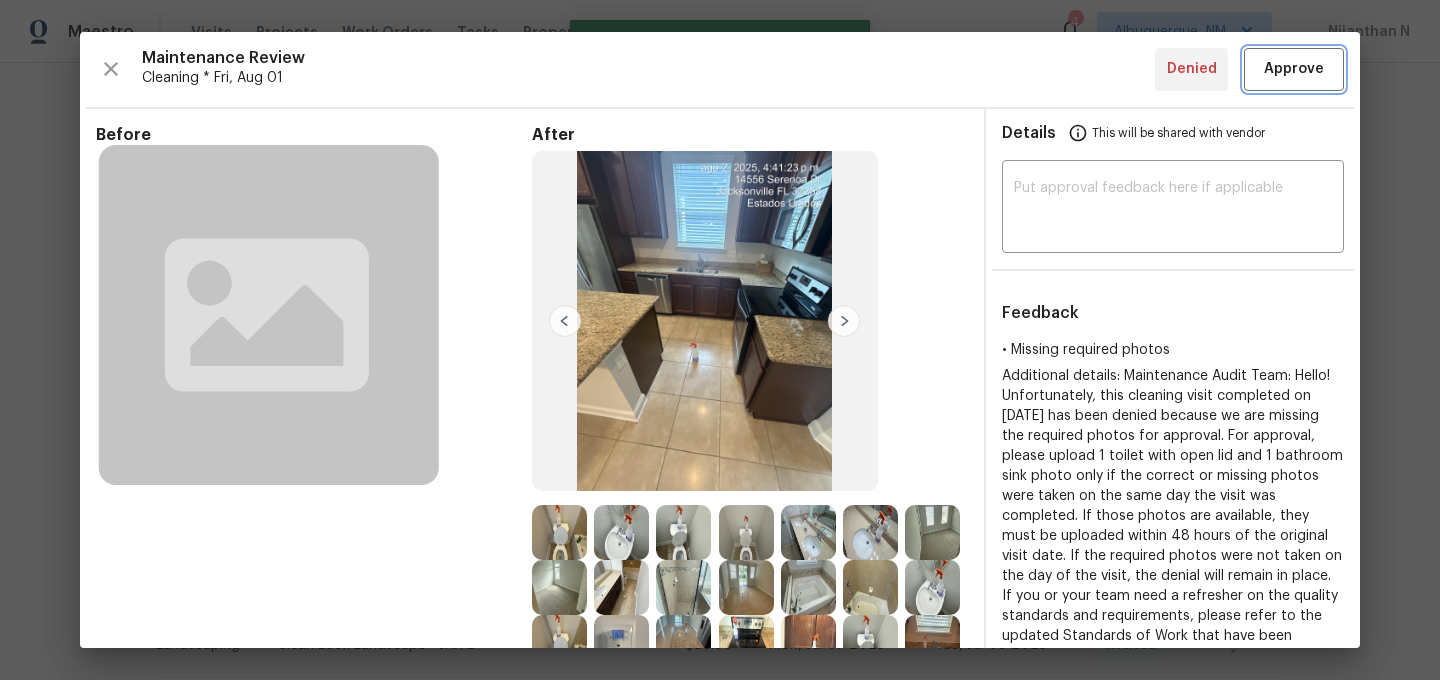 click on "Approve" at bounding box center (1294, 69) 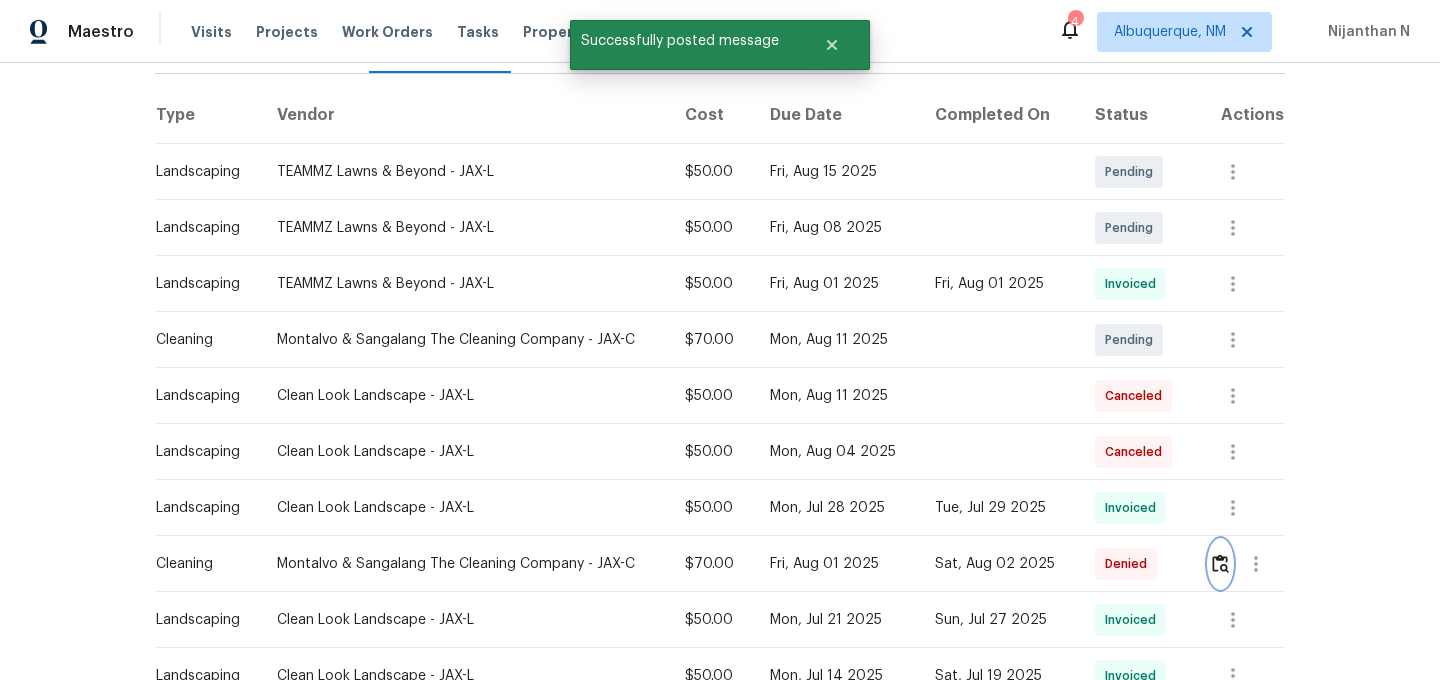 scroll, scrollTop: 52, scrollLeft: 0, axis: vertical 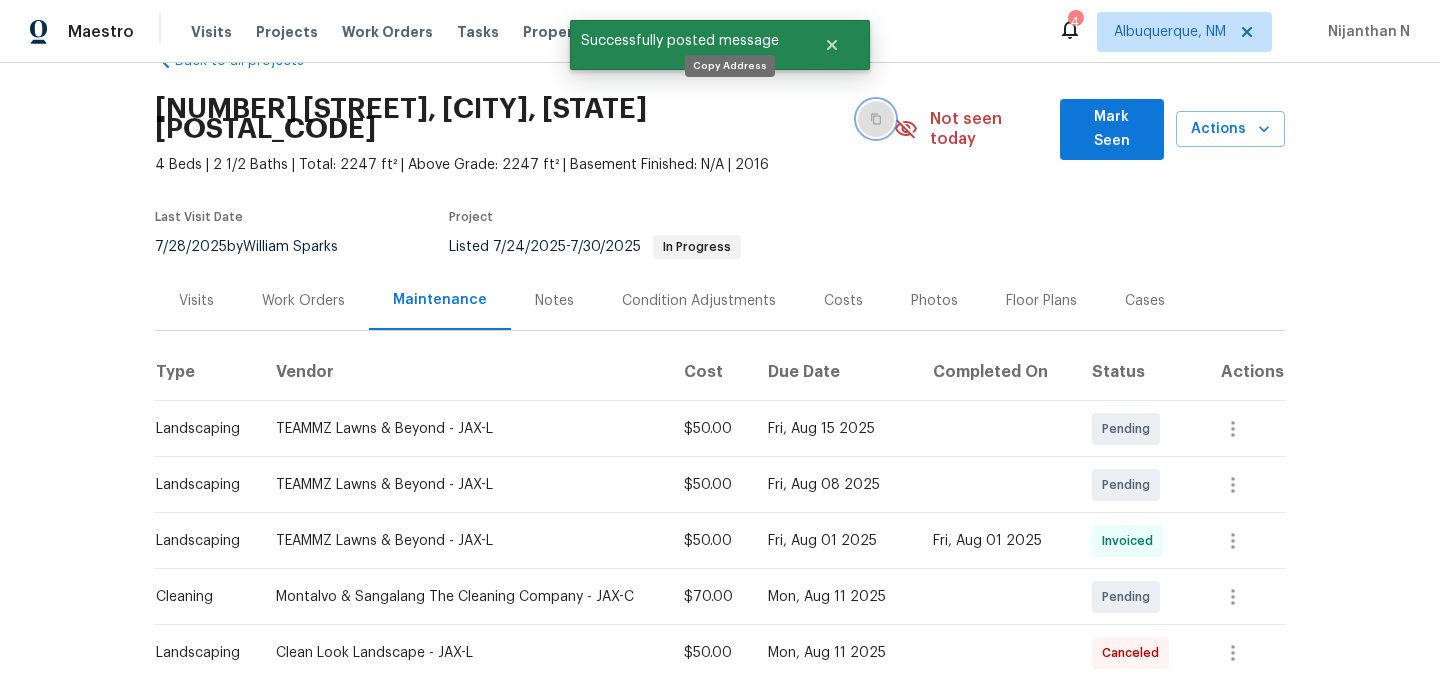 click 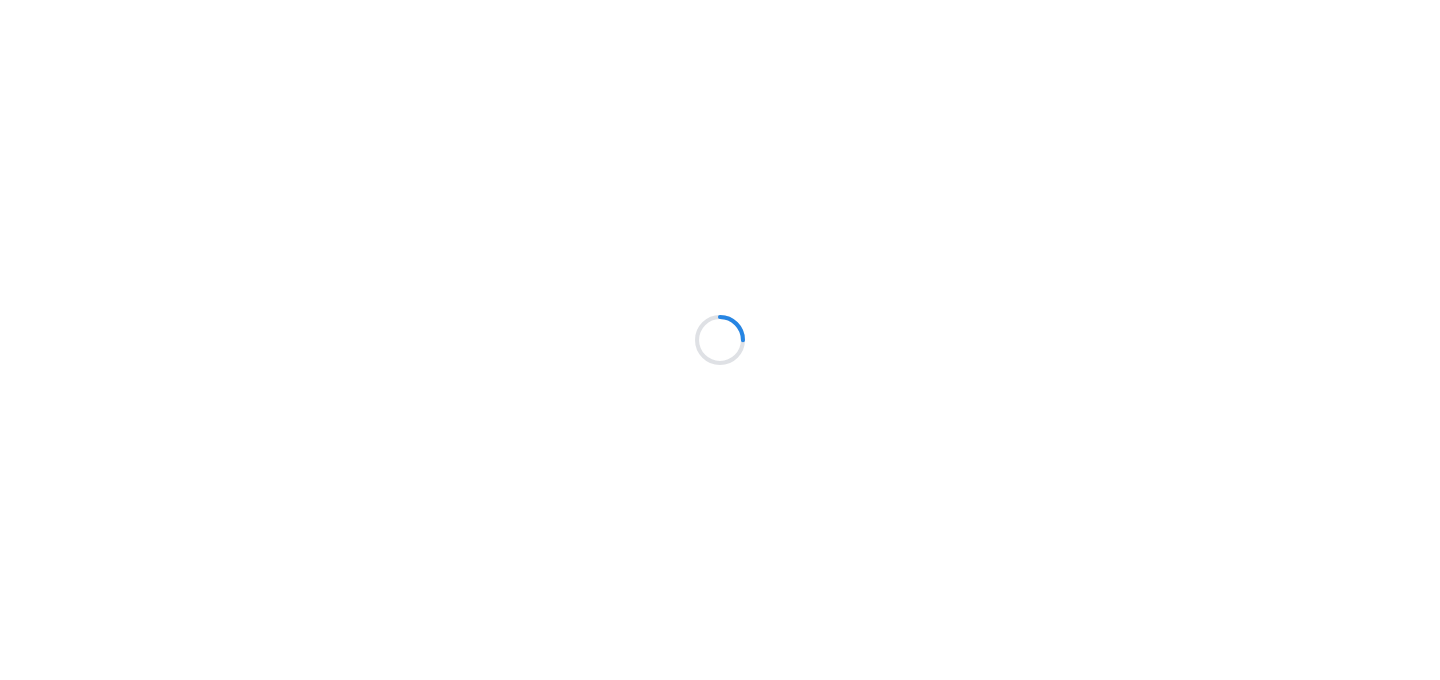scroll, scrollTop: 0, scrollLeft: 0, axis: both 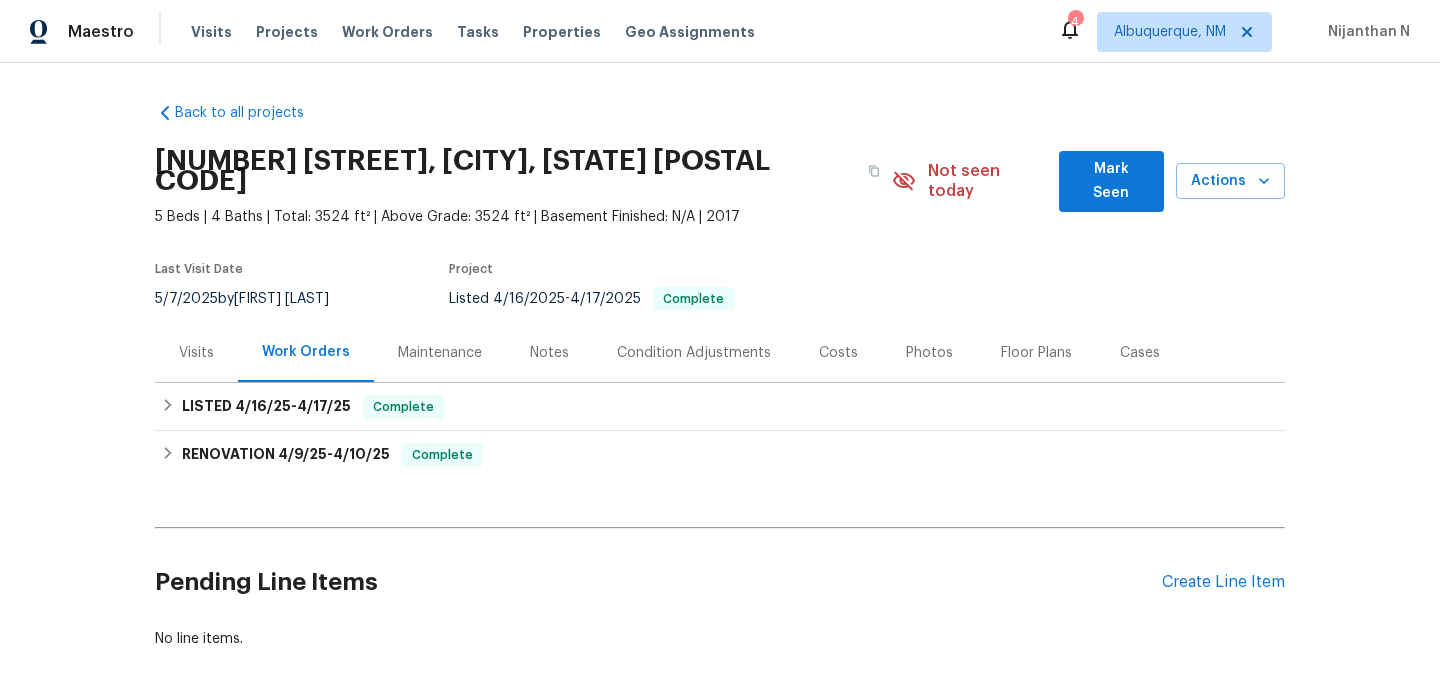 click on "Maintenance" at bounding box center [440, 353] 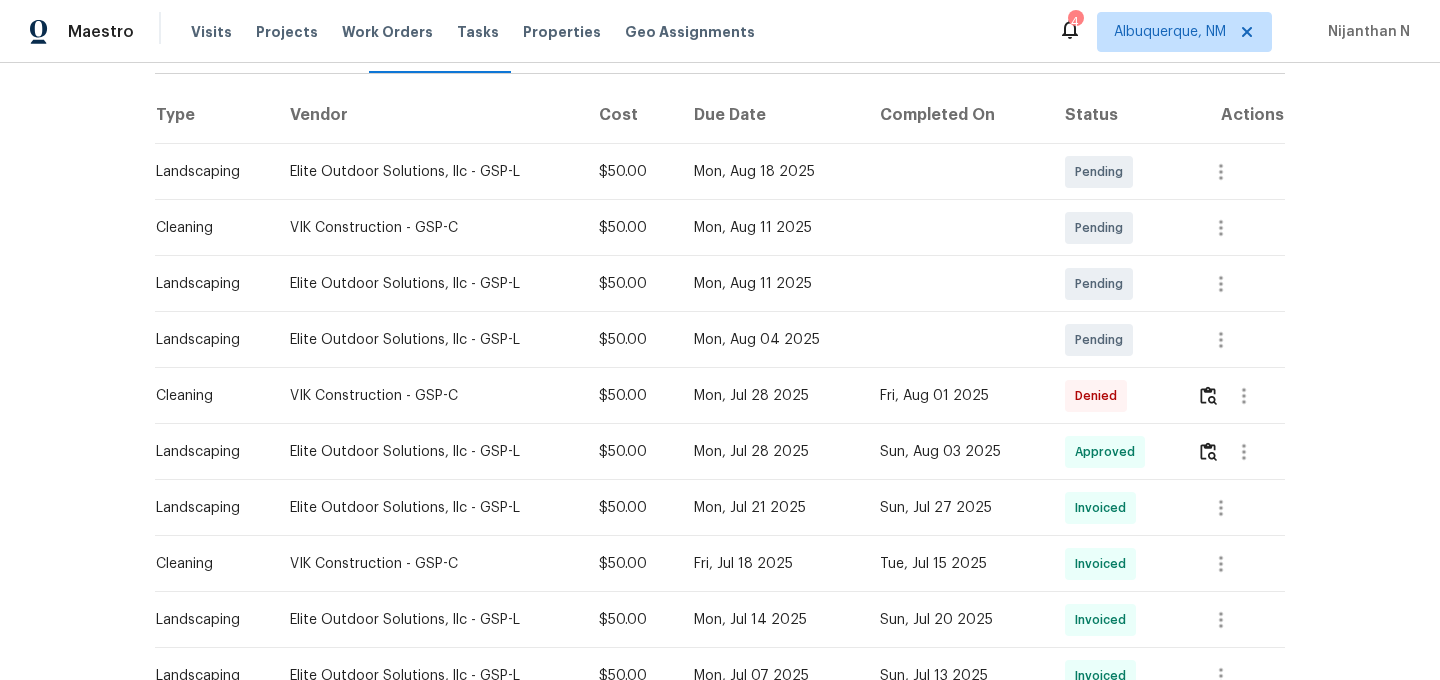 scroll, scrollTop: 358, scrollLeft: 0, axis: vertical 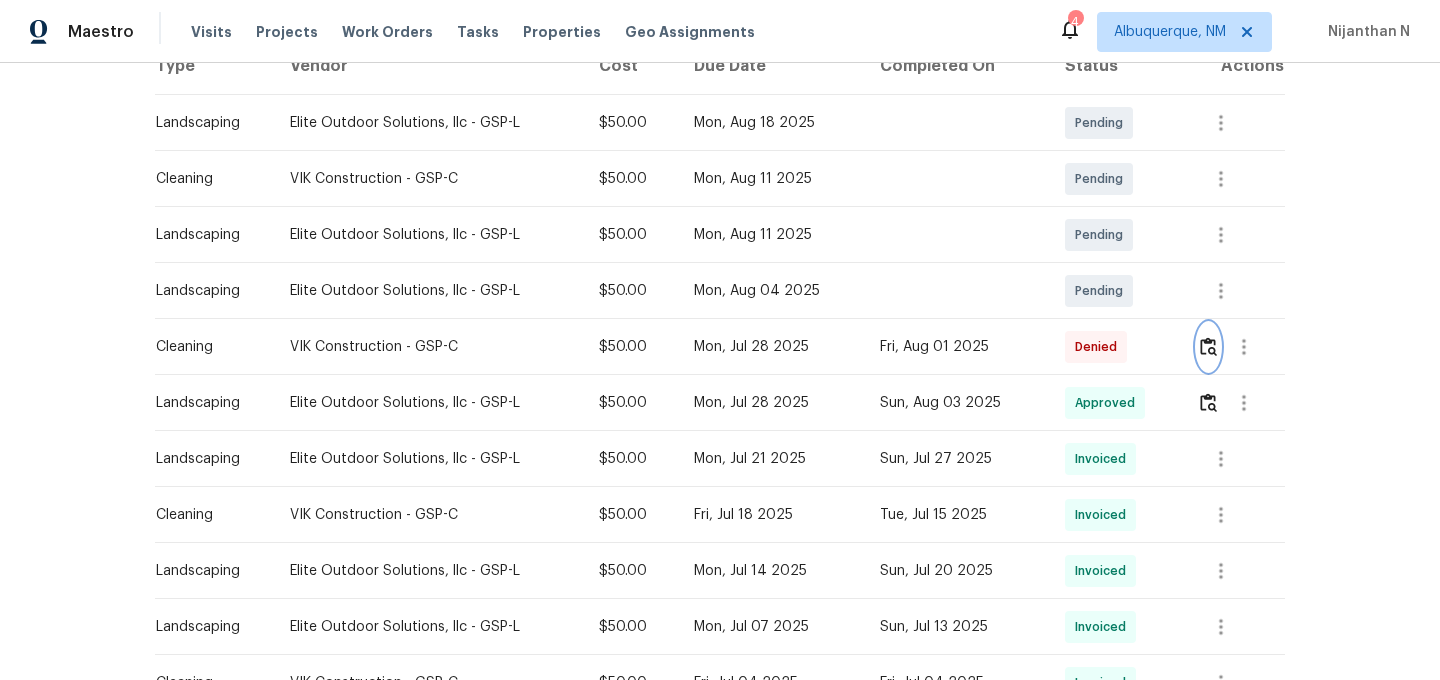 click at bounding box center (1208, 347) 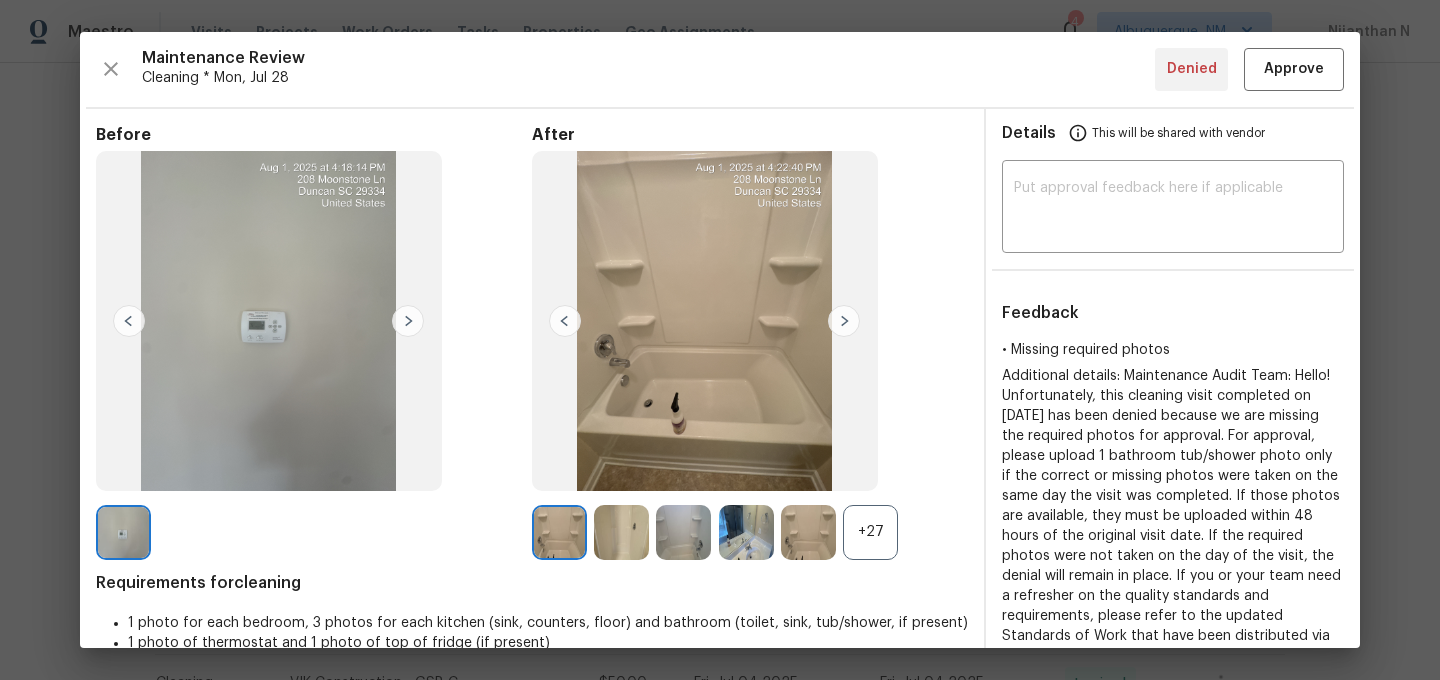 click on "+27" at bounding box center (870, 532) 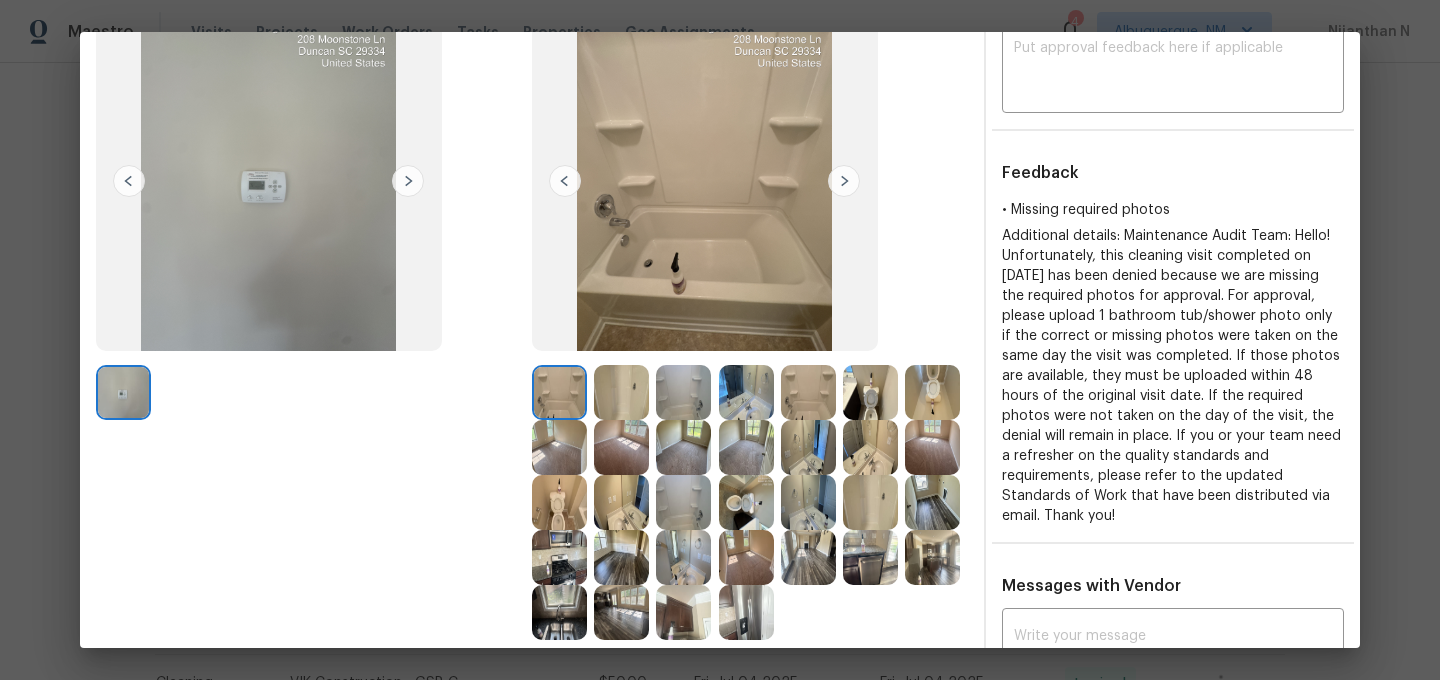 scroll, scrollTop: 121, scrollLeft: 0, axis: vertical 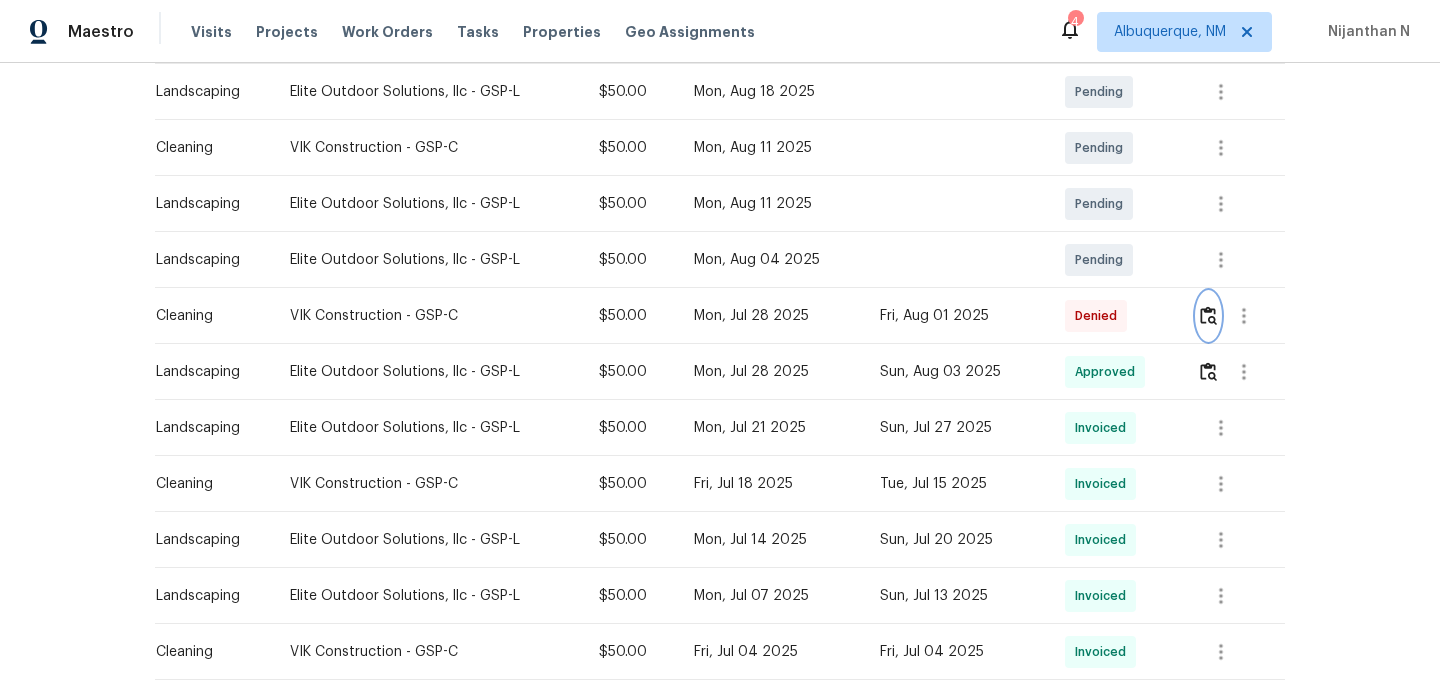 click at bounding box center [1208, 315] 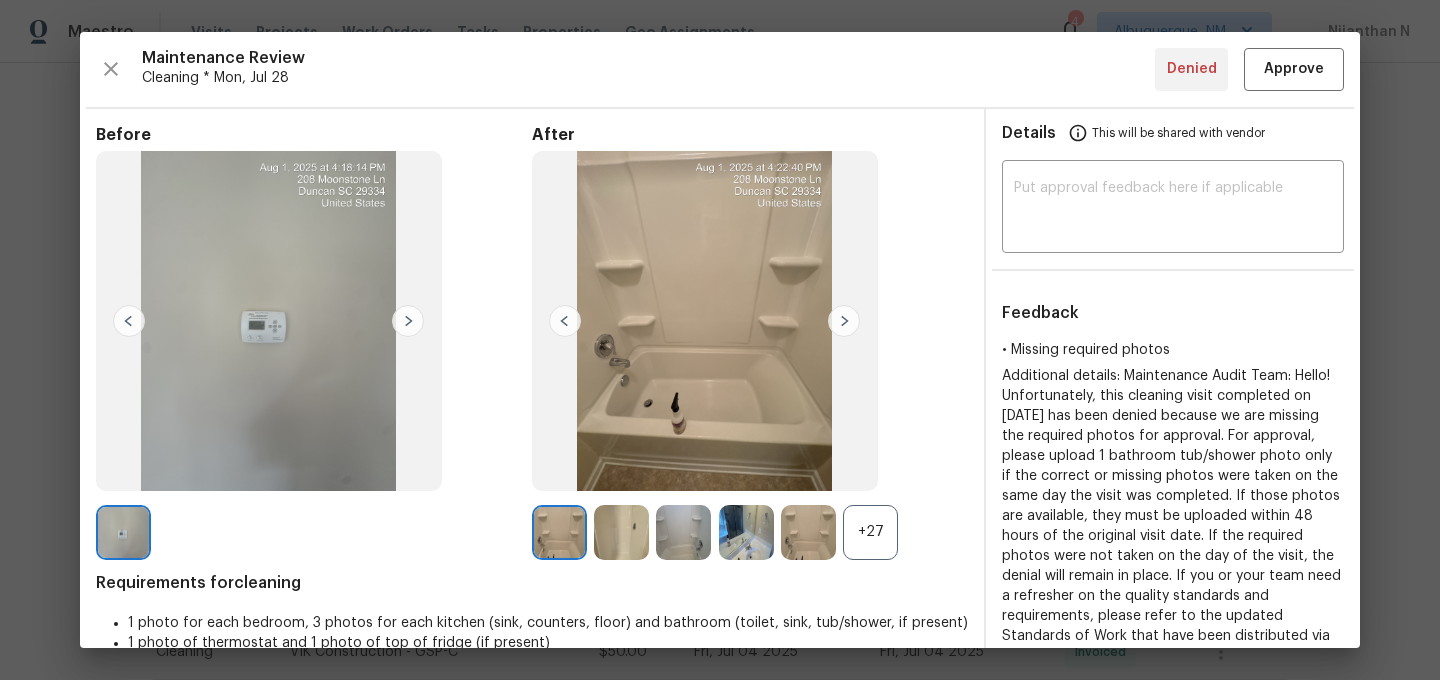 click on "+27" at bounding box center [870, 532] 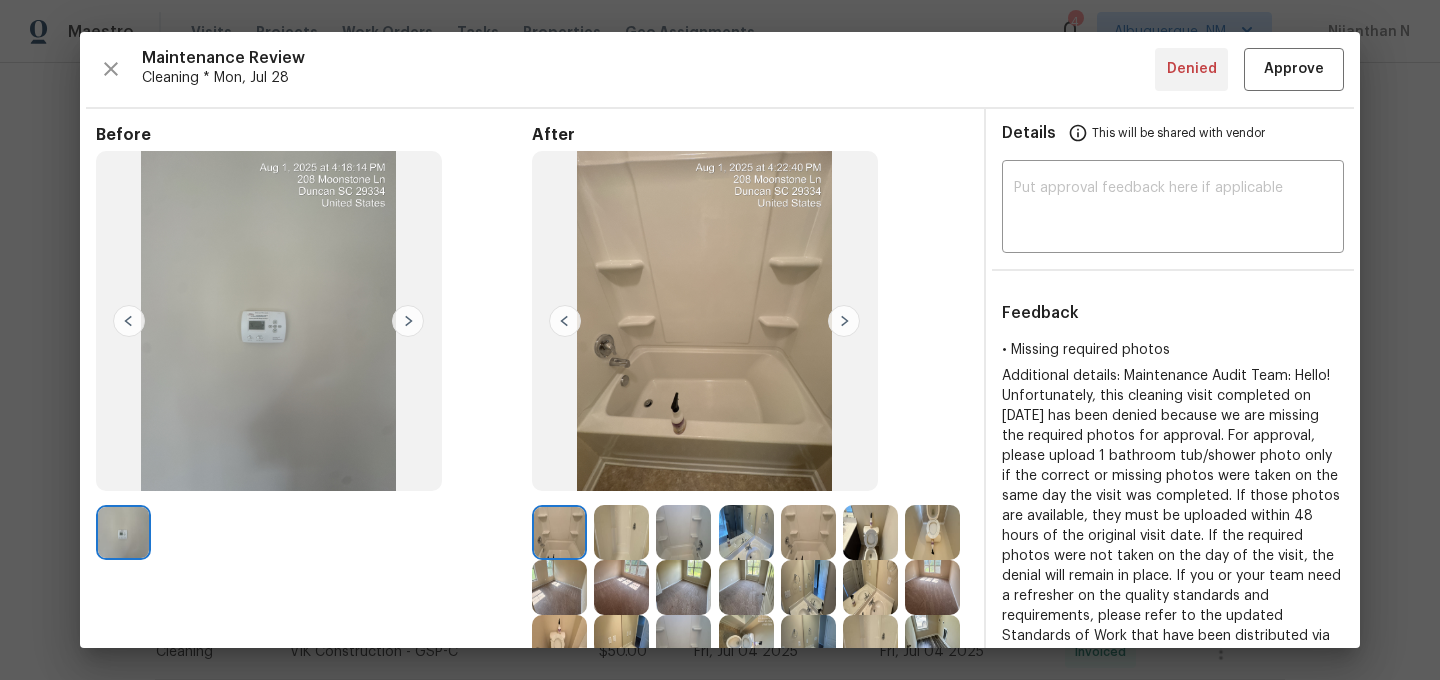 scroll, scrollTop: 160, scrollLeft: 0, axis: vertical 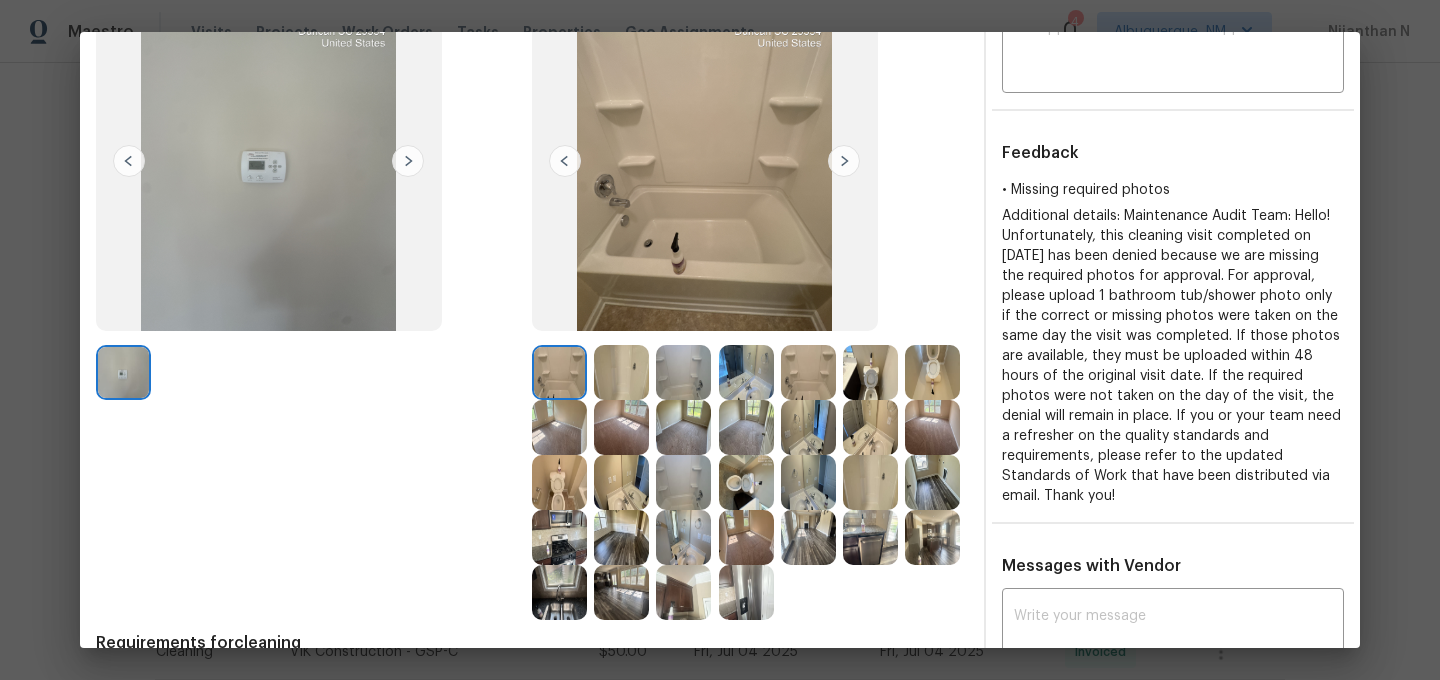 click at bounding box center [621, 372] 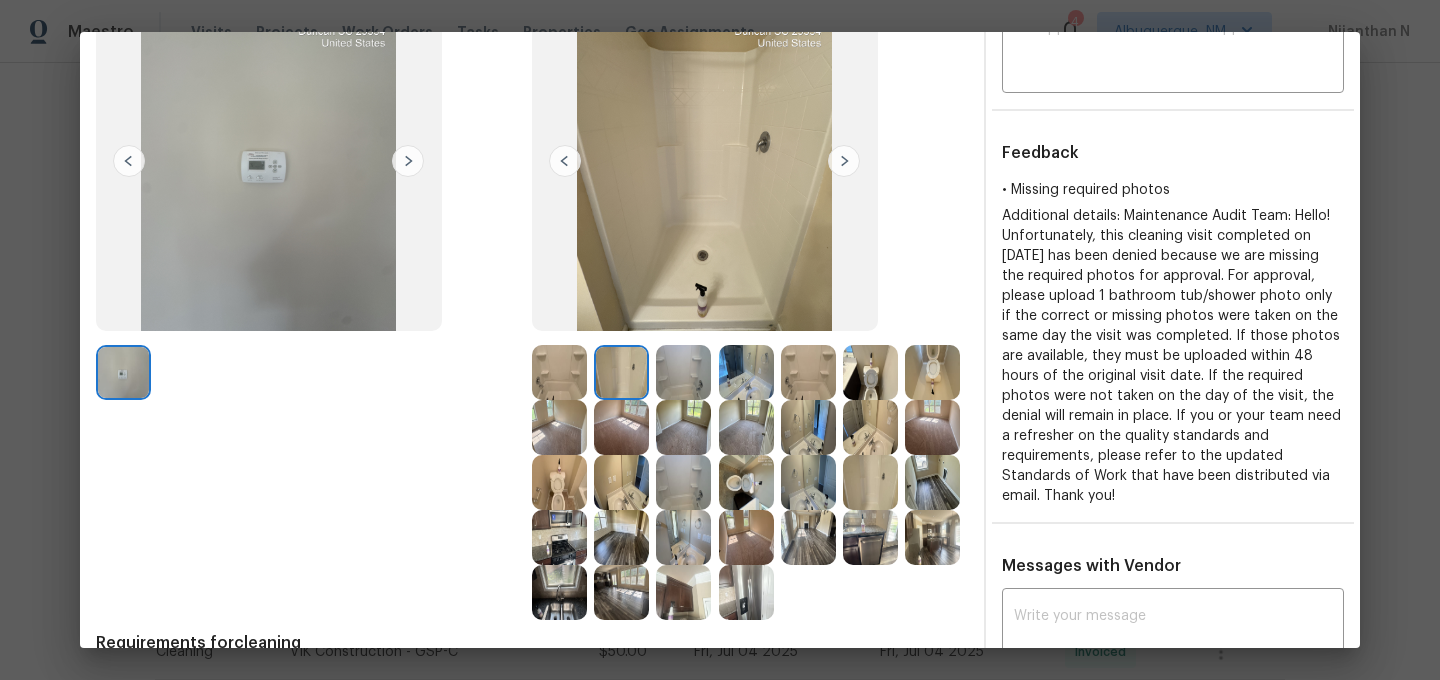 click at bounding box center (683, 372) 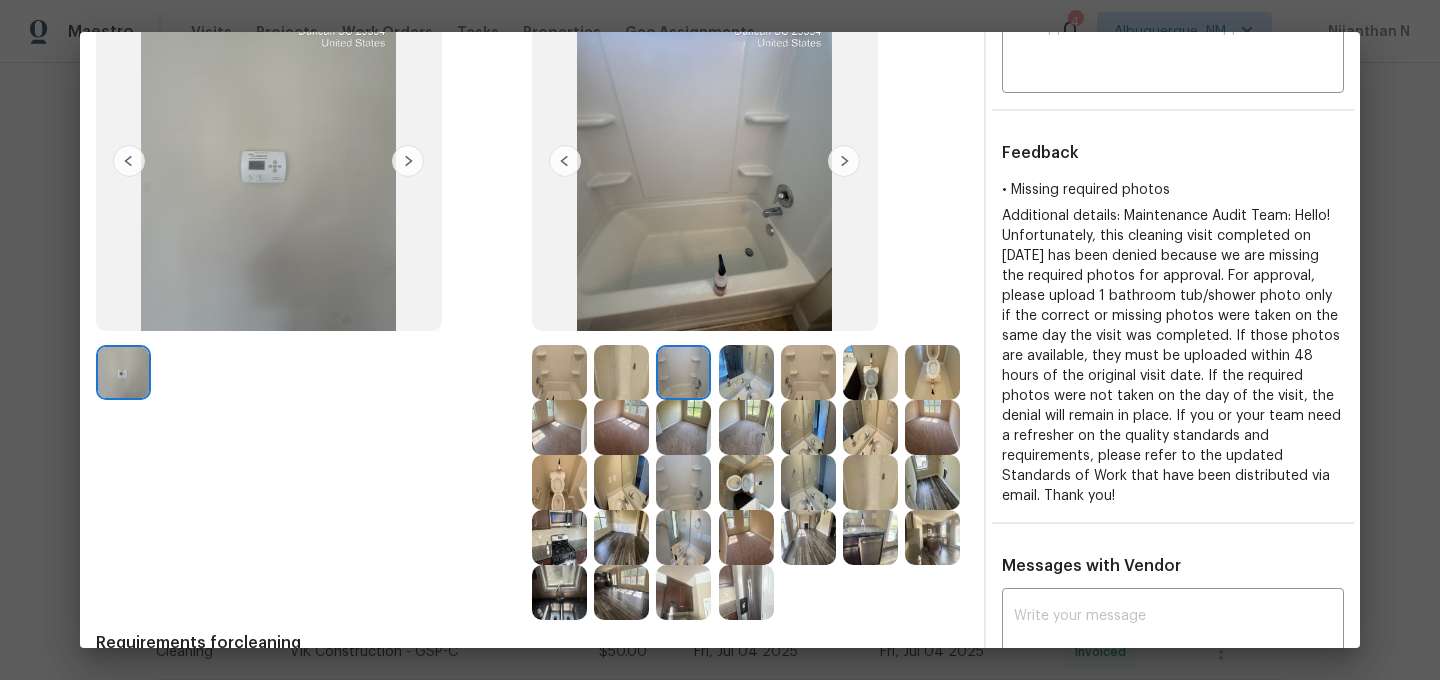 click at bounding box center (808, 372) 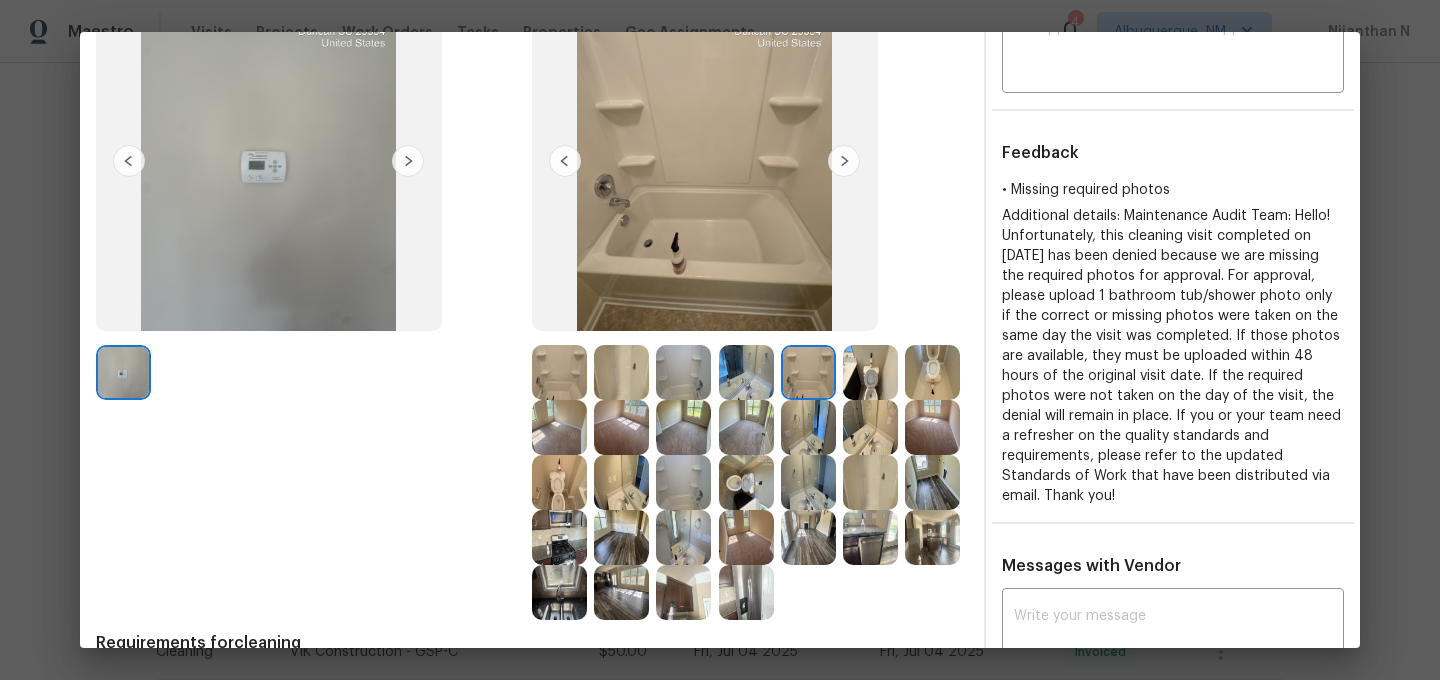 click at bounding box center [683, 372] 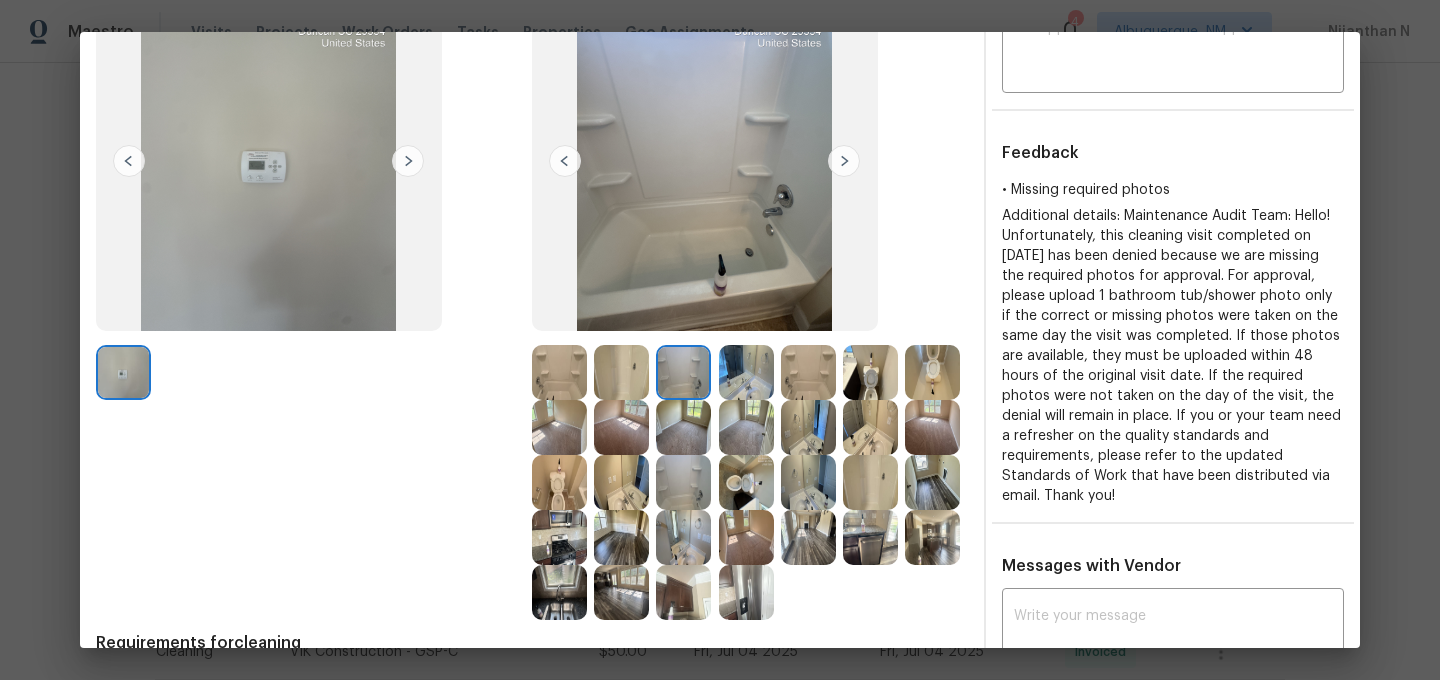 click at bounding box center [808, 372] 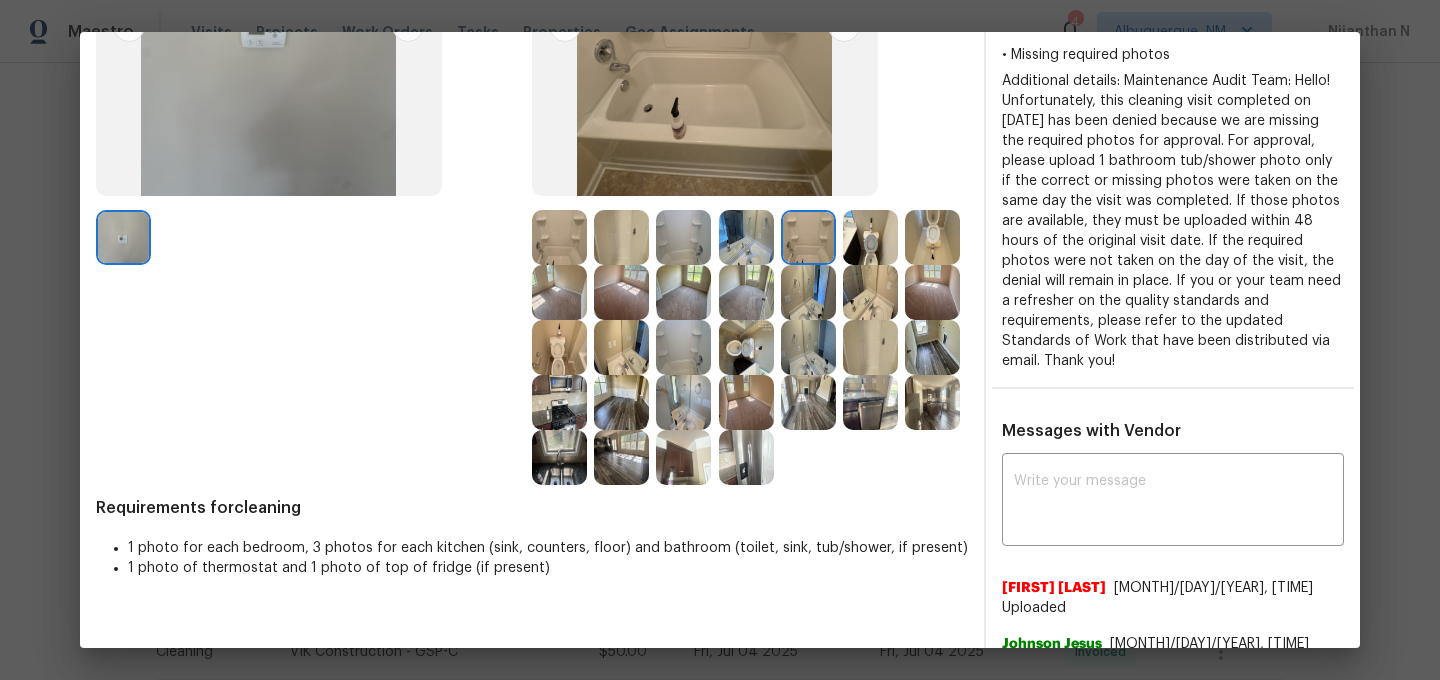 scroll, scrollTop: 358, scrollLeft: 0, axis: vertical 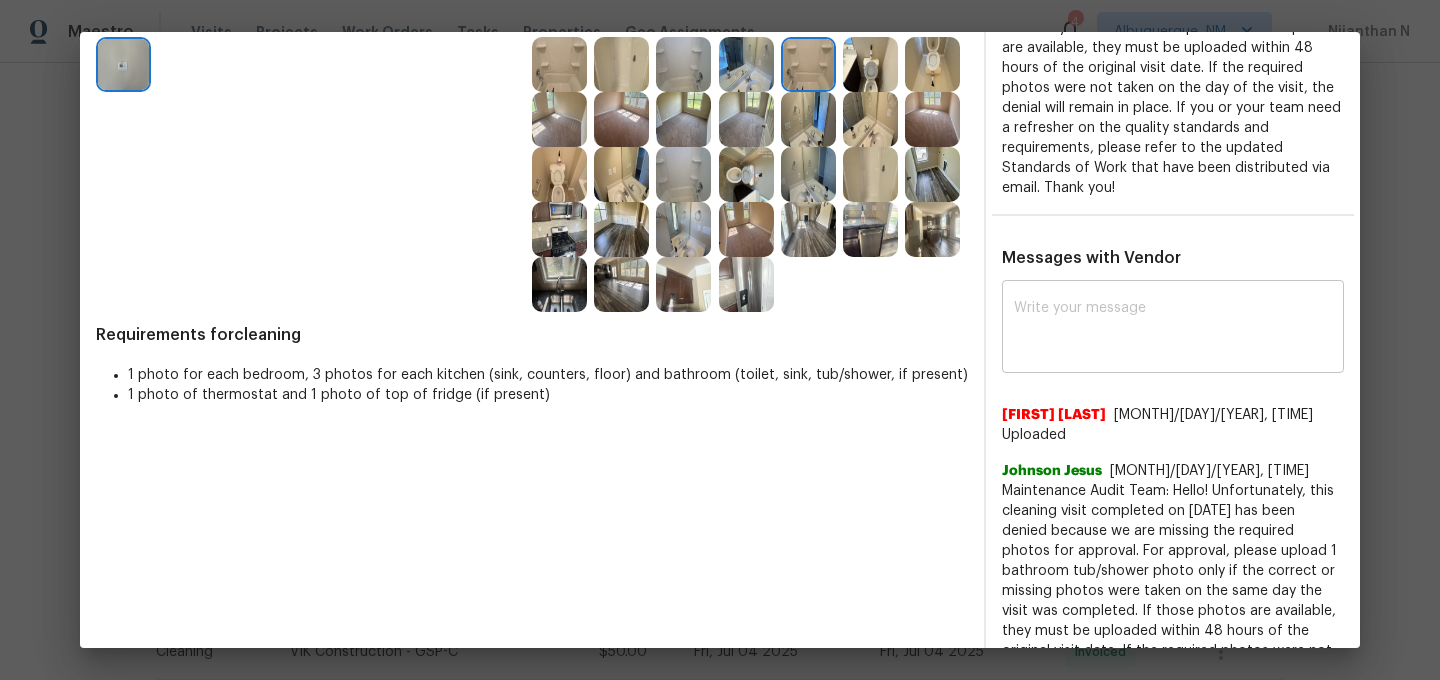 click at bounding box center (1173, 329) 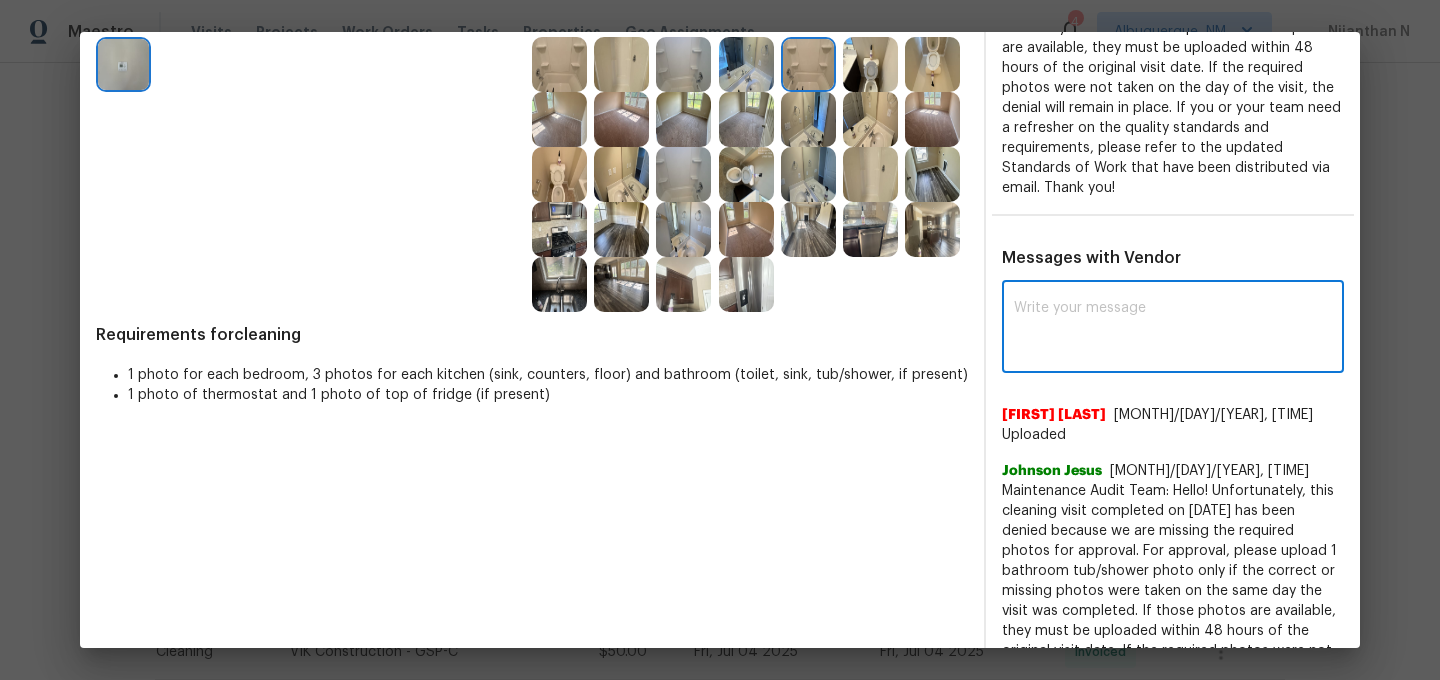 paste on "Maintenance Audit Team: Hello! Thank you for uploading the photo, after further review this visit was approved. (edited)" 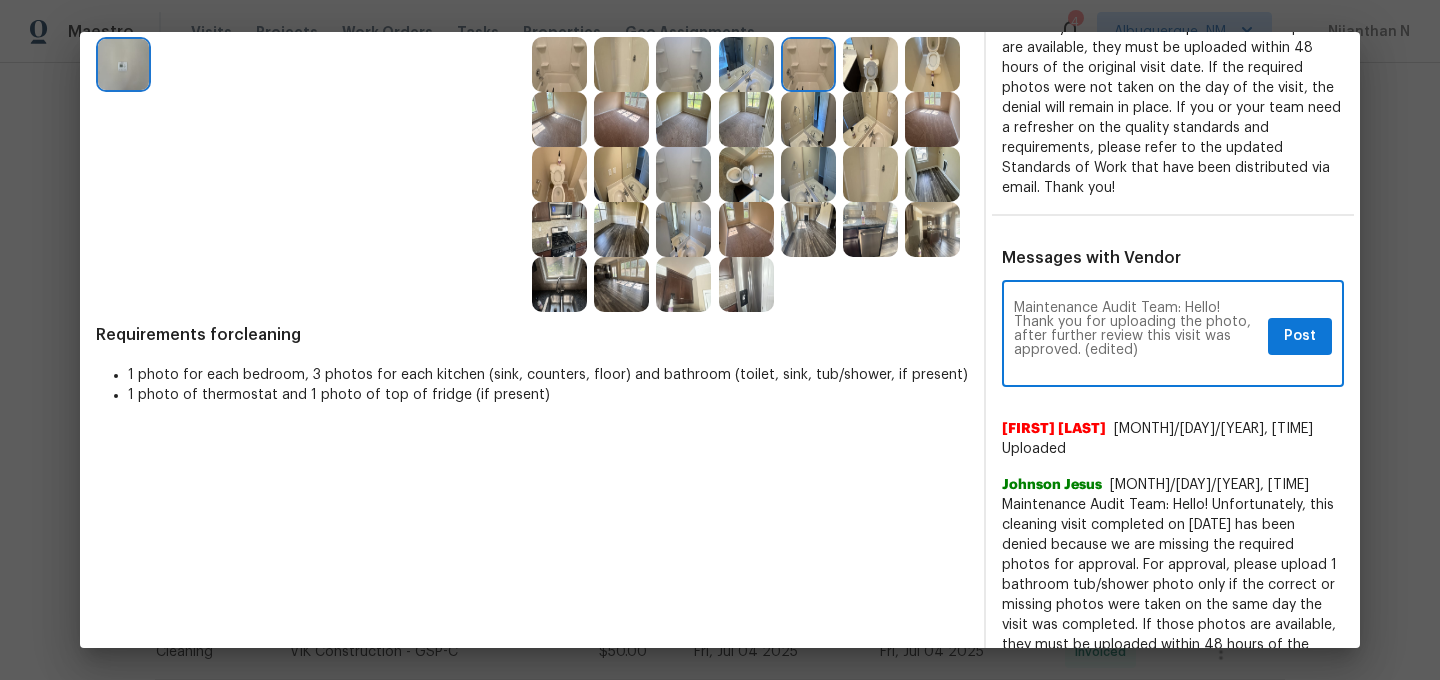 scroll, scrollTop: 0, scrollLeft: 0, axis: both 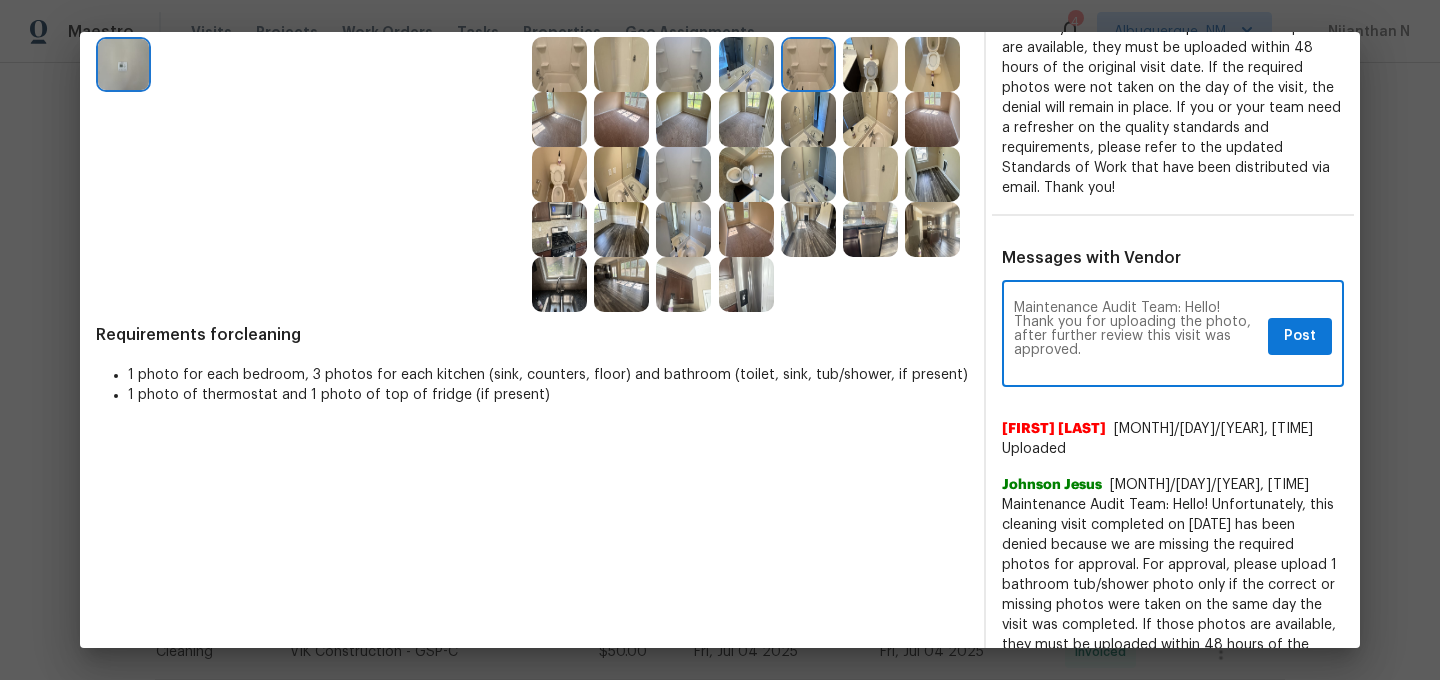 type on "Maintenance Audit Team: Hello! Thank you for uploading the photo, after further review this visit was approved." 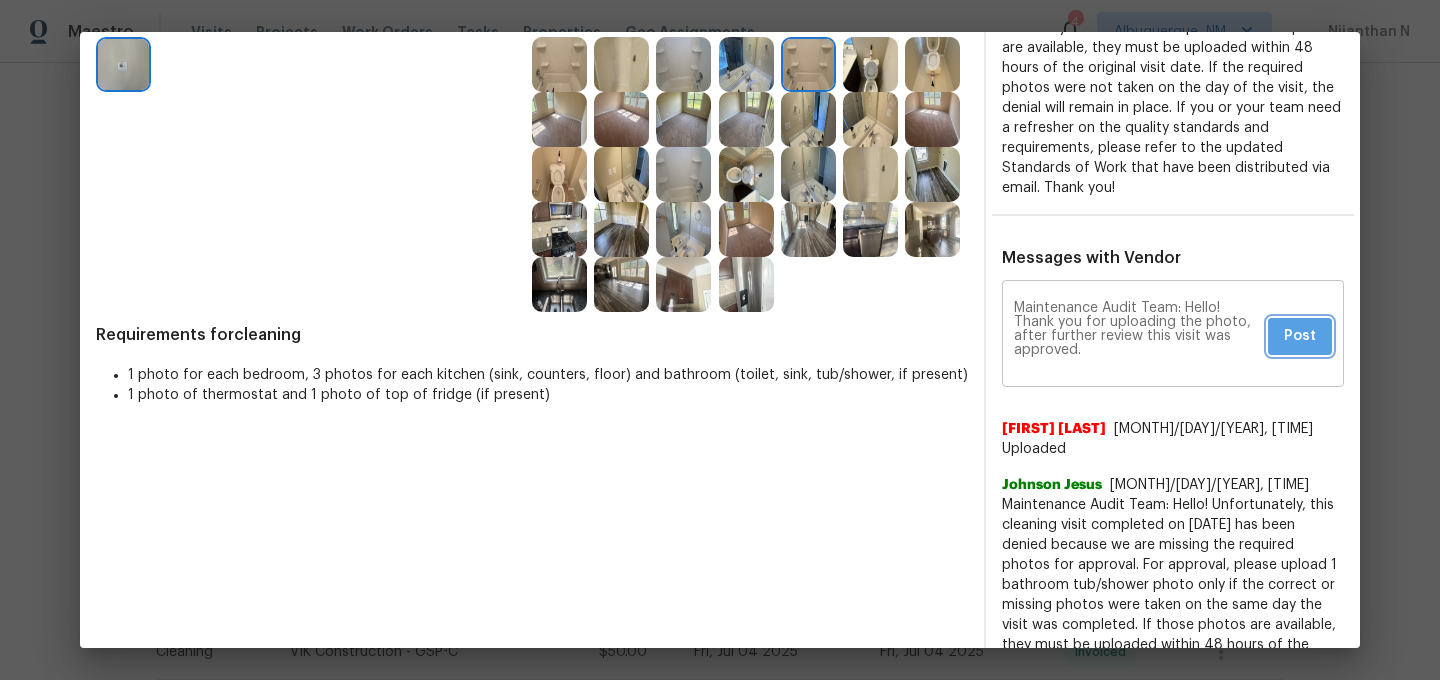 click on "Post" at bounding box center [1300, 336] 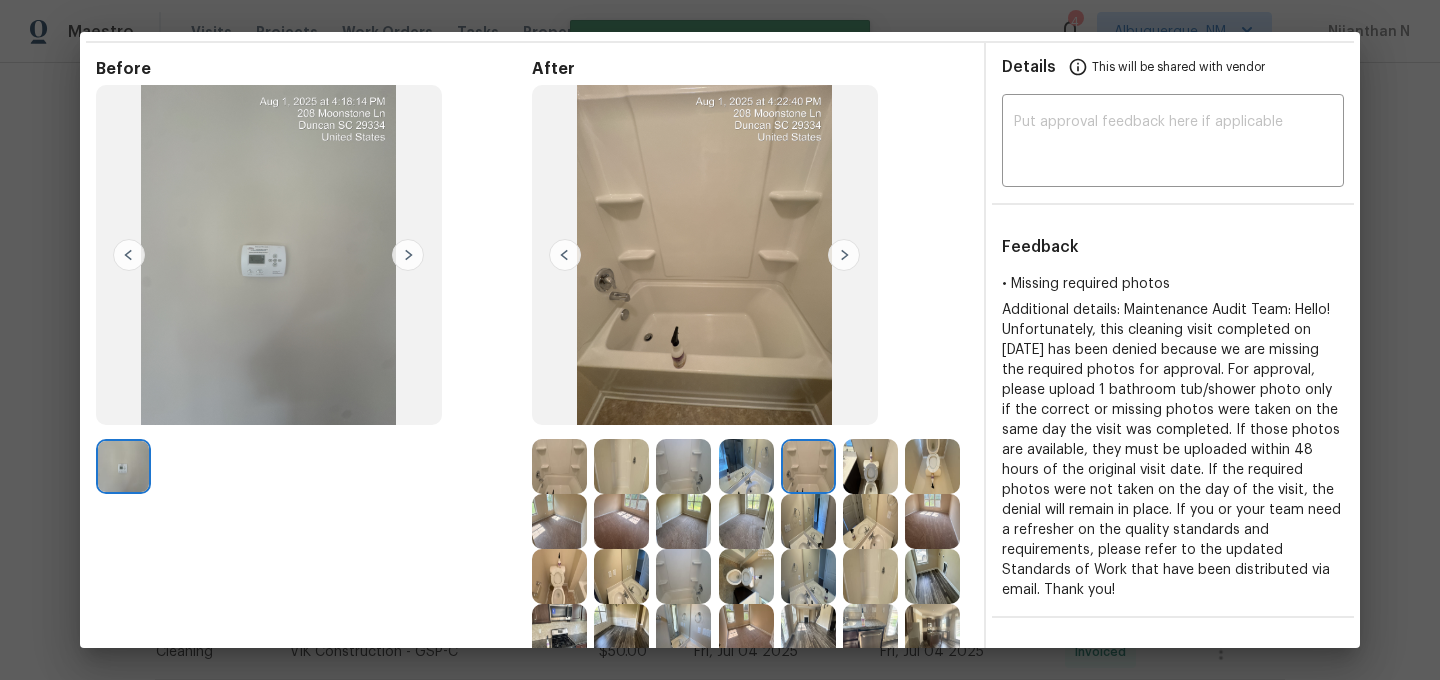 scroll, scrollTop: 0, scrollLeft: 0, axis: both 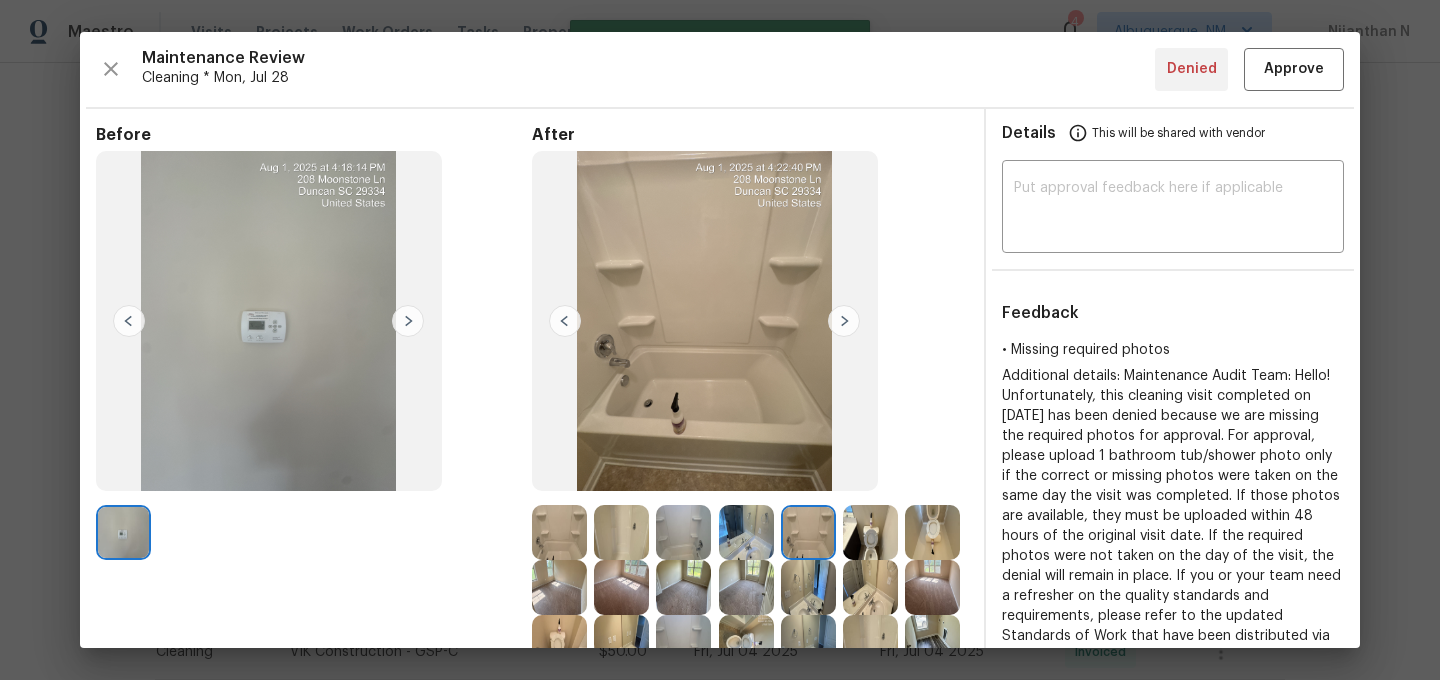 type 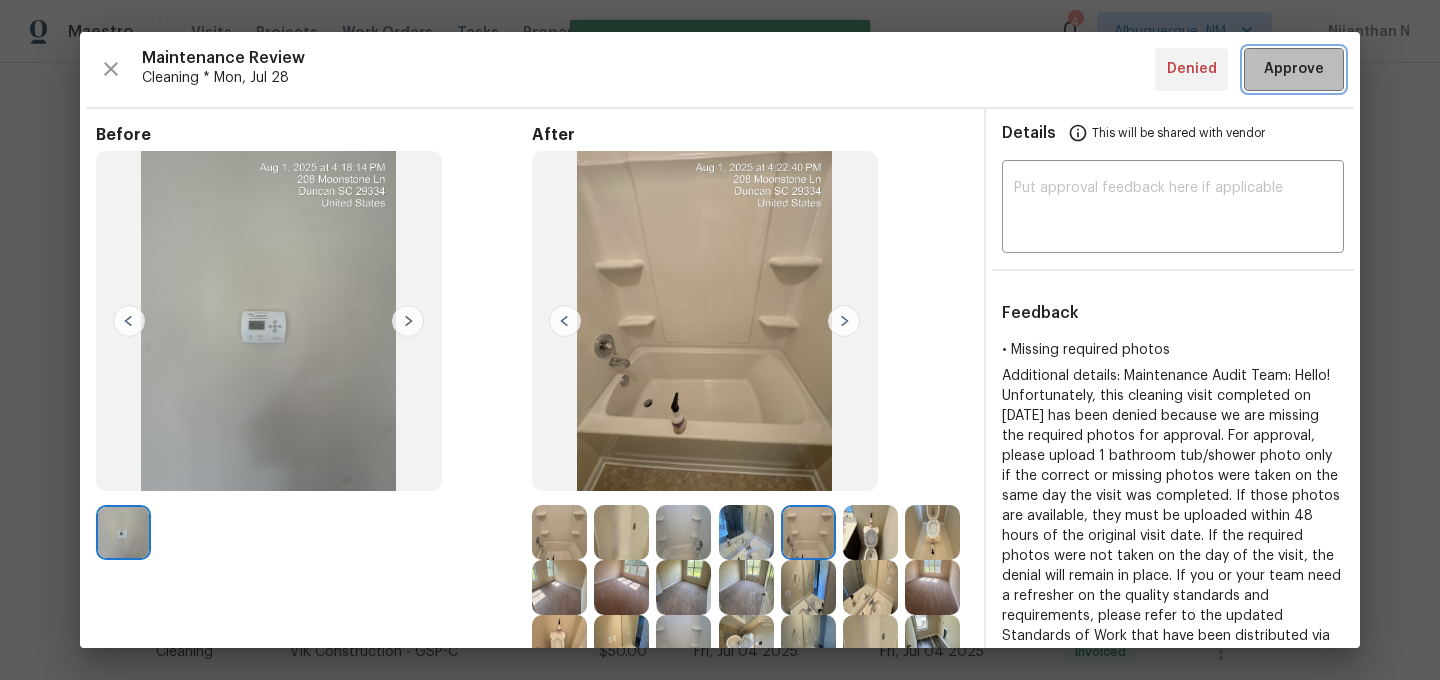 click on "Approve" at bounding box center (1294, 69) 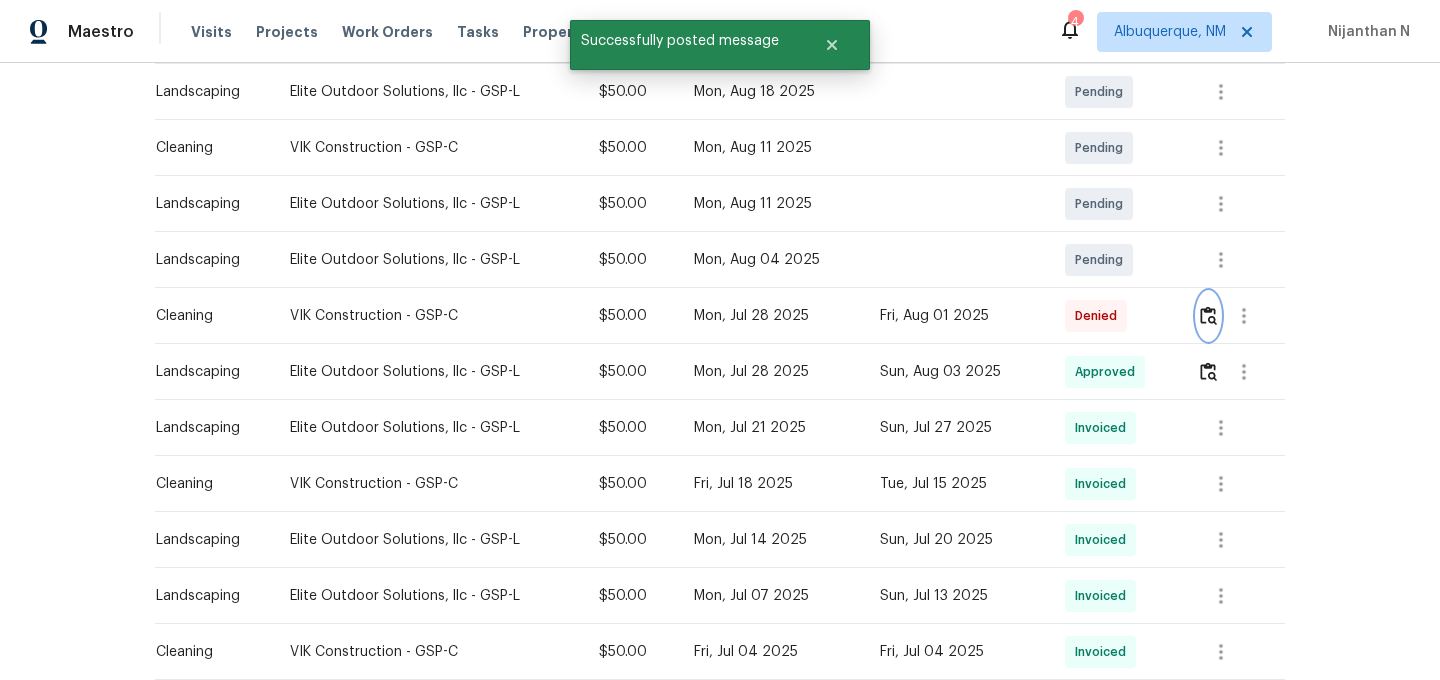 scroll, scrollTop: 0, scrollLeft: 0, axis: both 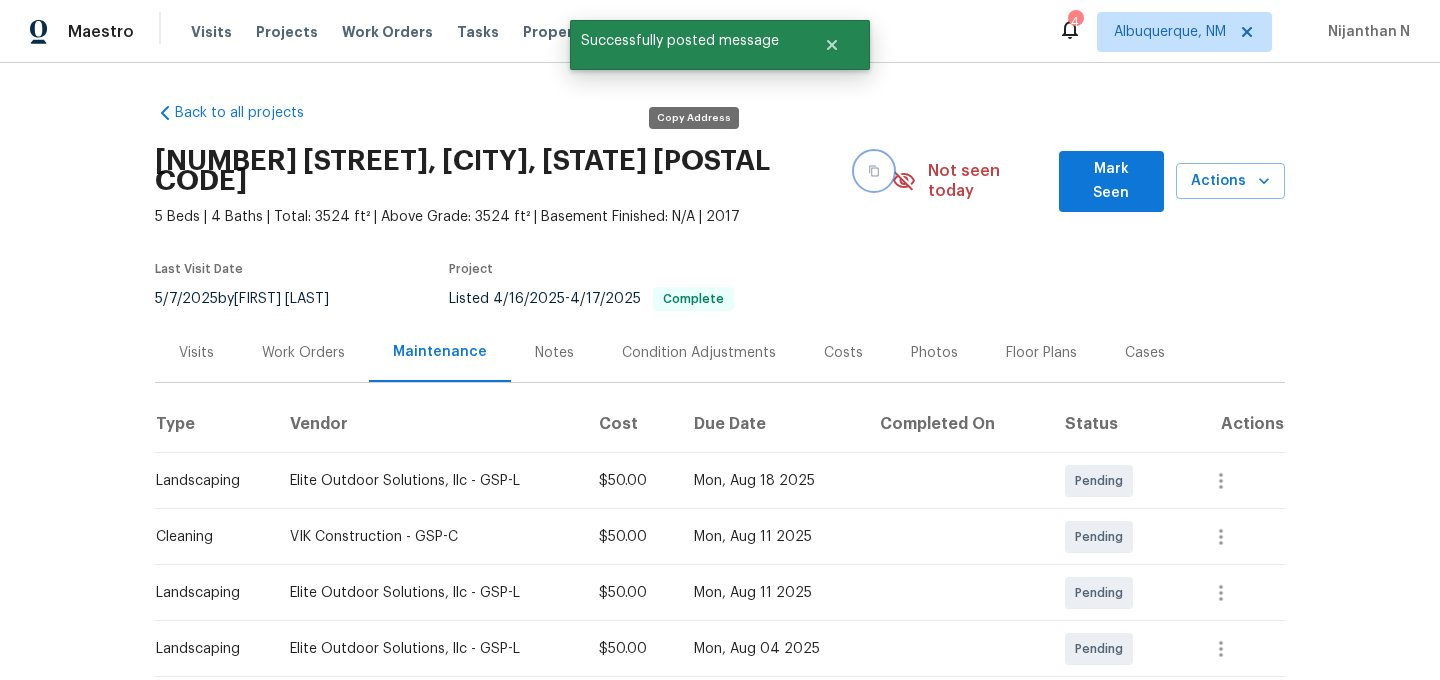 click at bounding box center [874, 171] 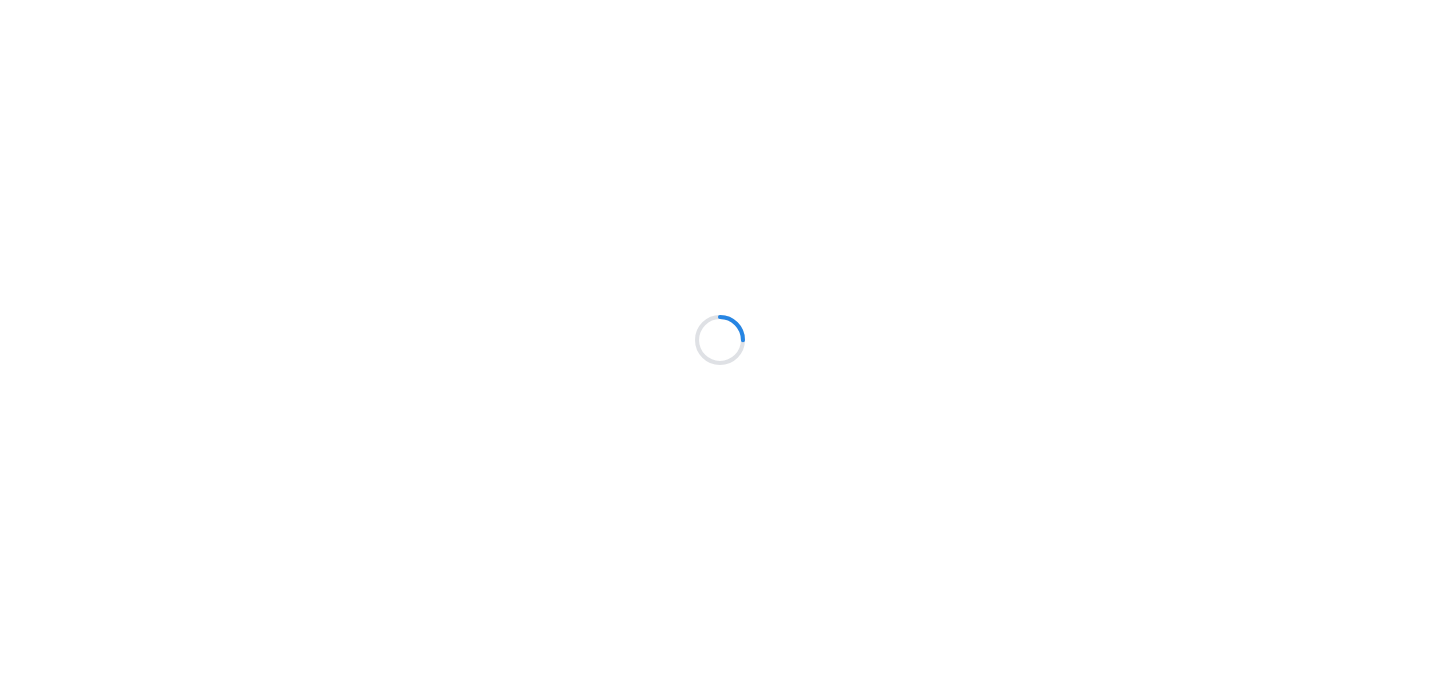 scroll, scrollTop: 0, scrollLeft: 0, axis: both 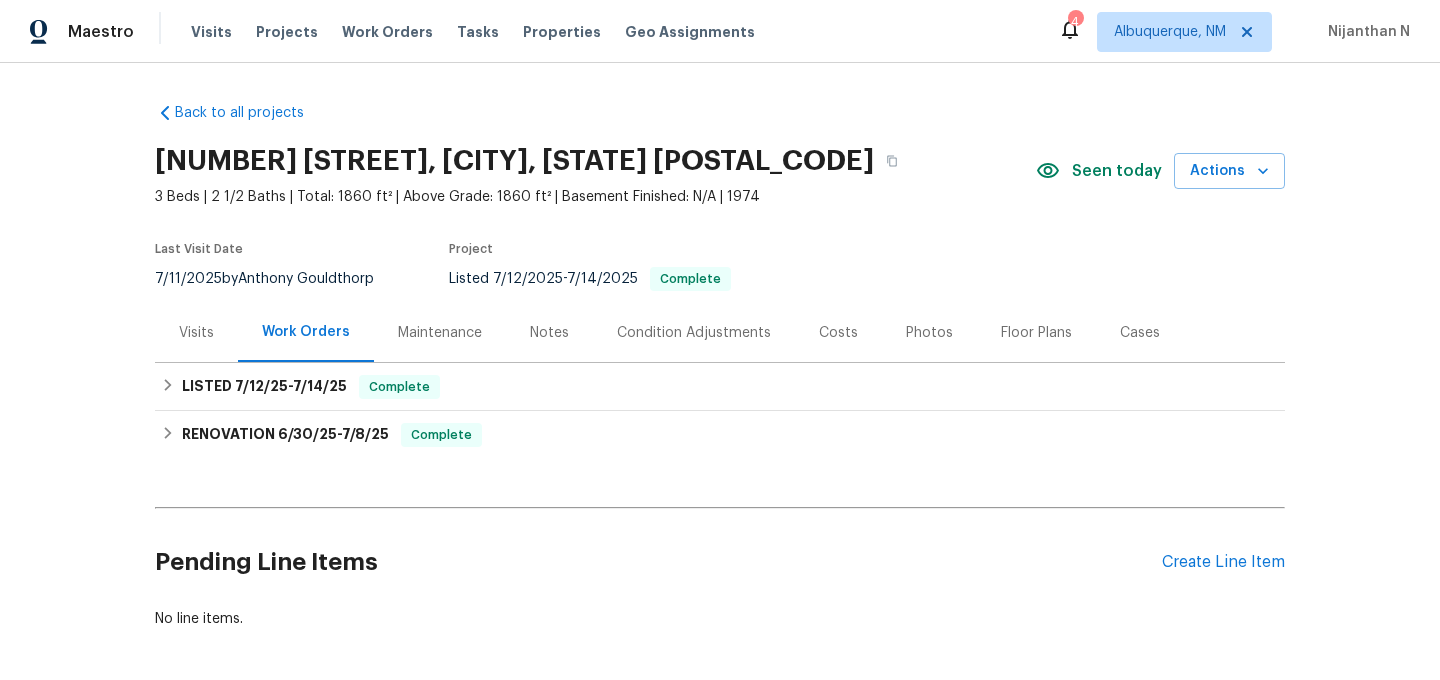 click on "Maintenance" at bounding box center (440, 332) 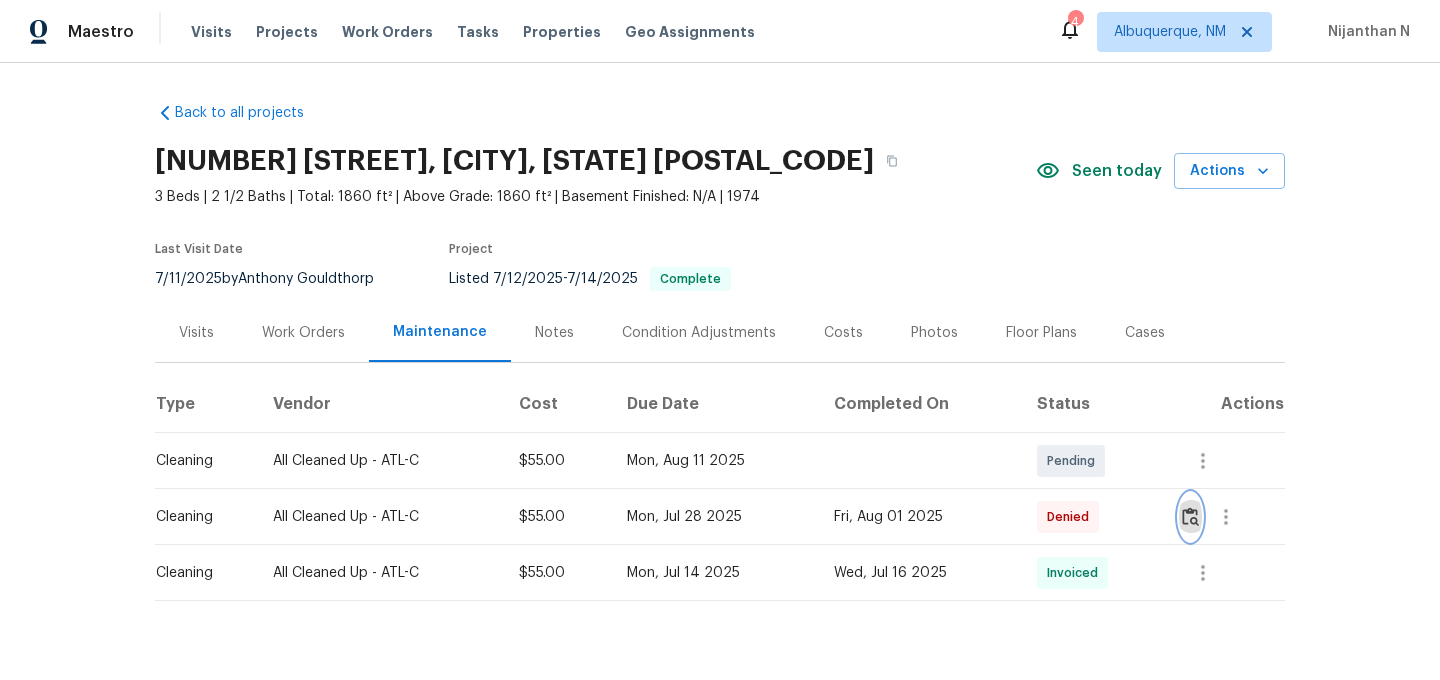 click at bounding box center (1190, 516) 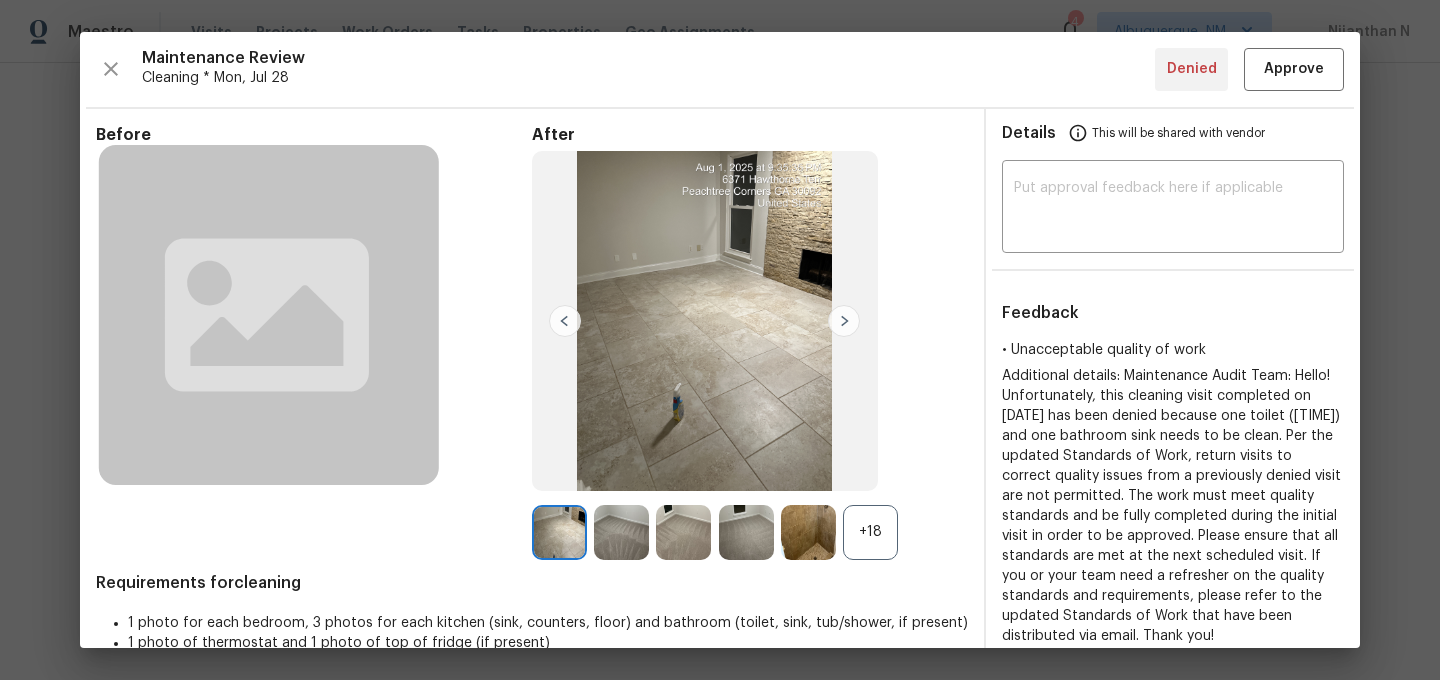 click on "+18" at bounding box center [870, 532] 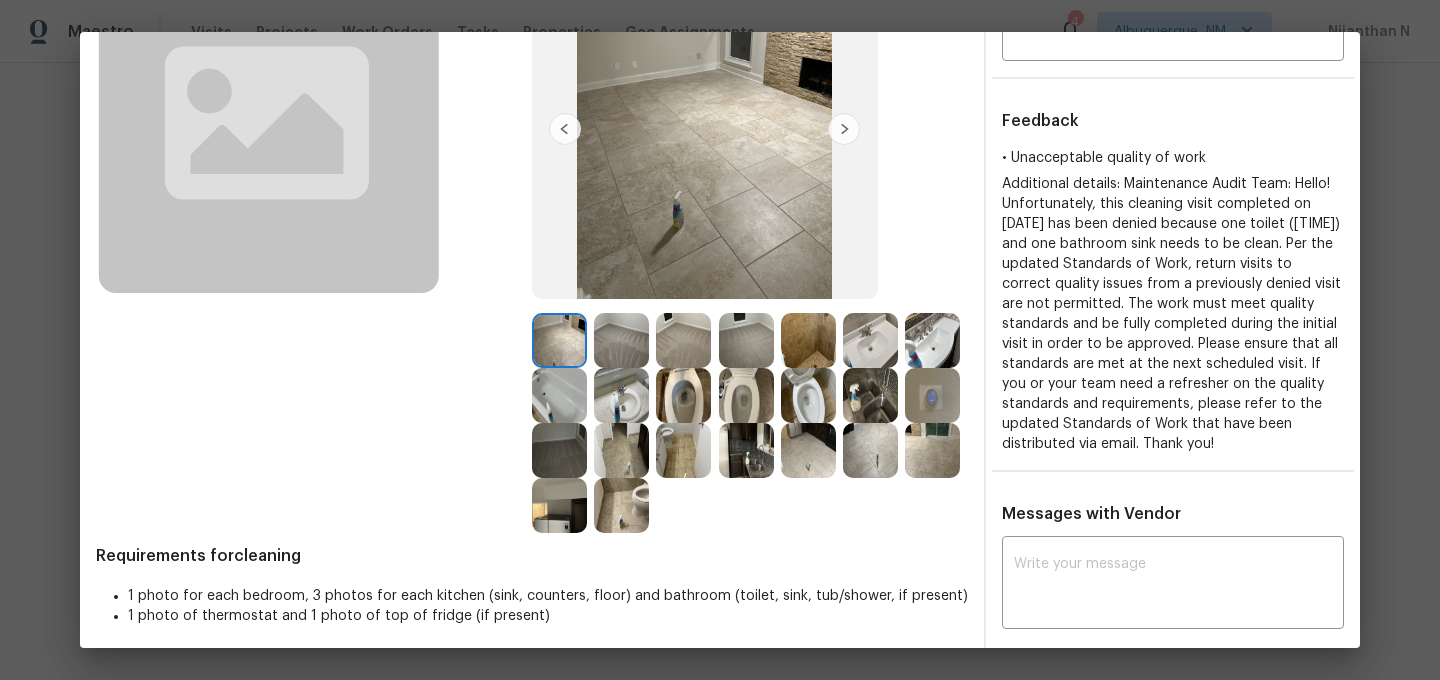 scroll, scrollTop: 193, scrollLeft: 0, axis: vertical 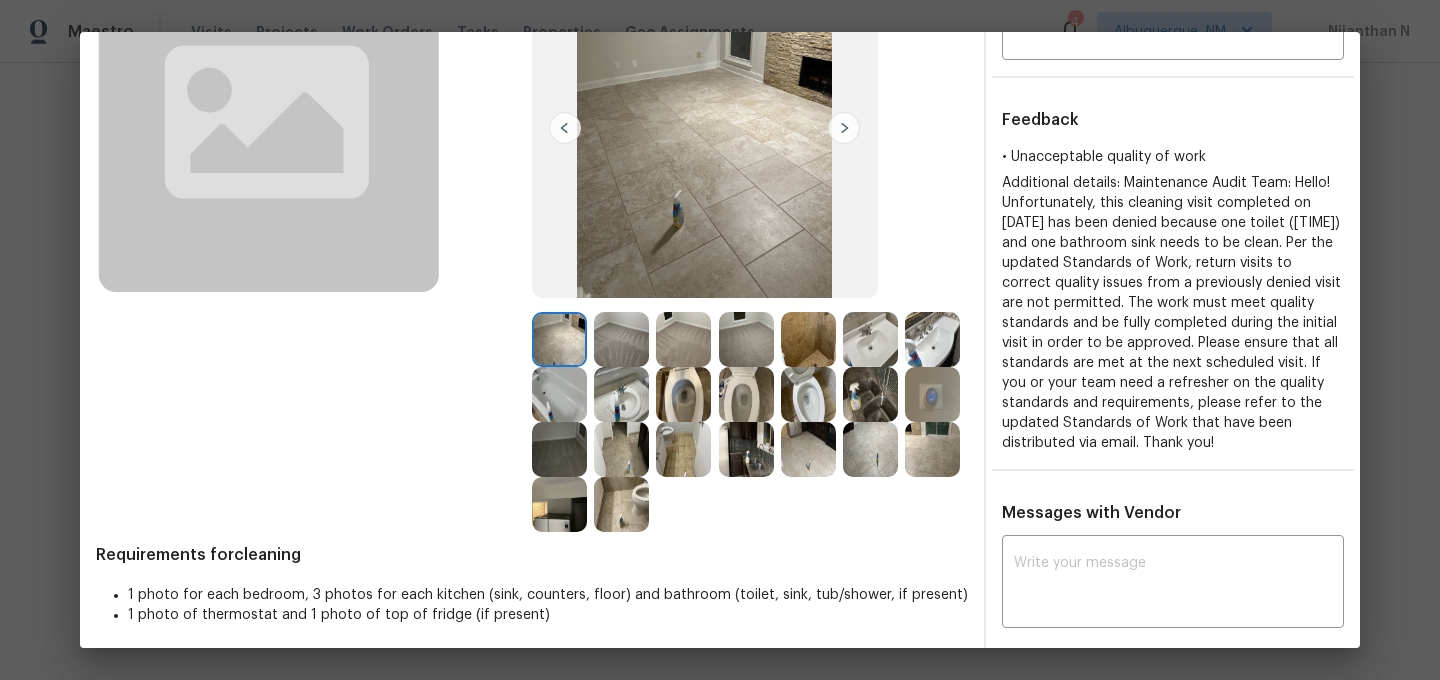 click at bounding box center [683, 394] 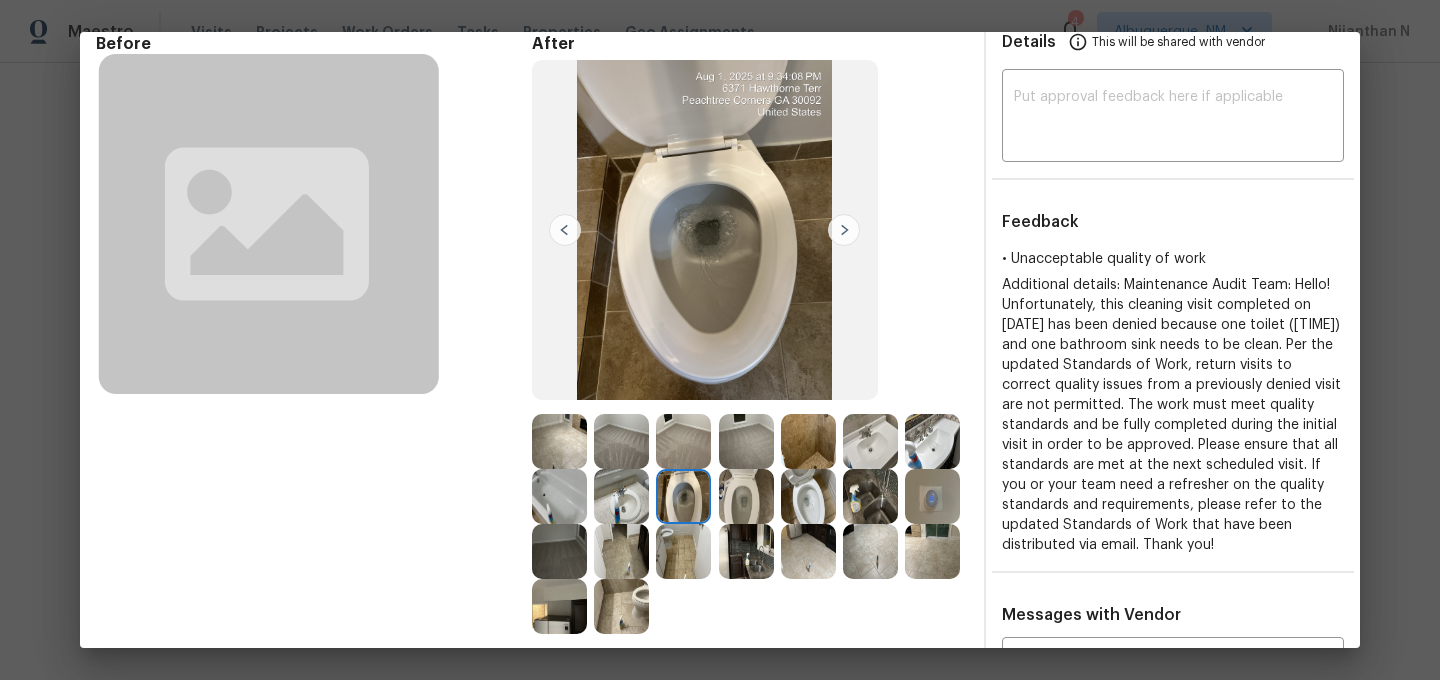 scroll, scrollTop: 62, scrollLeft: 0, axis: vertical 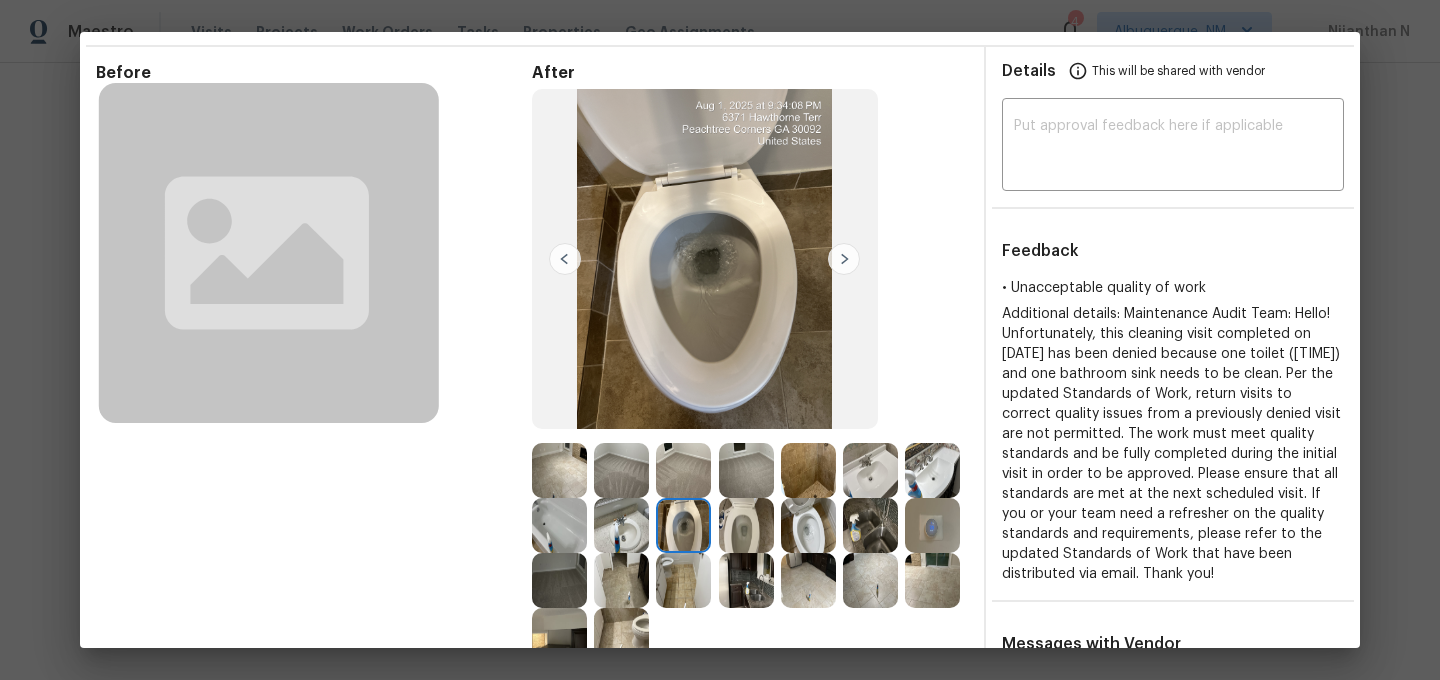 click at bounding box center [746, 525] 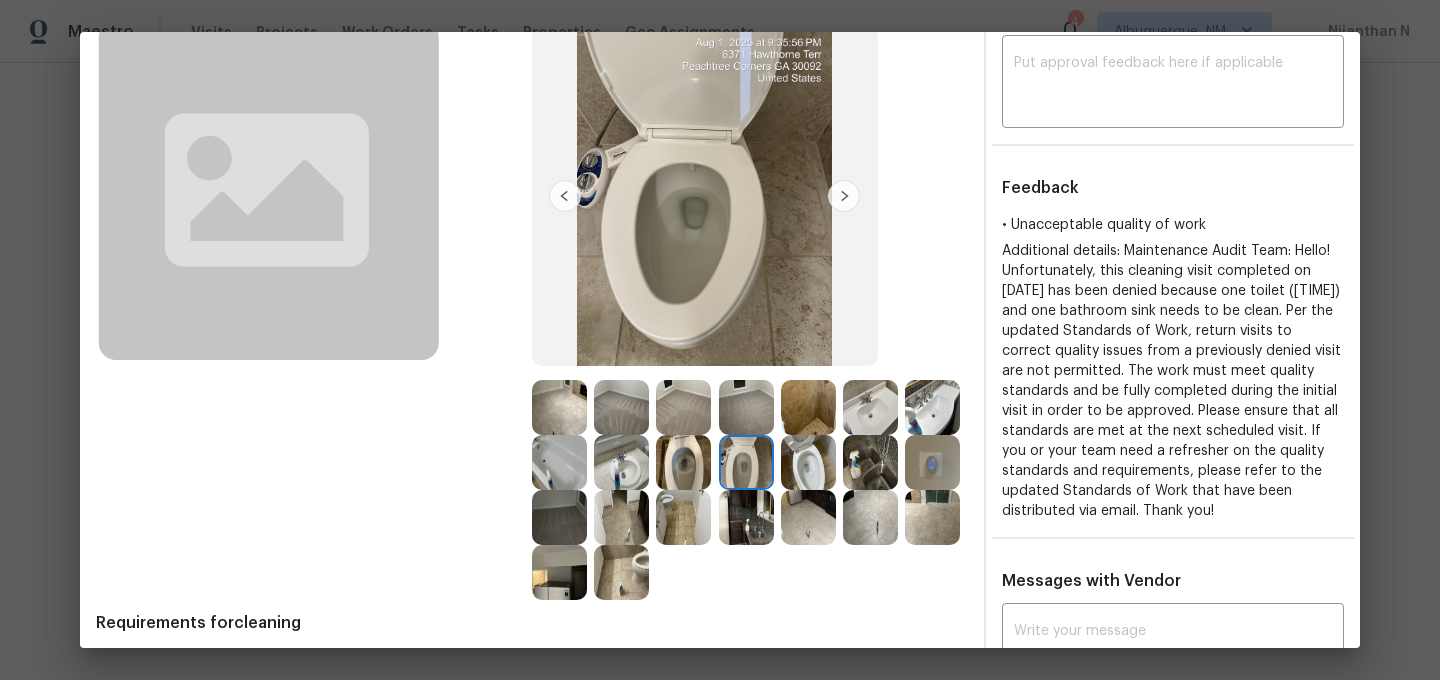 scroll, scrollTop: 113, scrollLeft: 0, axis: vertical 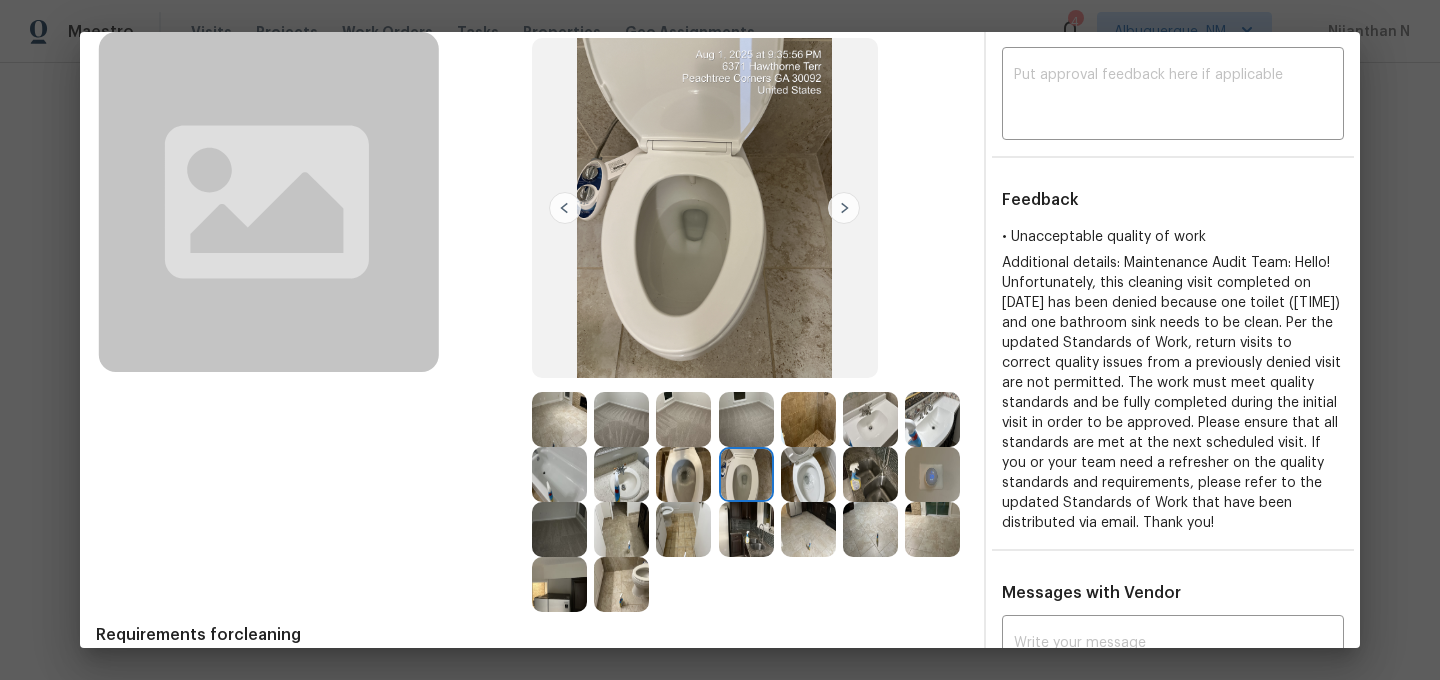 click at bounding box center (808, 474) 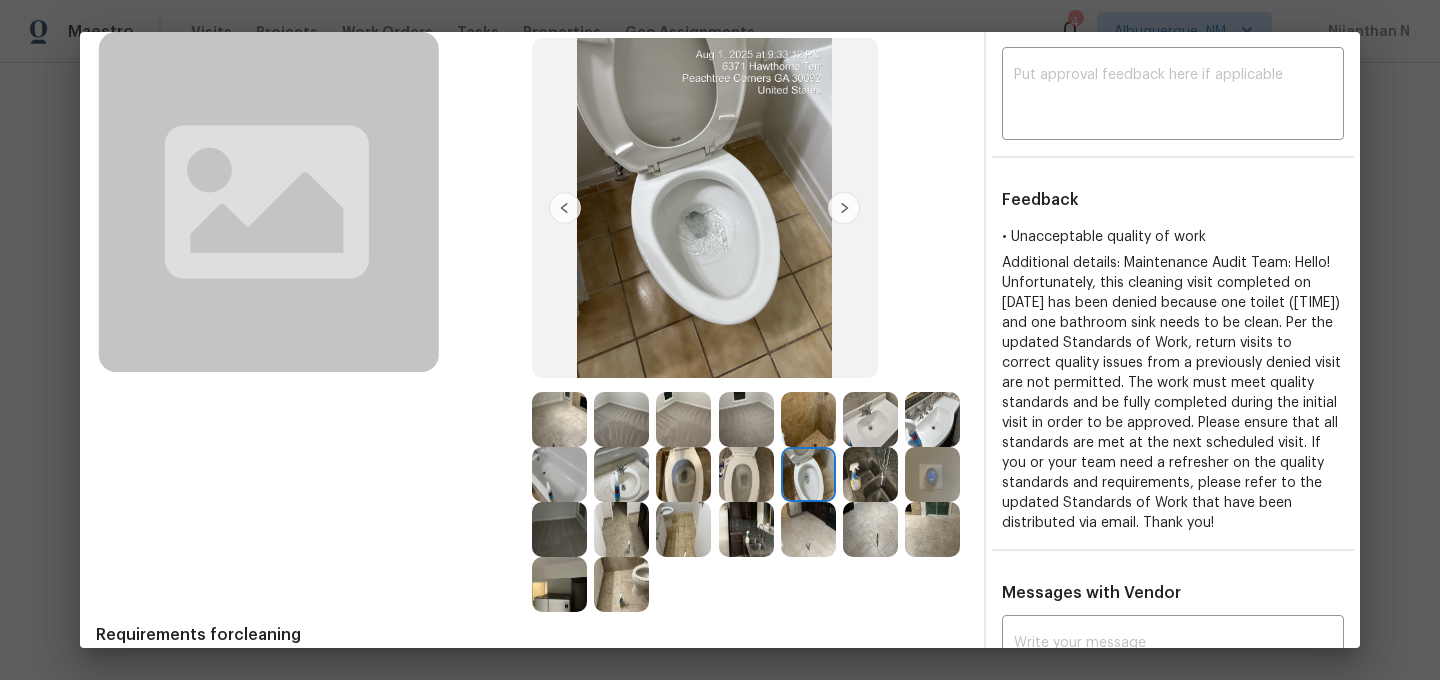 click at bounding box center [746, 474] 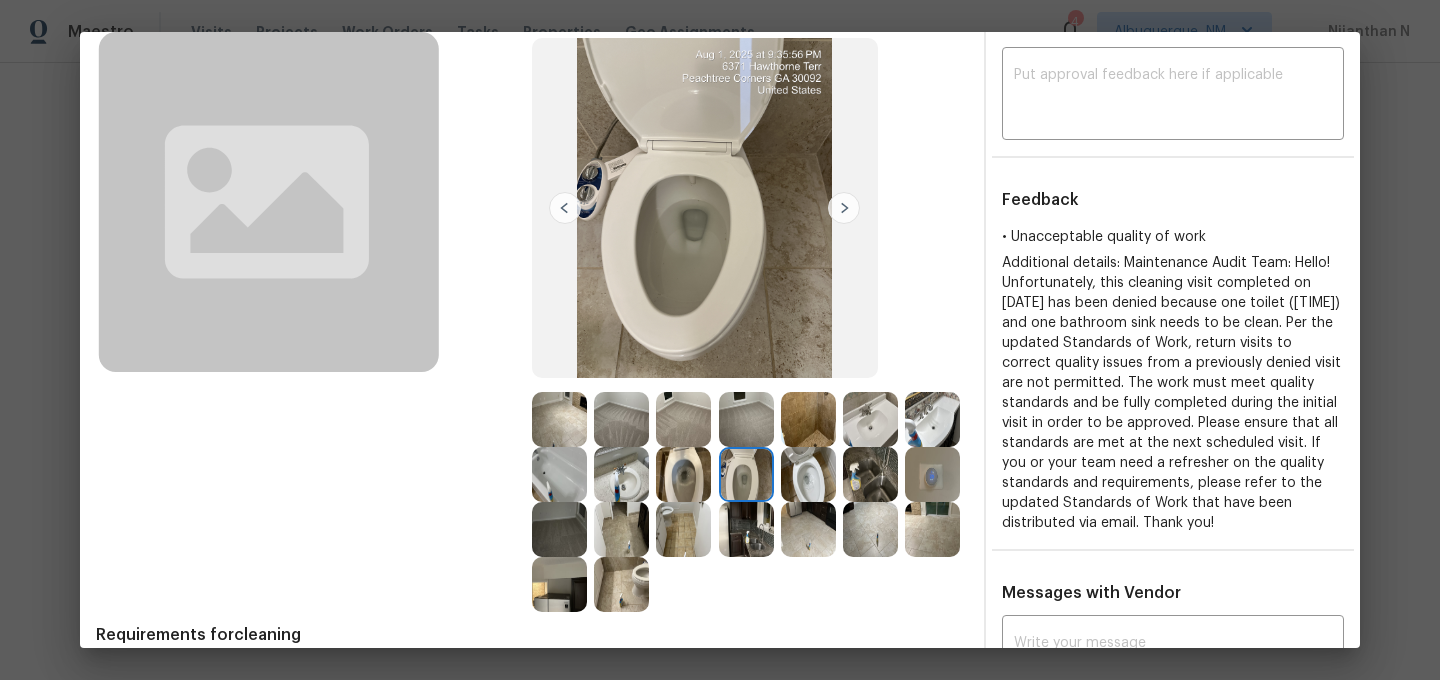 click at bounding box center (870, 419) 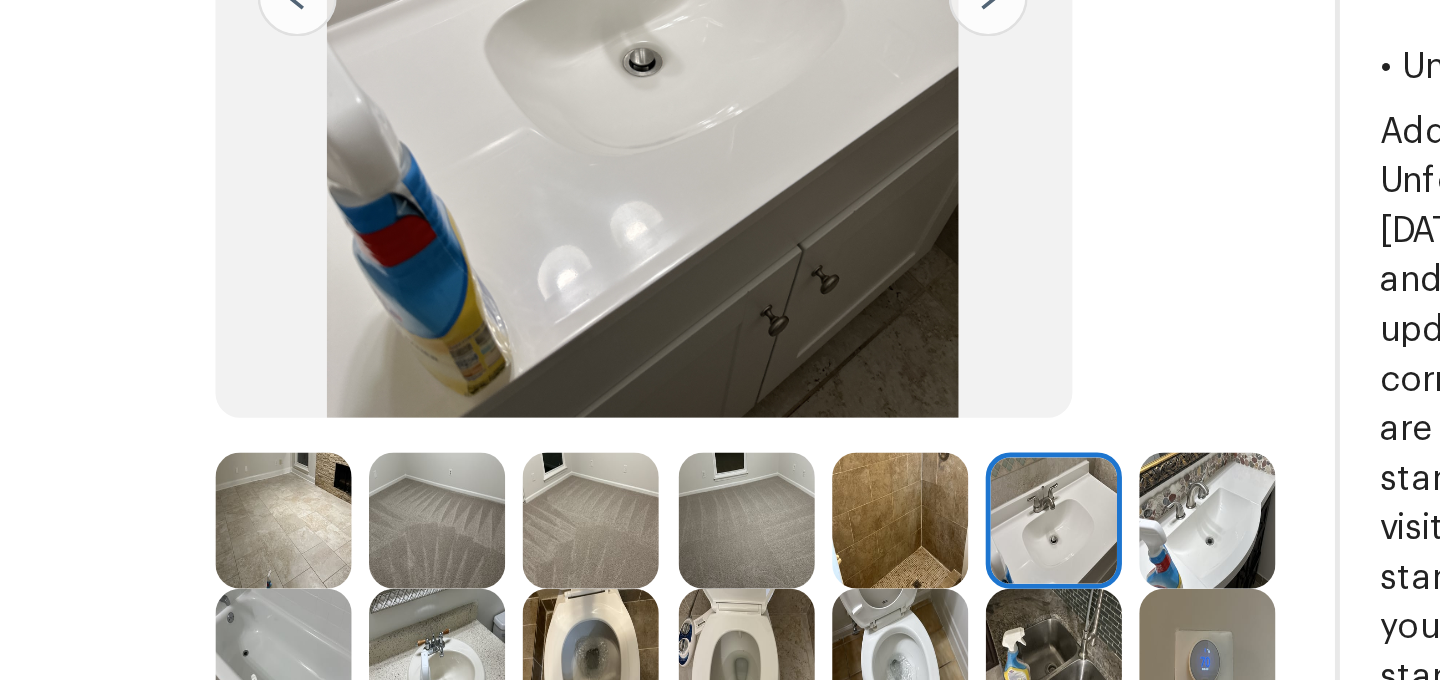 scroll, scrollTop: 194, scrollLeft: 0, axis: vertical 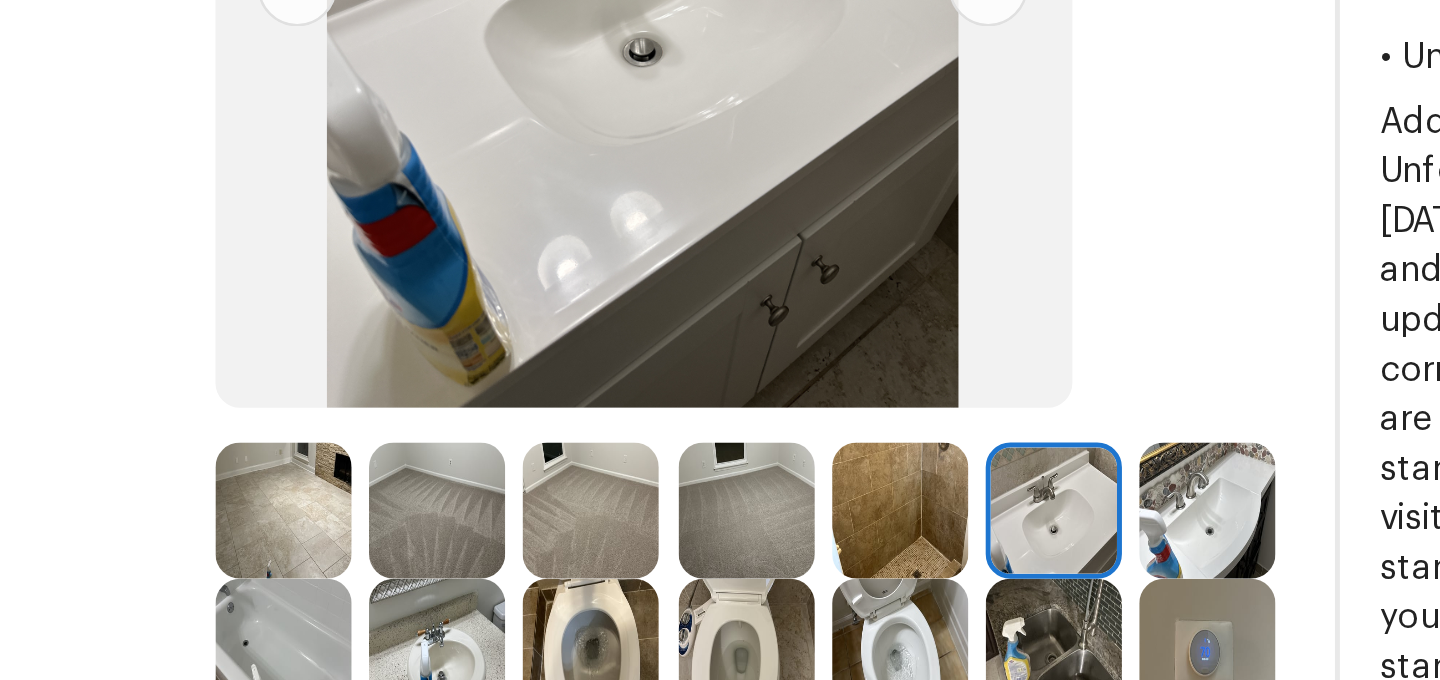 click at bounding box center [932, 338] 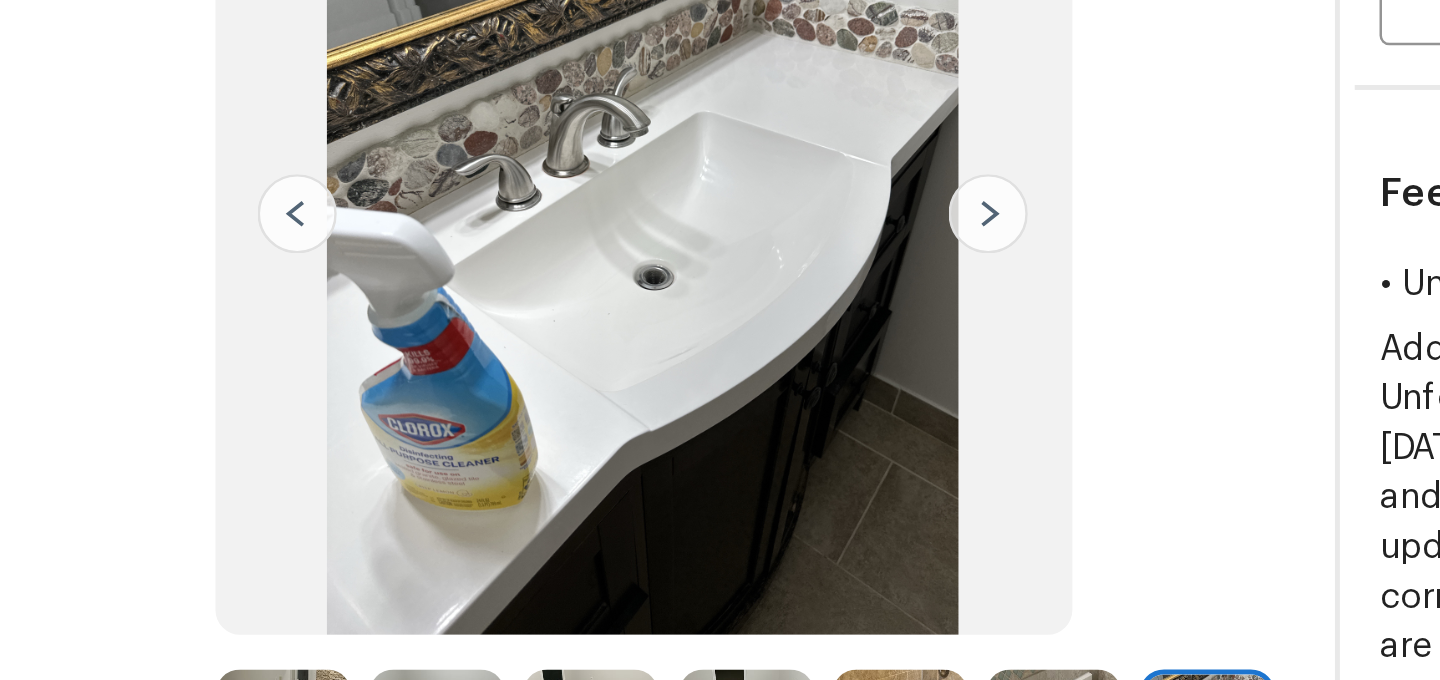scroll, scrollTop: 99, scrollLeft: 0, axis: vertical 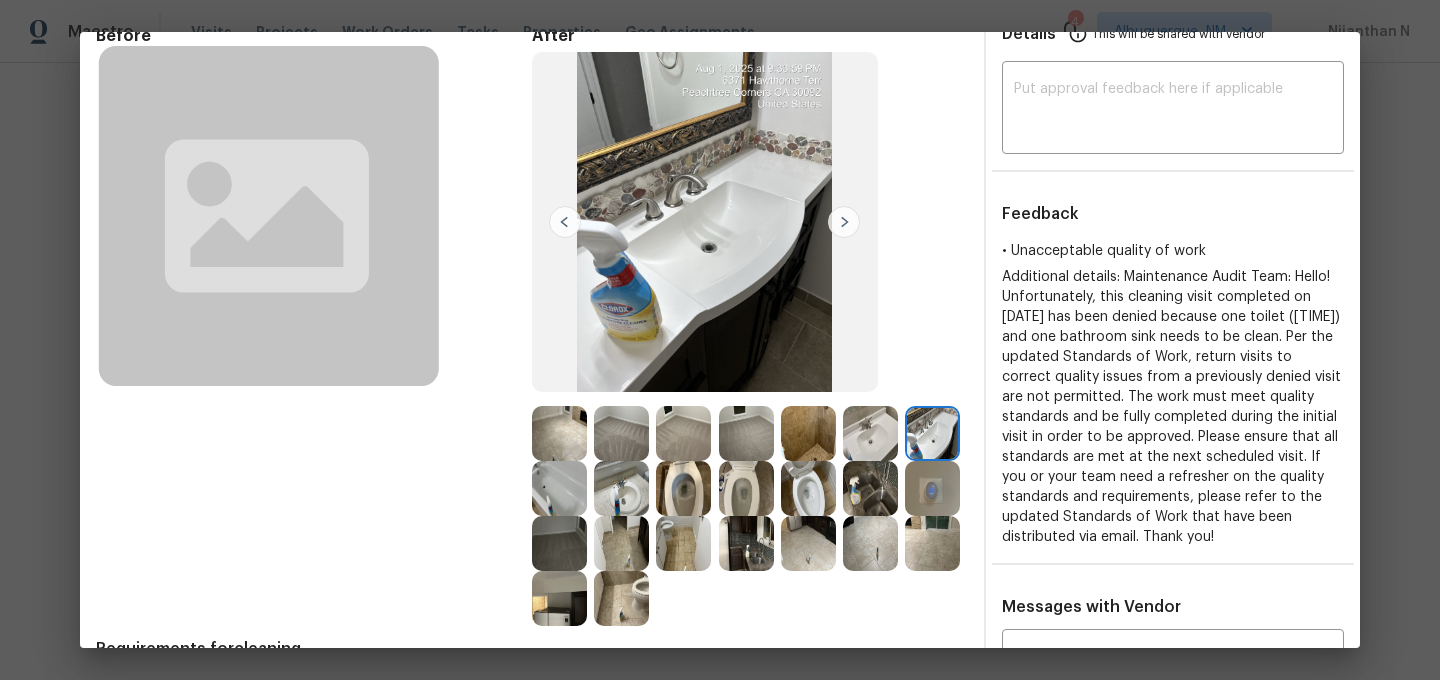 click at bounding box center [621, 488] 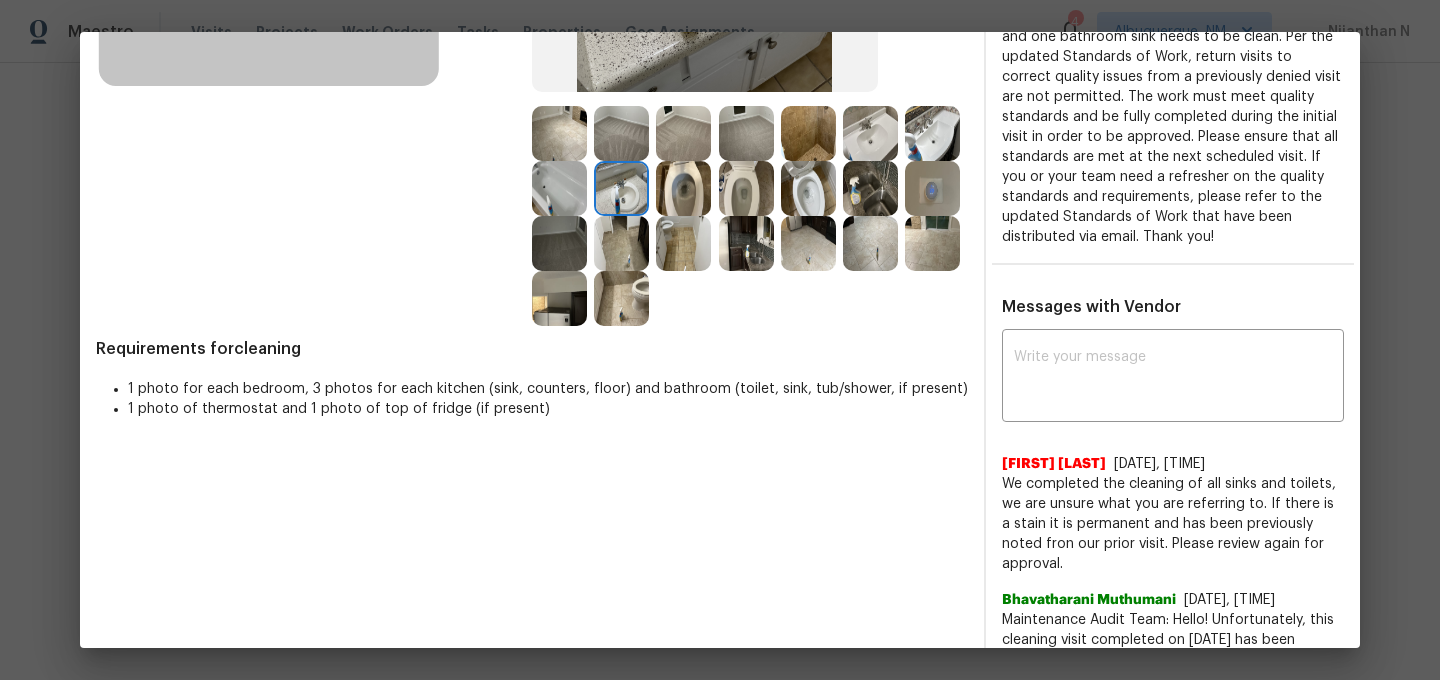 scroll, scrollTop: 383, scrollLeft: 0, axis: vertical 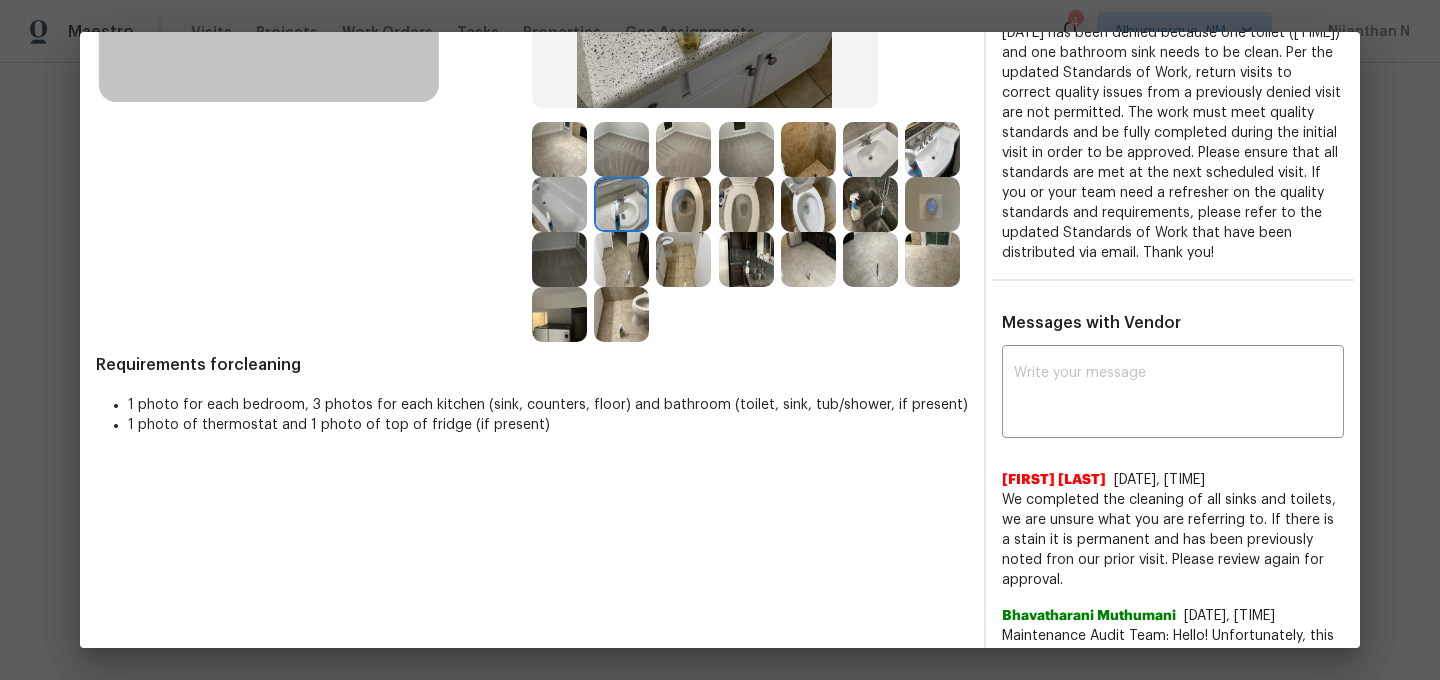 click at bounding box center (746, 204) 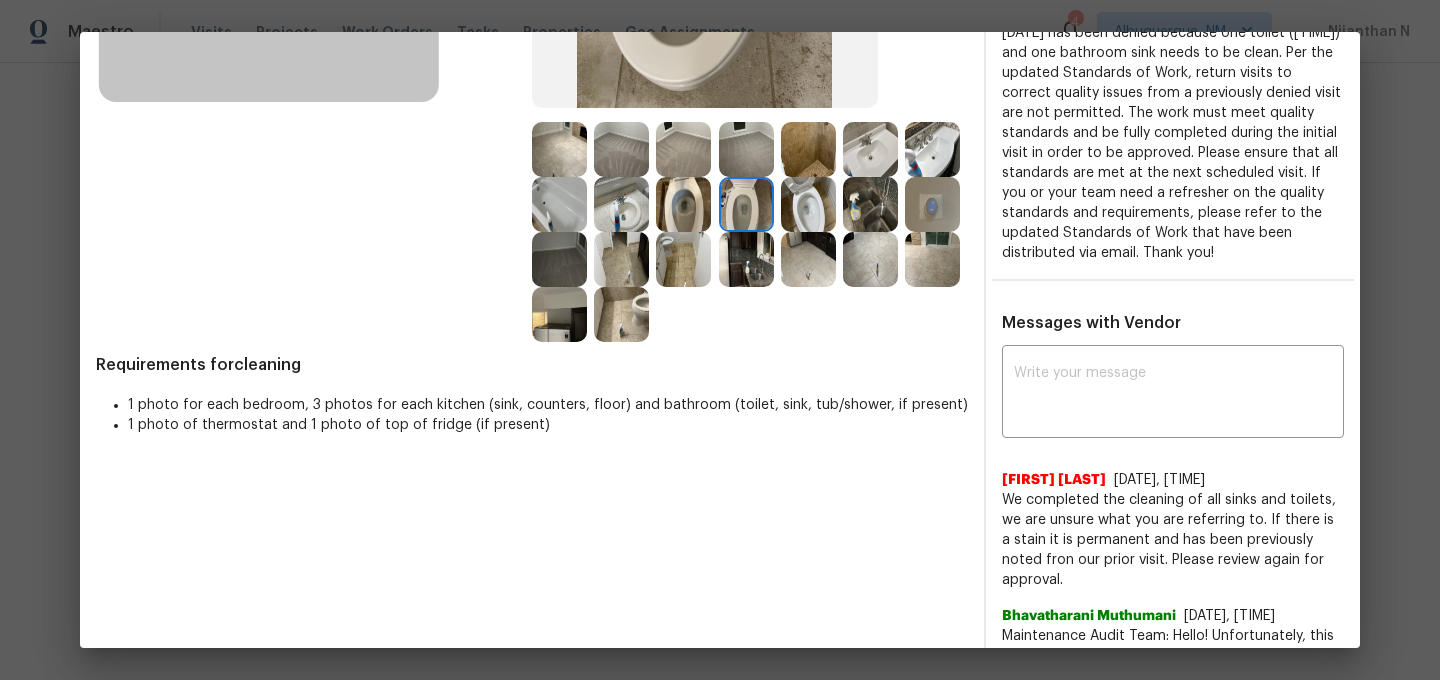 scroll, scrollTop: 26, scrollLeft: 0, axis: vertical 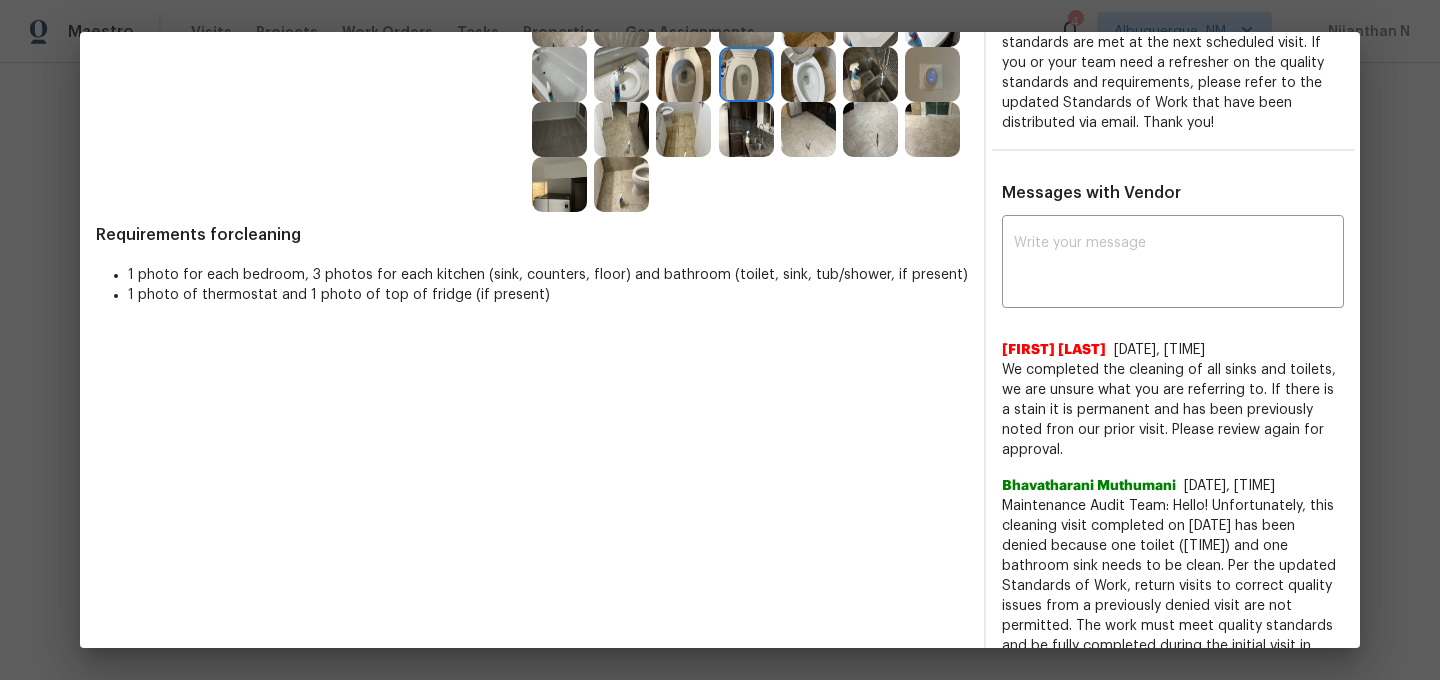 click on "Maintenance Audit Team: Hello! Unfortunately, this cleaning visit completed on 08/01/2025 has been denied because one toilet (9:35:56 PM) and one bathroom sink needs to be clean. Per the updated Standards of Work, return visits to correct quality issues from a previously denied visit are not permitted. The work must meet quality standards and be fully completed during the initial visit in order to be approved. Please ensure that all standards are met at the next scheduled visit. If you or your team need a refresher on the quality standards and requirements, please refer to the updated Standards of Work that have been distributed via email. Thank you!" at bounding box center (1173, 636) 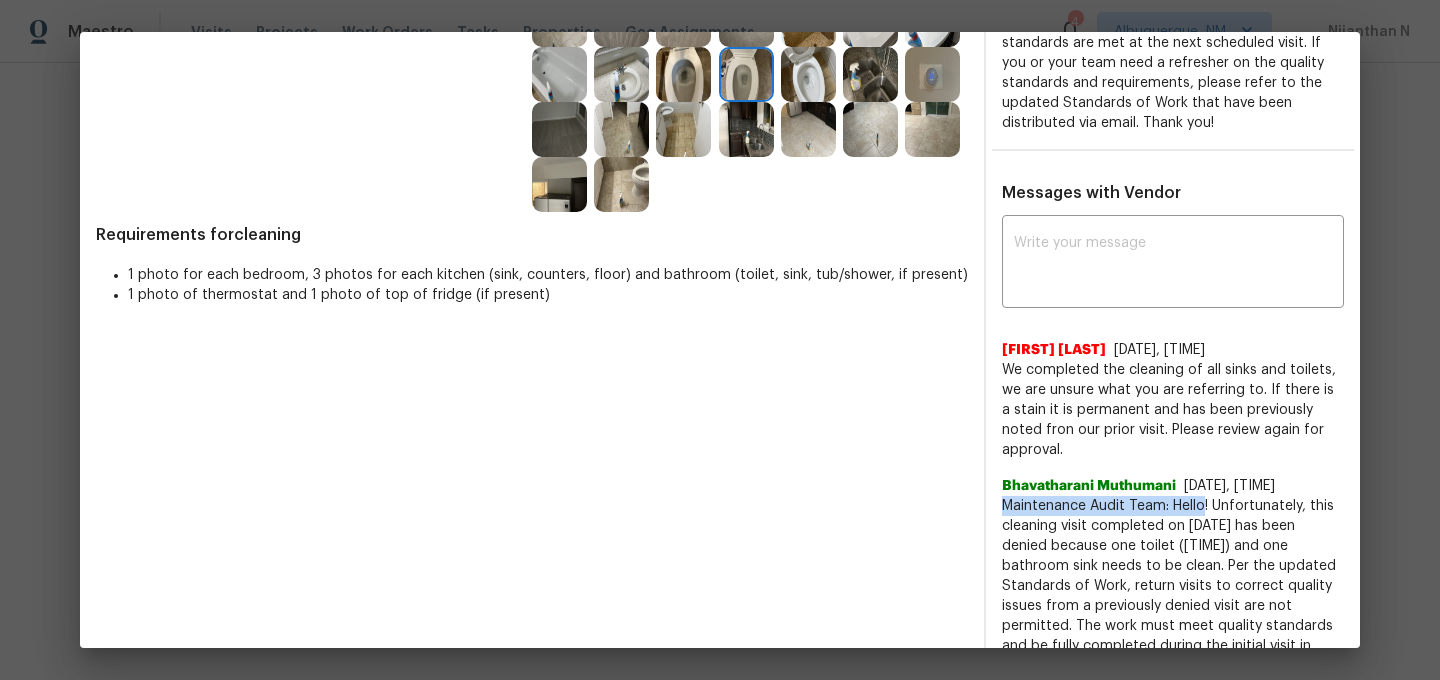 drag, startPoint x: 1040, startPoint y: 487, endPoint x: 1200, endPoint y: 482, distance: 160.07811 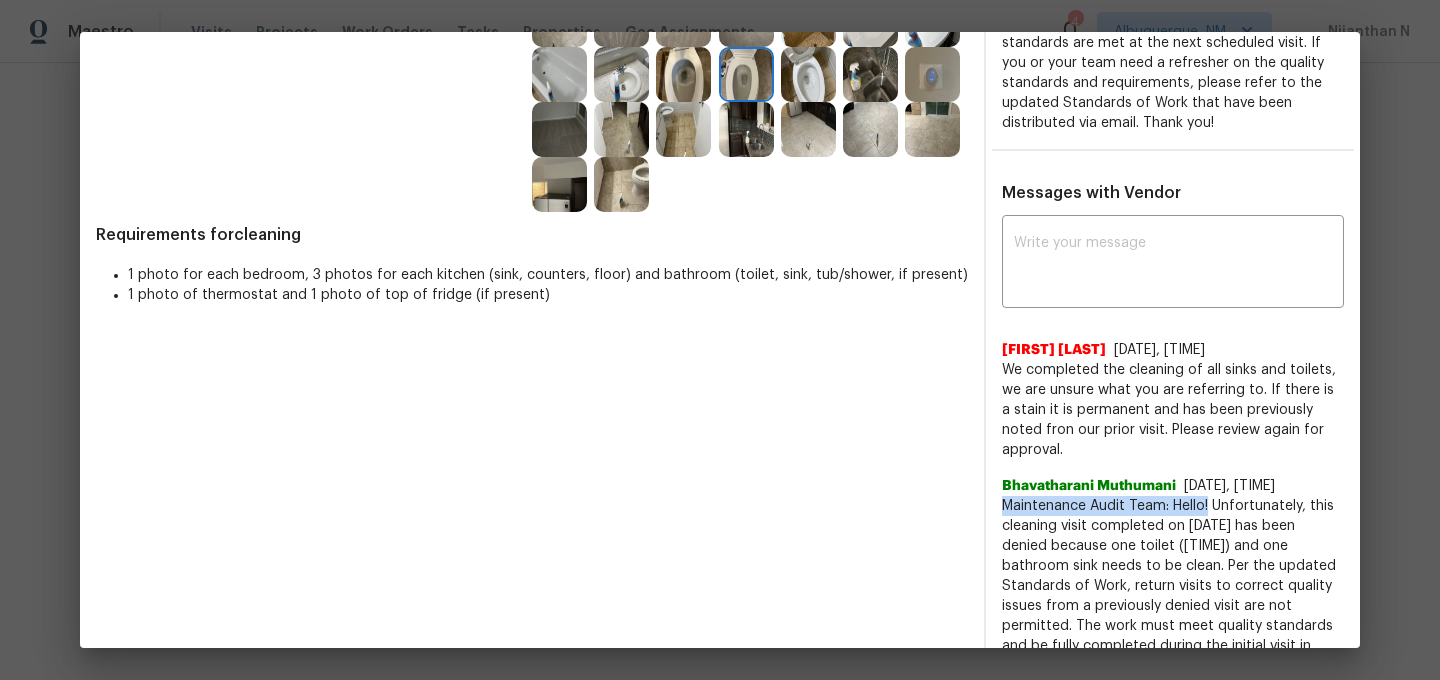 copy on "Maintenance Audit Team: Hello!" 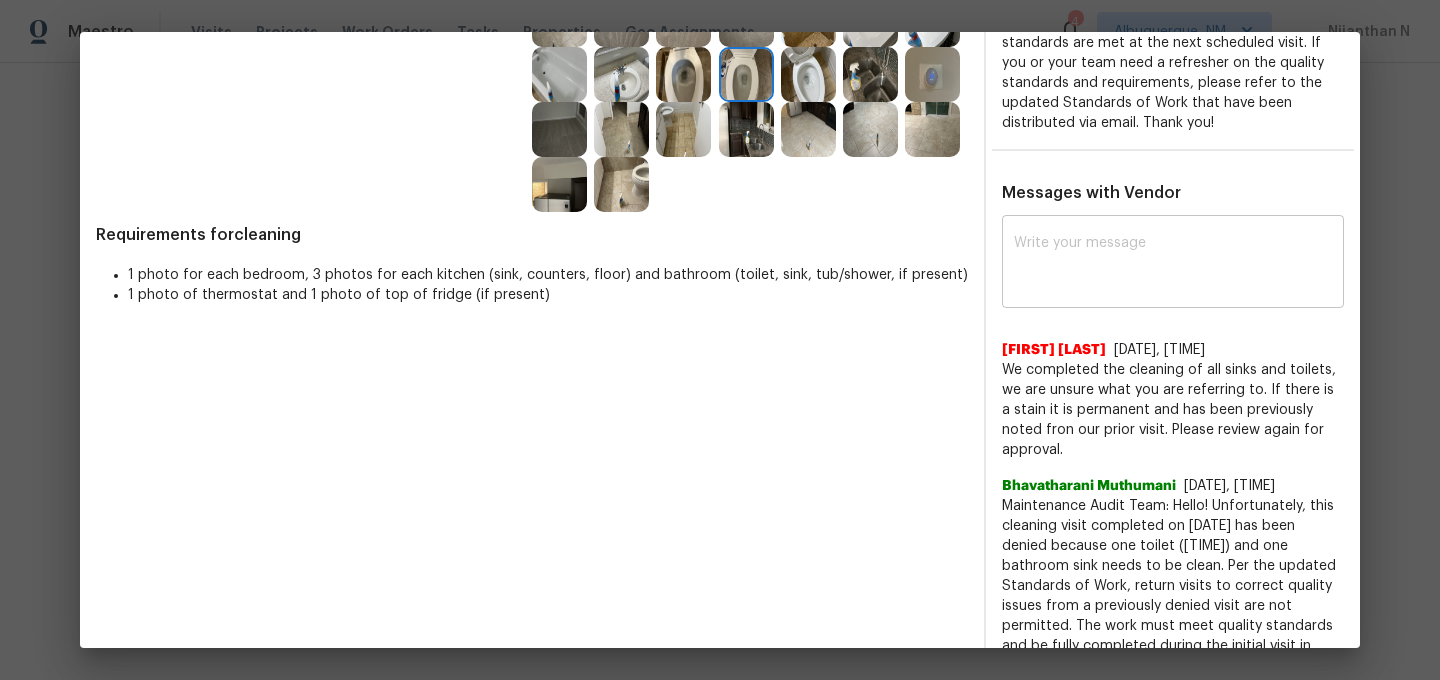 click at bounding box center [1173, 264] 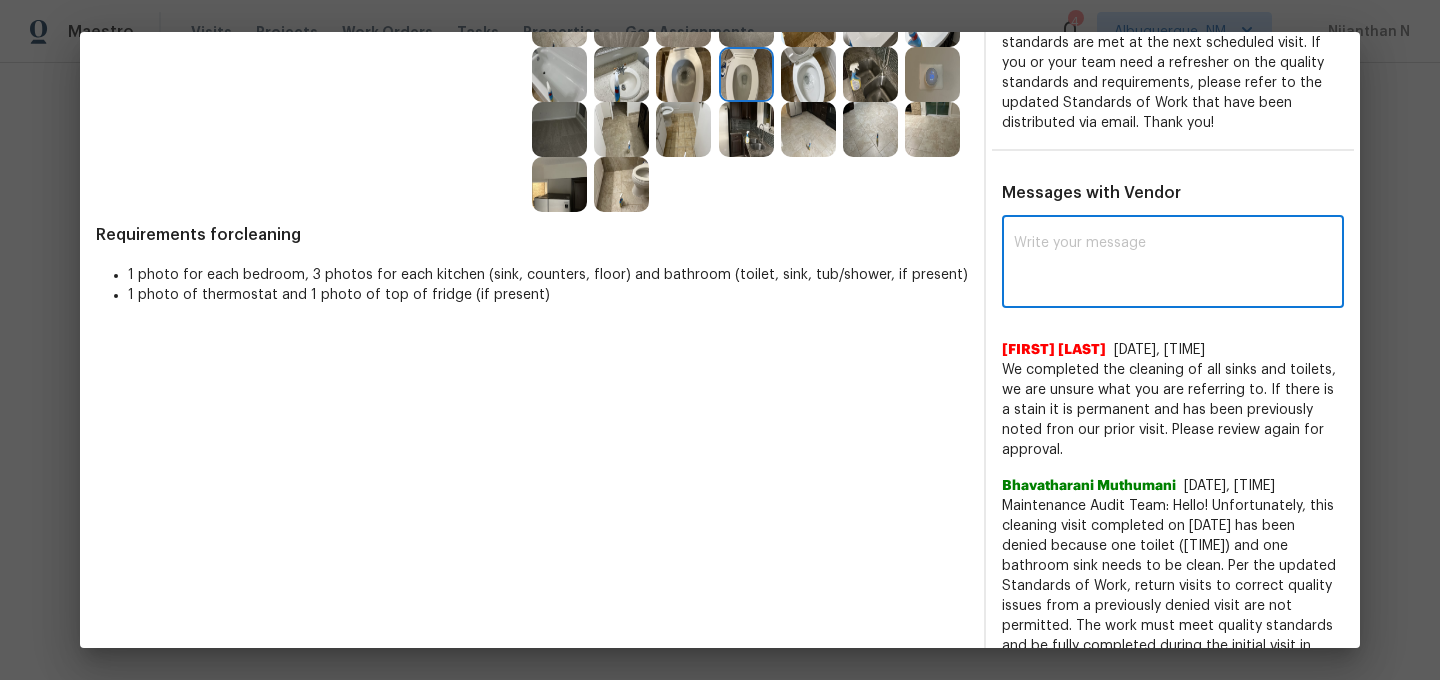 paste on "Maintenance Audit Team: Hello!" 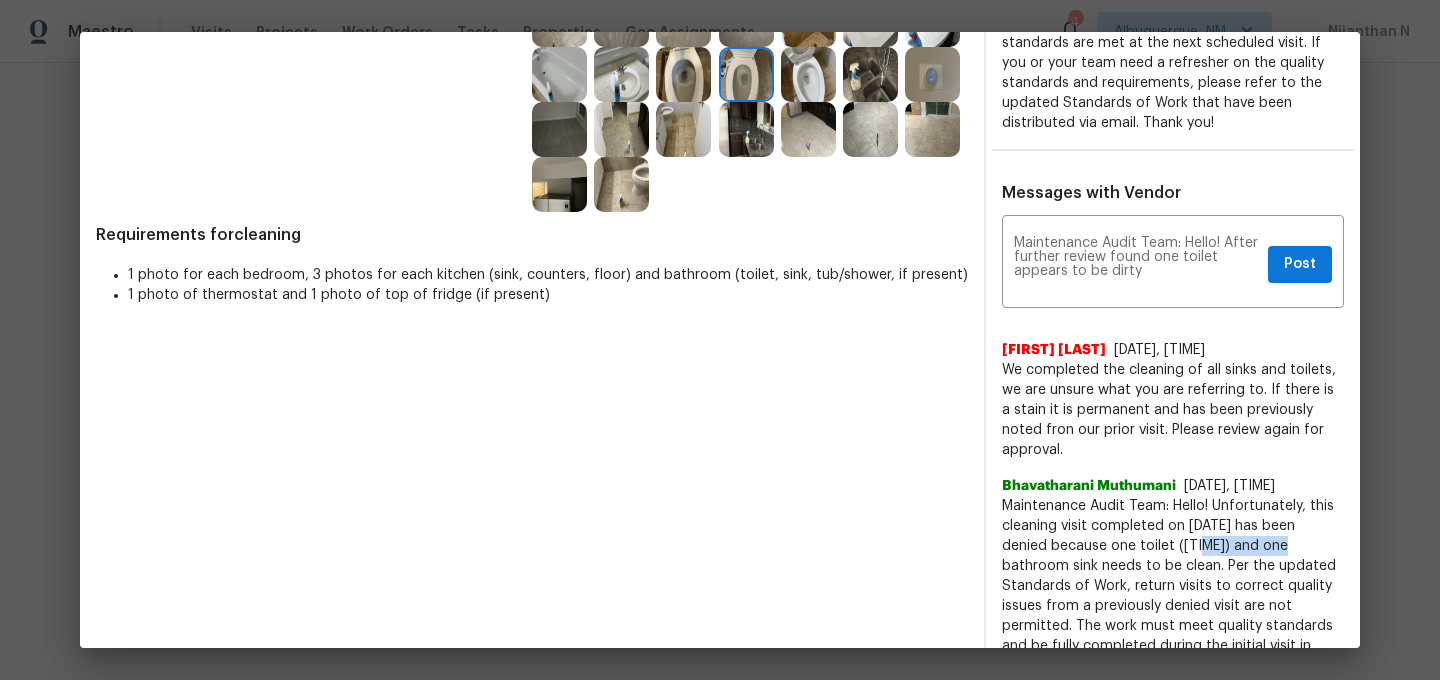 drag, startPoint x: 1175, startPoint y: 526, endPoint x: 1257, endPoint y: 524, distance: 82.02438 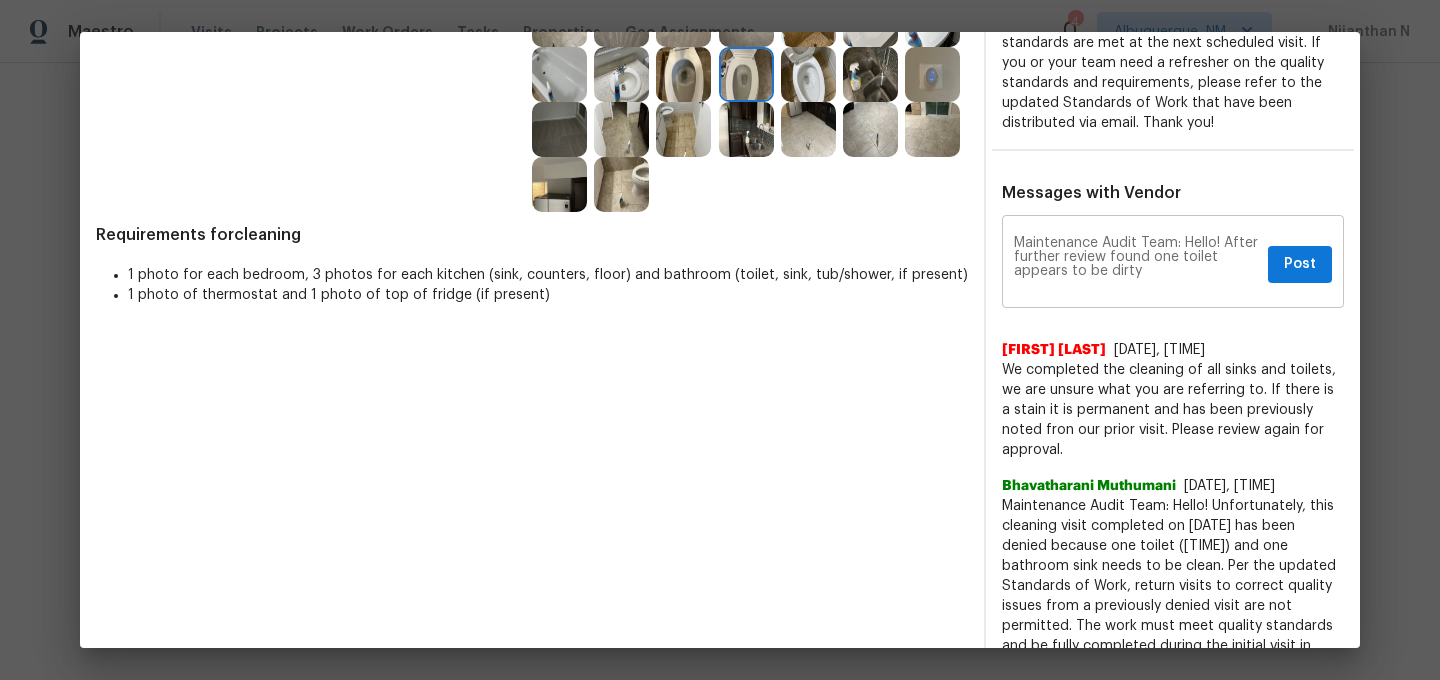 click on "Maintenance Audit Team: Hello! After further review found one toilet appears to be dirty" at bounding box center (1137, 264) 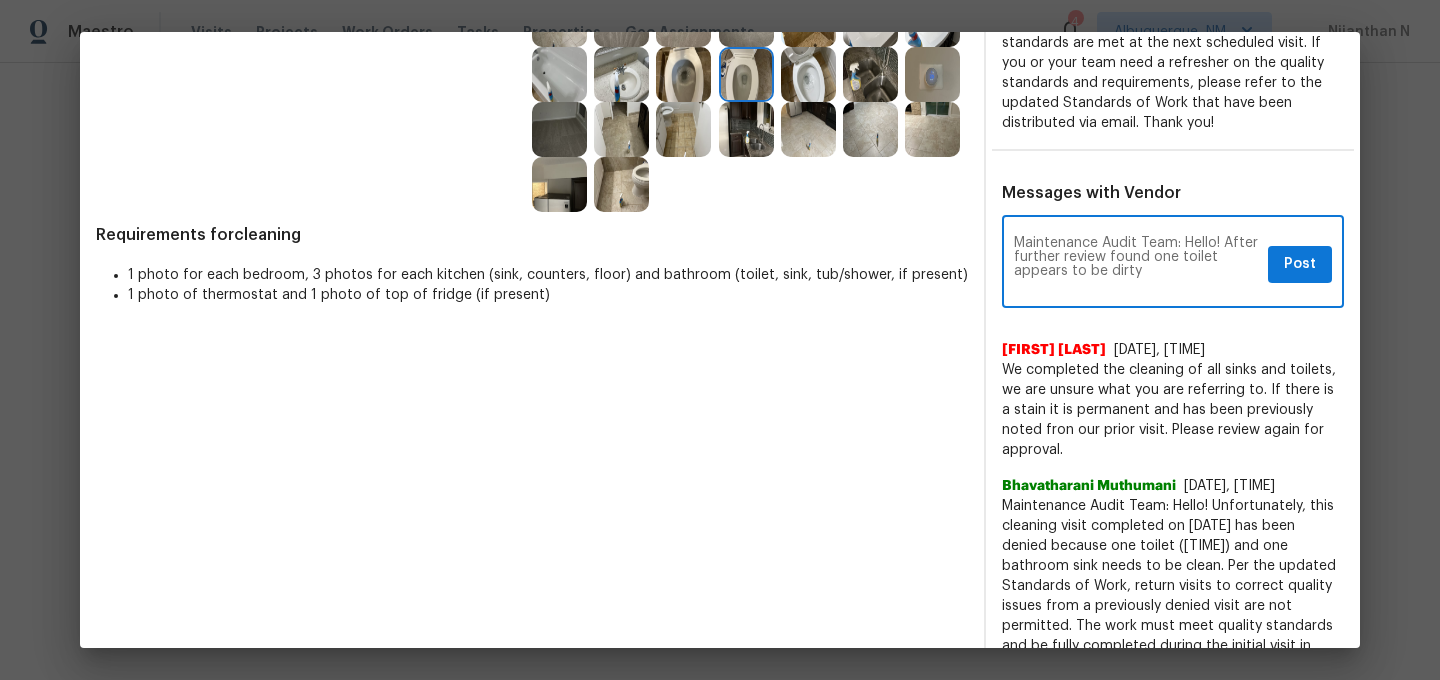 paste on "(9:35:56 PM)" 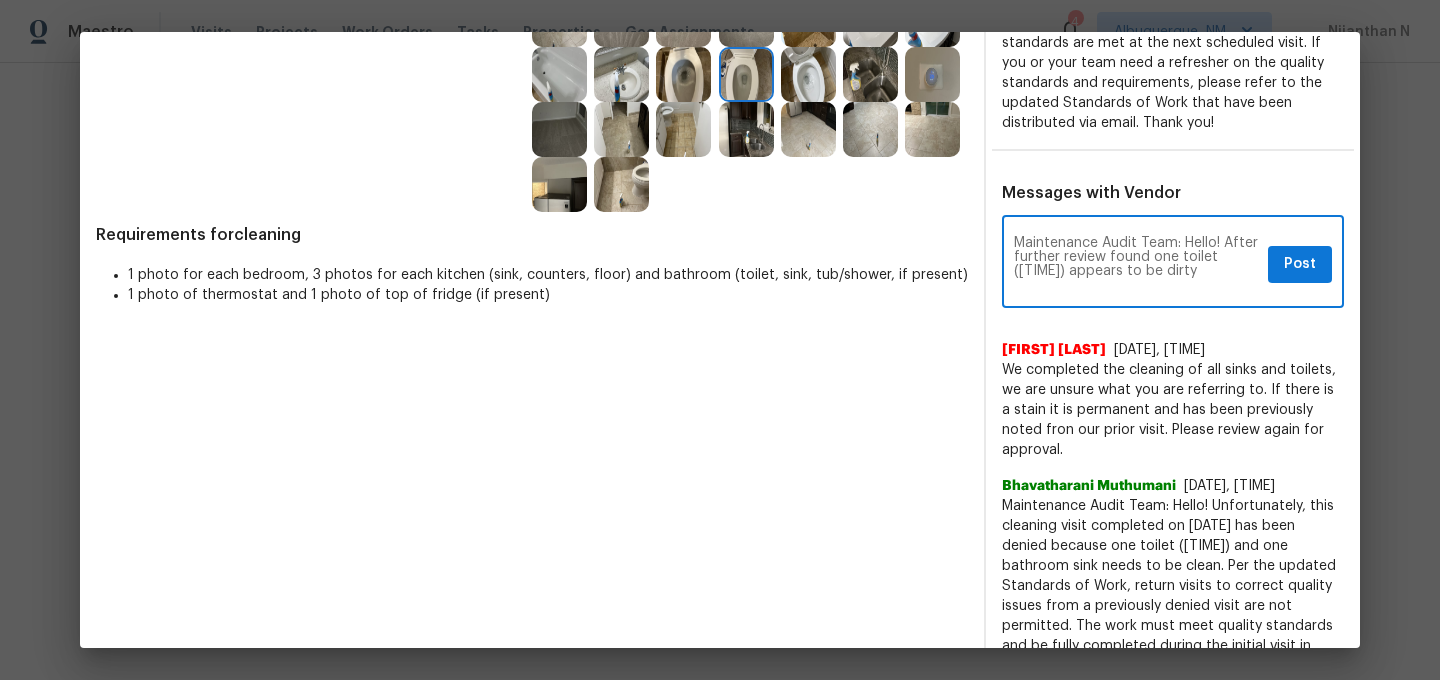 click on "Maintenance Audit Team: Hello! After further review found one toilet (9:35:56 PM) appears to be dirty" at bounding box center (1137, 264) 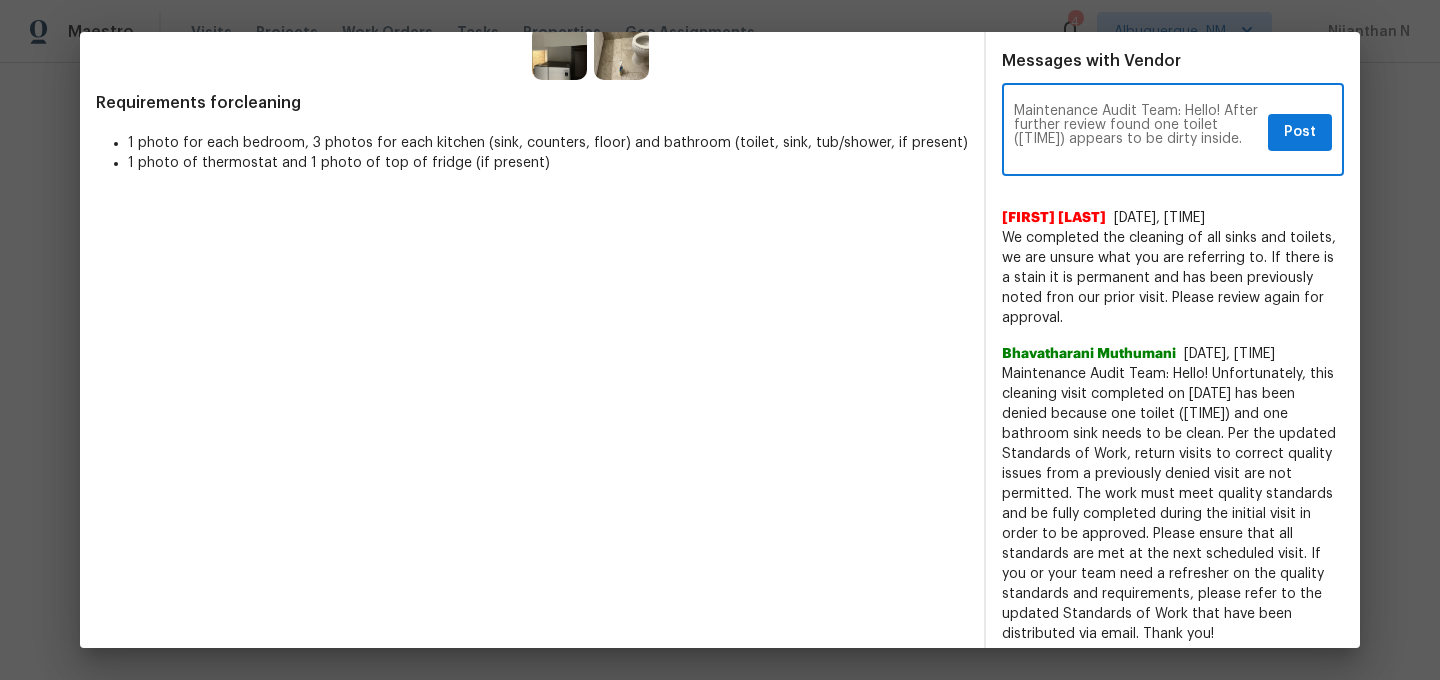 scroll, scrollTop: 657, scrollLeft: 0, axis: vertical 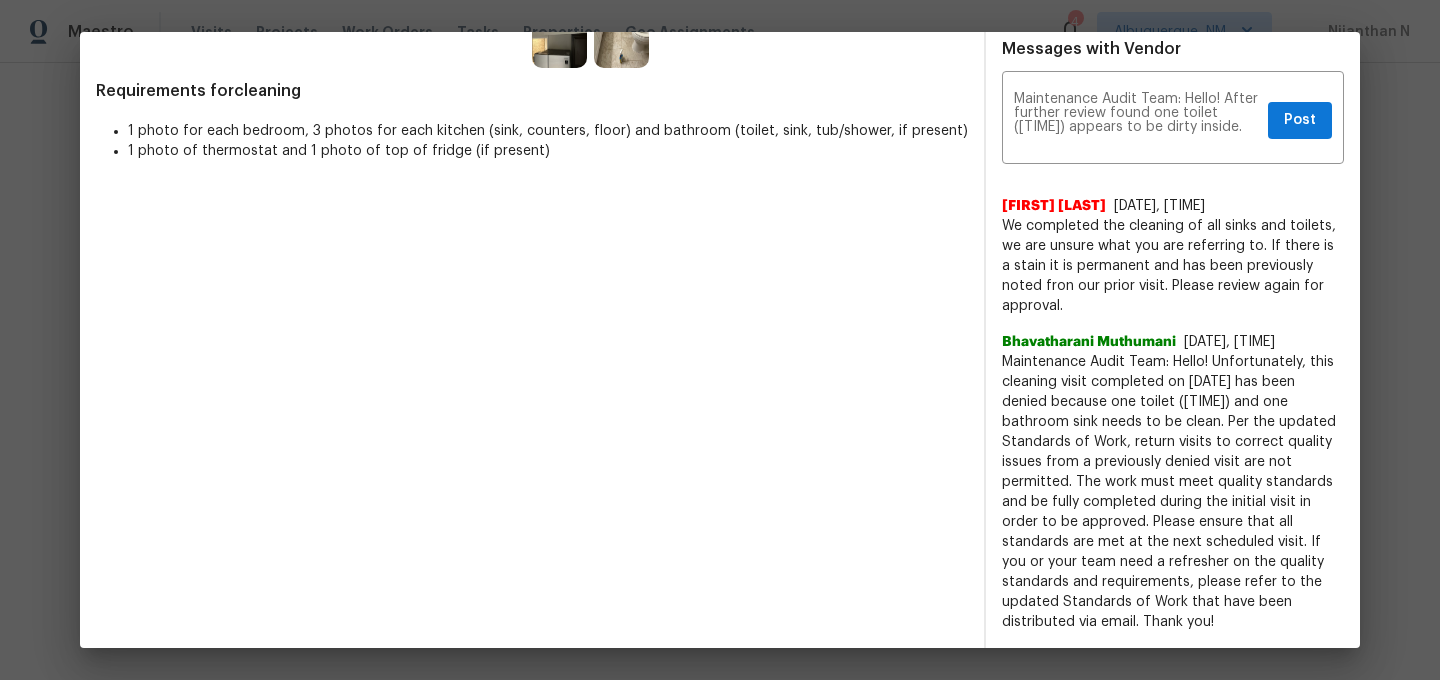 drag, startPoint x: 1227, startPoint y: 399, endPoint x: 1246, endPoint y: 600, distance: 201.89601 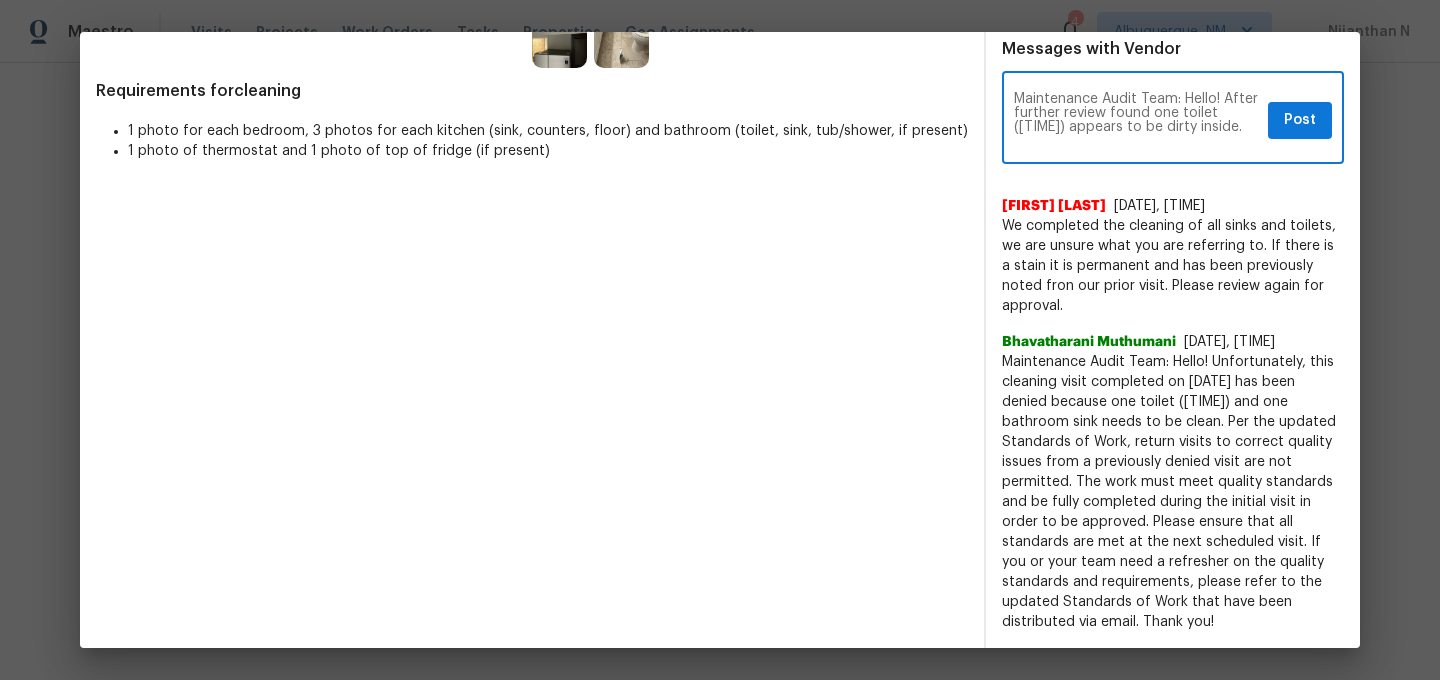 click on "Maintenance Audit Team: Hello! After further review found one toilet (9:35:56 PM) appears to be dirty inside." at bounding box center (1137, 120) 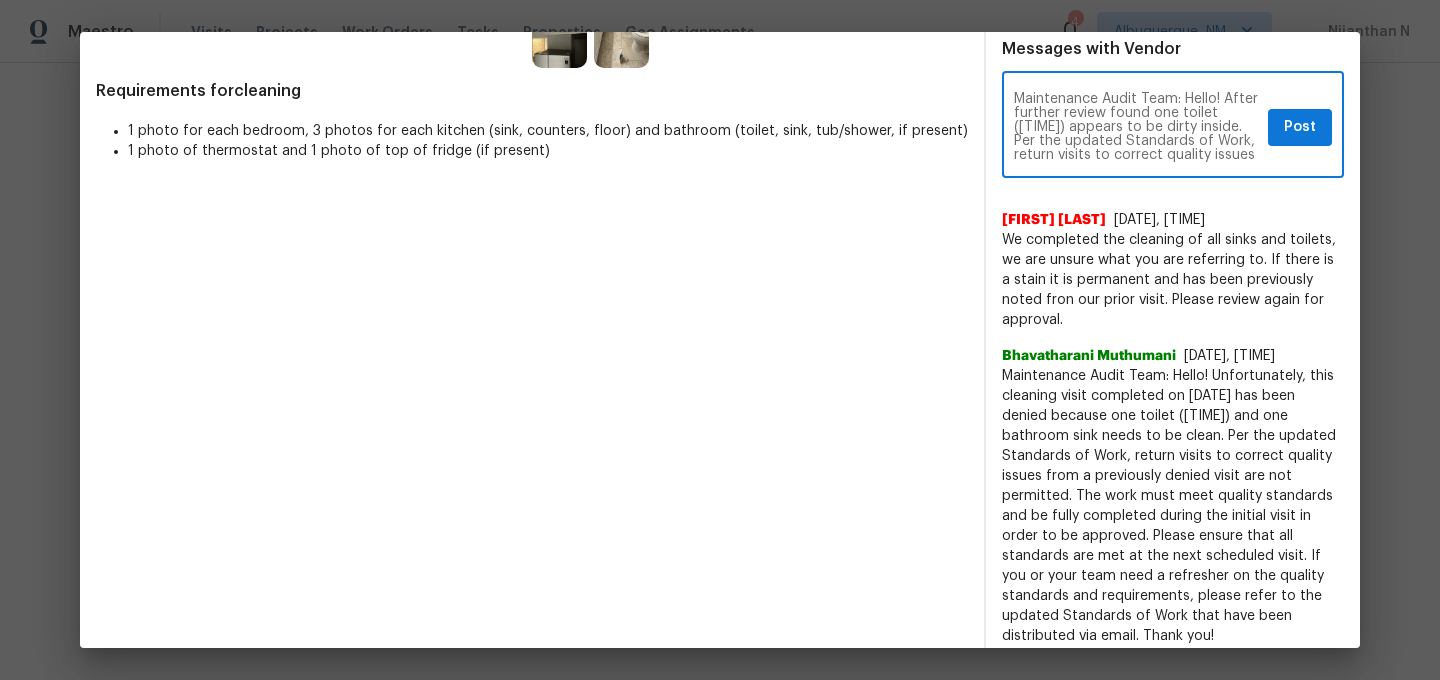 scroll, scrollTop: 168, scrollLeft: 0, axis: vertical 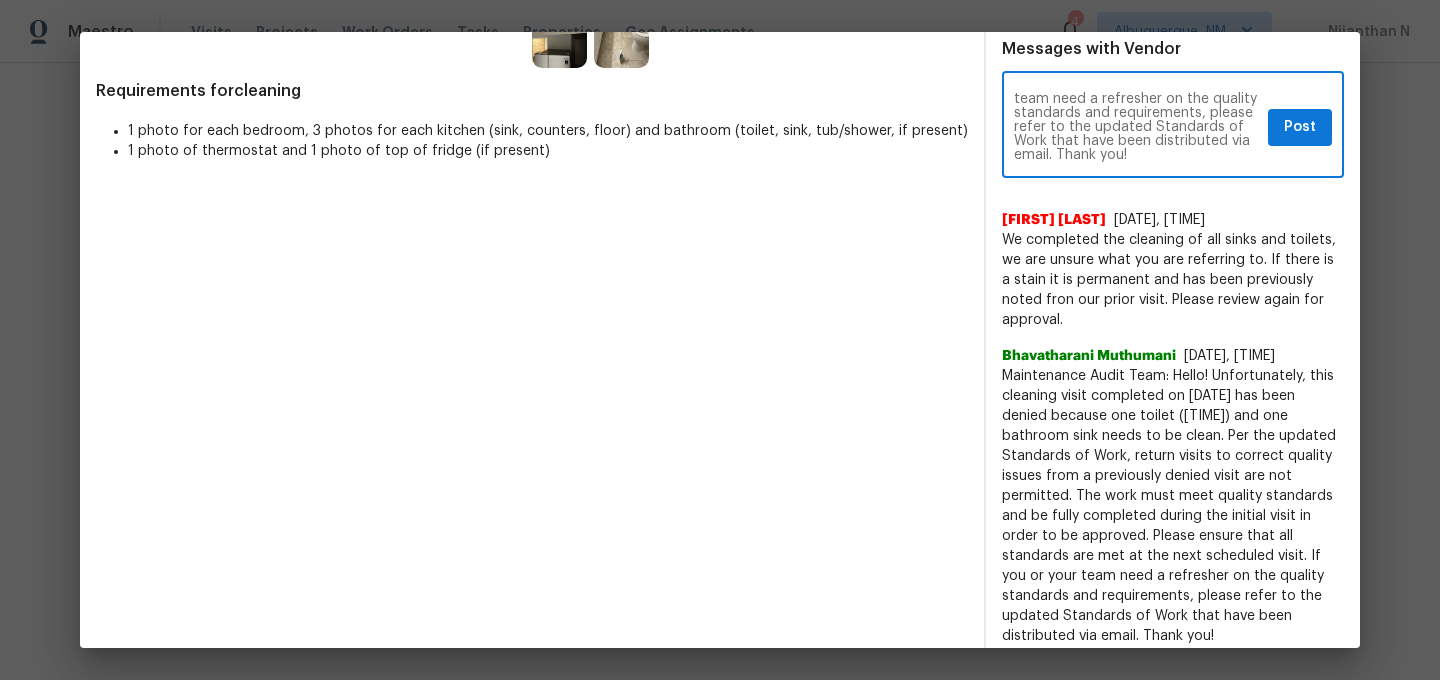 type on "Maintenance Audit Team: Hello! After further review found one toilet (9:35:56 PM) appears to be dirty inside. Per the updated Standards of Work, return visits to correct quality issues from a previously denied visit are not permitted. The work must meet quality standards and be fully completed during the initial visit in order to be approved. Please ensure that all standards are met at the next scheduled visit. If you or your team need a refresher on the quality standards and requirements, please refer to the updated Standards of Work that have been distributed via email. Thank you!" 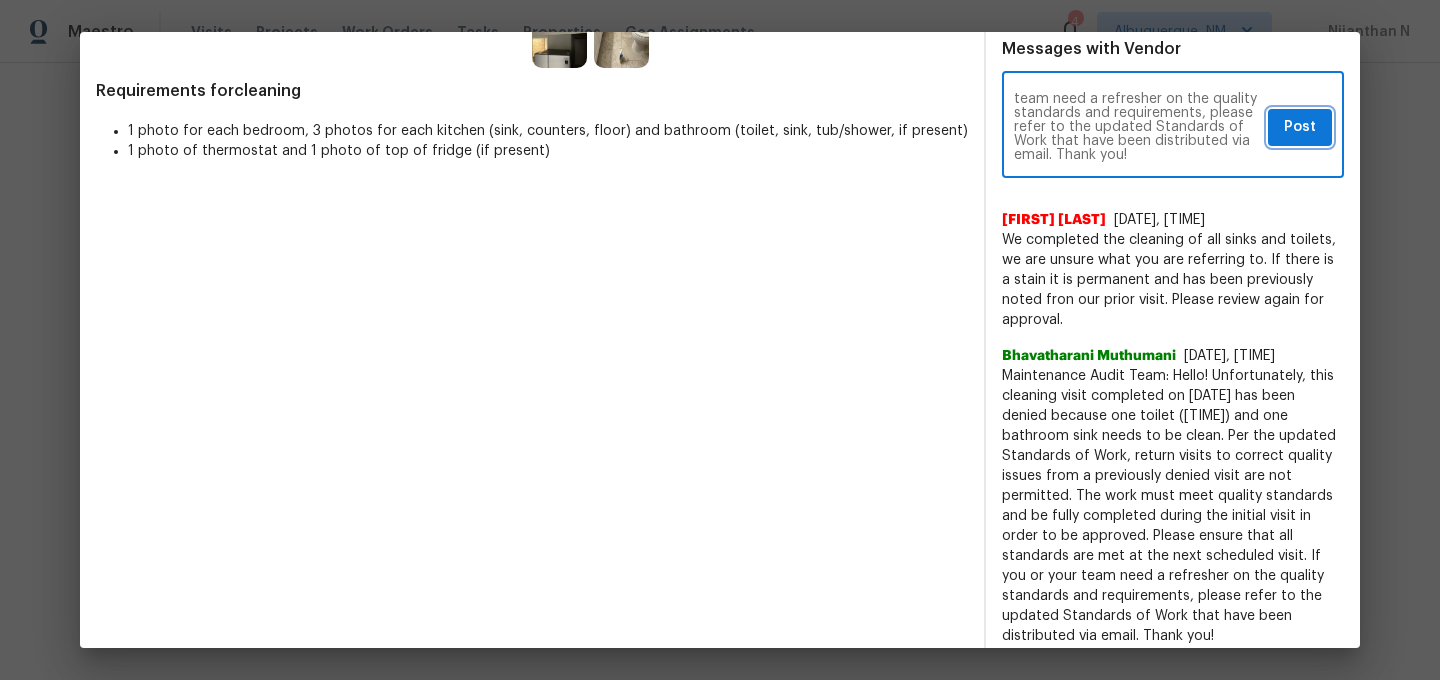 click on "Post" at bounding box center (1300, 127) 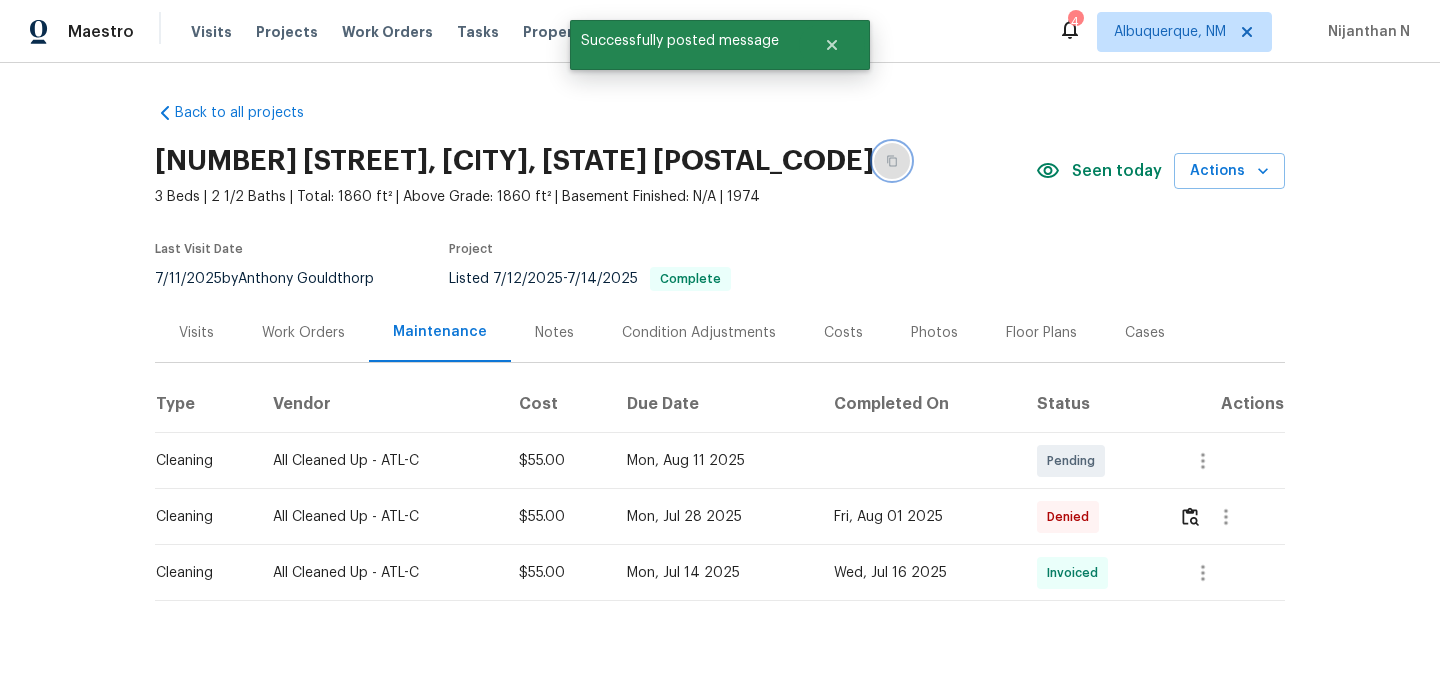 click at bounding box center [892, 161] 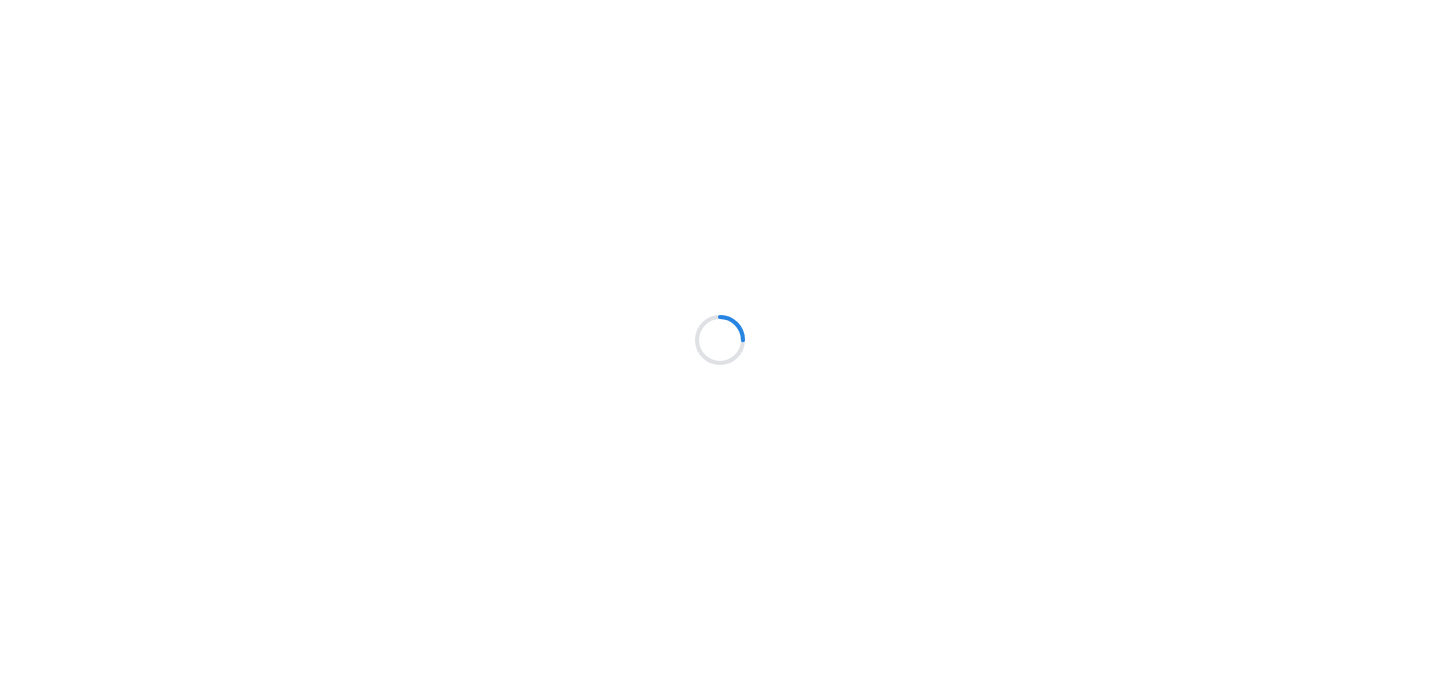 scroll, scrollTop: 0, scrollLeft: 0, axis: both 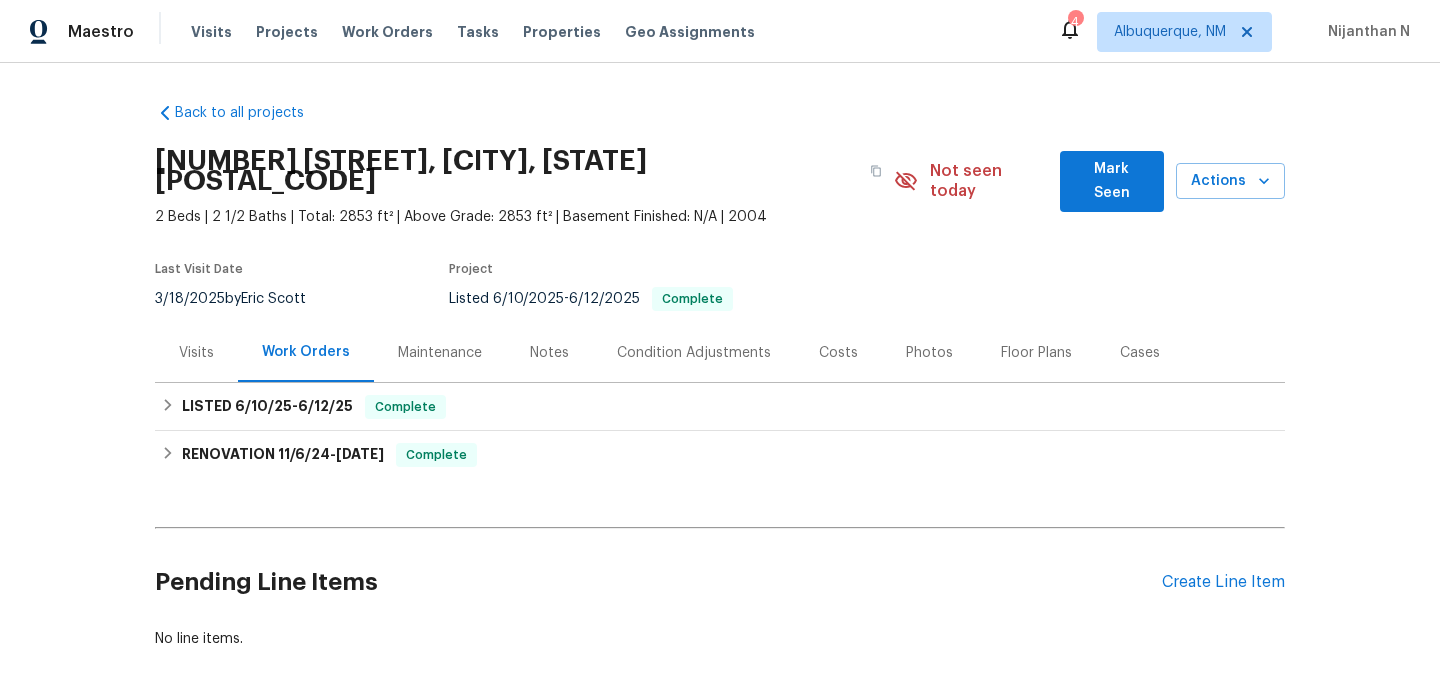 click on "Maintenance" at bounding box center [440, 353] 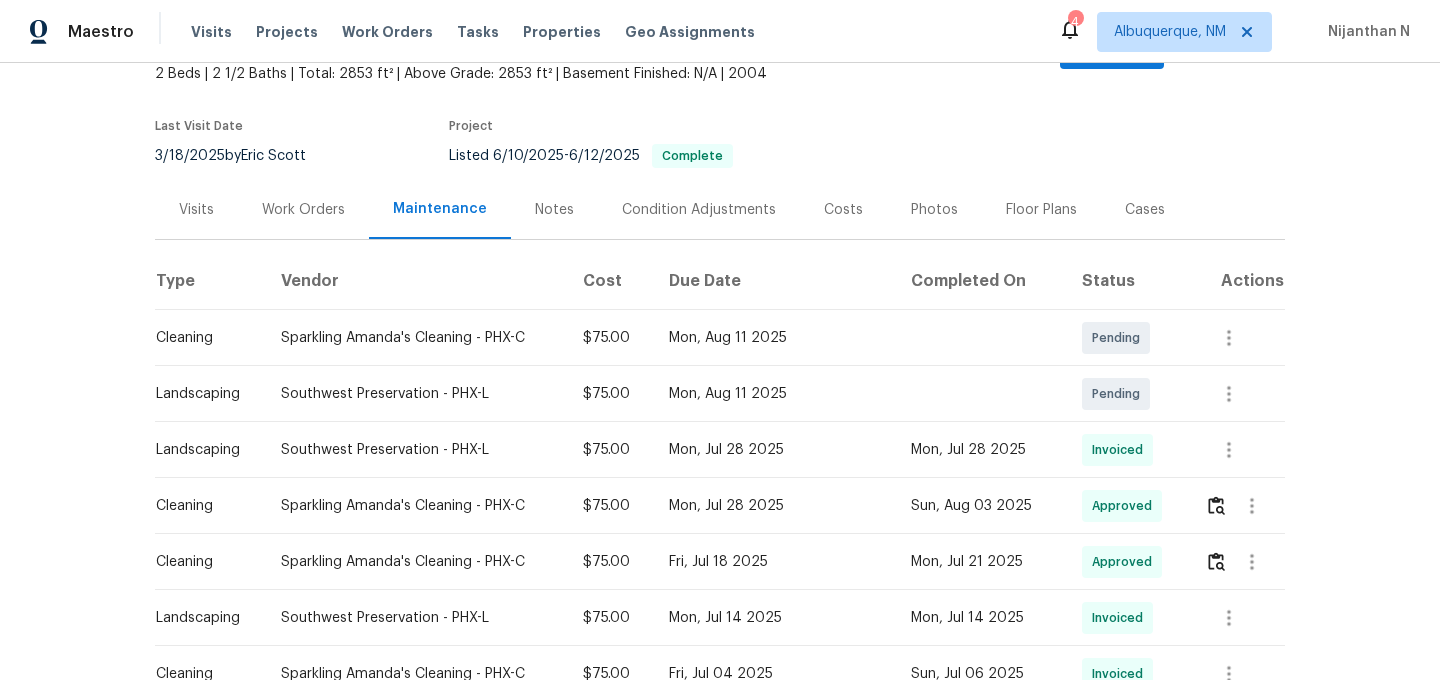 scroll, scrollTop: 0, scrollLeft: 0, axis: both 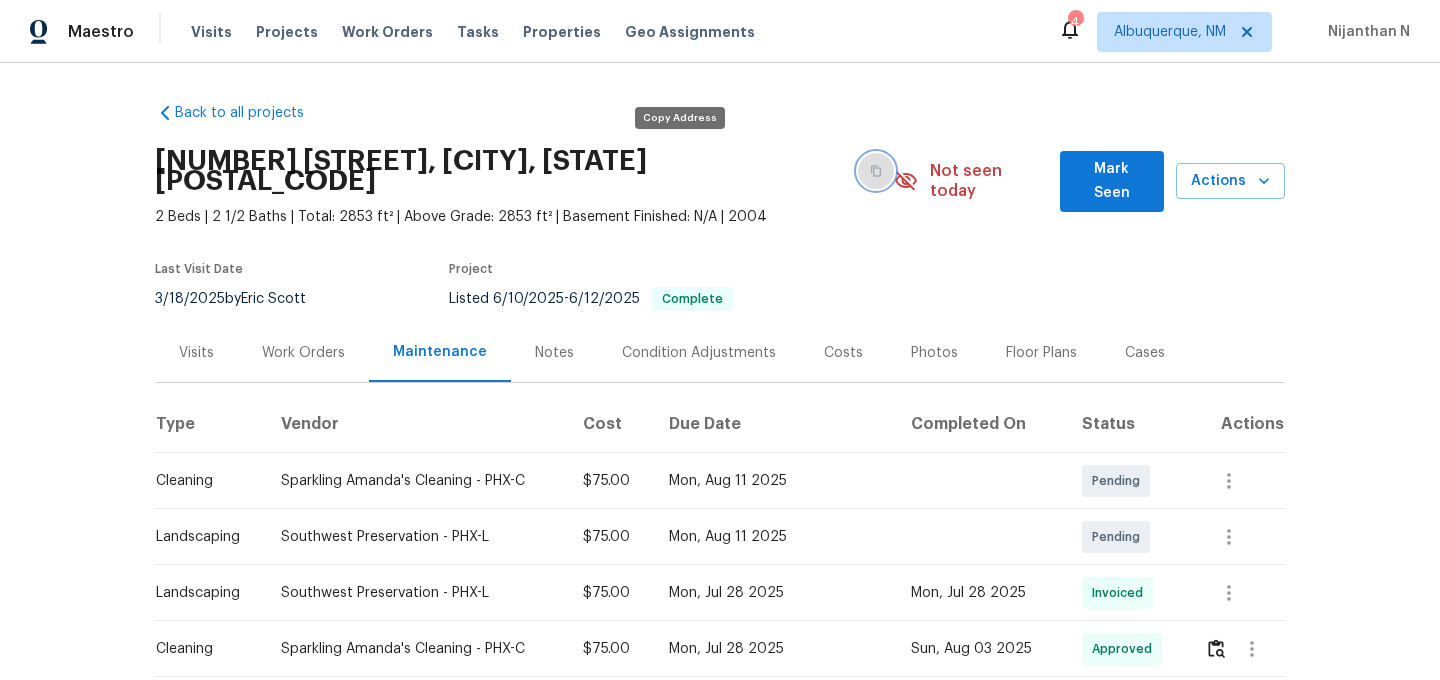 click at bounding box center (876, 171) 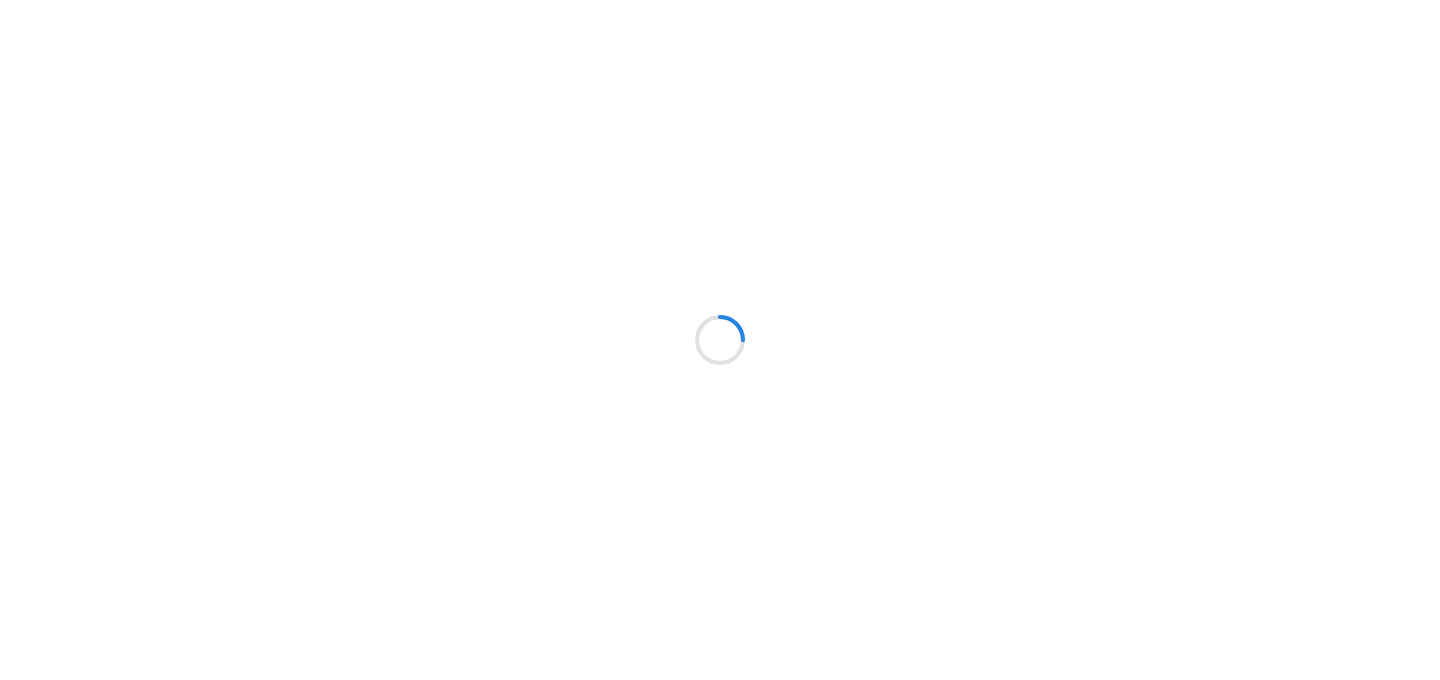 scroll, scrollTop: 0, scrollLeft: 0, axis: both 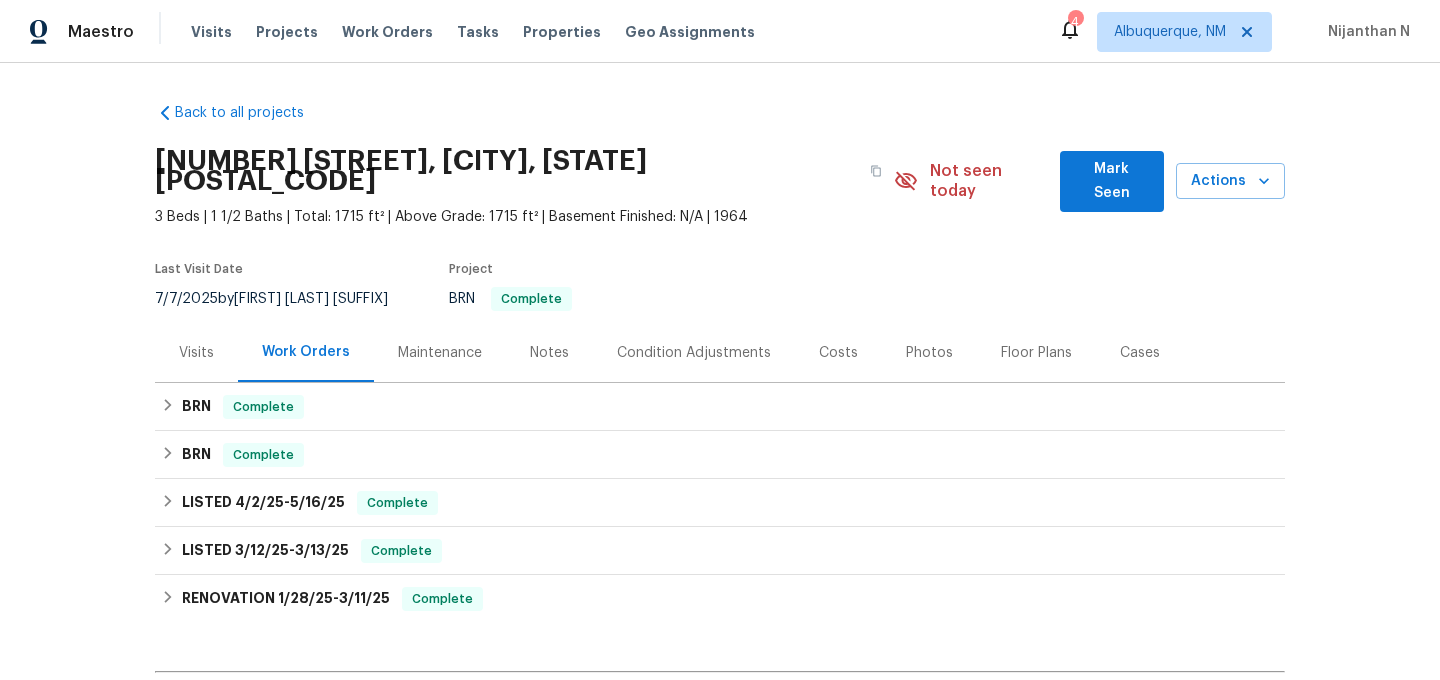 click on "Maintenance" at bounding box center [440, 353] 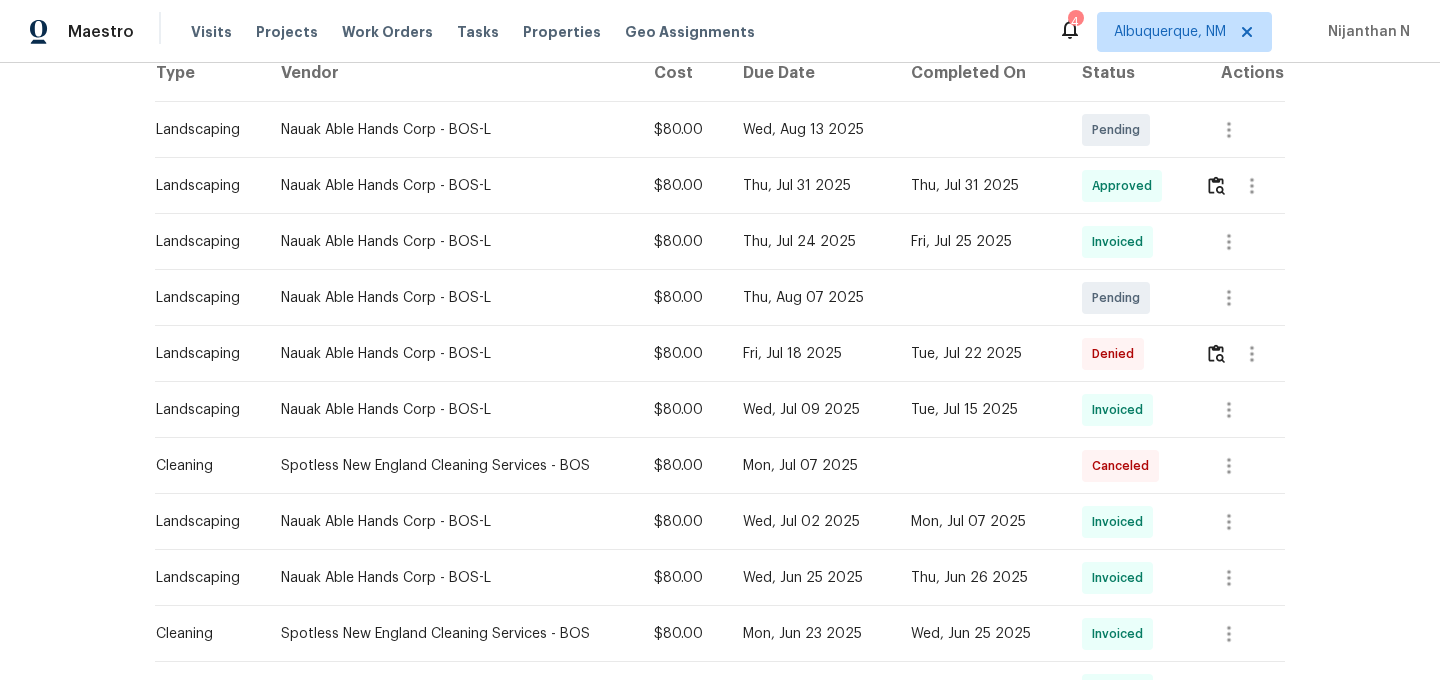 scroll, scrollTop: 376, scrollLeft: 0, axis: vertical 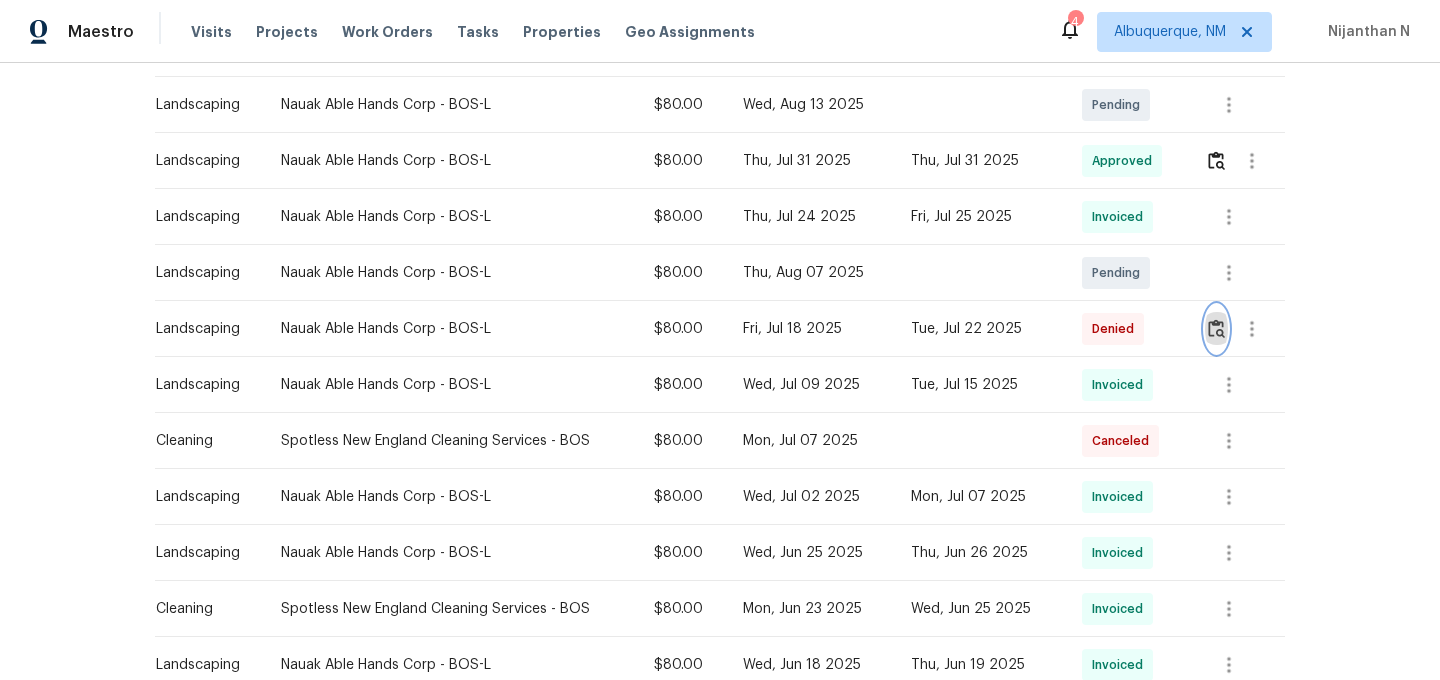 click at bounding box center [1216, 328] 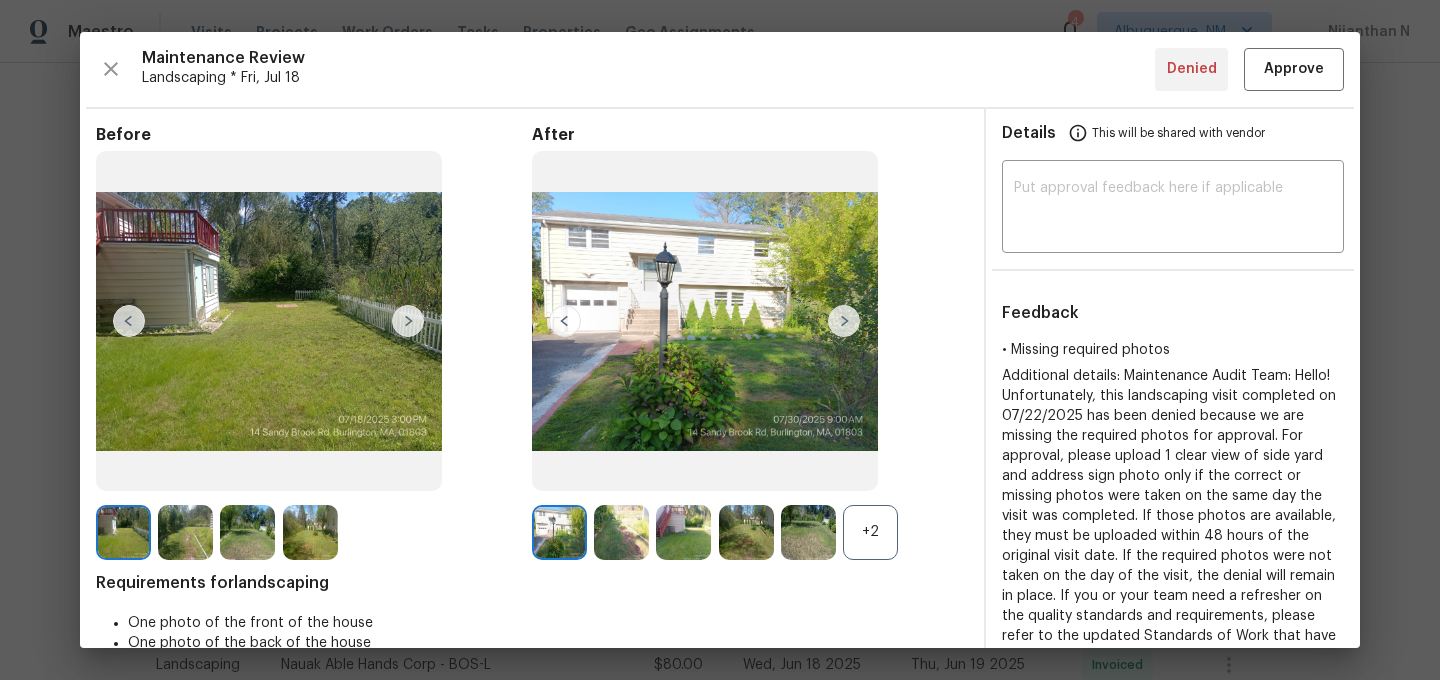 click on "+2" at bounding box center [870, 532] 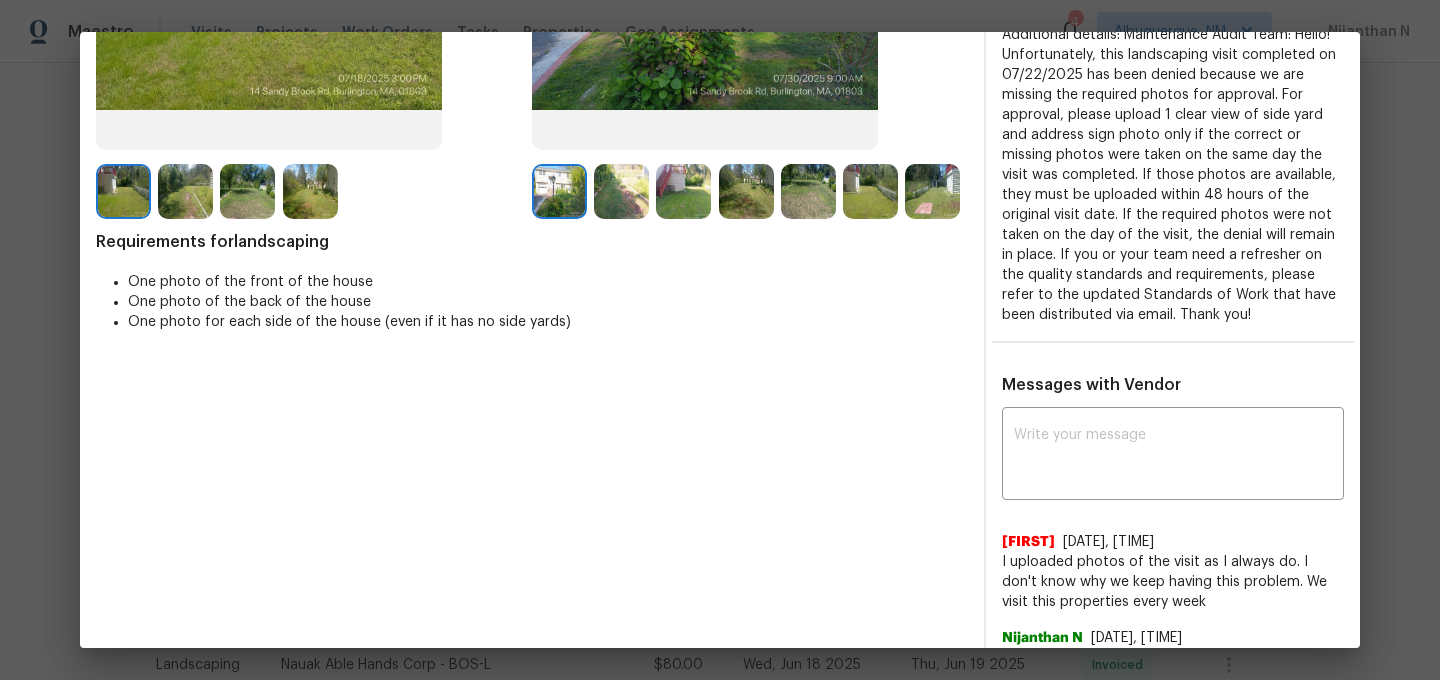 scroll, scrollTop: 350, scrollLeft: 0, axis: vertical 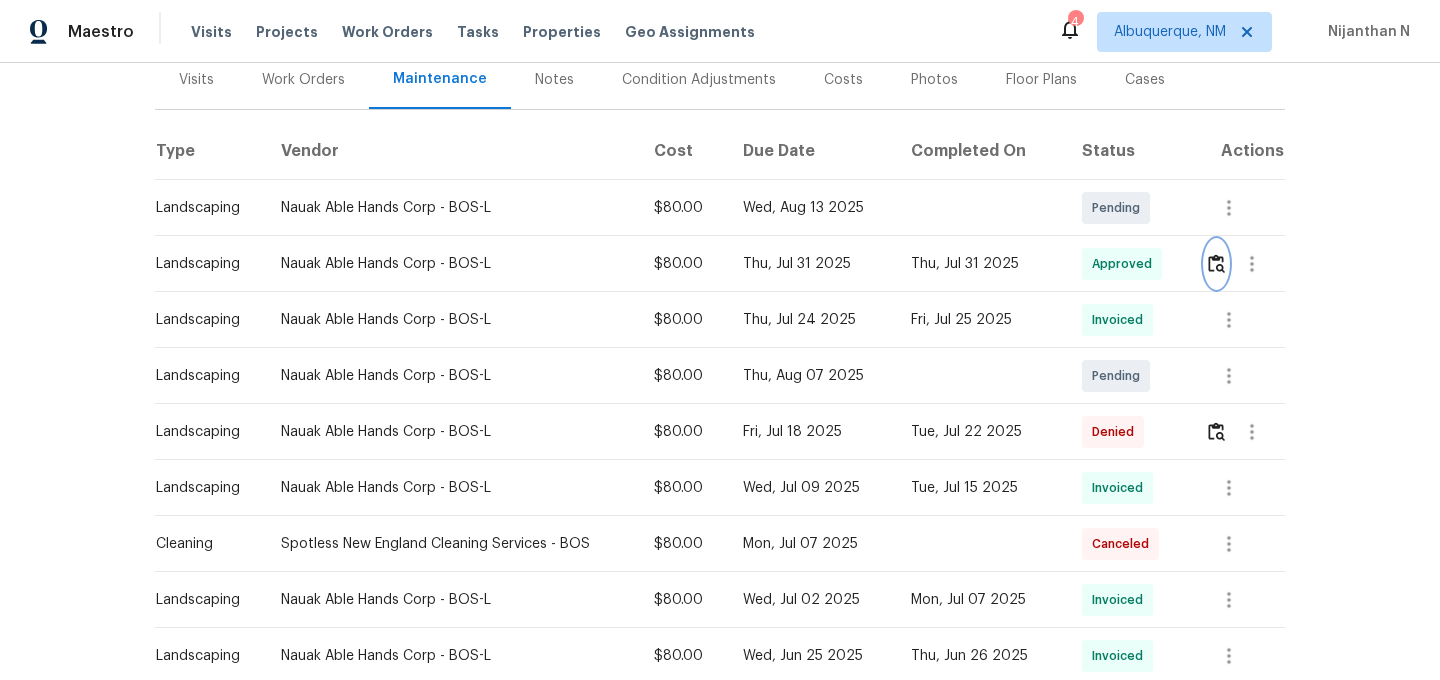 click at bounding box center [1216, 263] 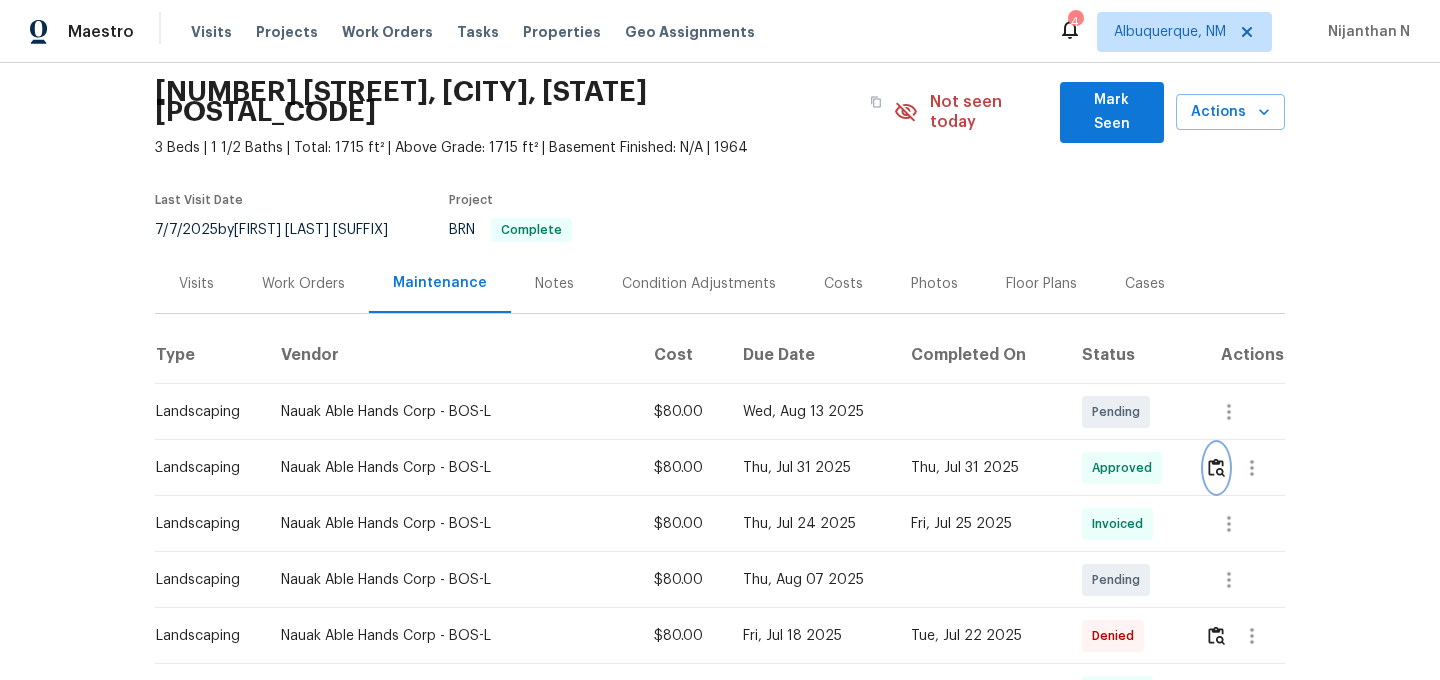 scroll, scrollTop: 134, scrollLeft: 0, axis: vertical 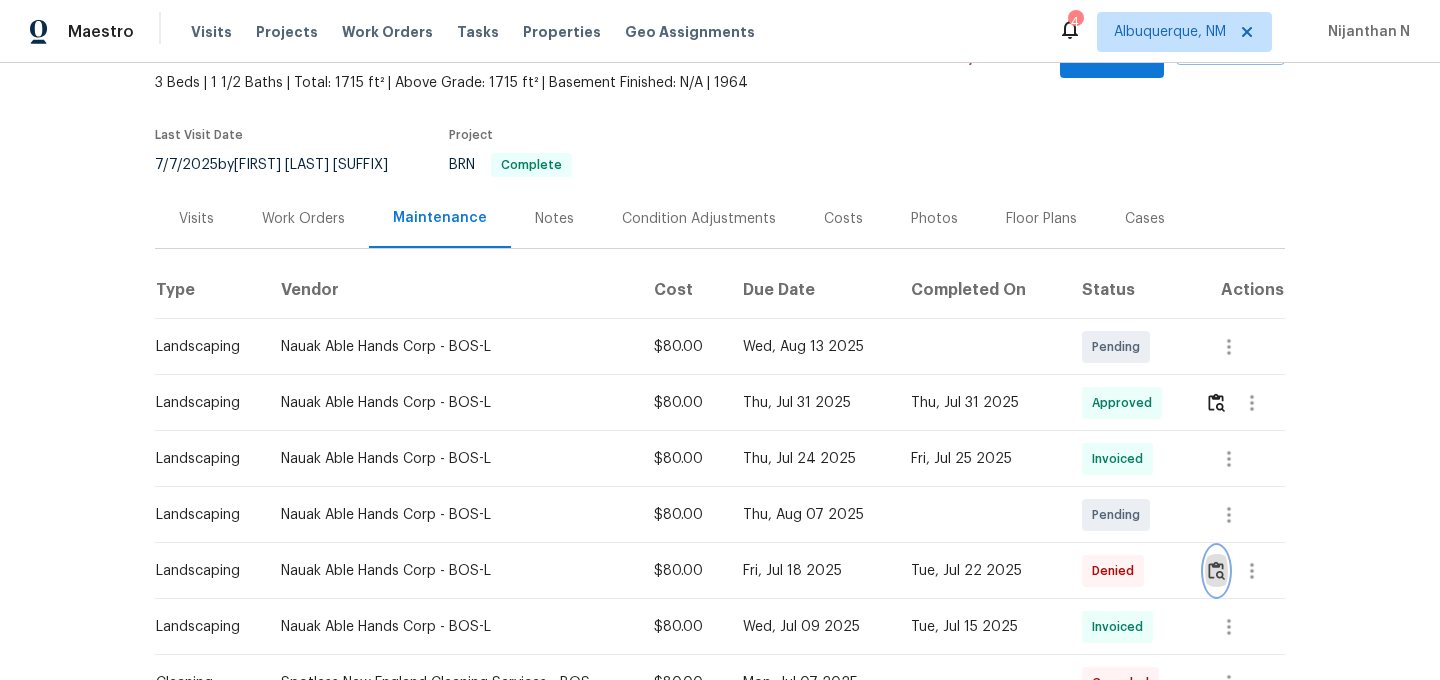 click at bounding box center [1216, 570] 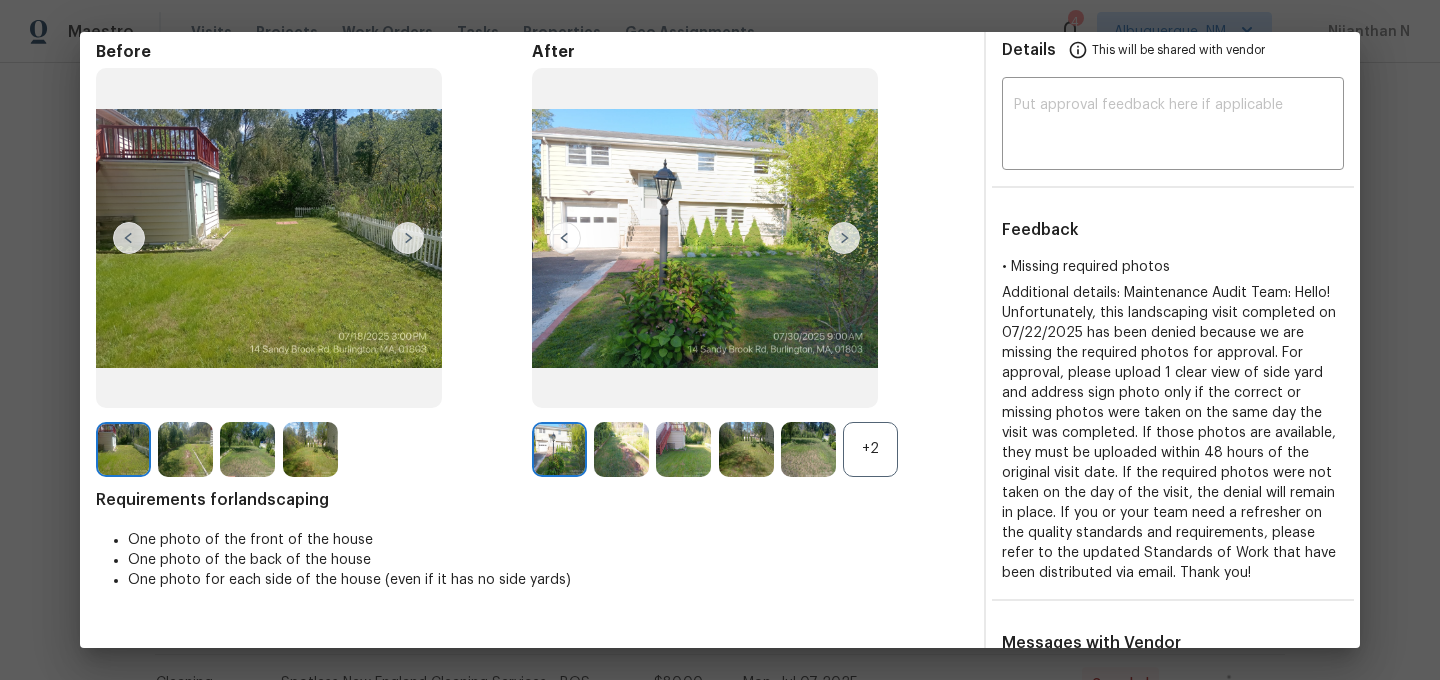 scroll, scrollTop: 161, scrollLeft: 0, axis: vertical 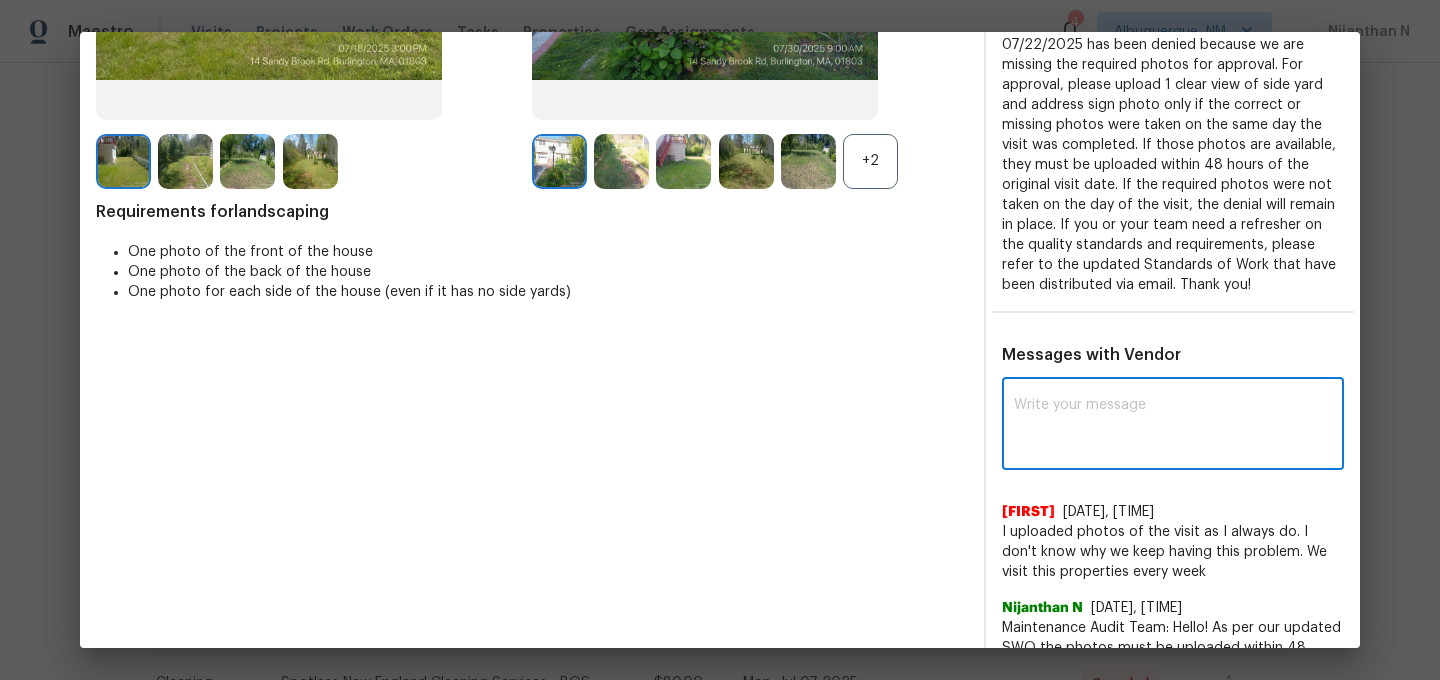 click at bounding box center (1173, 426) 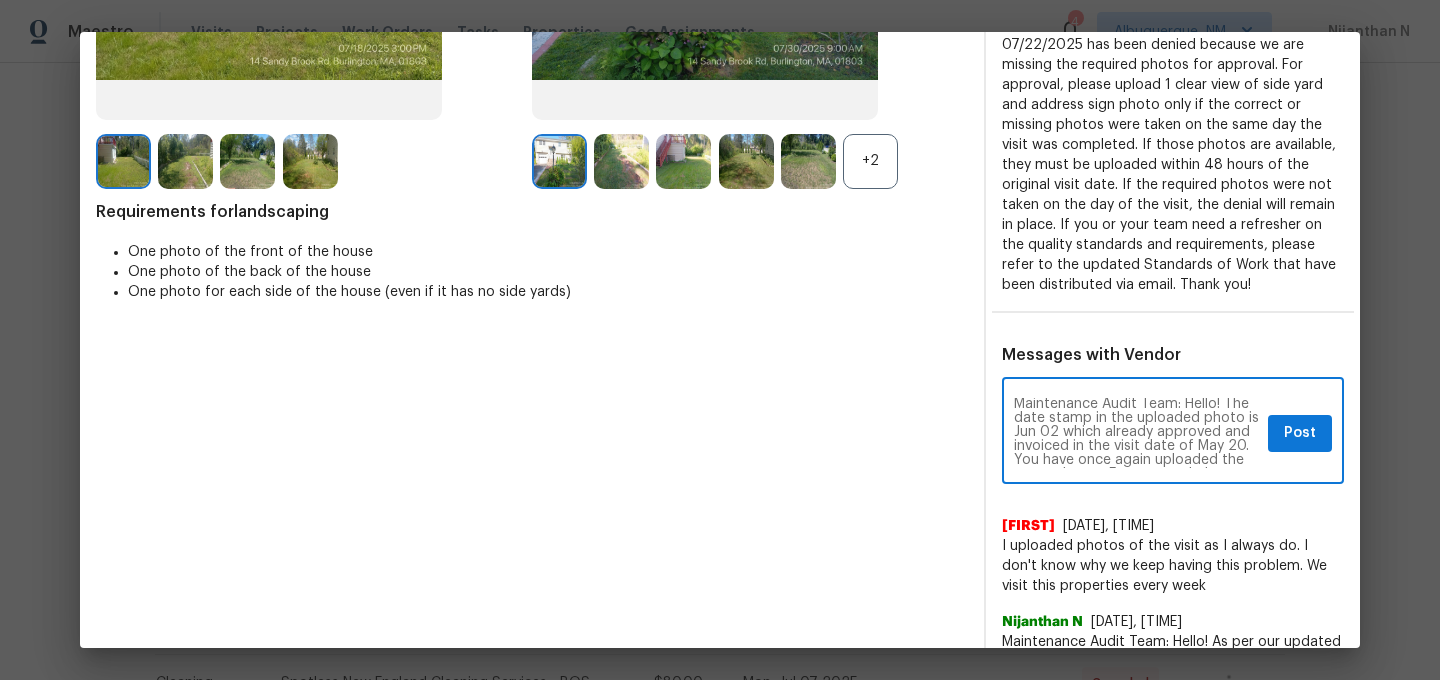 scroll, scrollTop: 0, scrollLeft: 0, axis: both 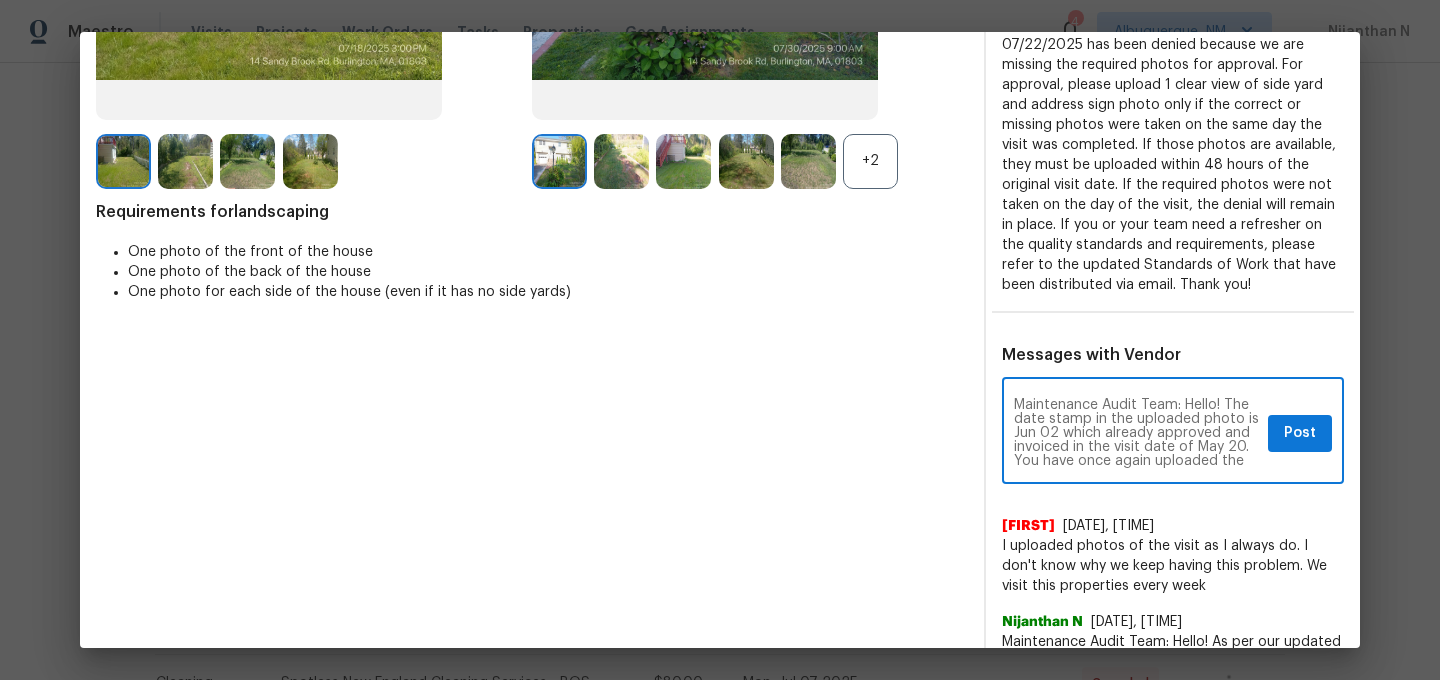 click on "Maintenance Audit Team: Hello! The date stamp in the uploaded photo is Jun 02 which already approved and invoiced in the visit date of May 20. You have once again uploaded the same photos. For approval please upload the correct visit photo." at bounding box center [1137, 433] 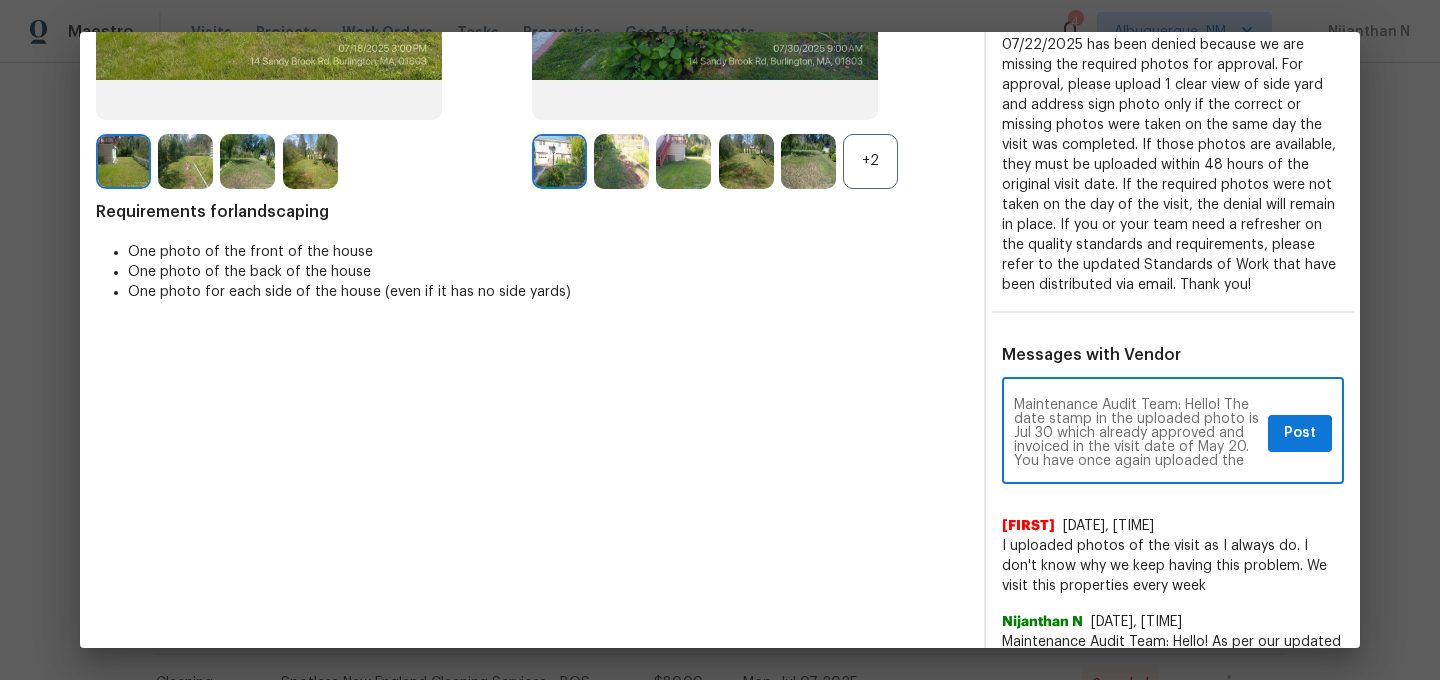 type on "Maintenance Audit Team: Hello! The date stamp in the uploaded photo is Jul 30 which already approved and invoiced in the visit date of May 20. You have once again uploaded the same photos. For approval please upload the correct visit photo." 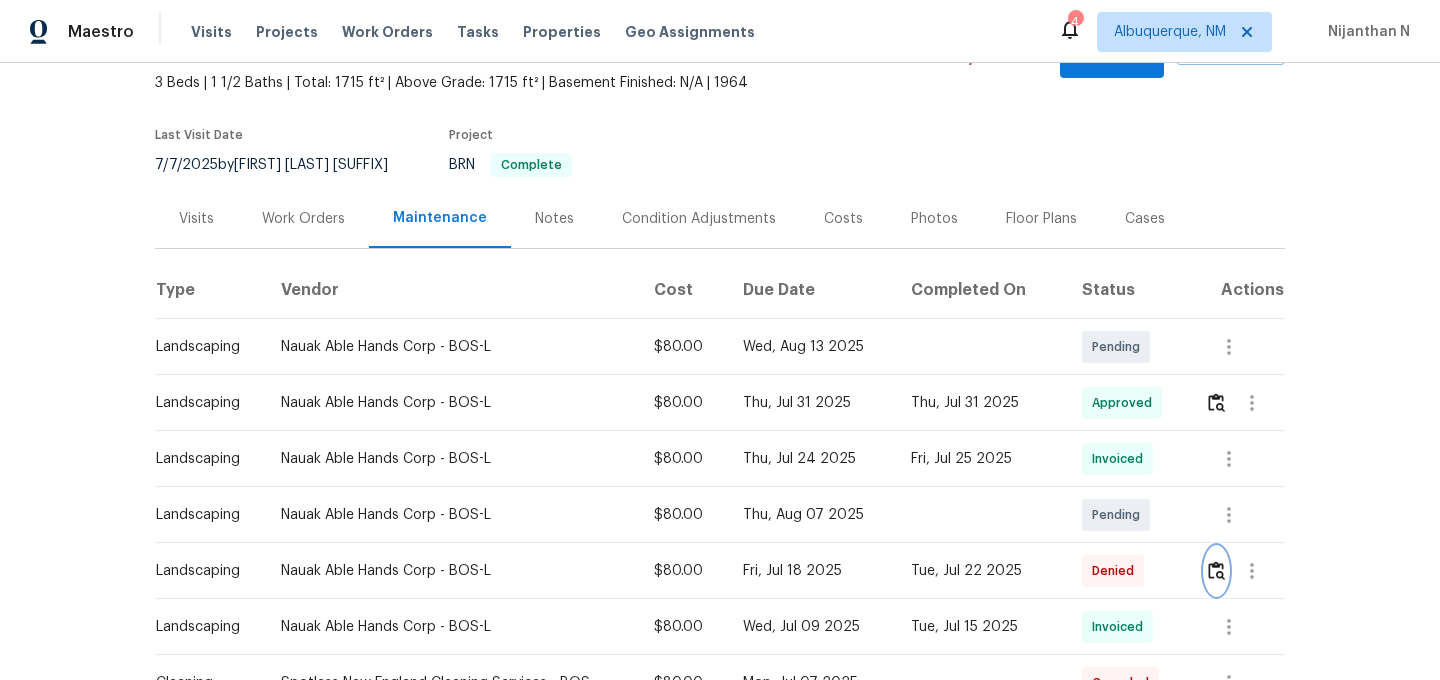 click at bounding box center (1216, 570) 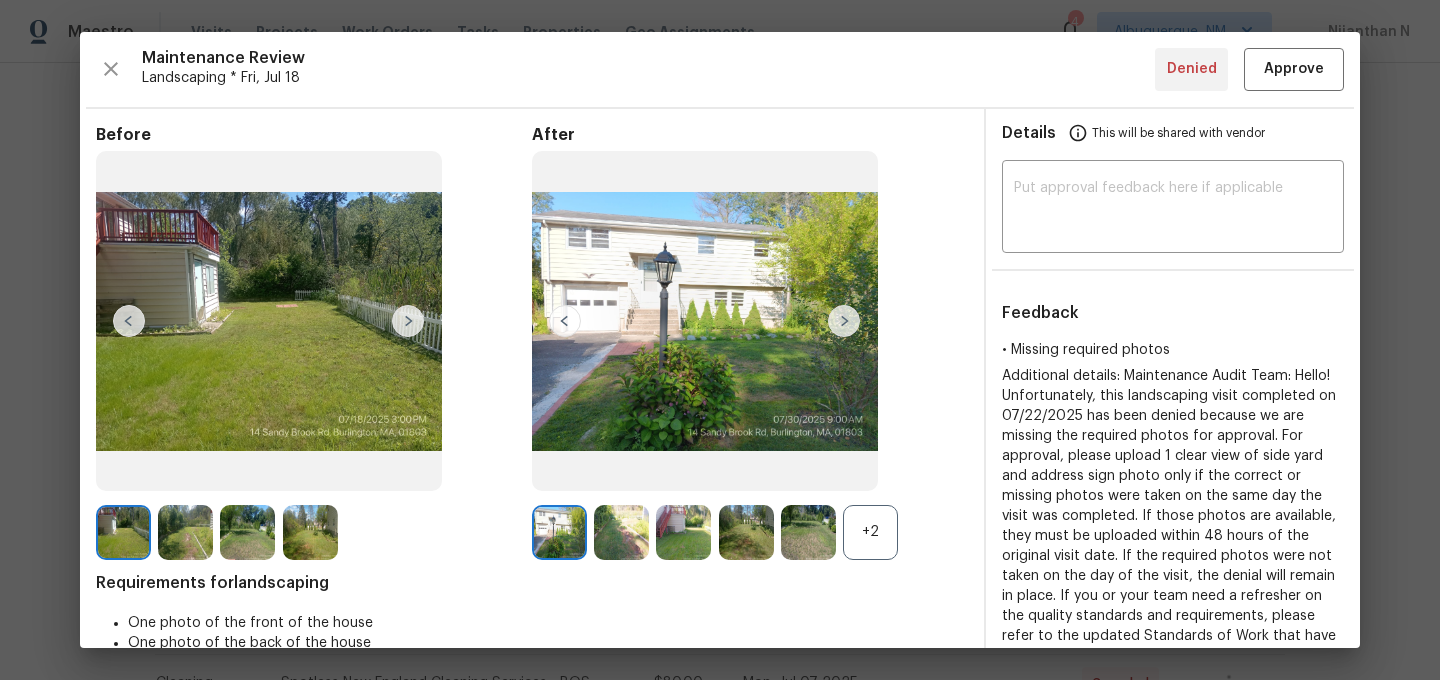 scroll, scrollTop: 588, scrollLeft: 0, axis: vertical 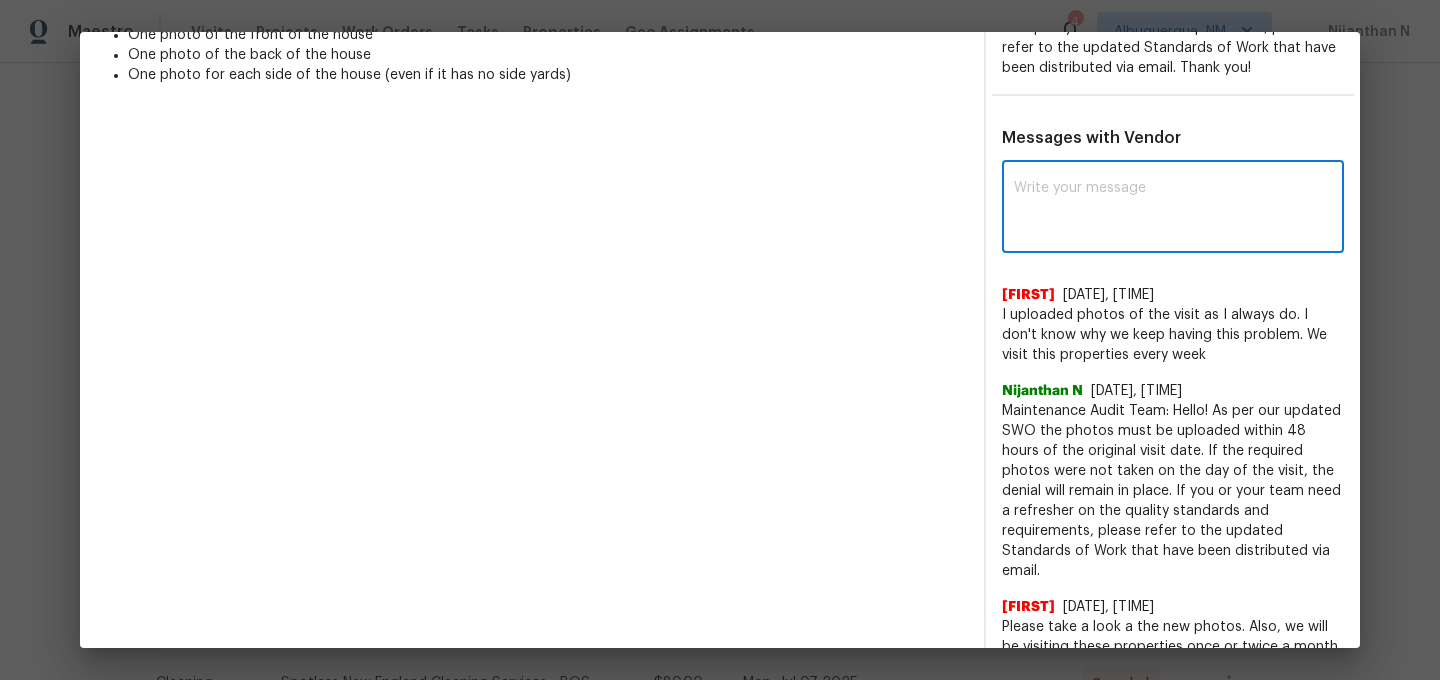 click at bounding box center (1173, 209) 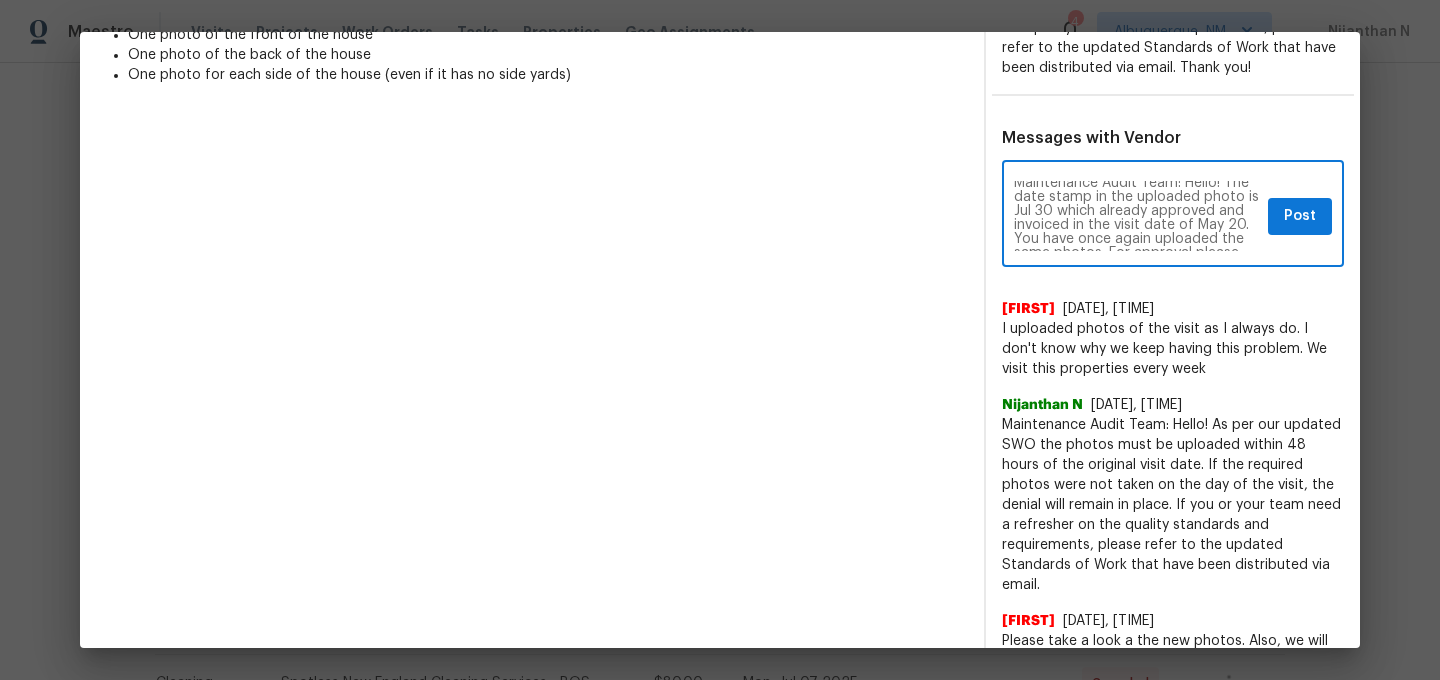 scroll, scrollTop: 3, scrollLeft: 0, axis: vertical 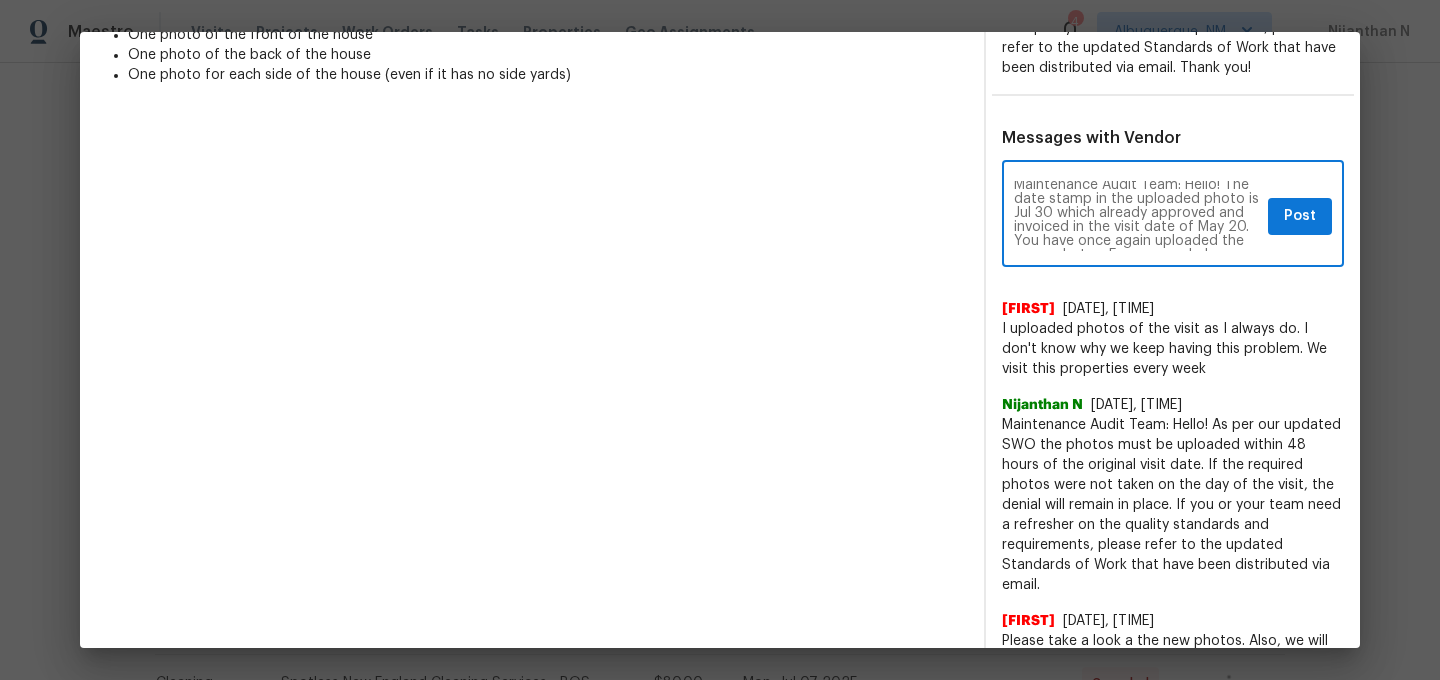 click on "Maintenance Audit Team: Hello! The date stamp in the uploaded photo is Jul 30 which already approved and invoiced in the visit date of May 20. You have once again uploaded the same photos. For approval please upload the correct visit photo." at bounding box center [1137, 216] 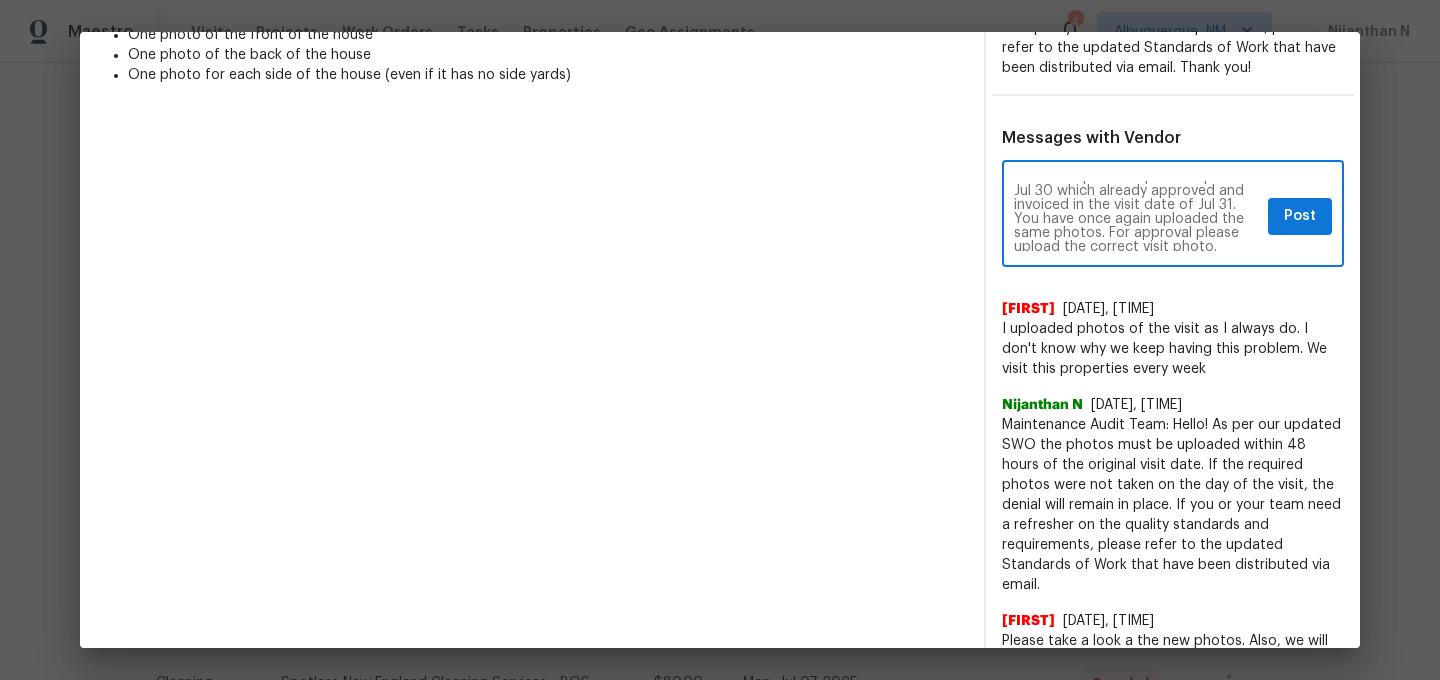 scroll, scrollTop: 40, scrollLeft: 0, axis: vertical 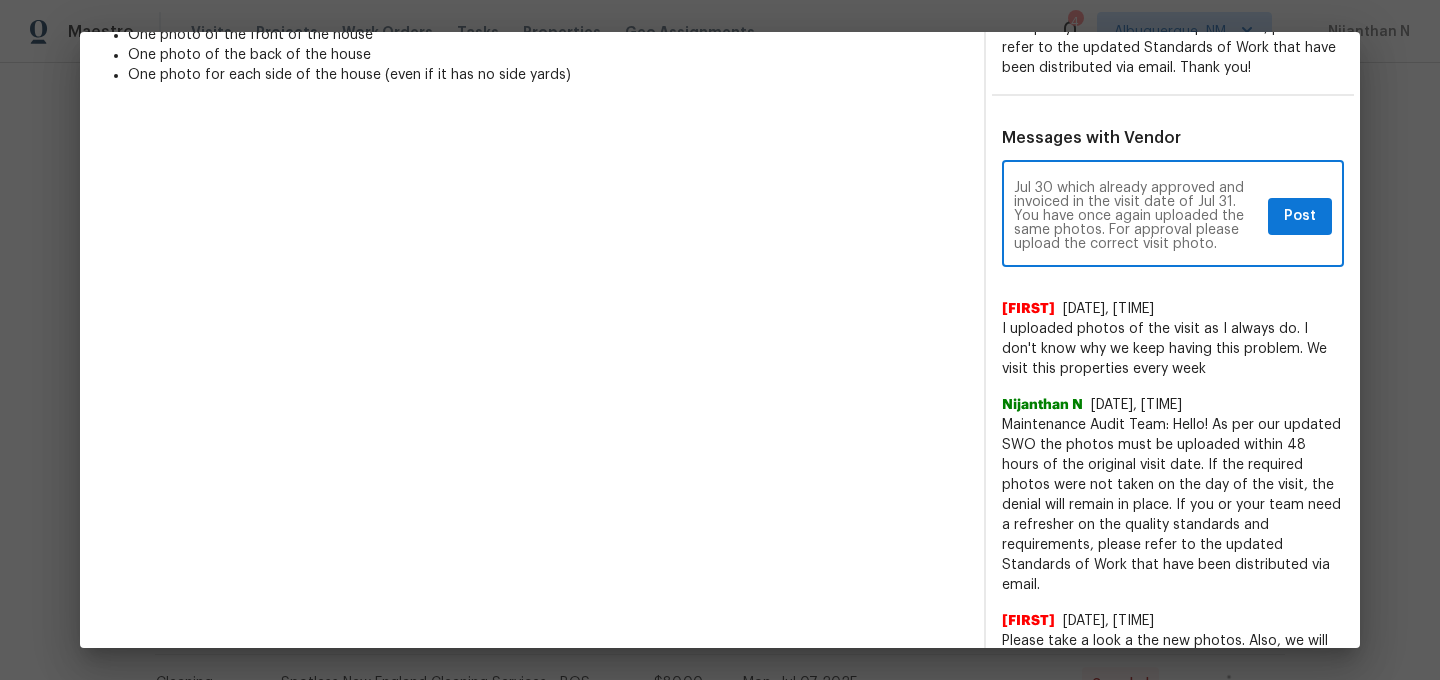 type on "Maintenance Audit Team: Hello! The date stamp in the uploaded photo is Jul 30 which already approved and invoiced in the visit date of Jul 31. You have once again uploaded the same photos. For approval please upload the correct visit photo." 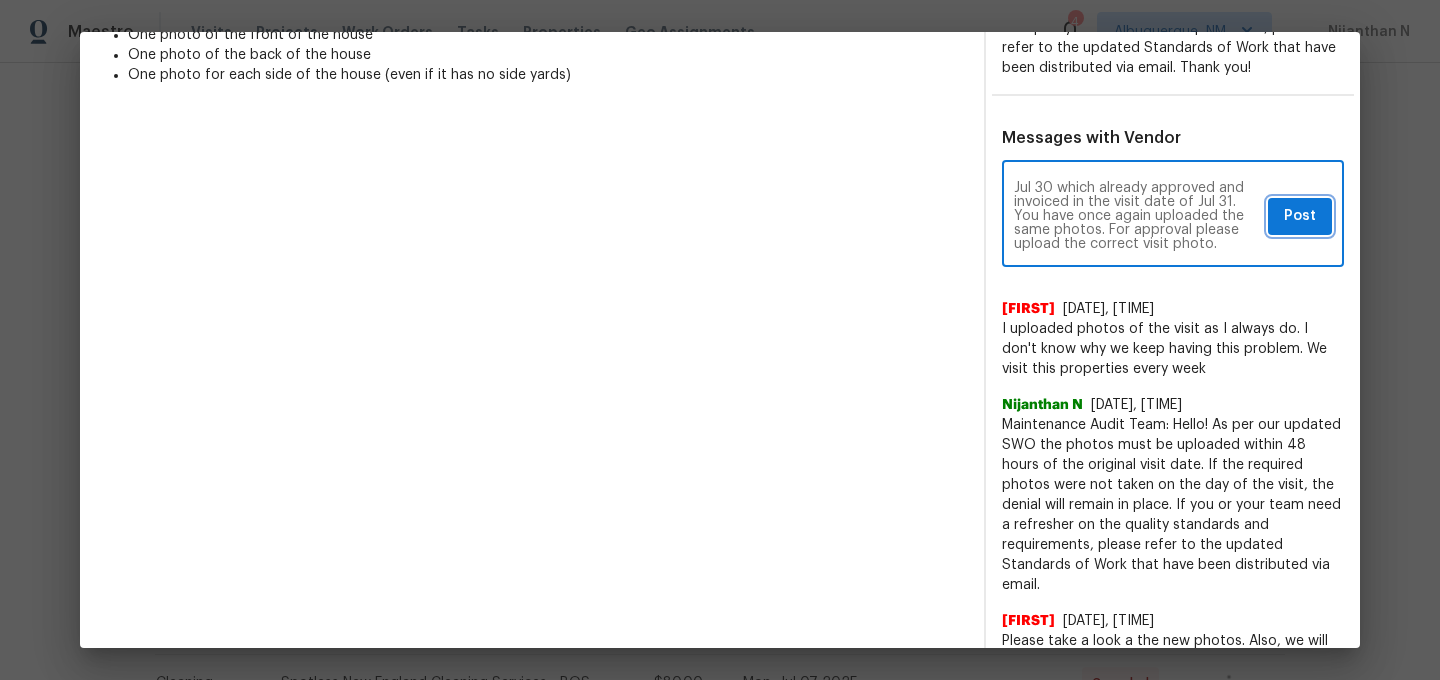 click on "Post" at bounding box center [1300, 216] 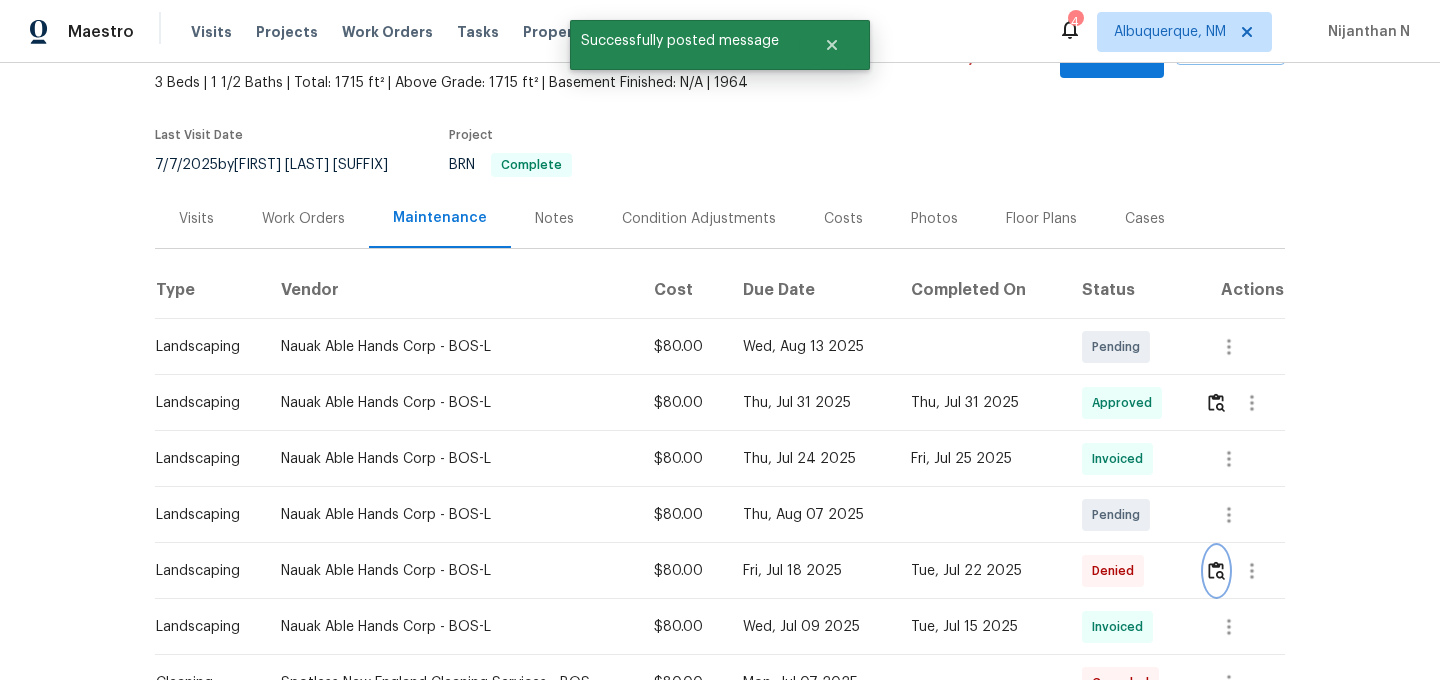 scroll, scrollTop: 0, scrollLeft: 0, axis: both 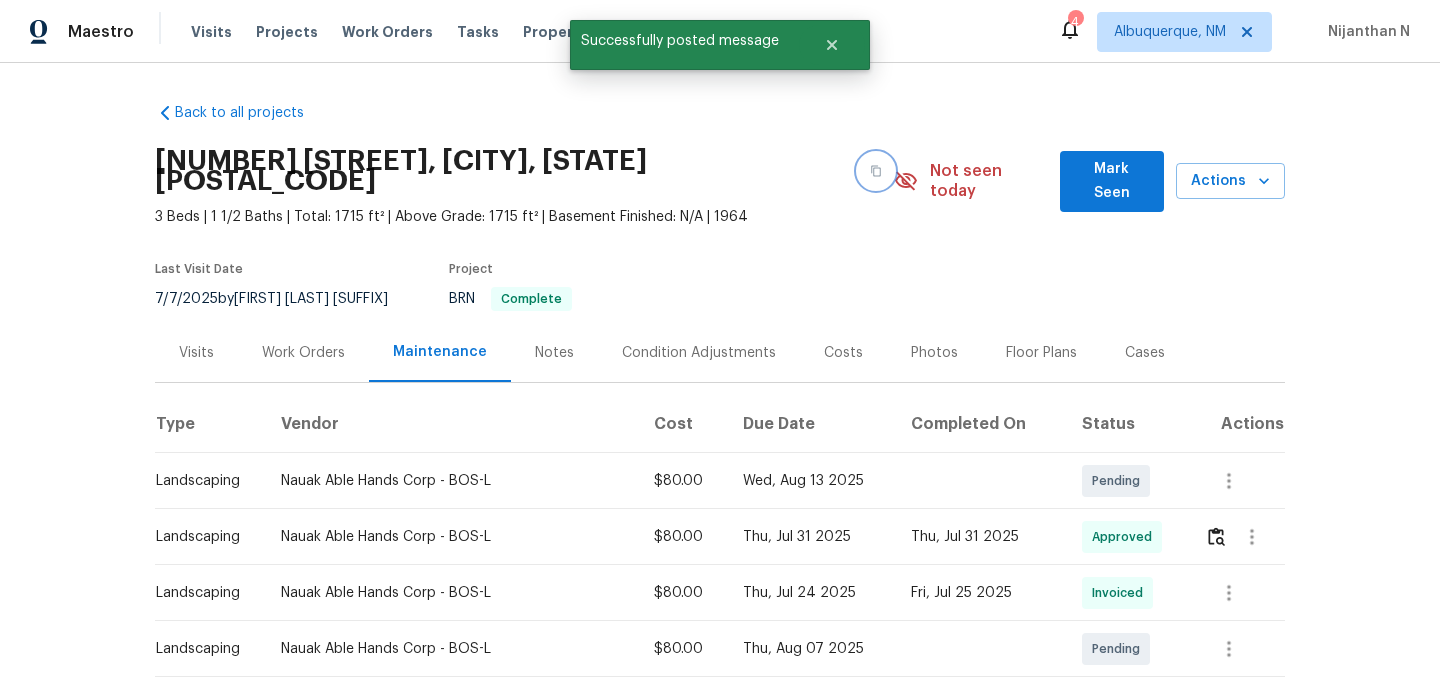 click 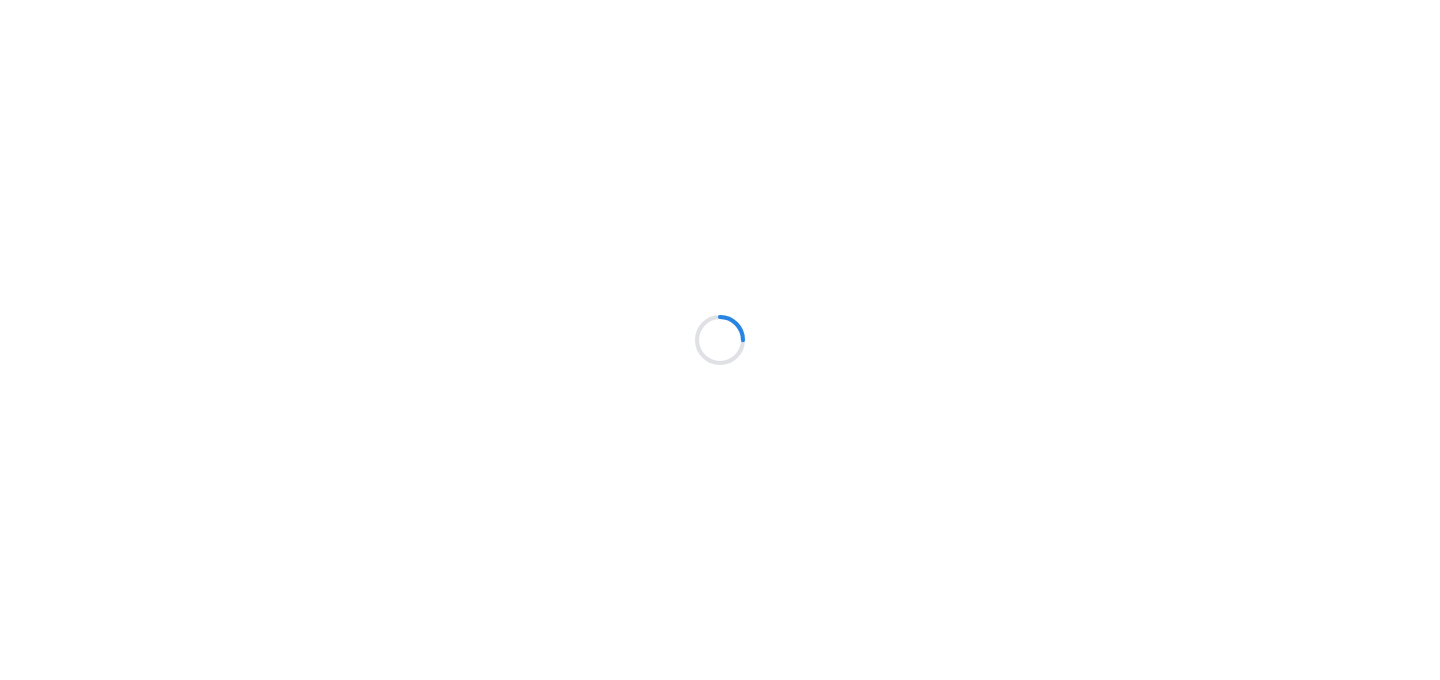 scroll, scrollTop: 0, scrollLeft: 0, axis: both 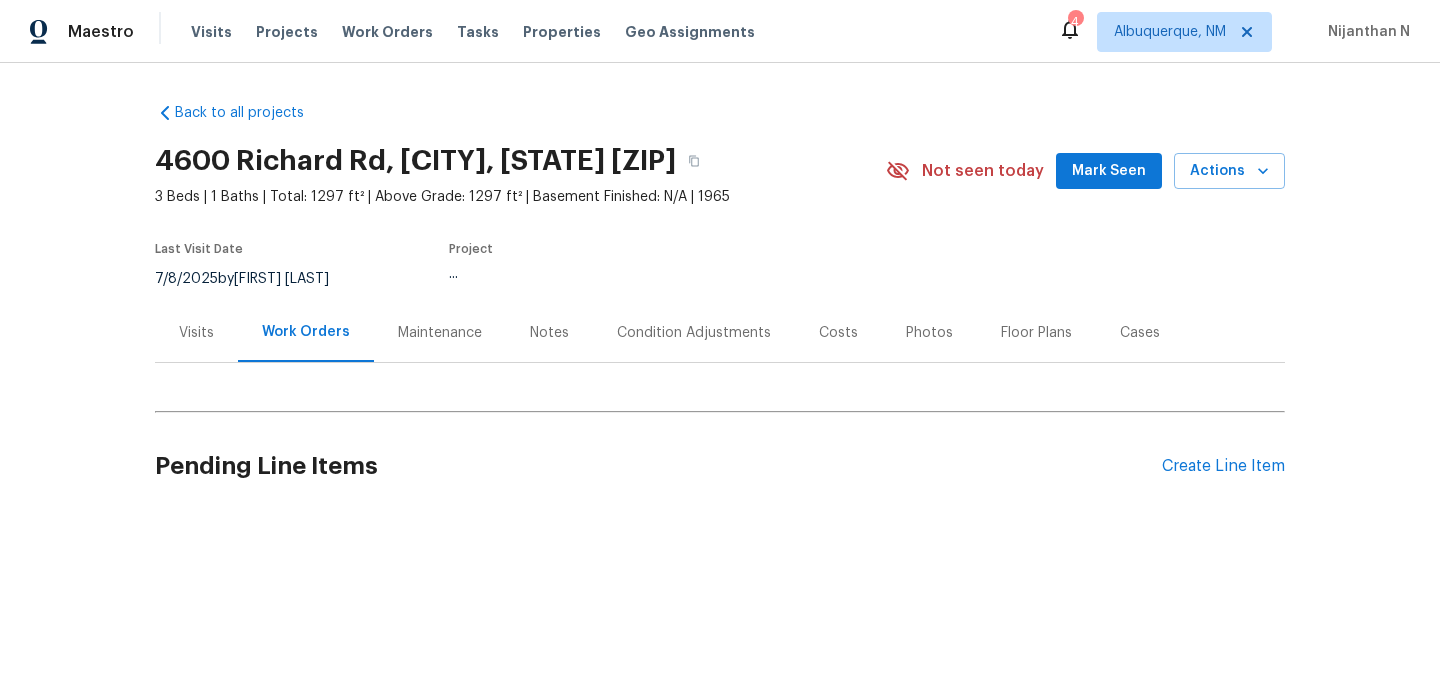 click on "Back to all projects 4600 Richard Rd, [CITY], [STATE] [ZIP] 3 Beds | 1 Baths | Total: 1297 ft² | Above Grade: 1297 ft² | Basement Finished: N/A | 1965 Not seen today Mark Seen Actions Last Visit Date 7/8/2025  by  [NAME] [LAST]   Project ... Visits Work Orders Maintenance Notes Condition Adjustments Costs Photos Floor Plans Cases Pending Line Items Create Line Item" at bounding box center [720, 308] 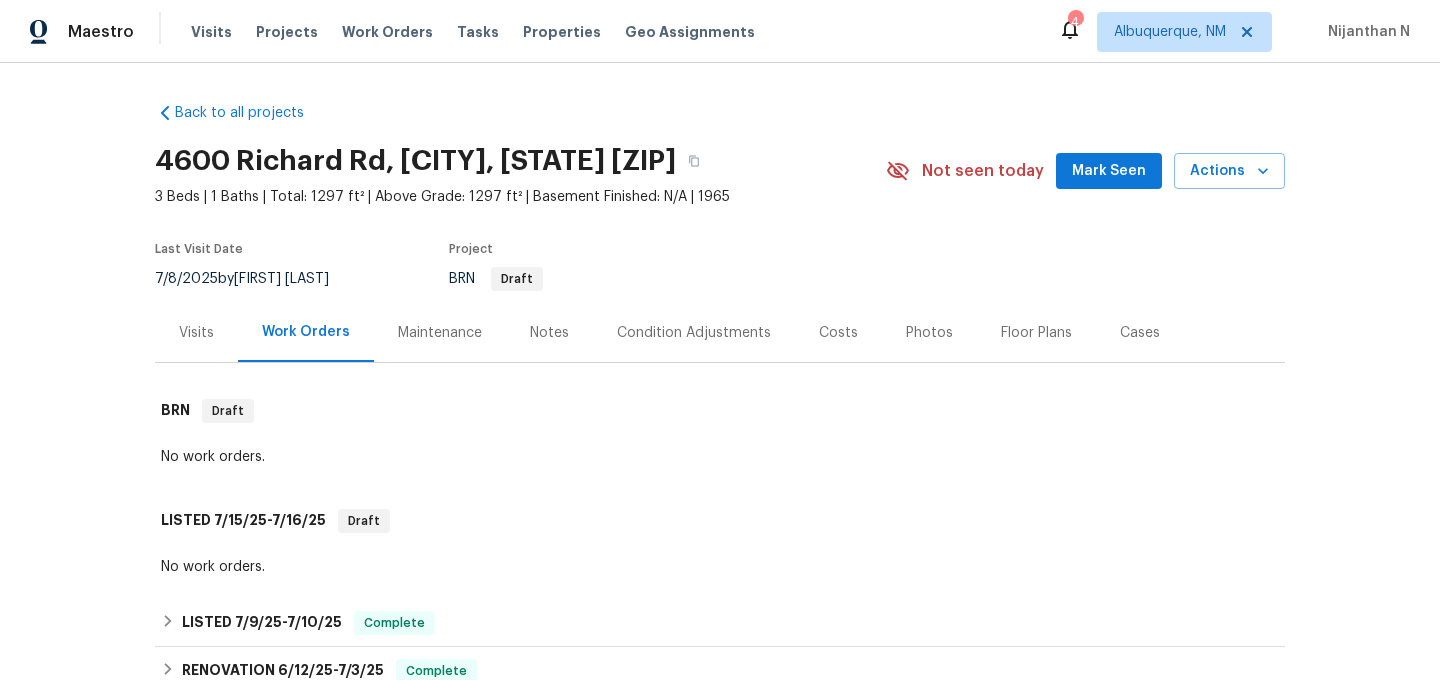 click on "Maintenance" at bounding box center [440, 333] 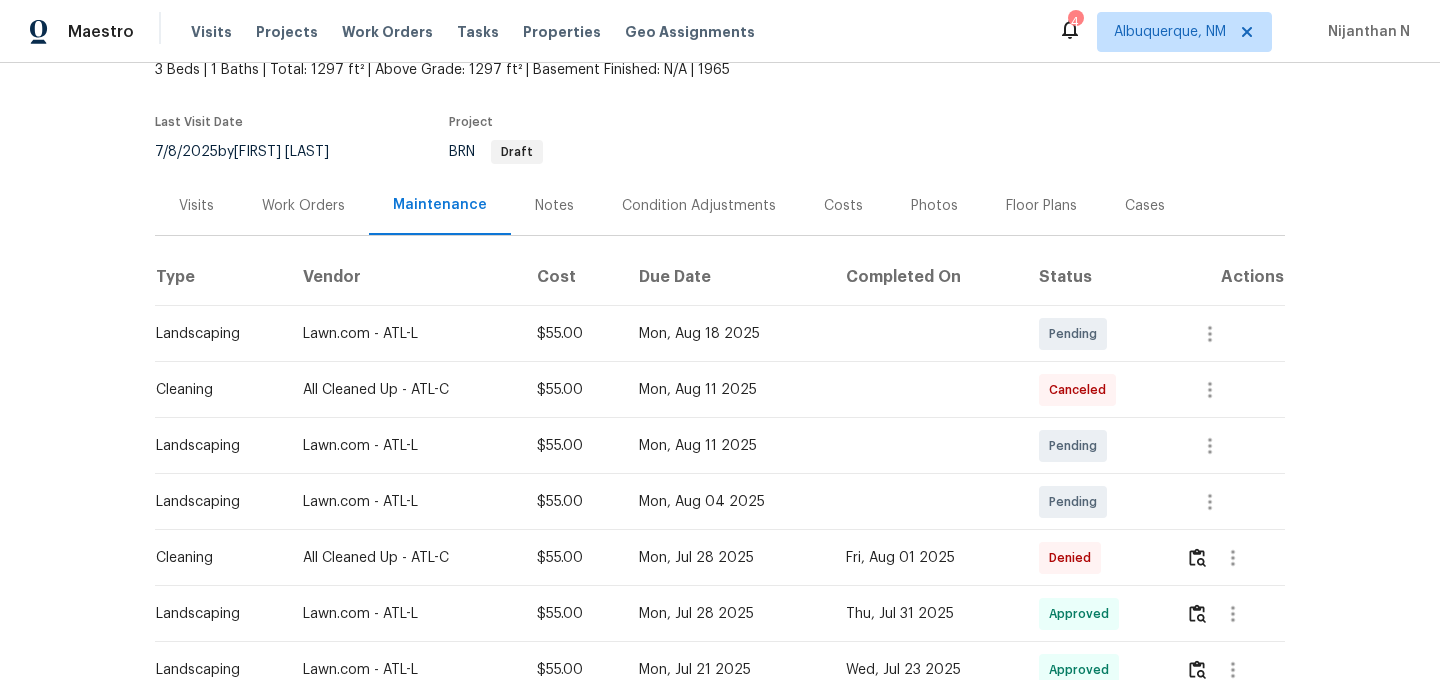 scroll, scrollTop: 377, scrollLeft: 0, axis: vertical 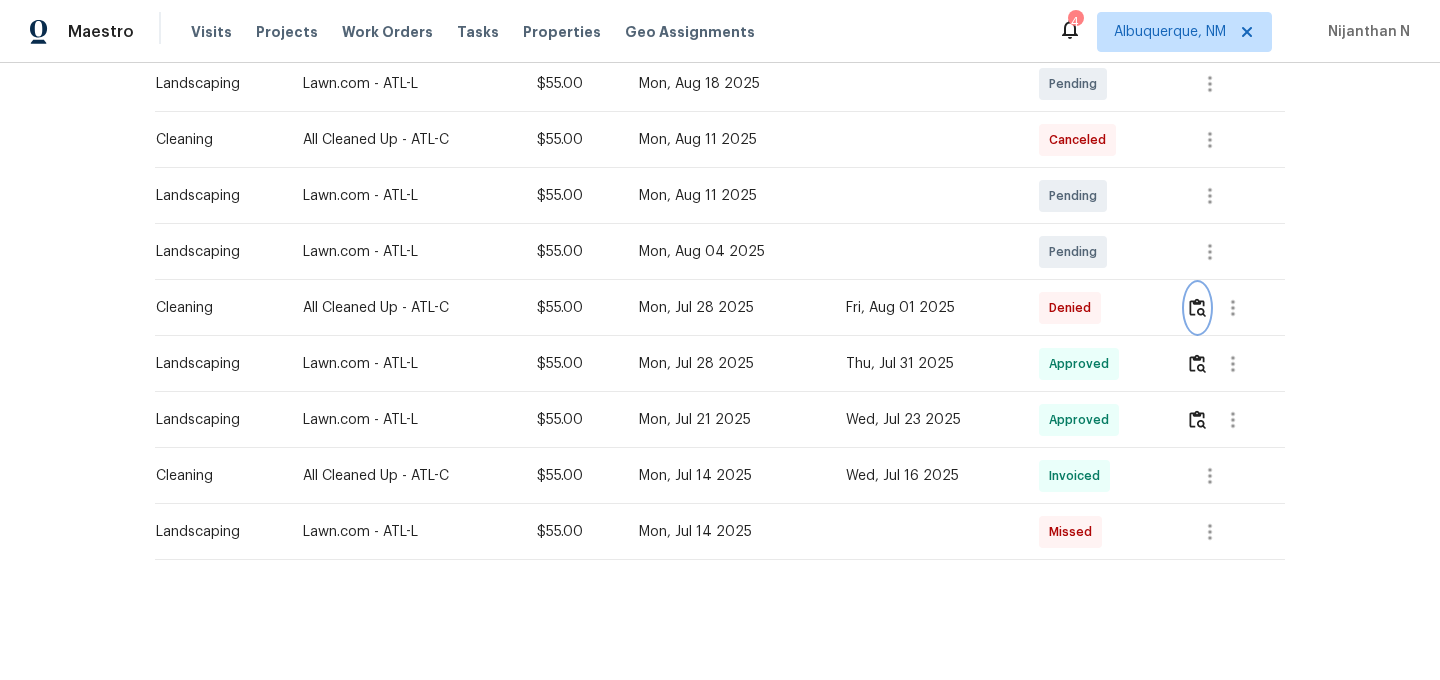 click at bounding box center [1197, 307] 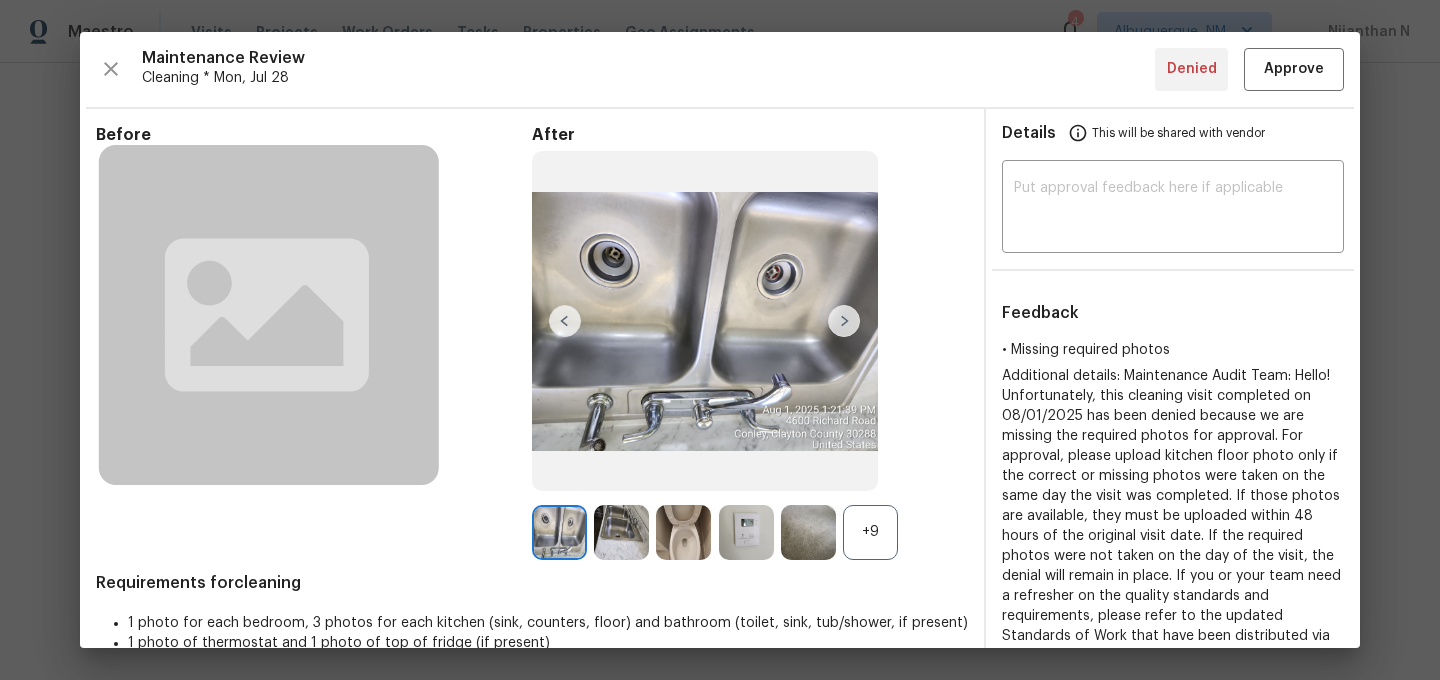 click on "+9" at bounding box center [870, 532] 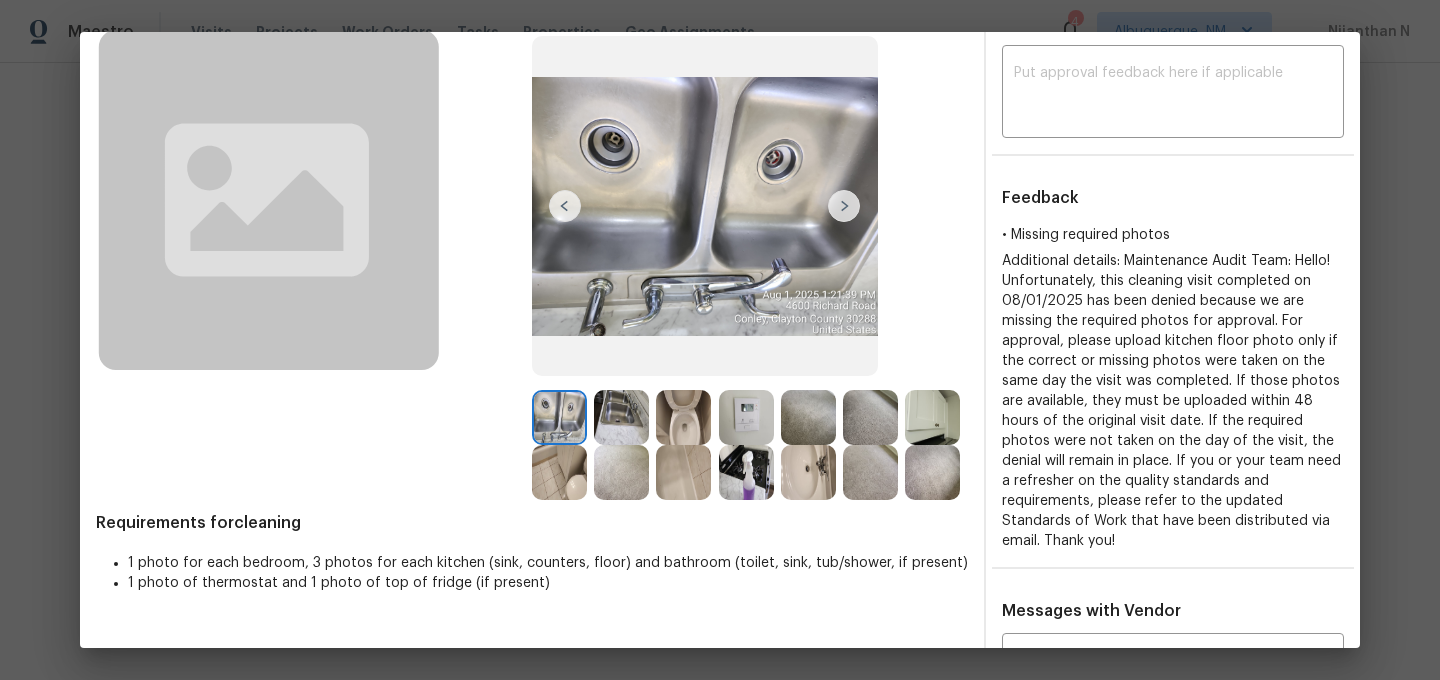 scroll, scrollTop: 153, scrollLeft: 0, axis: vertical 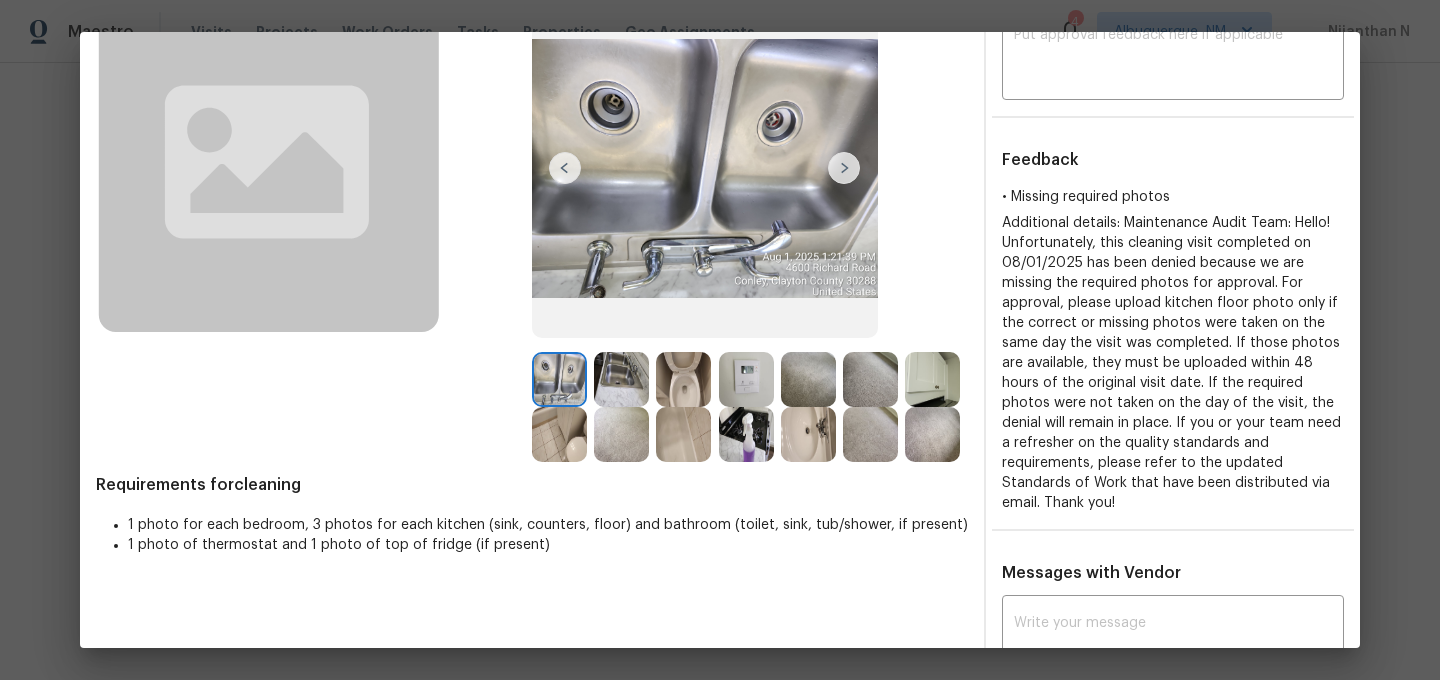 click at bounding box center (621, 379) 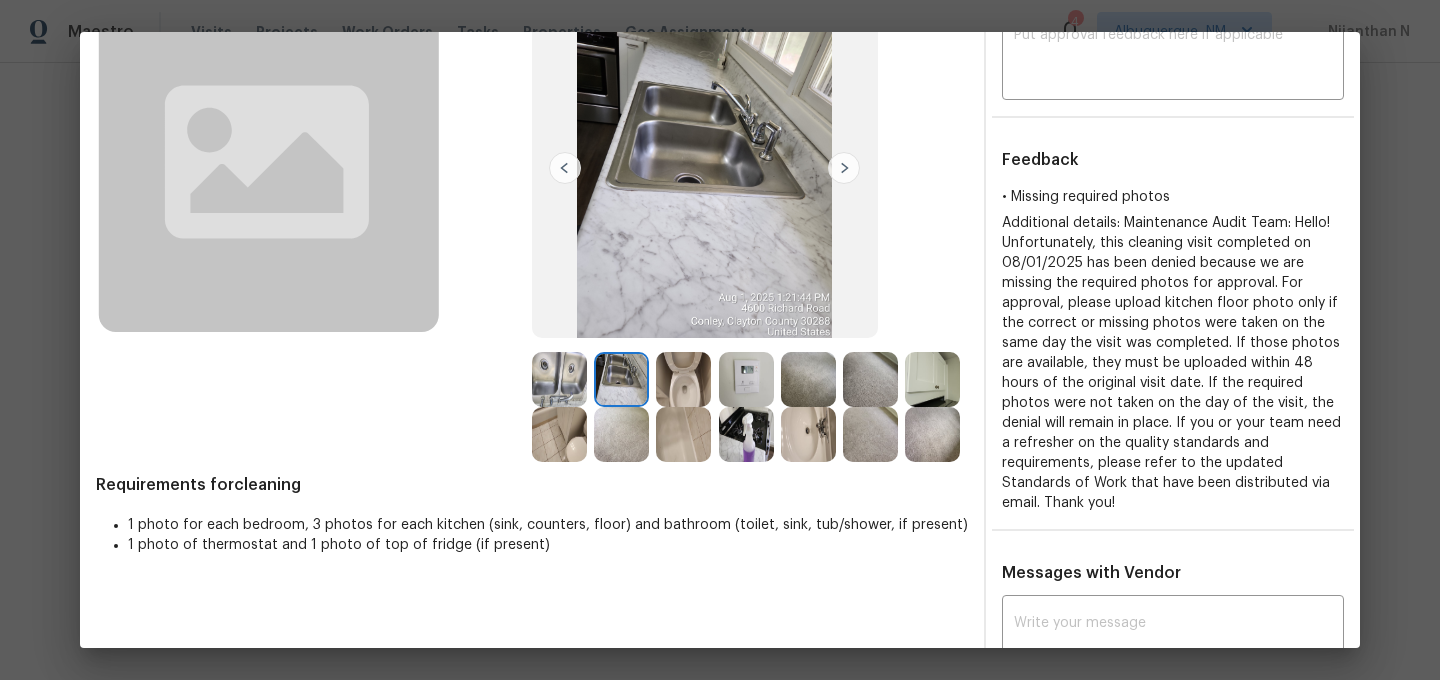click at bounding box center [746, 434] 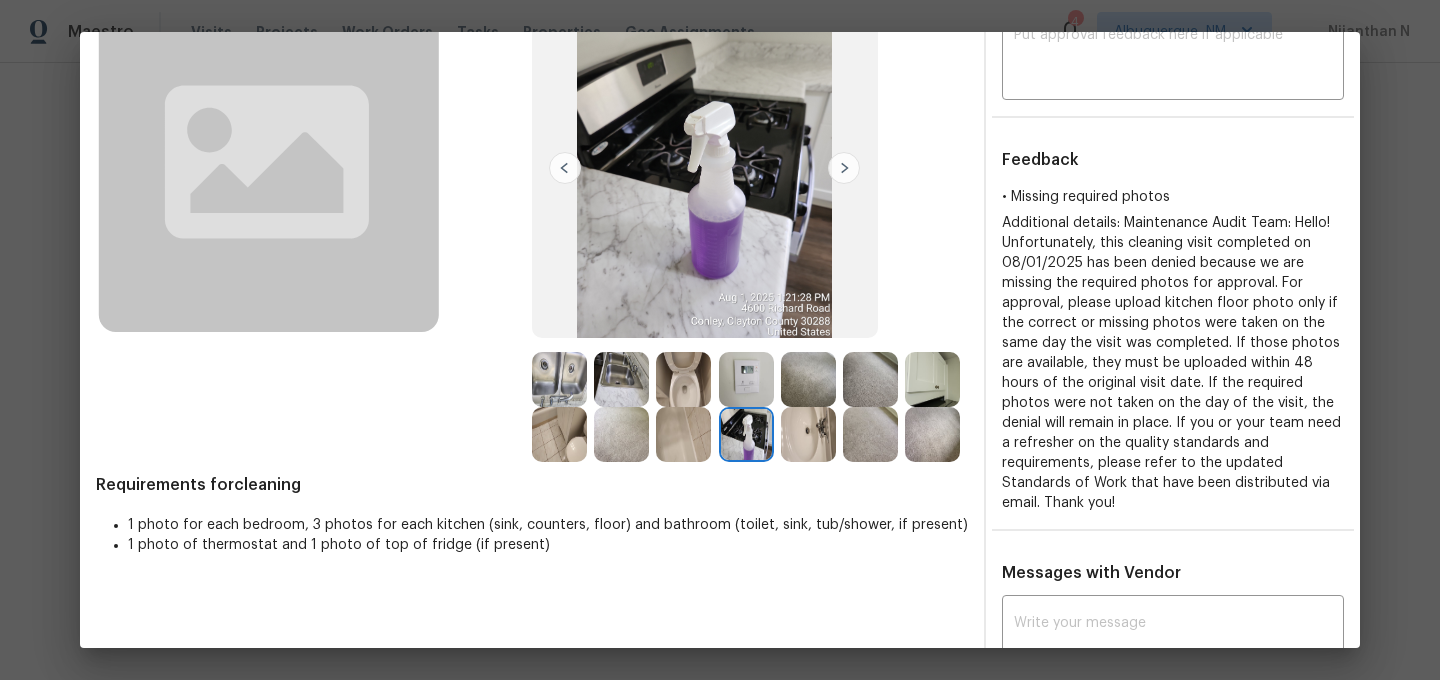 click at bounding box center (621, 434) 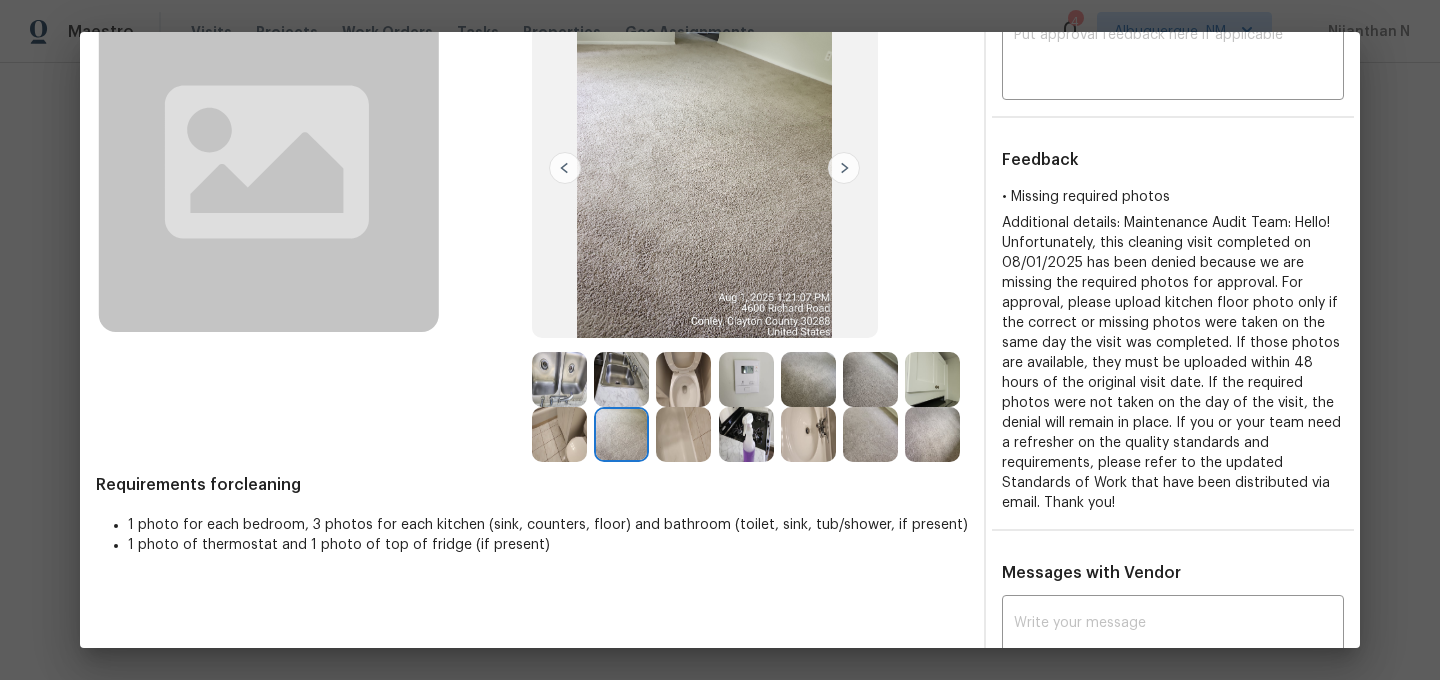 click at bounding box center [683, 434] 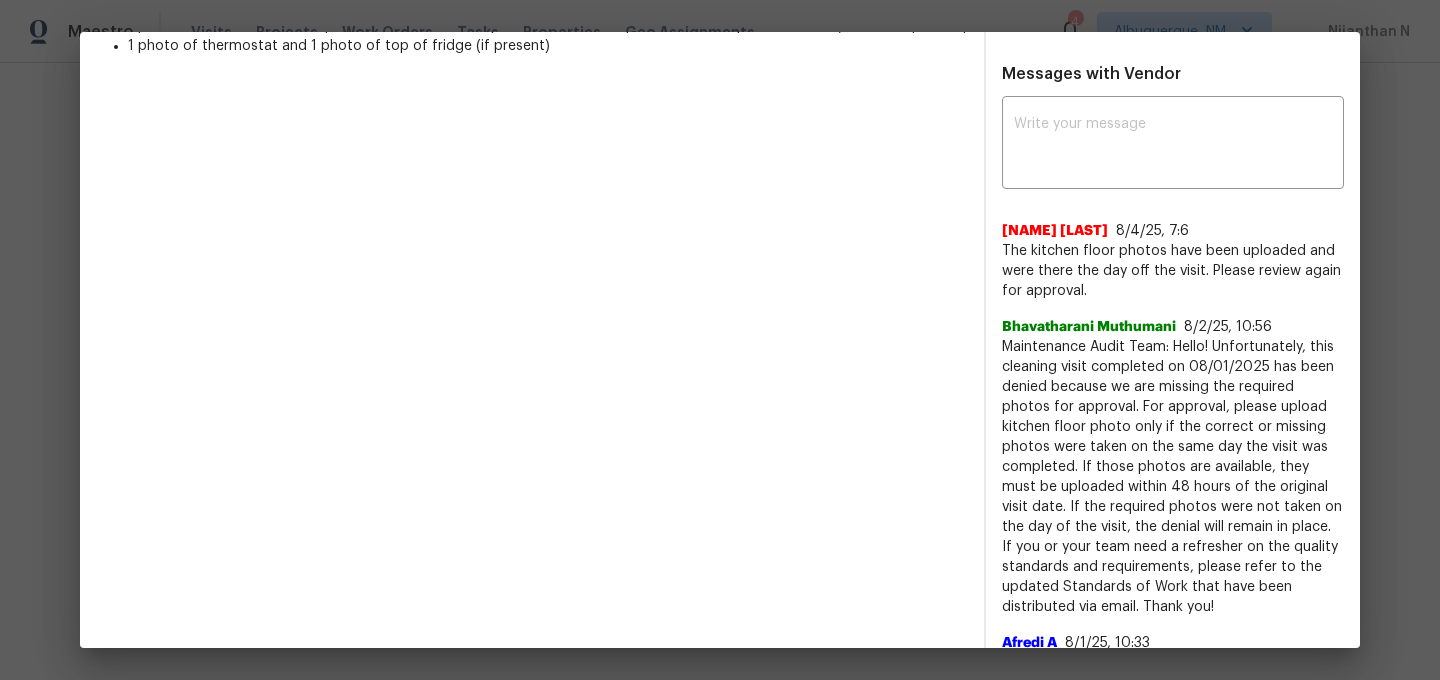 scroll, scrollTop: 666, scrollLeft: 0, axis: vertical 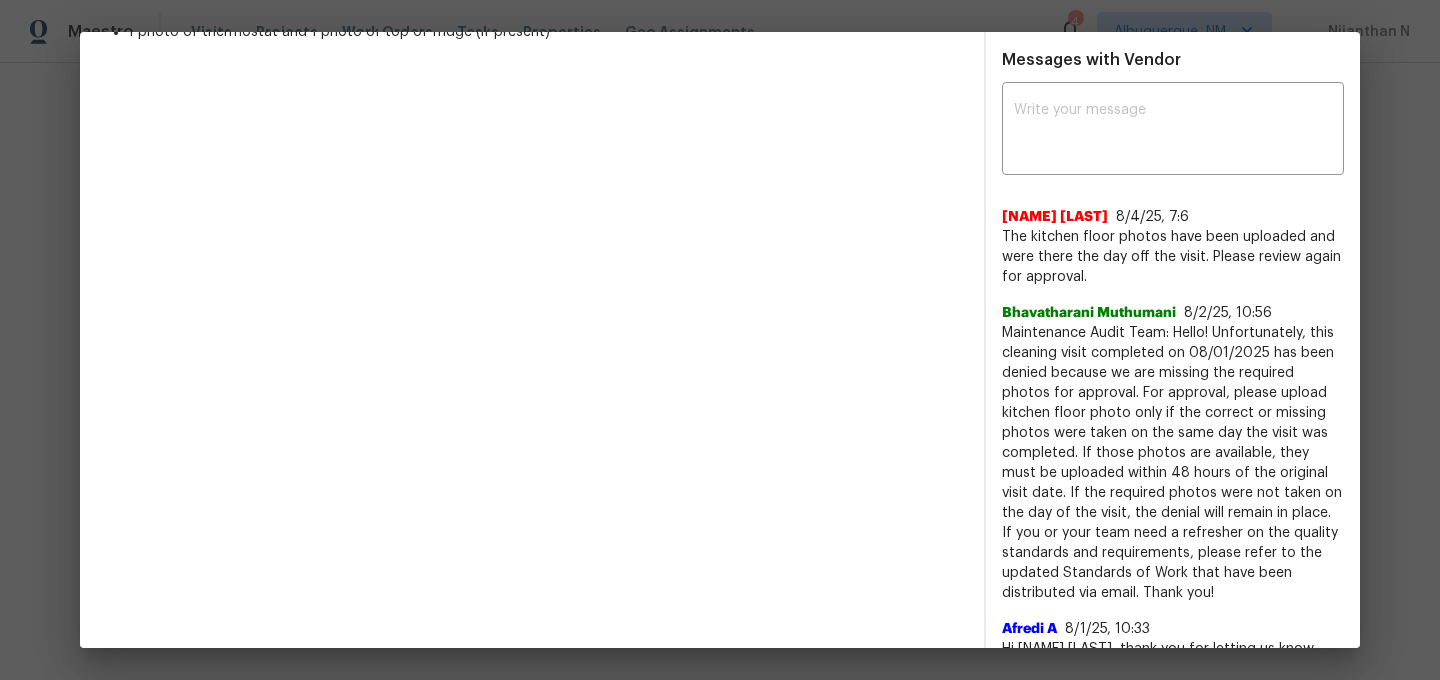 click on "Maintenance Audit Team: Hello! Unfortunately, this cleaning visit completed on 08/01/2025 has been denied because we are missing the required photos for approval. For approval, please upload kitchen floor photo only if the correct or missing photos were taken on the same day the visit was completed. If those photos are available, they must be uploaded within 48 hours of the original visit date. If the required photos were not taken on the day of the visit, the denial will remain in place. If you or your team need a refresher on the quality standards and requirements, please refer to the updated Standards of Work that have been distributed via email. Thank you!" at bounding box center [1173, 463] 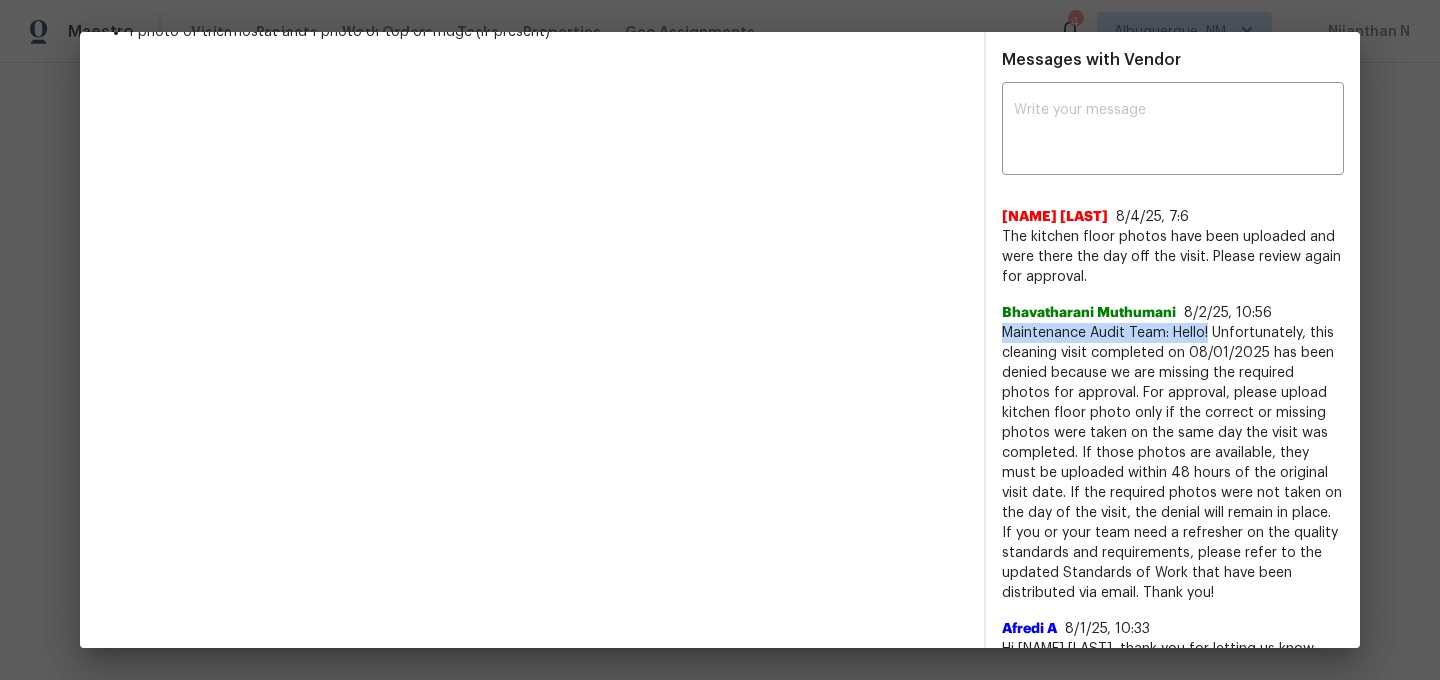 drag, startPoint x: 1032, startPoint y: 331, endPoint x: 1206, endPoint y: 326, distance: 174.07182 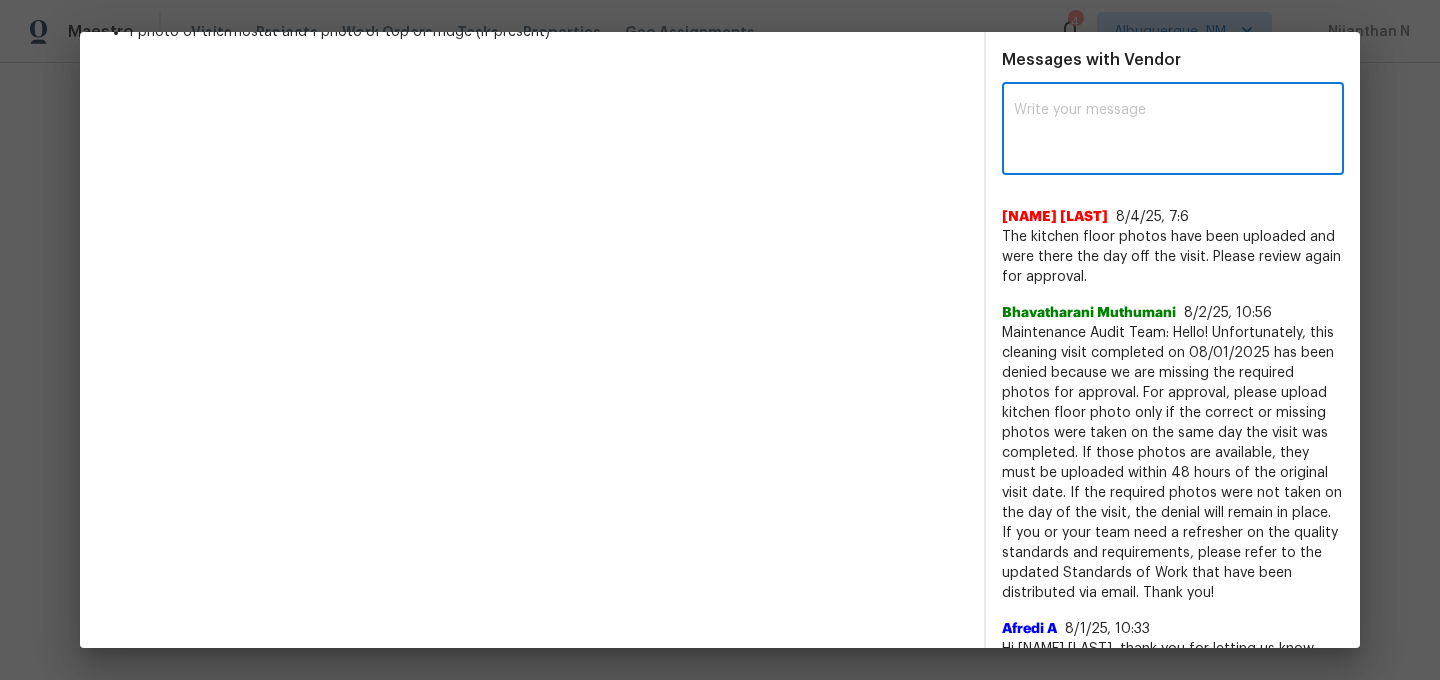 click at bounding box center [1173, 131] 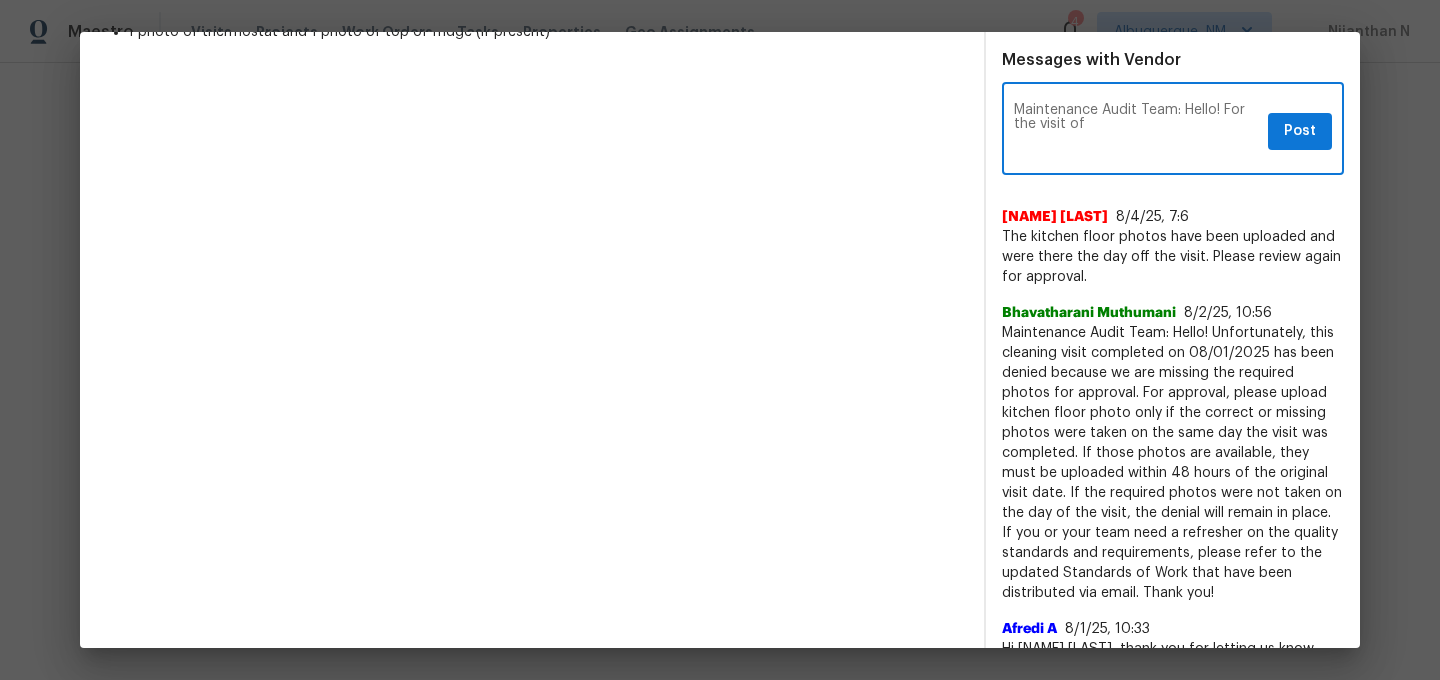 click on "Maintenance Audit Team: Hello! Unfortunately, this cleaning visit completed on 08/01/2025 has been denied because we are missing the required photos for approval. For approval, please upload kitchen floor photo only if the correct or missing photos were taken on the same day the visit was completed. If those photos are available, they must be uploaded within 48 hours of the original visit date. If the required photos were not taken on the day of the visit, the denial will remain in place. If you or your team need a refresher on the quality standards and requirements, please refer to the updated Standards of Work that have been distributed via email. Thank you!" at bounding box center [1173, 463] 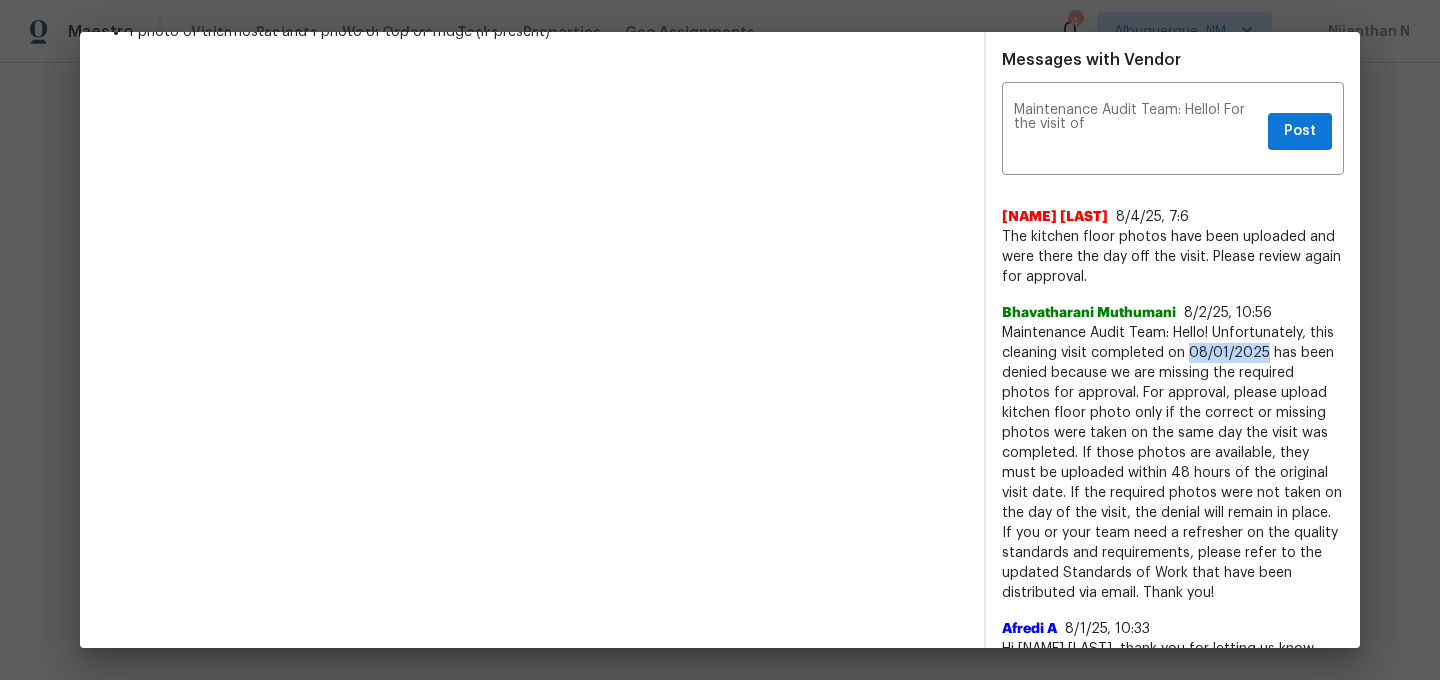 drag, startPoint x: 1191, startPoint y: 352, endPoint x: 1247, endPoint y: 352, distance: 56 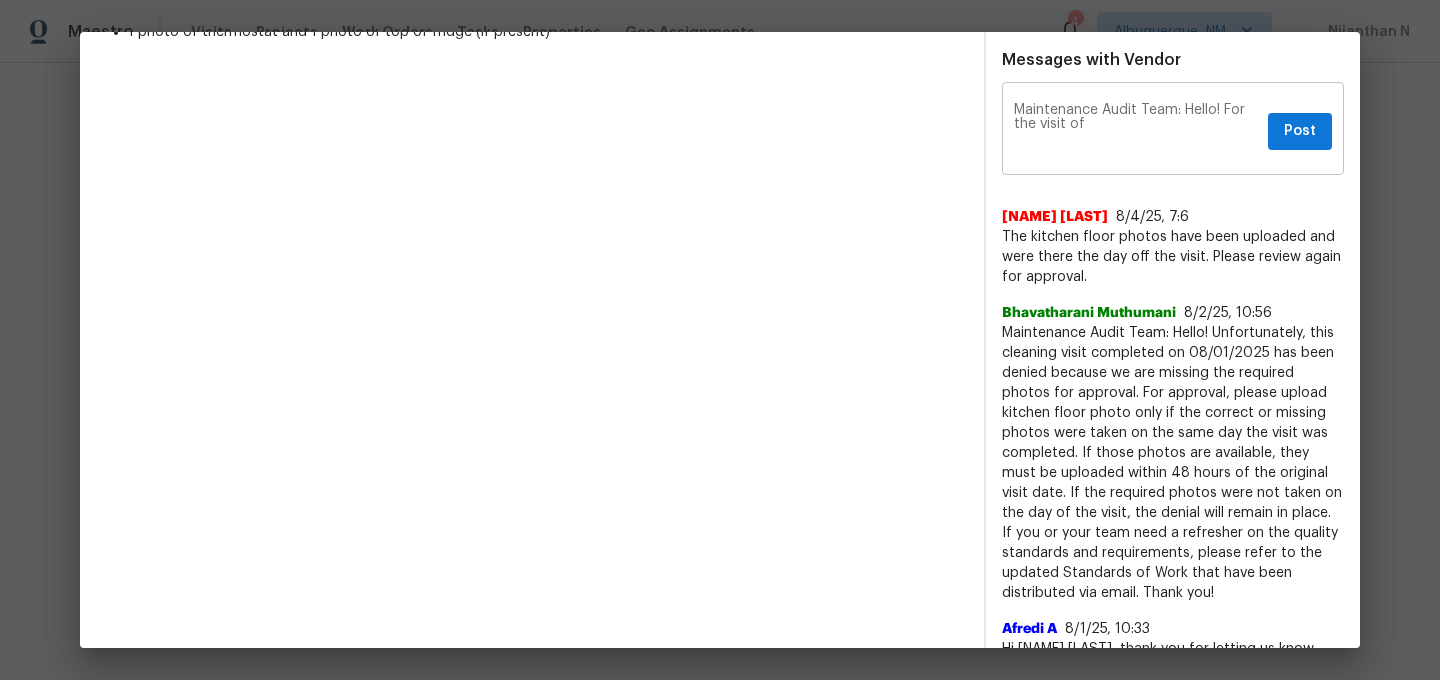 click on "Maintenance Audit Team: Hello! For the visit of" at bounding box center [1137, 131] 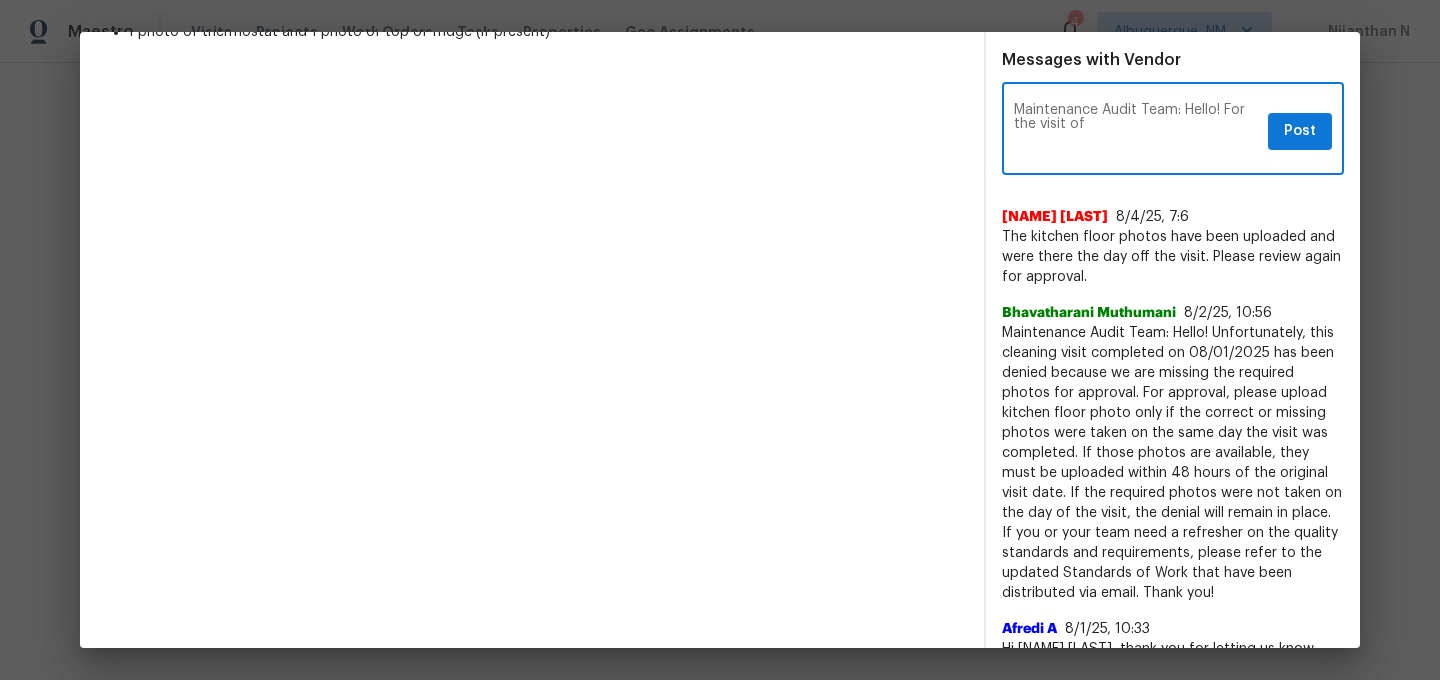 paste on "08/01/2025" 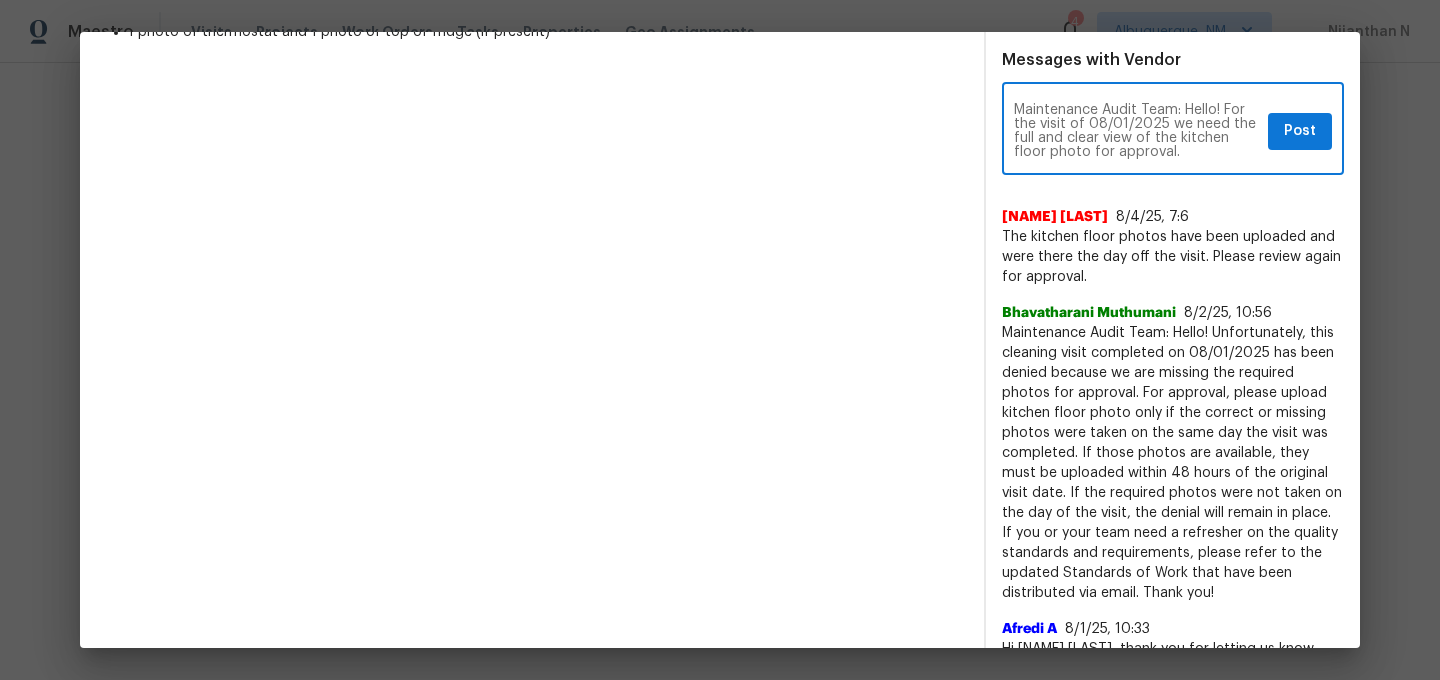 paste on "As per our updated SWO the photos must be uploaded within 48 hours of the original visit date. If the required photos were not taken on the day of the visit, the denial will remain in place. If you or your team need a refresher on the quality standards and requirements, please refer to the updated Standards of Work that have been distributed via email." 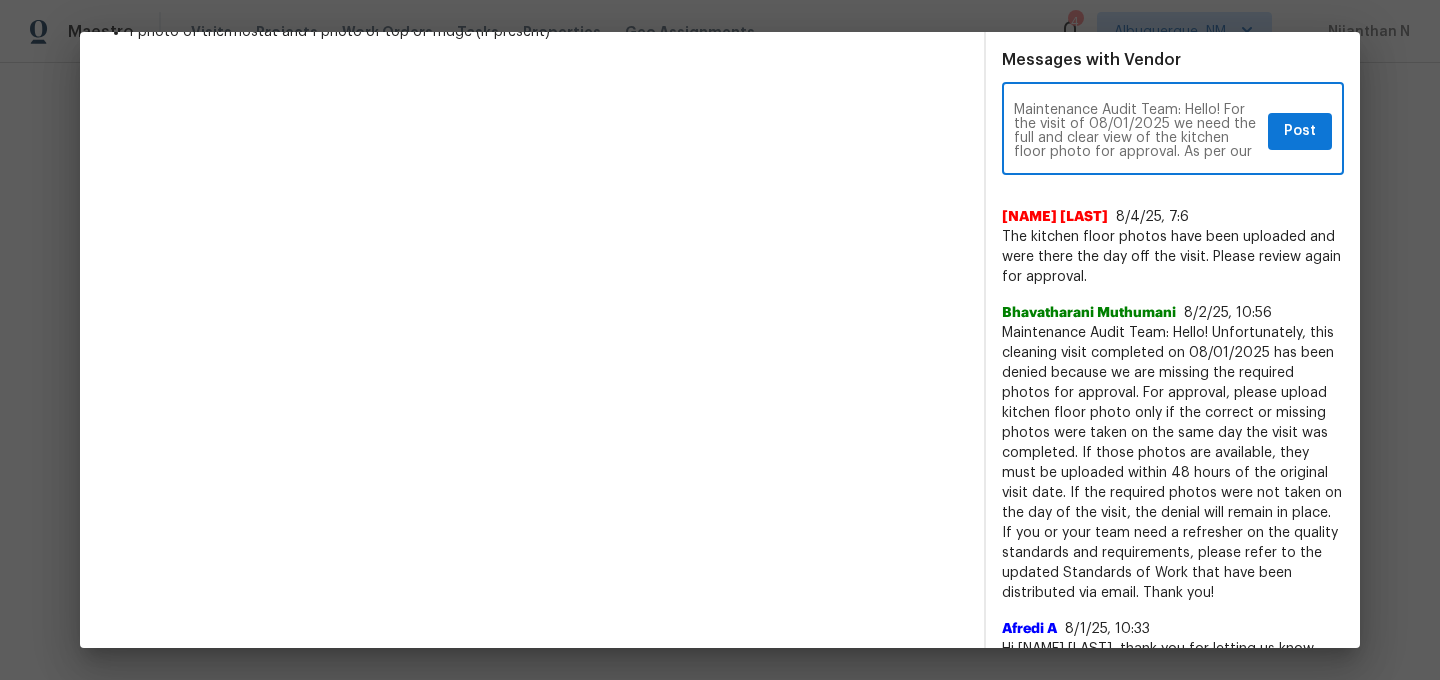 scroll, scrollTop: 126, scrollLeft: 0, axis: vertical 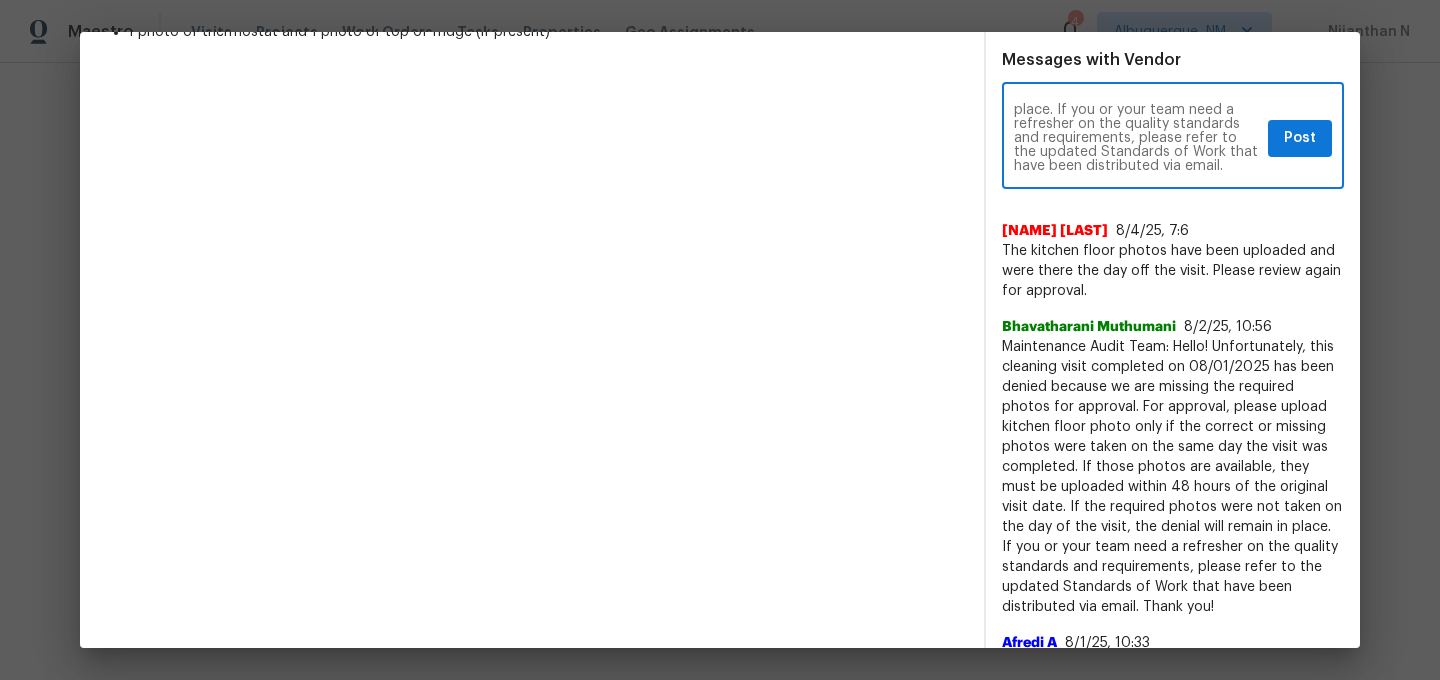 type on "Maintenance Audit Team: Hello! For the visit of 08/01/2025 we need the full and clear view of the kitchen floor photo for approval. As per our updated SWO the photos must be uploaded within 48 hours of the original visit date. If the required photos were not taken on the day of the visit, the denial will remain in place. If you or your team need a refresher on the quality standards and requirements, please refer to the updated Standards of Work that have been distributed via email." 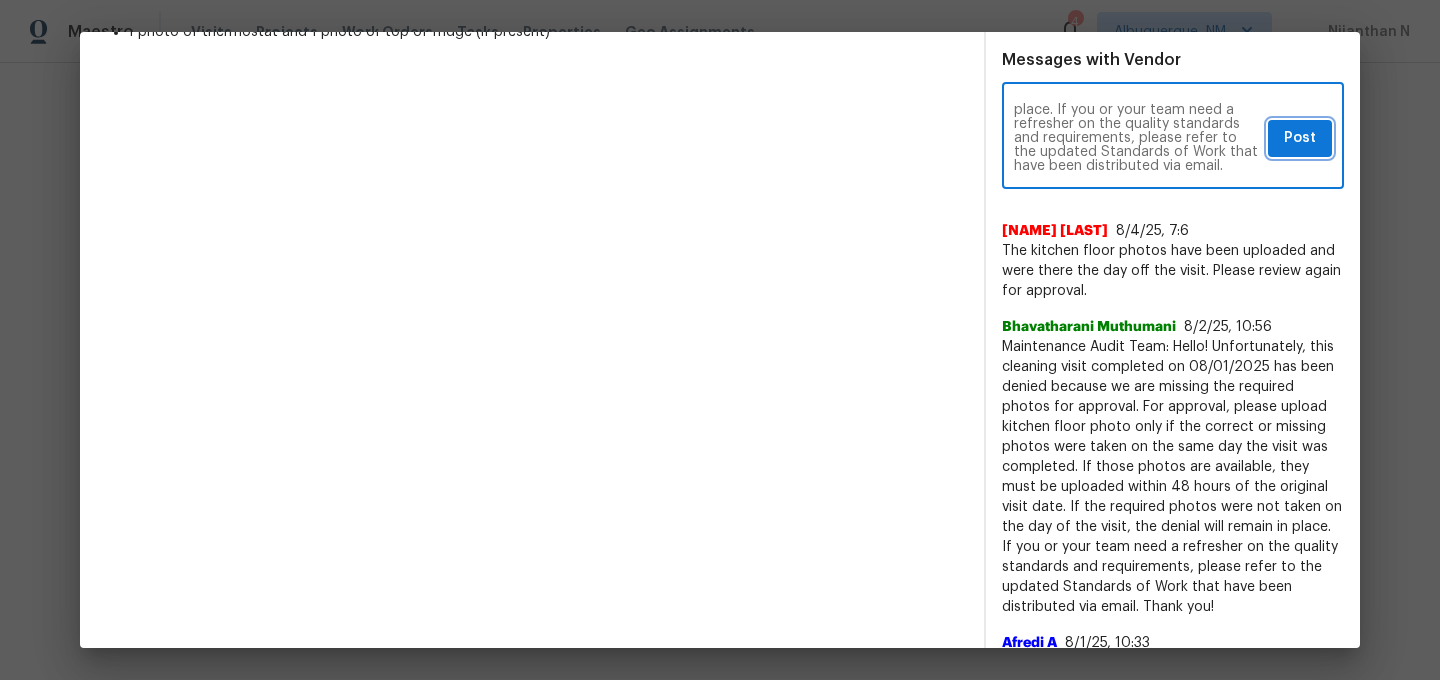 click on "Post" at bounding box center [1300, 138] 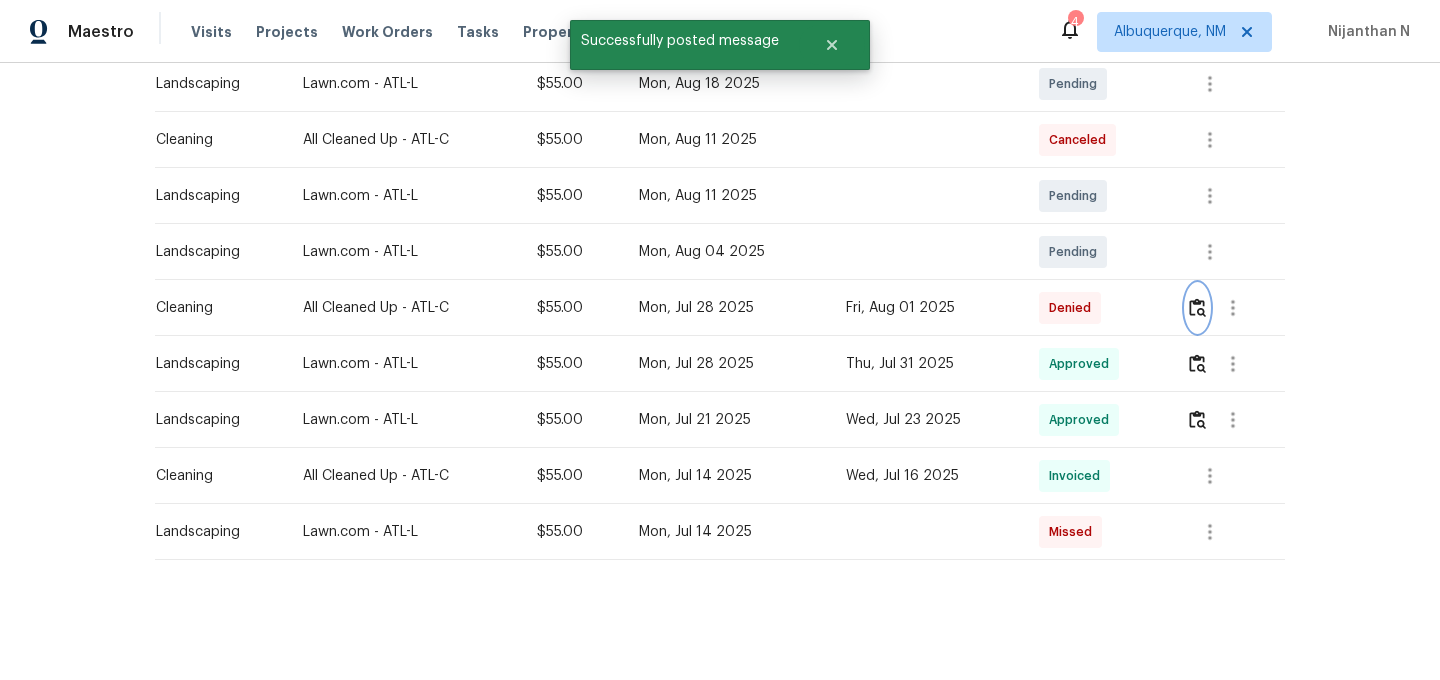 scroll, scrollTop: 0, scrollLeft: 0, axis: both 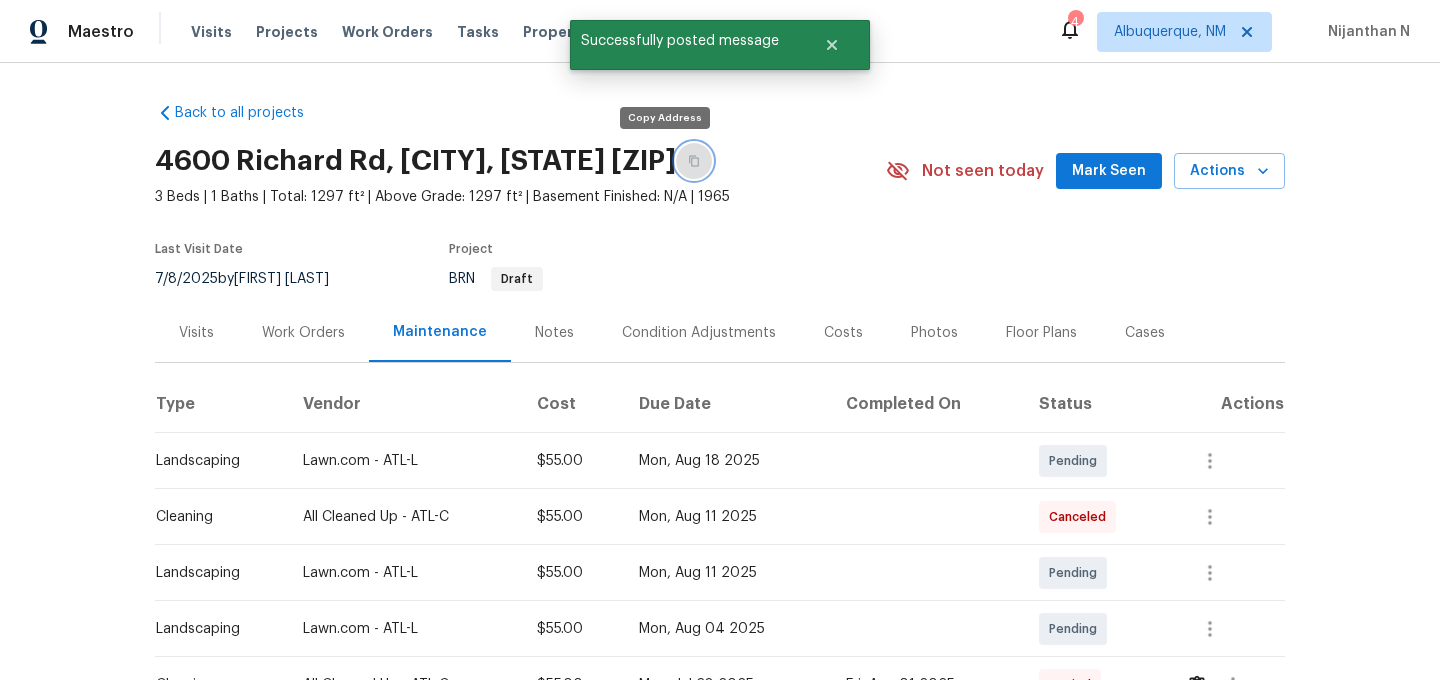 click 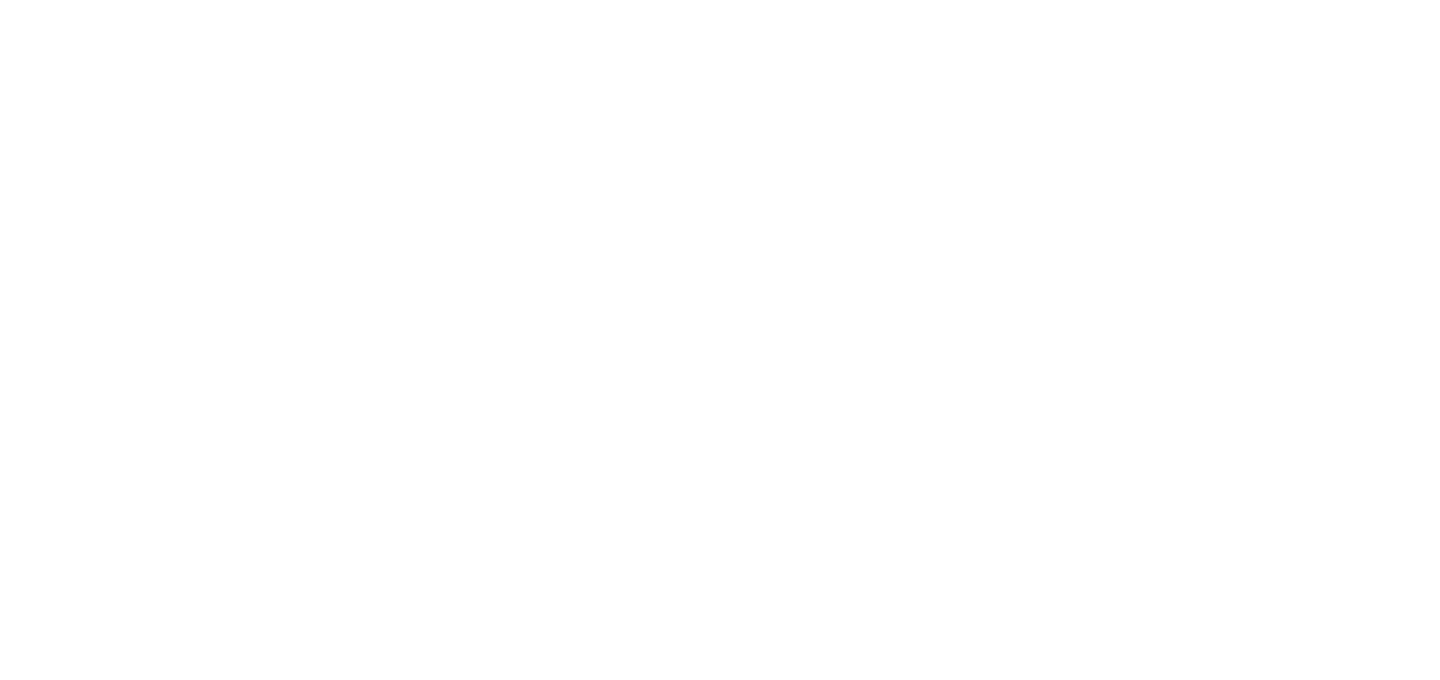 scroll, scrollTop: 0, scrollLeft: 0, axis: both 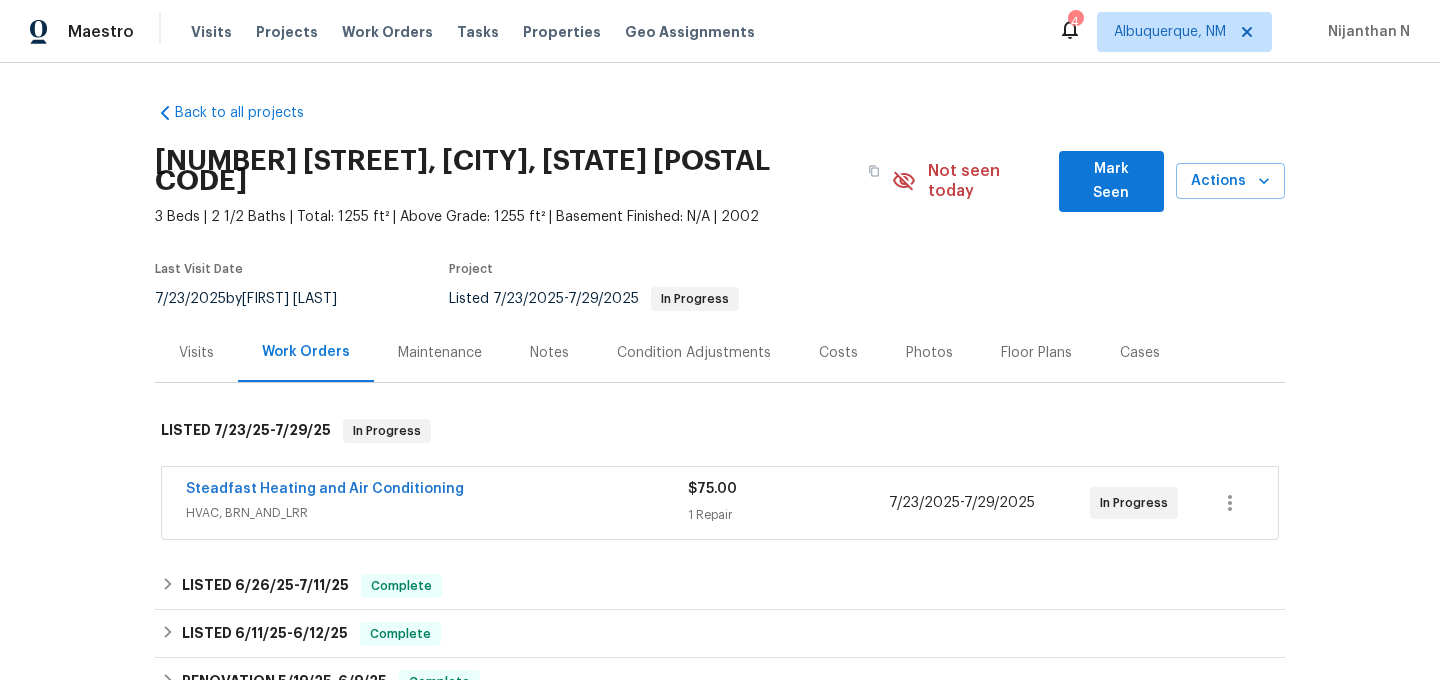 click on "Maintenance" at bounding box center [440, 353] 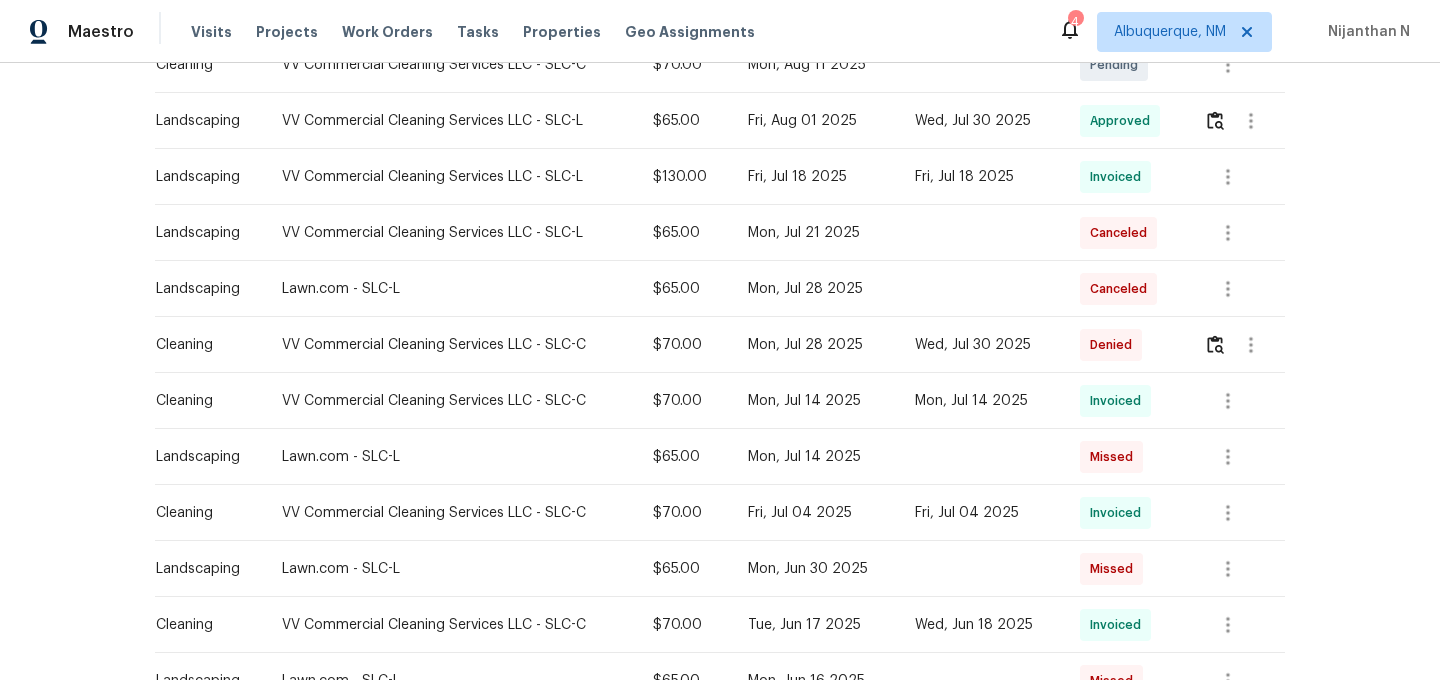 scroll, scrollTop: 492, scrollLeft: 0, axis: vertical 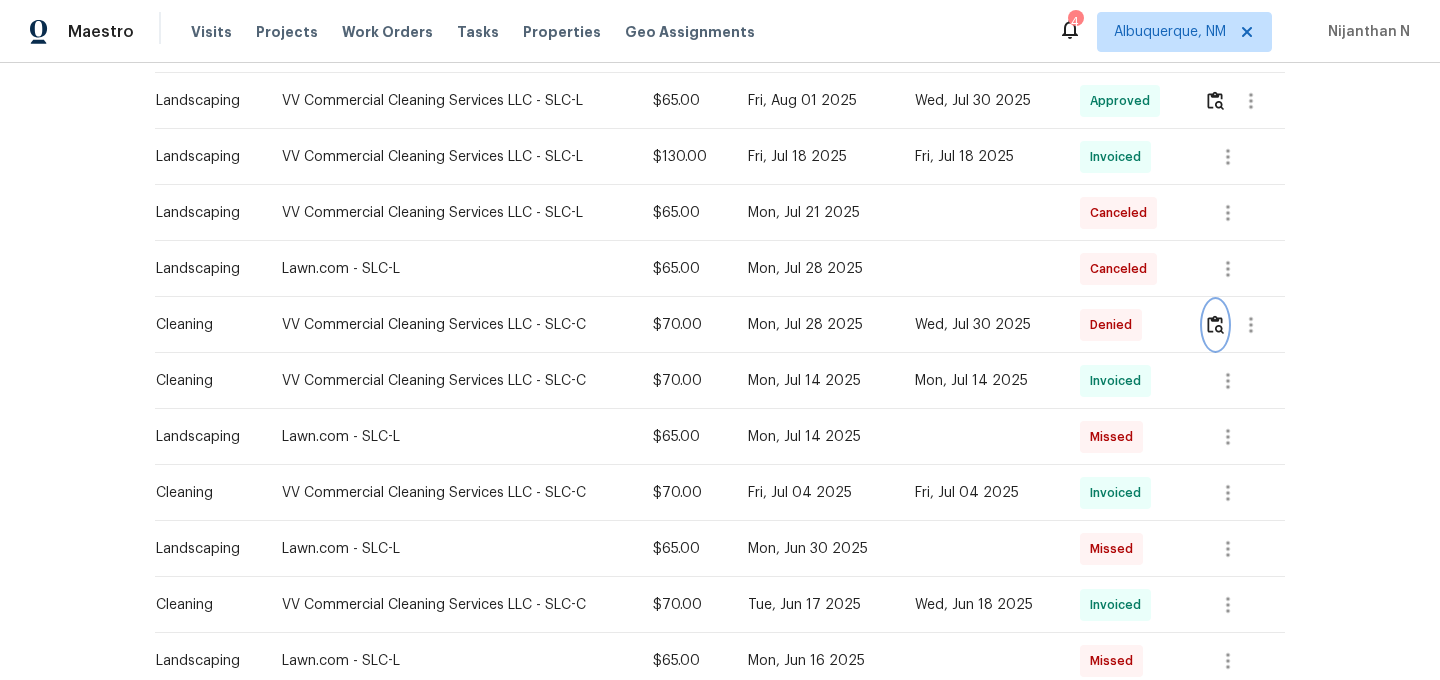 click at bounding box center (1215, 324) 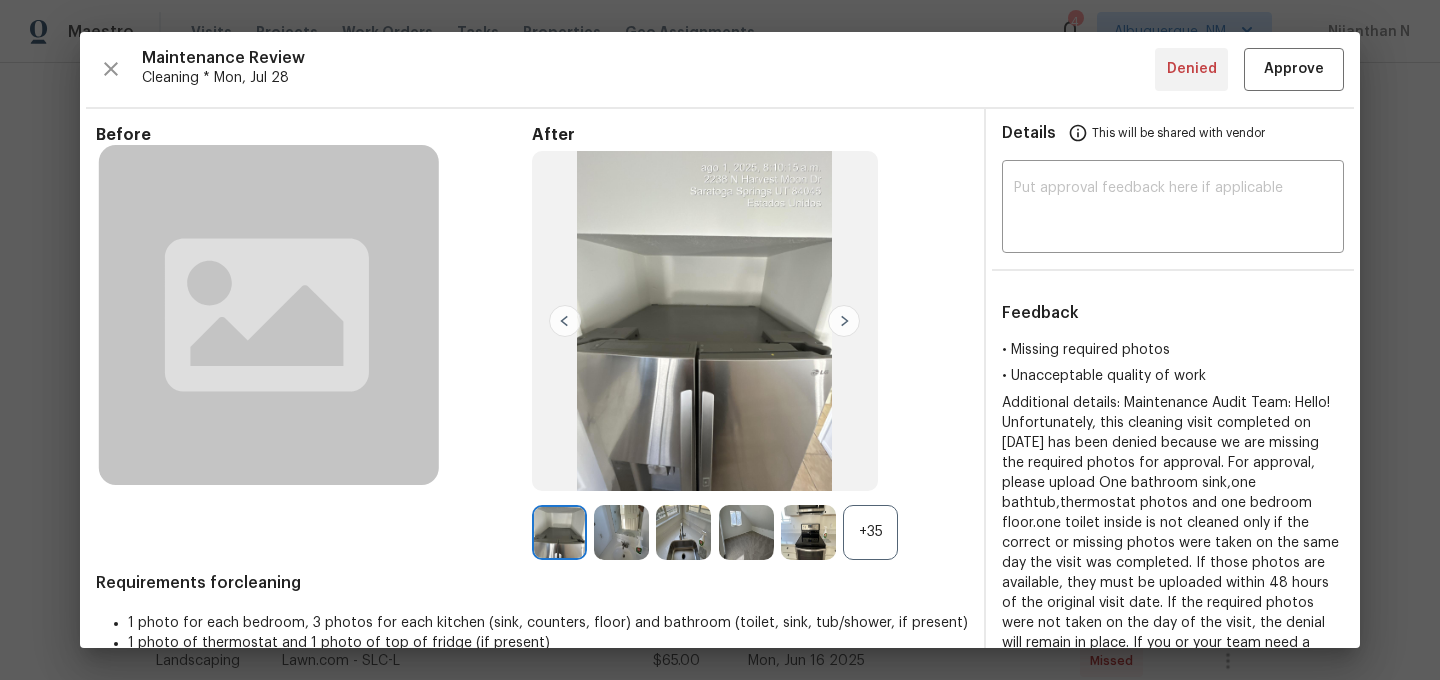 click on "+35" at bounding box center [870, 532] 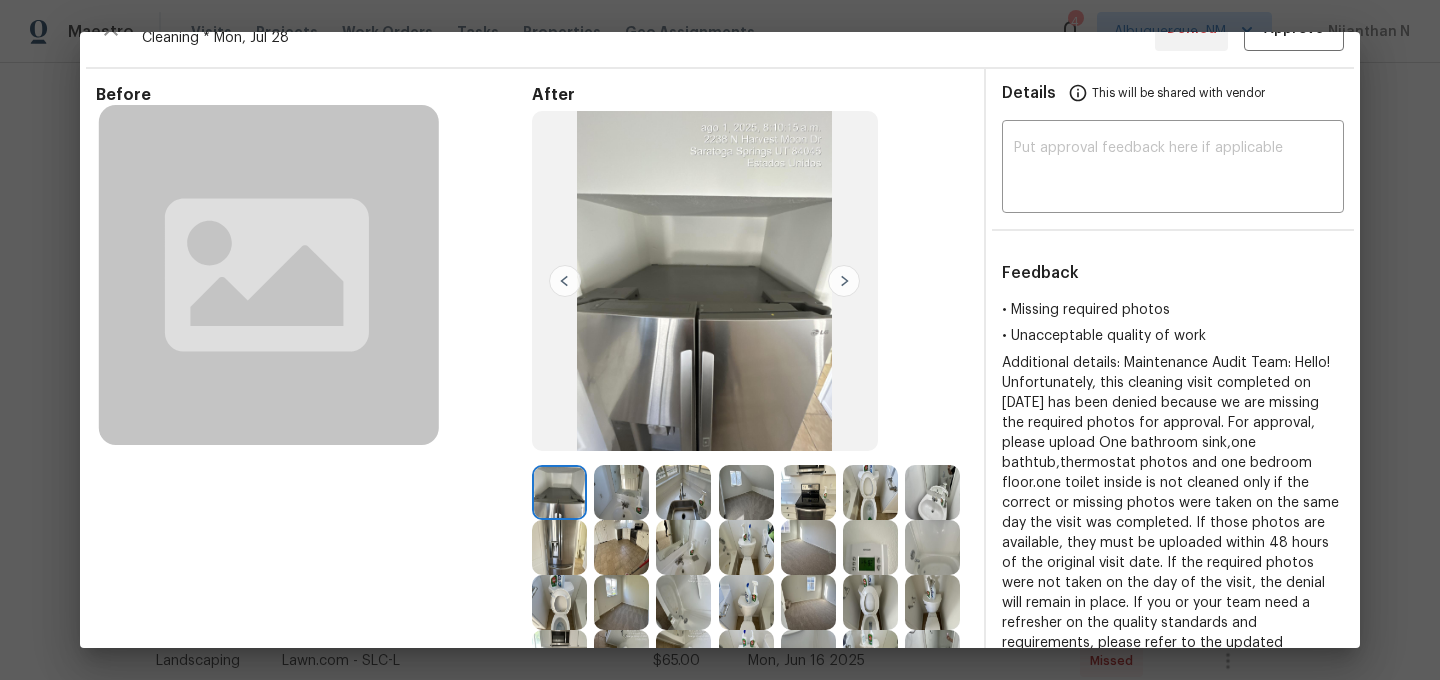 scroll, scrollTop: 82, scrollLeft: 0, axis: vertical 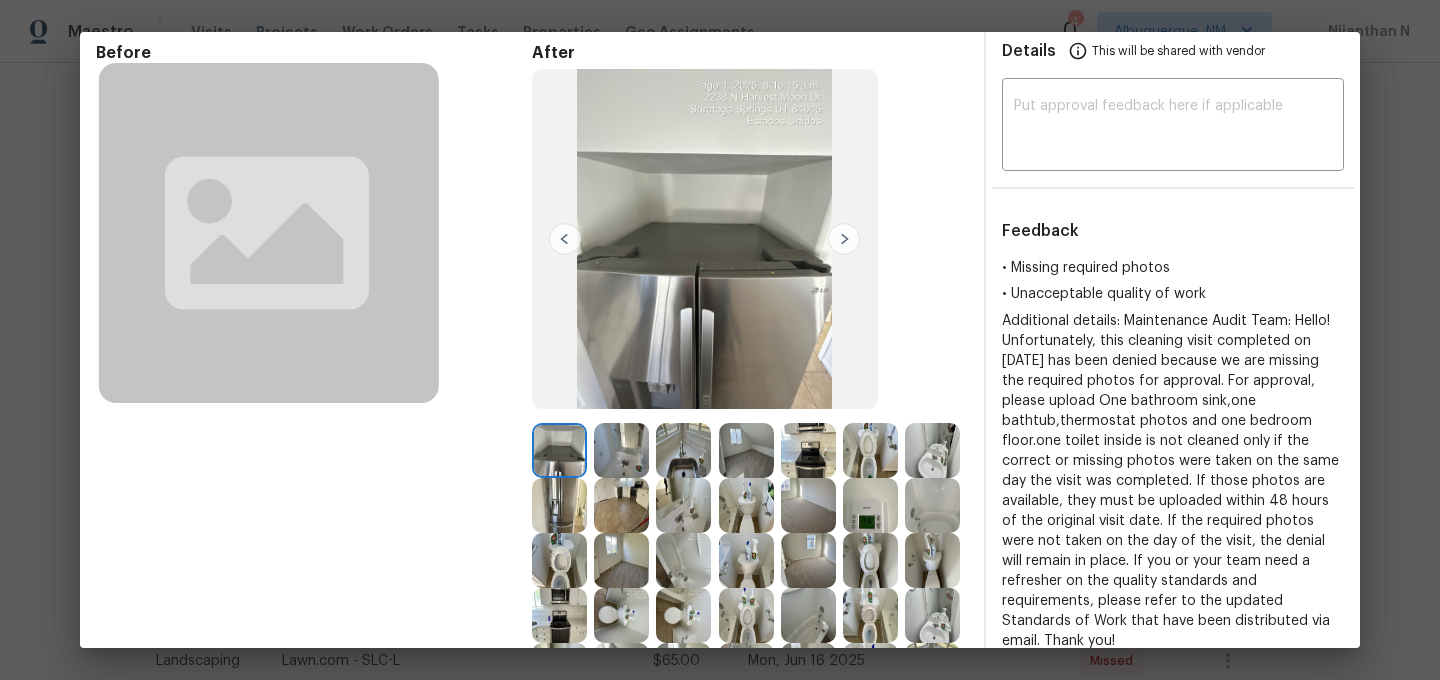 click at bounding box center (870, 615) 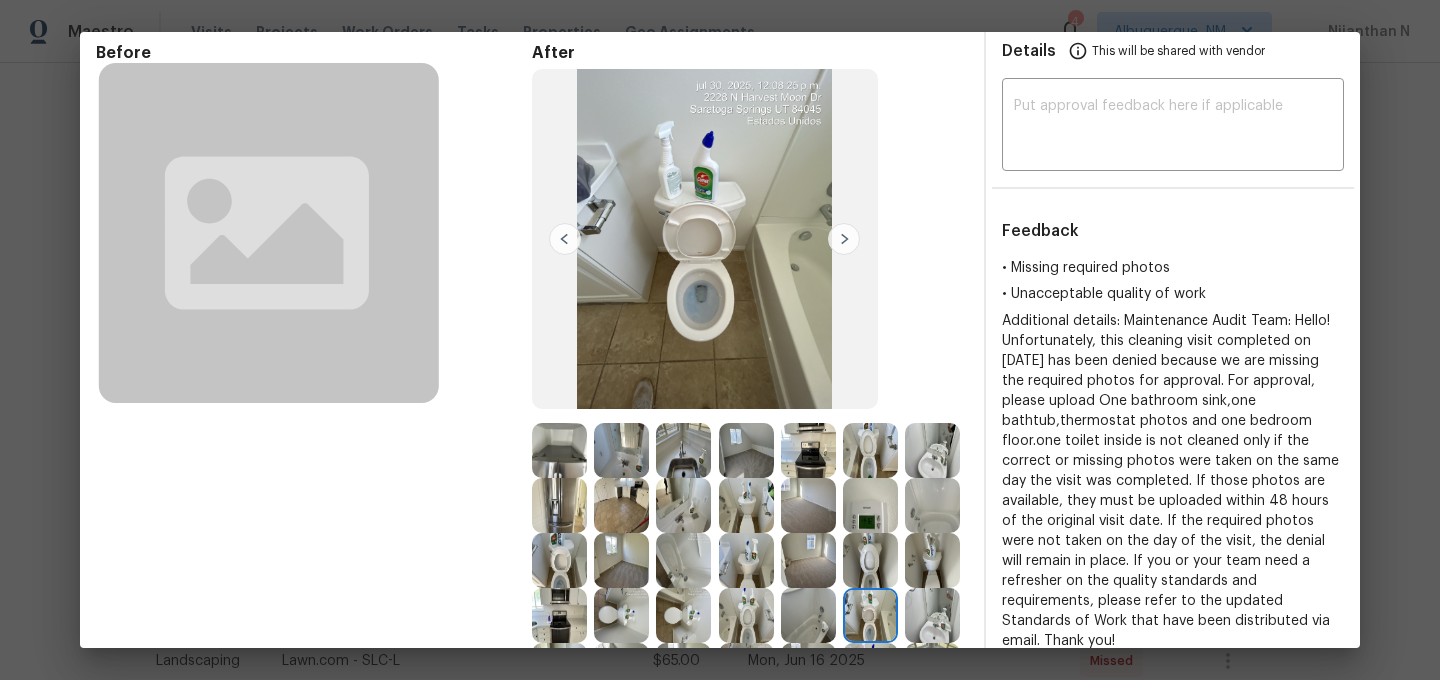 click at bounding box center (559, 450) 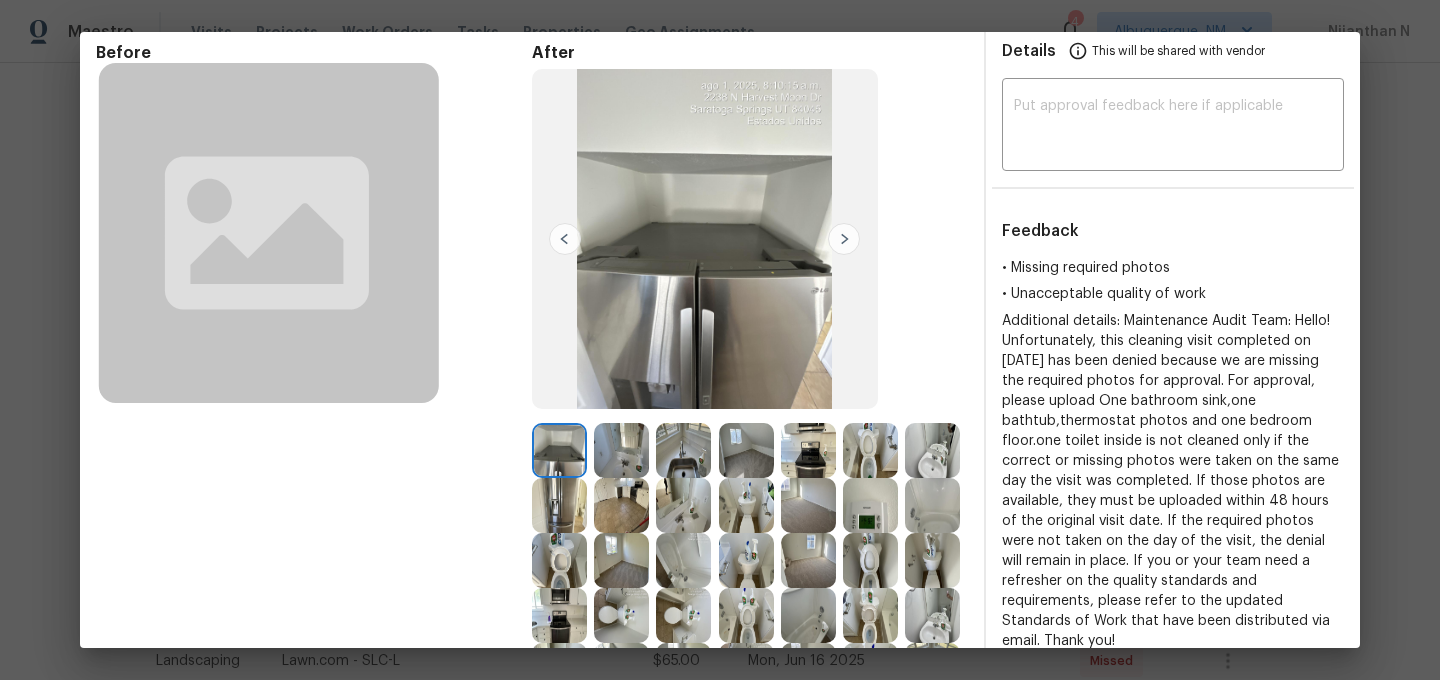 click at bounding box center (870, 615) 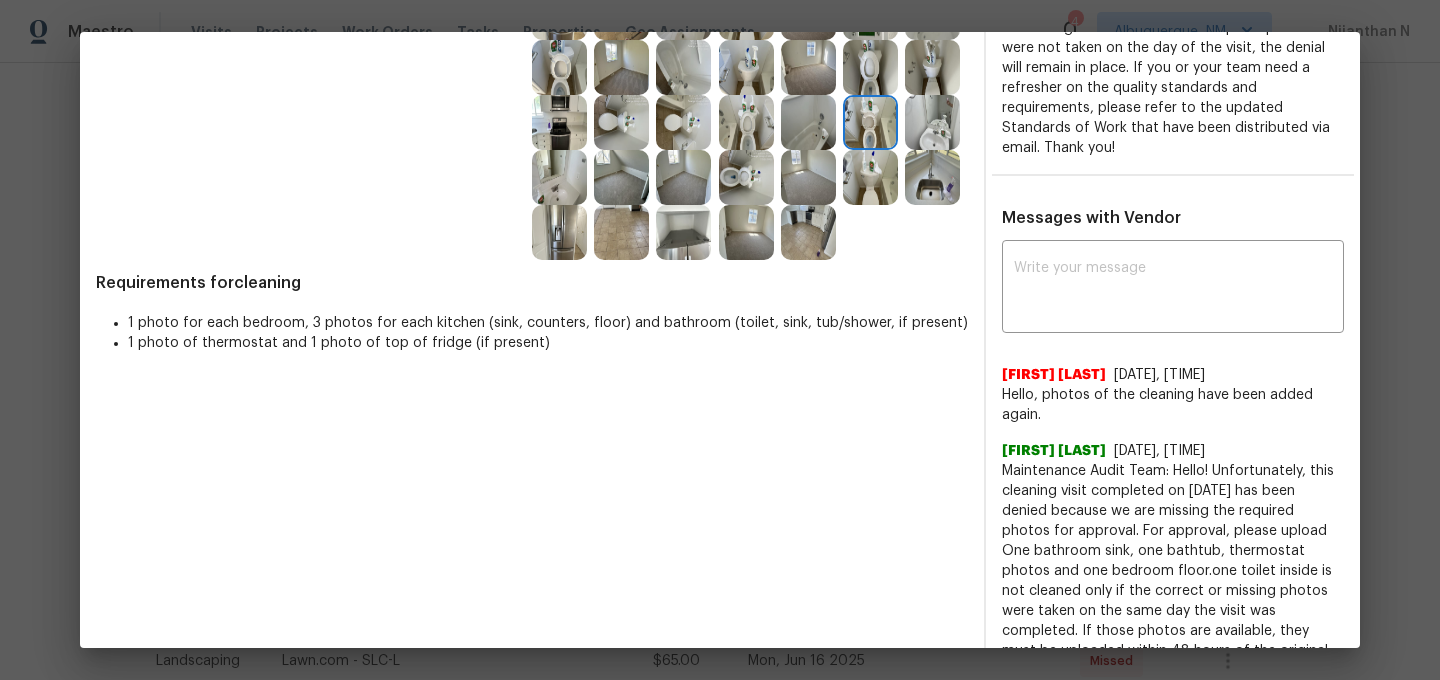 scroll, scrollTop: 583, scrollLeft: 0, axis: vertical 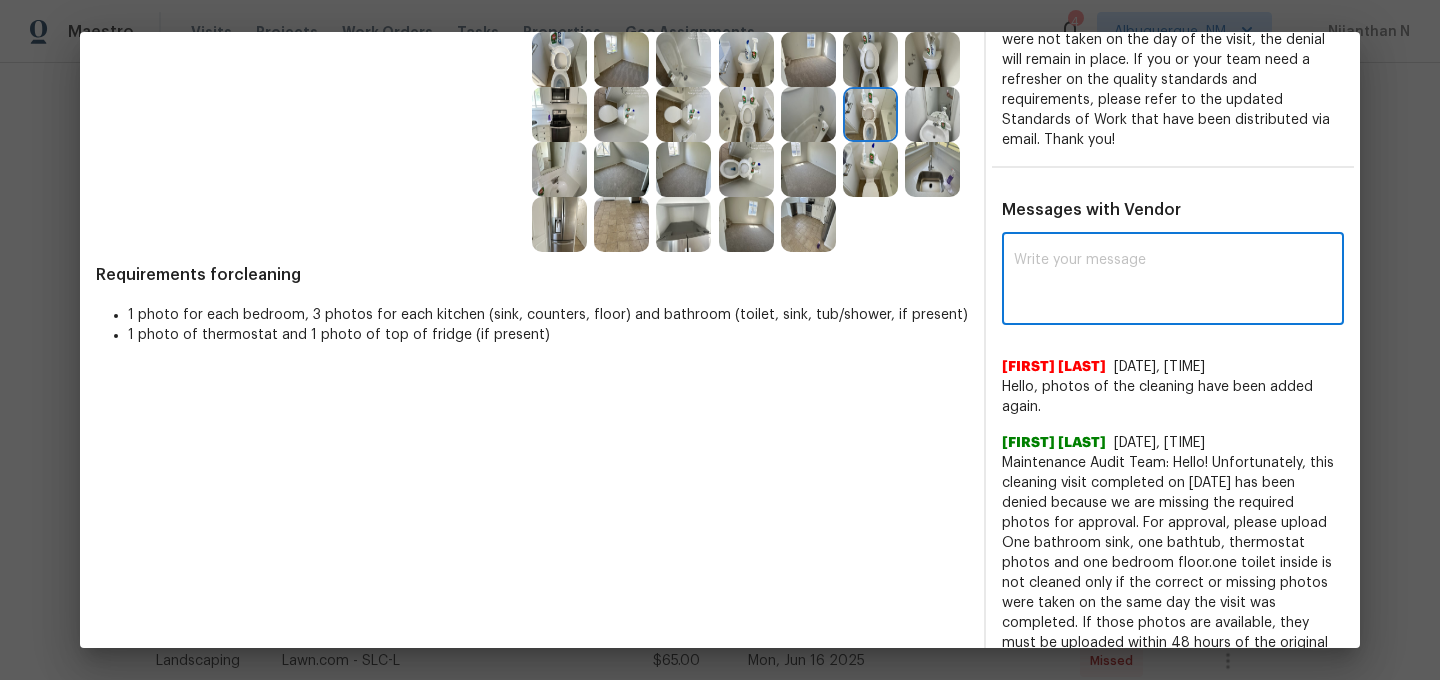 click at bounding box center (1173, 281) 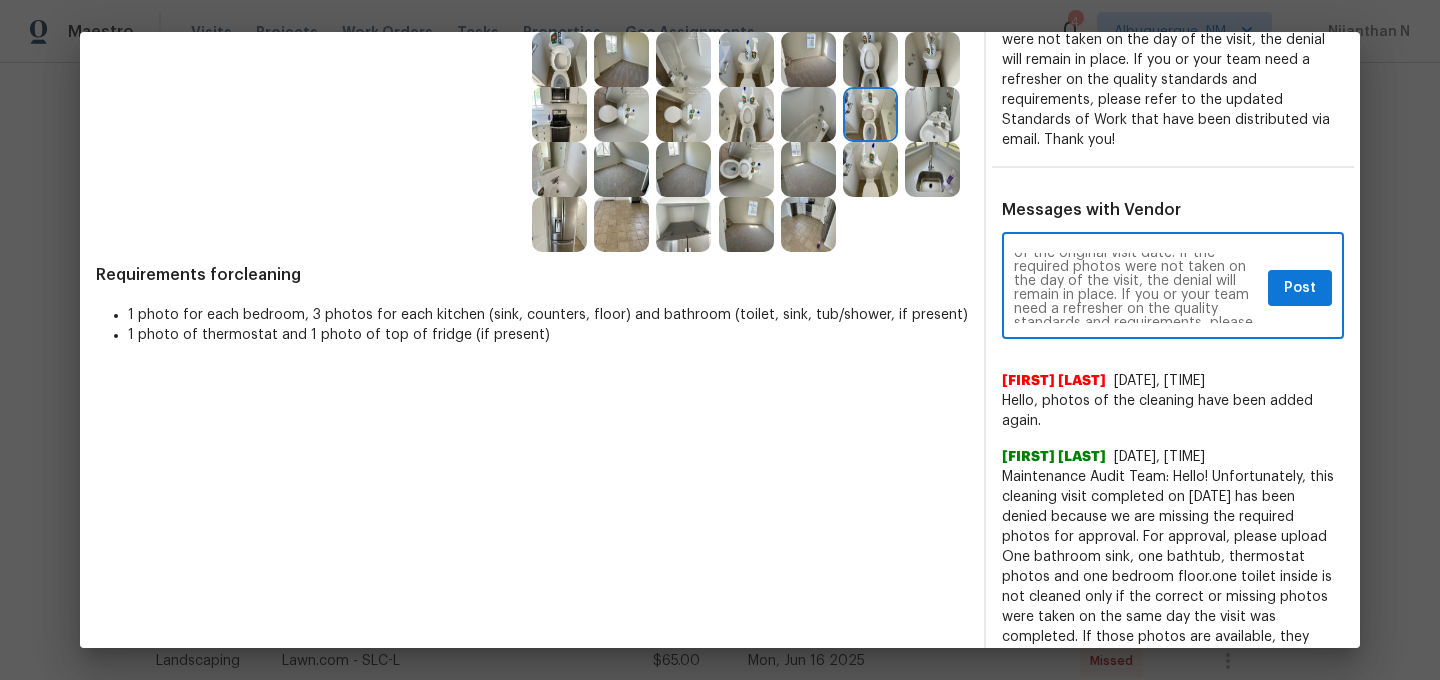 scroll, scrollTop: 0, scrollLeft: 0, axis: both 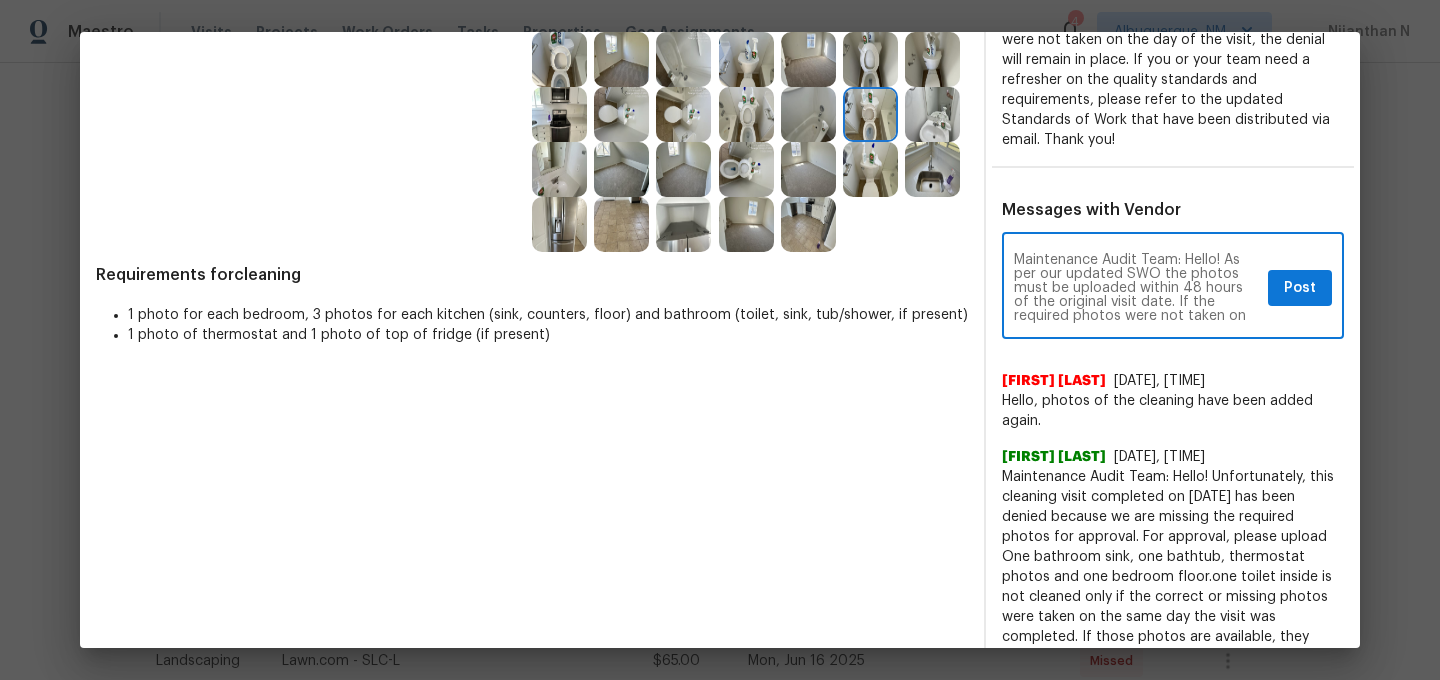 type on "Maintenance Audit Team: Hello! As per our updated SWO the photos must be uploaded within 48 hours of the original visit date. If the required photos were not taken on the day of the visit, the denial will remain in place. If you or your team need a refresher on the quality standards and requirements, please refer to the updated Standards of Work that have been distributed via email." 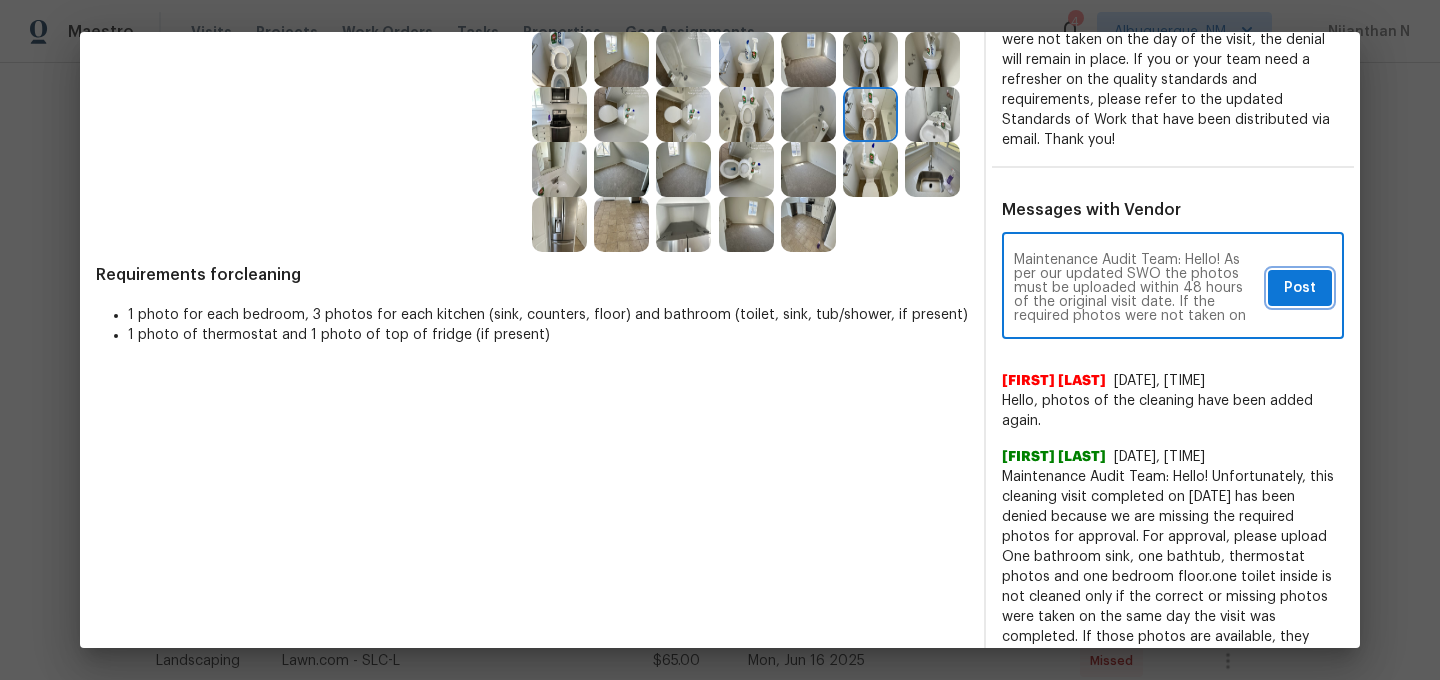 click on "Post" at bounding box center (1300, 288) 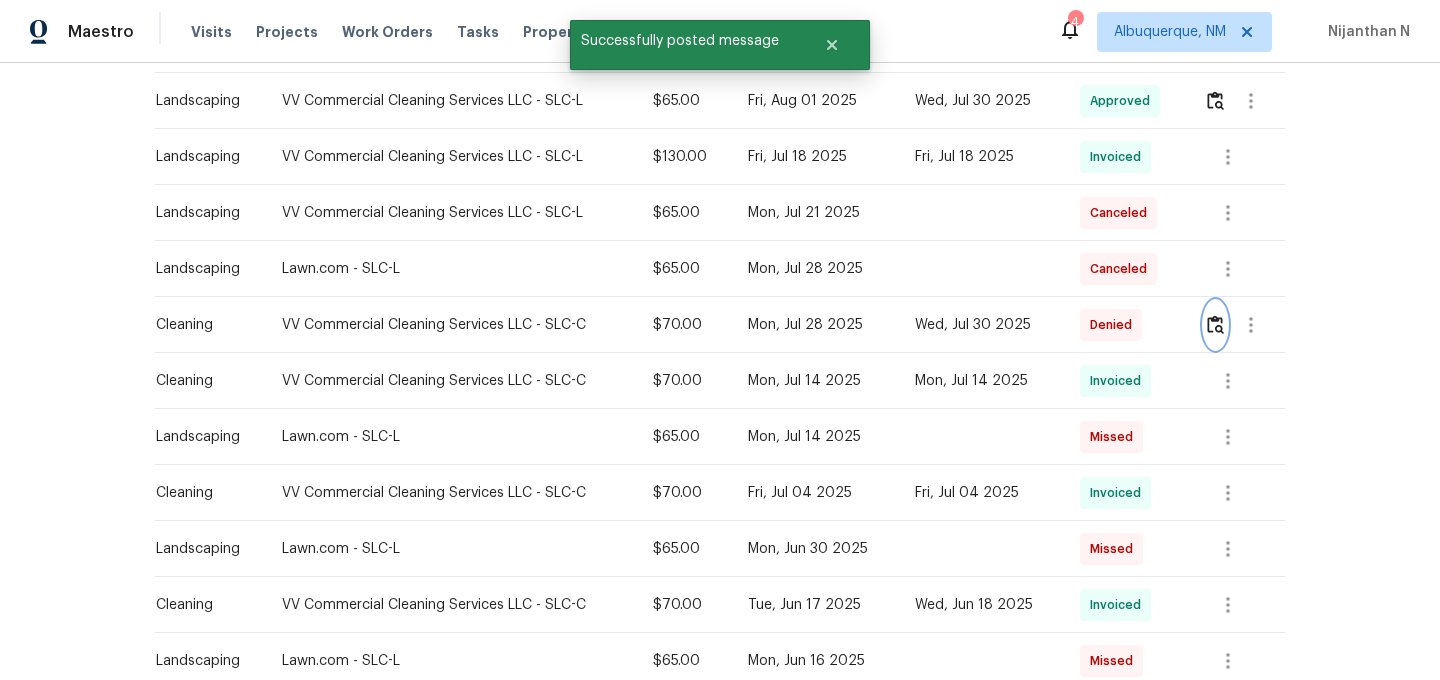 scroll, scrollTop: 0, scrollLeft: 0, axis: both 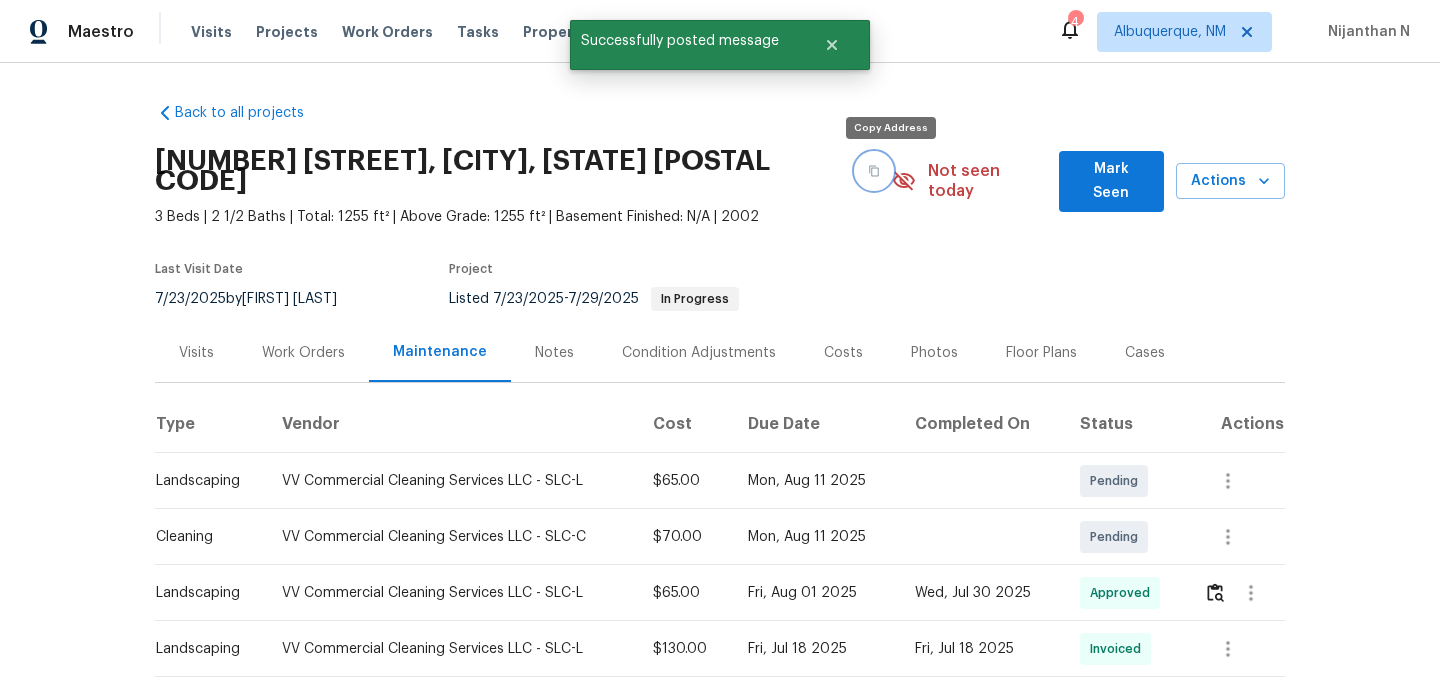click at bounding box center (874, 171) 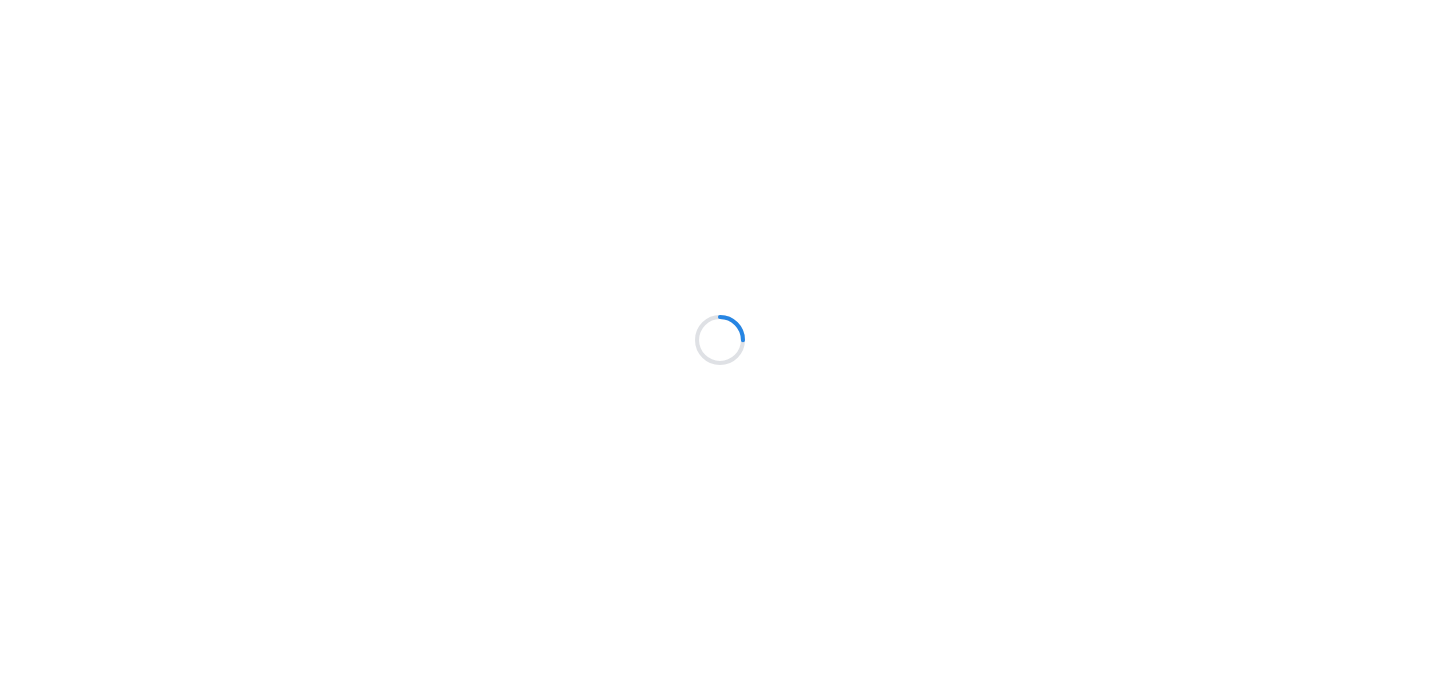scroll, scrollTop: 0, scrollLeft: 0, axis: both 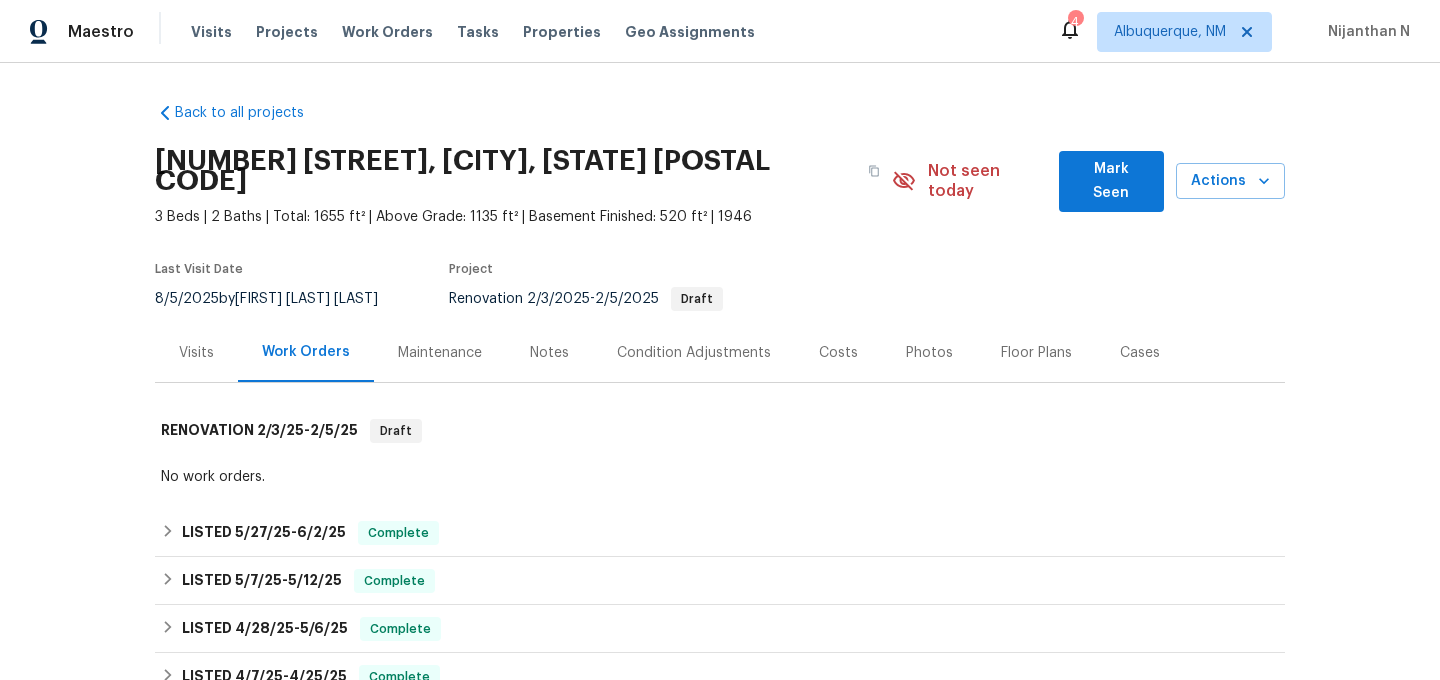 click on "Maintenance" at bounding box center [440, 353] 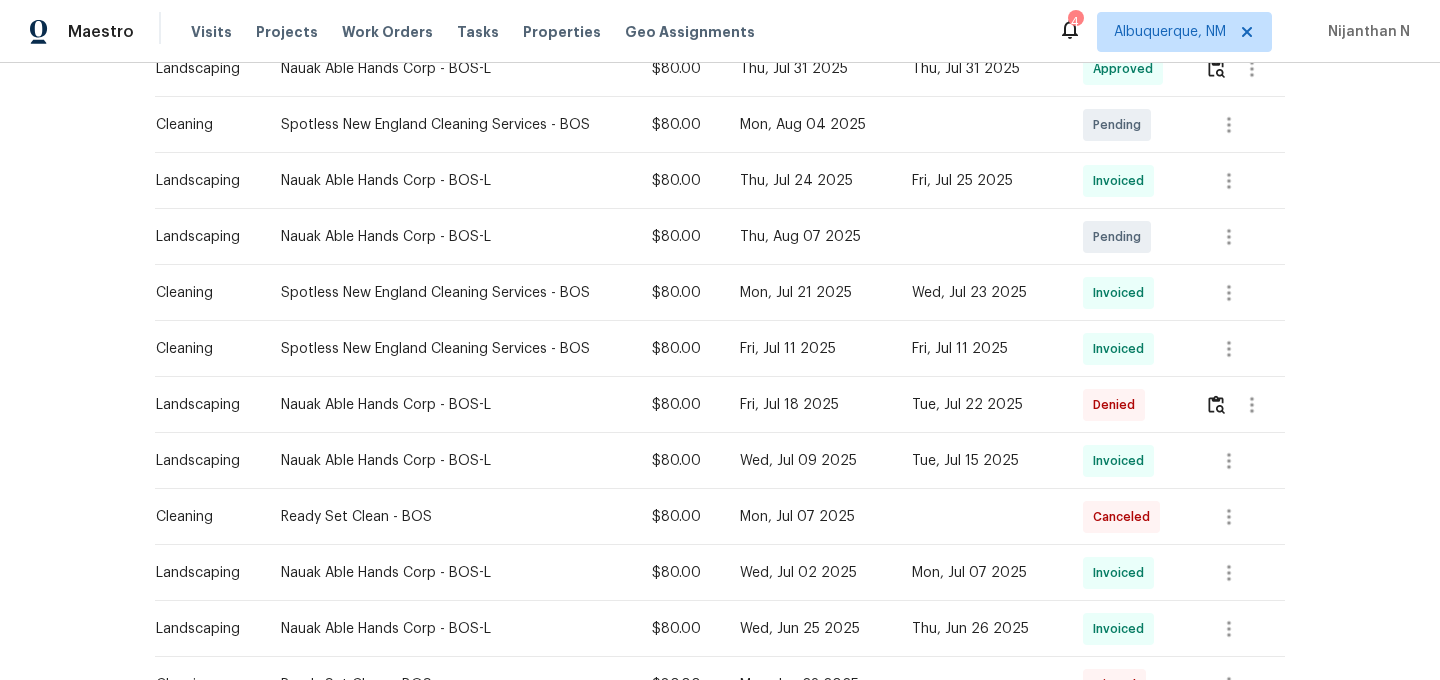 scroll, scrollTop: 531, scrollLeft: 0, axis: vertical 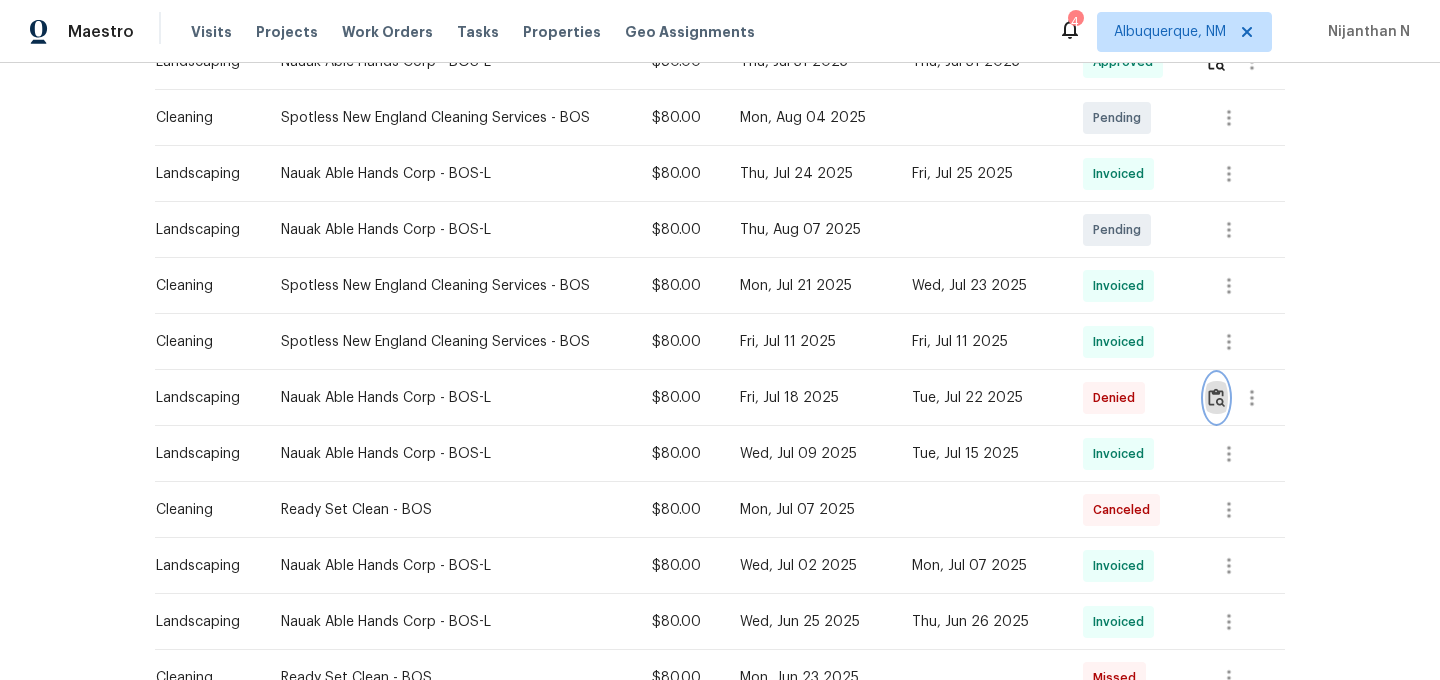 click at bounding box center [1216, 398] 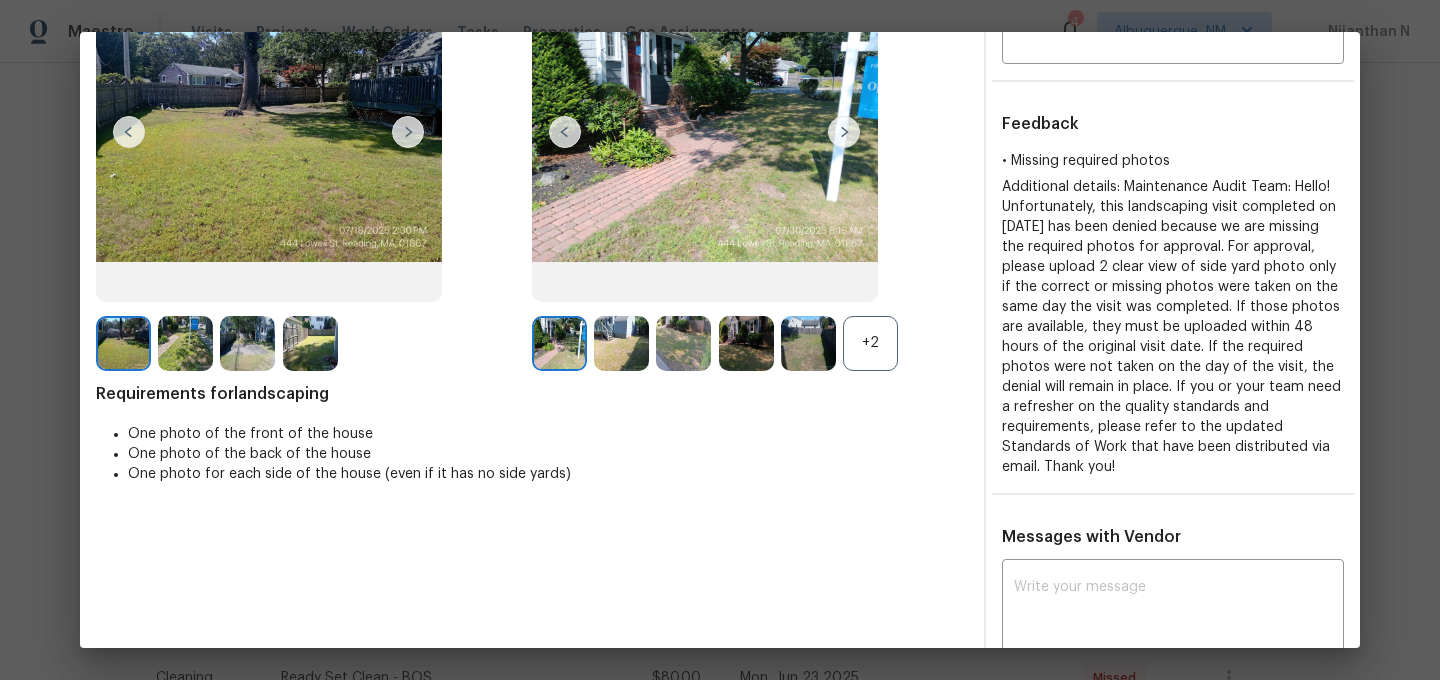 scroll, scrollTop: 184, scrollLeft: 0, axis: vertical 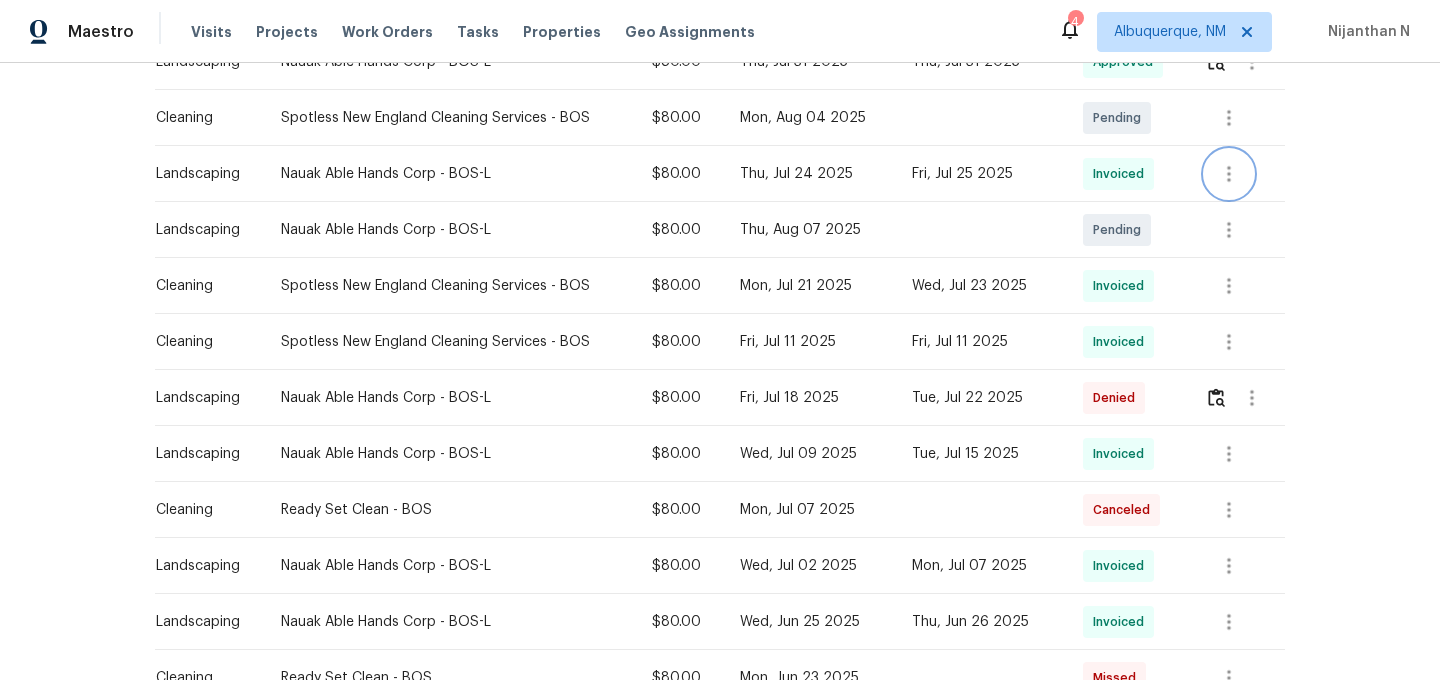 click at bounding box center (1229, 174) 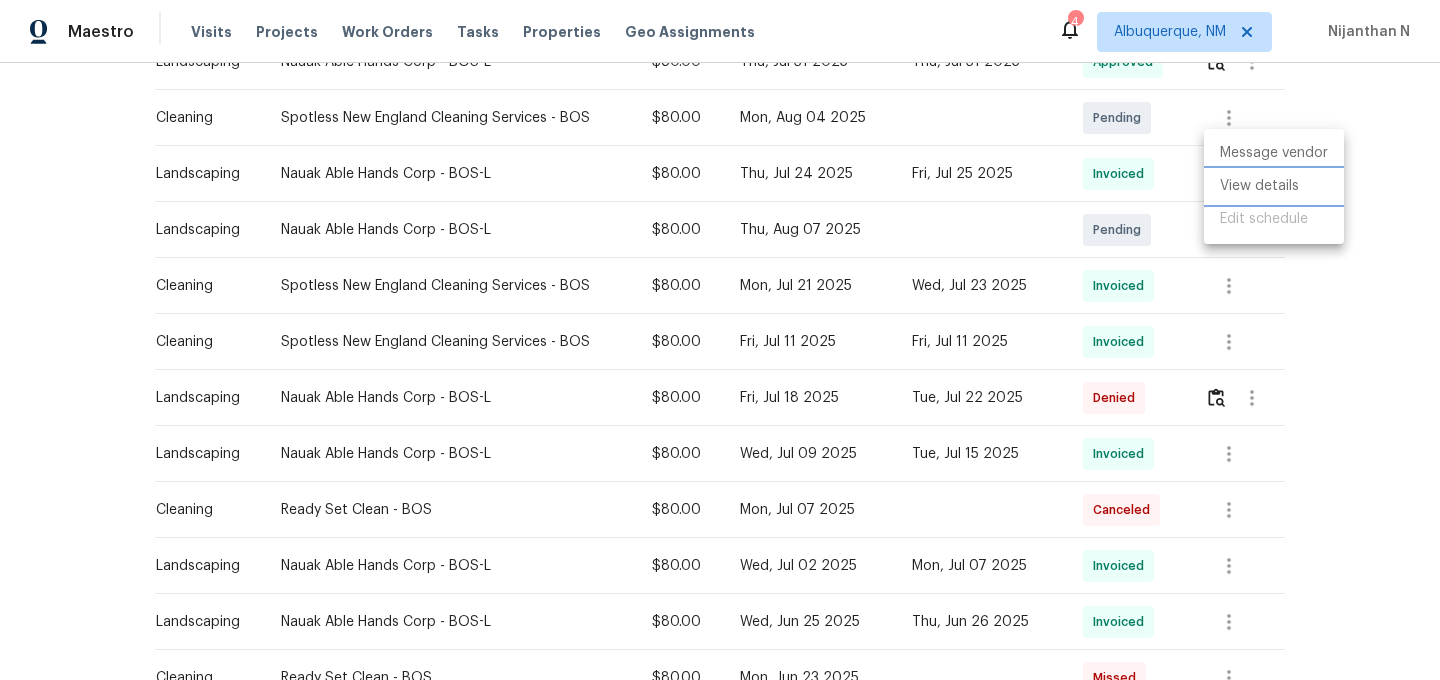click on "View details" at bounding box center [1274, 186] 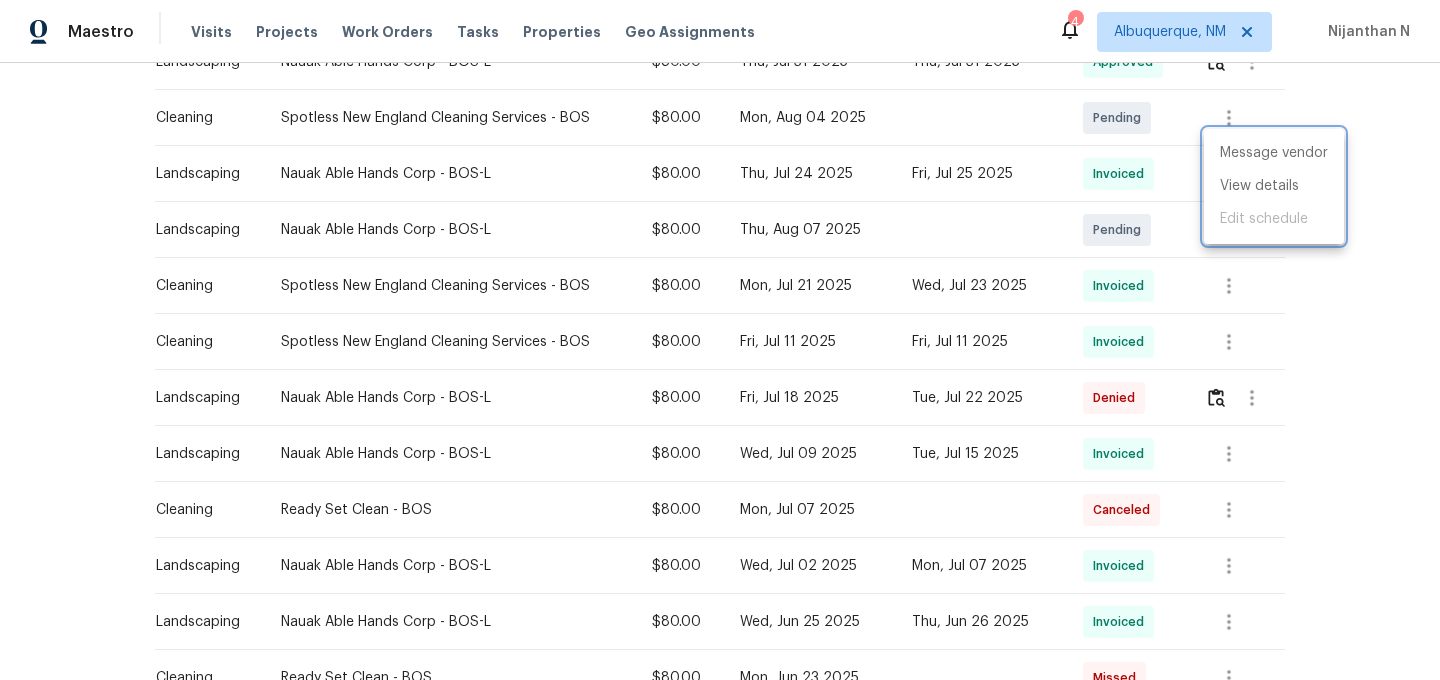 click at bounding box center (720, 340) 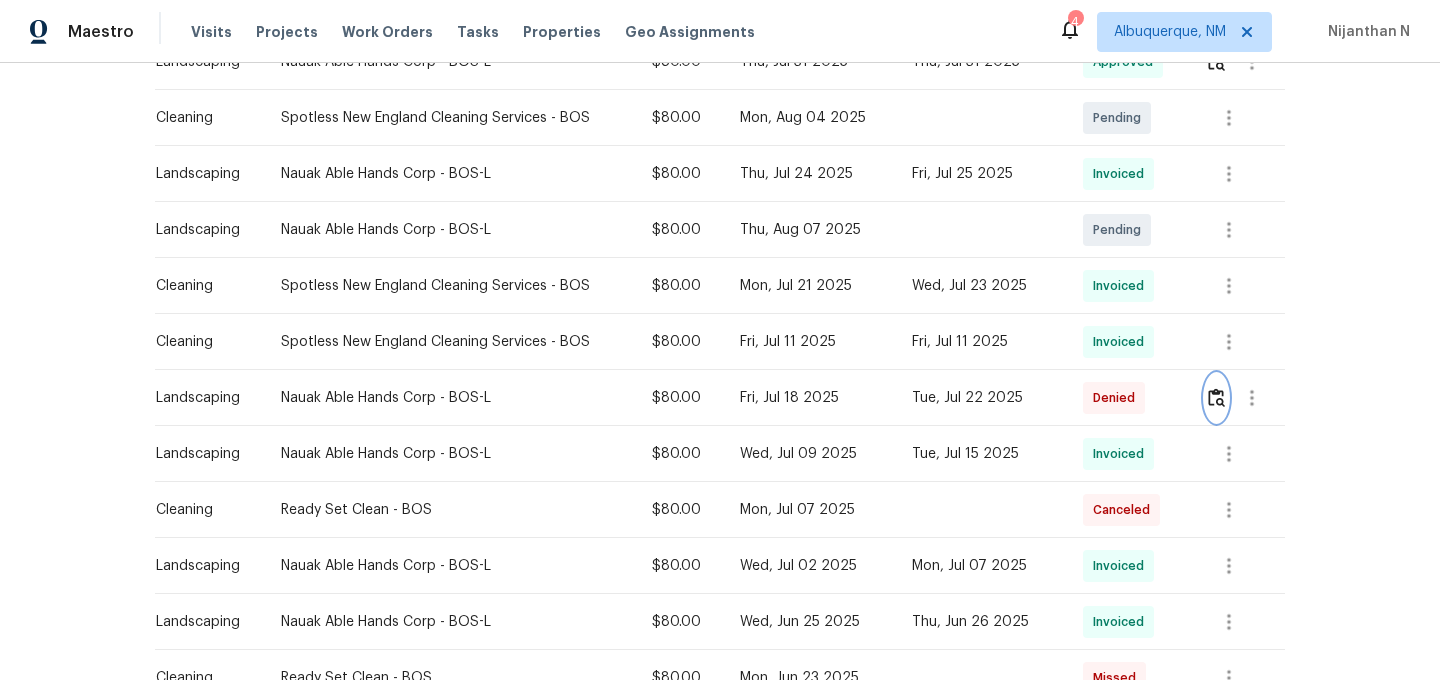 click at bounding box center (1216, 397) 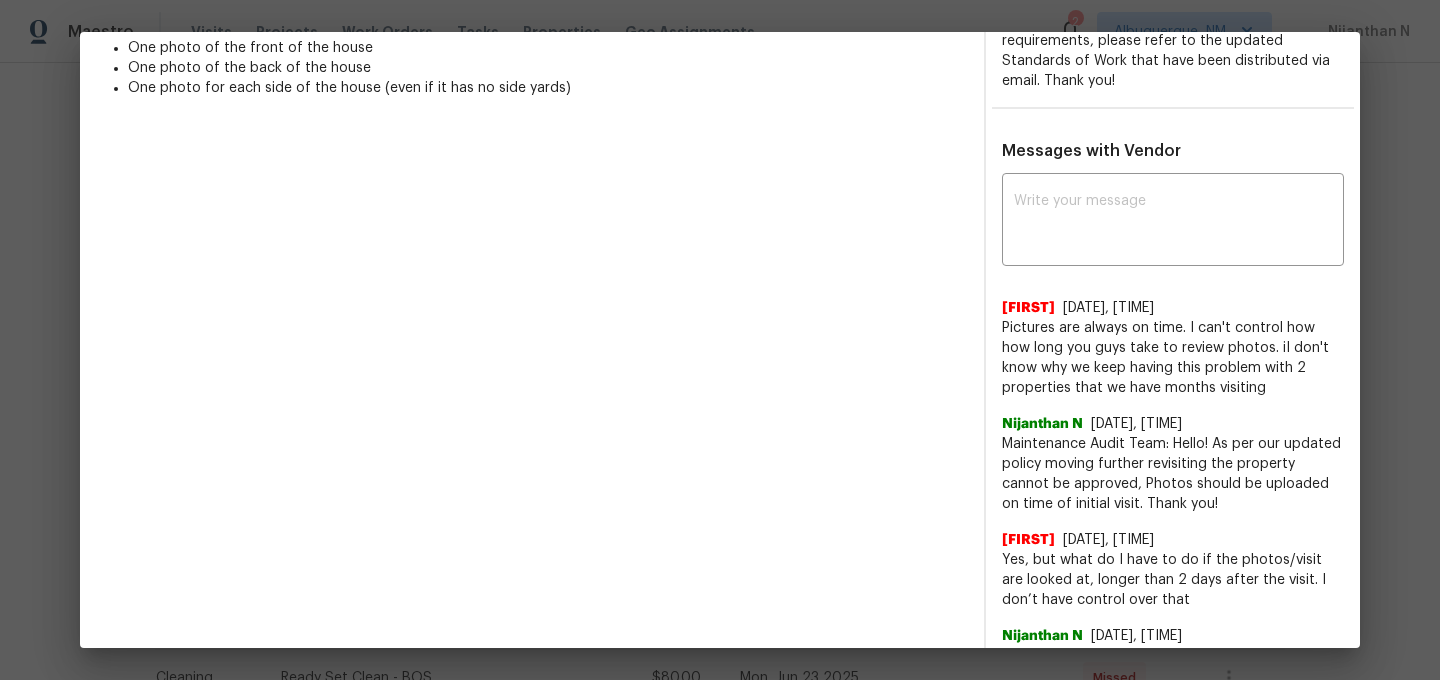 scroll, scrollTop: 576, scrollLeft: 0, axis: vertical 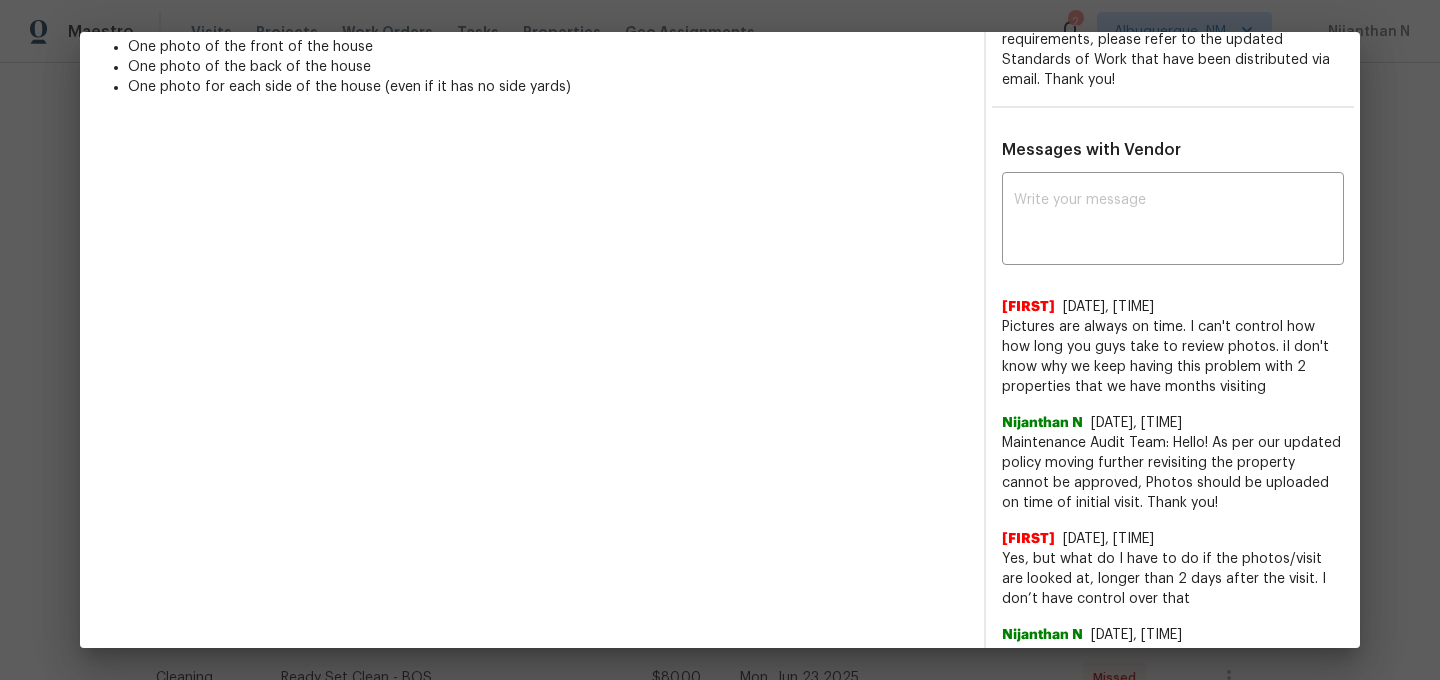 click on "Maintenance Audit Team: Hello! As per our updated policy moving further revisiting the property cannot be approved, Photos should be uploaded on time of initial visit. Thank you!" at bounding box center [1173, 473] 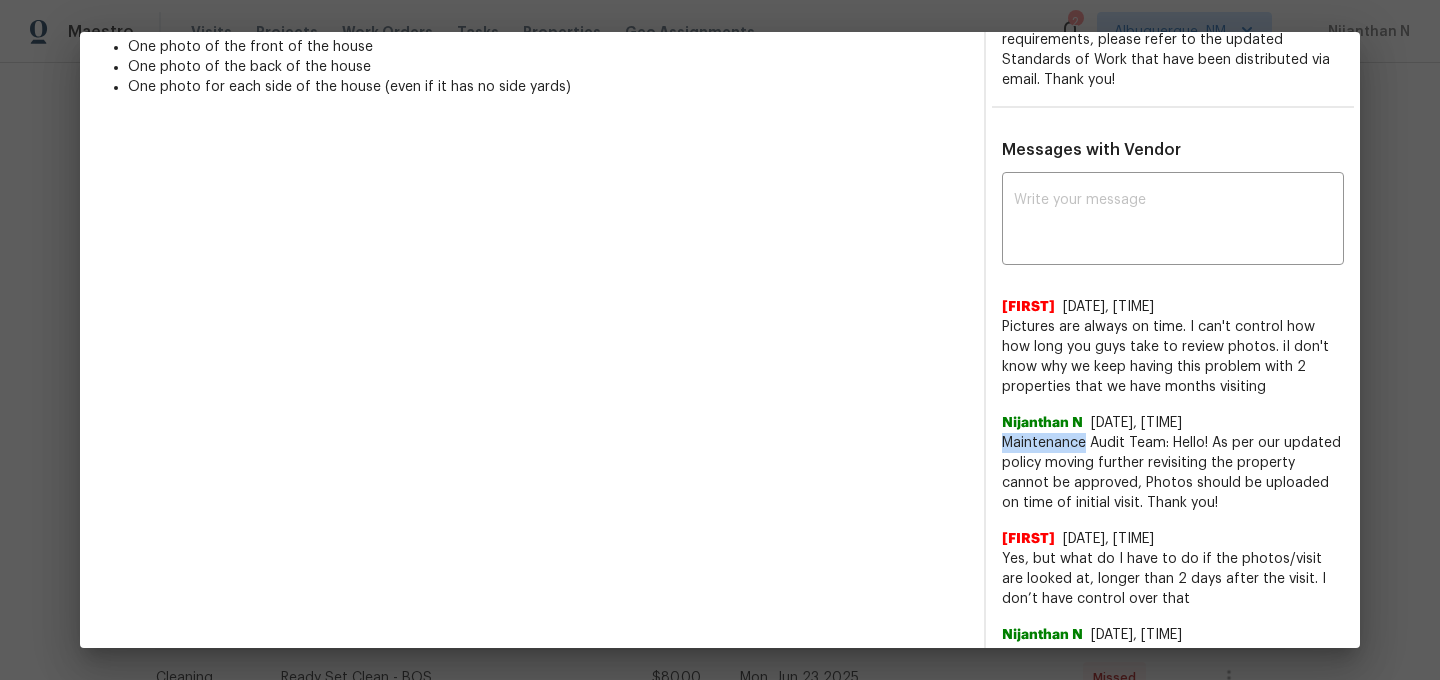 click on "Maintenance Audit Team: Hello! As per our updated policy moving further revisiting the property cannot be approved, Photos should be uploaded on time of initial visit. Thank you!" at bounding box center [1173, 473] 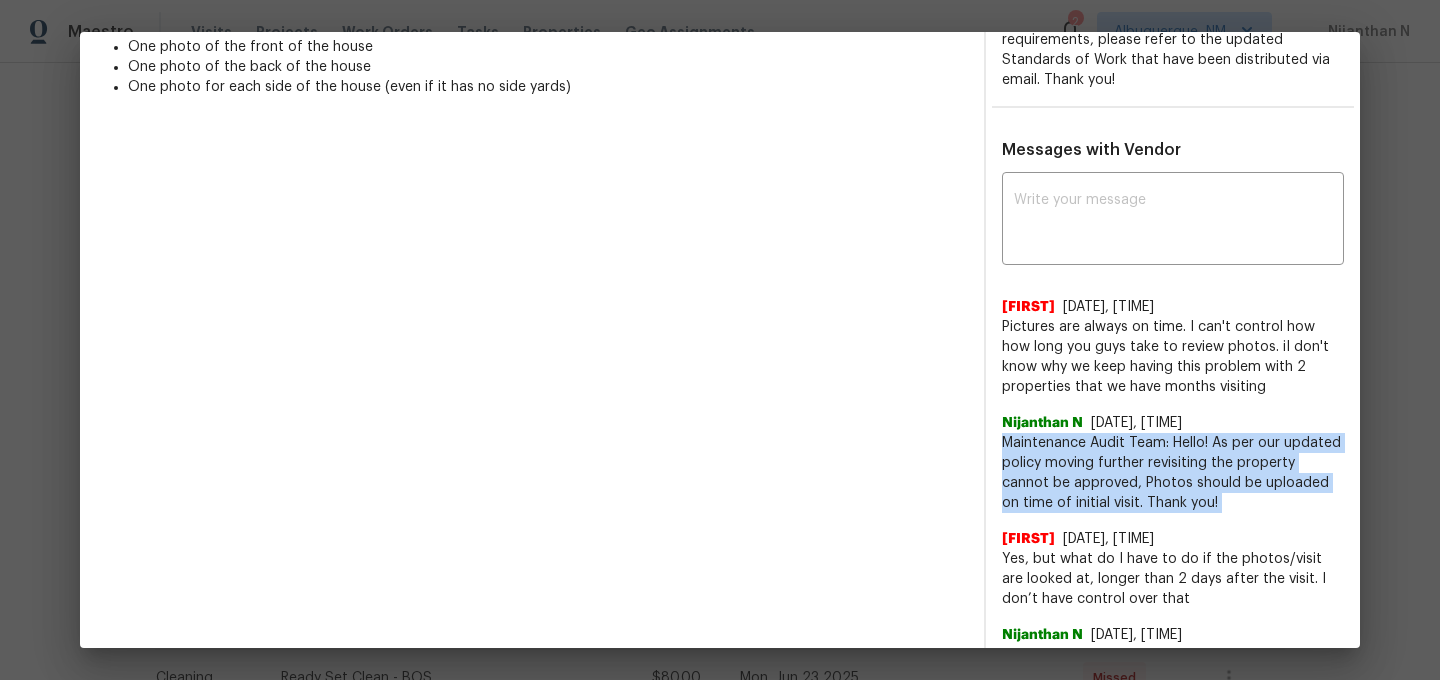 click on "Maintenance Audit Team: Hello! As per our updated policy moving further revisiting the property cannot be approved, Photos should be uploaded on time of initial visit. Thank you!" at bounding box center (1173, 473) 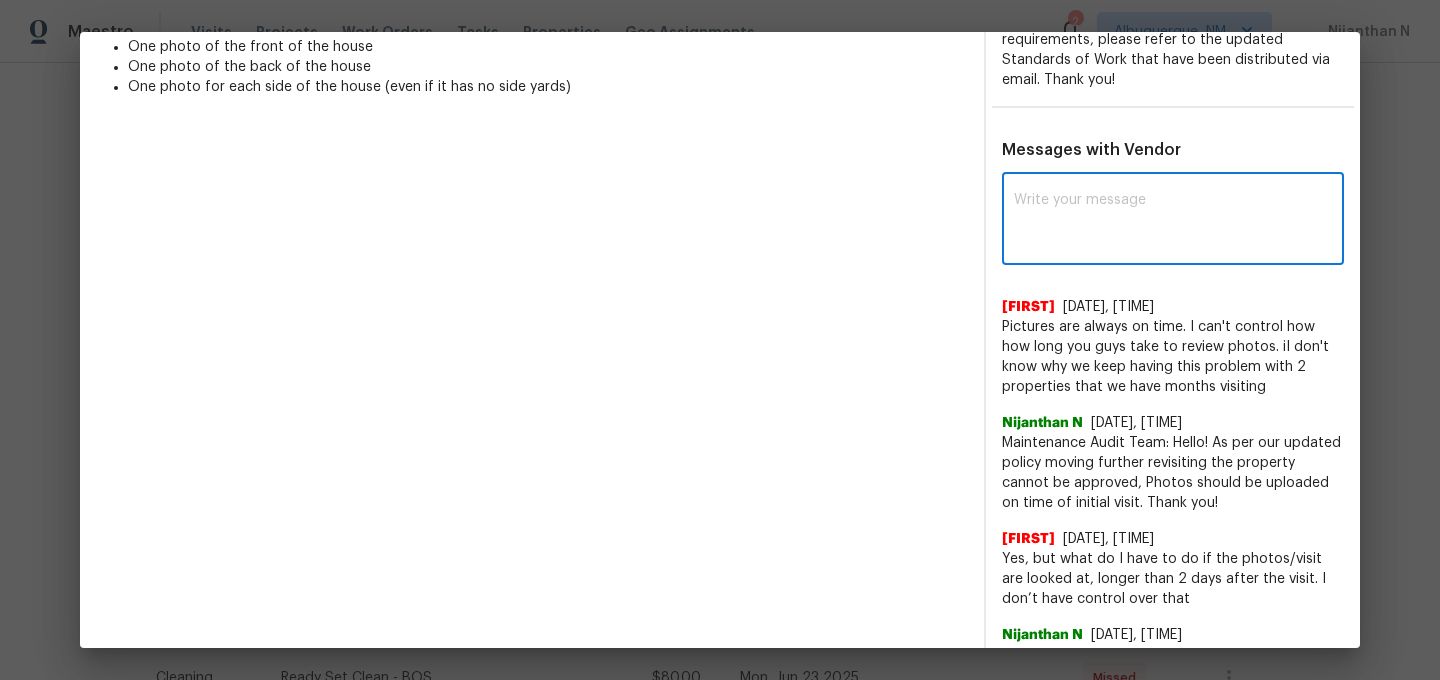 click at bounding box center (1173, 221) 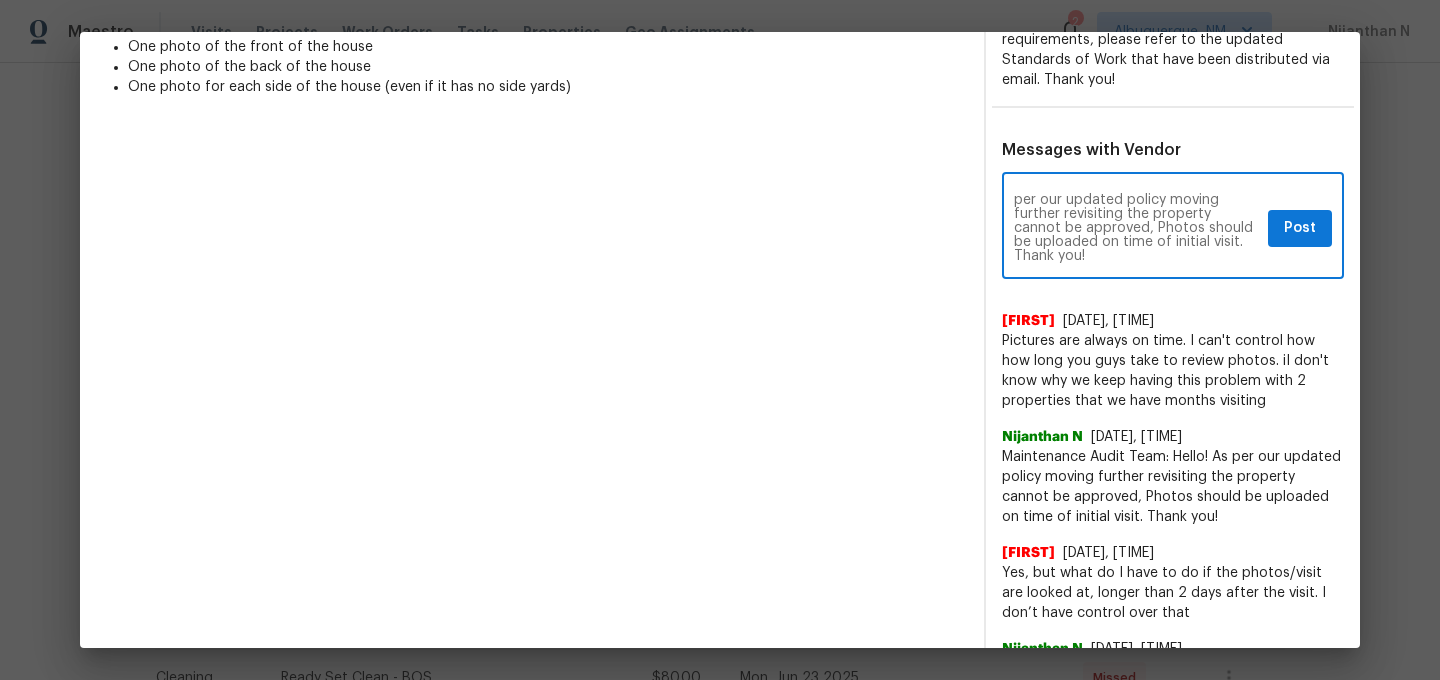 scroll, scrollTop: 0, scrollLeft: 0, axis: both 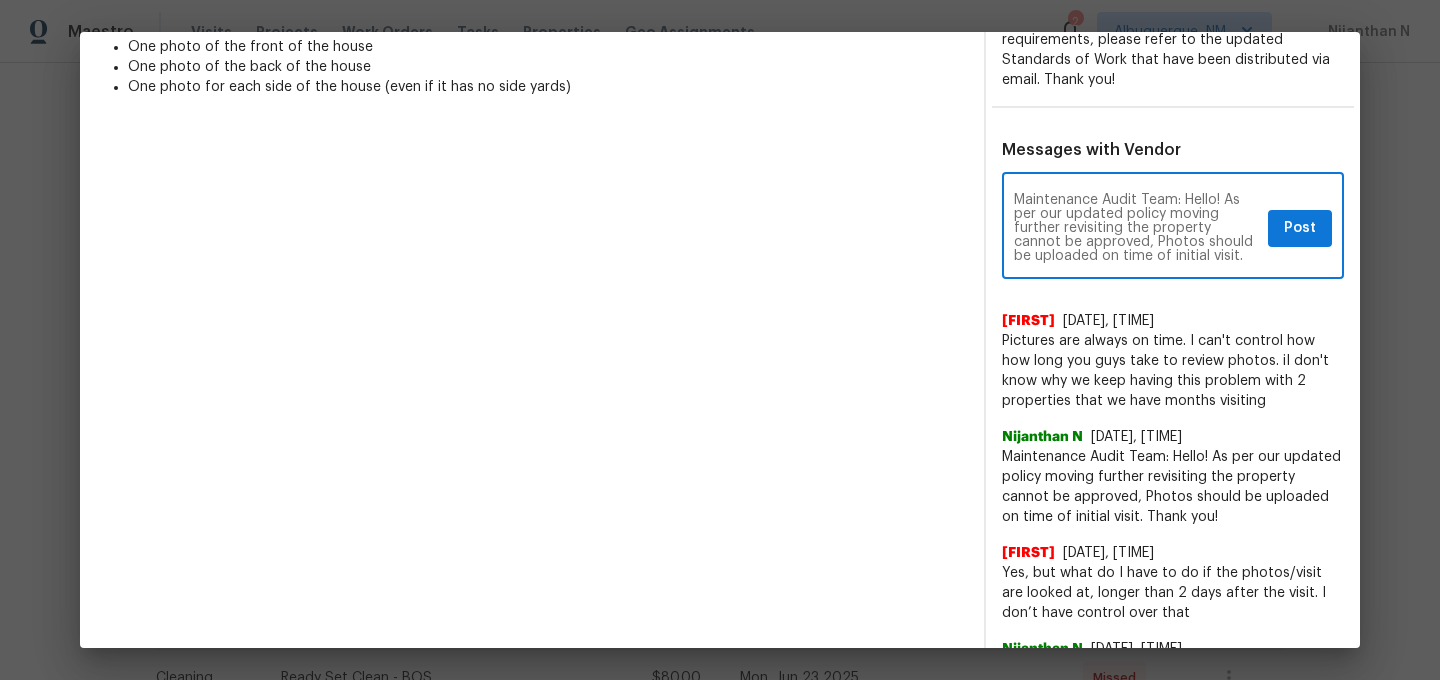 type on "Maintenance Audit Team: Hello! As per our updated policy moving further revisiting the property cannot be approved, Photos should be uploaded on time of initial visit. Thank you!" 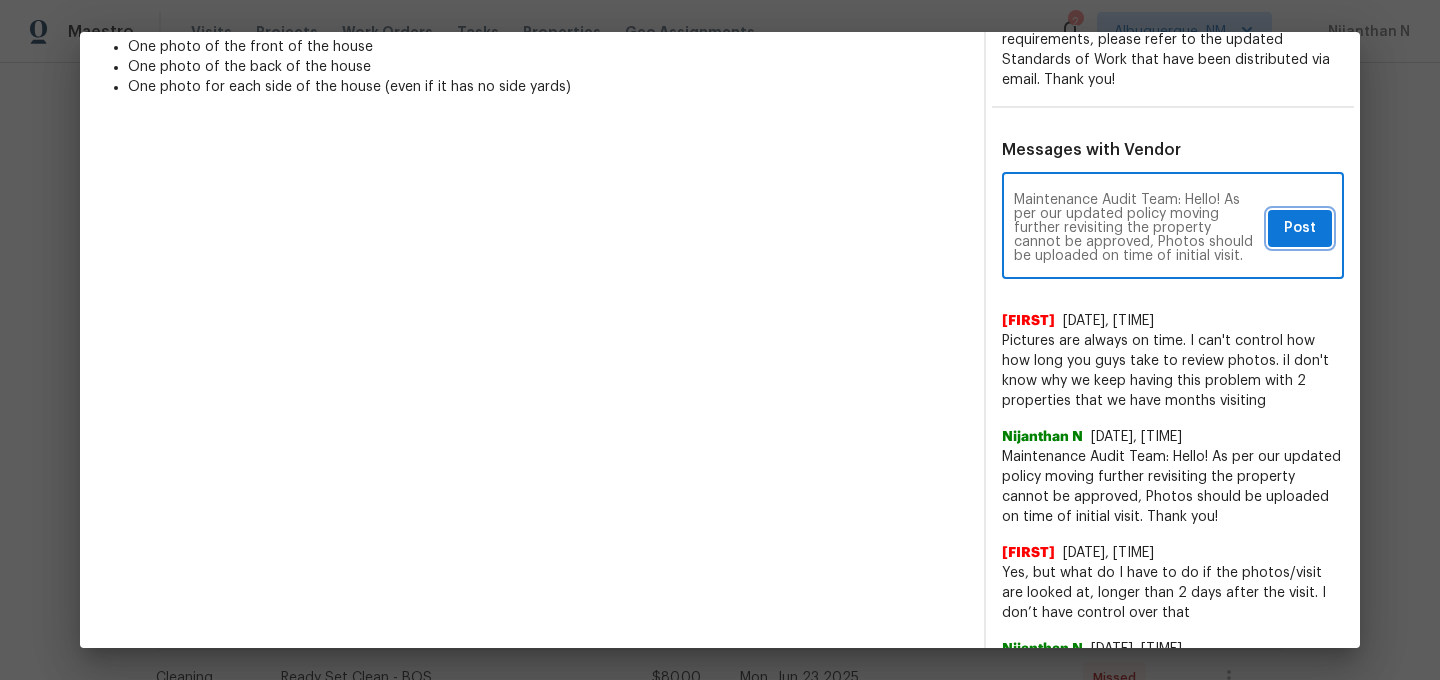 click on "Post" at bounding box center (1300, 228) 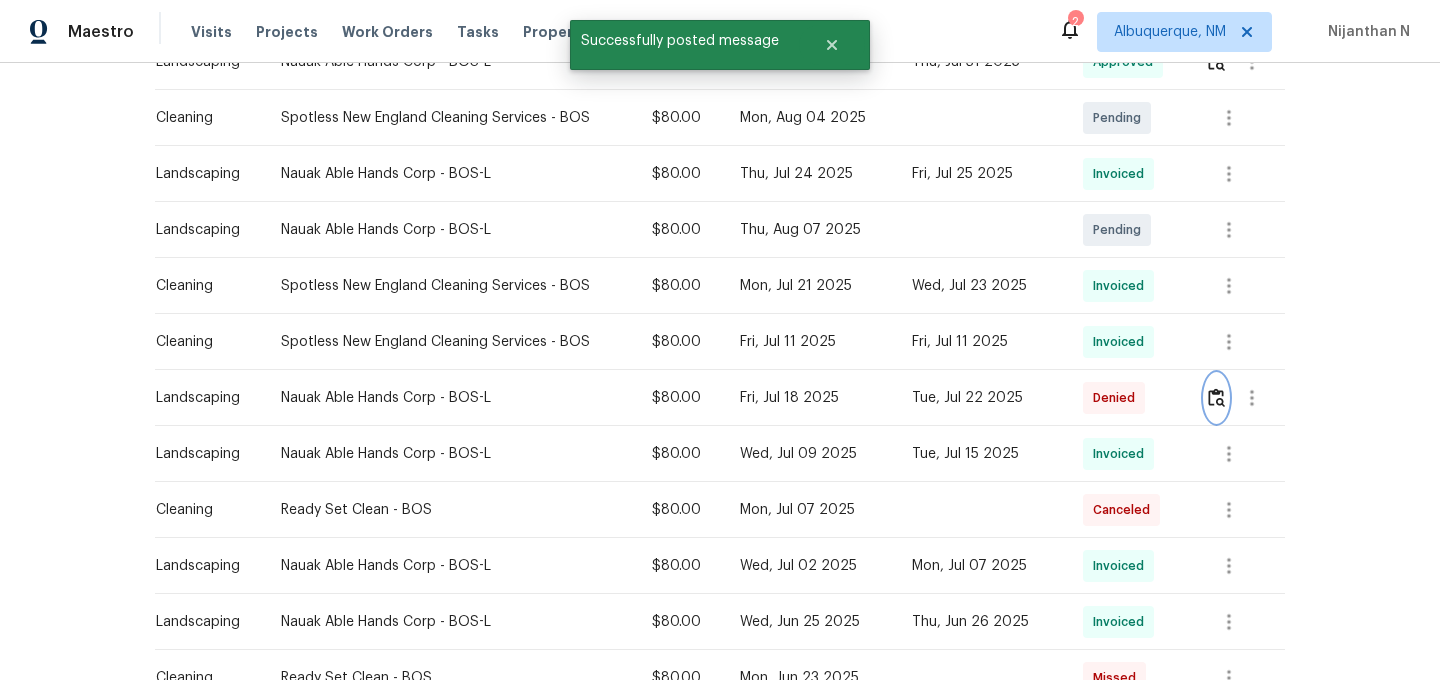 scroll, scrollTop: 0, scrollLeft: 0, axis: both 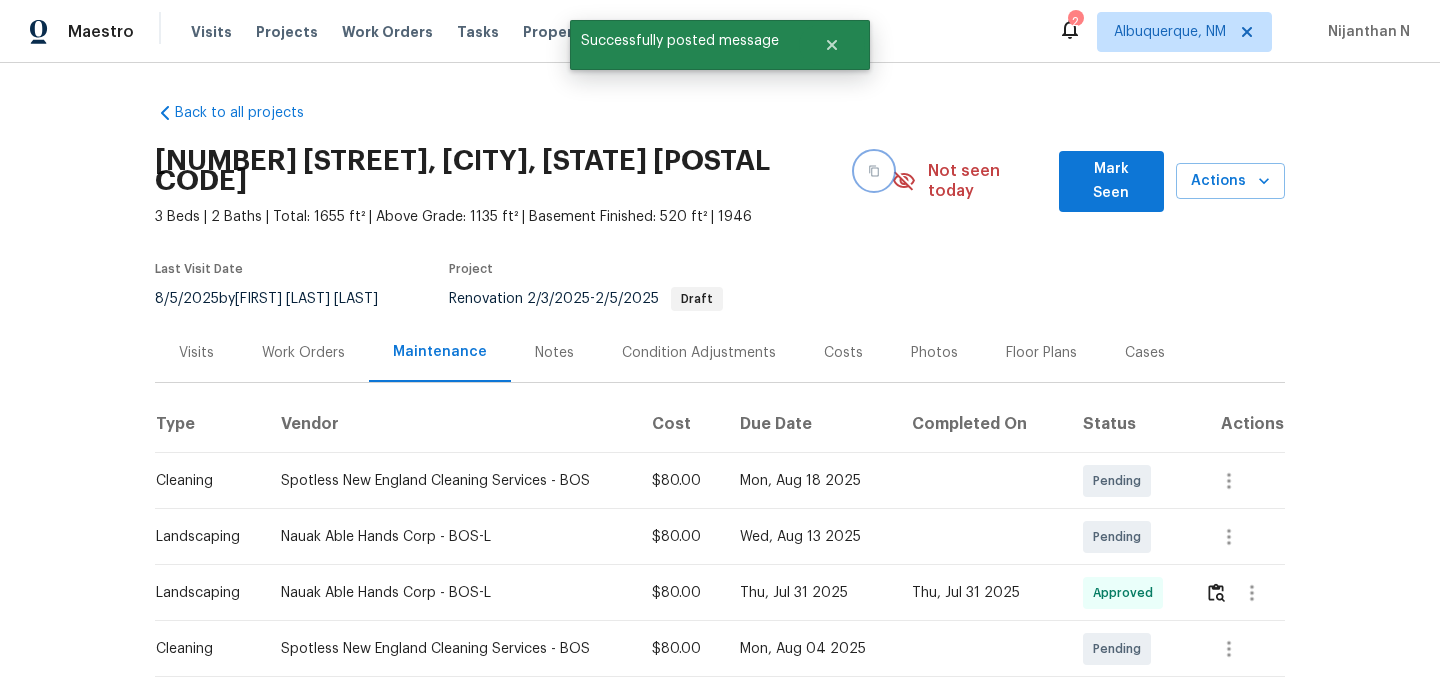 click at bounding box center [874, 171] 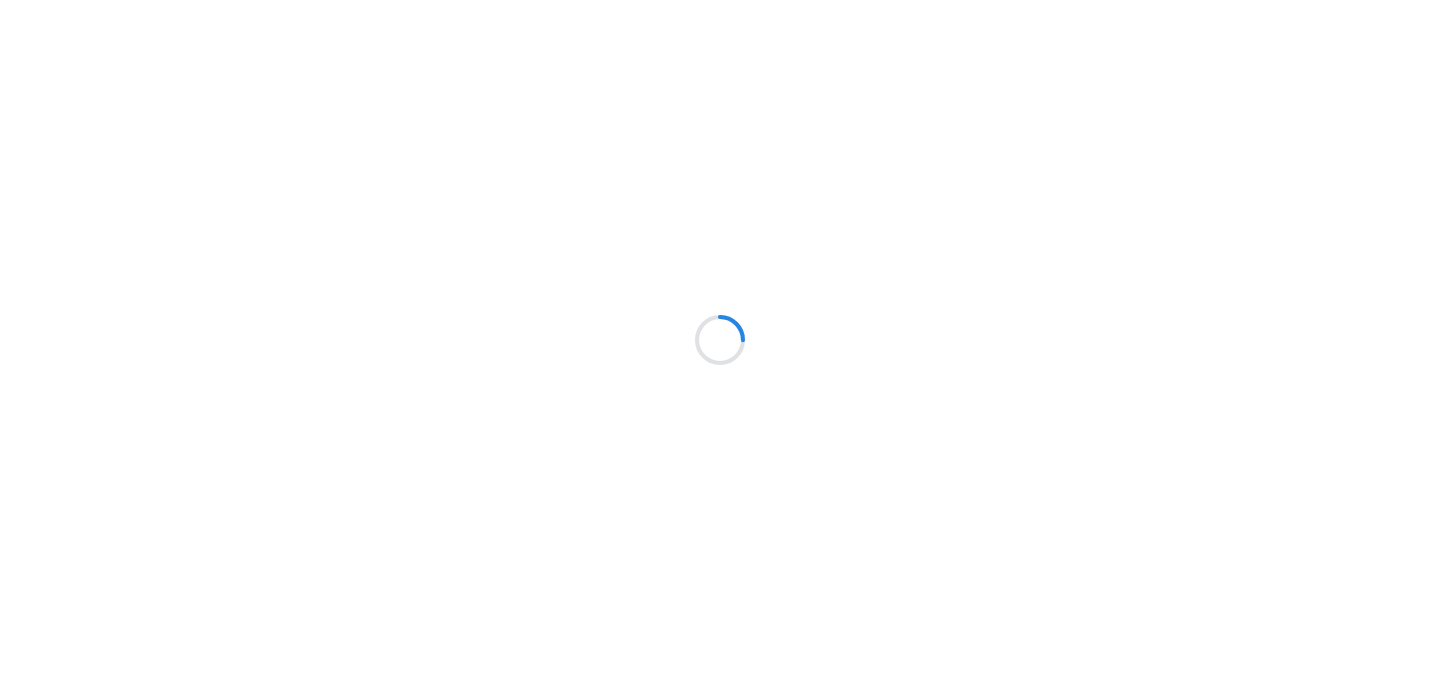 scroll, scrollTop: 0, scrollLeft: 0, axis: both 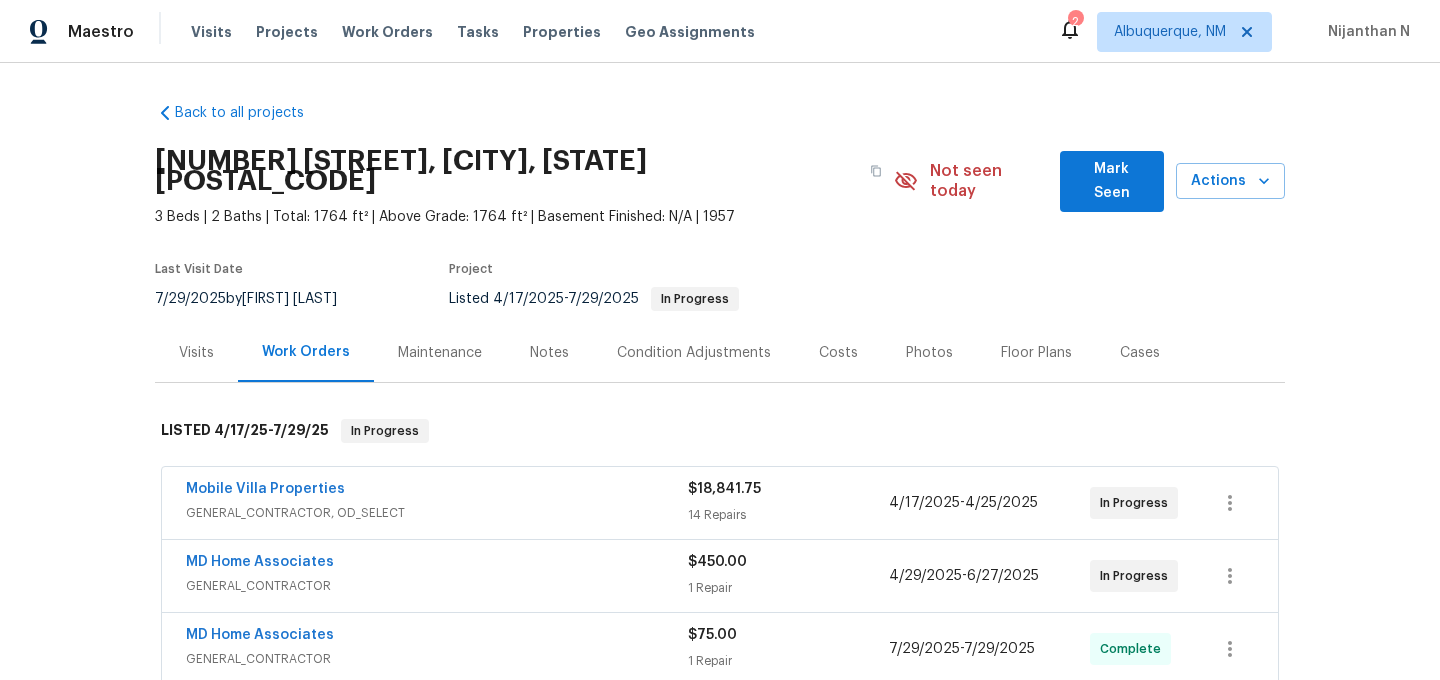 click on "Maintenance" at bounding box center [440, 353] 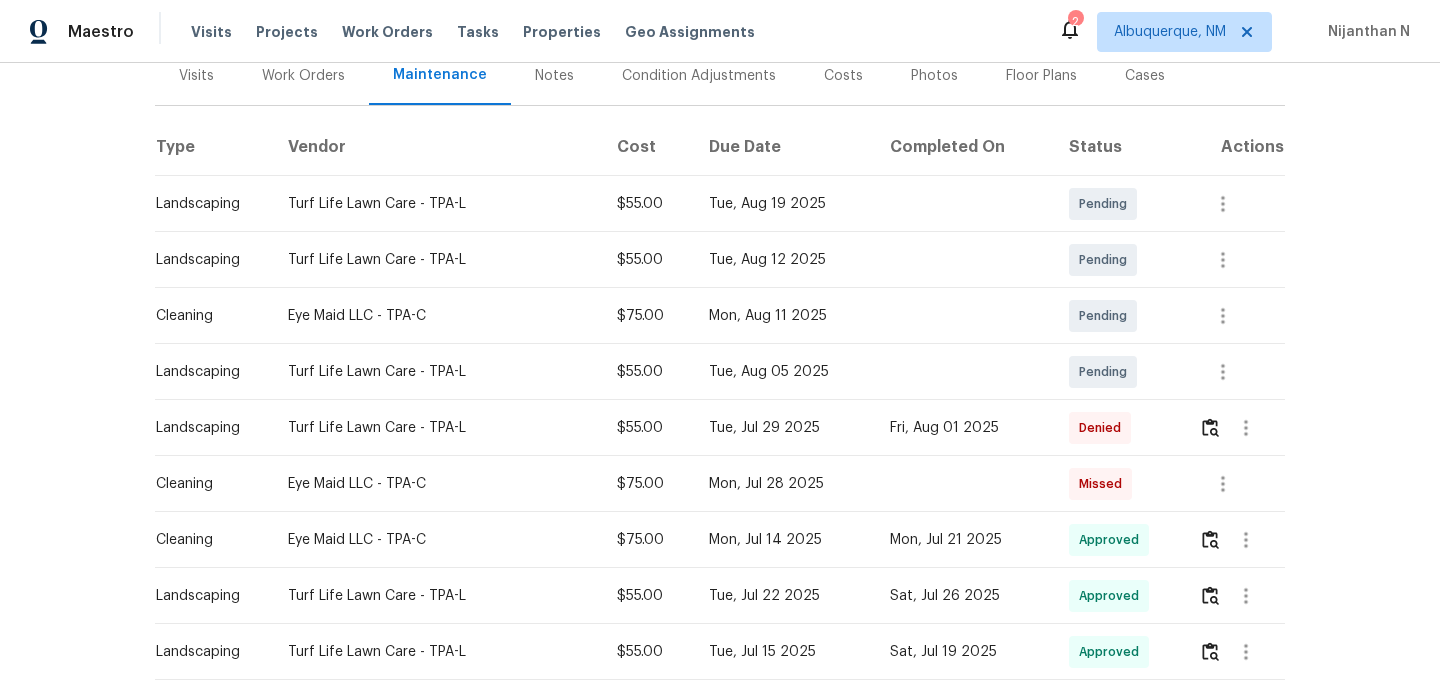 scroll, scrollTop: 328, scrollLeft: 0, axis: vertical 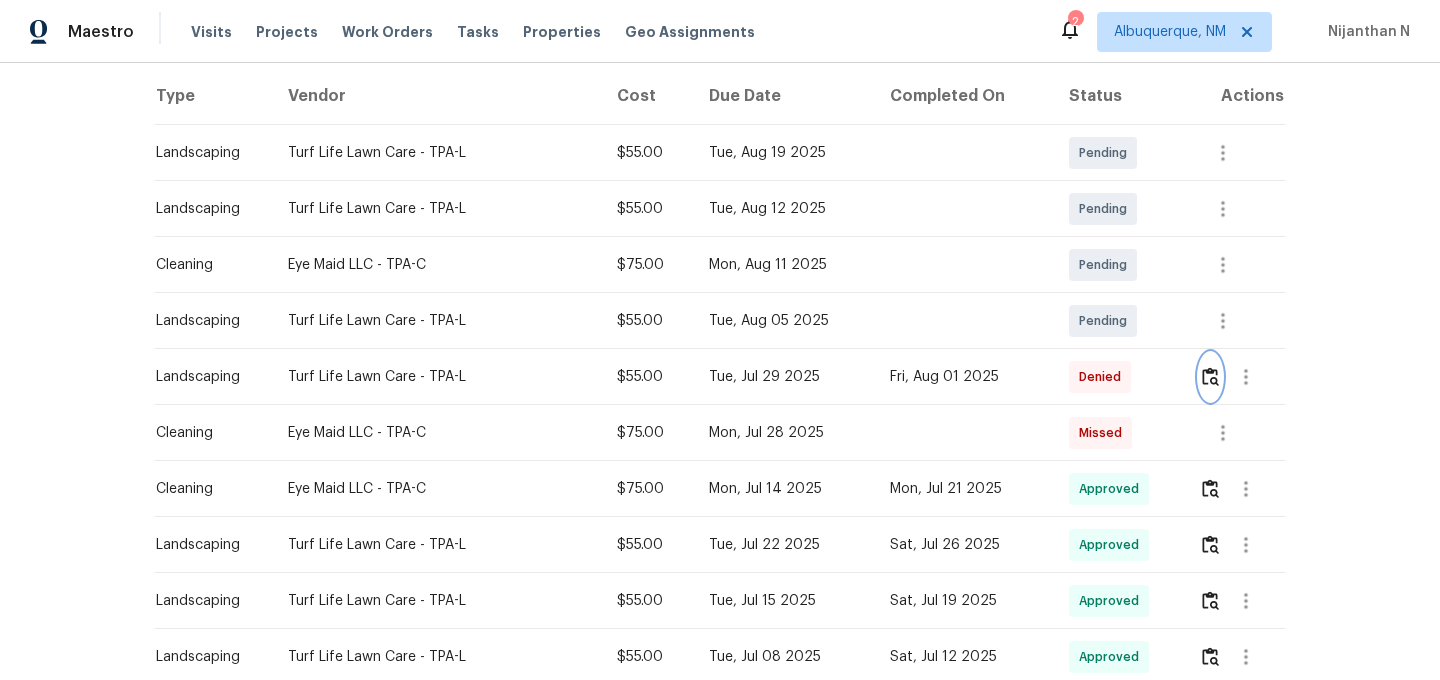 click at bounding box center [1210, 376] 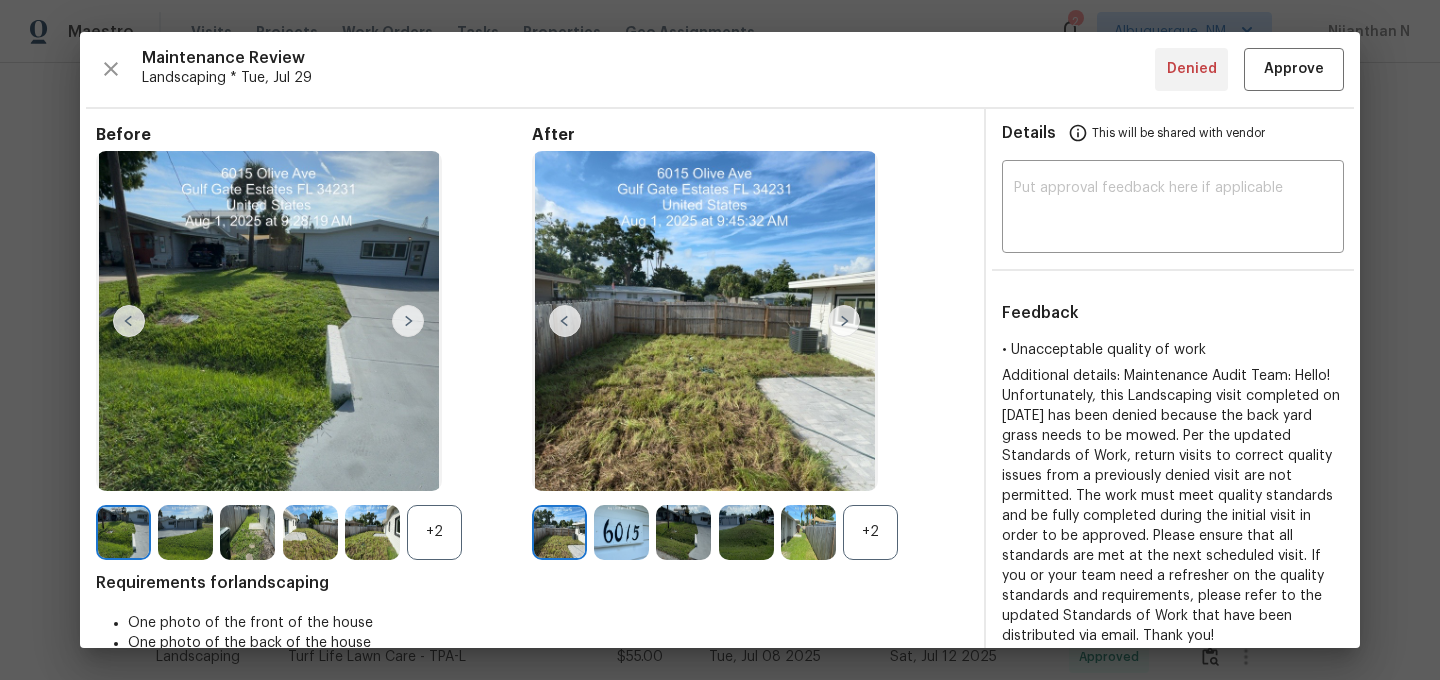 click on "+2" at bounding box center (870, 532) 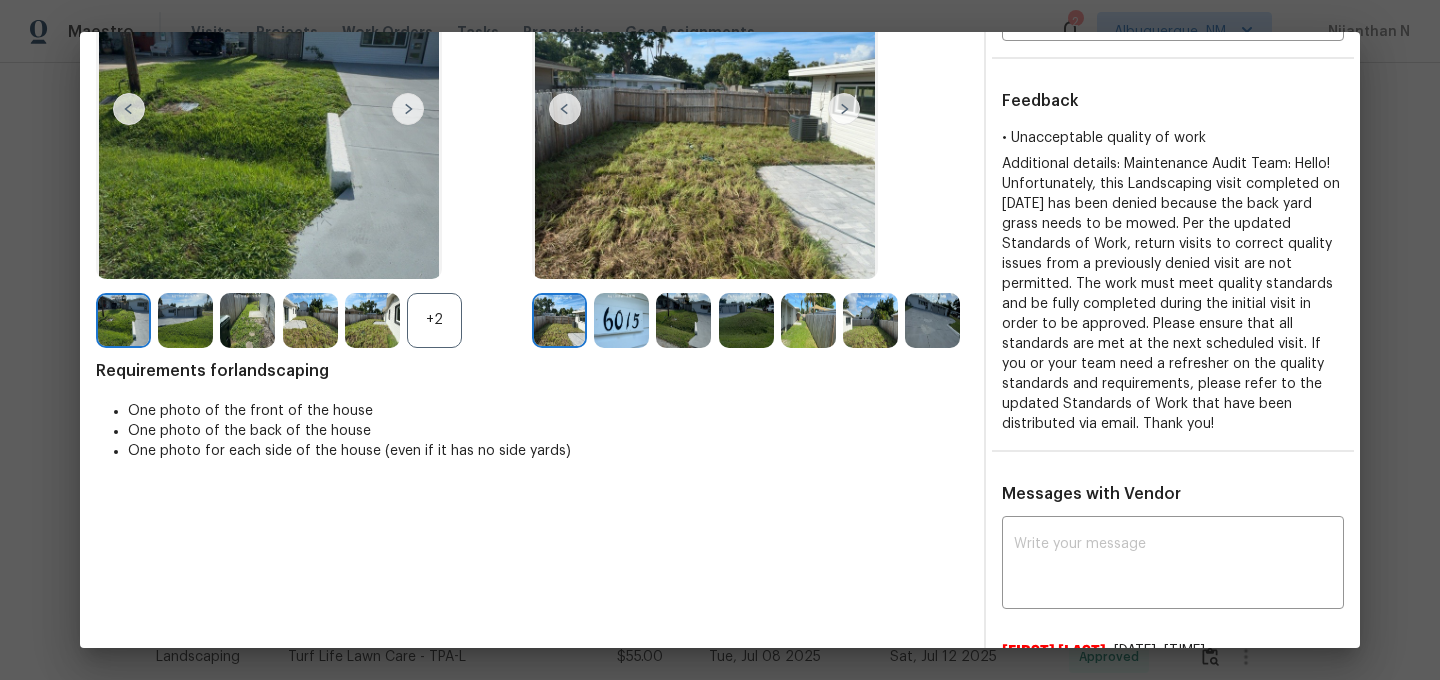 scroll, scrollTop: 63, scrollLeft: 0, axis: vertical 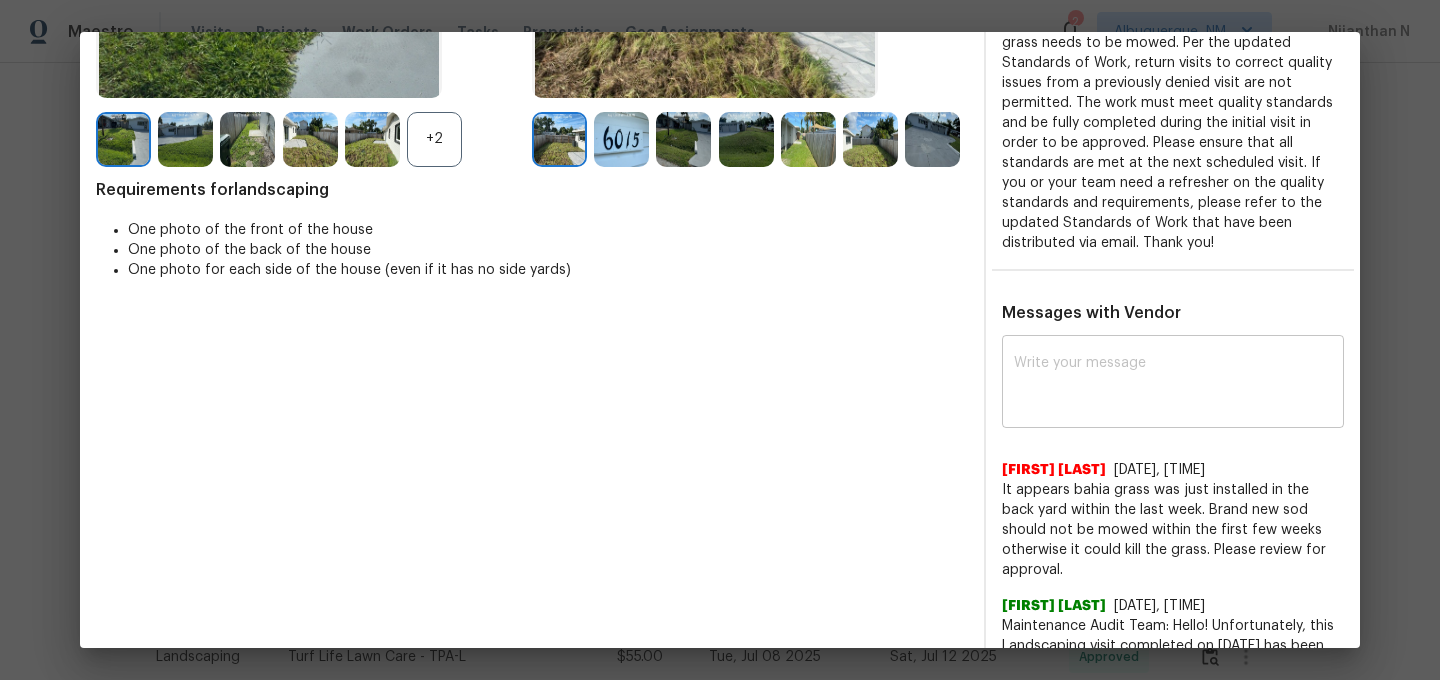 click on "x ​" at bounding box center [1173, 384] 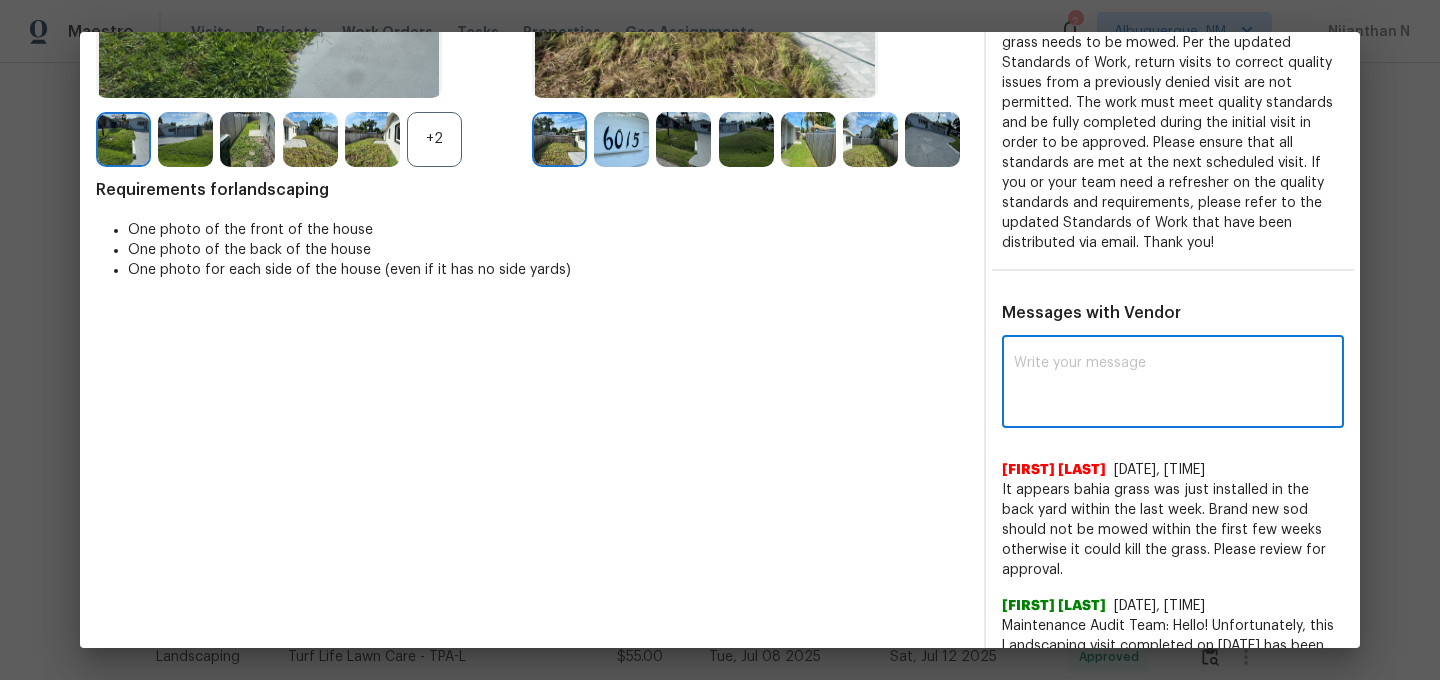 paste on "Maintenance Audit Team: Hello! Thank you for the feedback after further review this visit was approved." 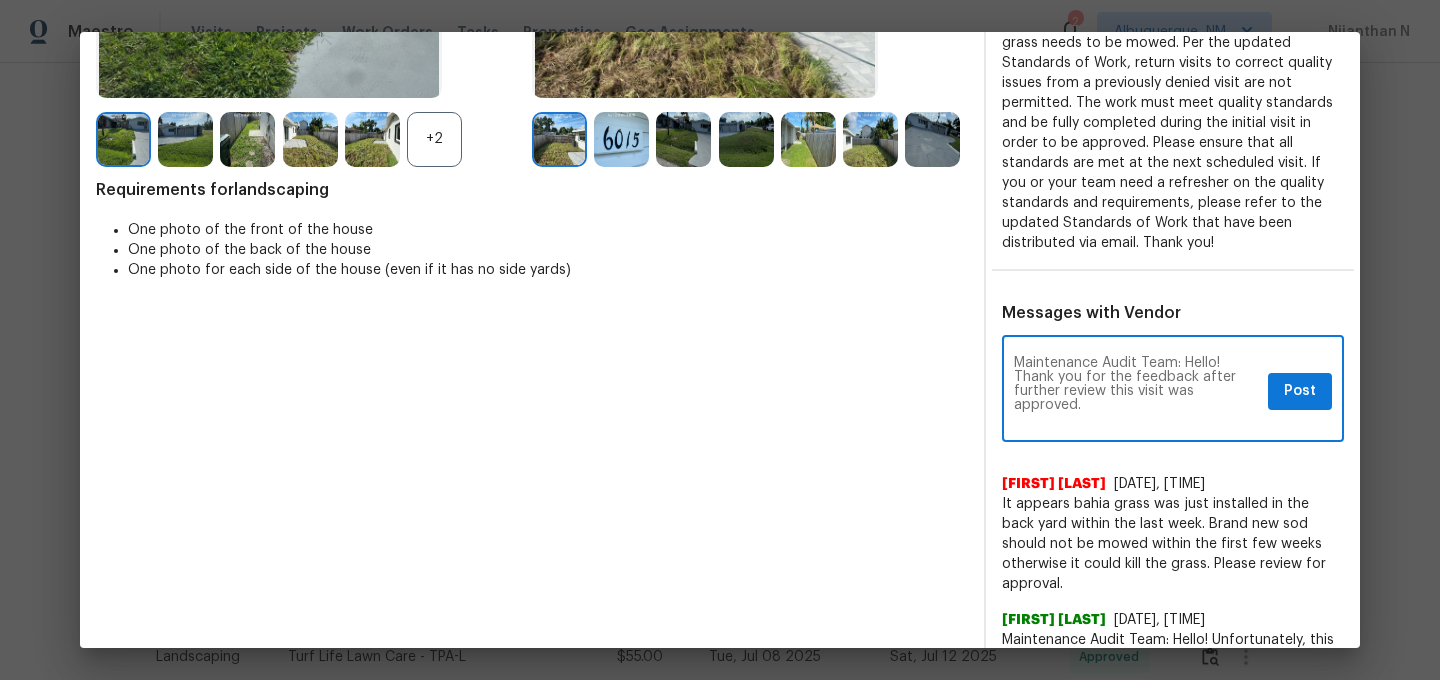 scroll, scrollTop: 0, scrollLeft: 0, axis: both 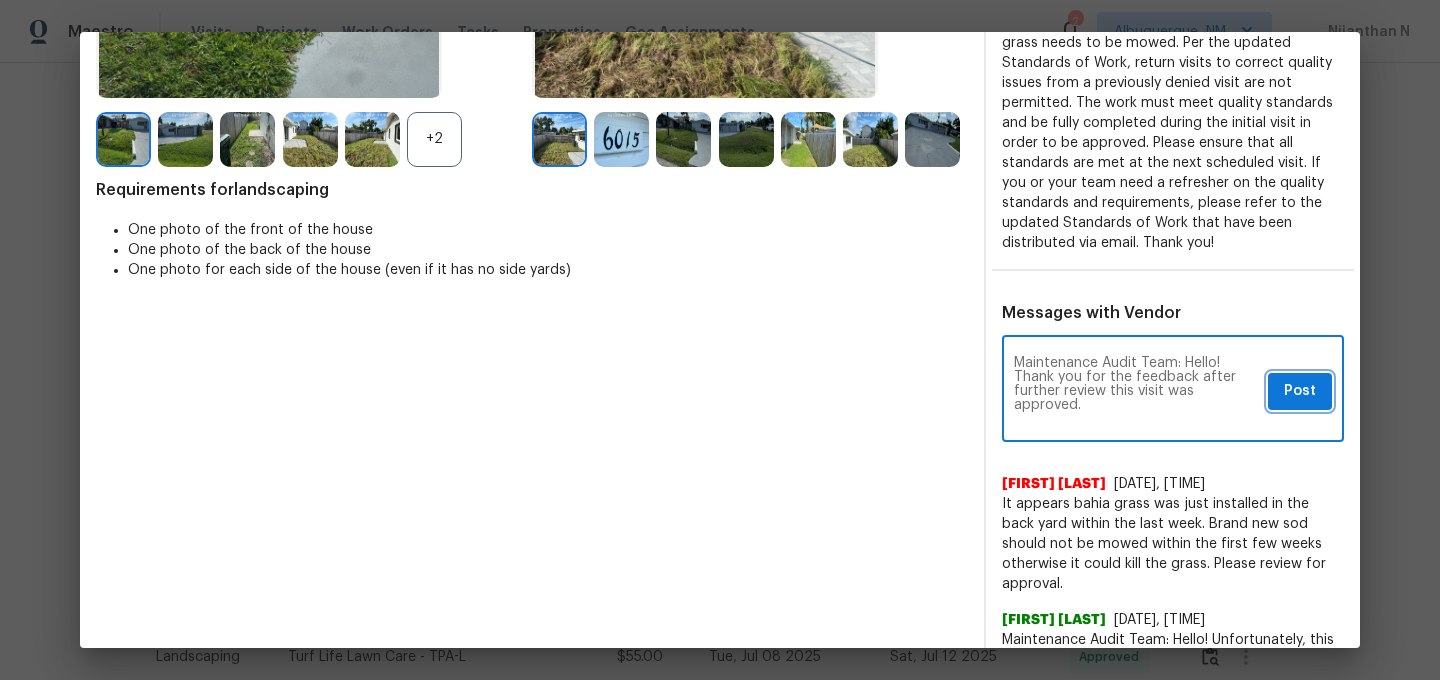 click on "Post" at bounding box center (1300, 391) 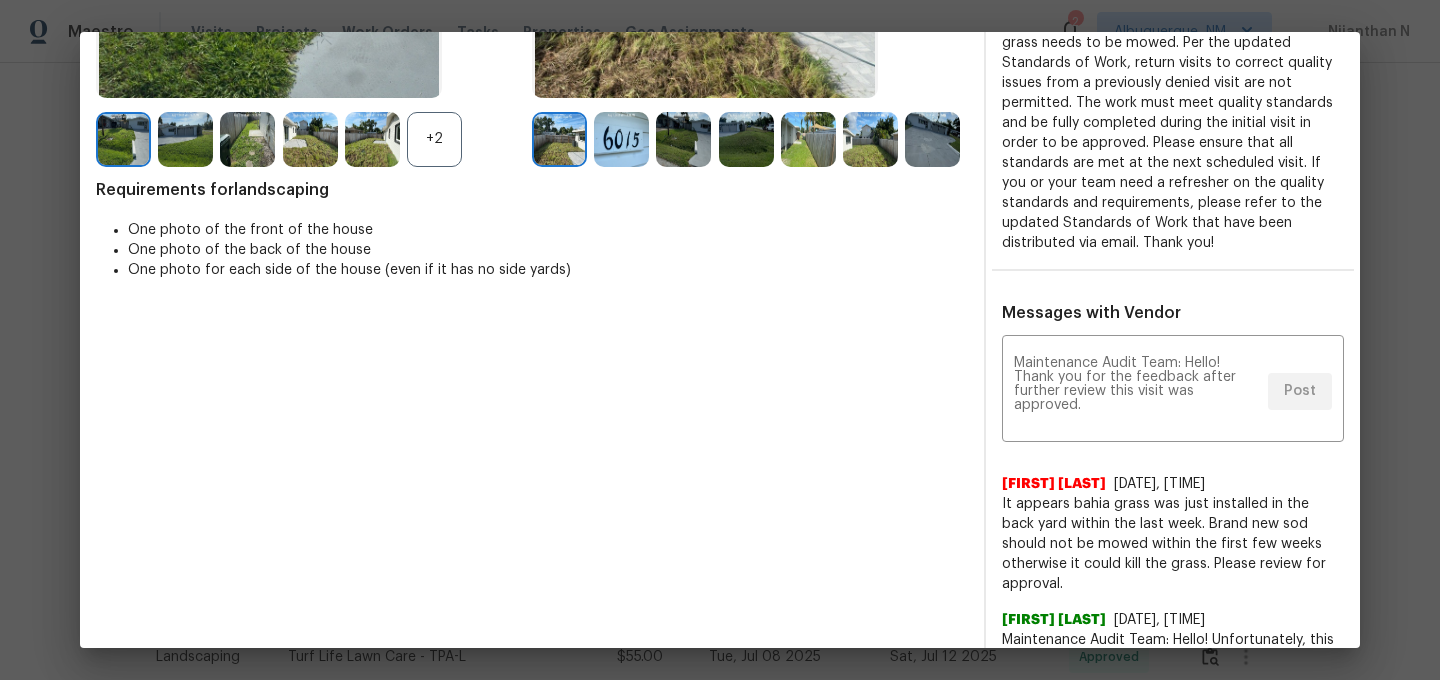 scroll, scrollTop: 9, scrollLeft: 0, axis: vertical 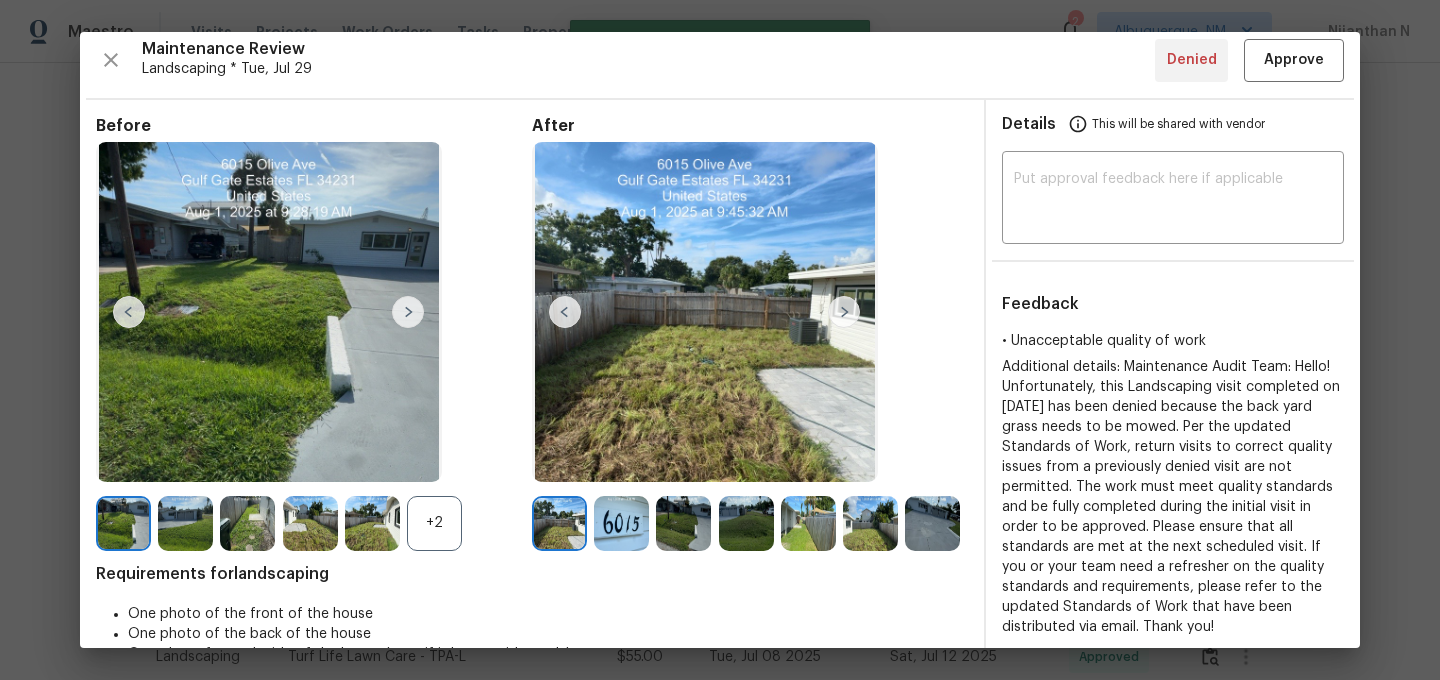 type 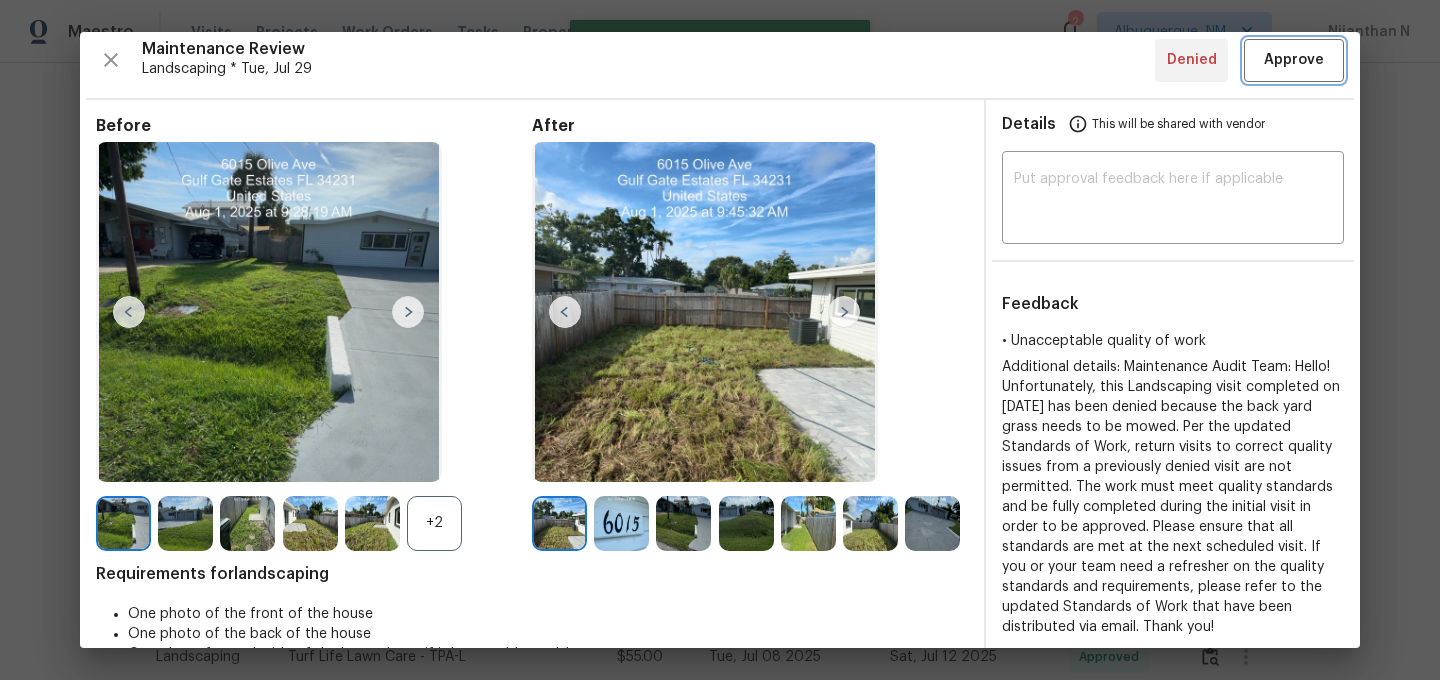 click on "Approve" at bounding box center [1294, 60] 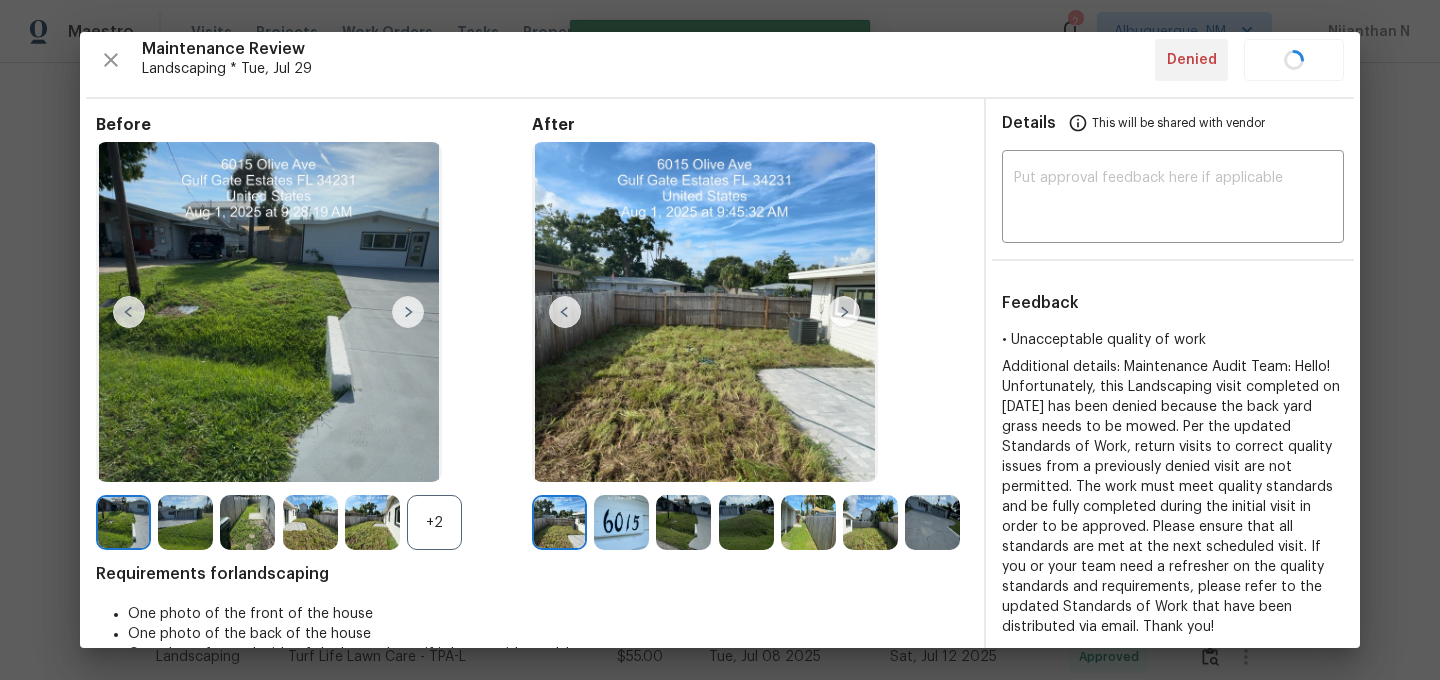 scroll, scrollTop: 0, scrollLeft: 0, axis: both 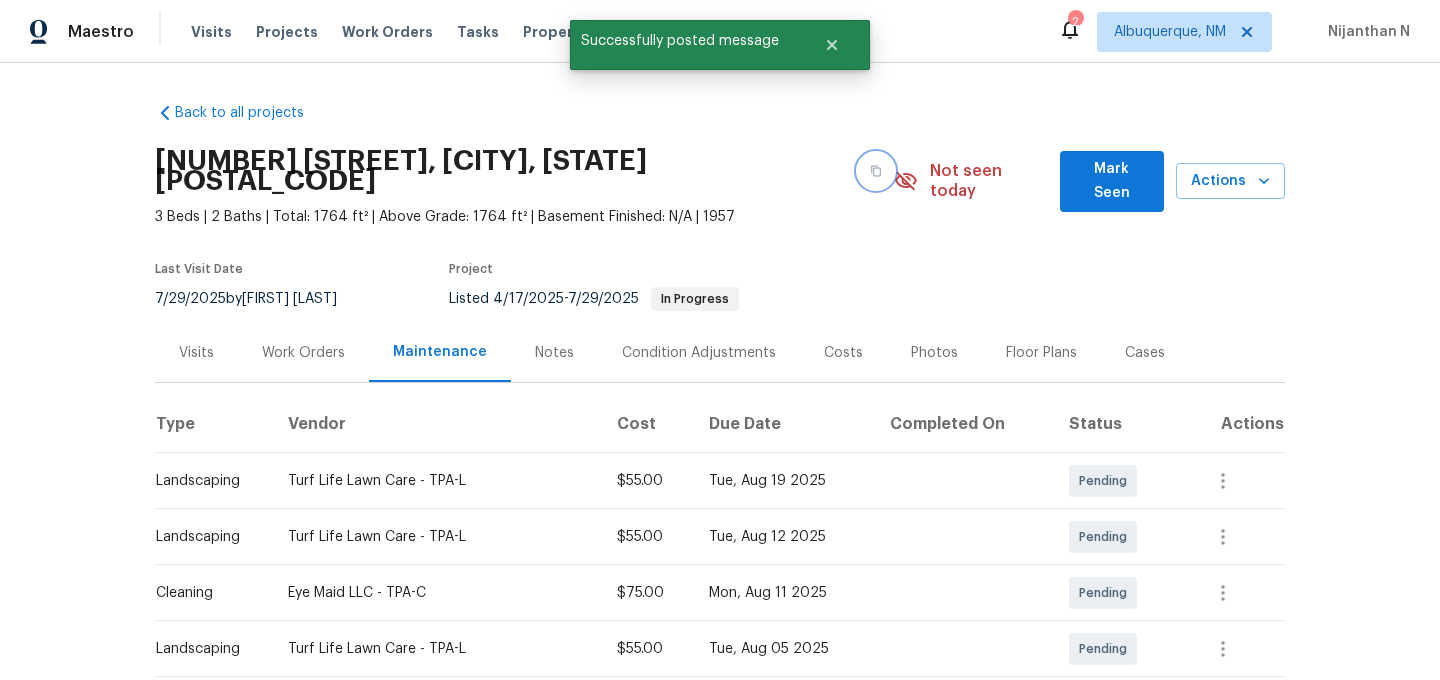 click at bounding box center (876, 171) 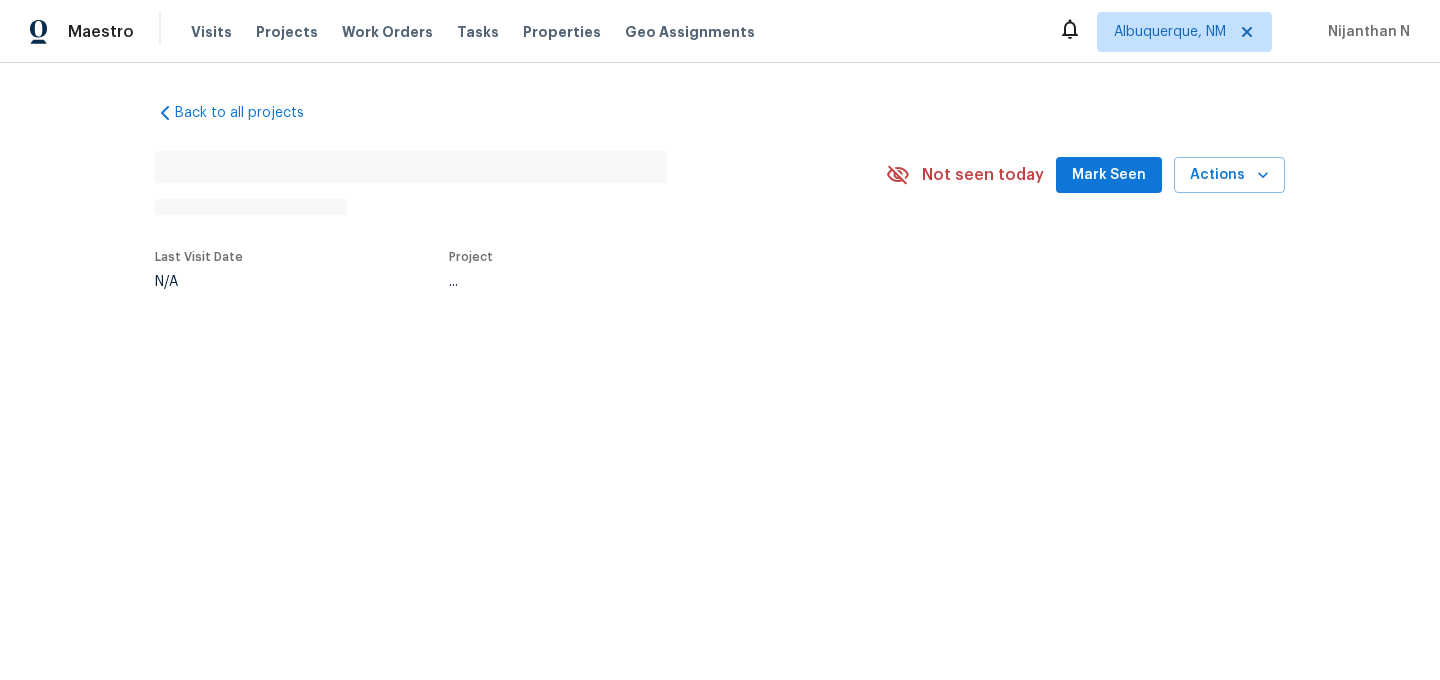 scroll, scrollTop: 0, scrollLeft: 0, axis: both 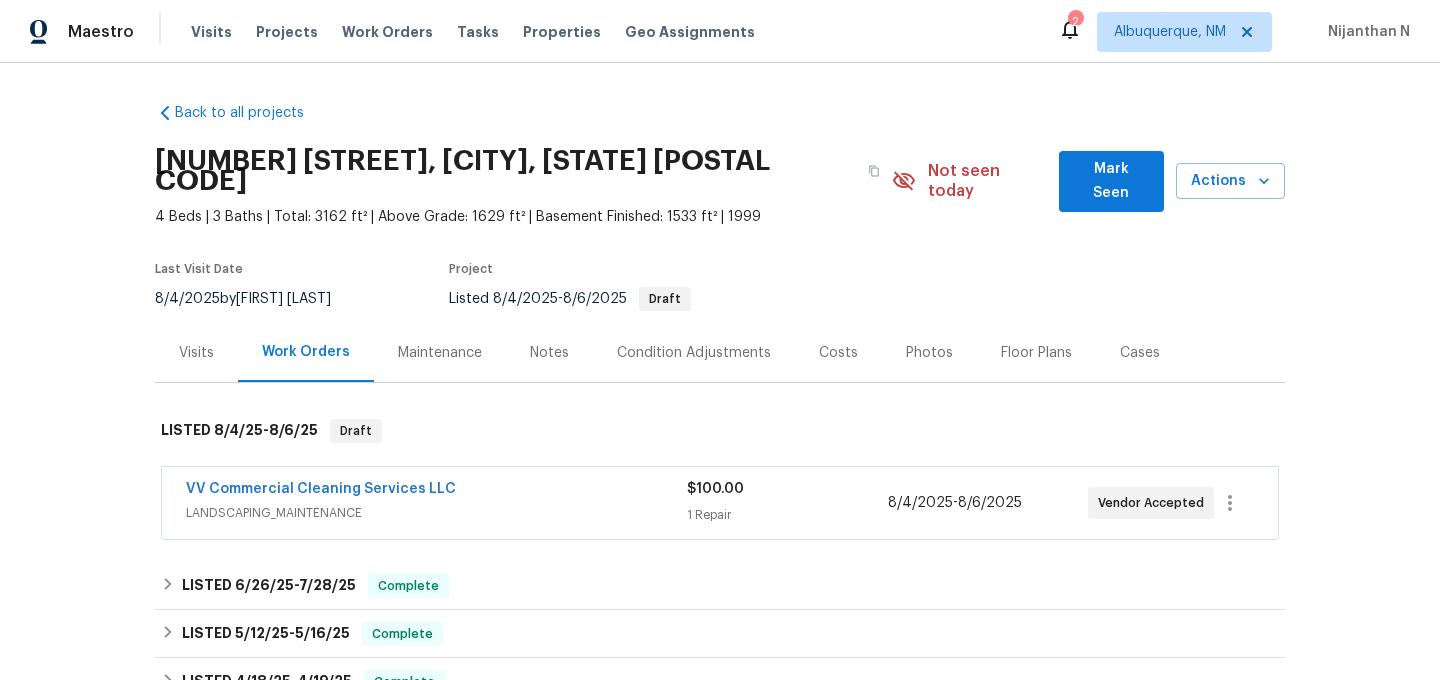 click on "Maintenance" at bounding box center (440, 353) 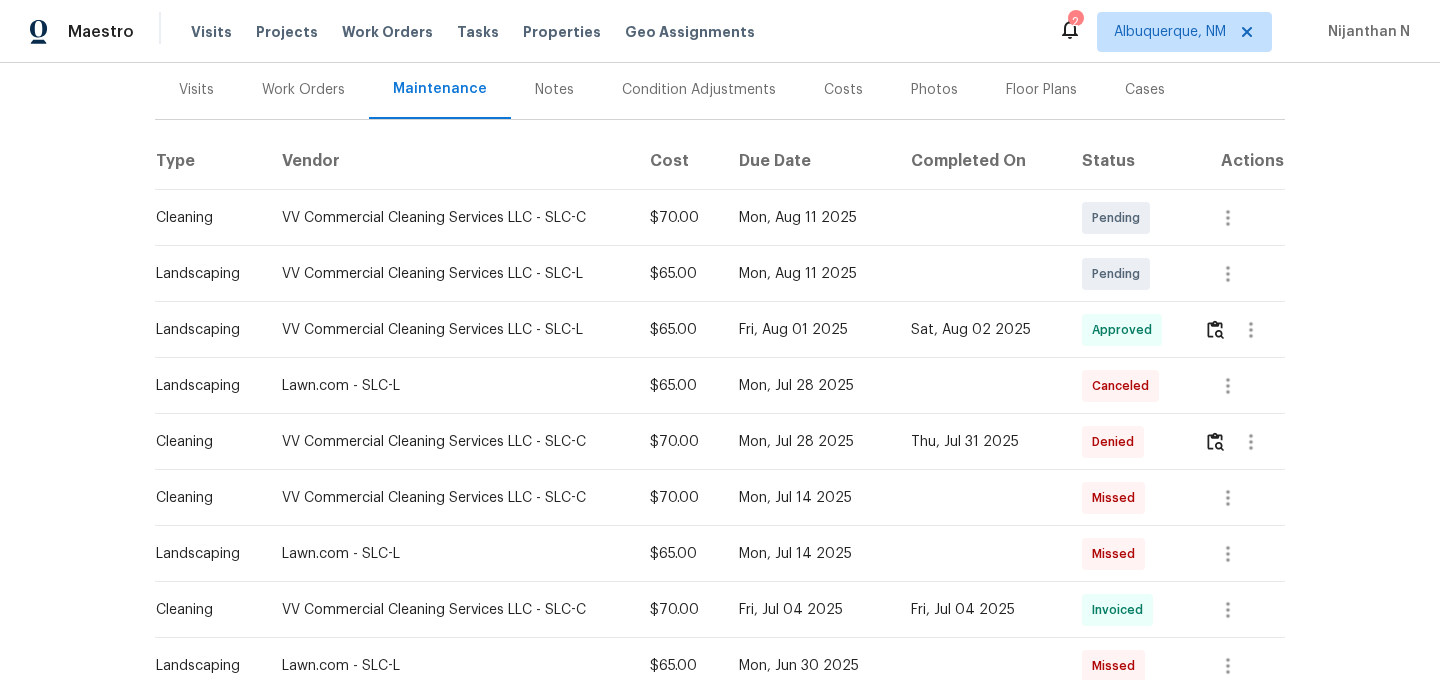 scroll, scrollTop: 329, scrollLeft: 0, axis: vertical 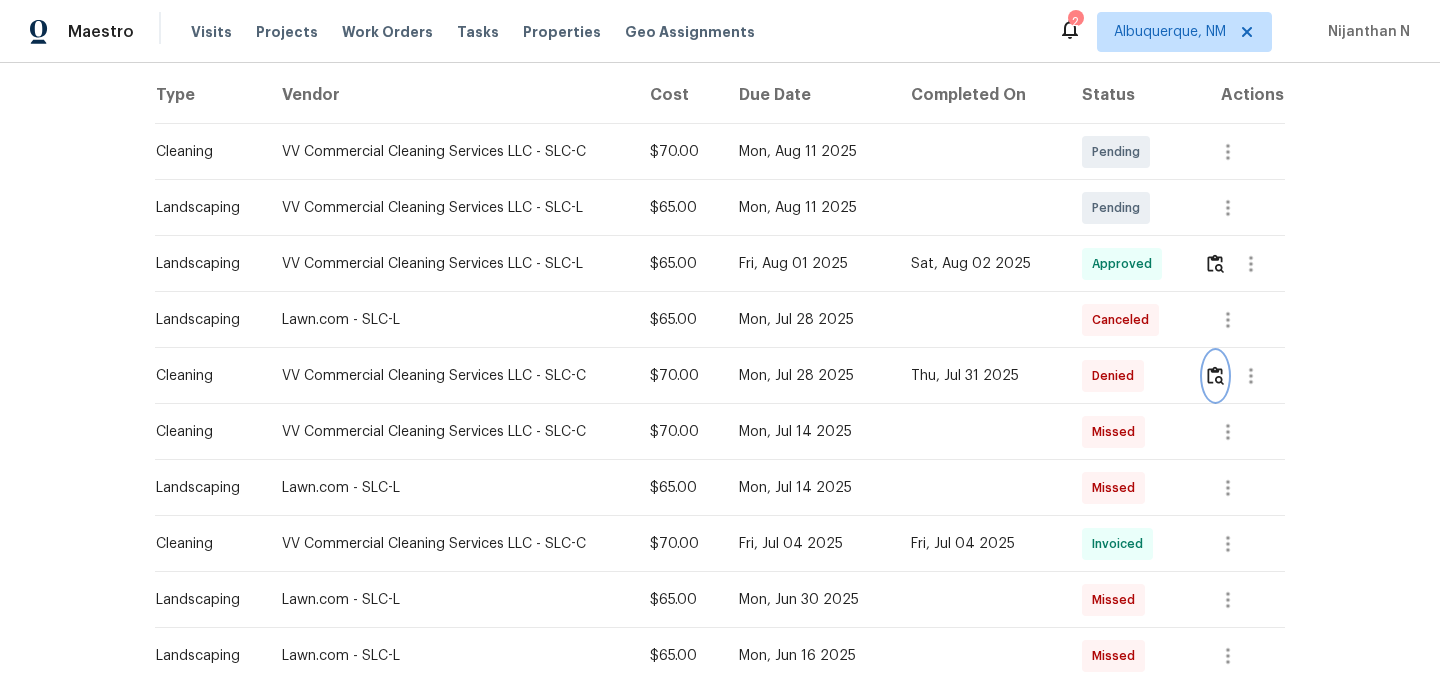 click at bounding box center (1215, 376) 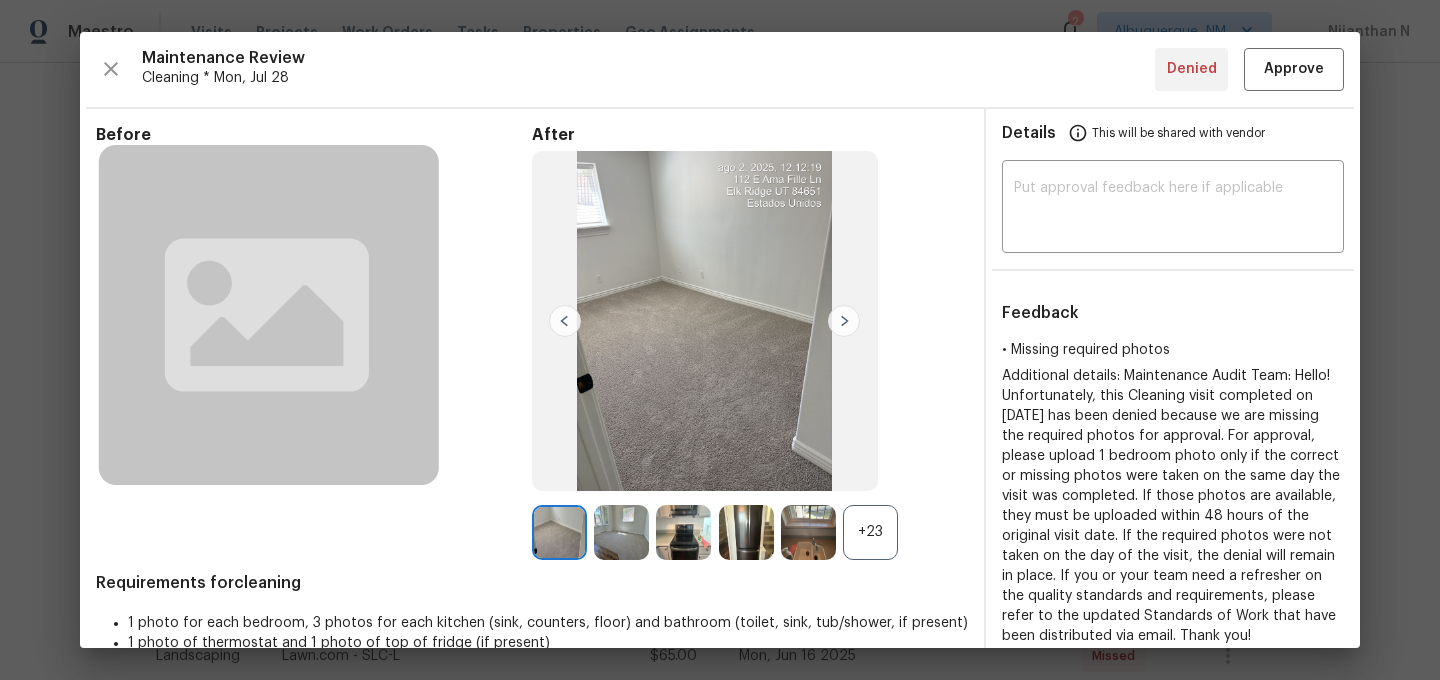 click on "+23" at bounding box center [870, 532] 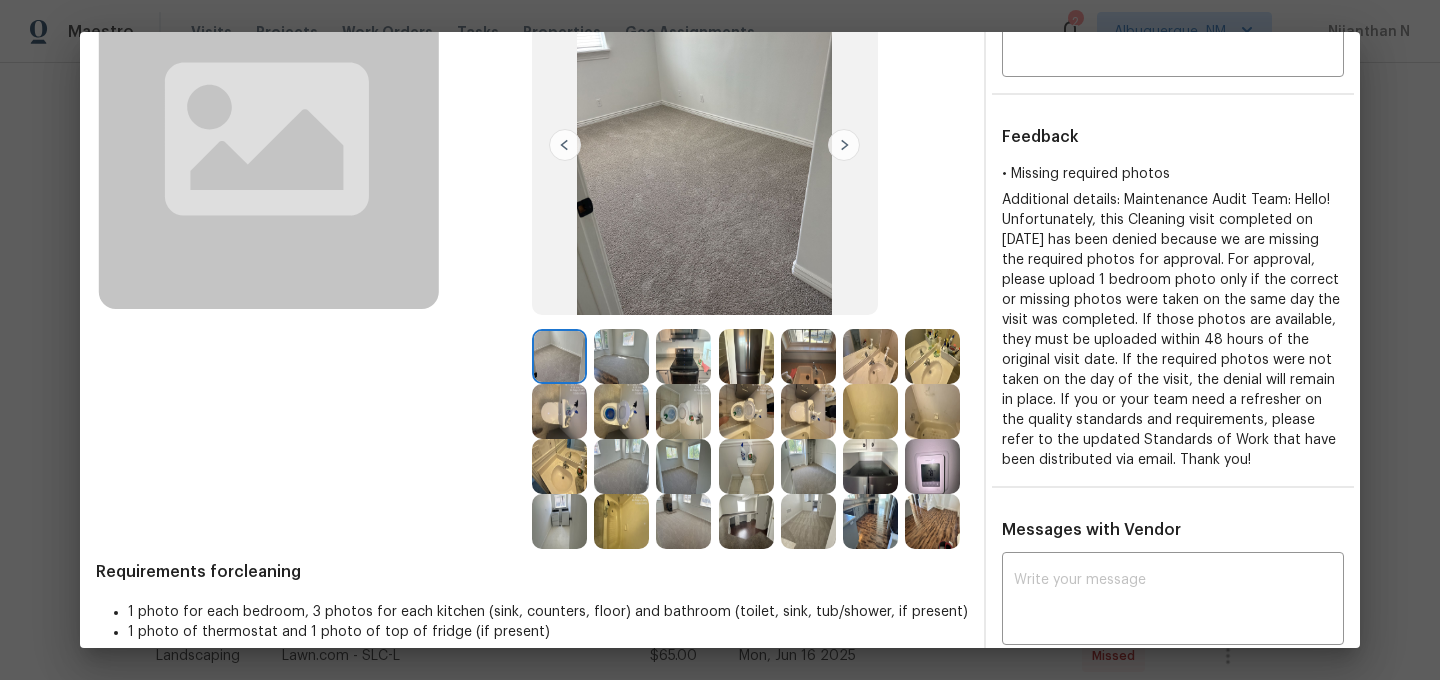 scroll, scrollTop: 111, scrollLeft: 0, axis: vertical 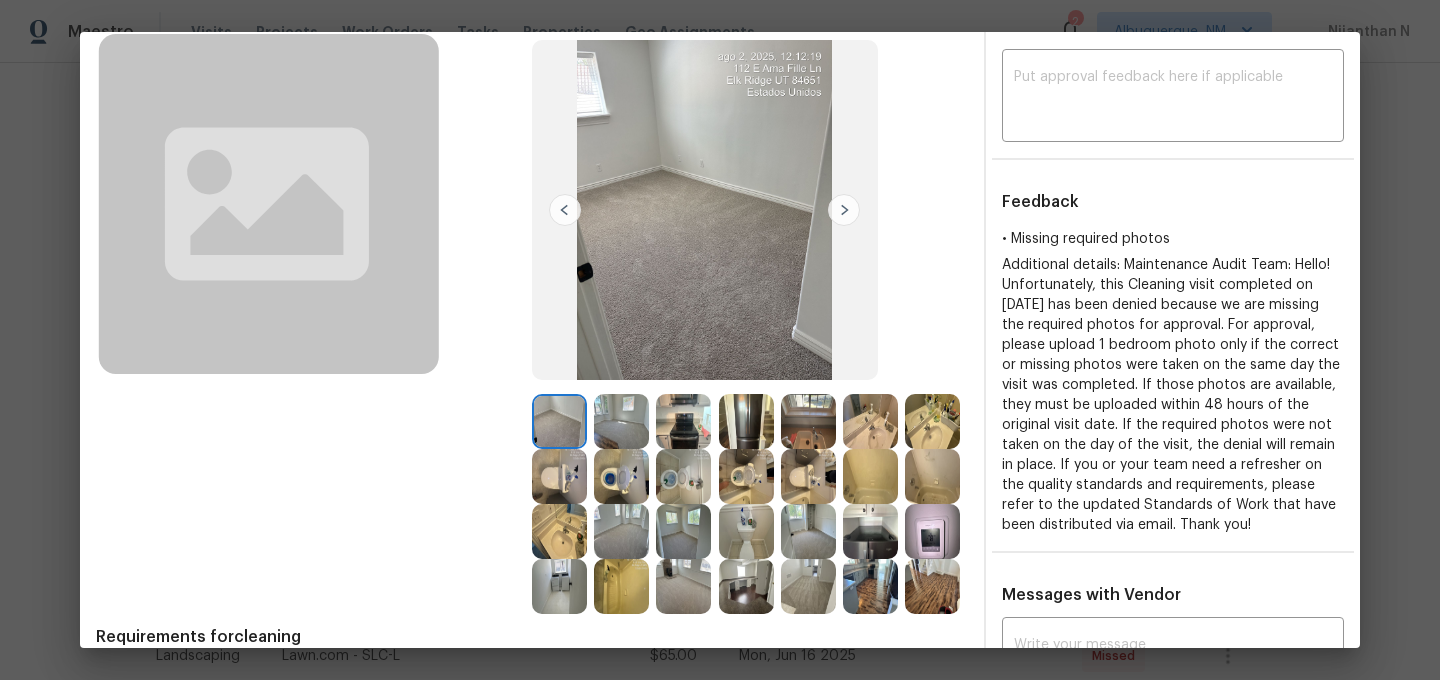 click at bounding box center [870, 586] 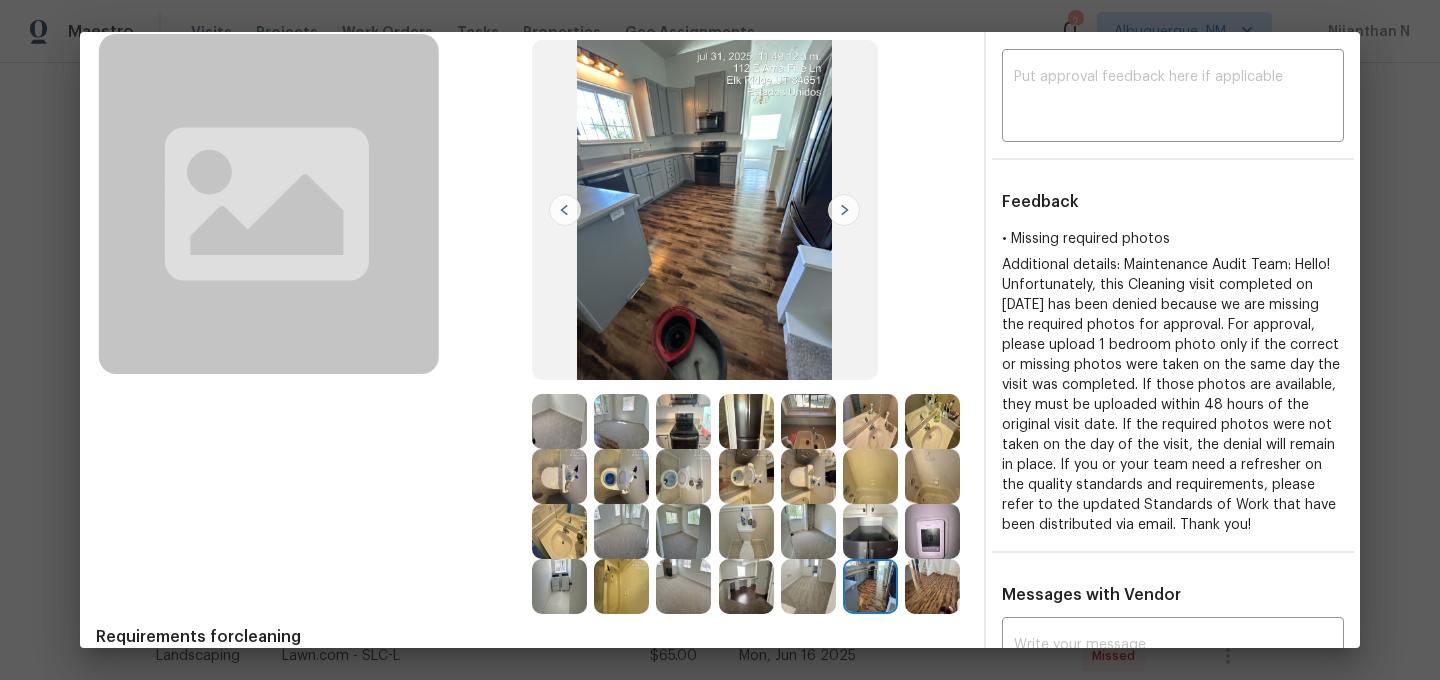 click at bounding box center (559, 421) 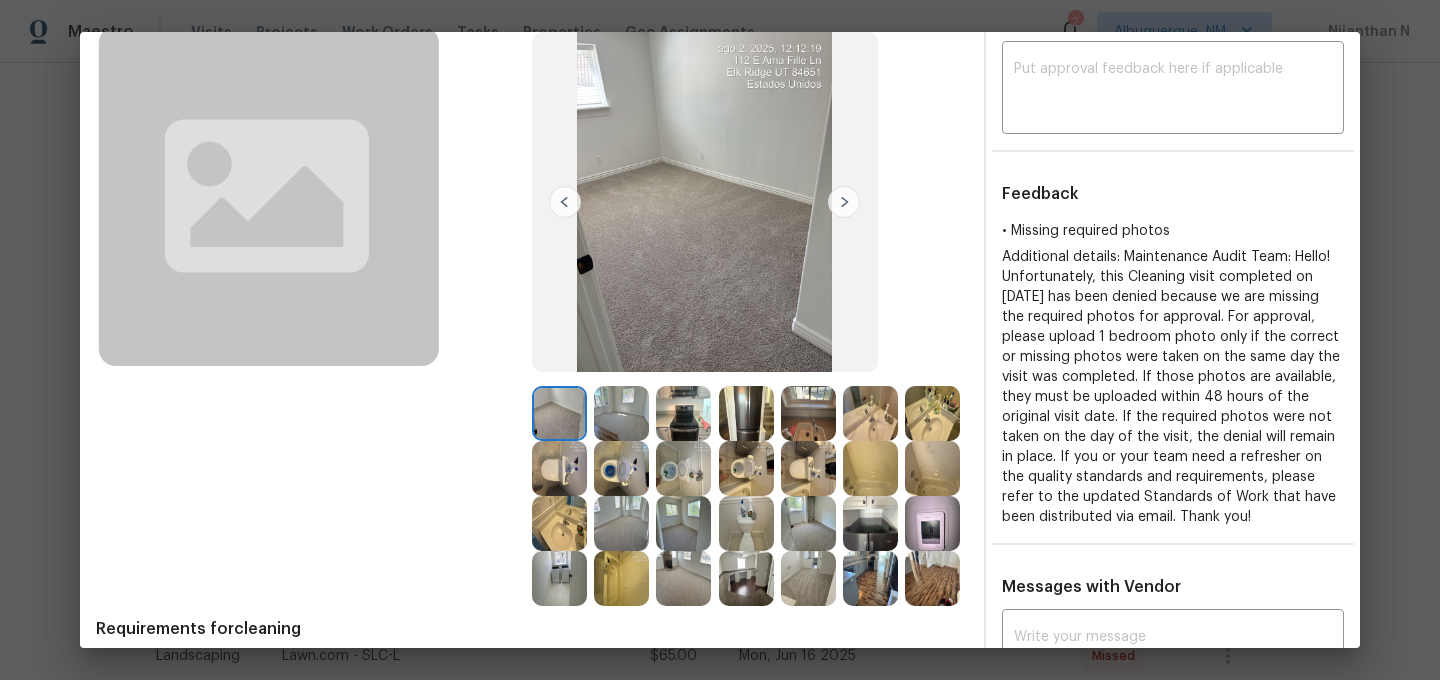 scroll, scrollTop: 0, scrollLeft: 0, axis: both 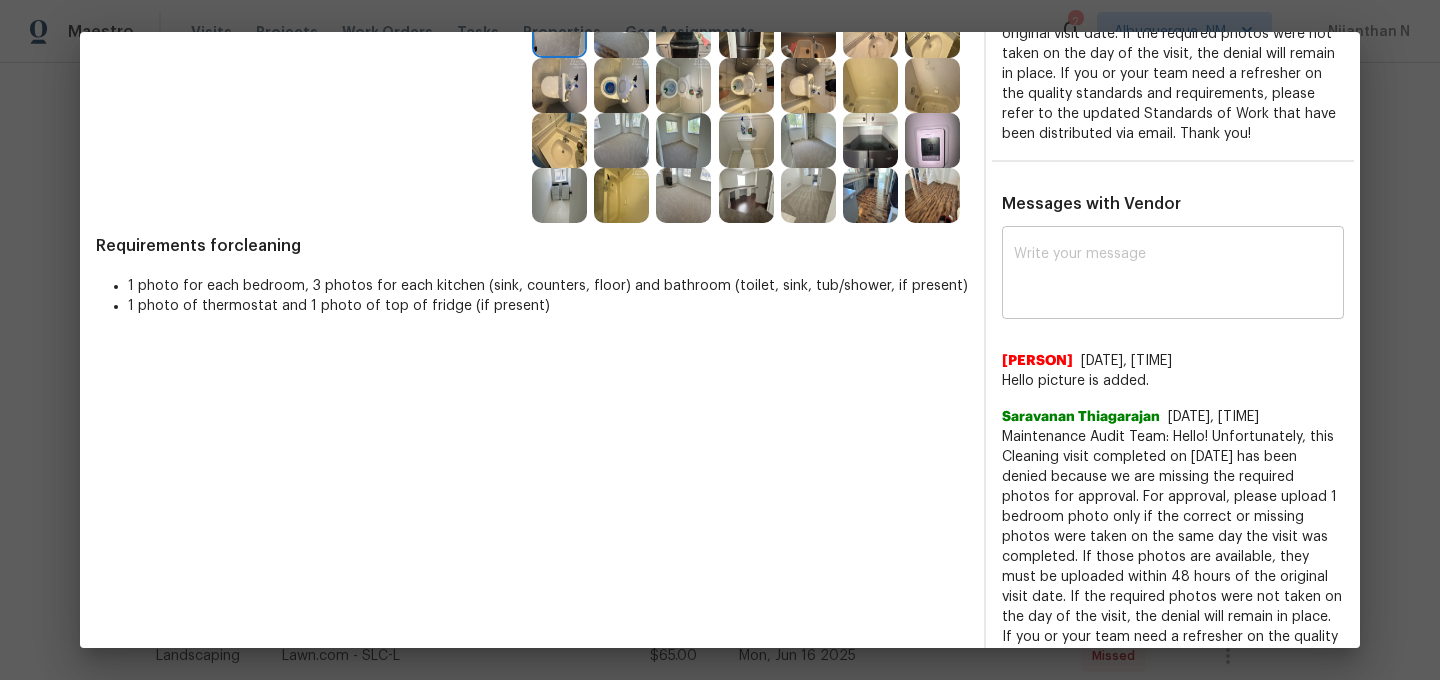 click on "x ​" at bounding box center (1173, 275) 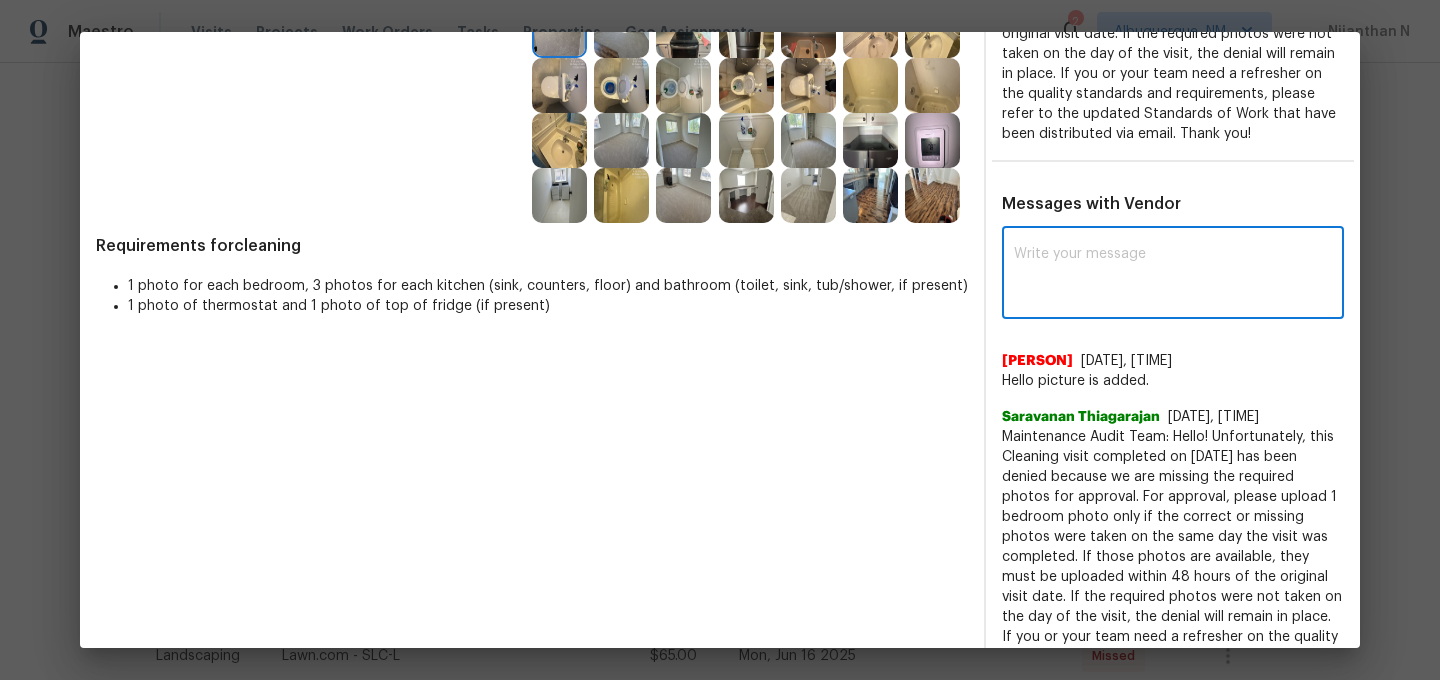 paste on "Maintenance Audit Team: Hello! As per our updated SWO the photos must be uploaded within 48 hours of the original visit date. If the required photos were not taken on the day of the visit, the denial will remain in place. If you or your team need a refresher on the quality standards and requirements, please refer to the updated Standards of Work that have been distributed via email." 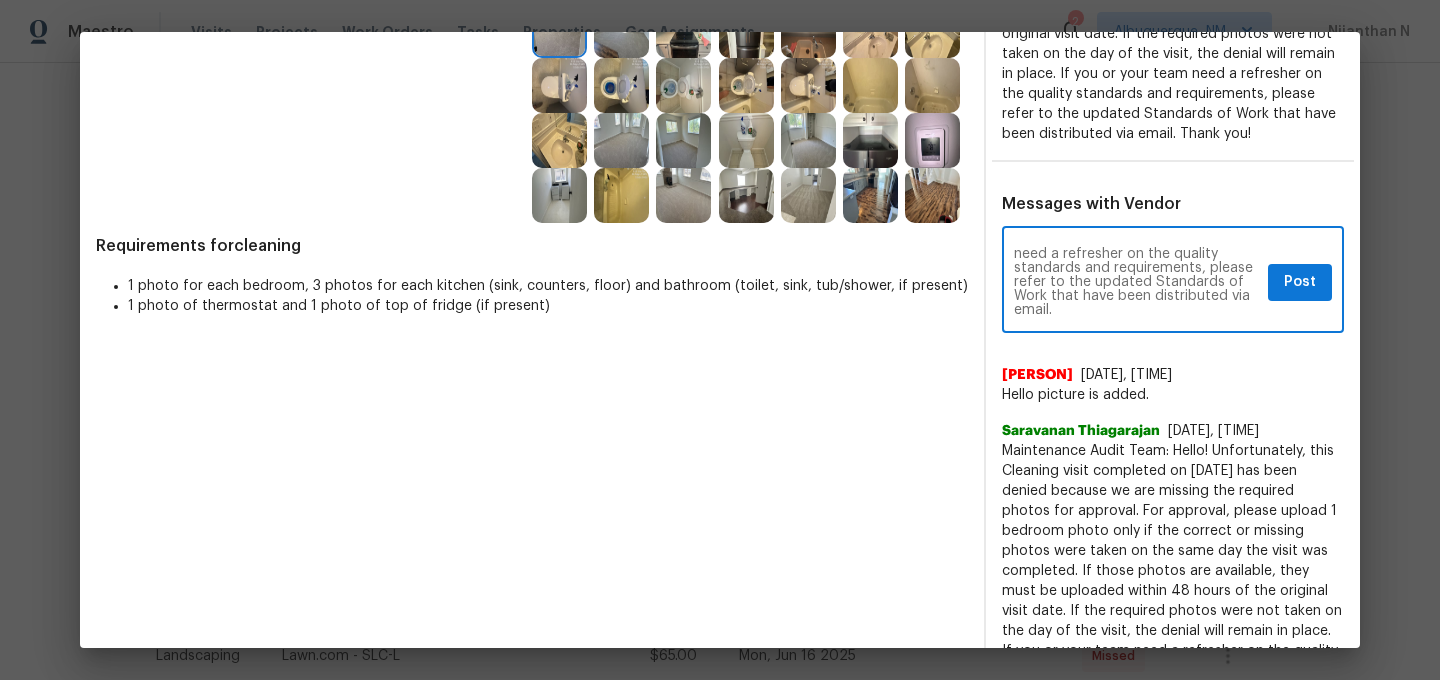 scroll, scrollTop: 0, scrollLeft: 0, axis: both 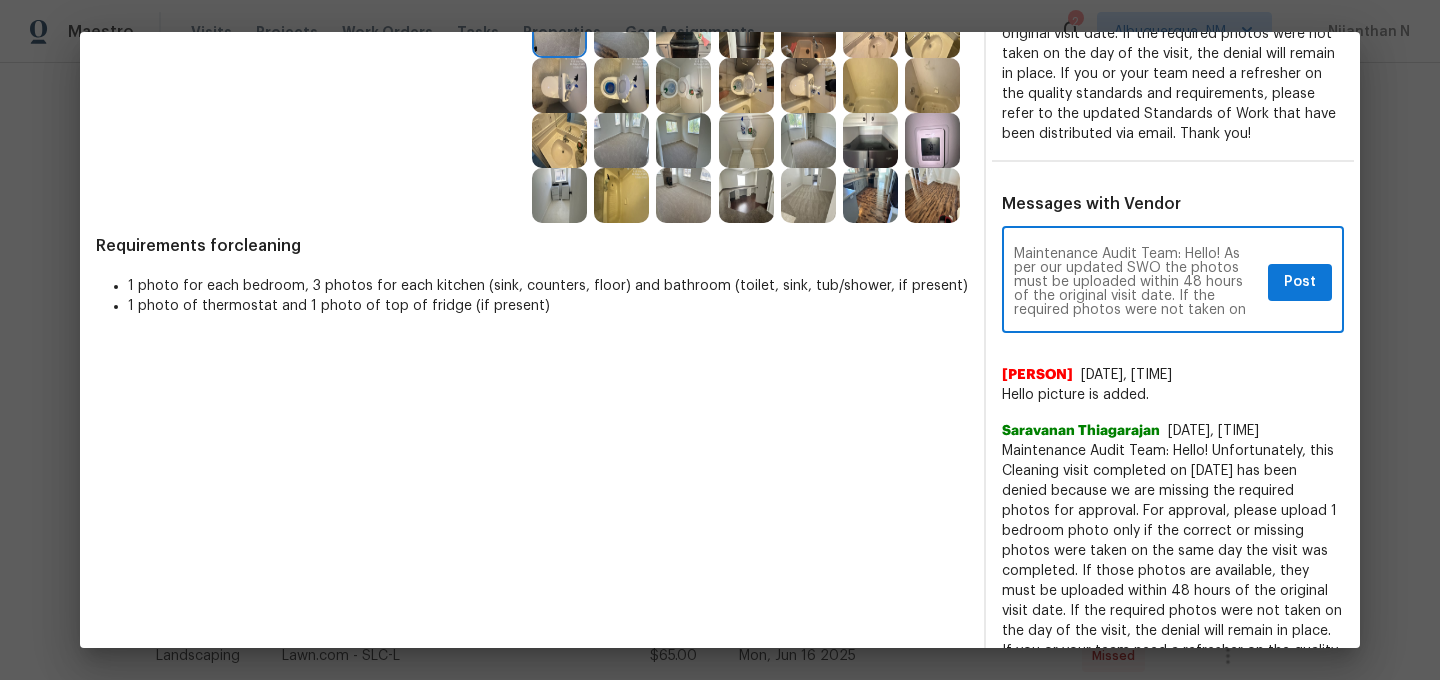 type on "Maintenance Audit Team: Hello! As per our updated SWO the photos must be uploaded within 48 hours of the original visit date. If the required photos were not taken on the day of the visit, the denial will remain in place. If you or your team need a refresher on the quality standards and requirements, please refer to the updated Standards of Work that have been distributed via email." 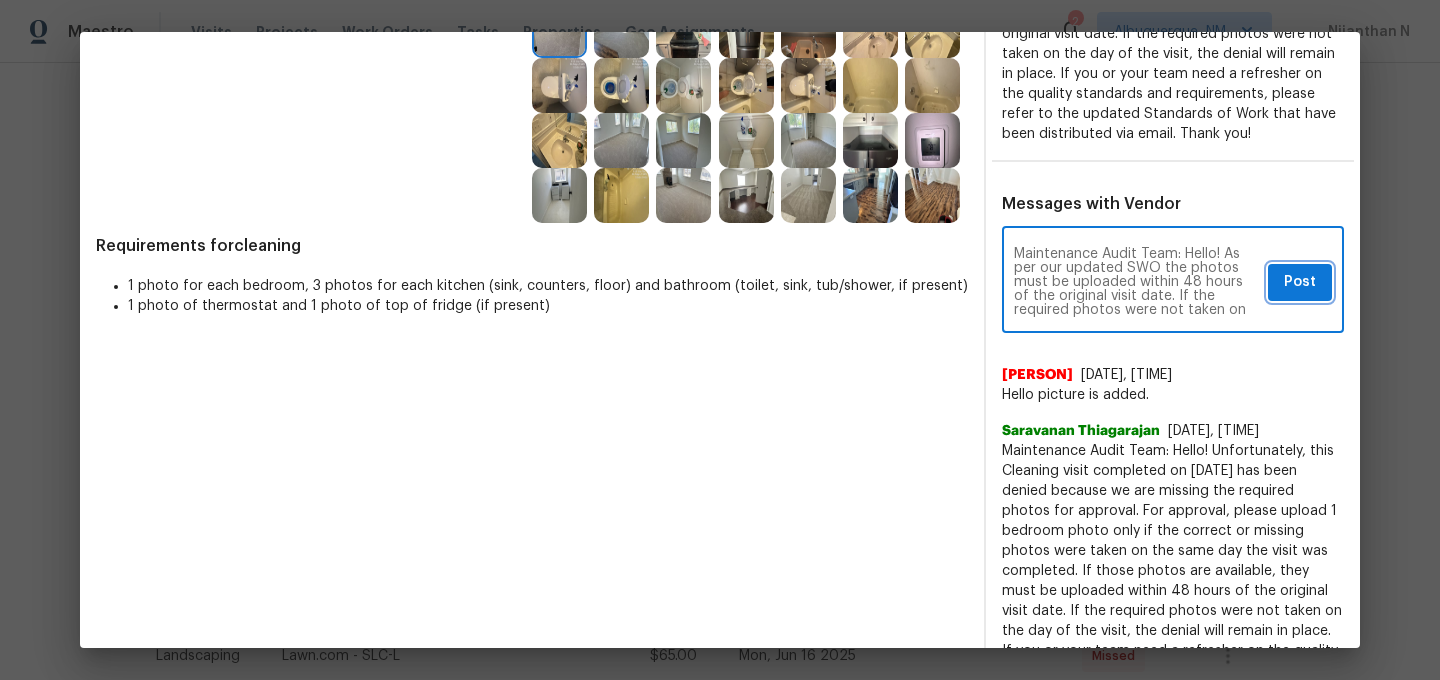 click on "Post" at bounding box center (1300, 282) 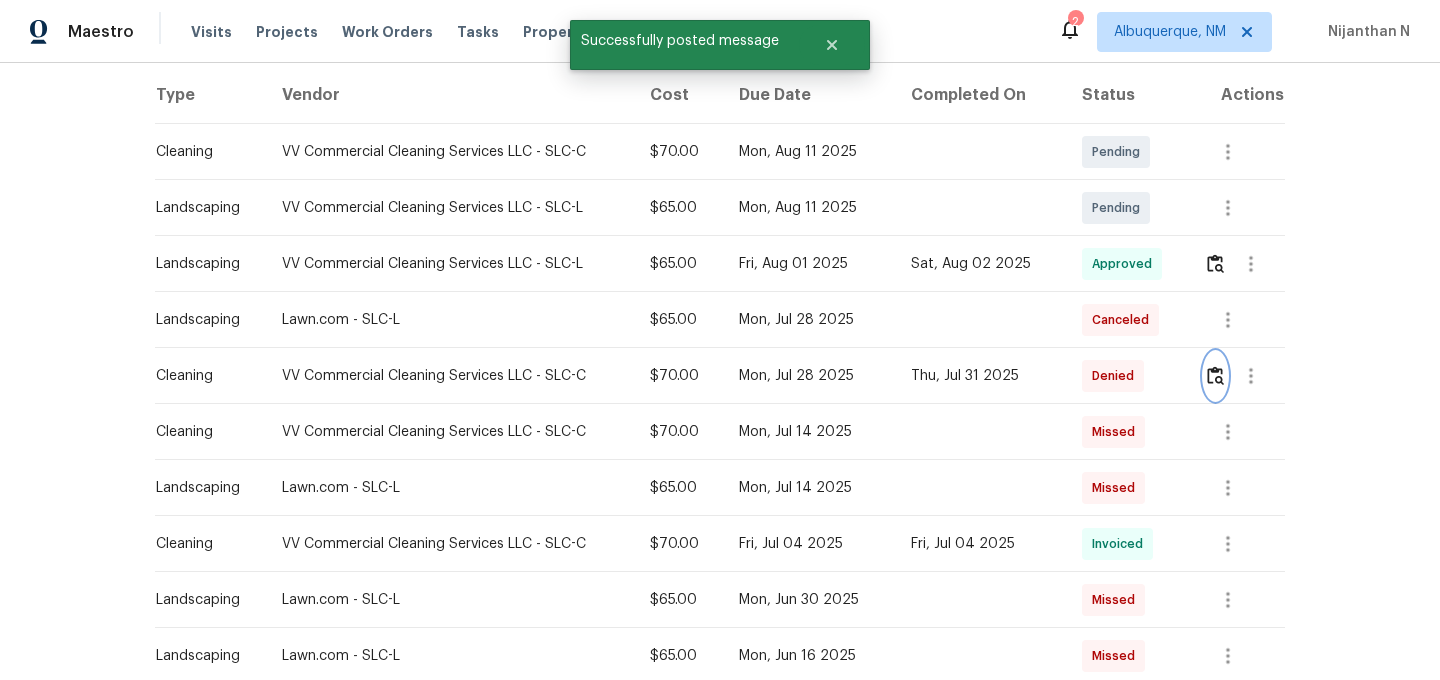 scroll, scrollTop: 0, scrollLeft: 0, axis: both 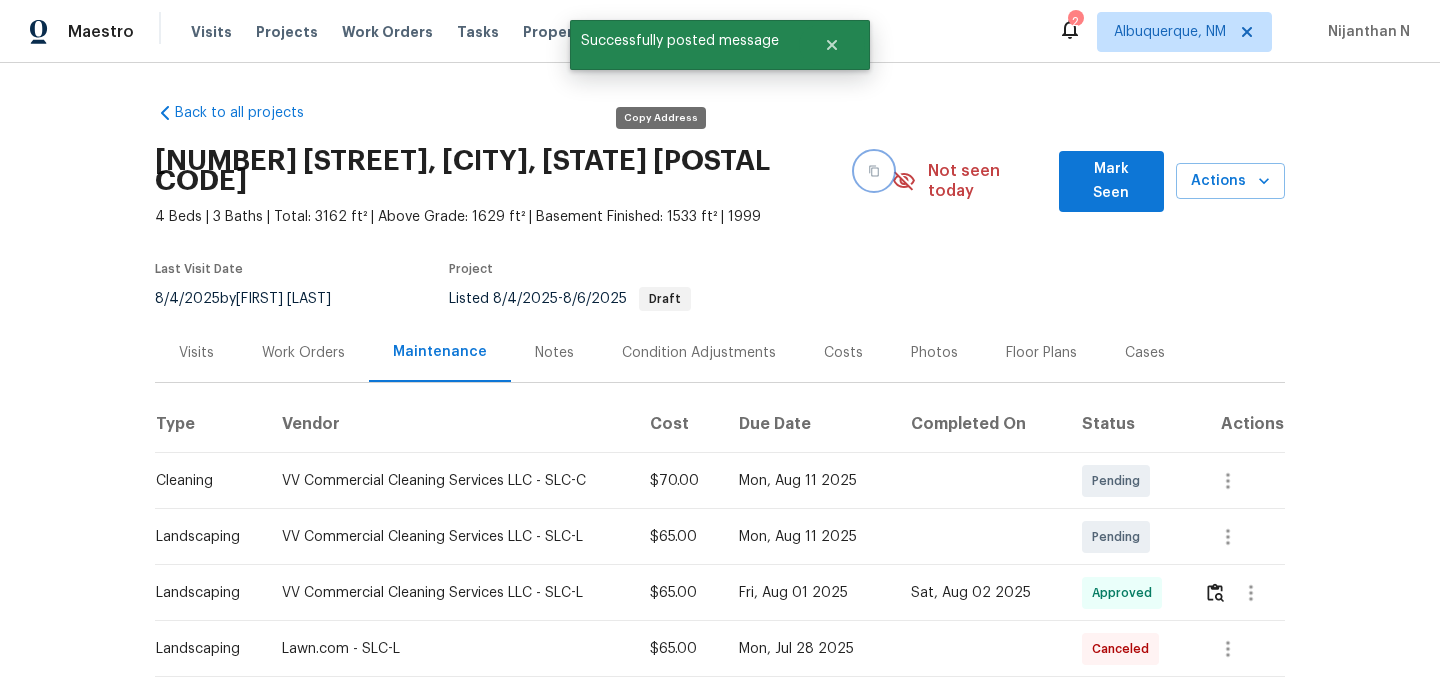 click at bounding box center [874, 171] 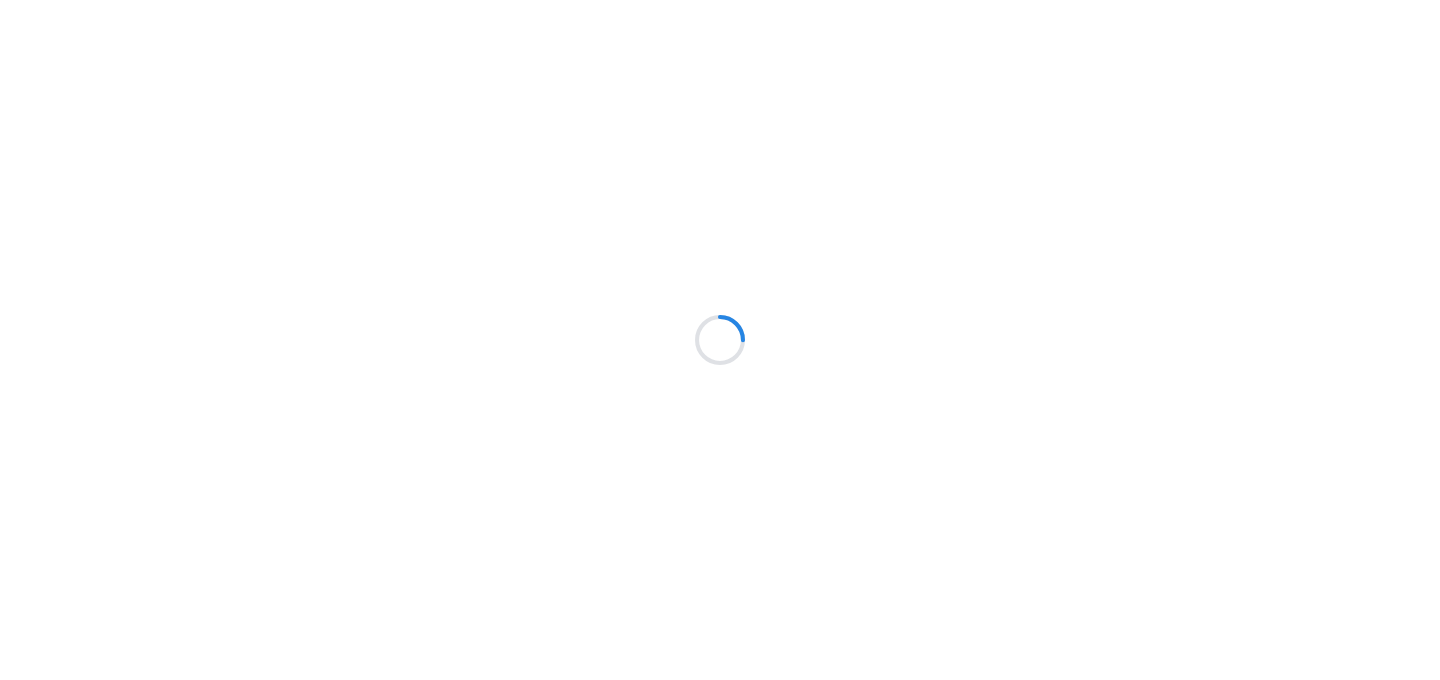 scroll, scrollTop: 0, scrollLeft: 0, axis: both 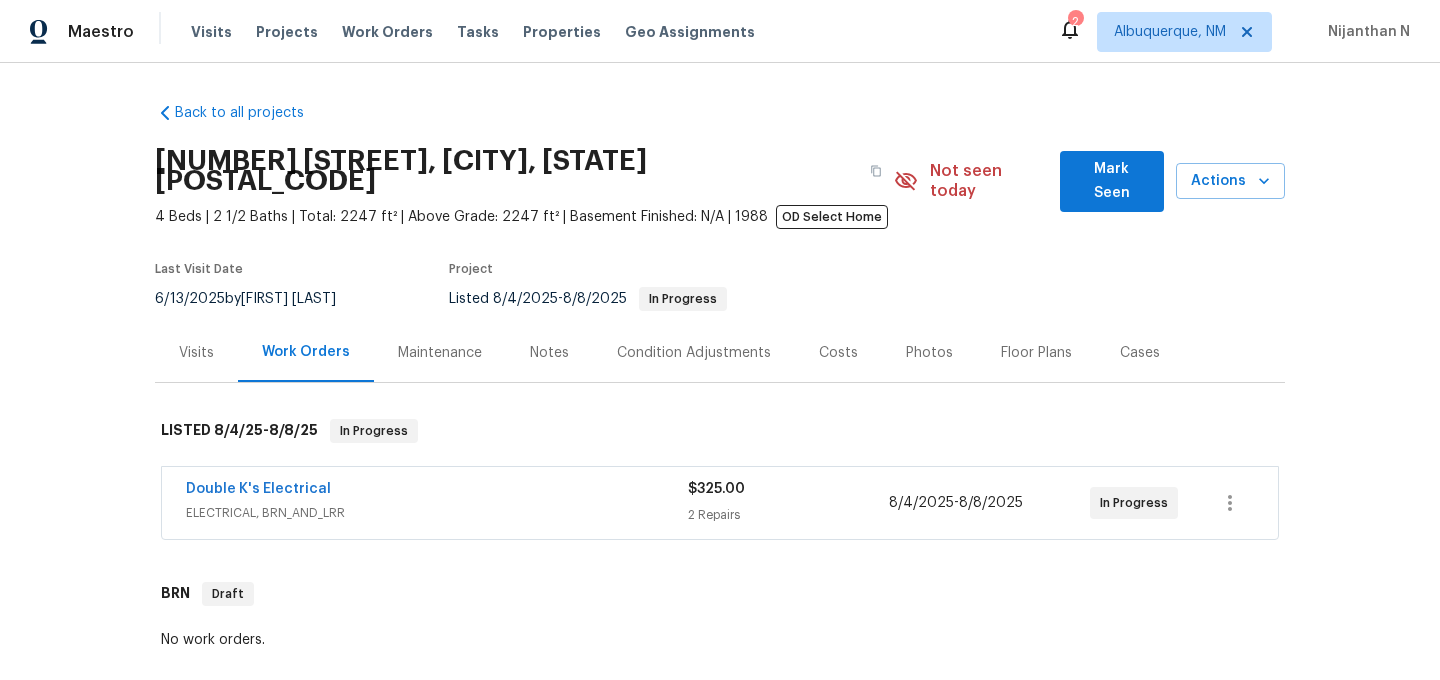 click on "Maintenance" at bounding box center [440, 353] 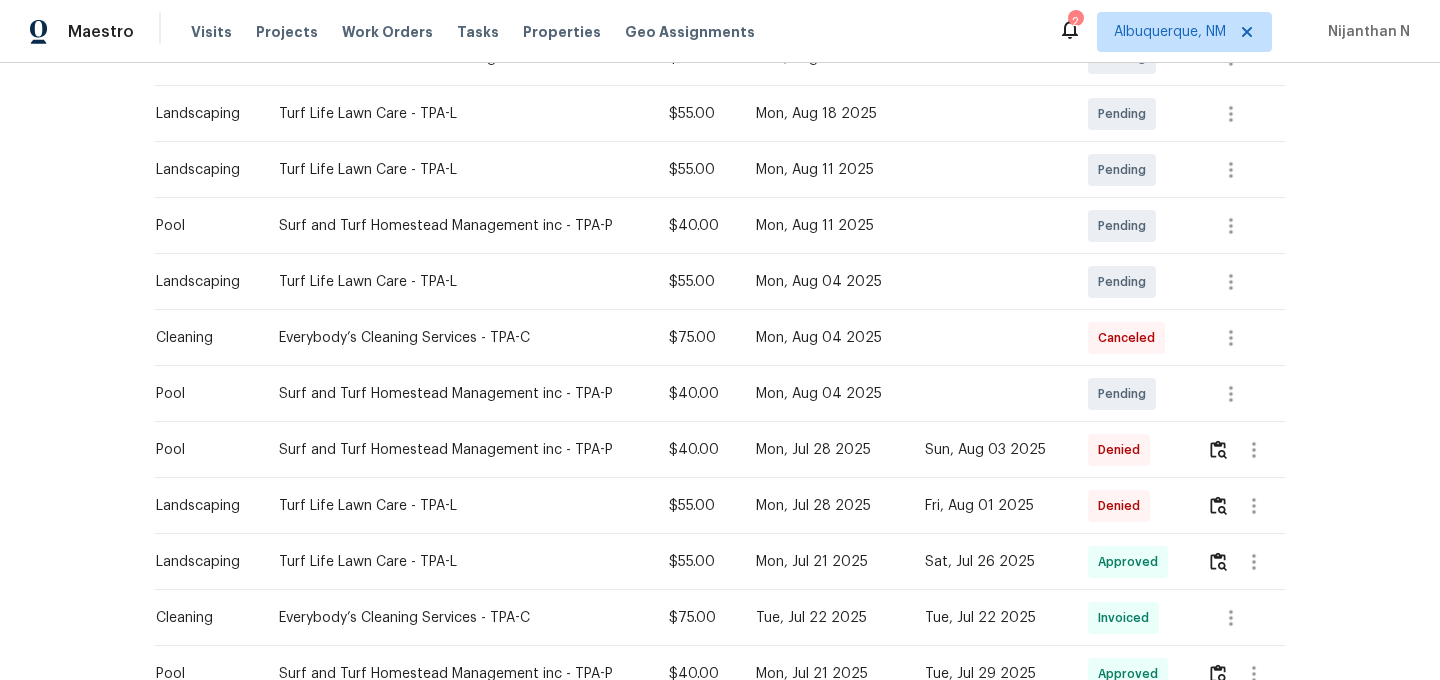 scroll, scrollTop: 491, scrollLeft: 0, axis: vertical 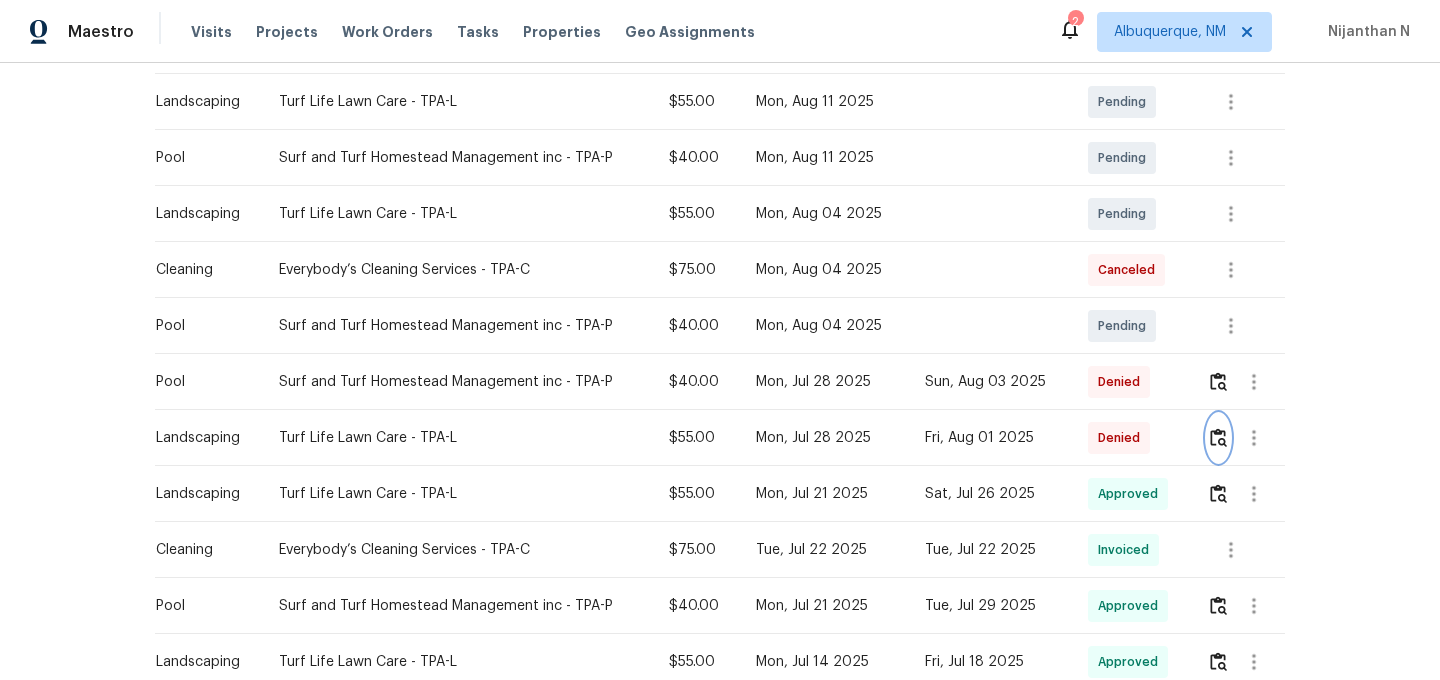click at bounding box center (1218, 438) 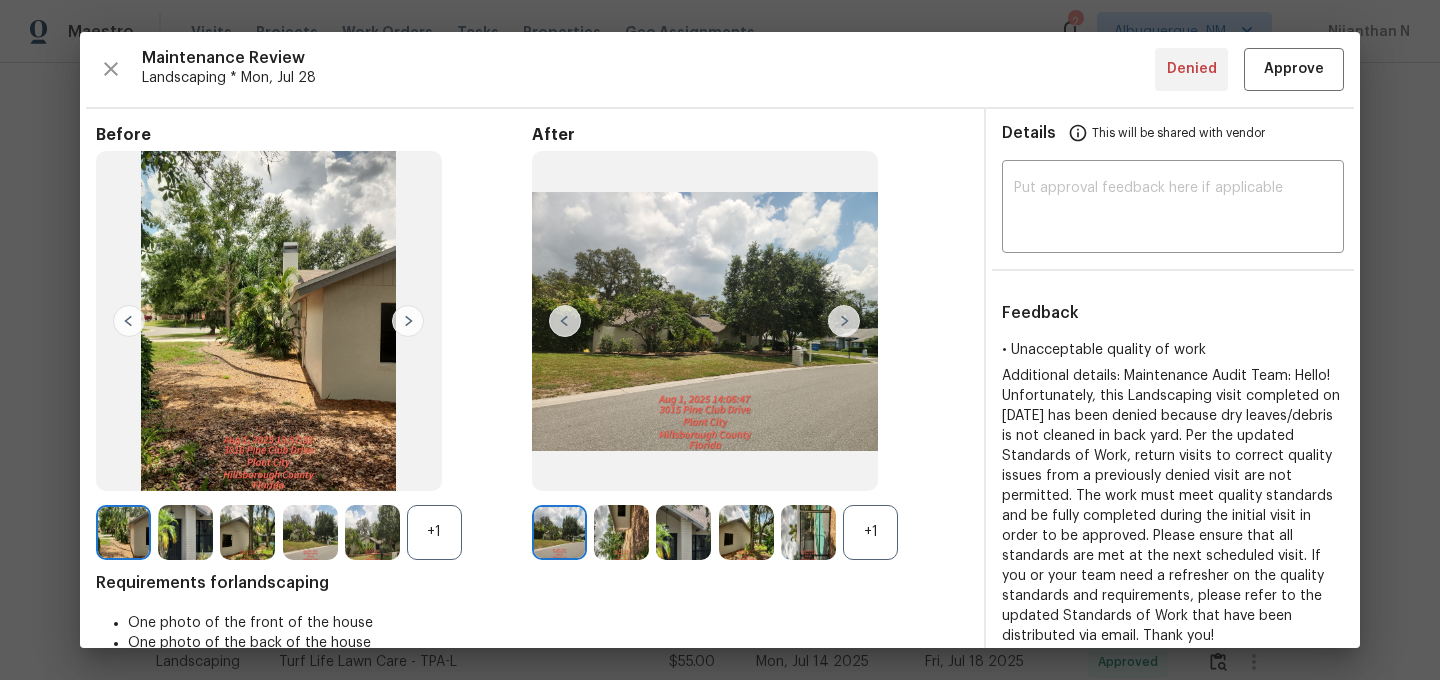 click on "+1" at bounding box center (870, 532) 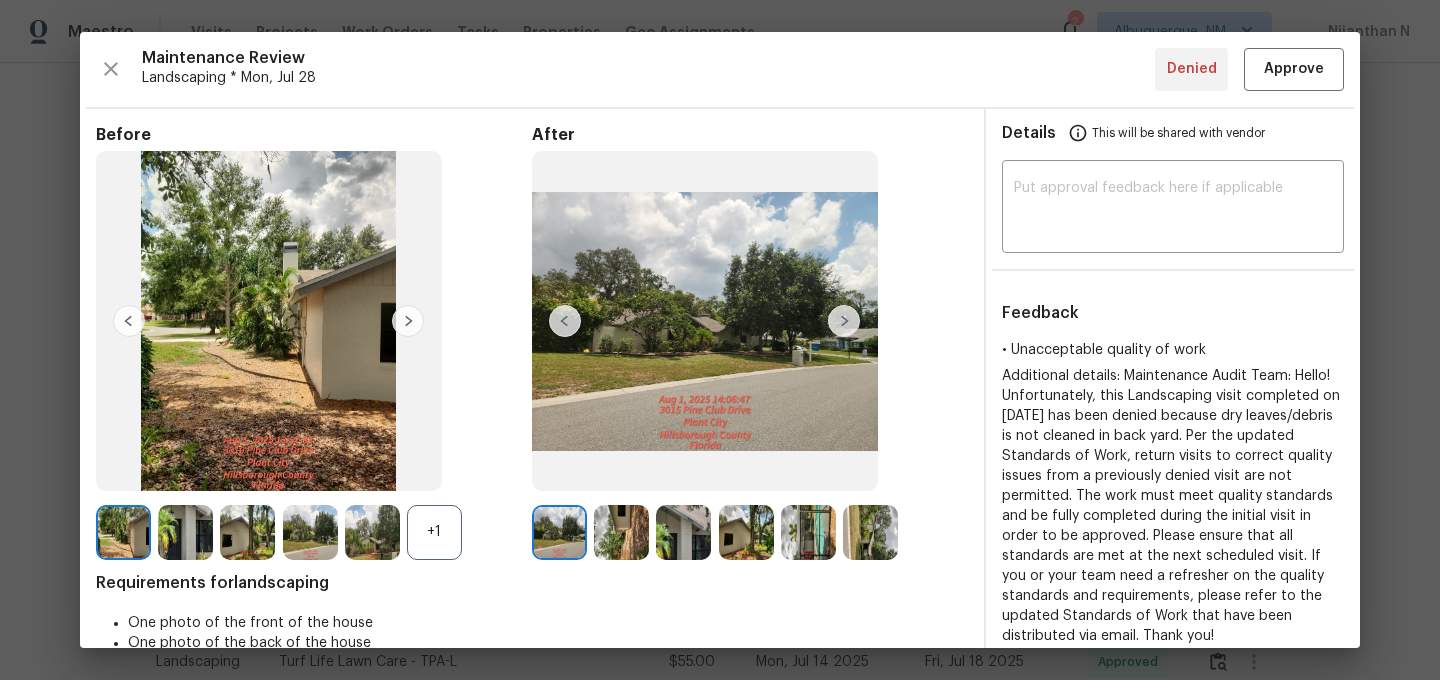 click on "+1" at bounding box center (434, 532) 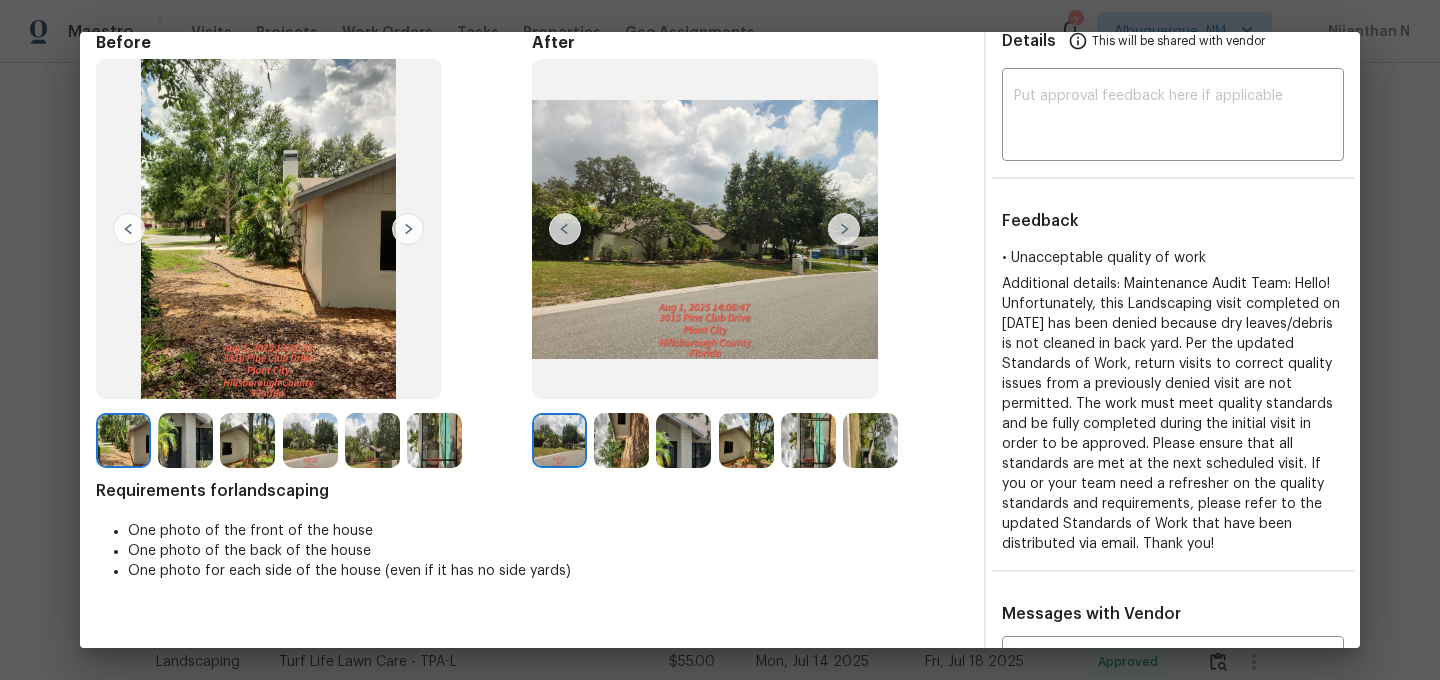 scroll, scrollTop: 170, scrollLeft: 0, axis: vertical 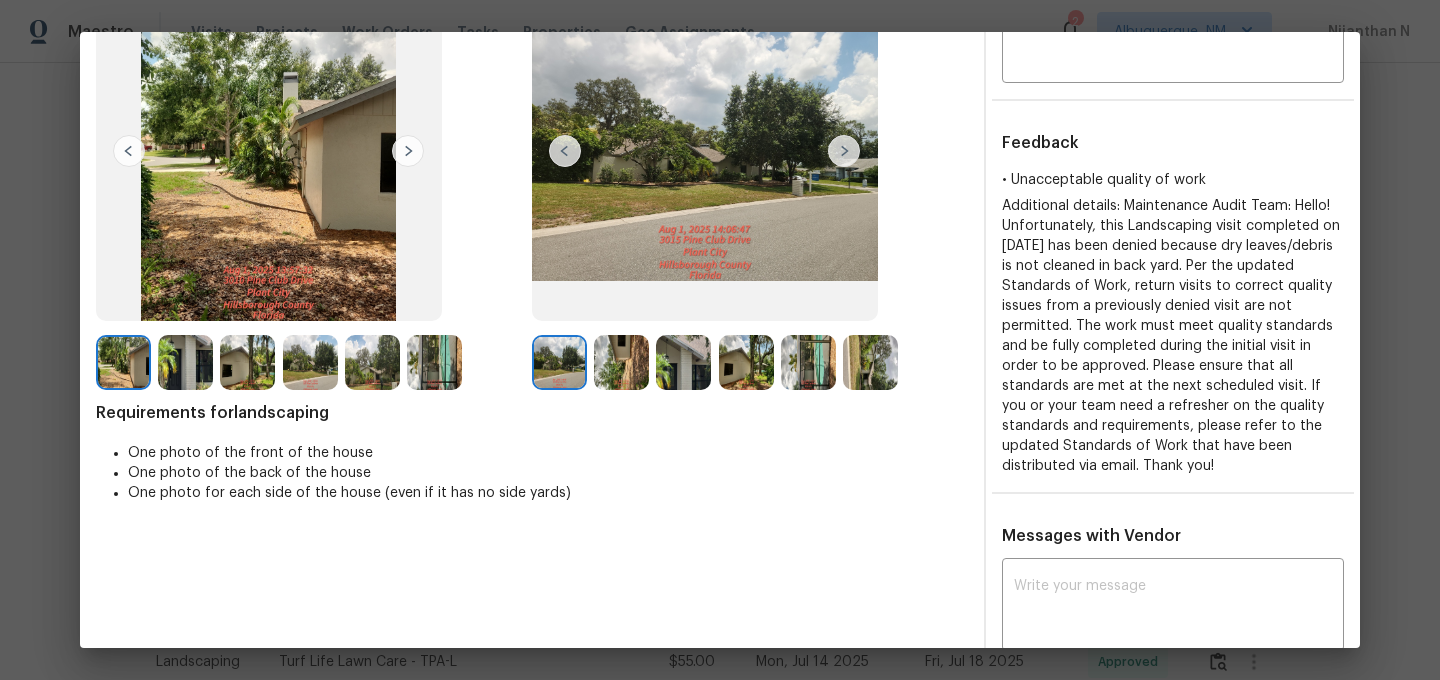 click at bounding box center [746, 362] 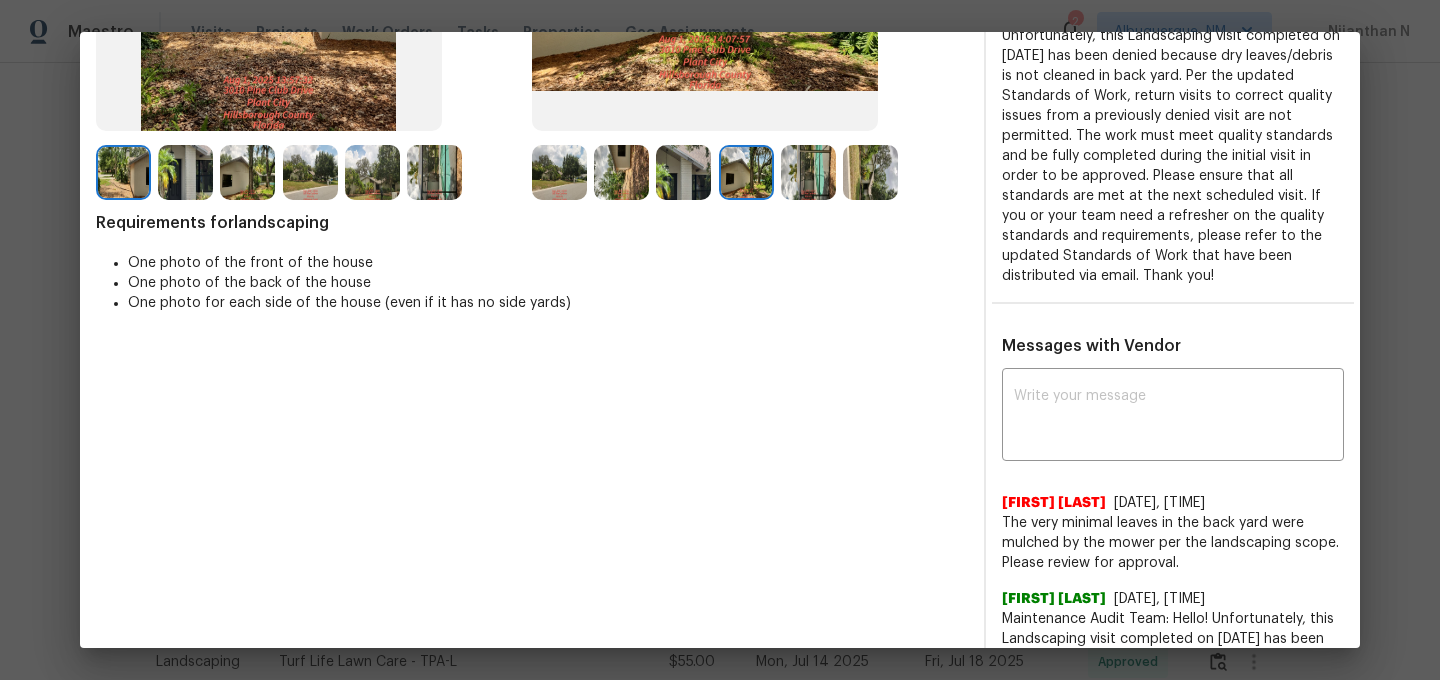 scroll, scrollTop: 551, scrollLeft: 0, axis: vertical 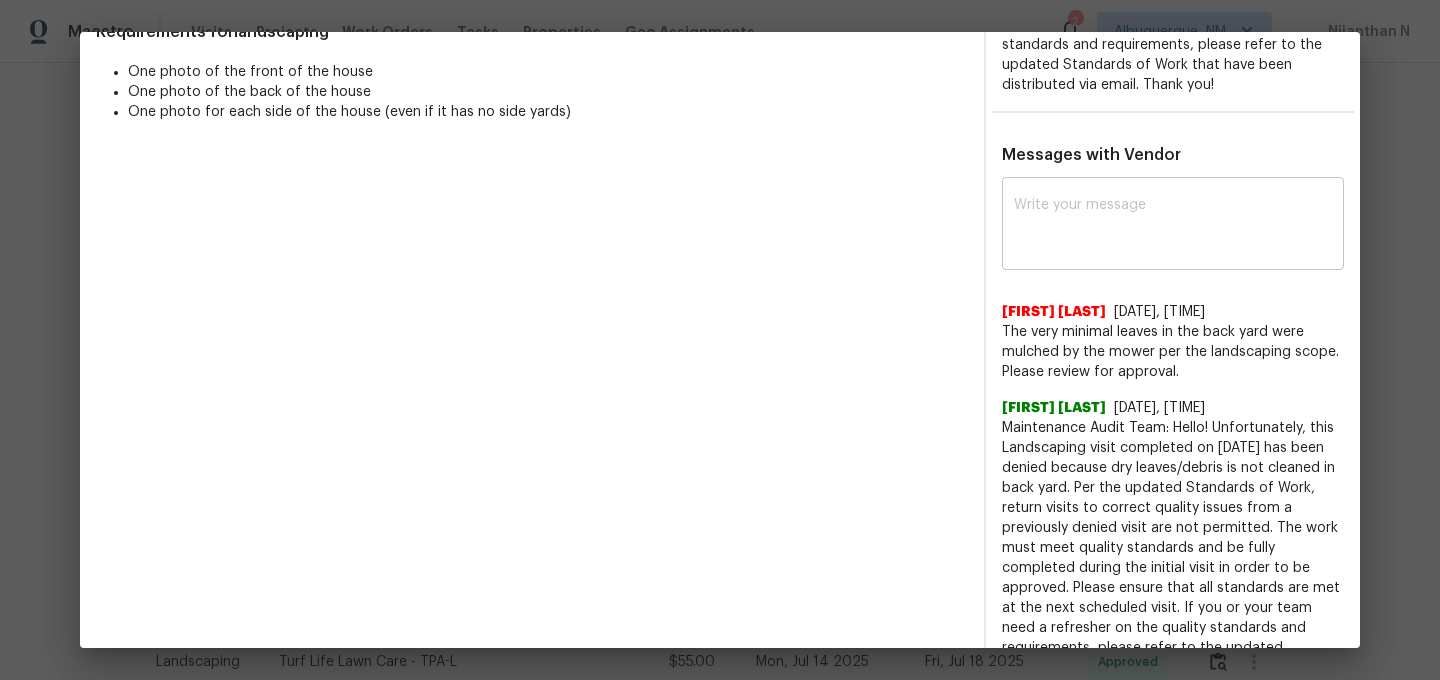 click at bounding box center [1173, 226] 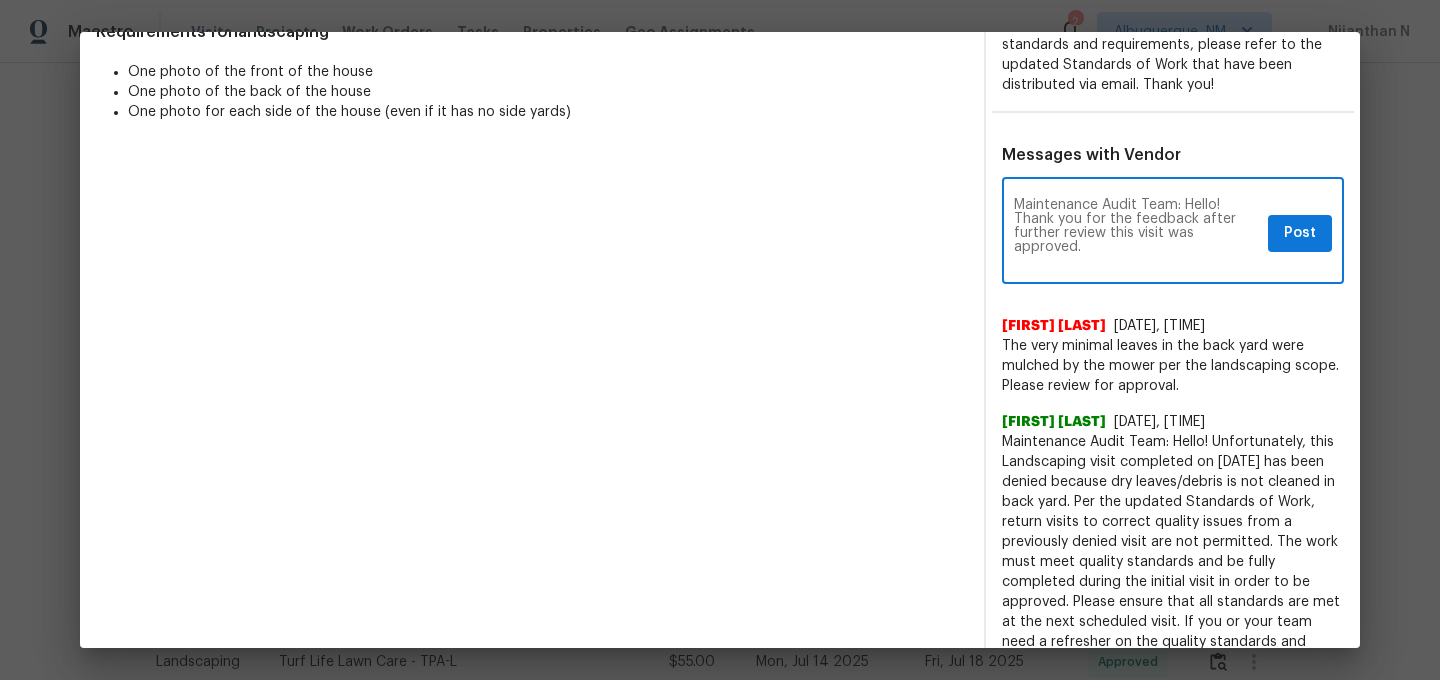 scroll, scrollTop: 0, scrollLeft: 0, axis: both 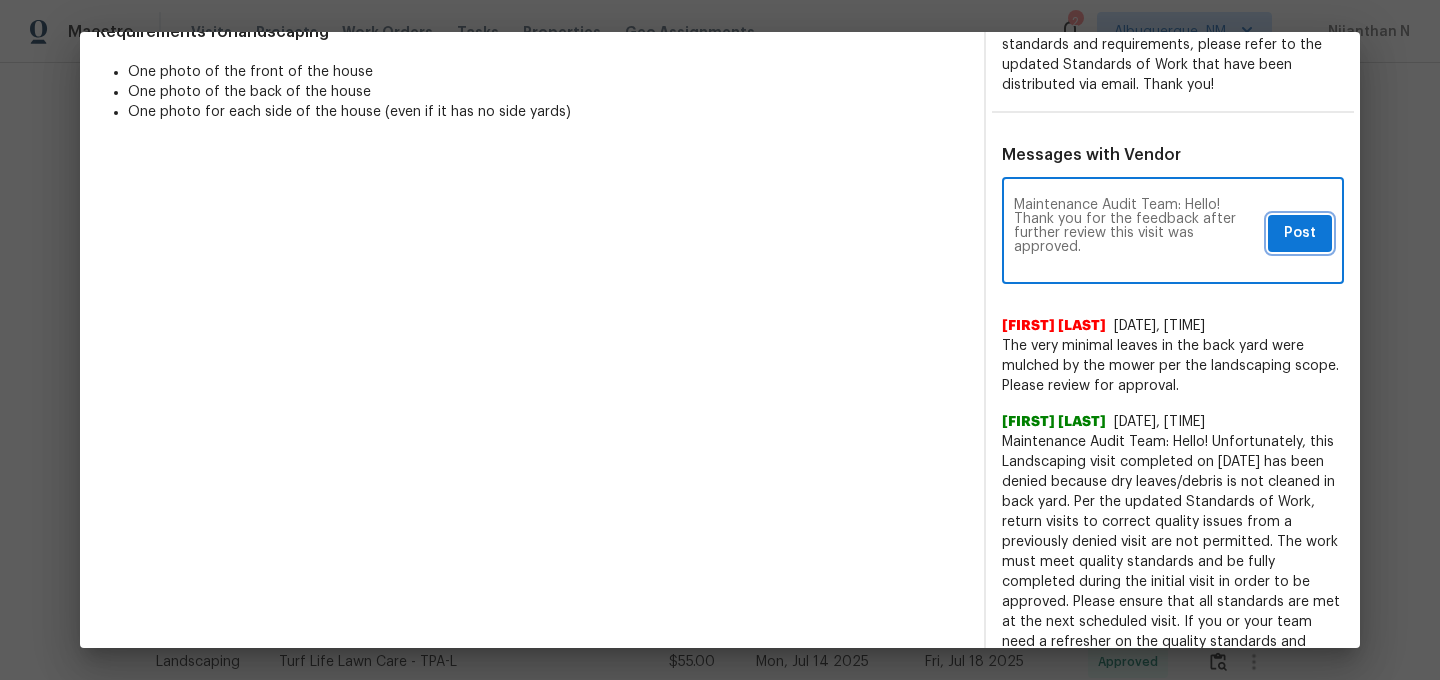 click on "Post" at bounding box center [1300, 233] 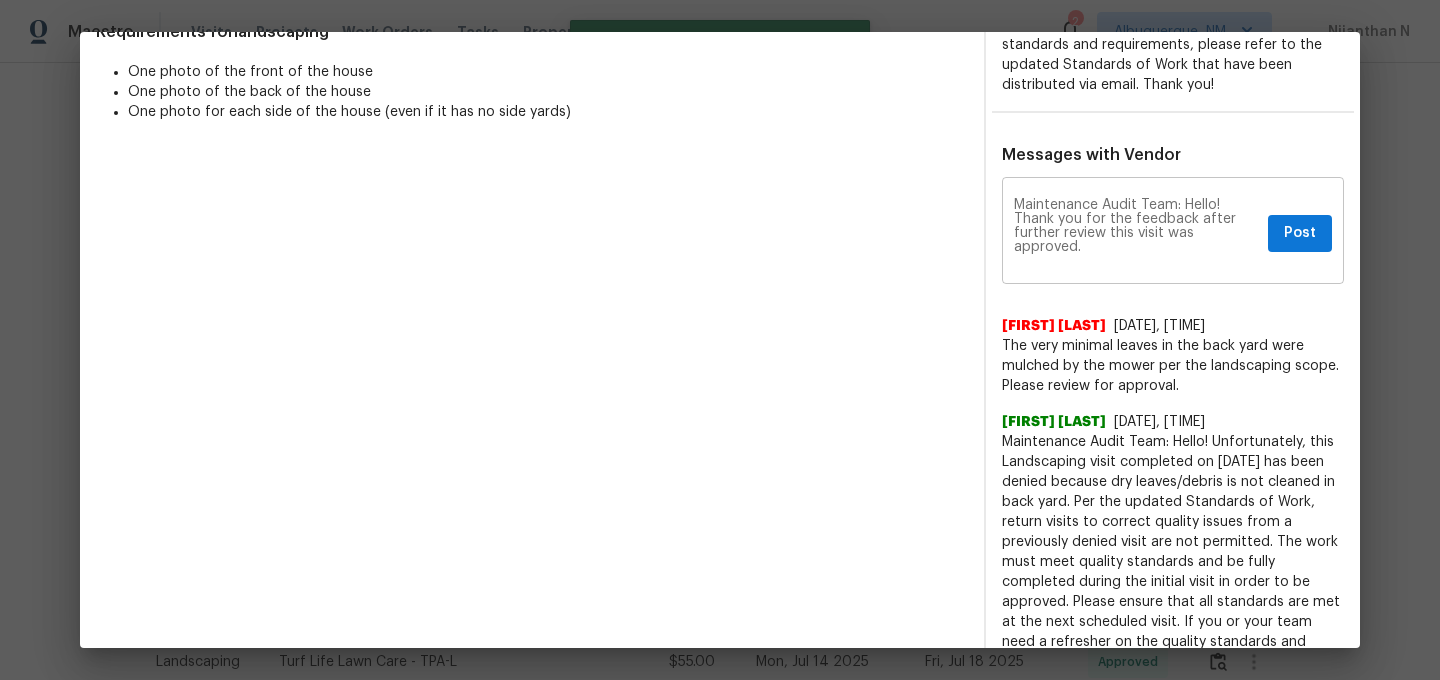 type 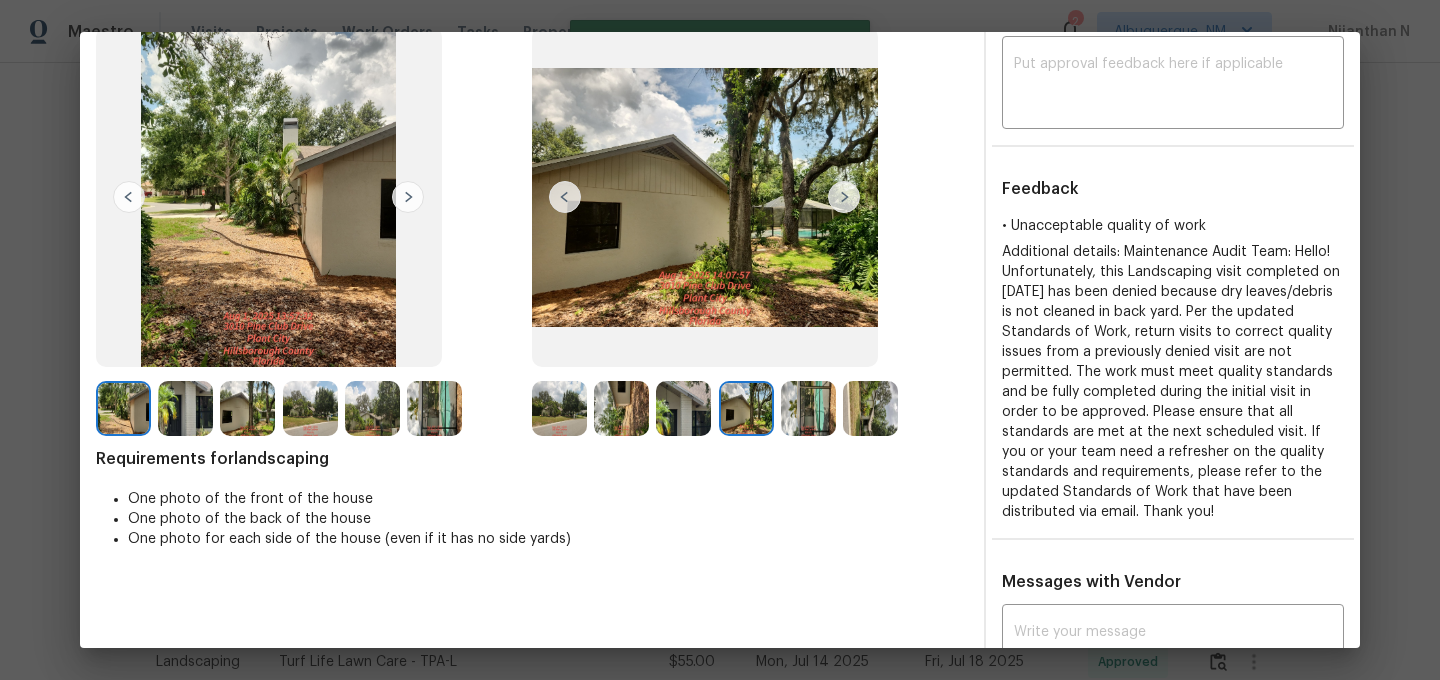 scroll, scrollTop: 0, scrollLeft: 0, axis: both 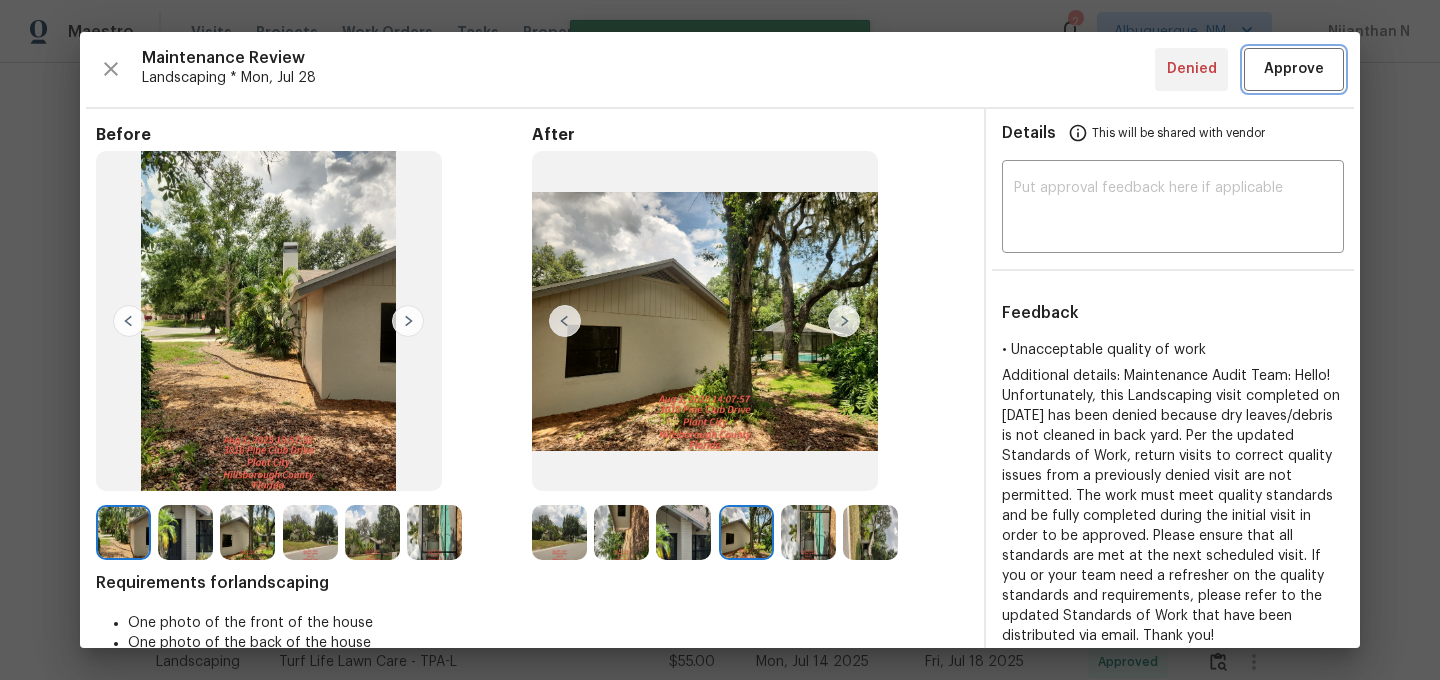 click on "Approve" at bounding box center [1294, 69] 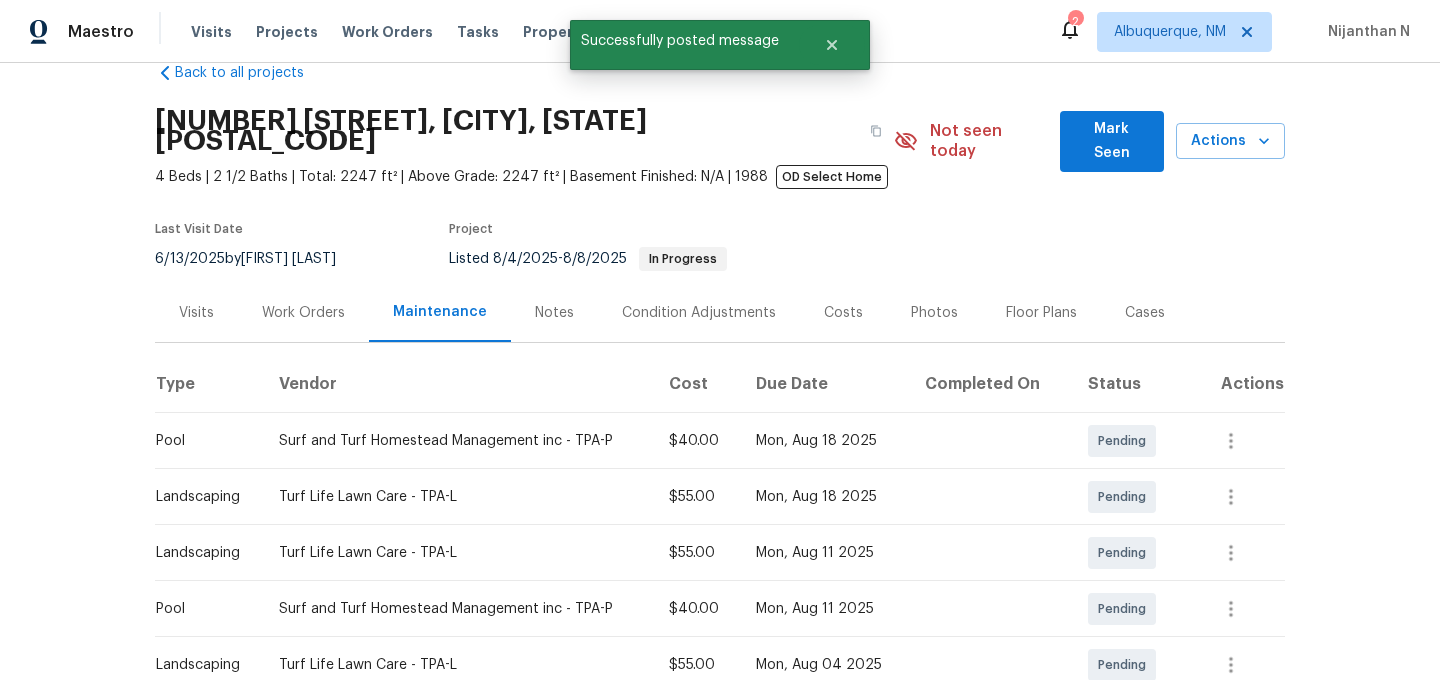 scroll, scrollTop: 3, scrollLeft: 0, axis: vertical 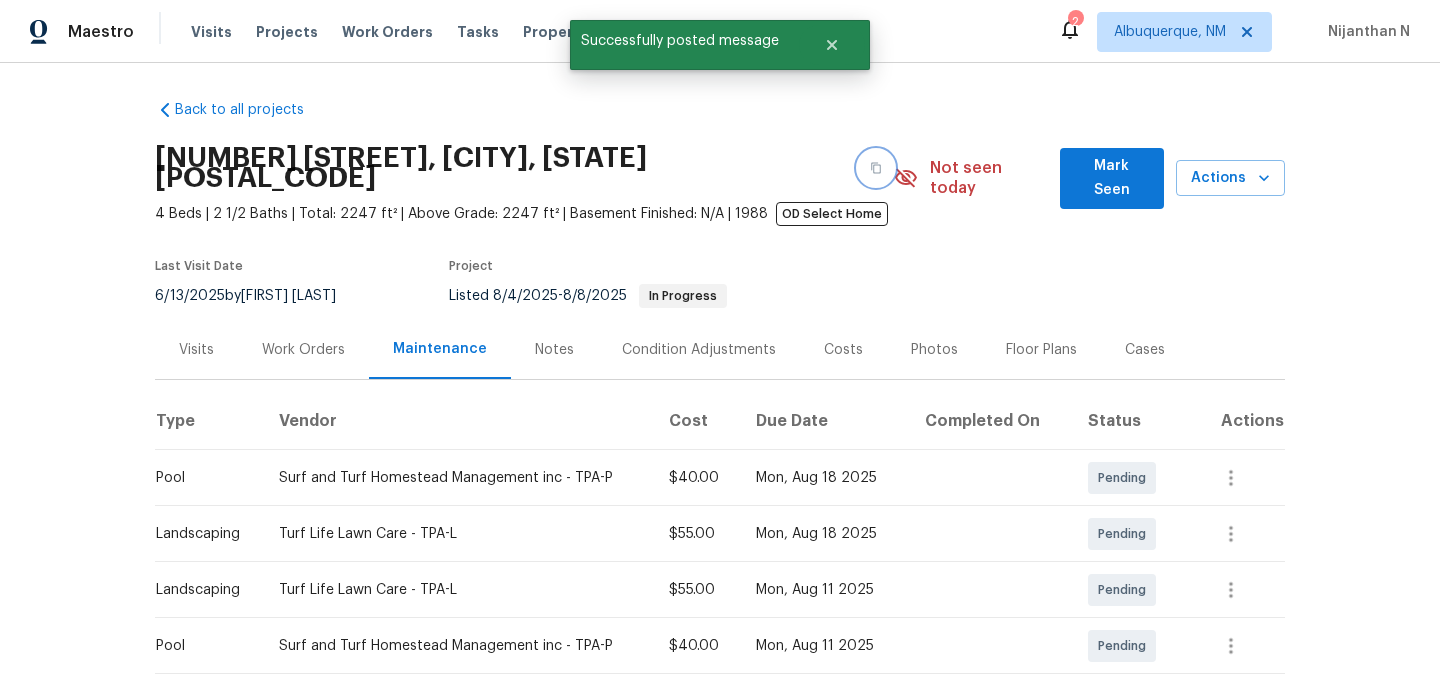 click 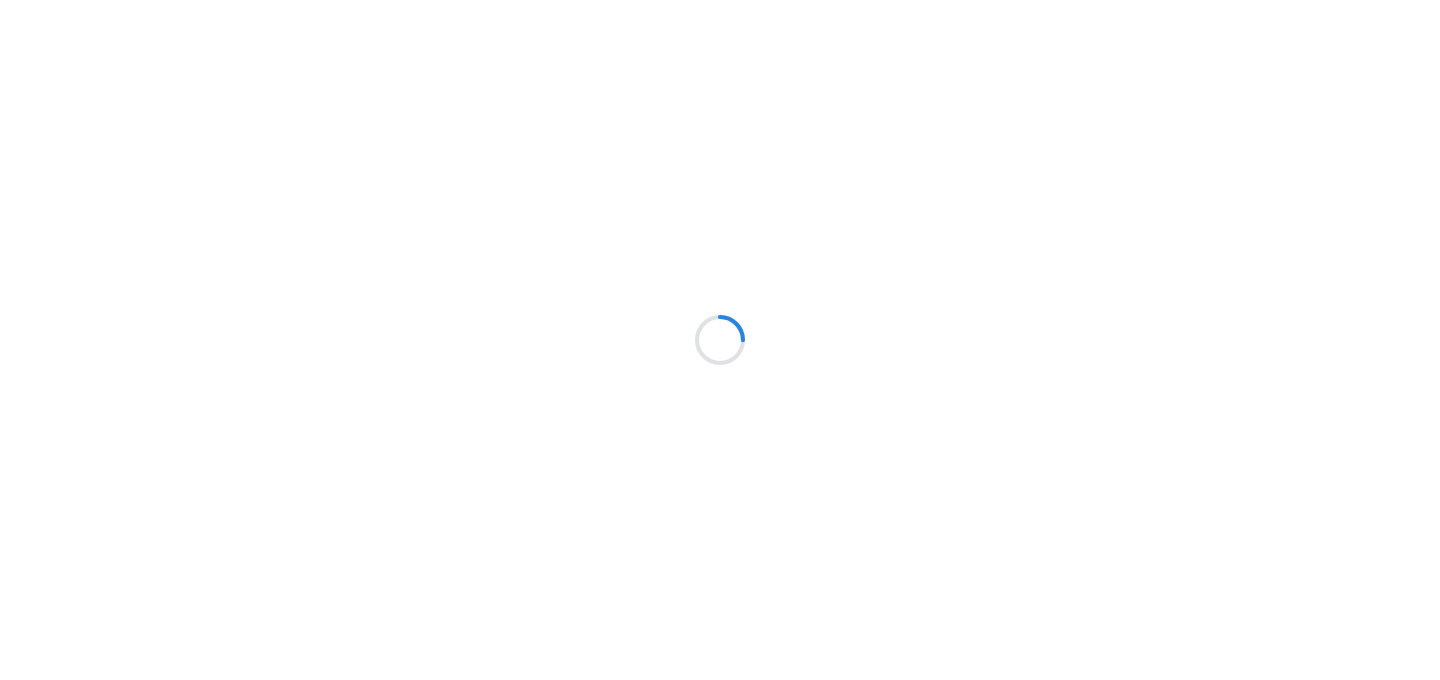 scroll, scrollTop: 0, scrollLeft: 0, axis: both 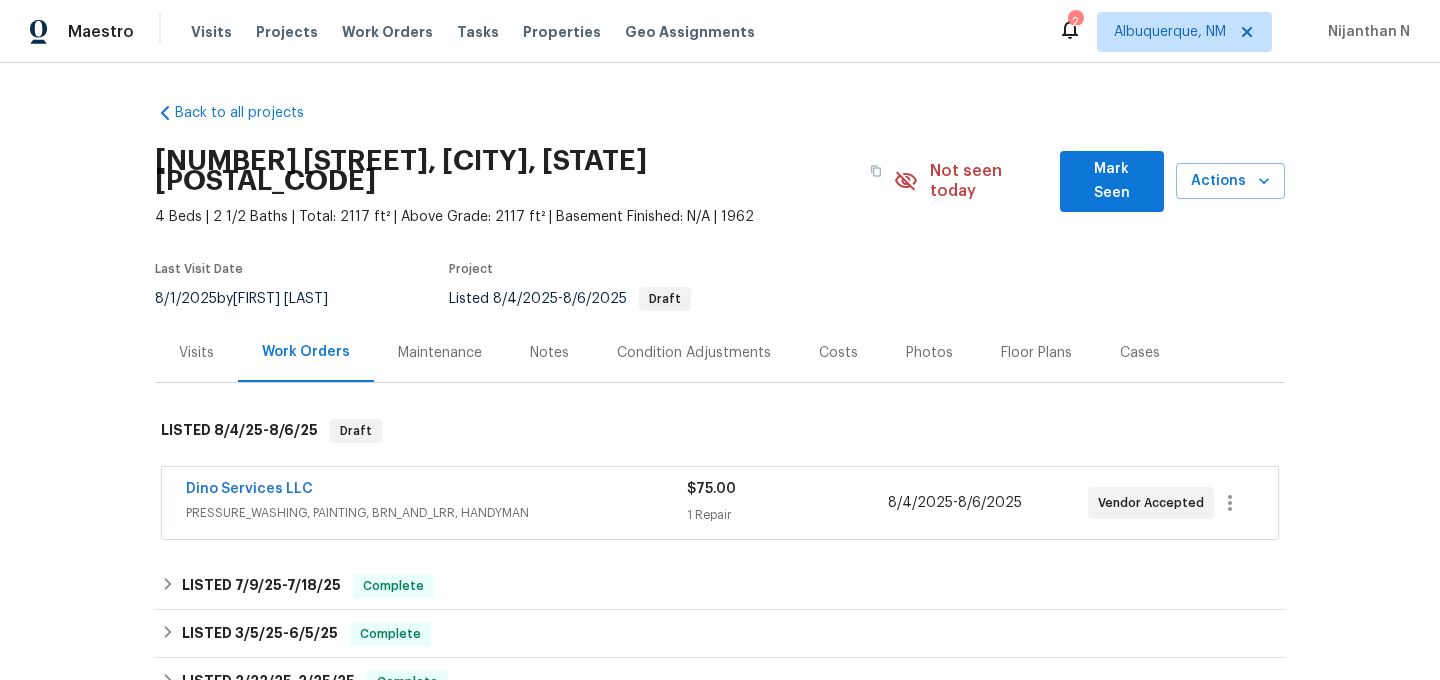 click on "Maintenance" at bounding box center (440, 352) 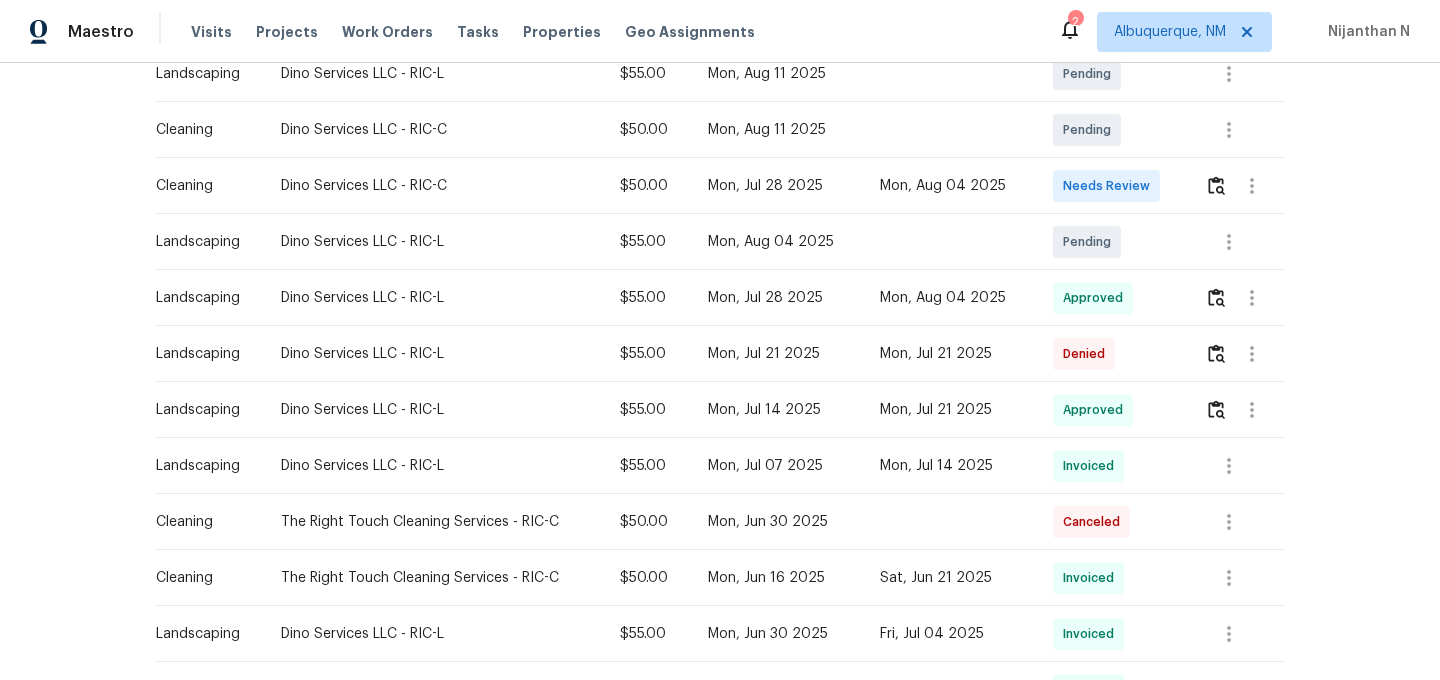 scroll, scrollTop: 394, scrollLeft: 0, axis: vertical 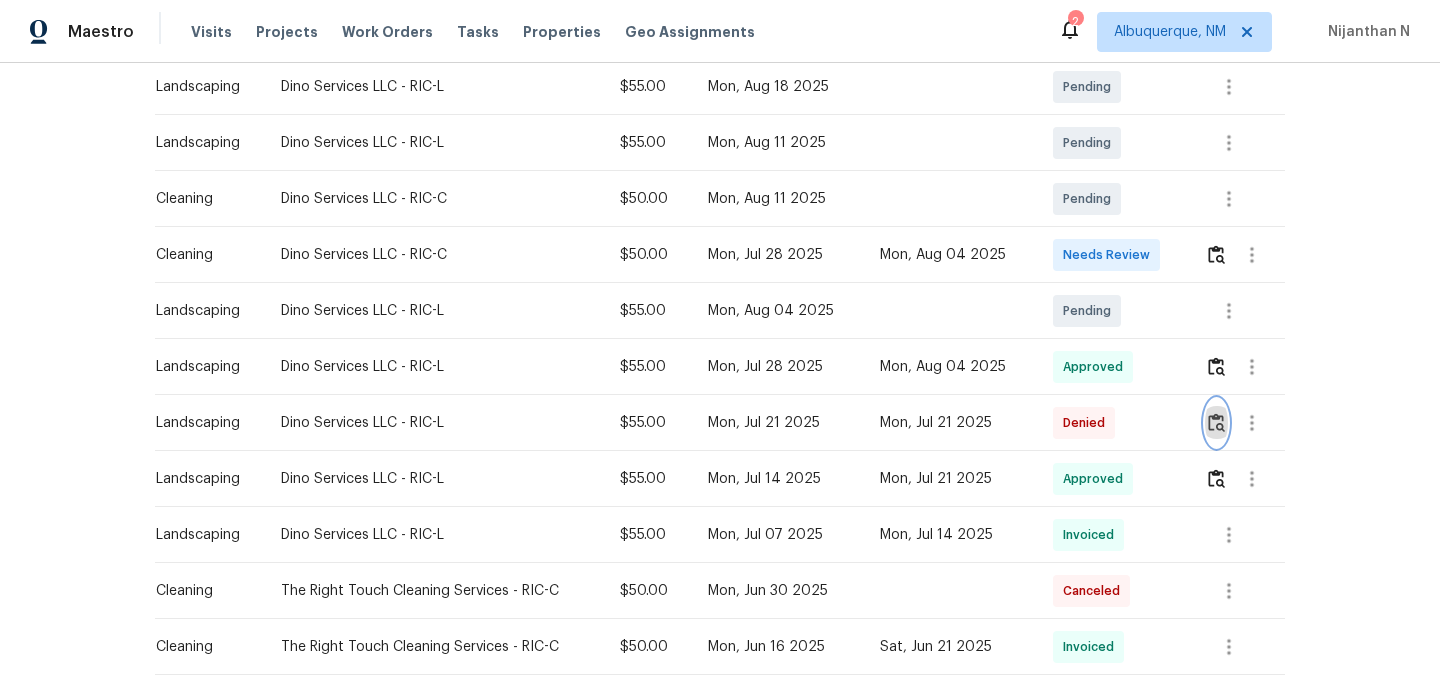 click at bounding box center (1216, 422) 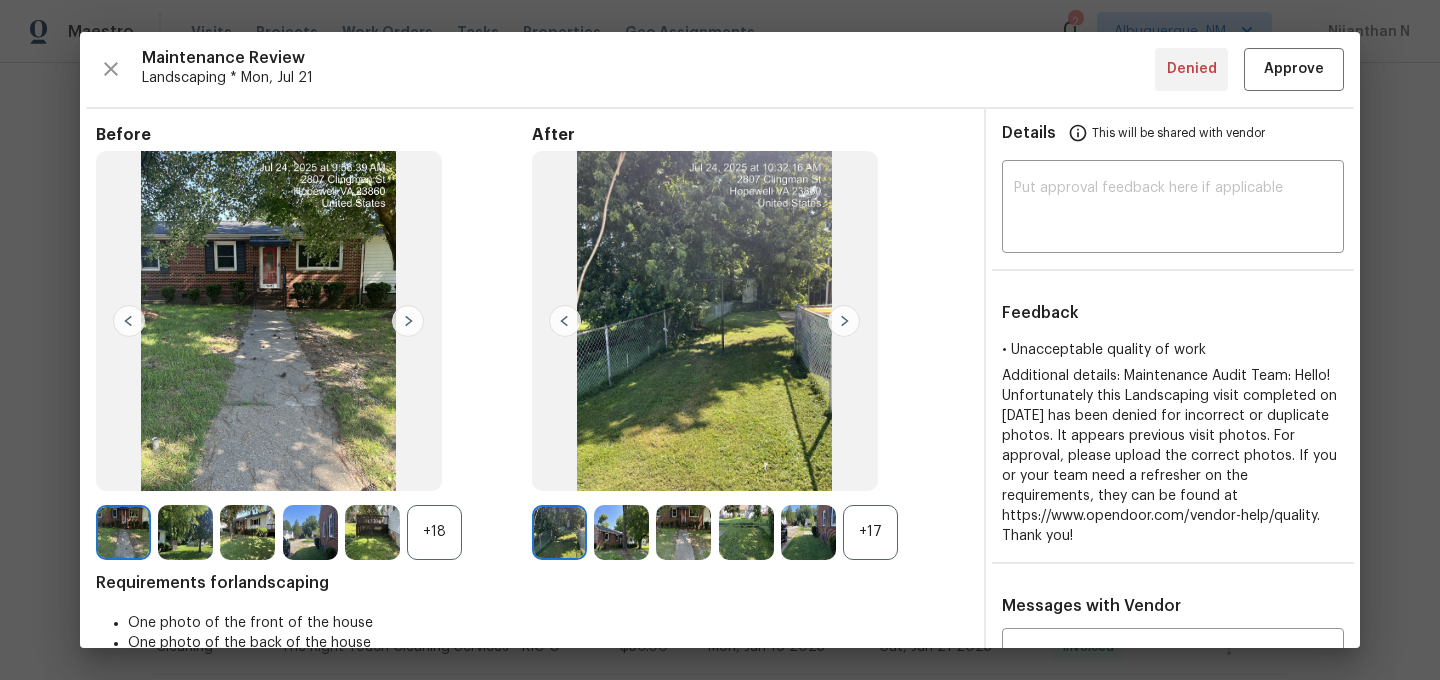 click on "+17" at bounding box center (870, 532) 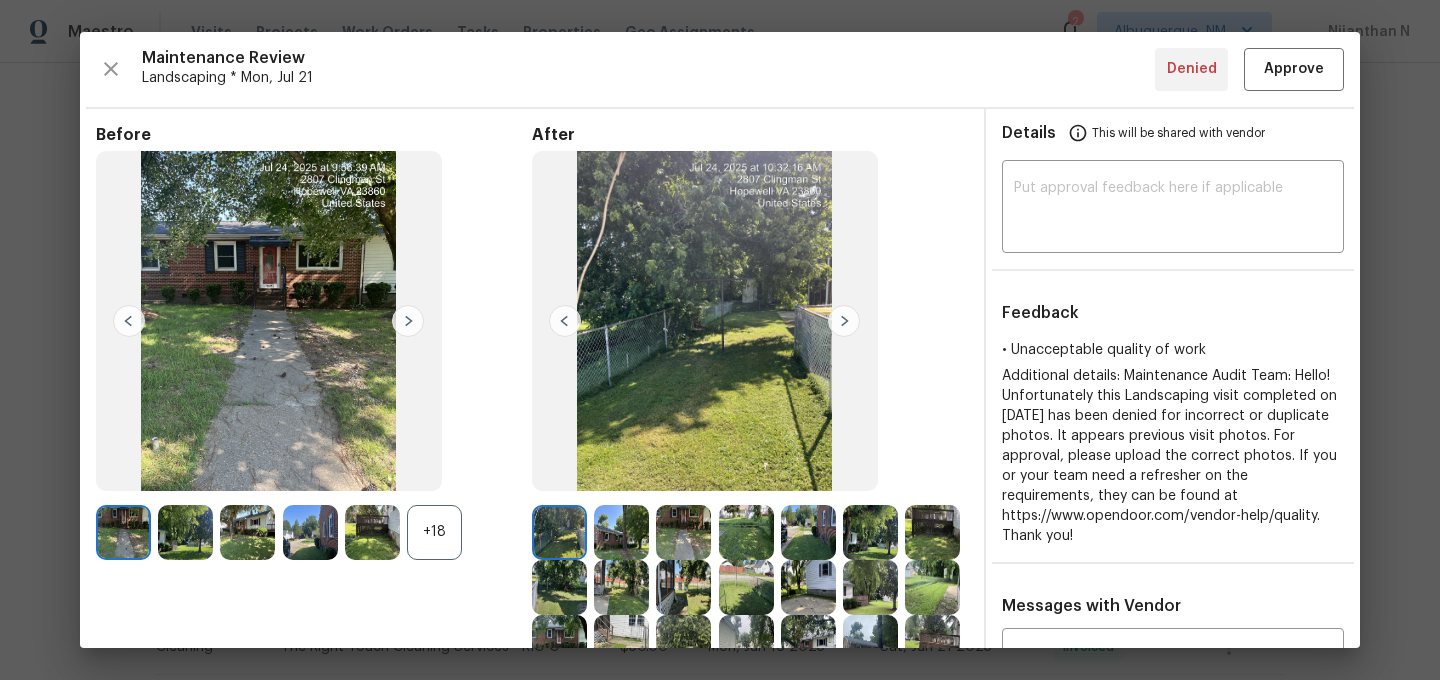 click on "+18" at bounding box center (434, 532) 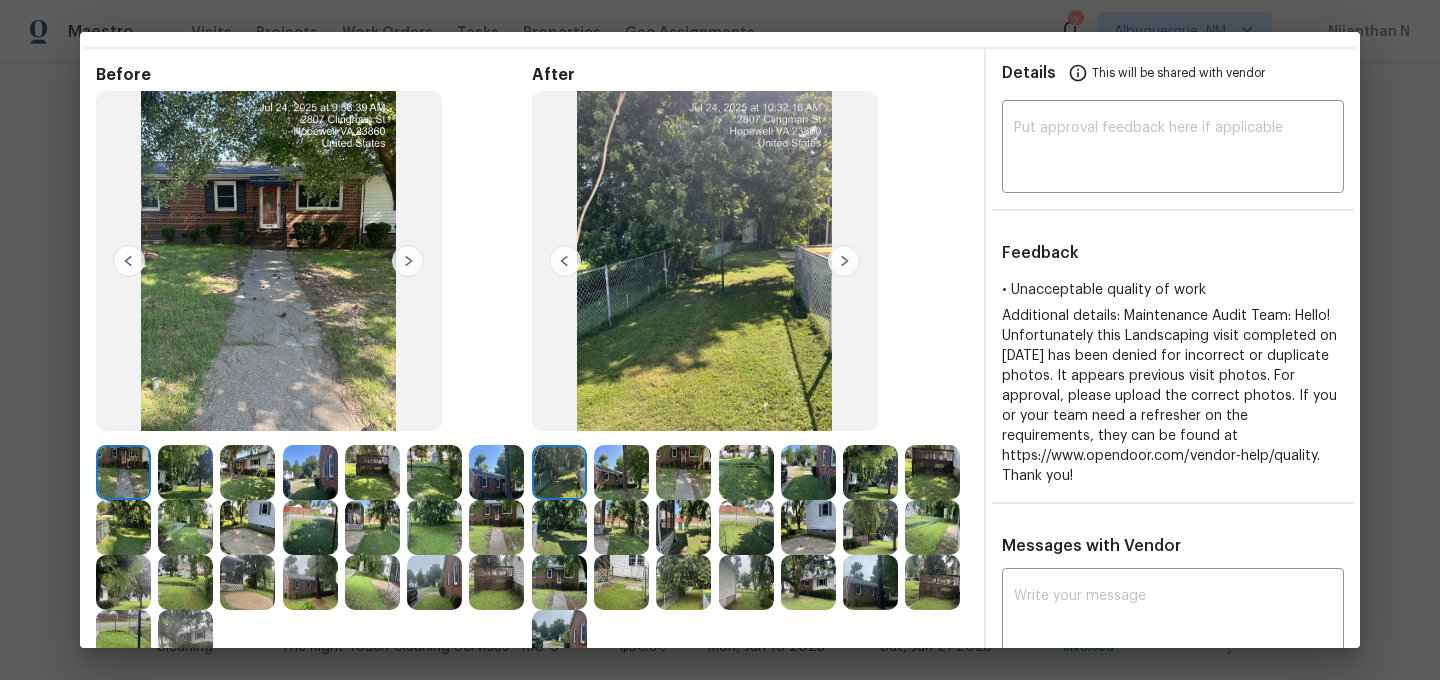 scroll, scrollTop: 214, scrollLeft: 0, axis: vertical 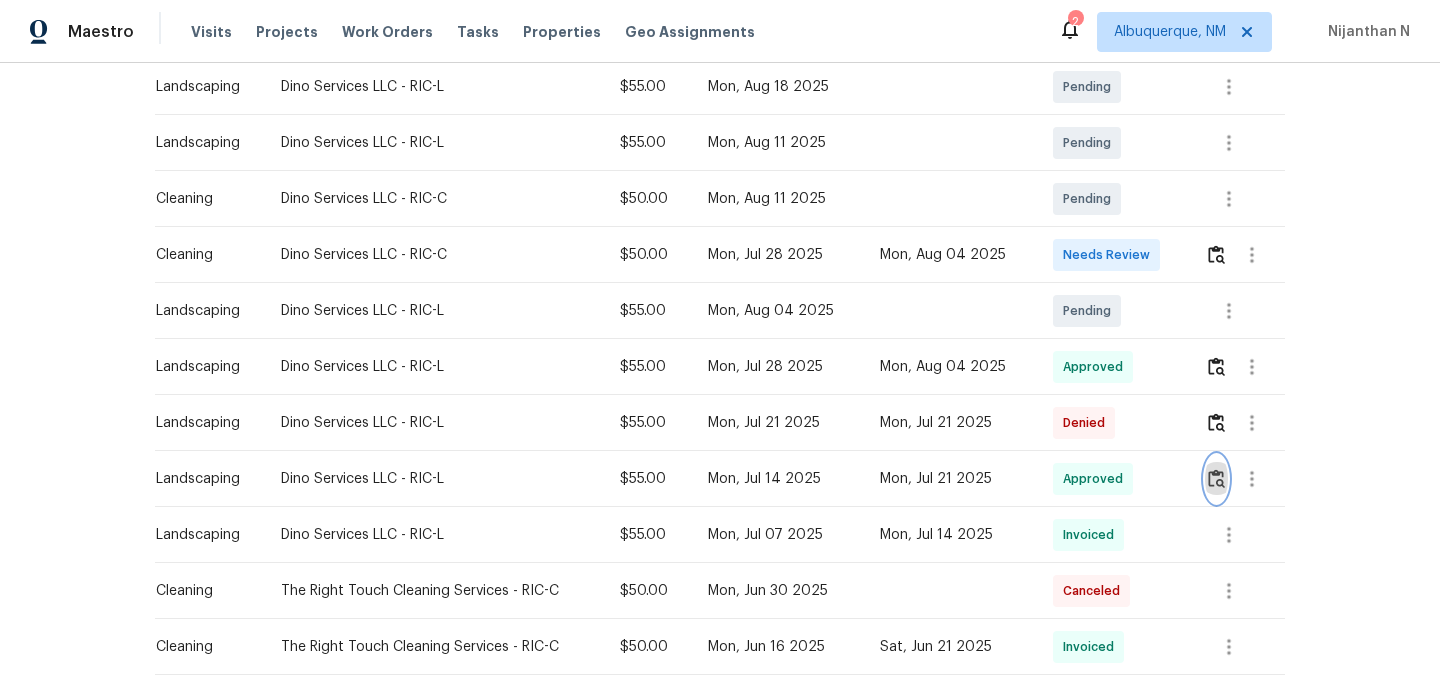click at bounding box center [1216, 478] 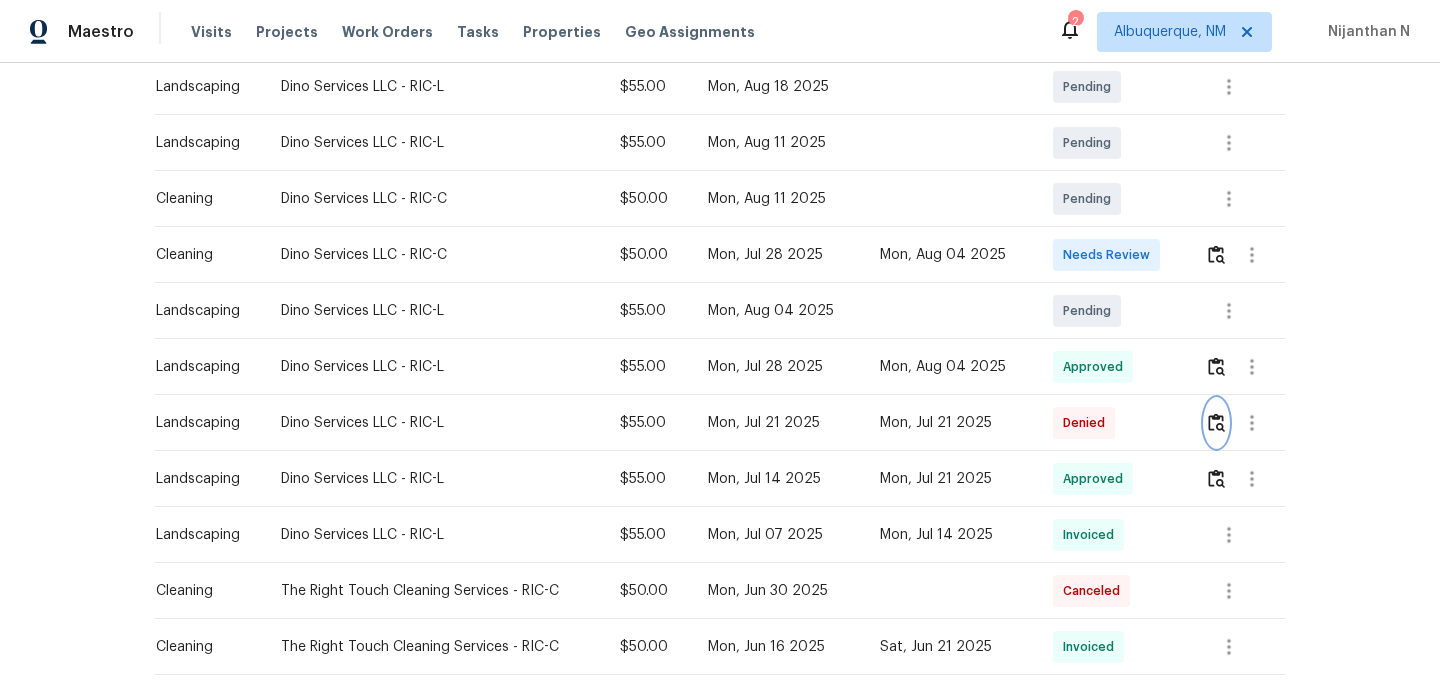 click at bounding box center (1216, 422) 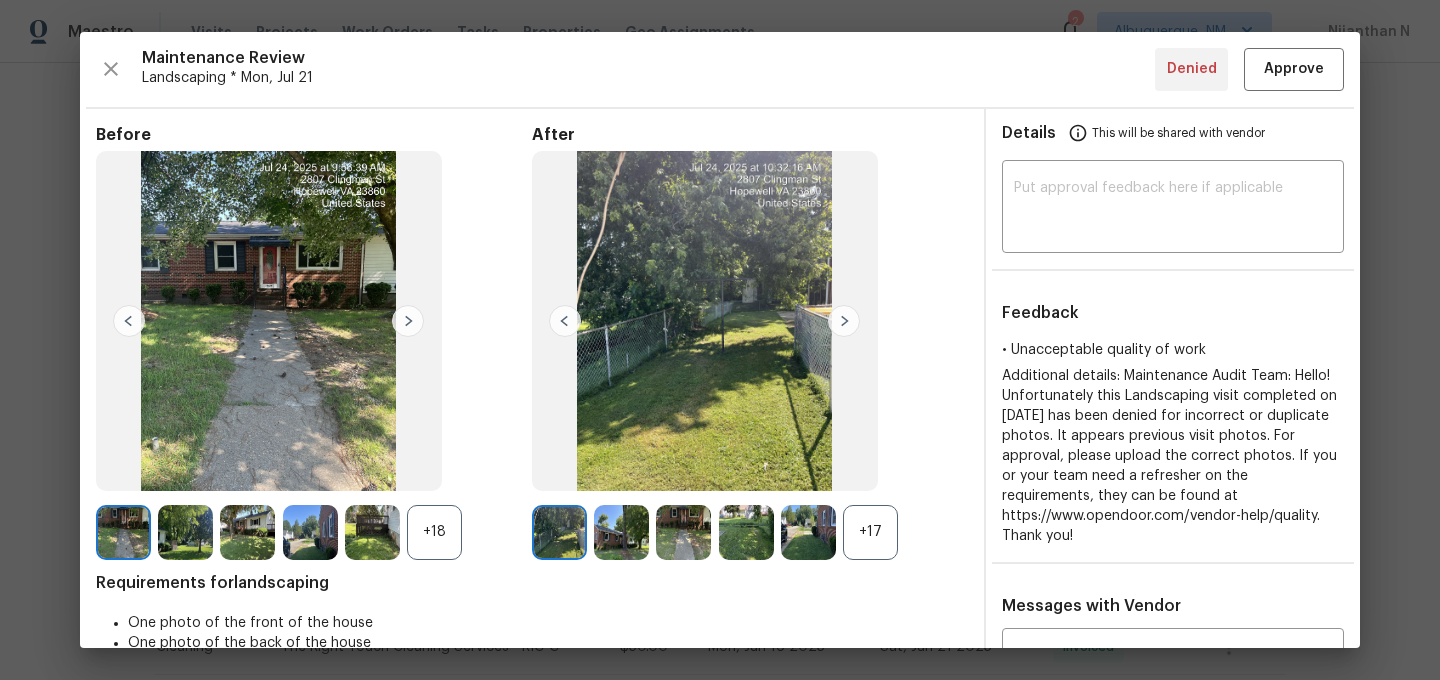 click on "+17" at bounding box center [870, 532] 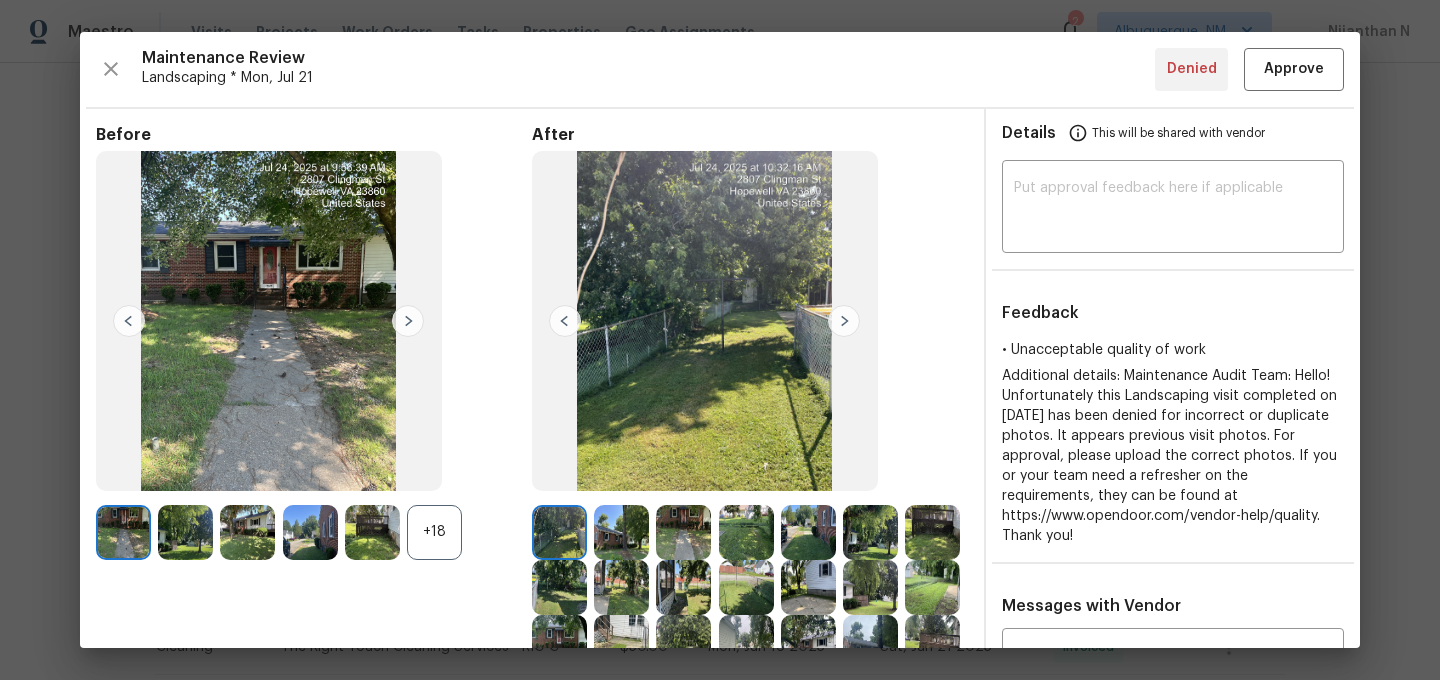click on "+18" at bounding box center (434, 532) 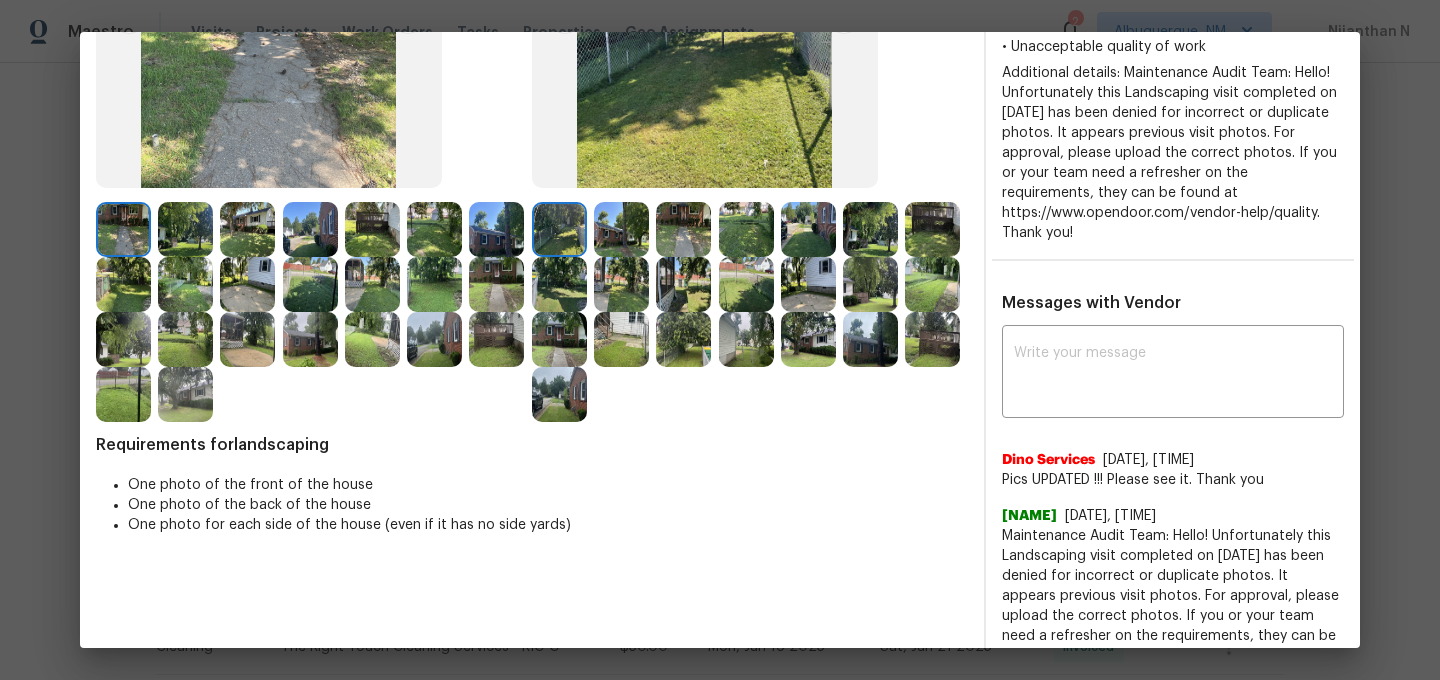 click at bounding box center (808, 339) 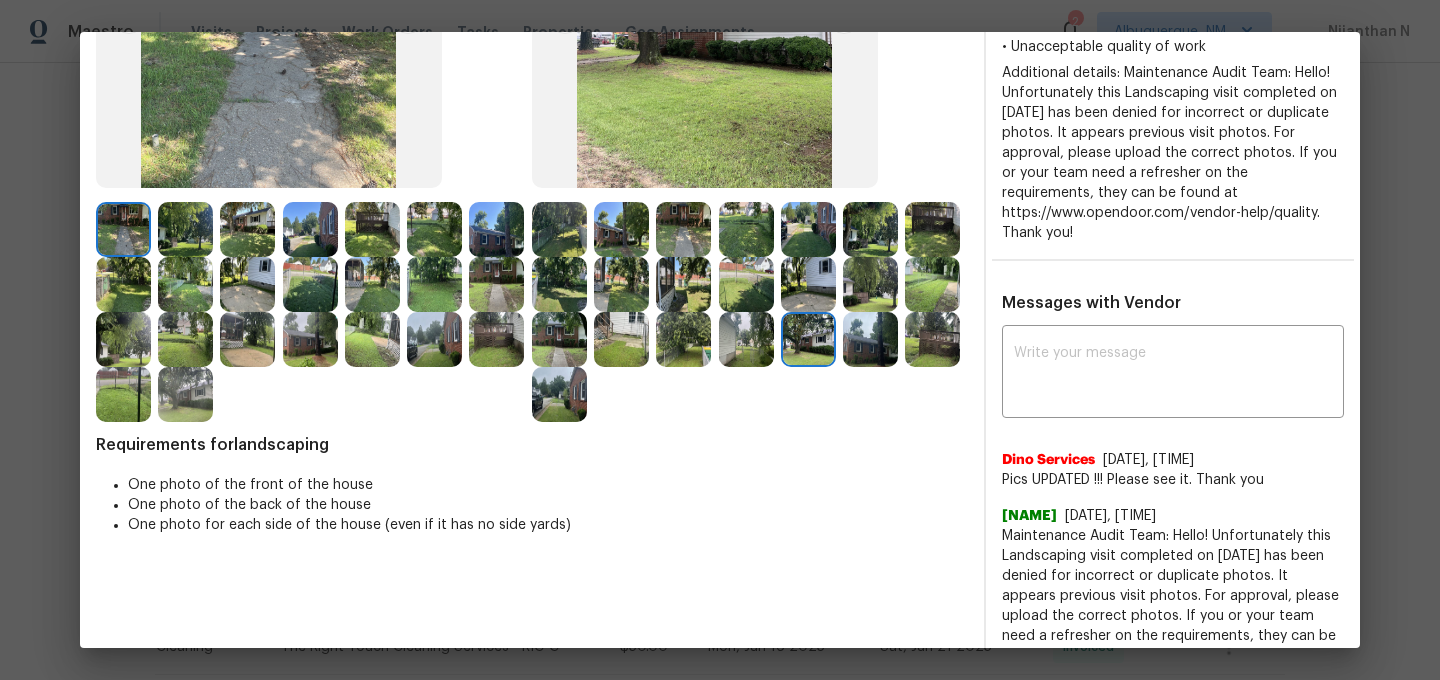scroll, scrollTop: 108, scrollLeft: 0, axis: vertical 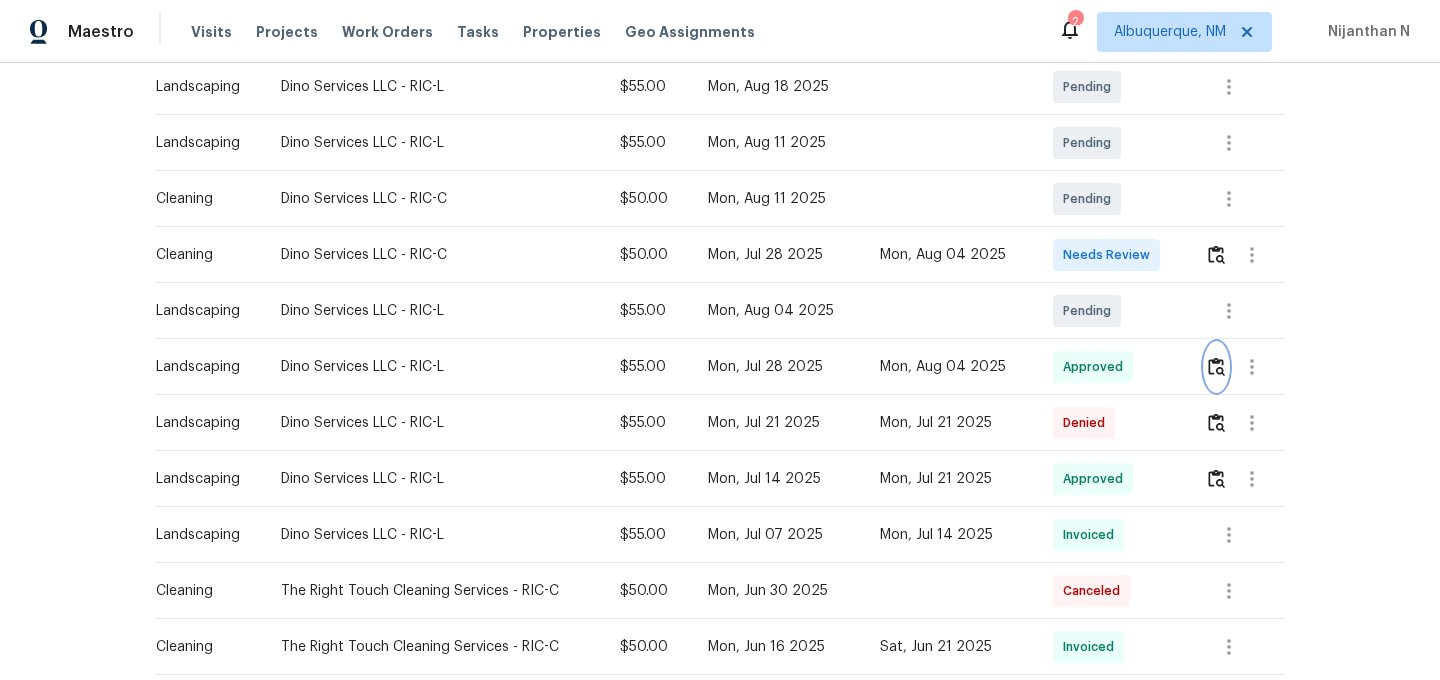 click at bounding box center (1216, 367) 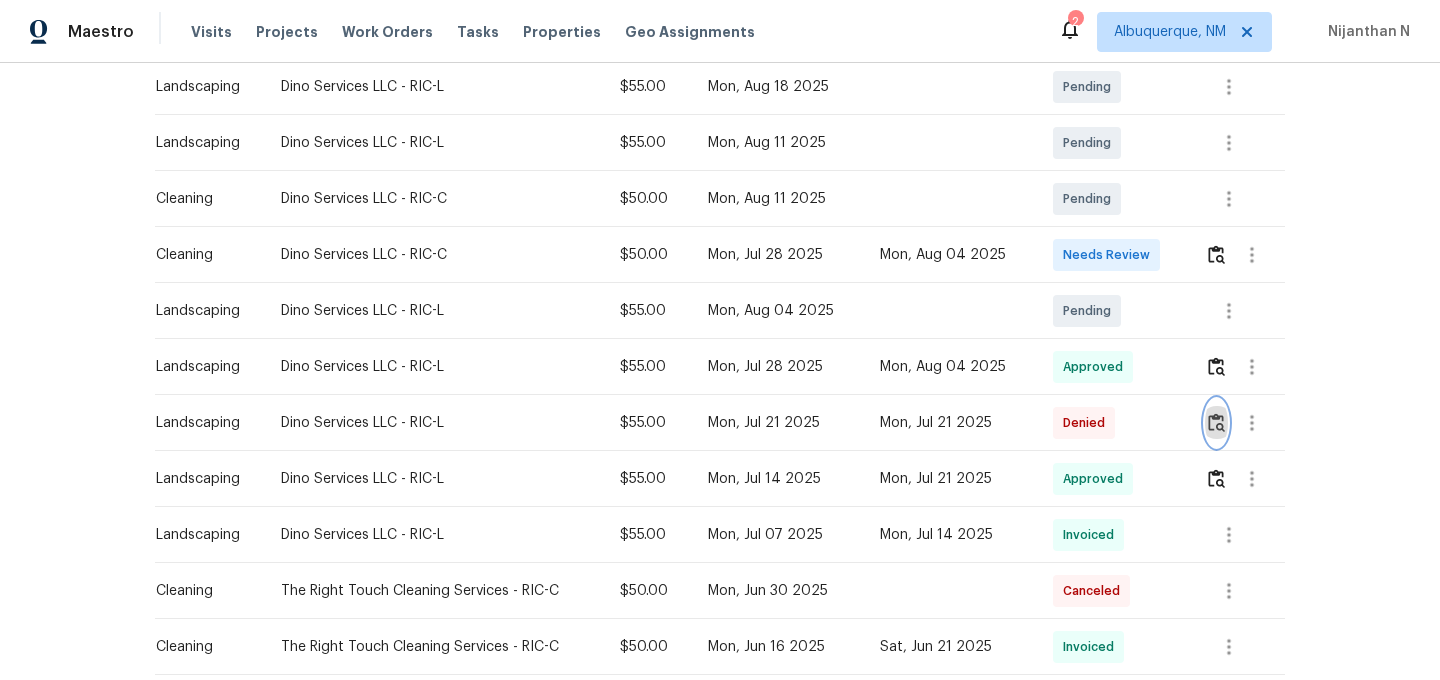 click at bounding box center (1216, 423) 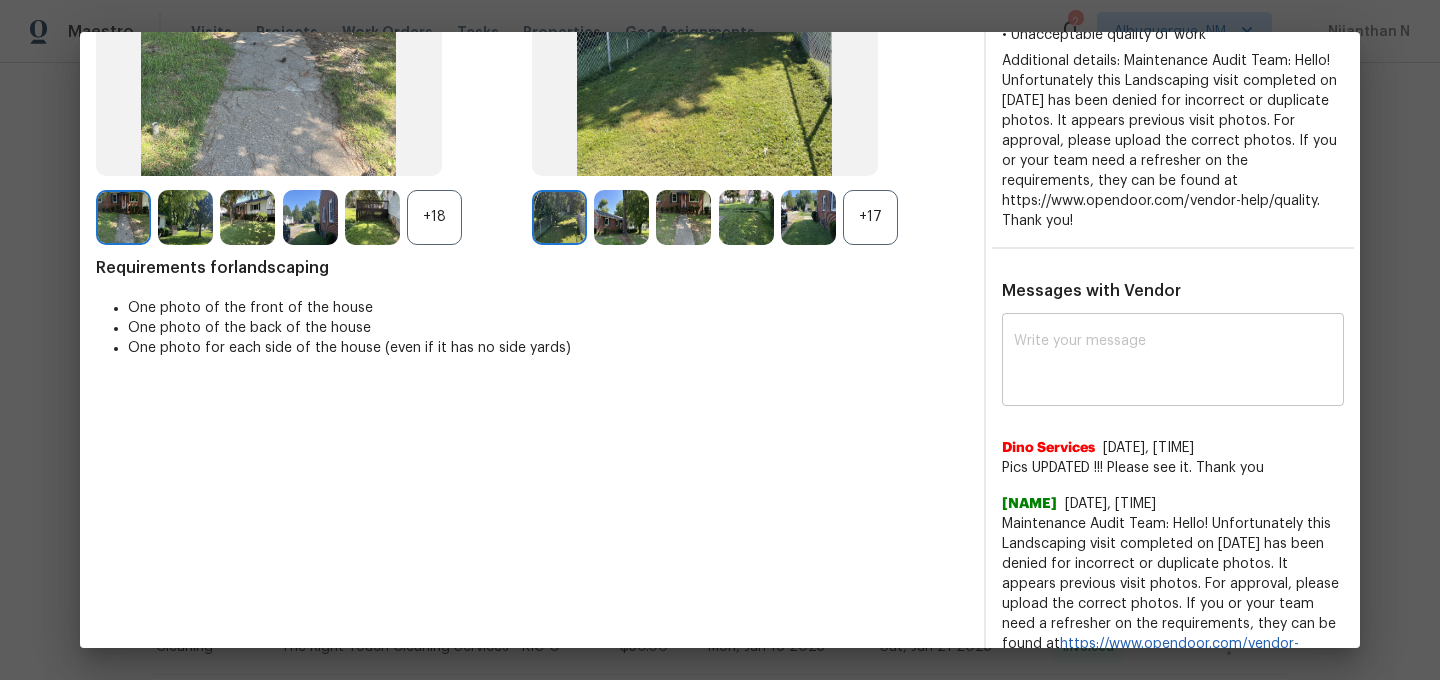 scroll, scrollTop: 385, scrollLeft: 0, axis: vertical 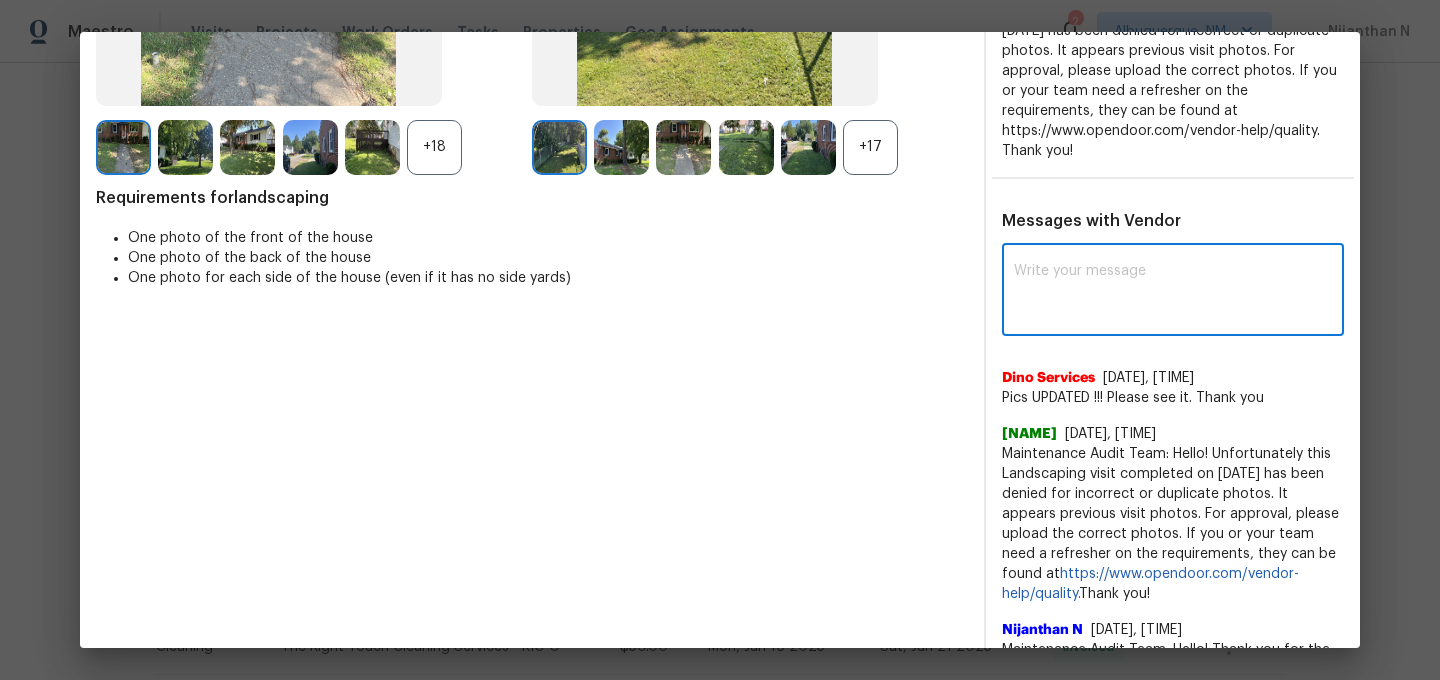 click at bounding box center [1173, 292] 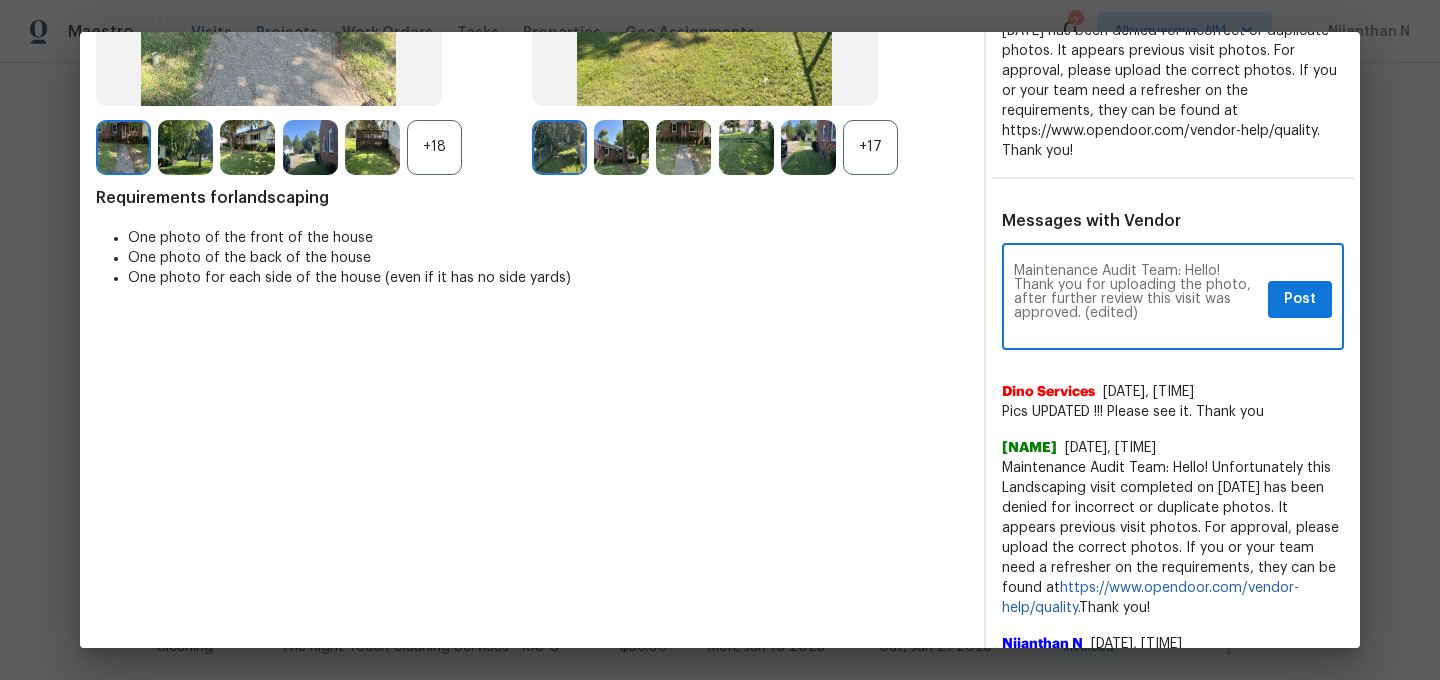 scroll, scrollTop: 0, scrollLeft: 0, axis: both 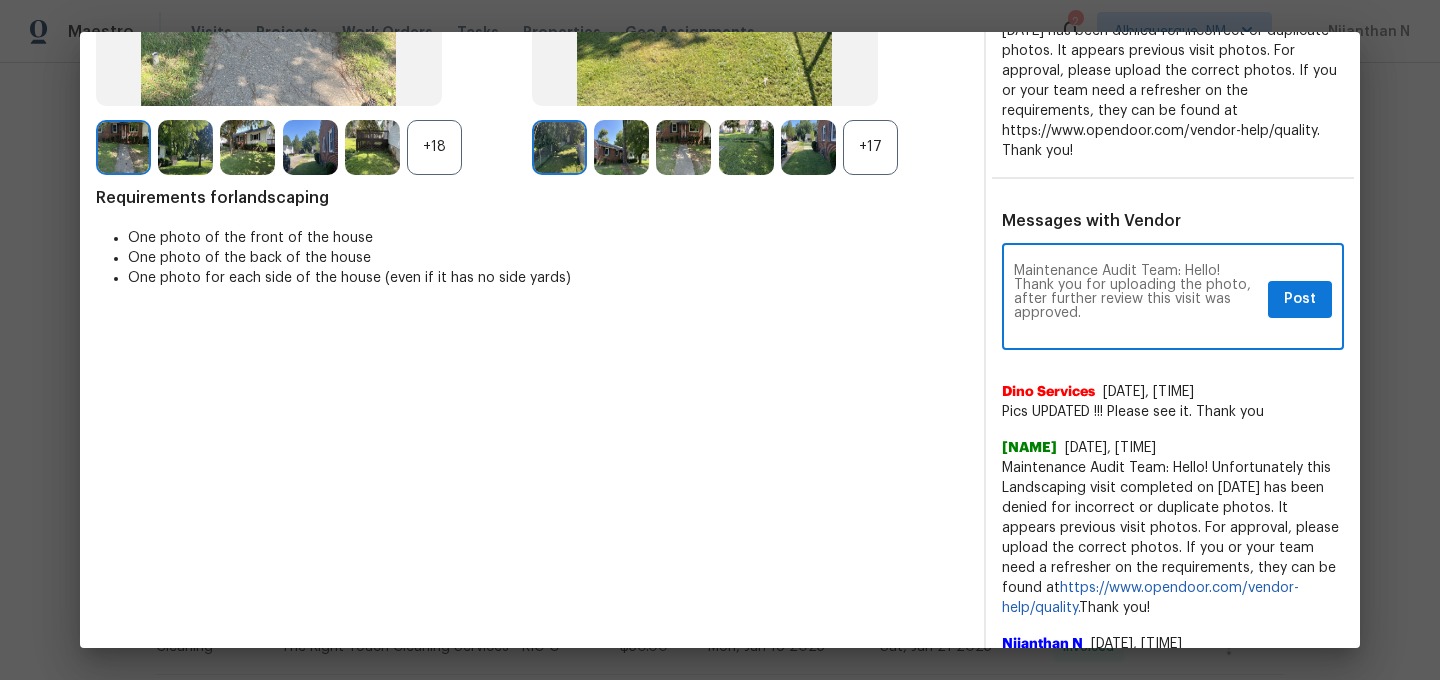 type on "Maintenance Audit Team: Hello! Thank you for uploading the photo, after further review this visit was approved." 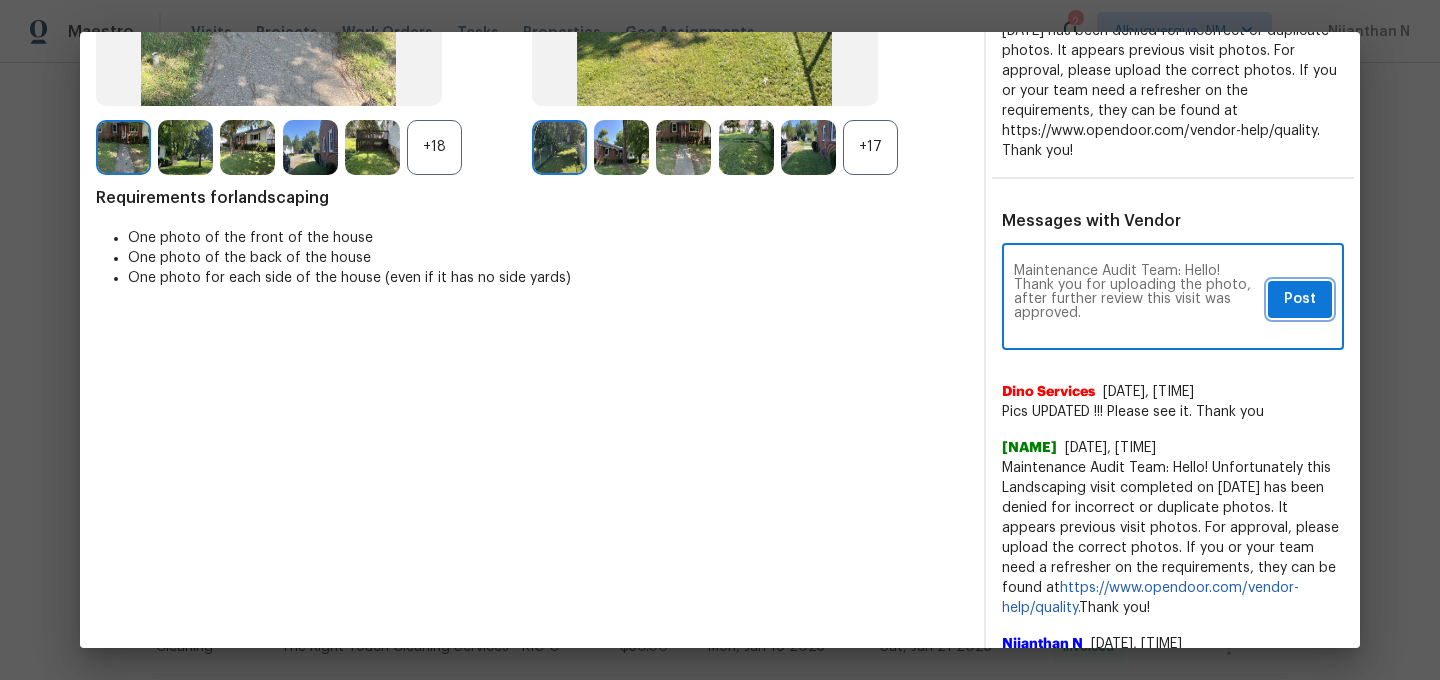 click on "Post" at bounding box center [1300, 299] 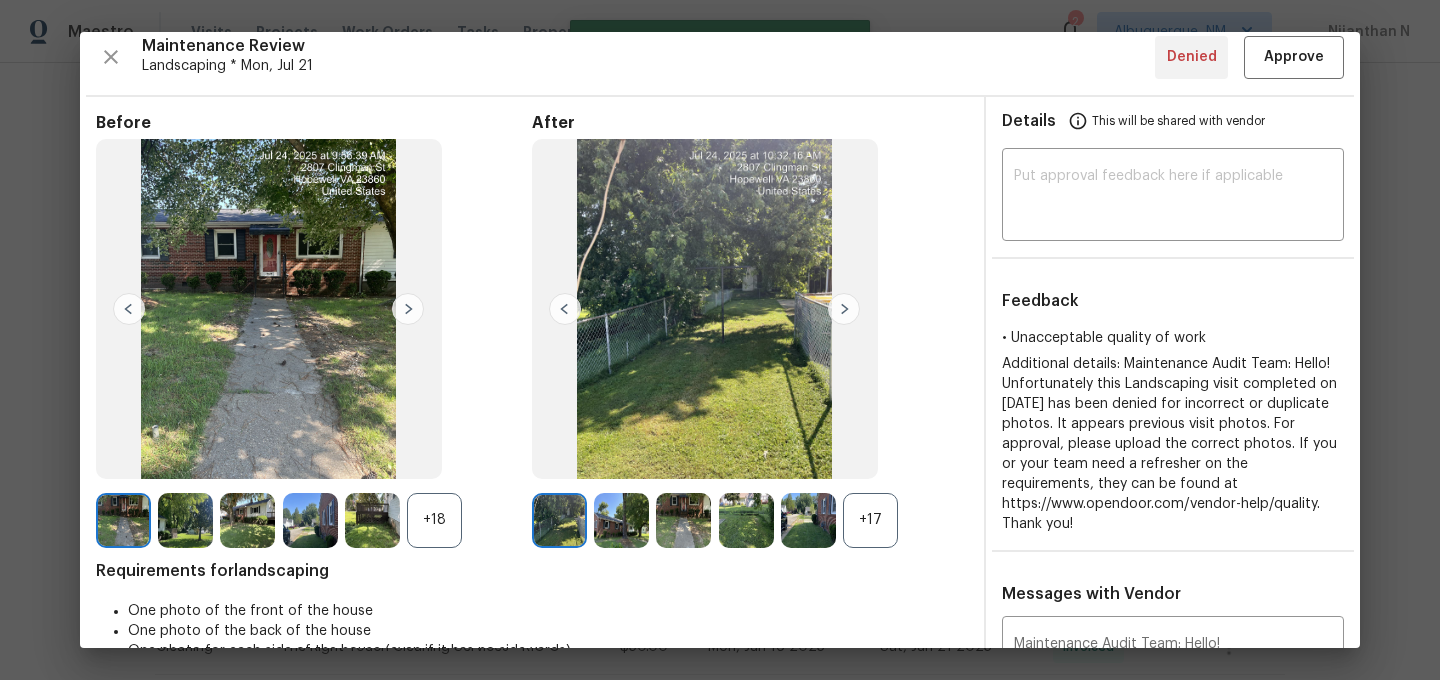 scroll, scrollTop: 0, scrollLeft: 0, axis: both 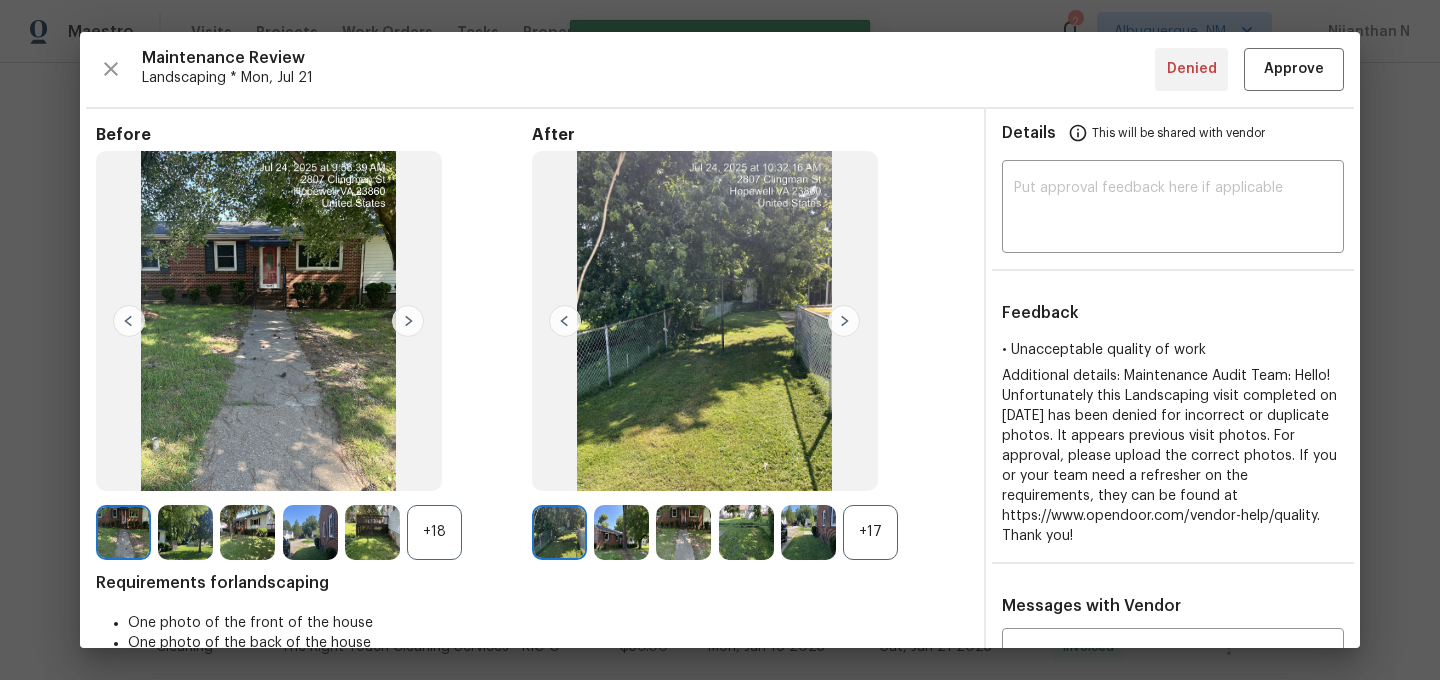 type 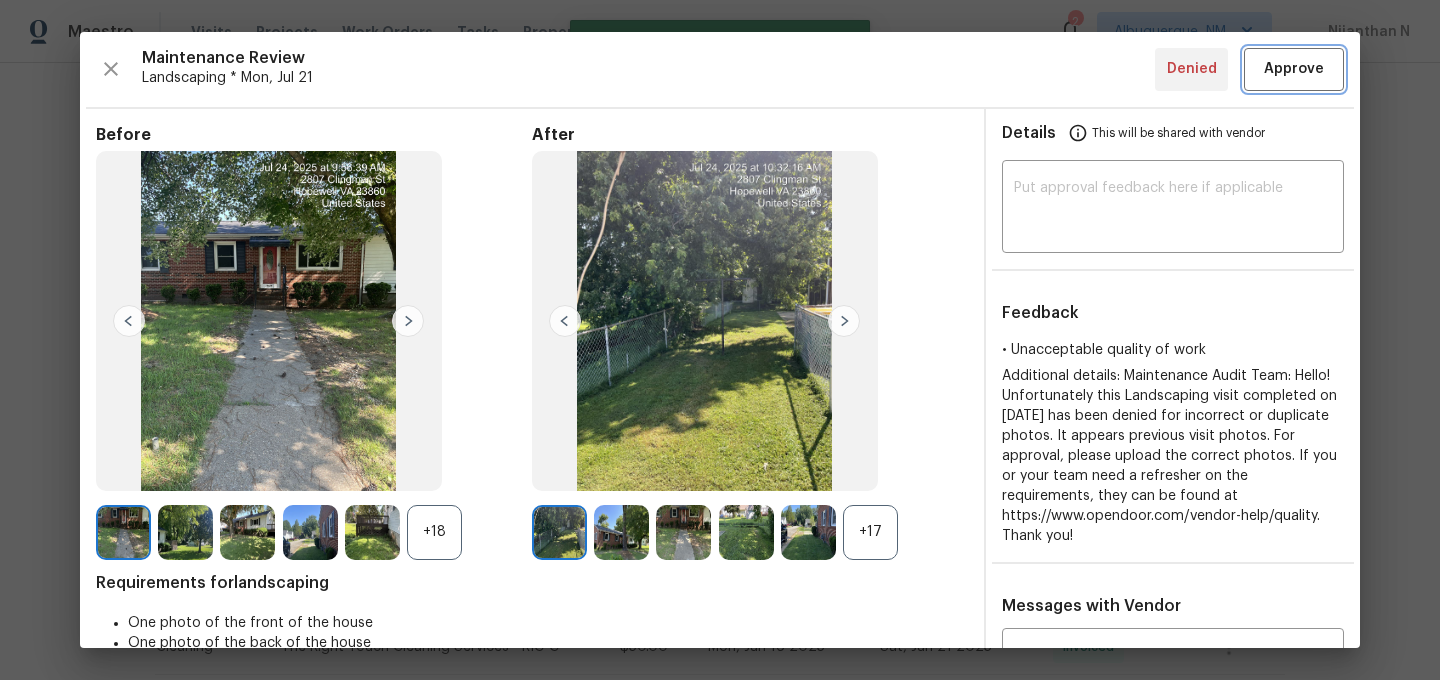 click on "Approve" at bounding box center [1294, 69] 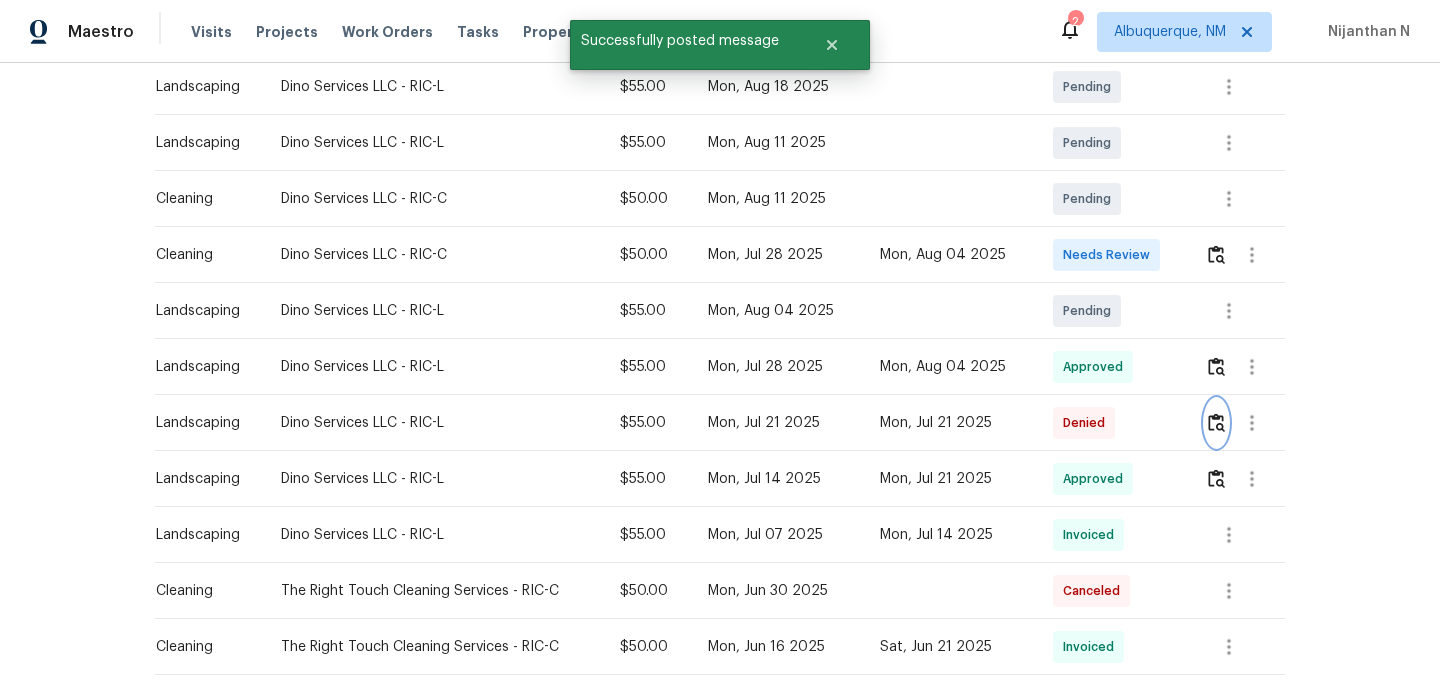 scroll, scrollTop: 0, scrollLeft: 0, axis: both 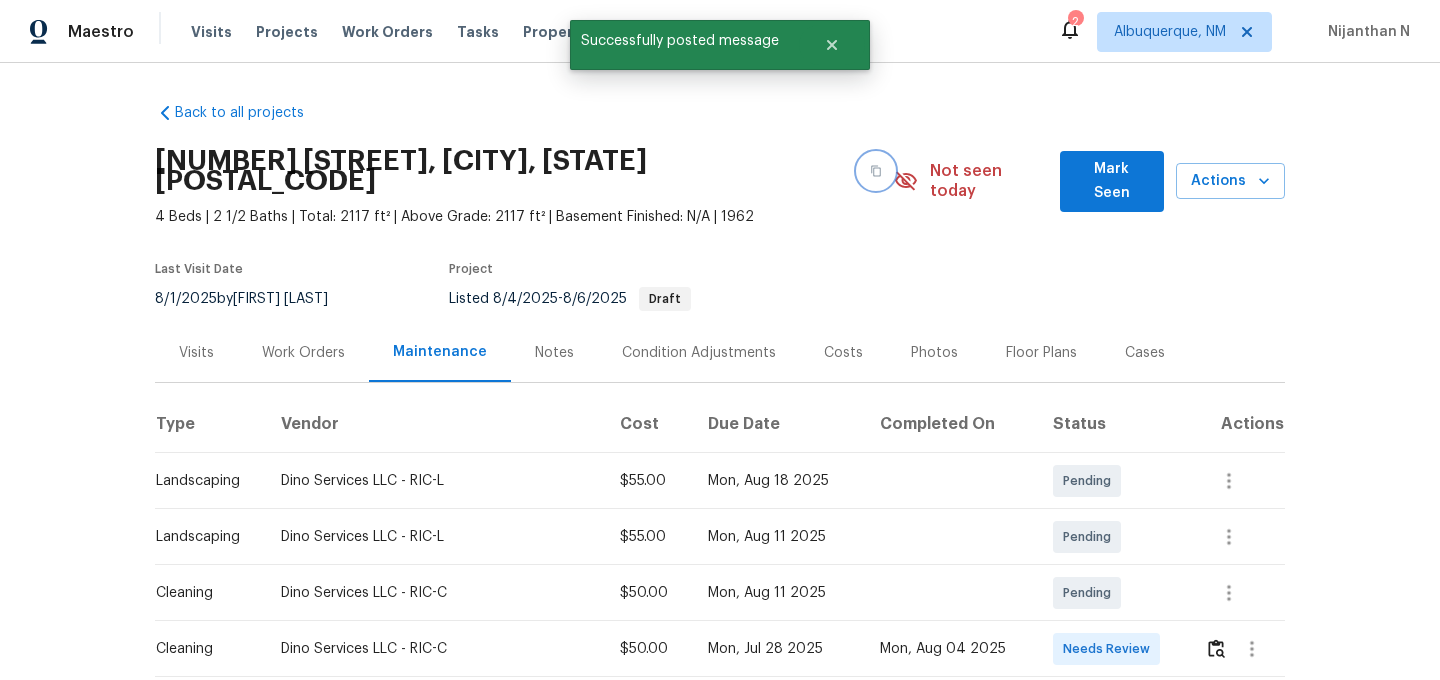 click at bounding box center [876, 171] 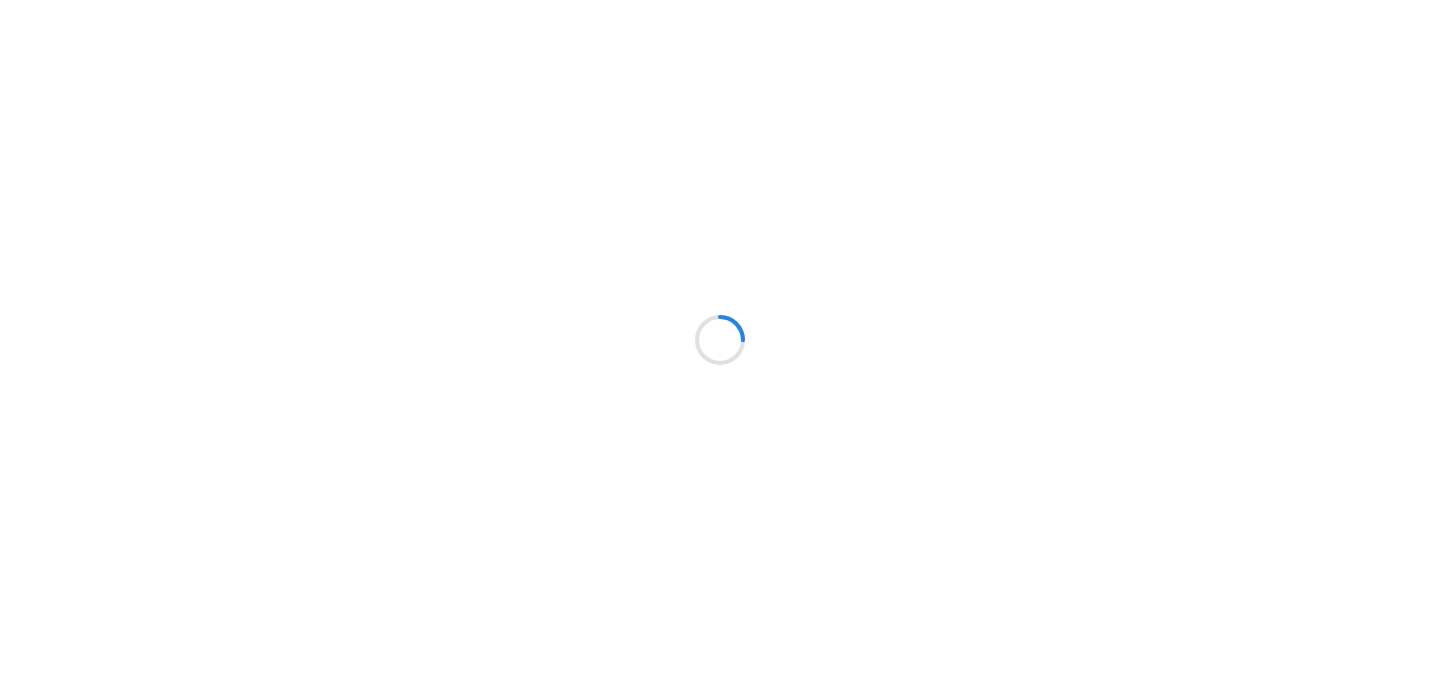 scroll, scrollTop: 0, scrollLeft: 0, axis: both 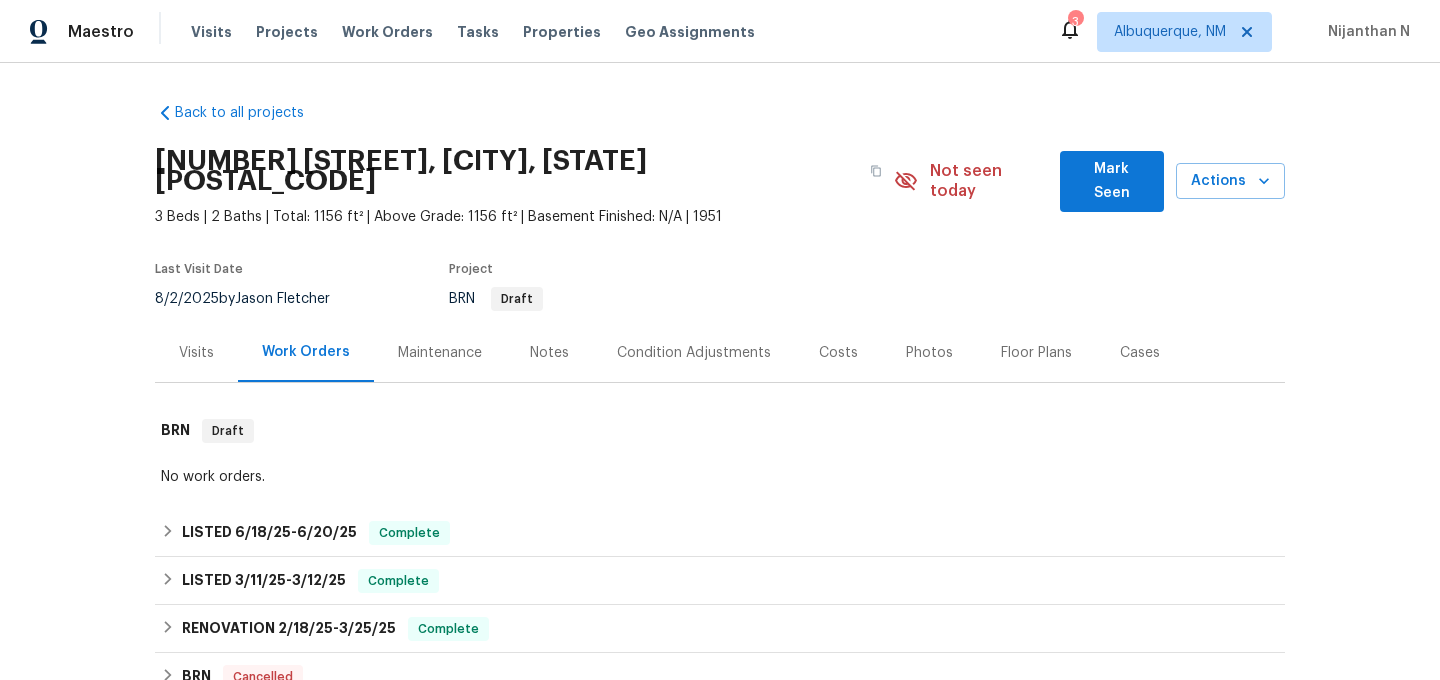click on "Maintenance" at bounding box center [440, 353] 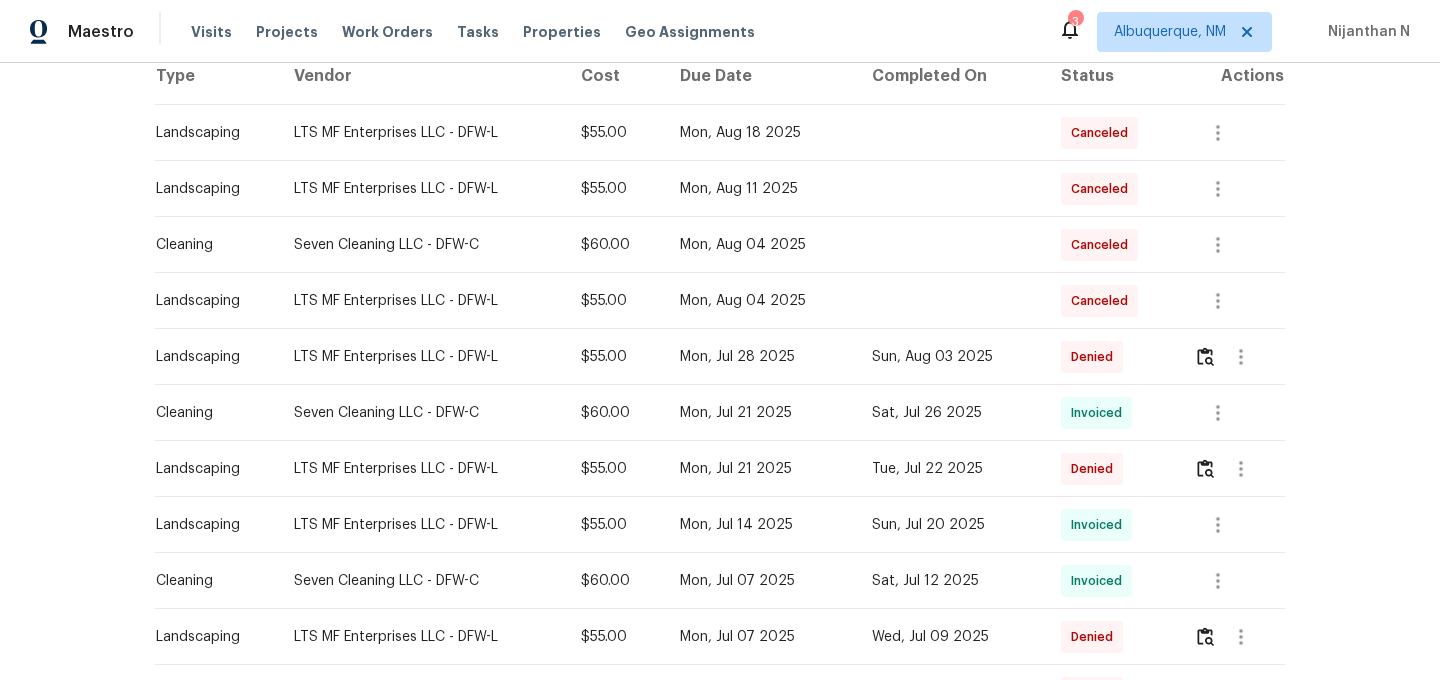 scroll, scrollTop: 394, scrollLeft: 0, axis: vertical 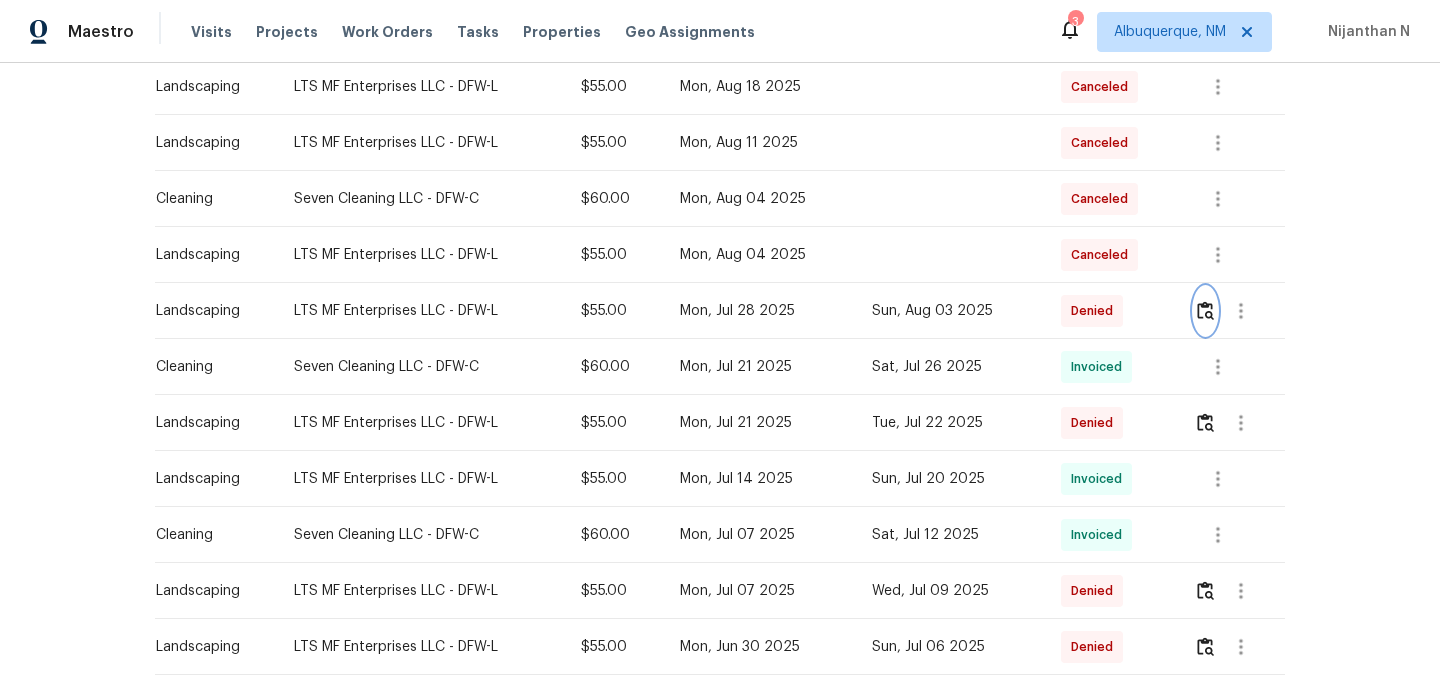 click at bounding box center (1205, 310) 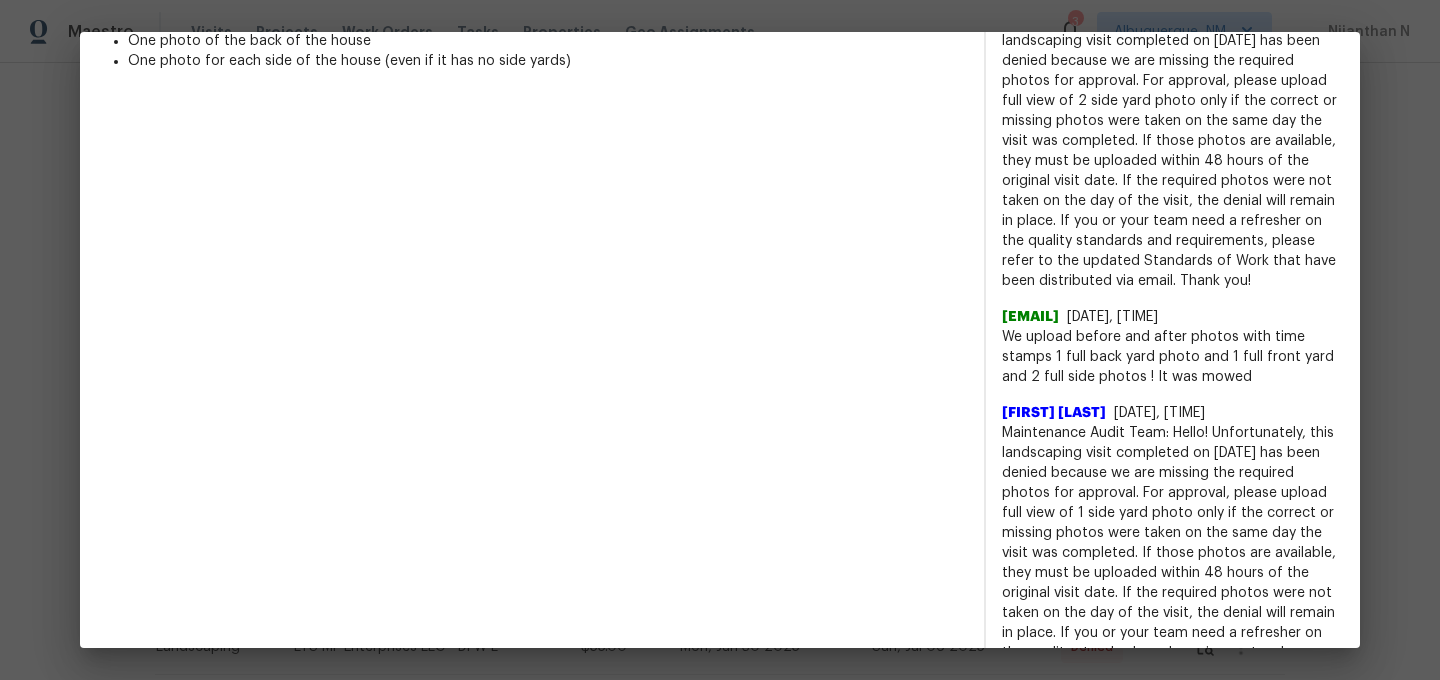 scroll, scrollTop: 681, scrollLeft: 0, axis: vertical 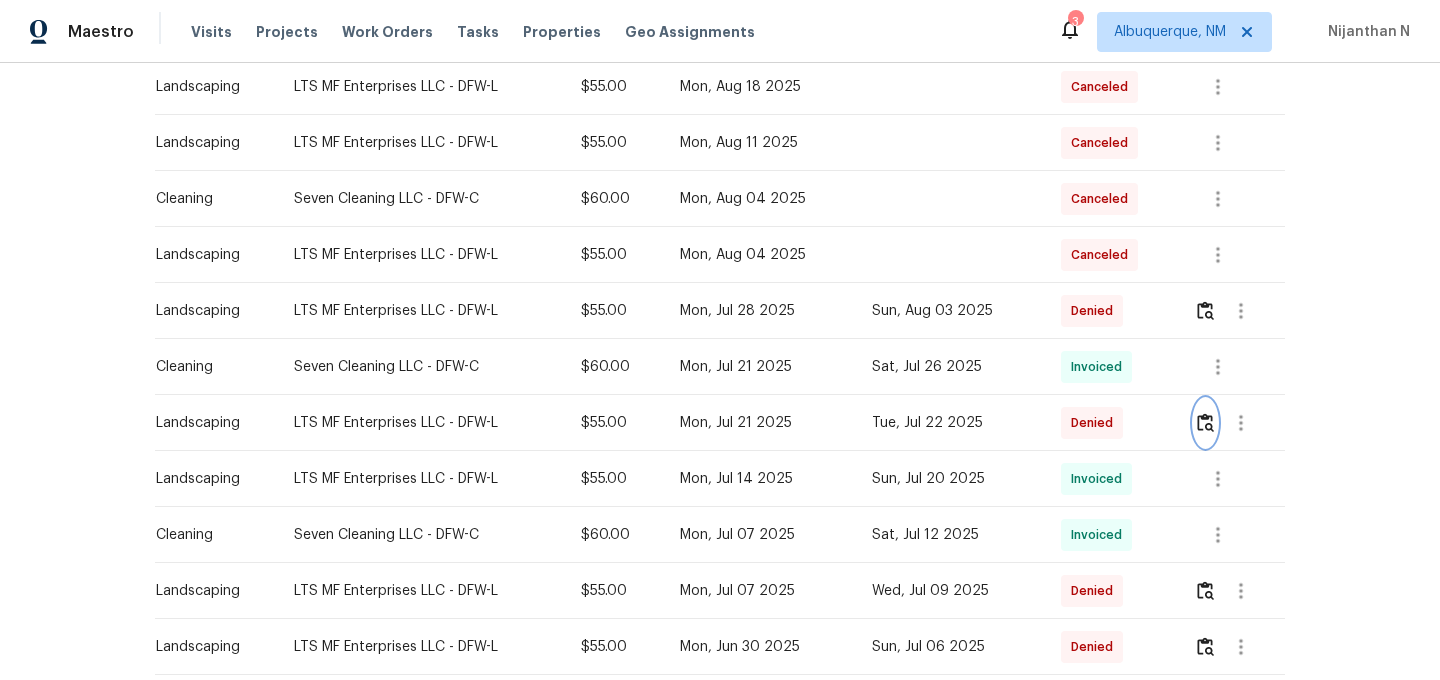 click at bounding box center (1205, 422) 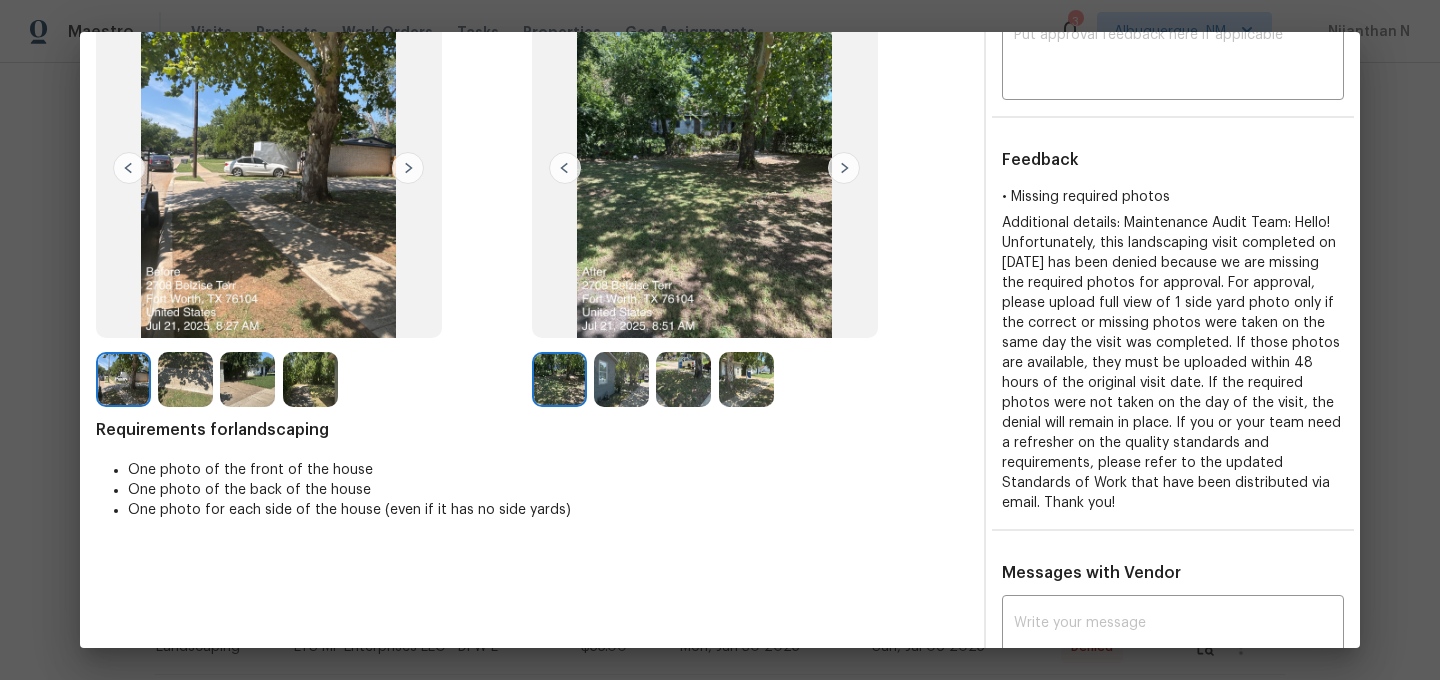 scroll, scrollTop: 127, scrollLeft: 0, axis: vertical 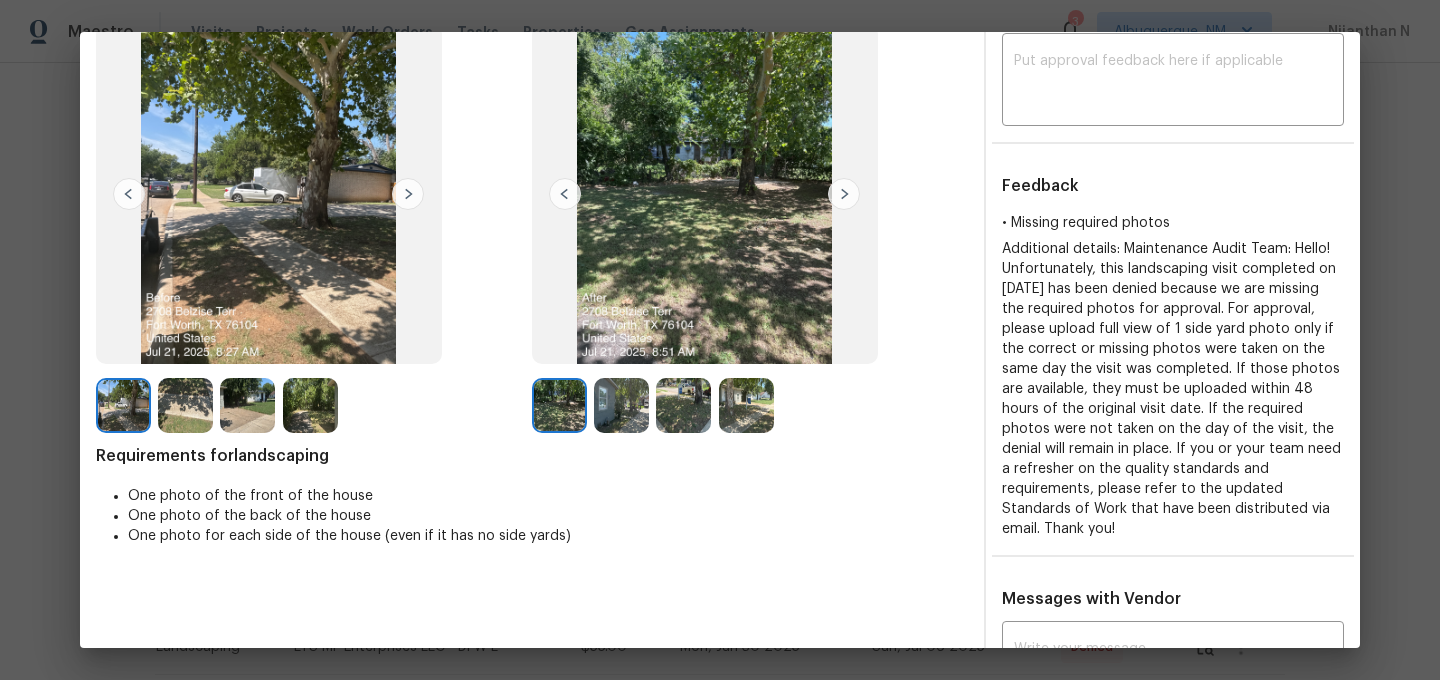click at bounding box center [621, 405] 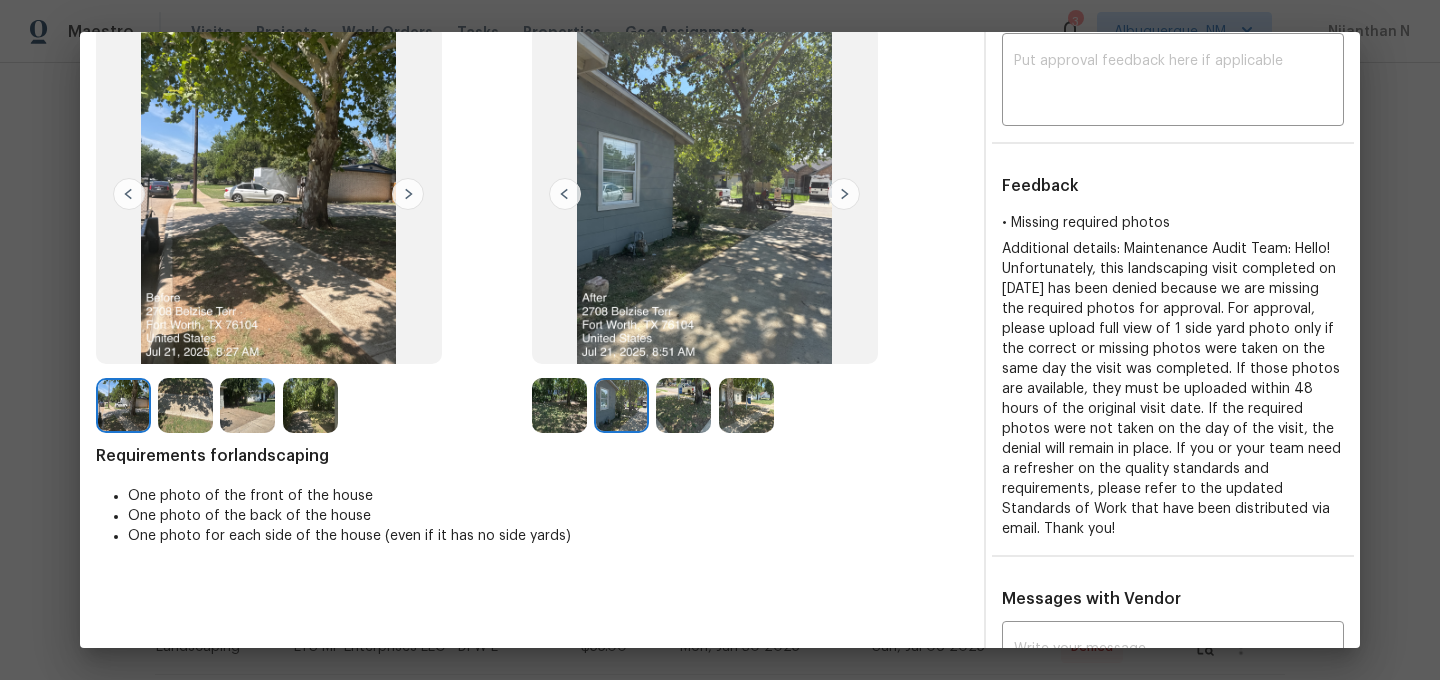 click at bounding box center (683, 405) 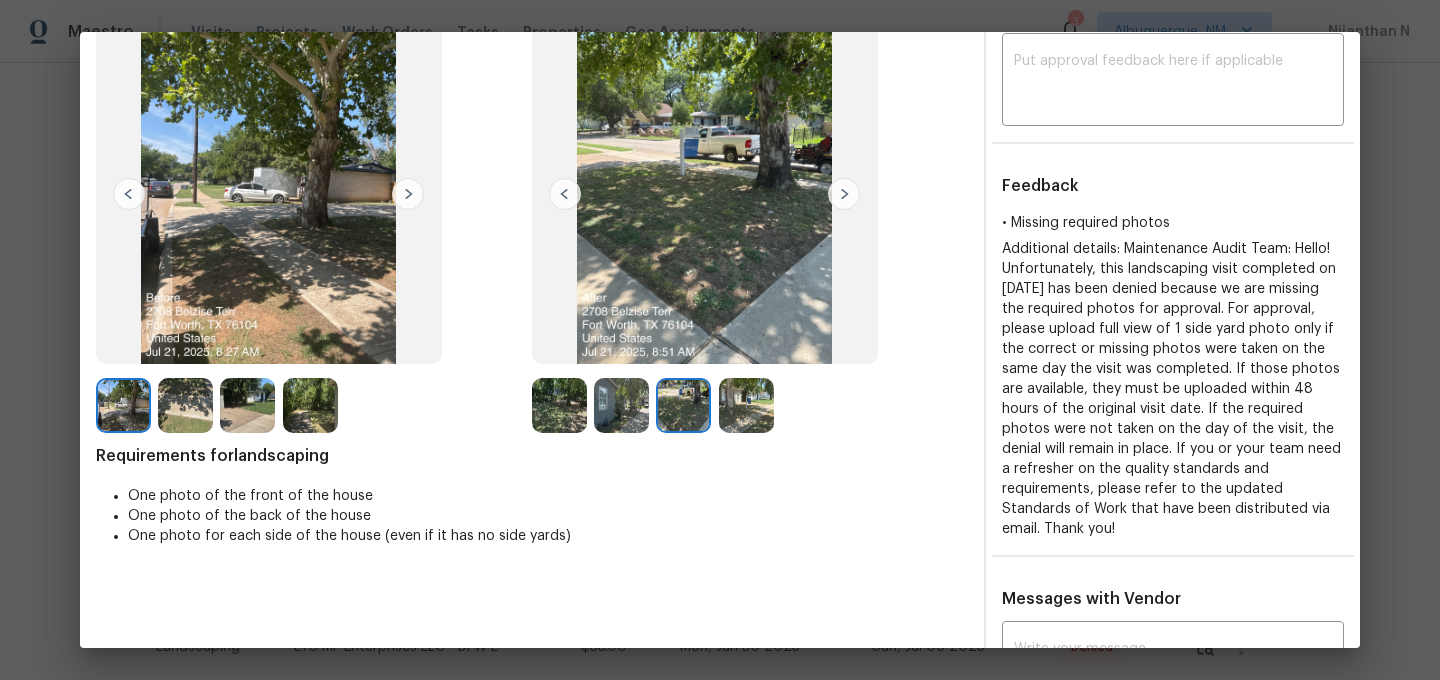 click at bounding box center [746, 405] 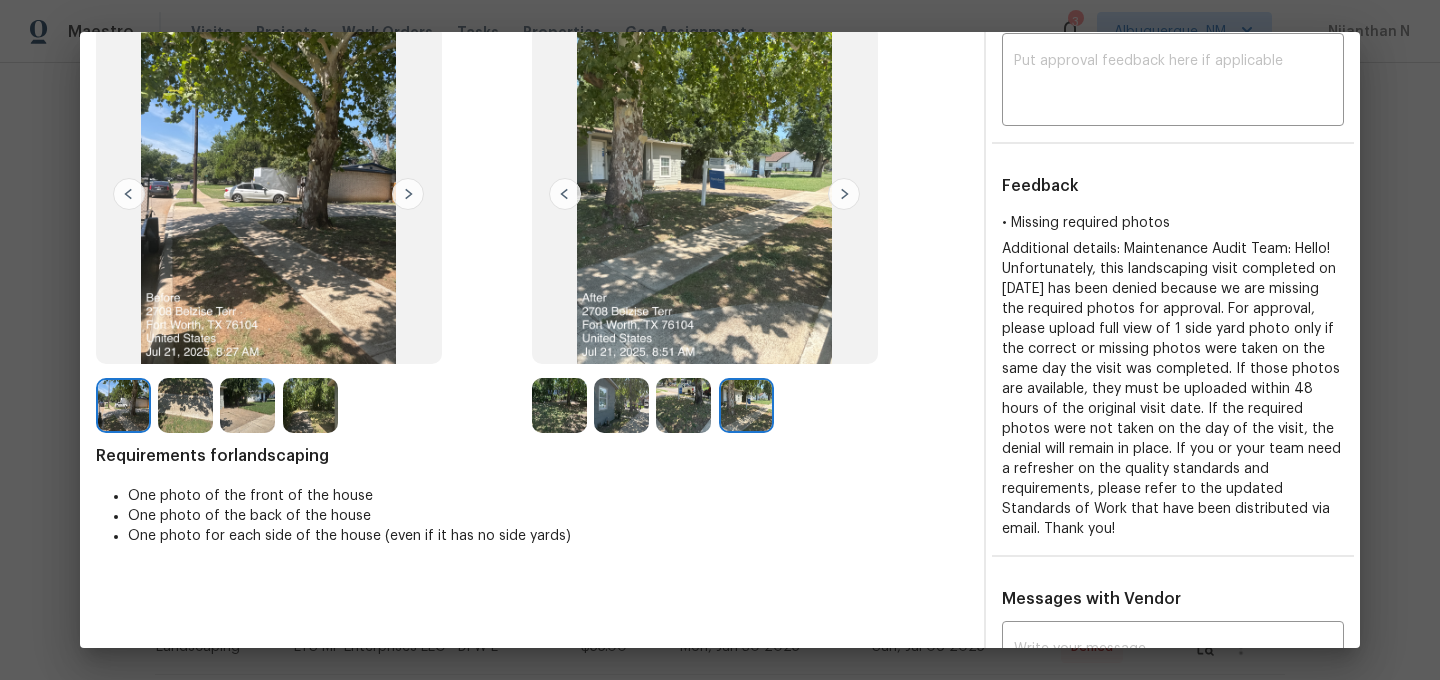 click at bounding box center [683, 405] 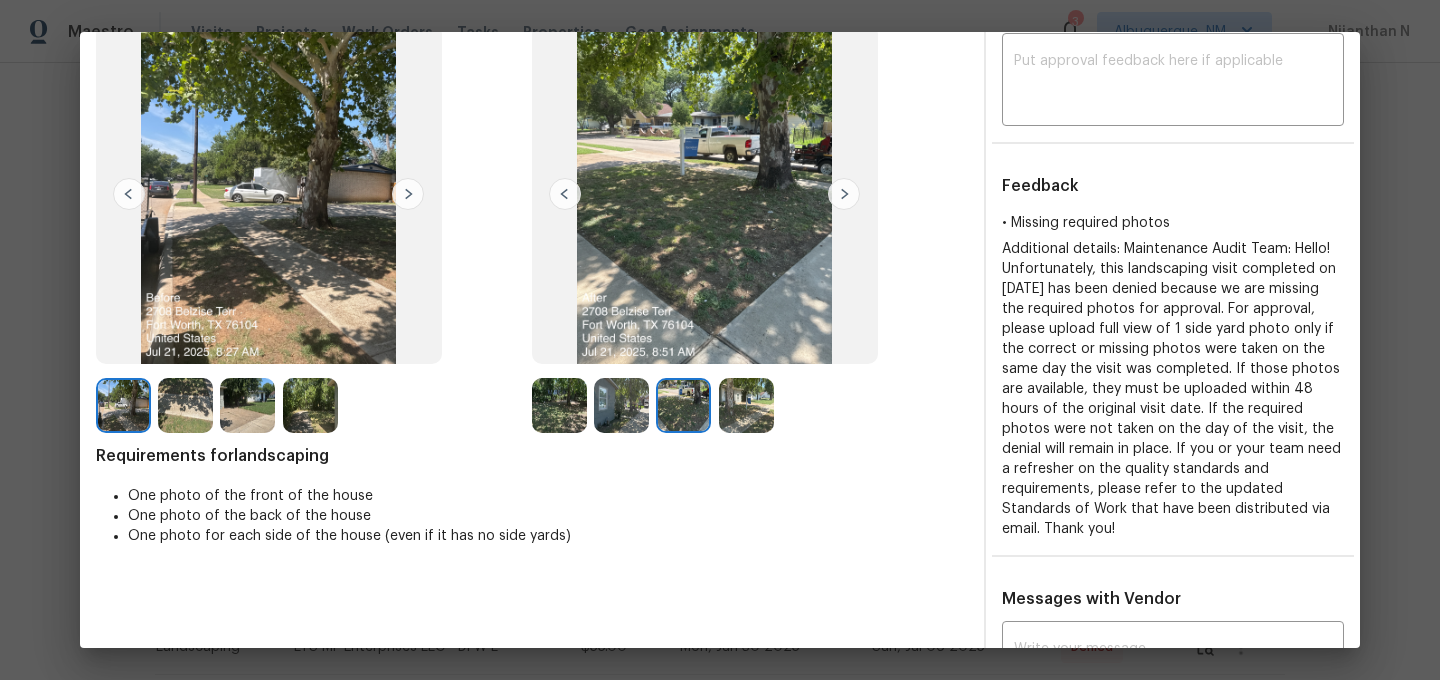 click at bounding box center (746, 405) 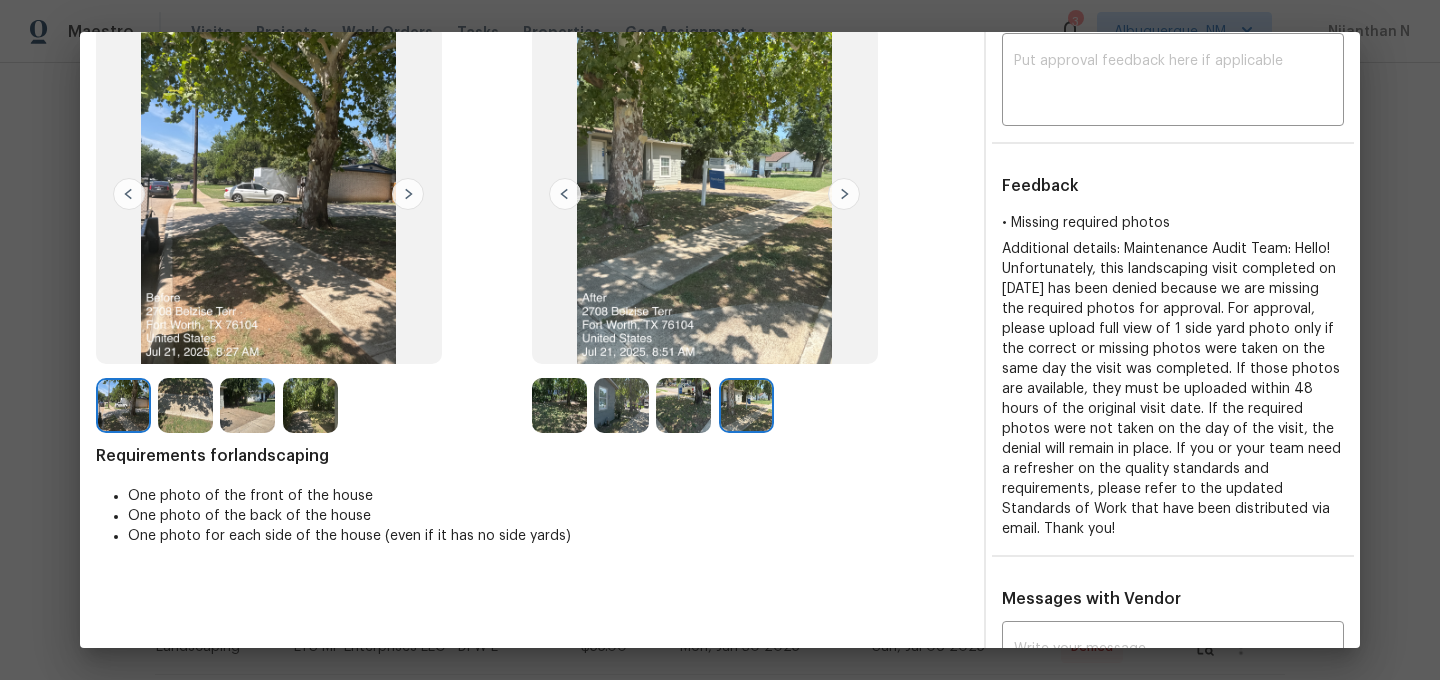 click at bounding box center [621, 405] 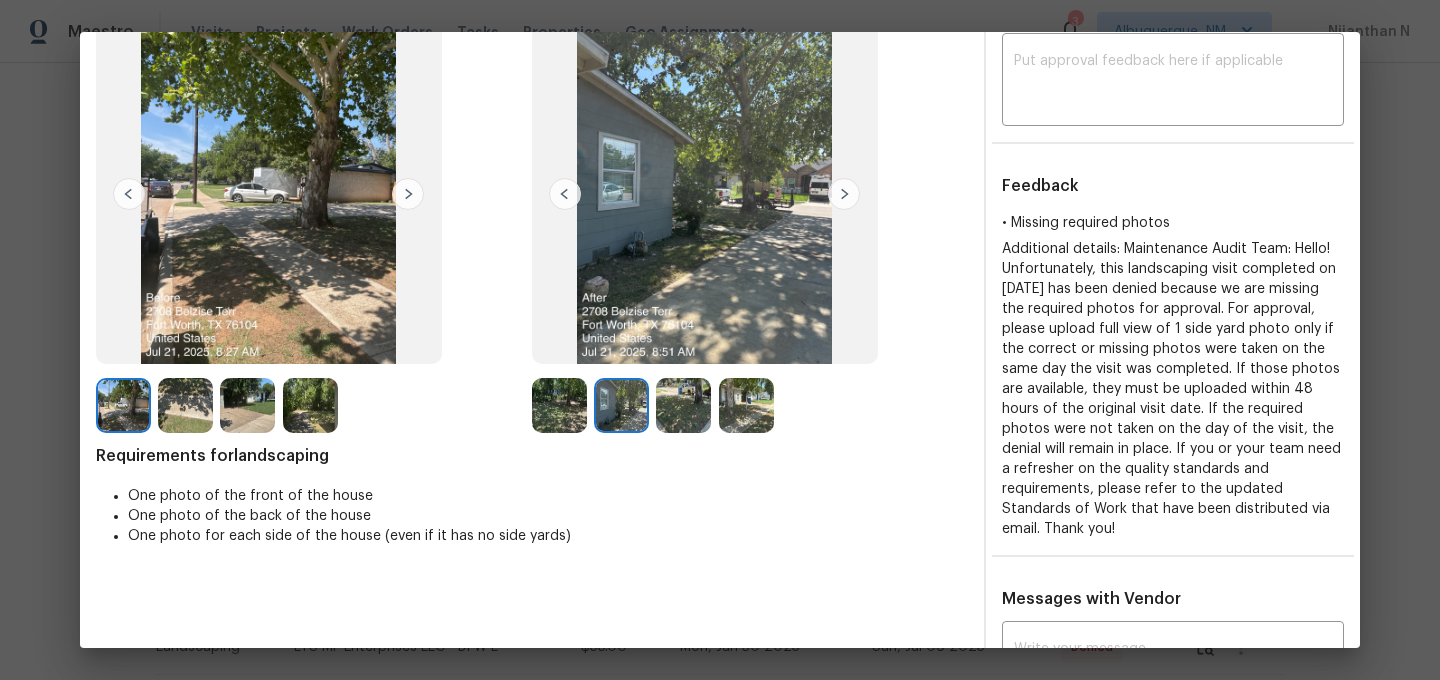 click at bounding box center [559, 405] 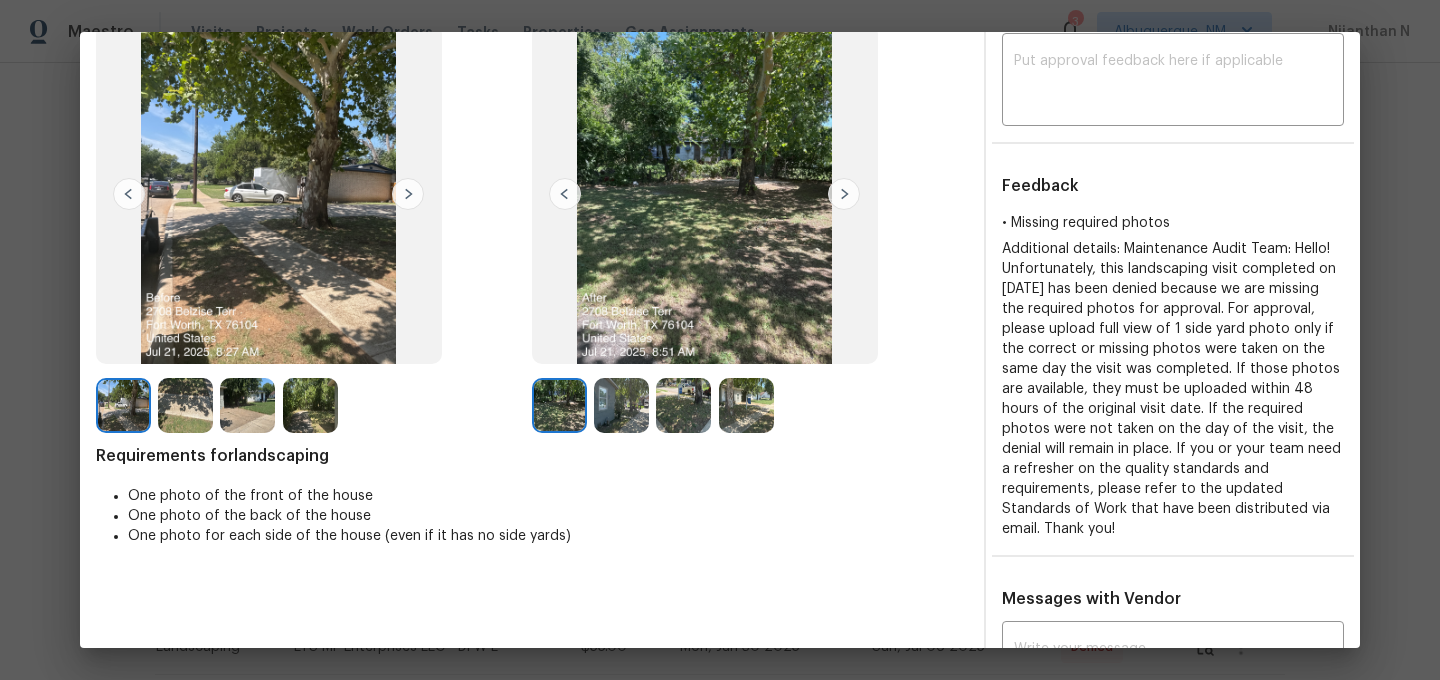click at bounding box center (621, 405) 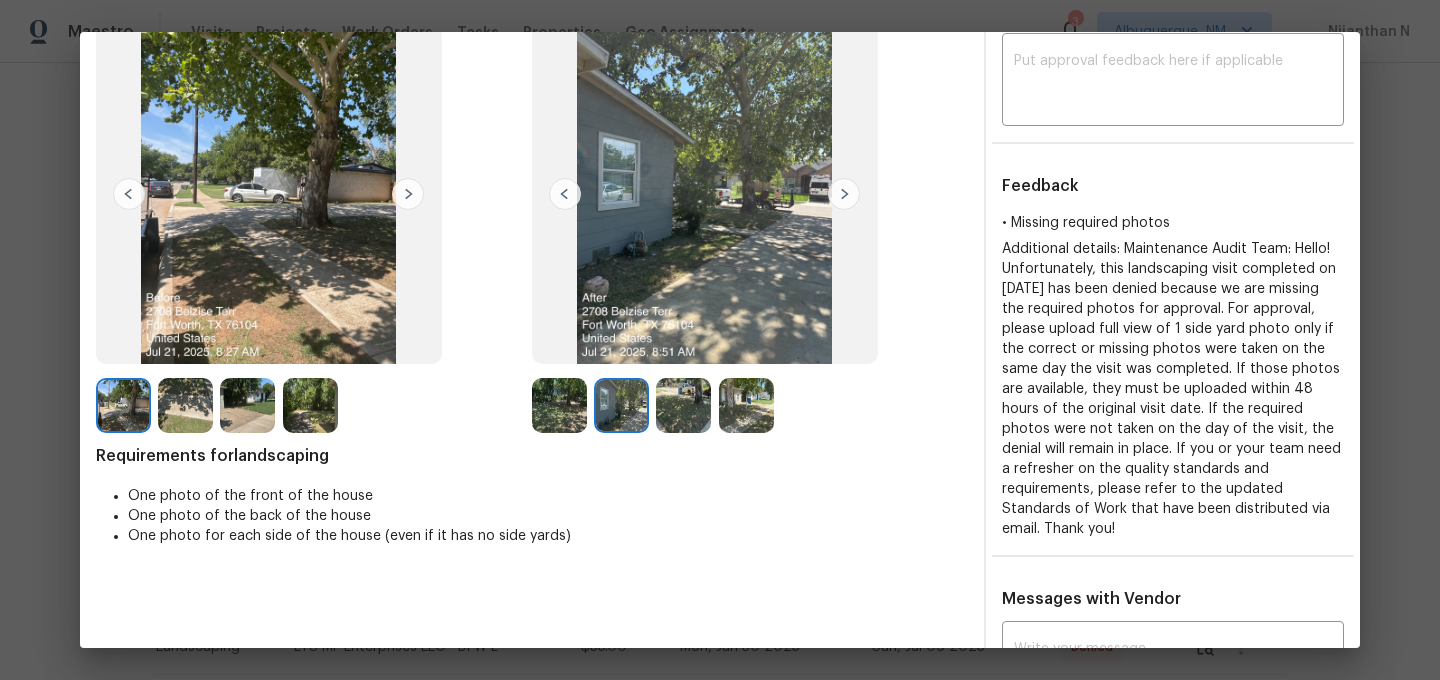click at bounding box center [683, 405] 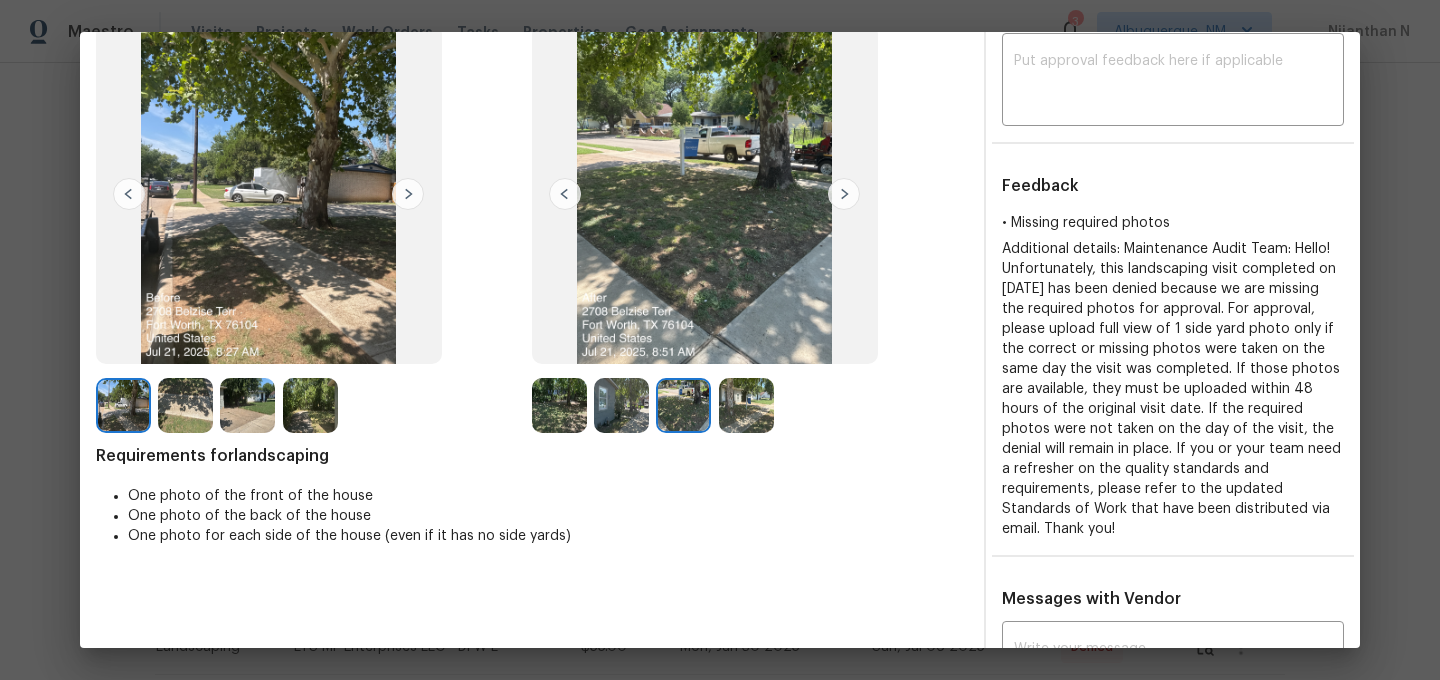 click at bounding box center [750, 405] 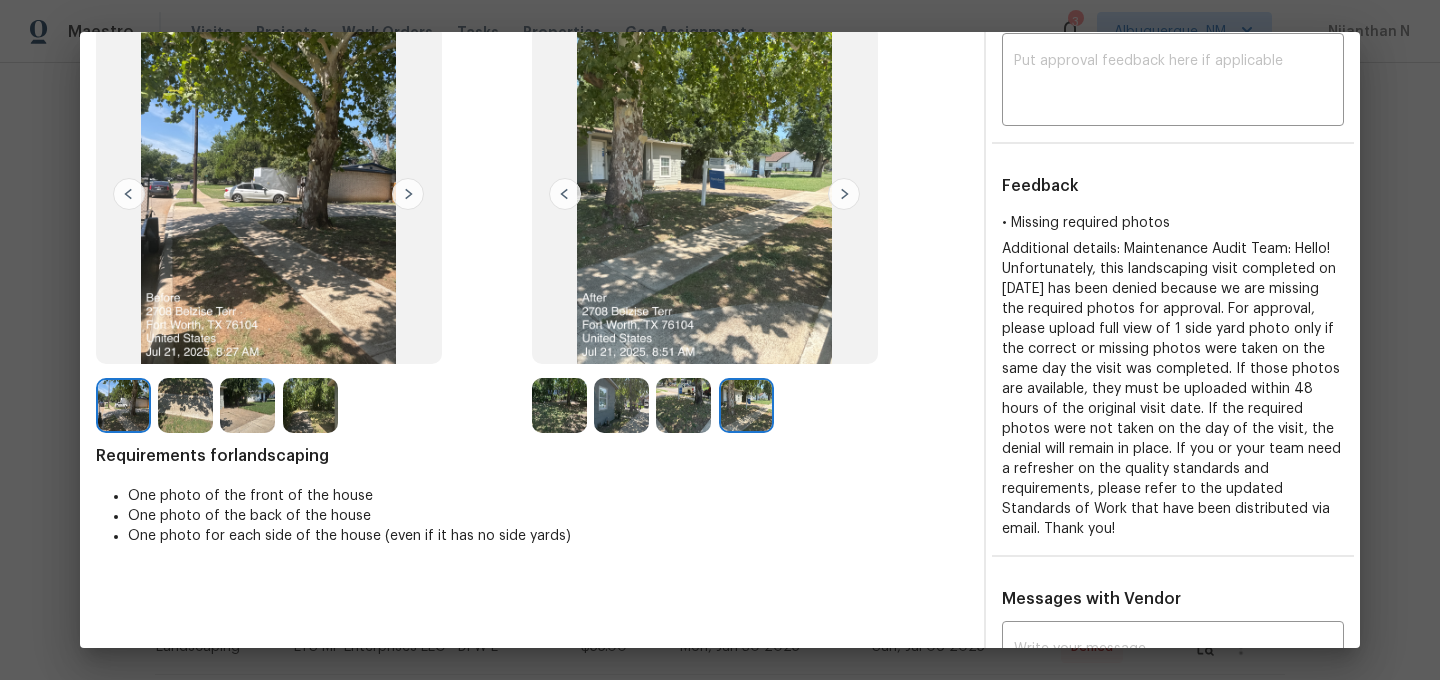 click at bounding box center [310, 405] 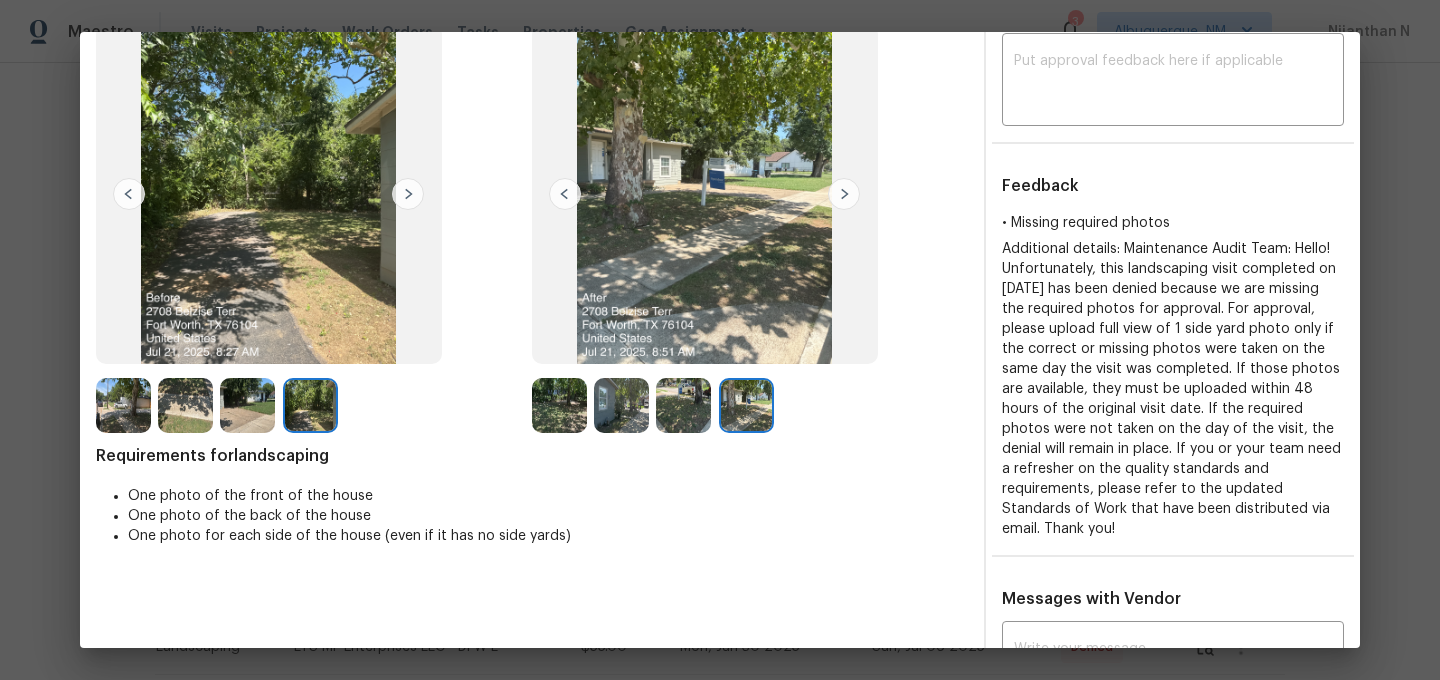 click at bounding box center [185, 405] 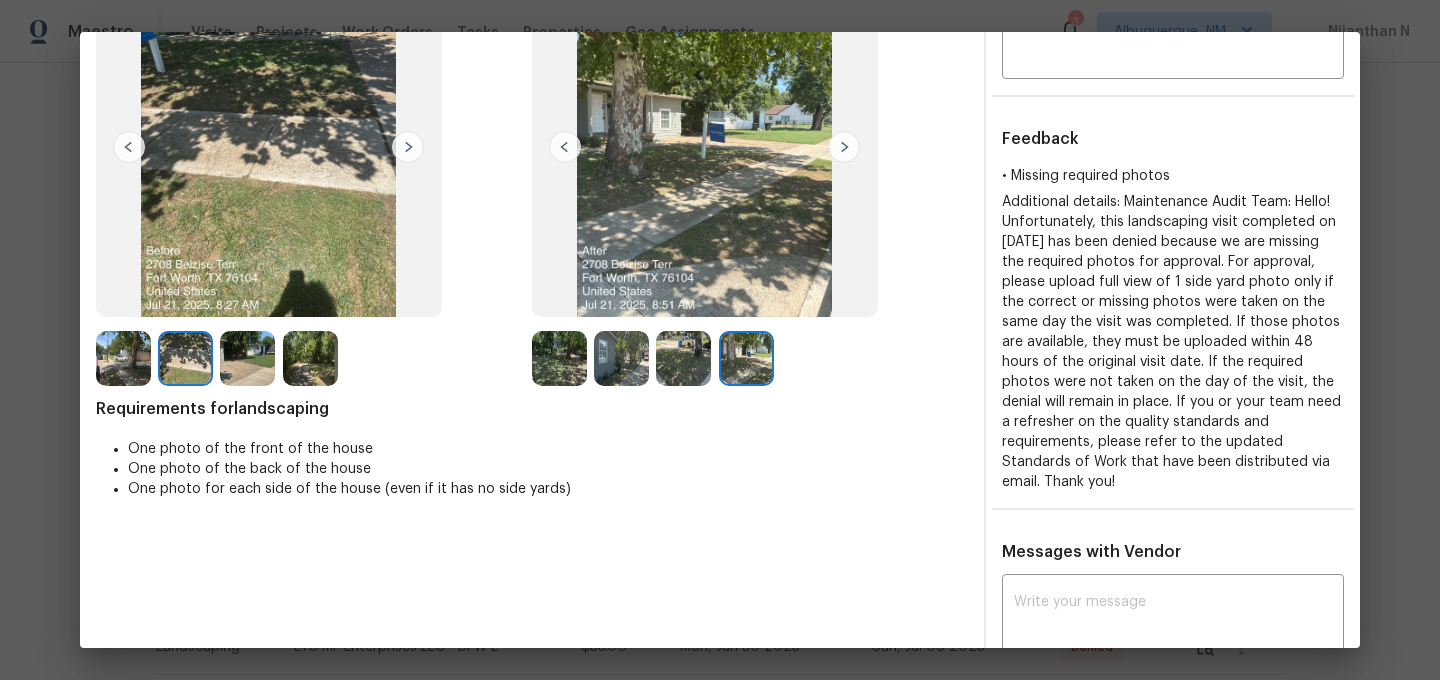 scroll, scrollTop: 0, scrollLeft: 0, axis: both 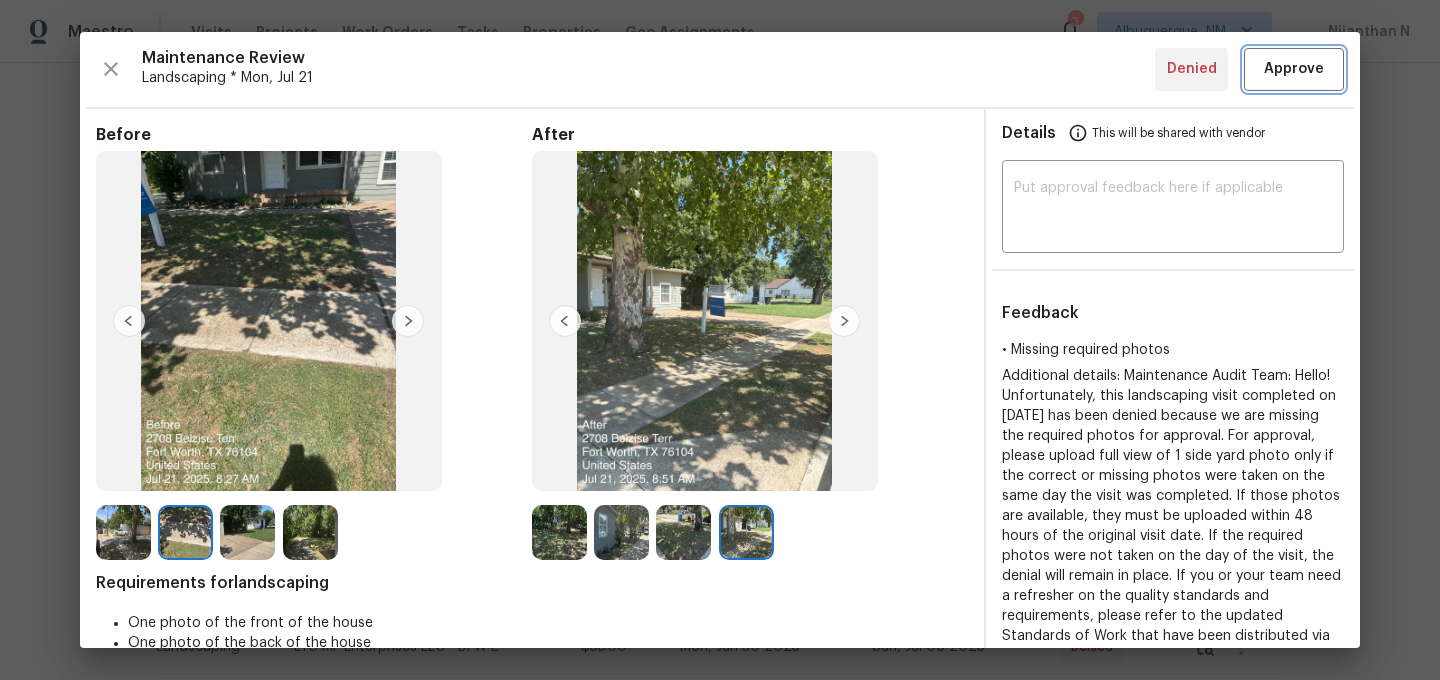 click on "Approve" at bounding box center [1294, 69] 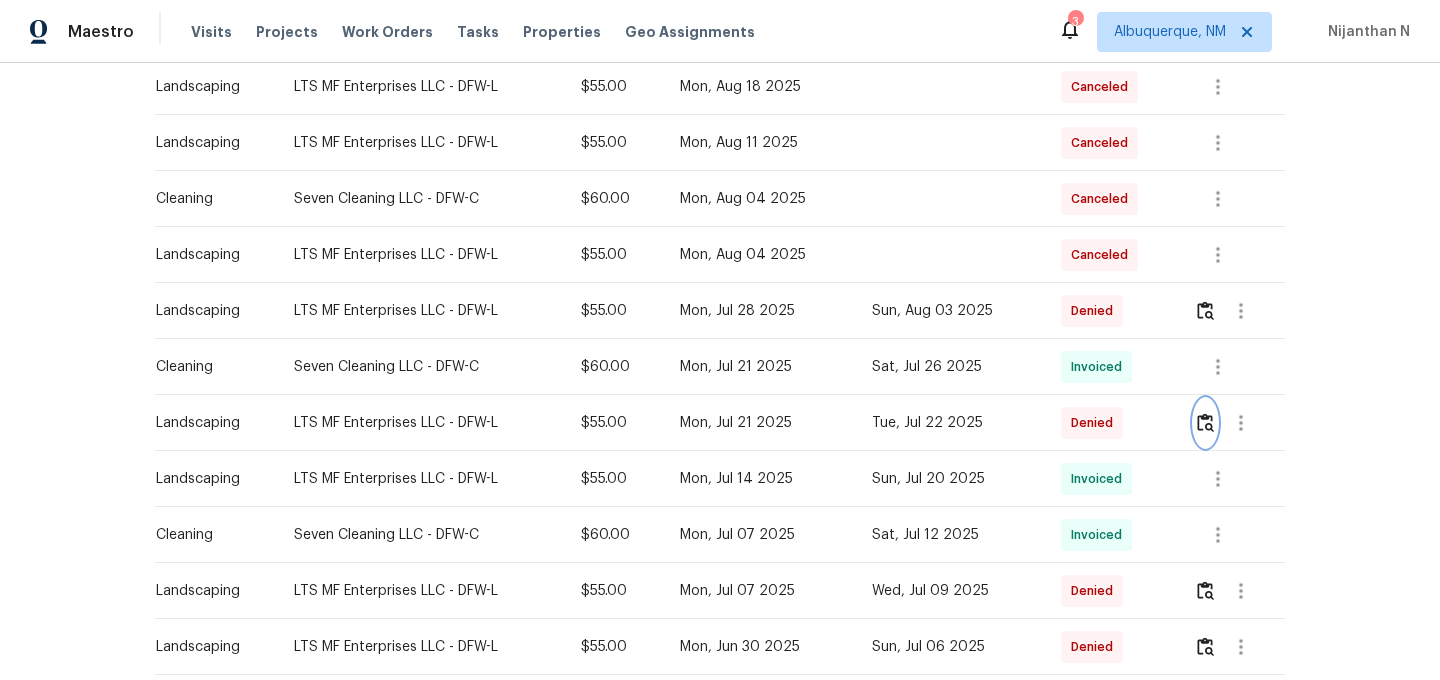 scroll, scrollTop: 0, scrollLeft: 0, axis: both 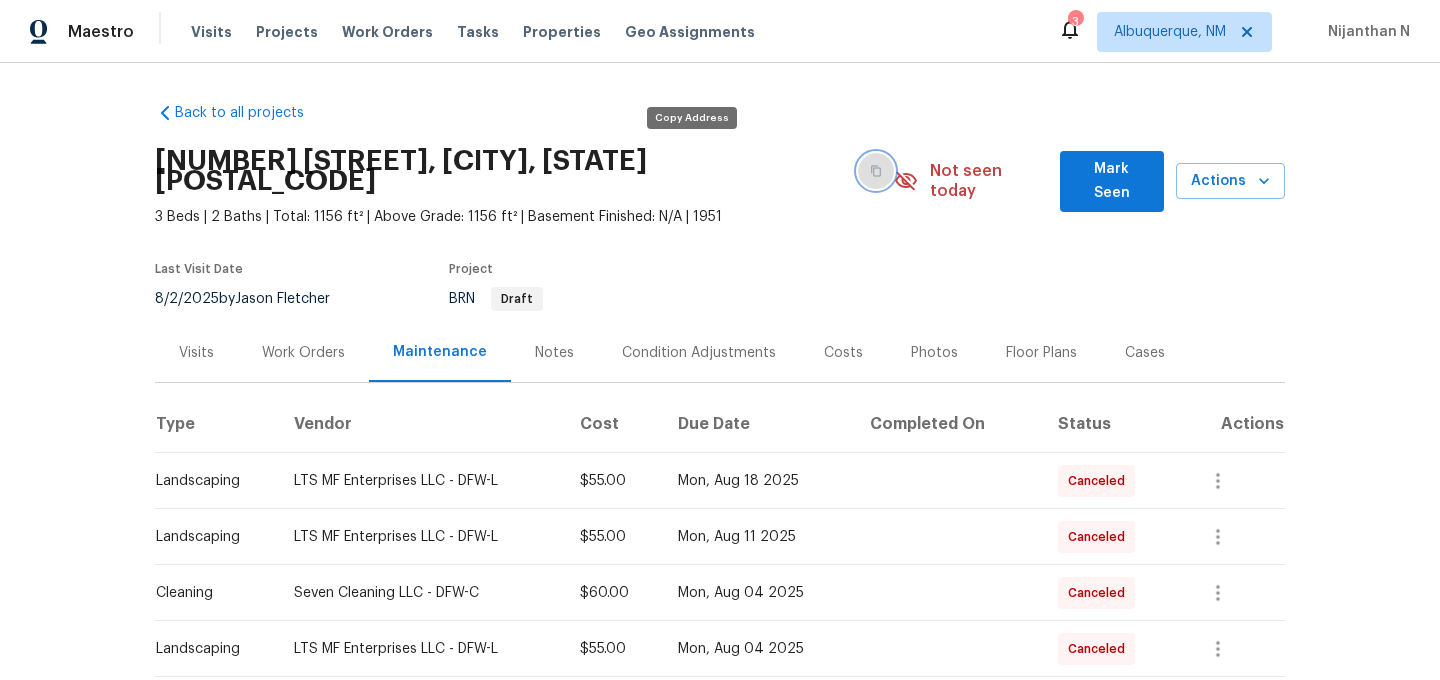click 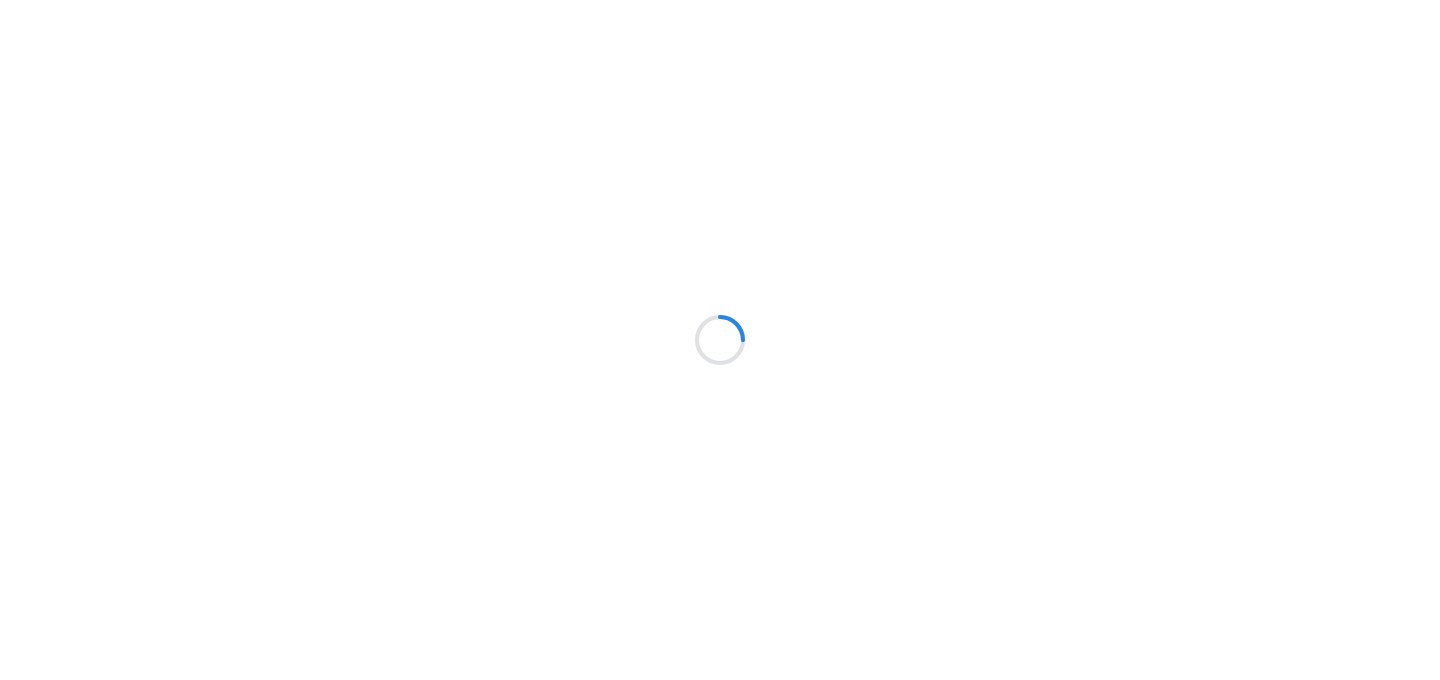 scroll, scrollTop: 0, scrollLeft: 0, axis: both 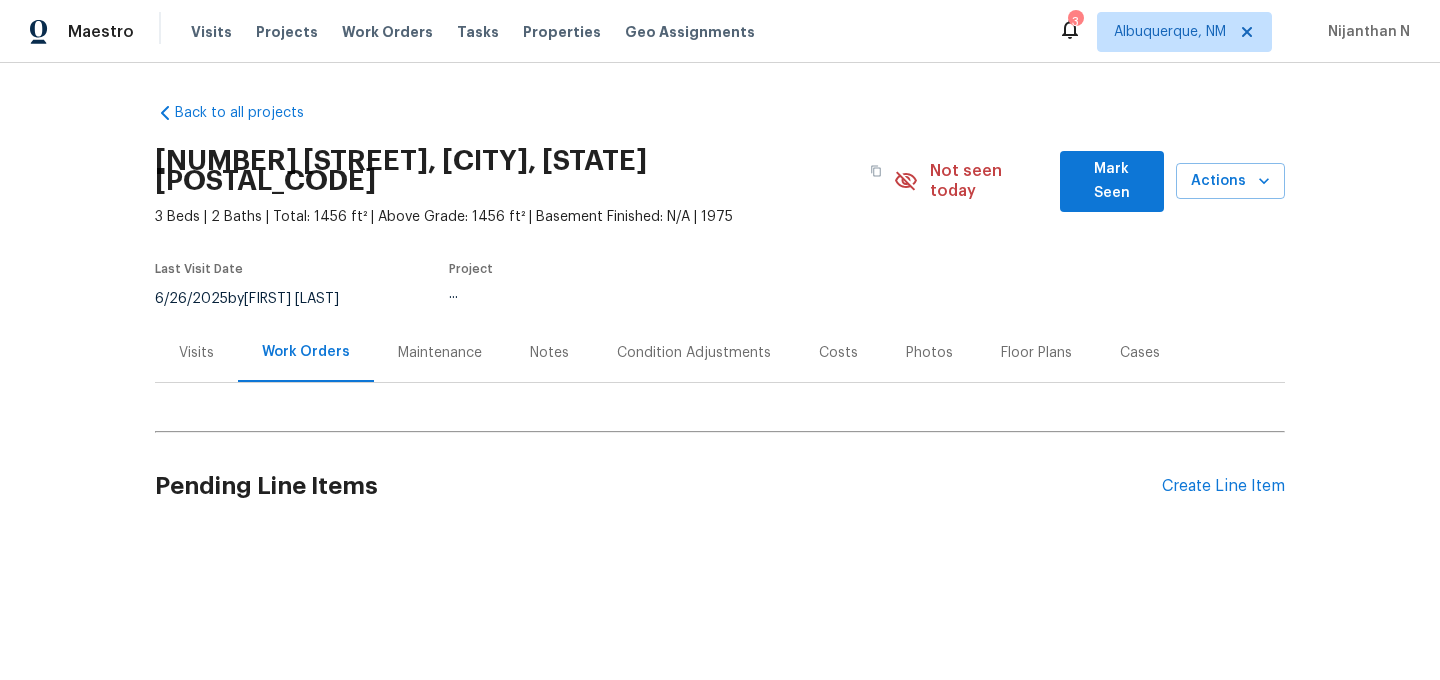 click on "Maintenance" at bounding box center (440, 353) 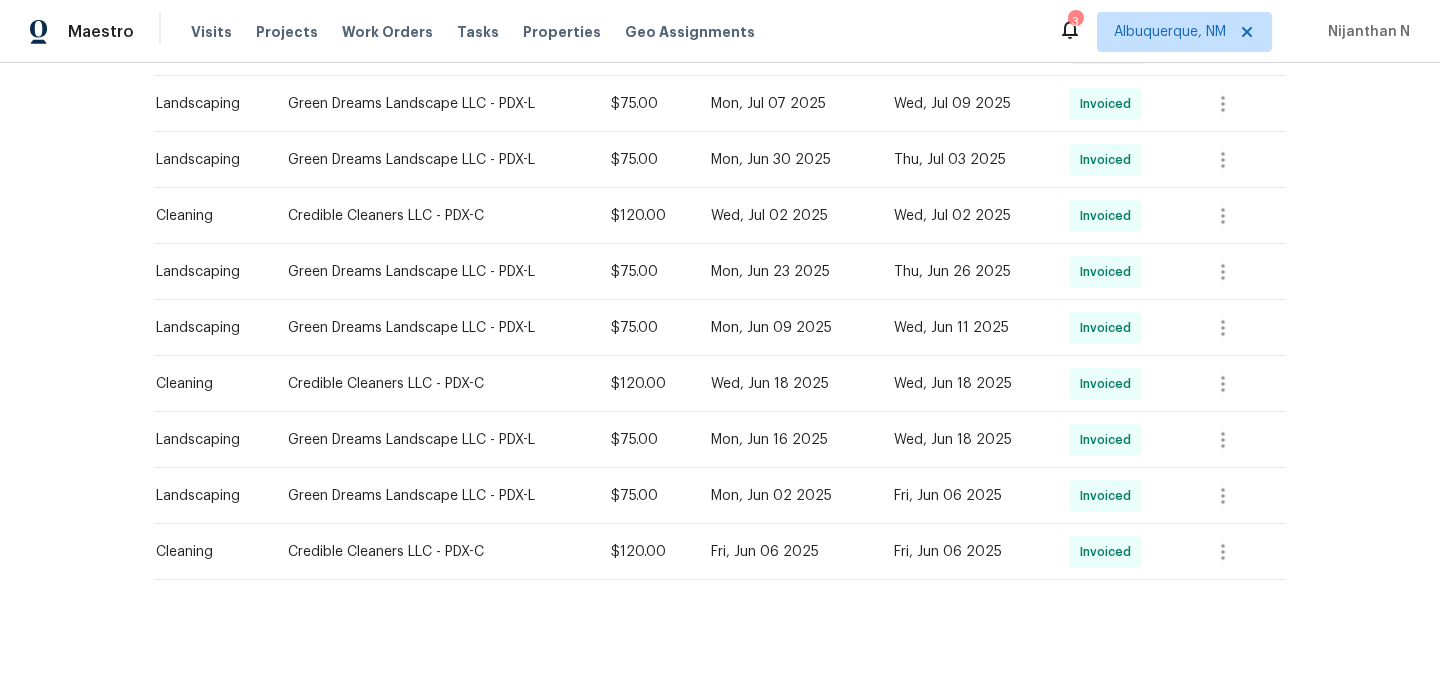 scroll, scrollTop: 0, scrollLeft: 0, axis: both 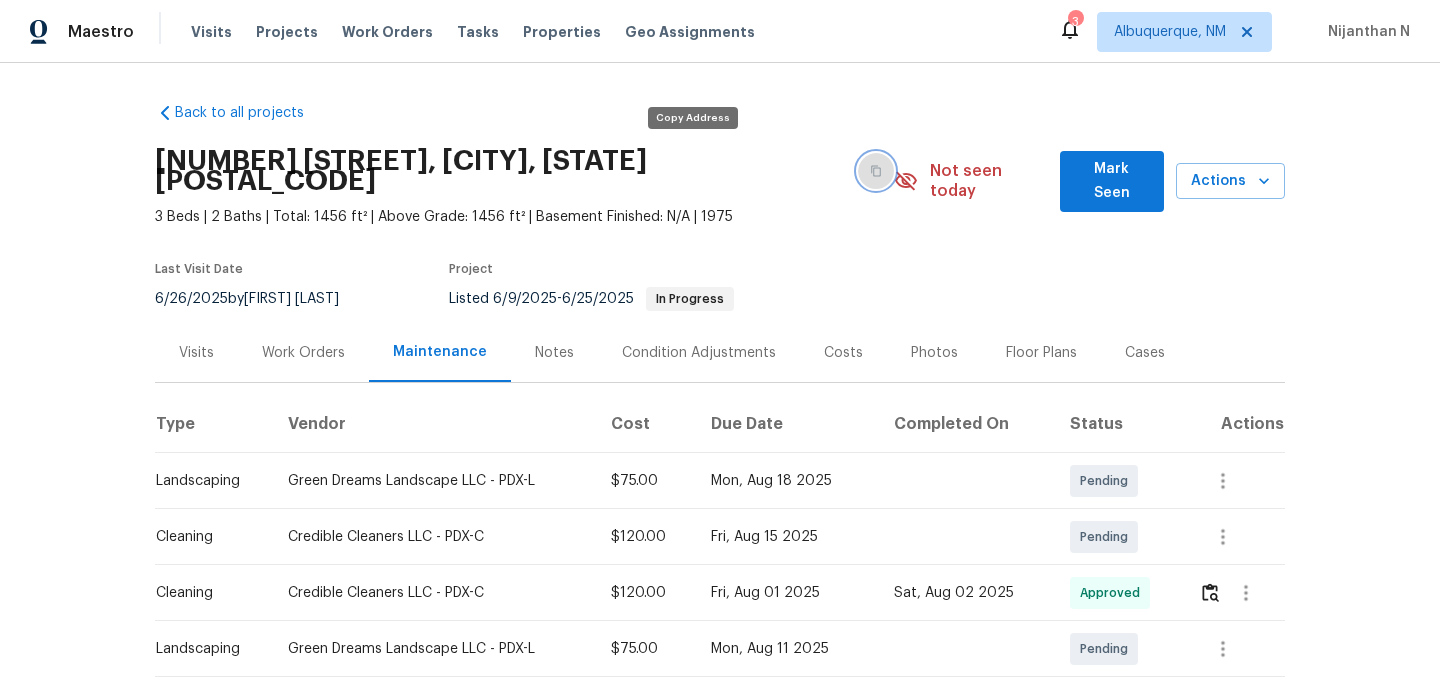 click 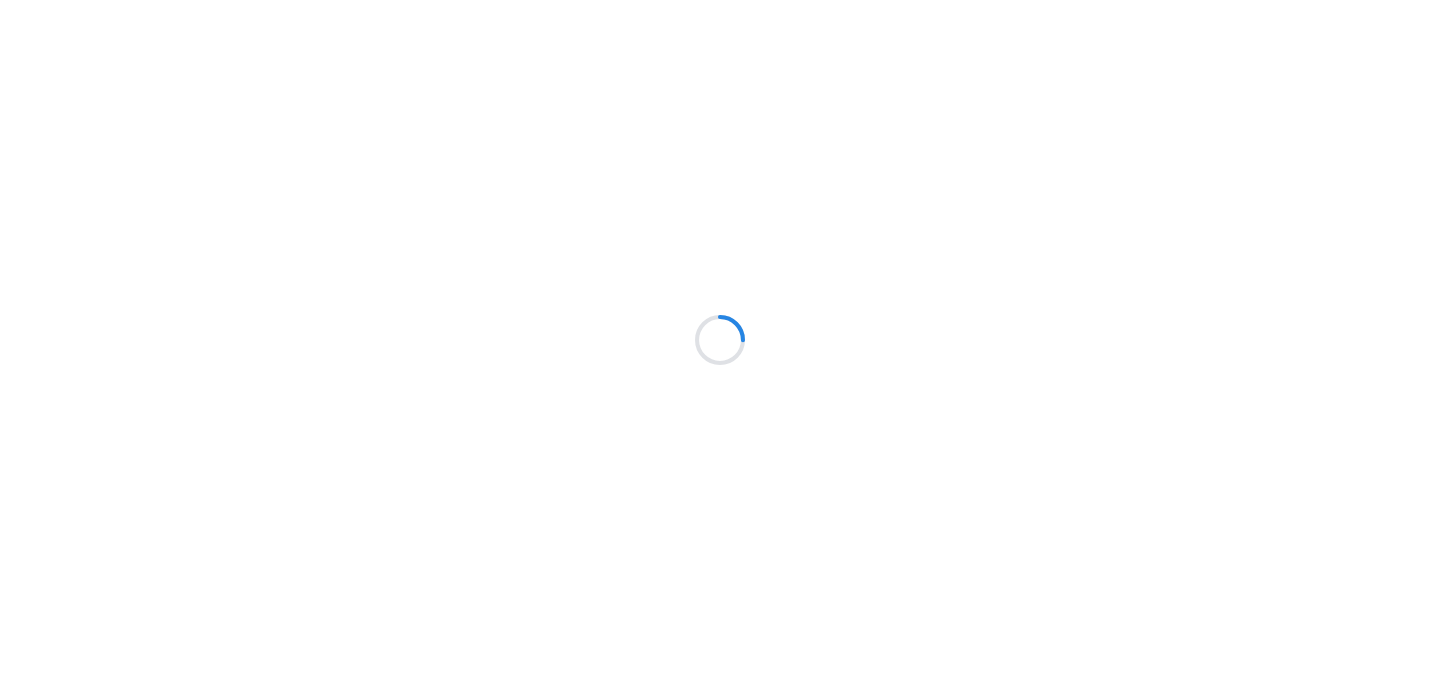 scroll, scrollTop: 0, scrollLeft: 0, axis: both 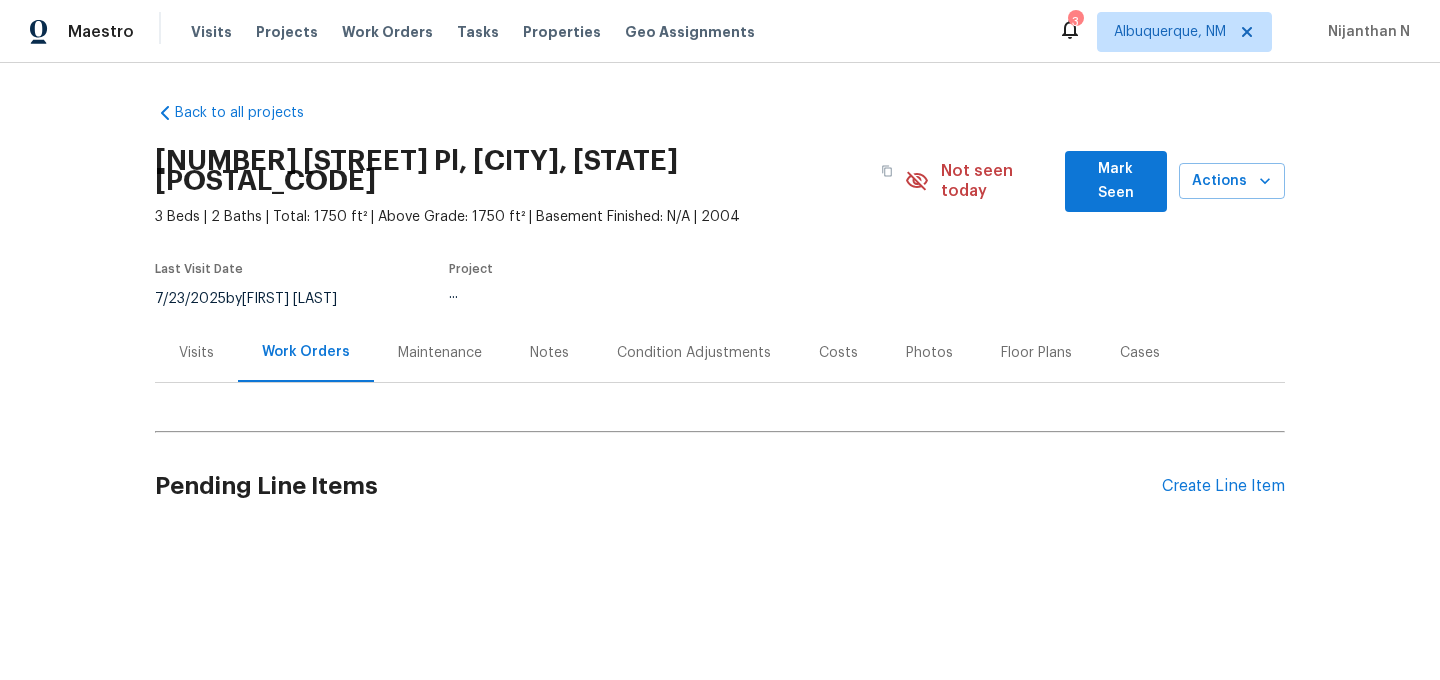 click on "Maintenance" at bounding box center (440, 353) 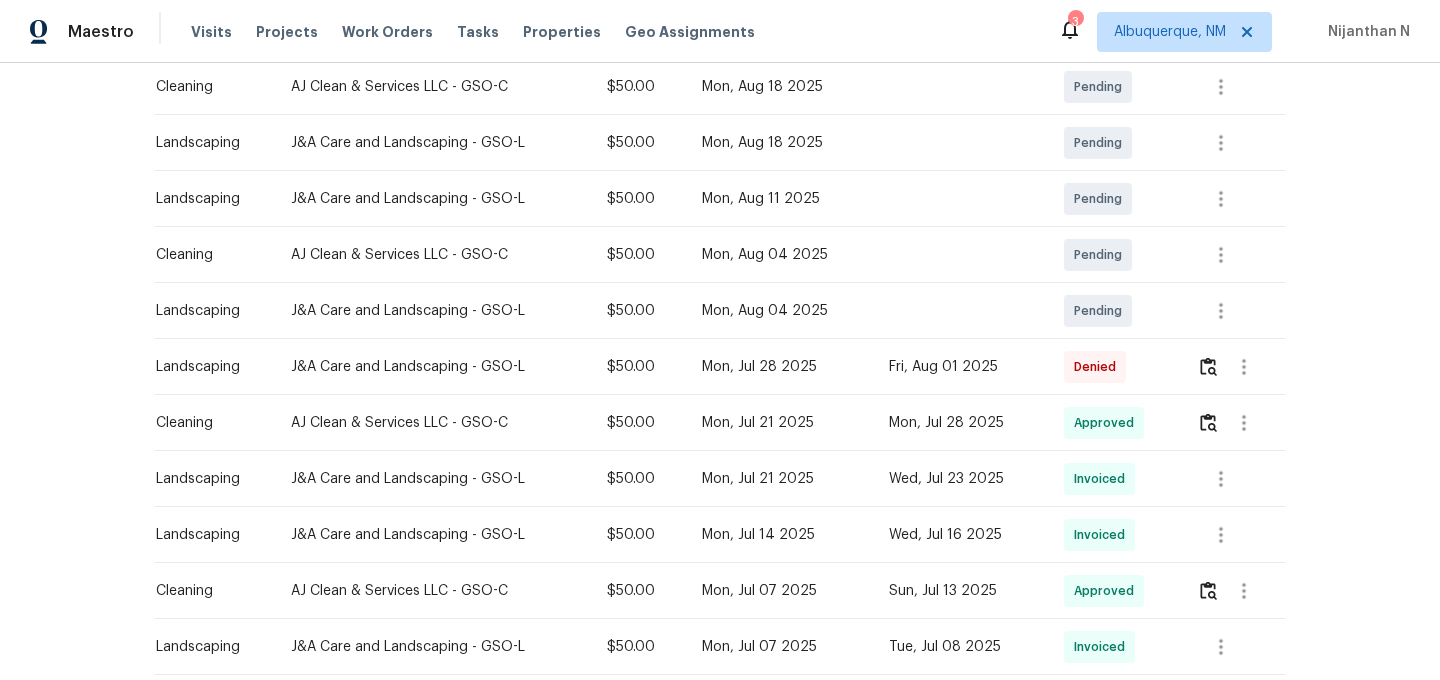 scroll, scrollTop: 489, scrollLeft: 0, axis: vertical 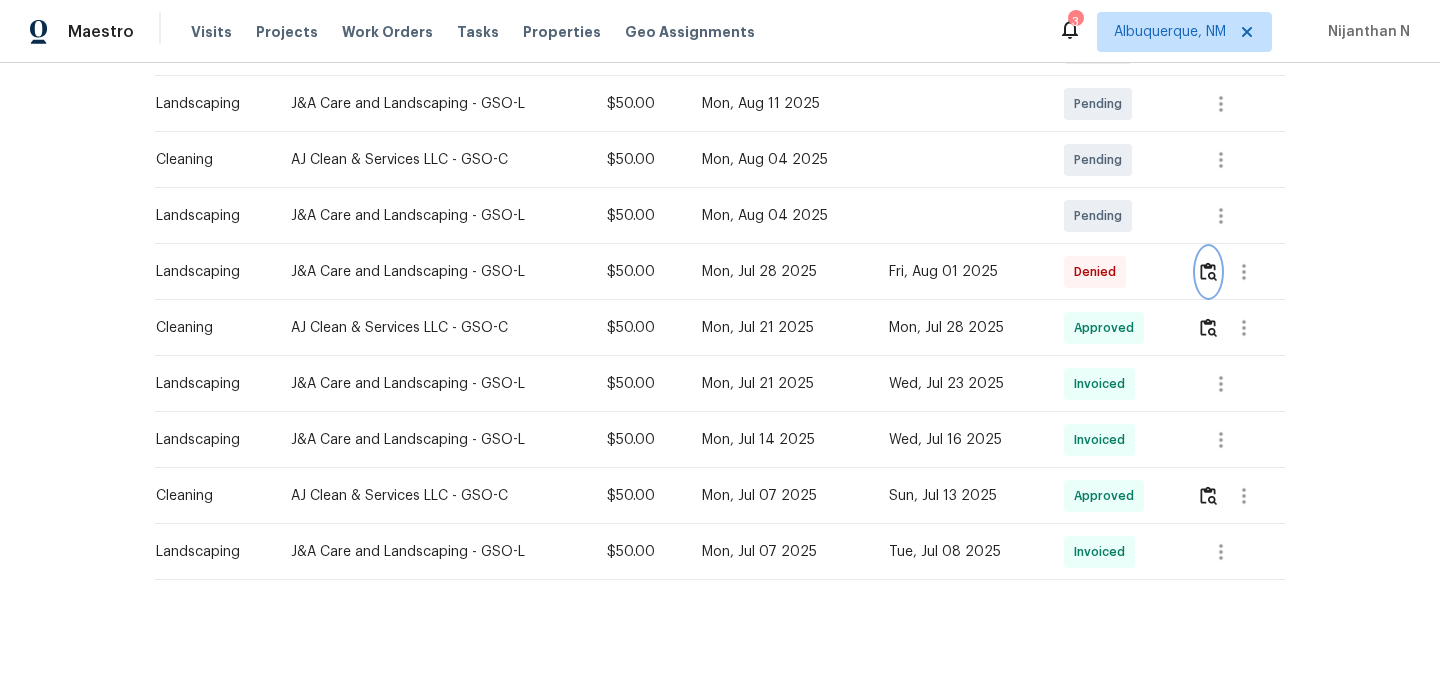 click at bounding box center [1208, 271] 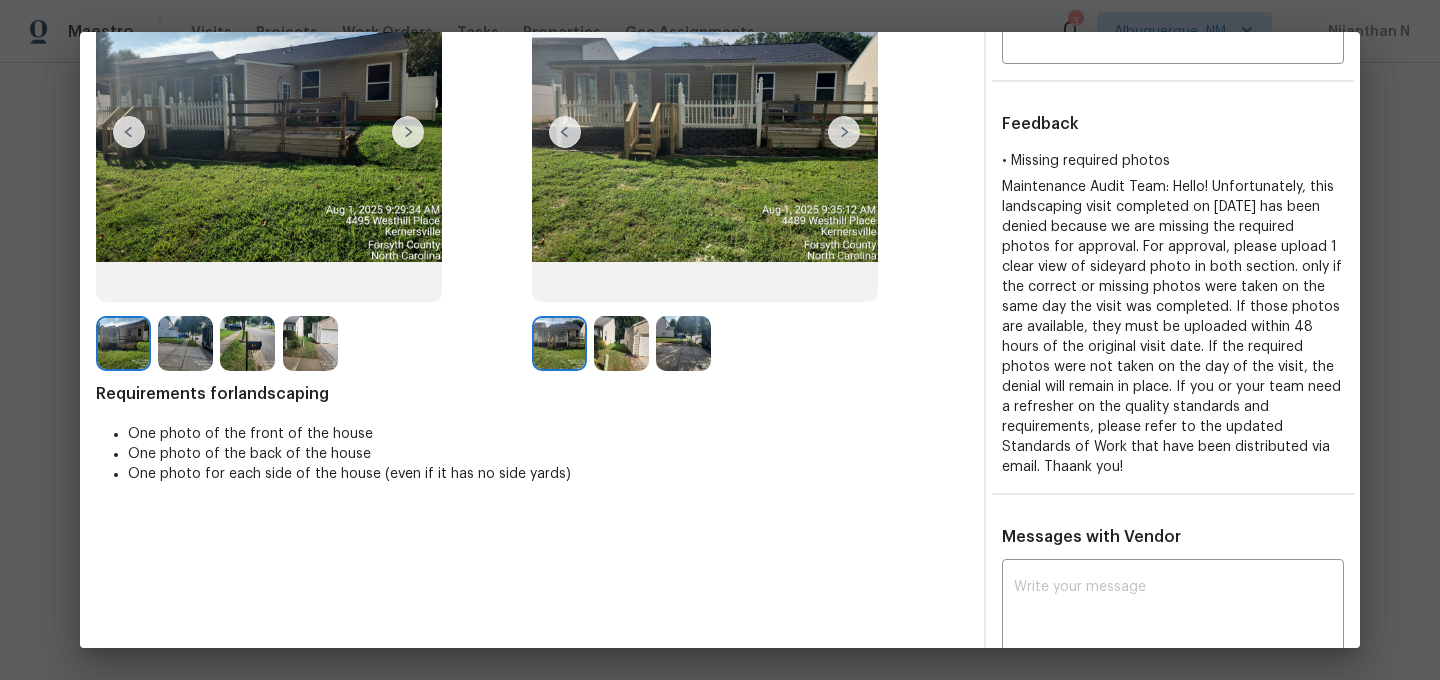 scroll, scrollTop: 170, scrollLeft: 0, axis: vertical 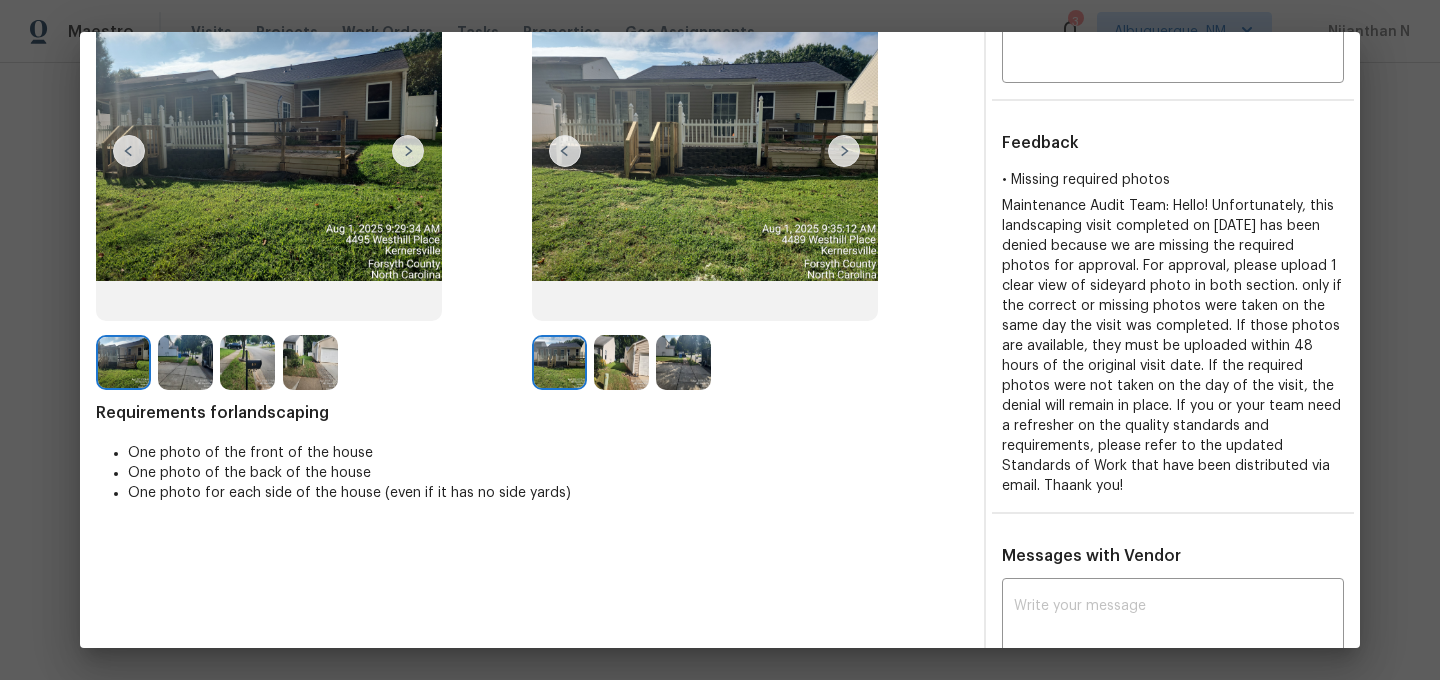 click at bounding box center (621, 362) 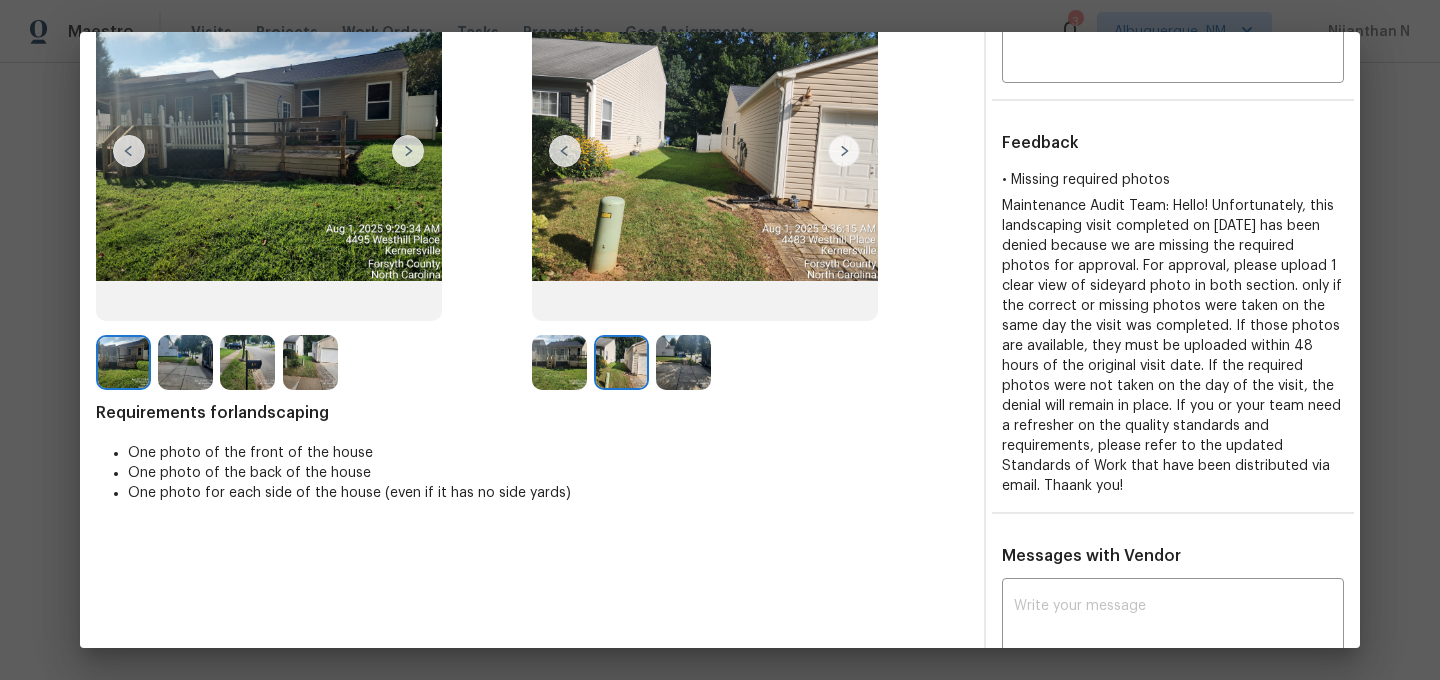 click at bounding box center (683, 362) 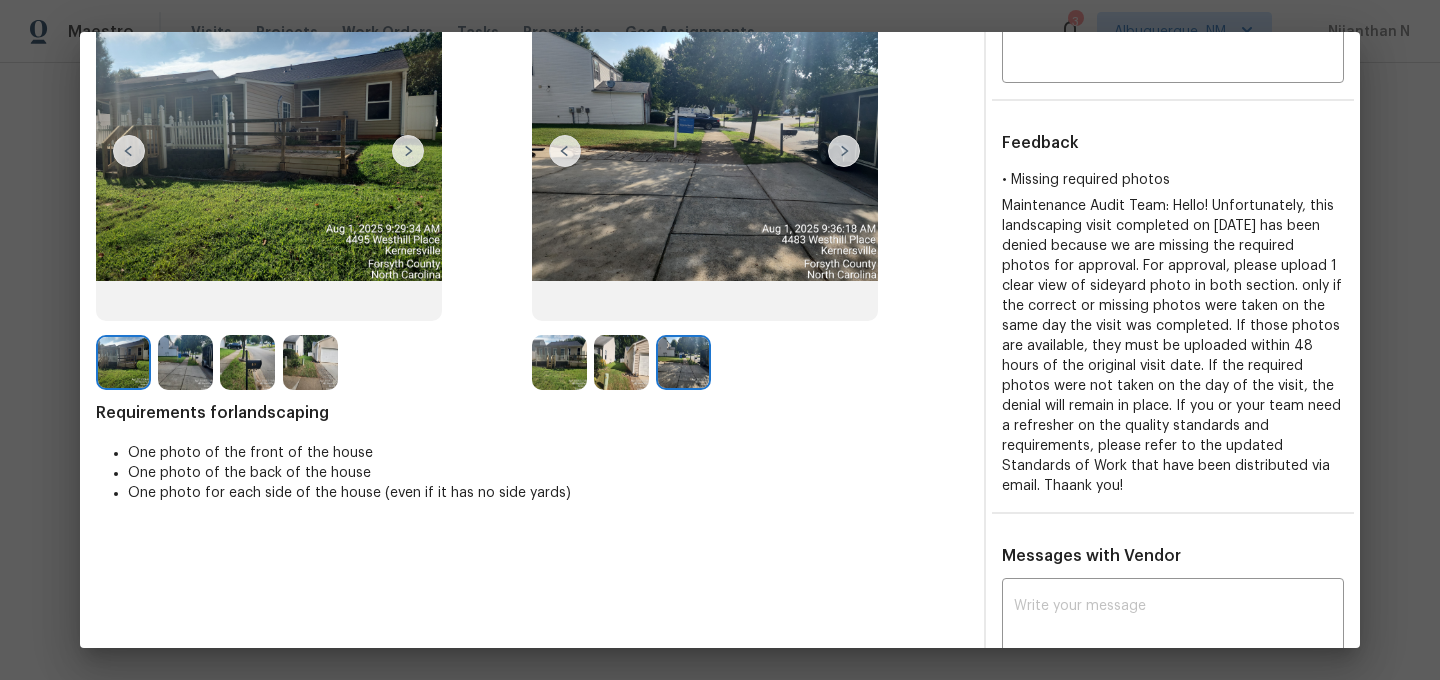 click at bounding box center (310, 362) 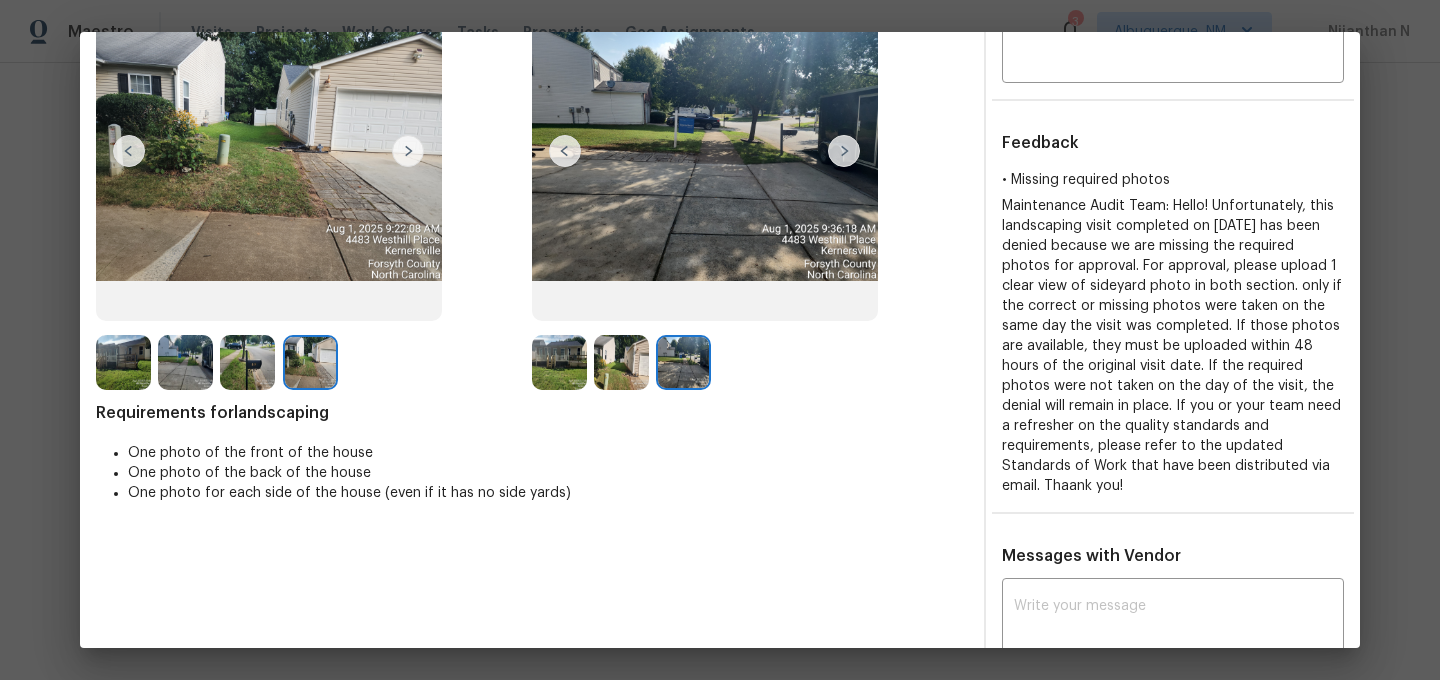 click at bounding box center (621, 362) 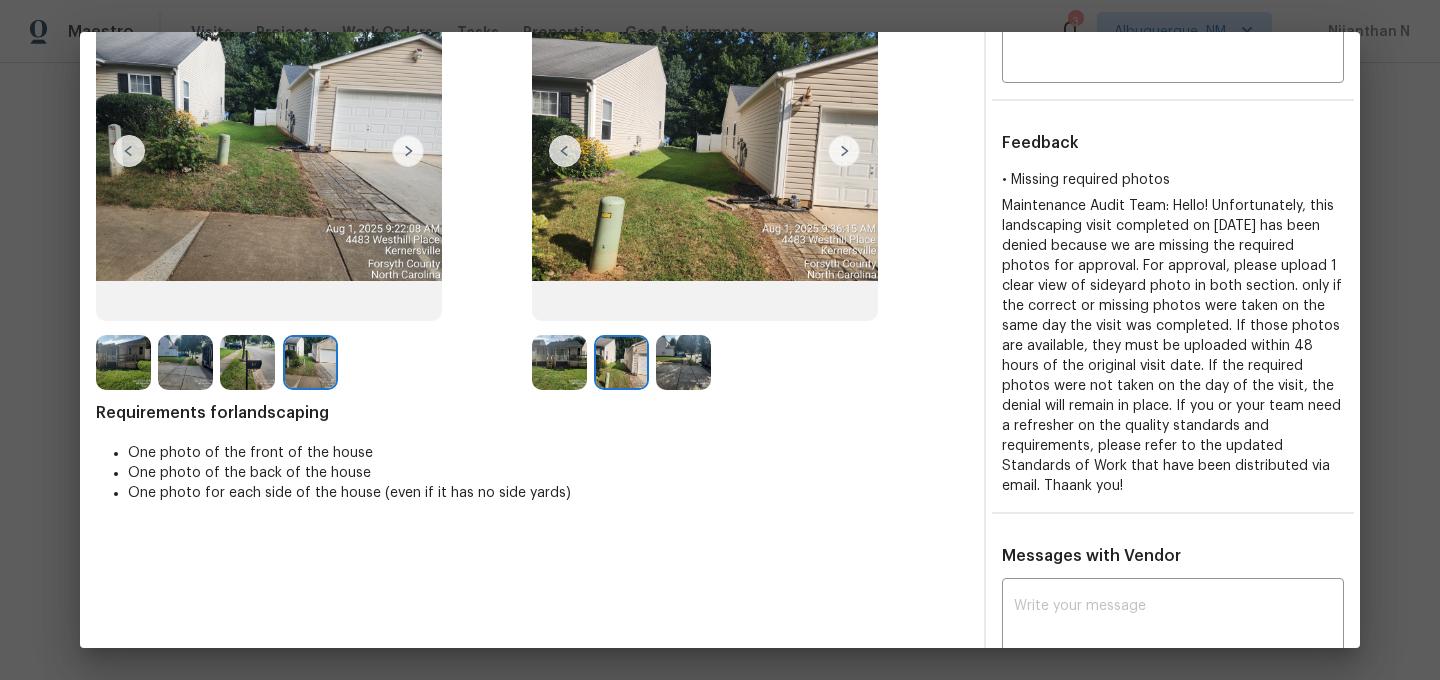 click at bounding box center (123, 362) 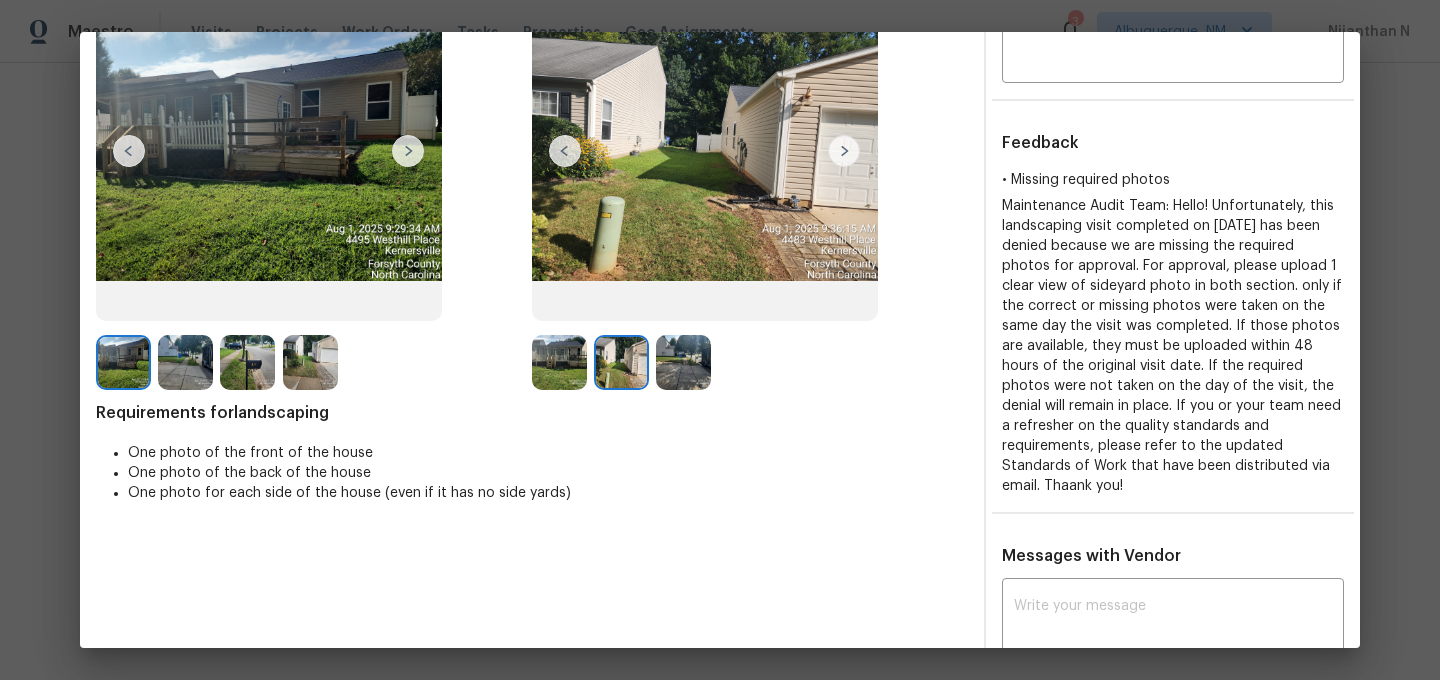 click at bounding box center [185, 362] 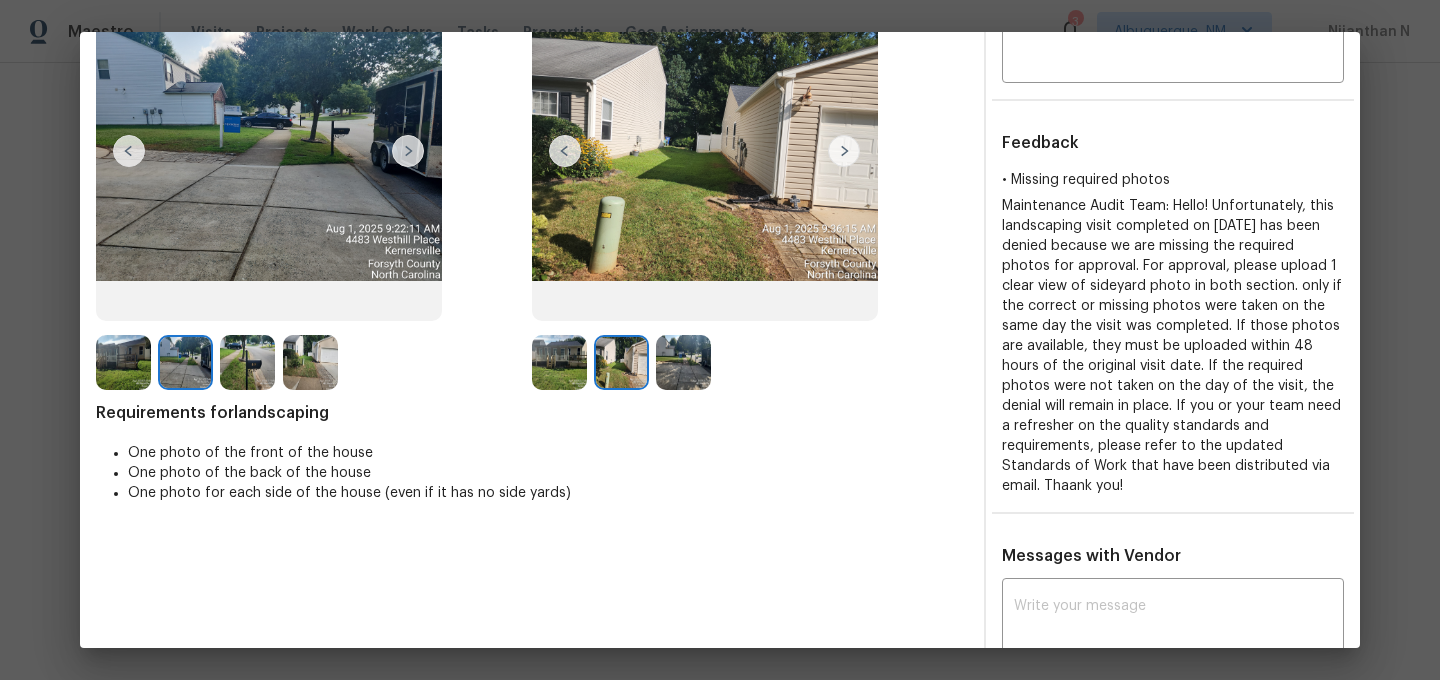 click at bounding box center (683, 362) 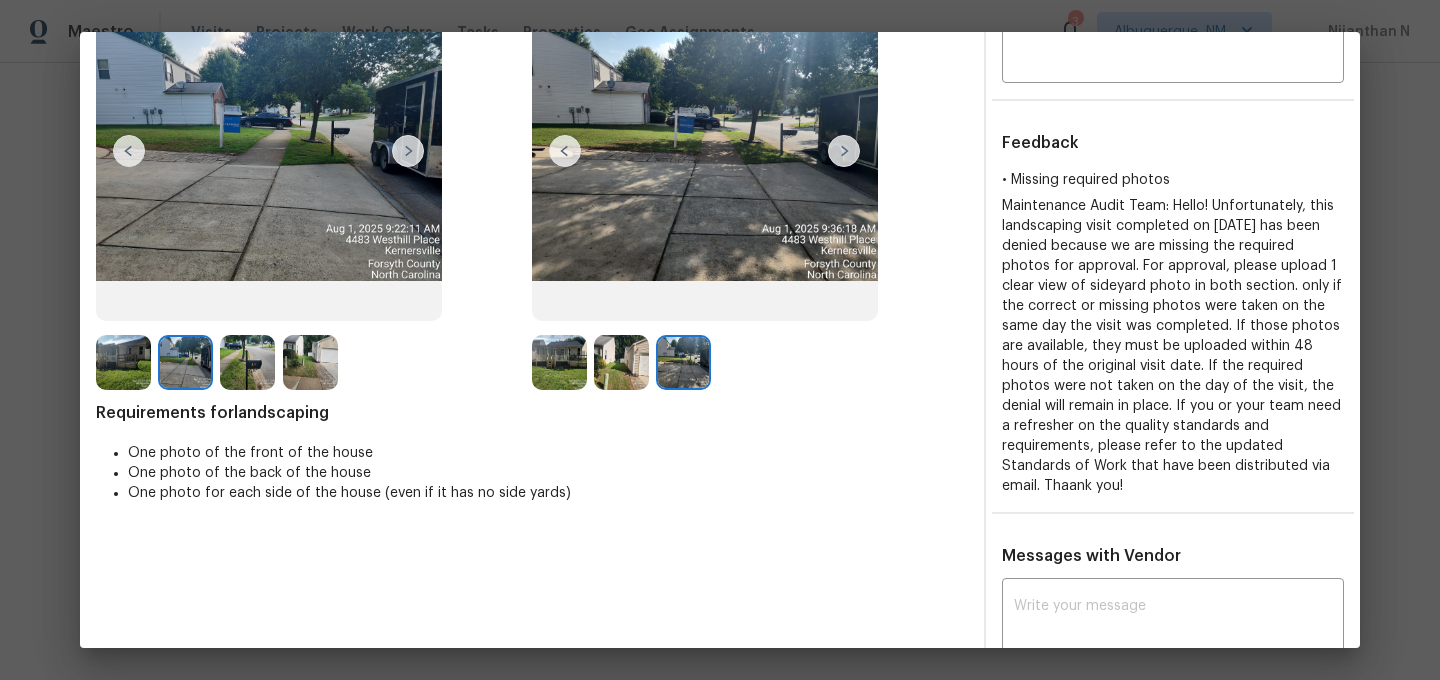 click at bounding box center (310, 362) 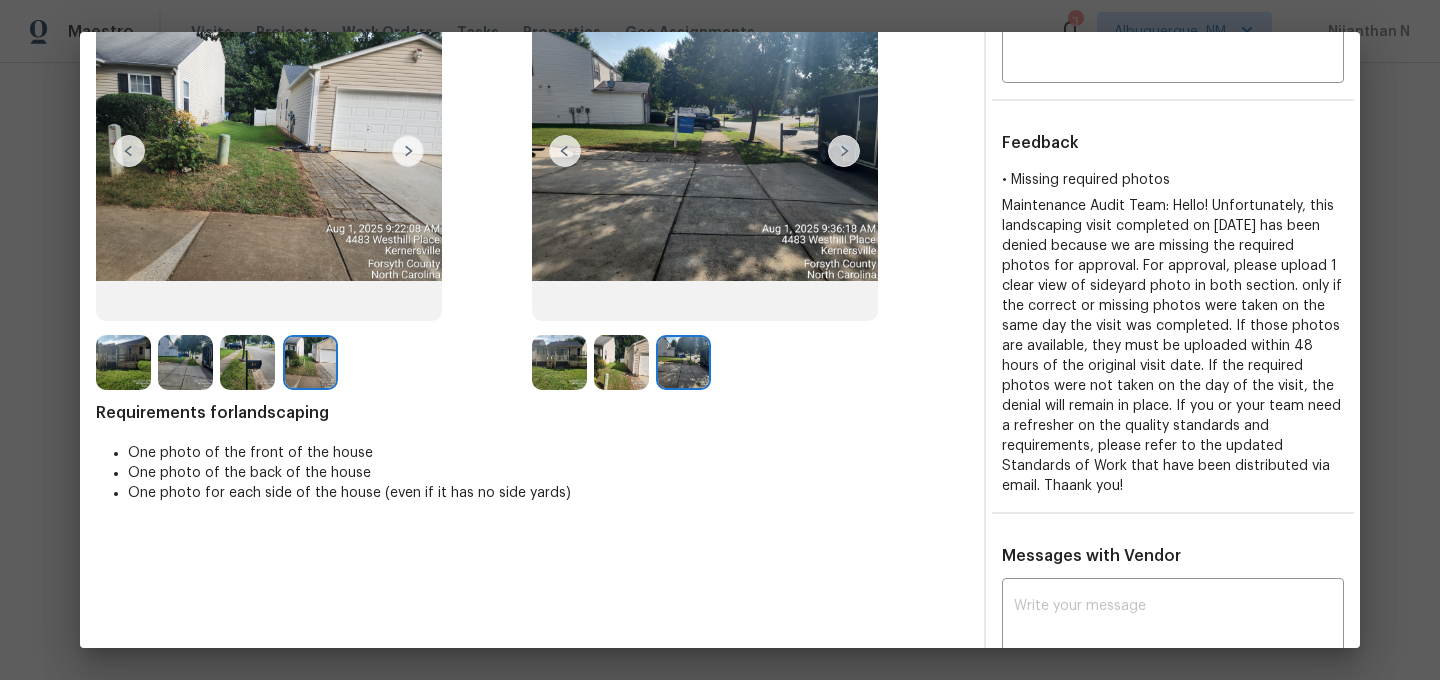 click at bounding box center [247, 362] 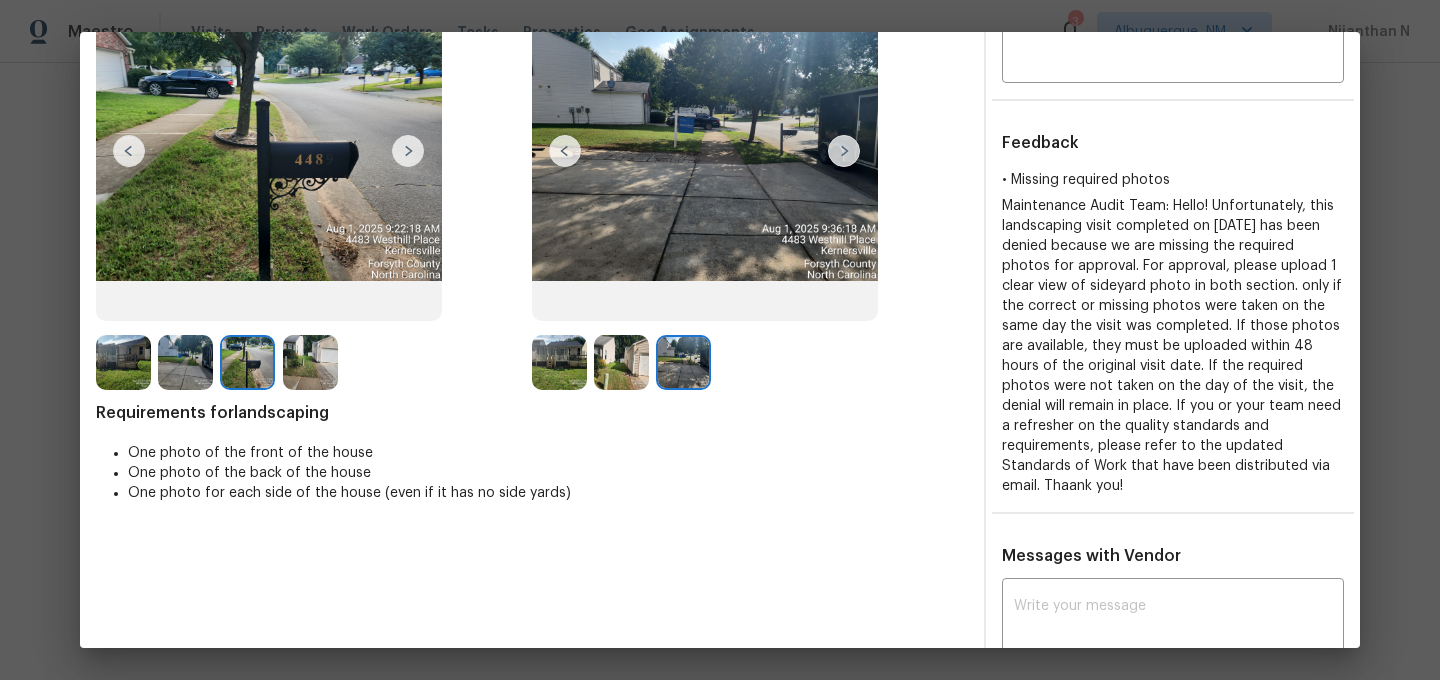 click at bounding box center (559, 362) 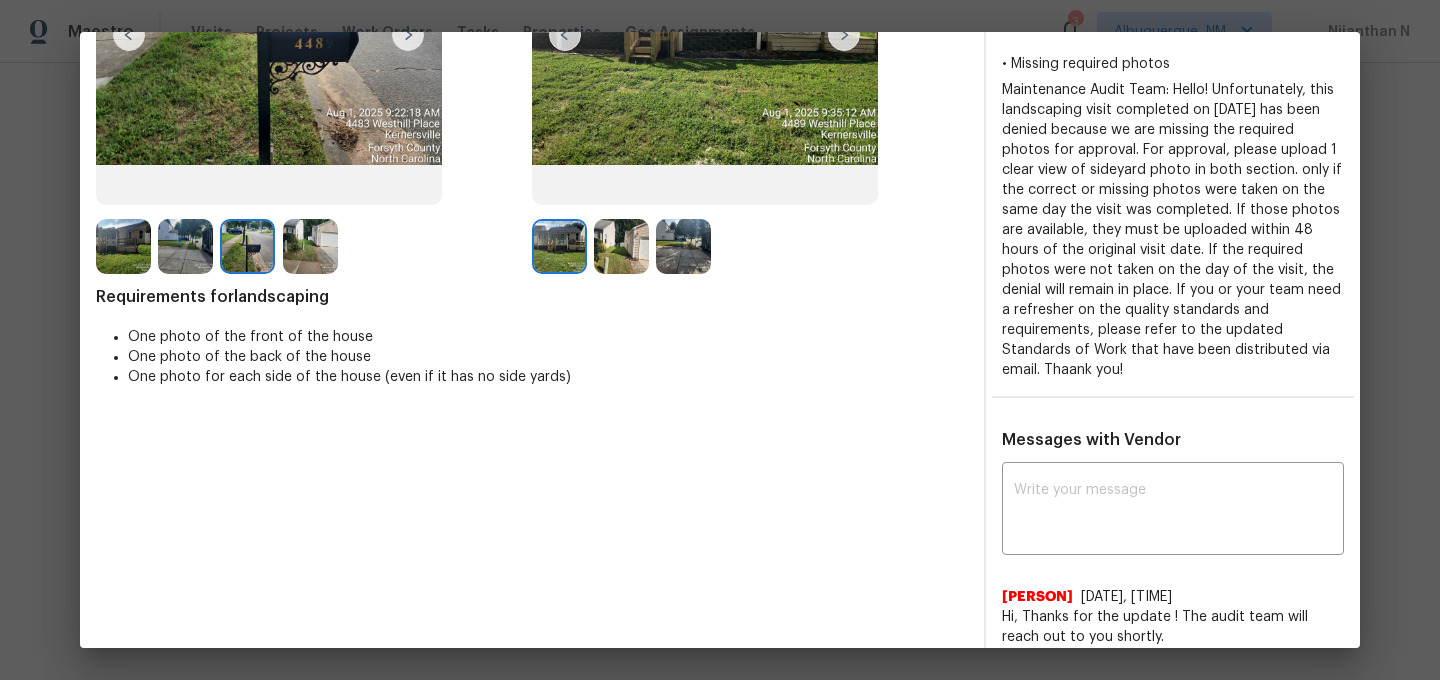 scroll, scrollTop: 359, scrollLeft: 0, axis: vertical 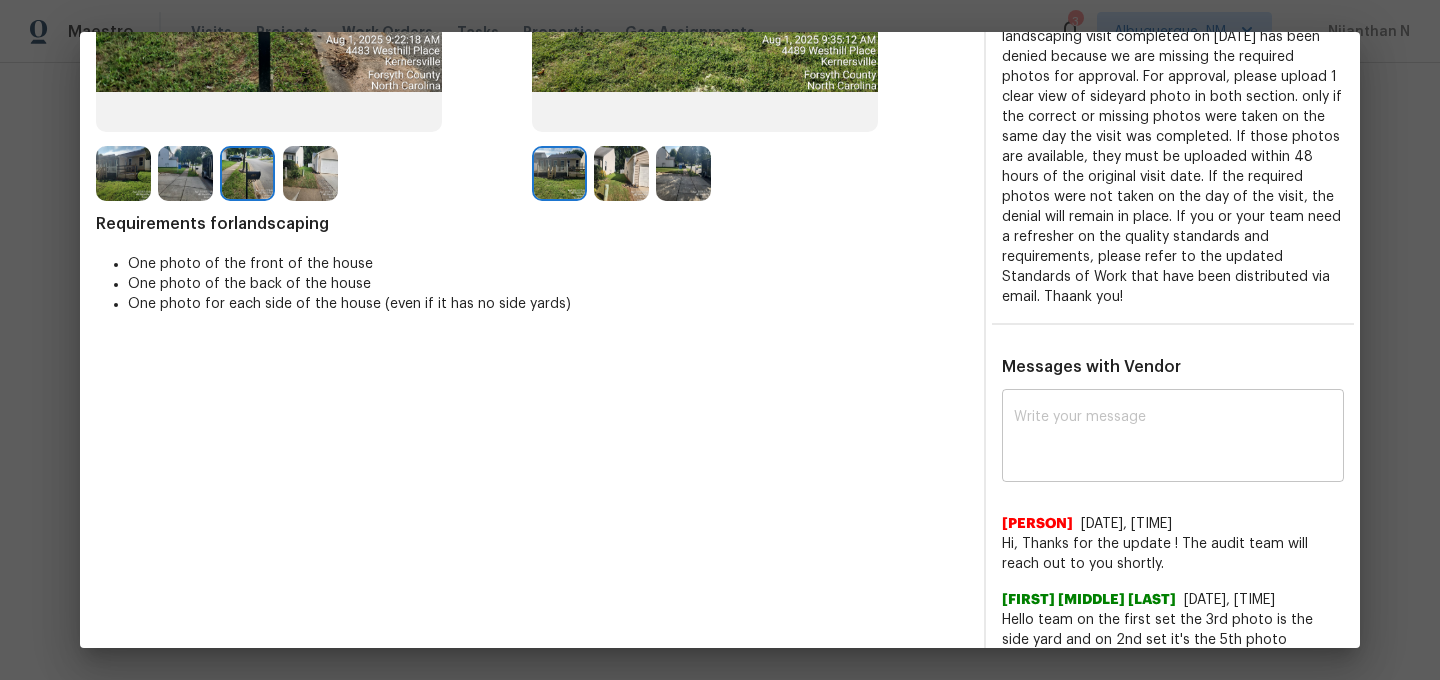 click at bounding box center [1173, 438] 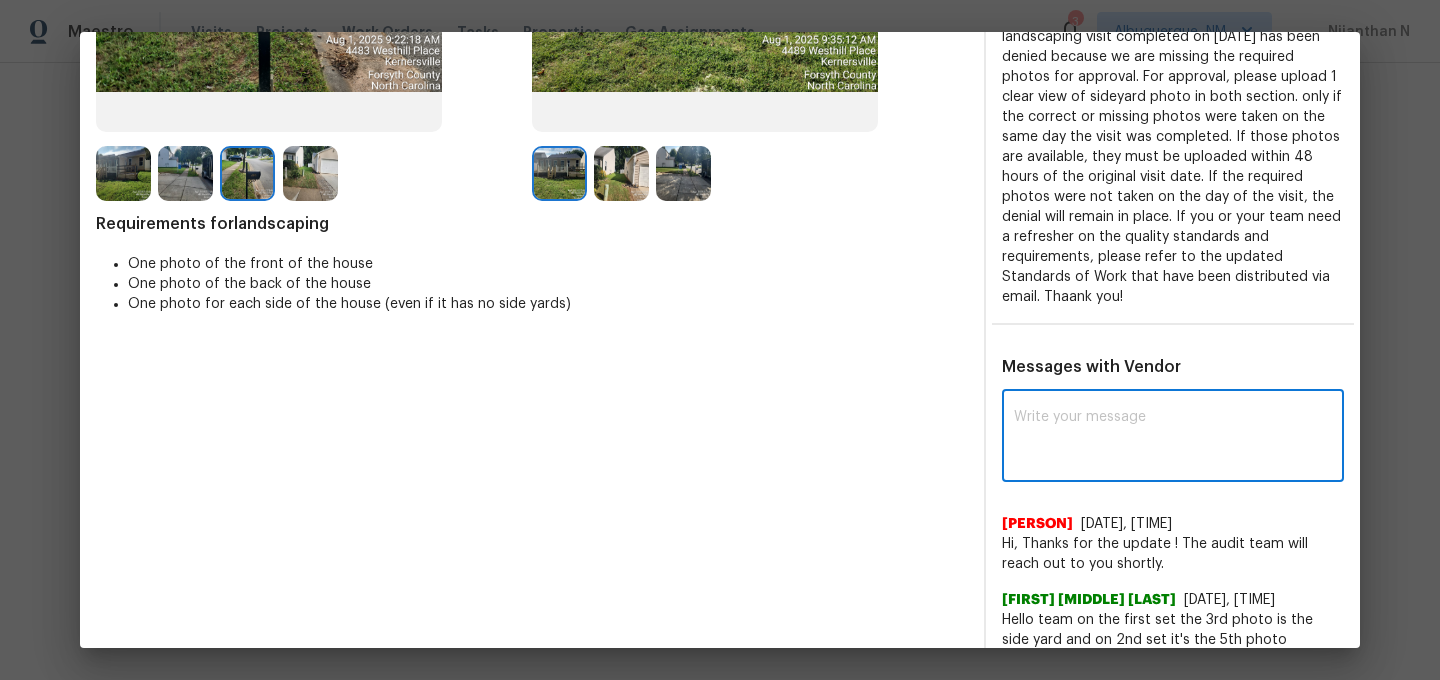 paste on "Maintenance Audit Team: Hello! Thank you for the feedback after further review this visit was approved." 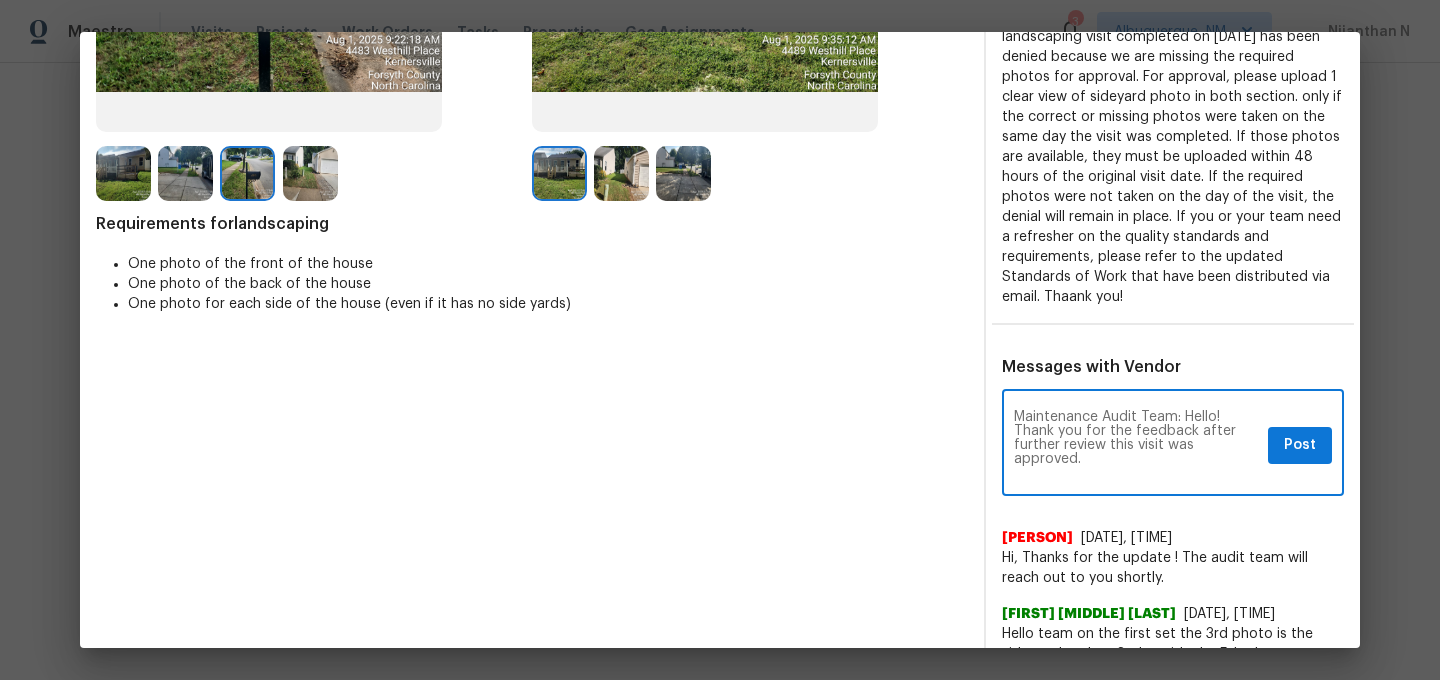 scroll, scrollTop: 0, scrollLeft: 0, axis: both 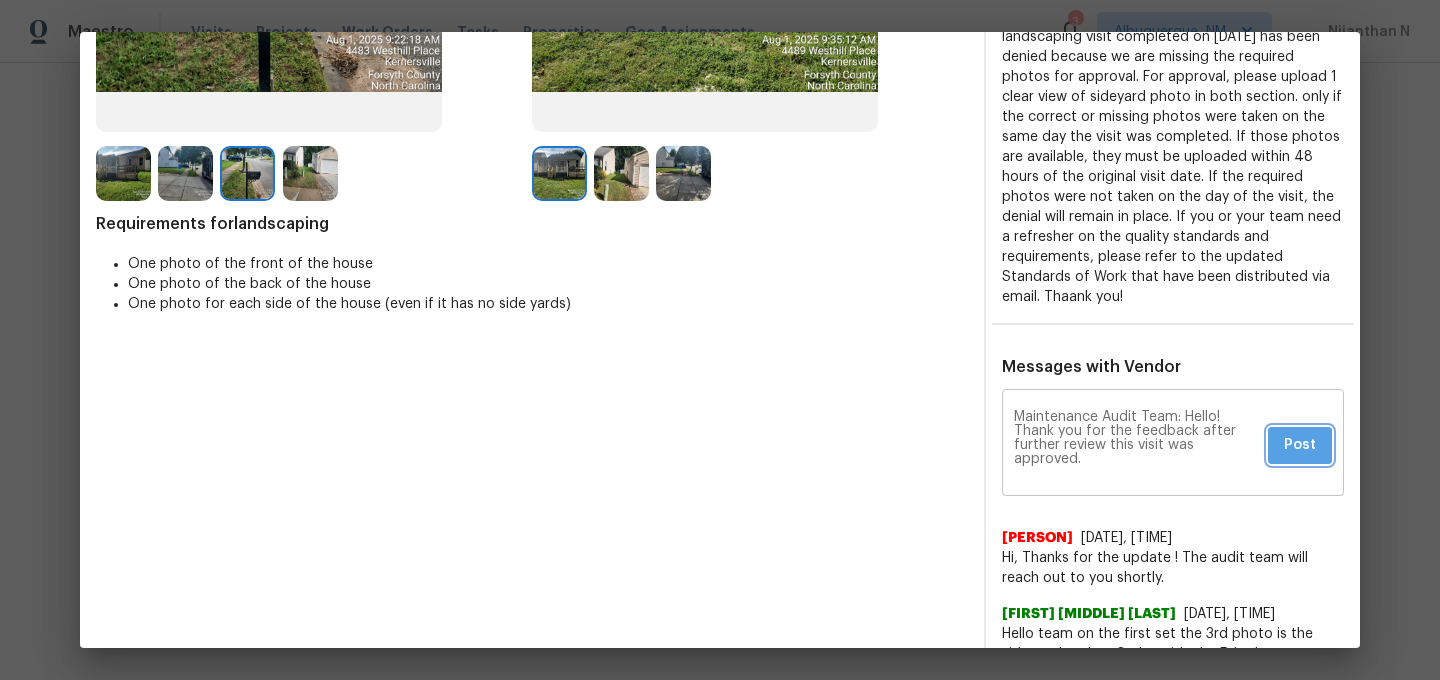 click on "Post" at bounding box center [1300, 445] 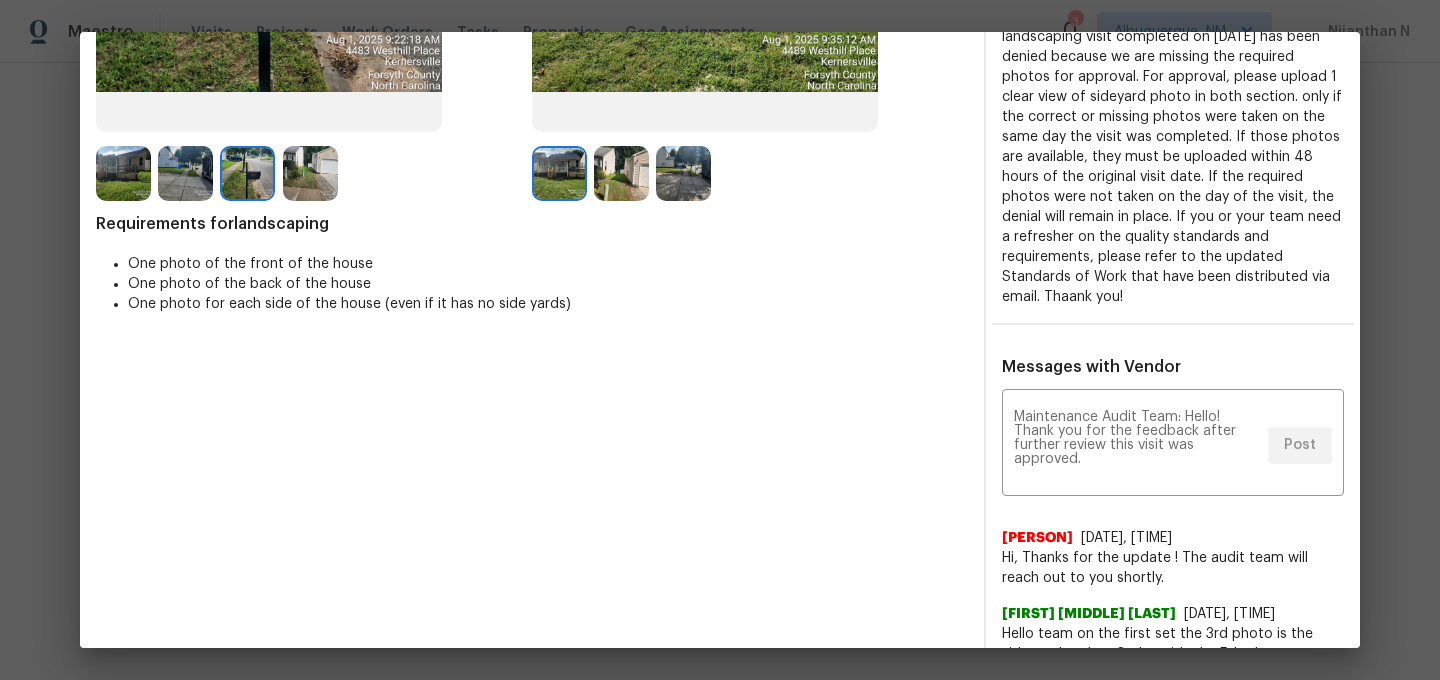 scroll, scrollTop: 0, scrollLeft: 0, axis: both 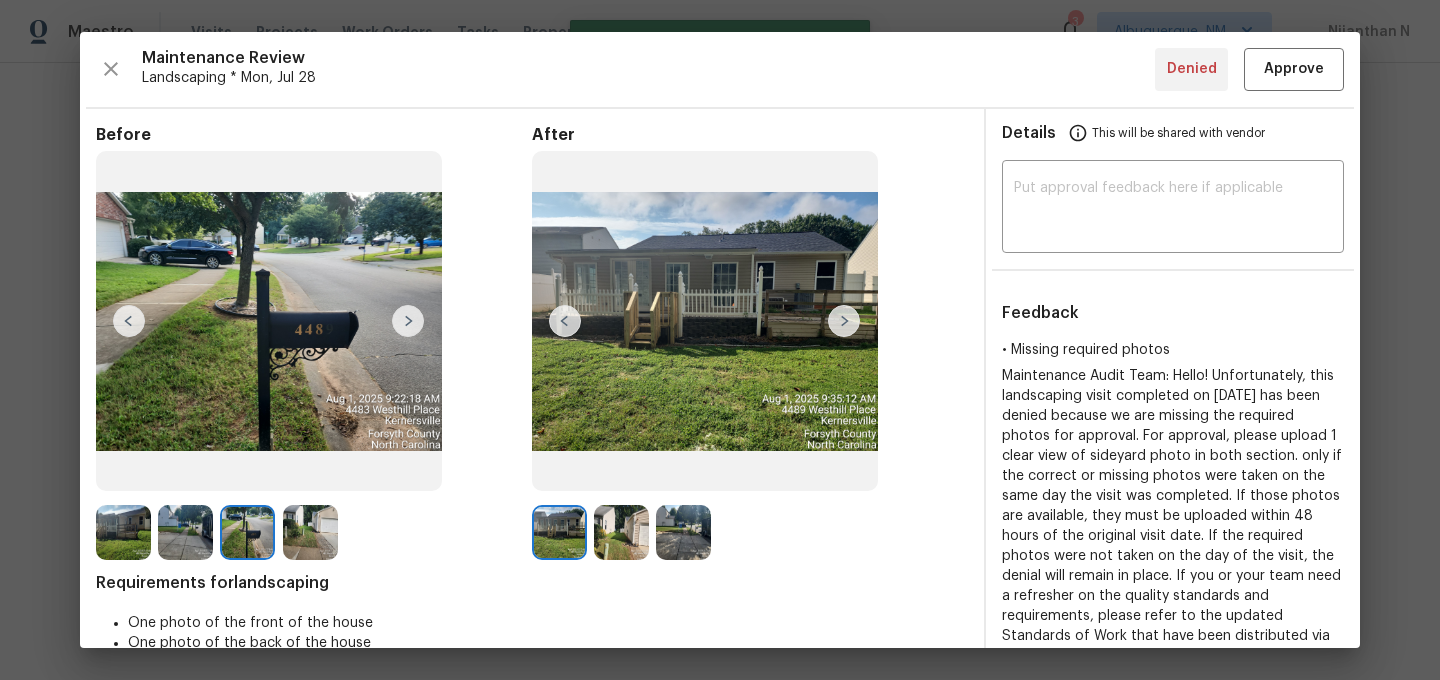type 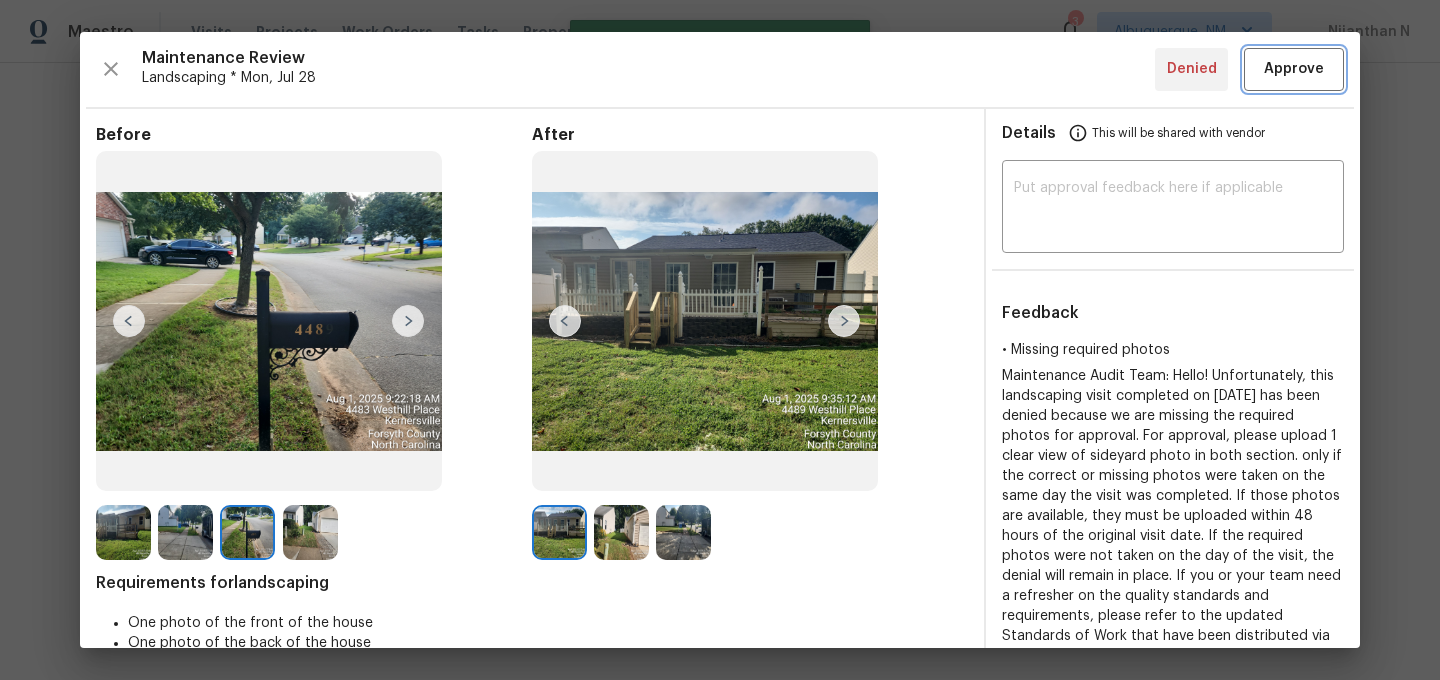 click on "Approve" at bounding box center [1294, 69] 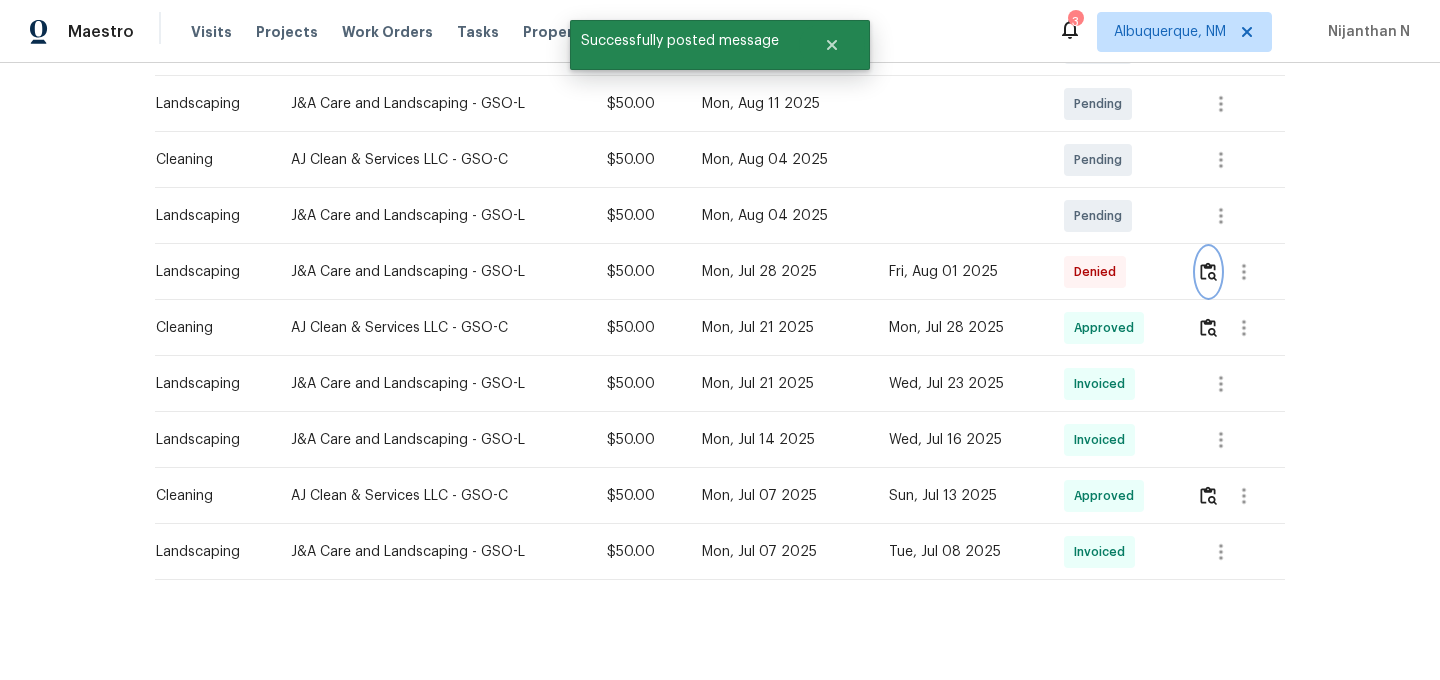 scroll, scrollTop: 0, scrollLeft: 0, axis: both 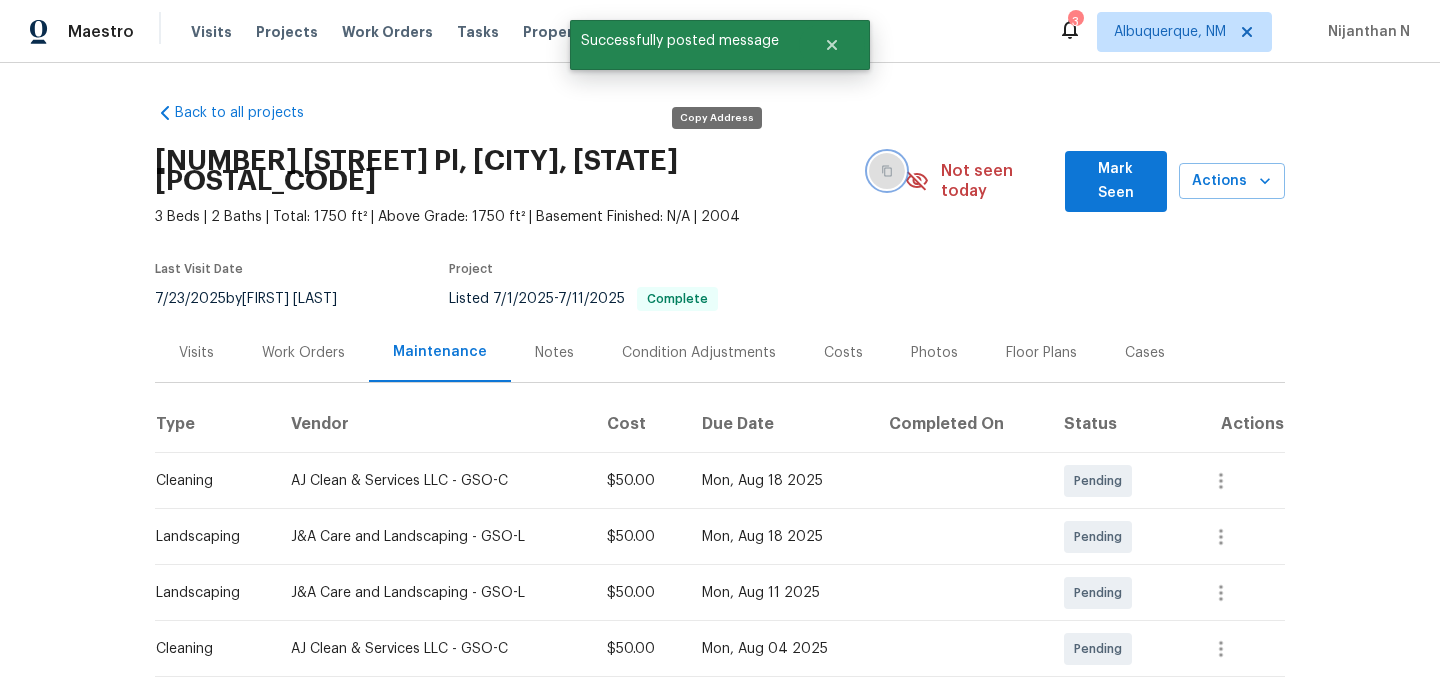 click 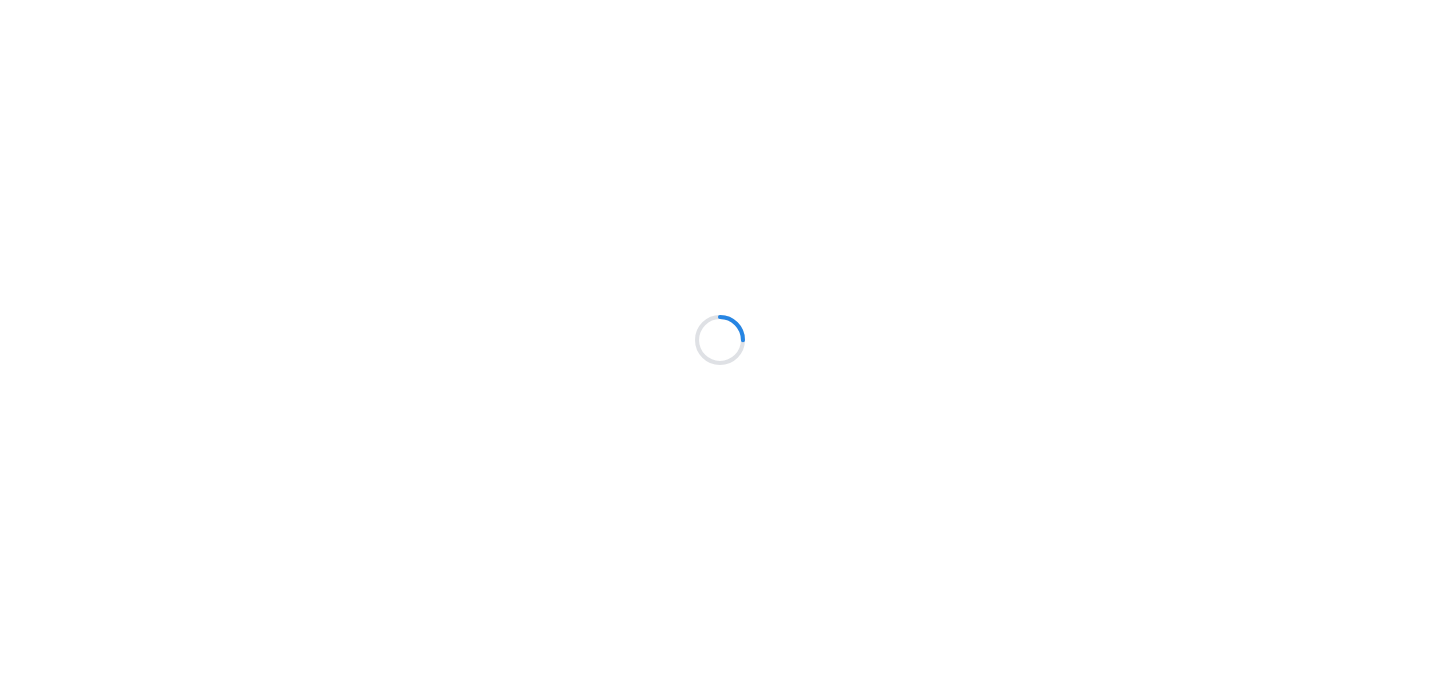 scroll, scrollTop: 0, scrollLeft: 0, axis: both 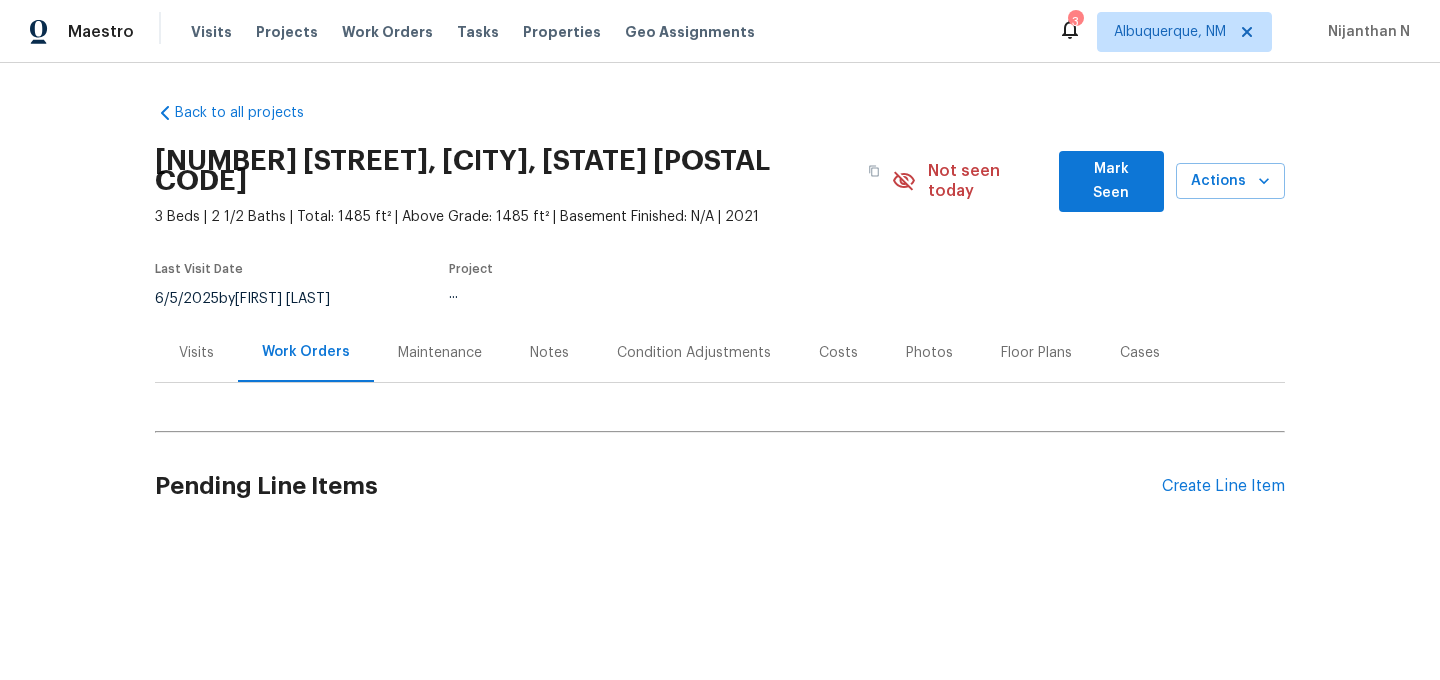 click on "Maintenance" at bounding box center [440, 353] 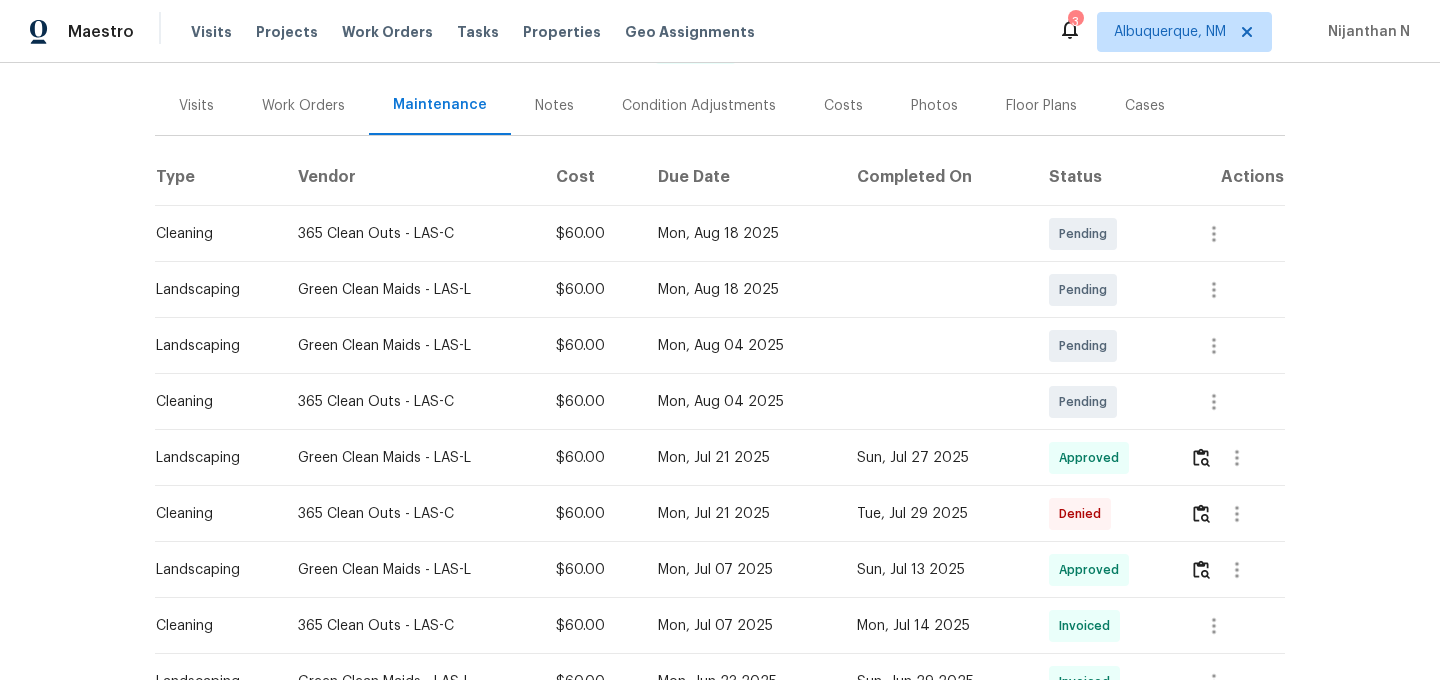 scroll, scrollTop: 308, scrollLeft: 0, axis: vertical 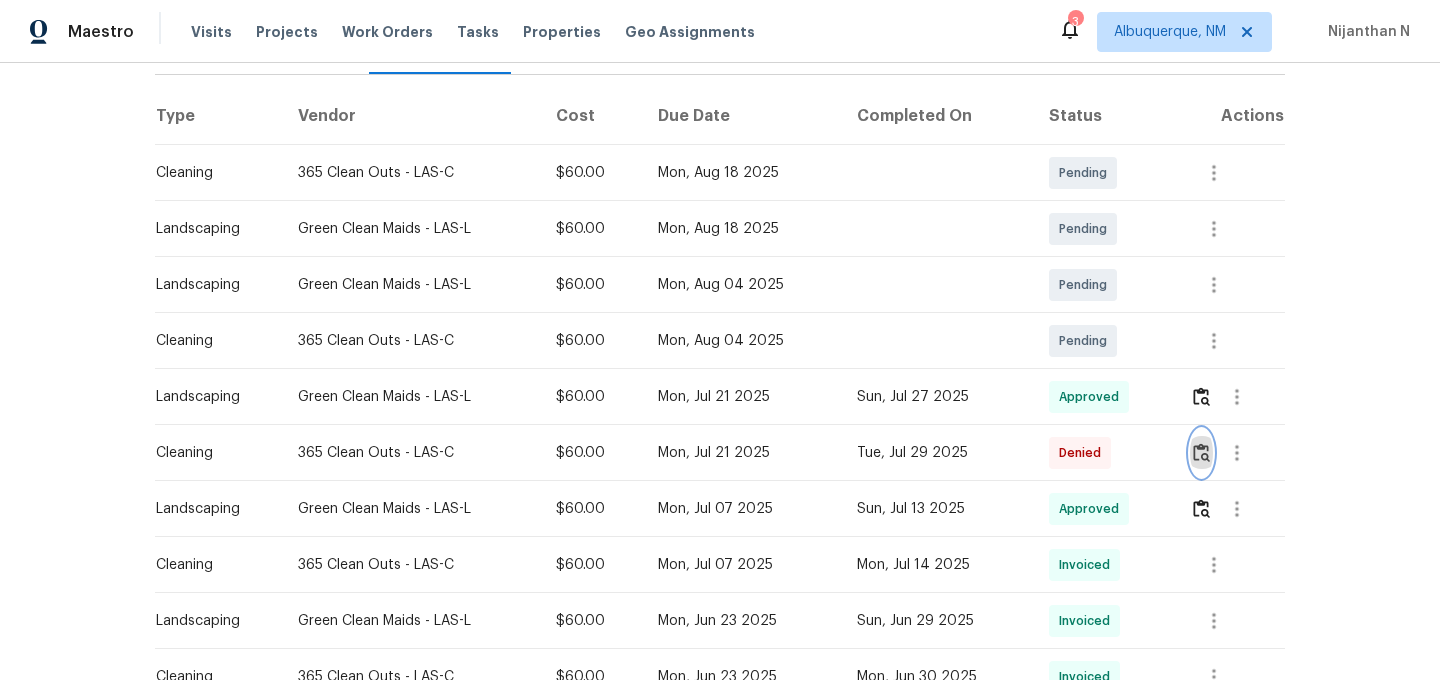click at bounding box center (1201, 452) 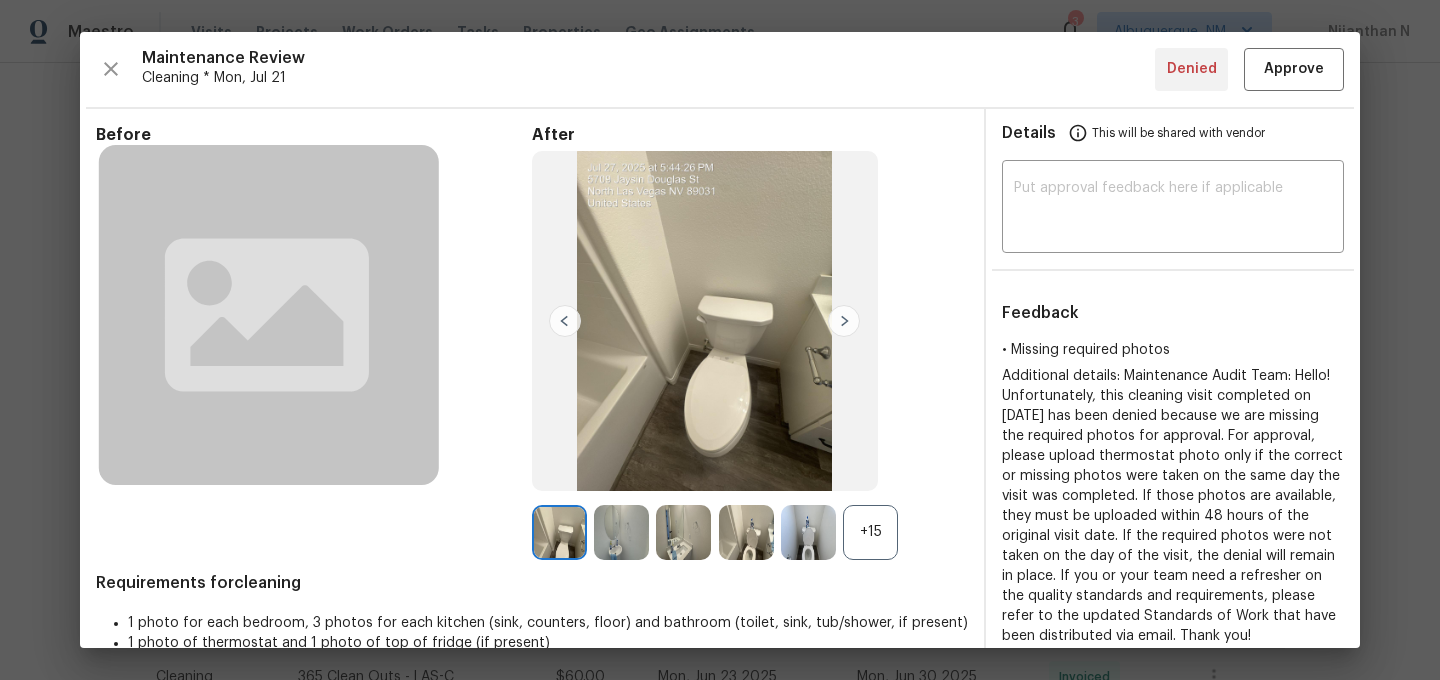 click on "+15" at bounding box center (870, 532) 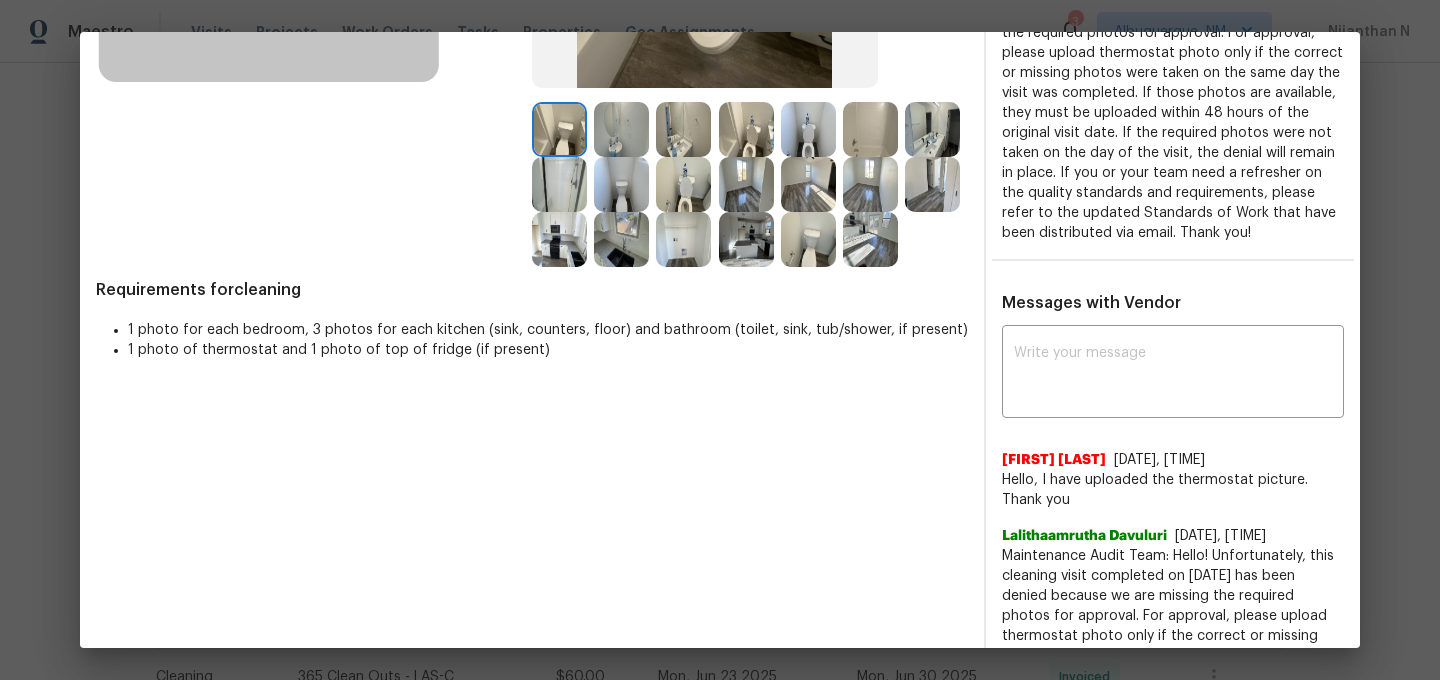 scroll, scrollTop: 362, scrollLeft: 0, axis: vertical 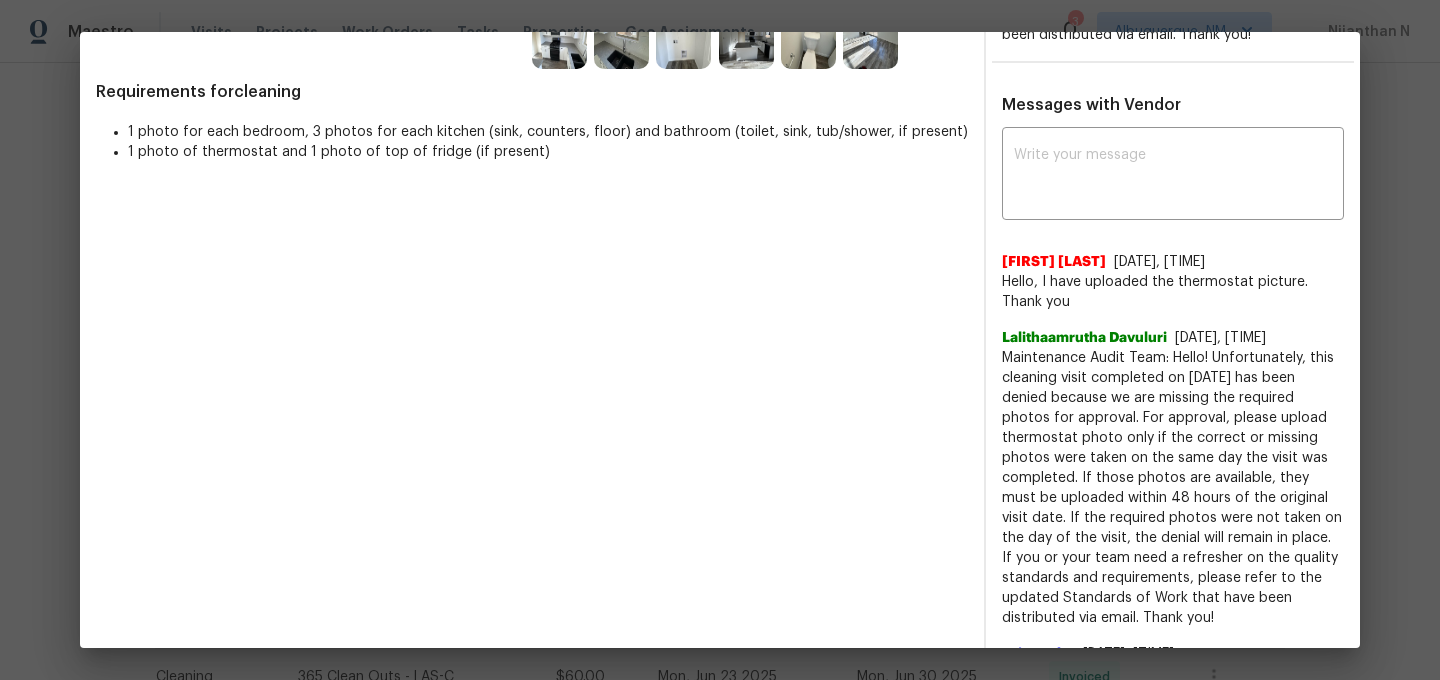 click on "Maintenance Audit Team: Hello! Unfortunately, this cleaning visit completed on [DATE] has been denied because we are missing the required photos for approval. For approval, please upload thermostat photo only if the correct or missing photos were taken on the same day the visit was completed. If those photos are available, they must be uploaded within 48 hours of the original visit date. If the required photos were not taken on the day of the visit, the denial will remain in place. If you or your team need a refresher on the quality standards and requirements, please refer to the updated Standards of Work that have been distributed via email. Thank you!" at bounding box center (1173, 488) 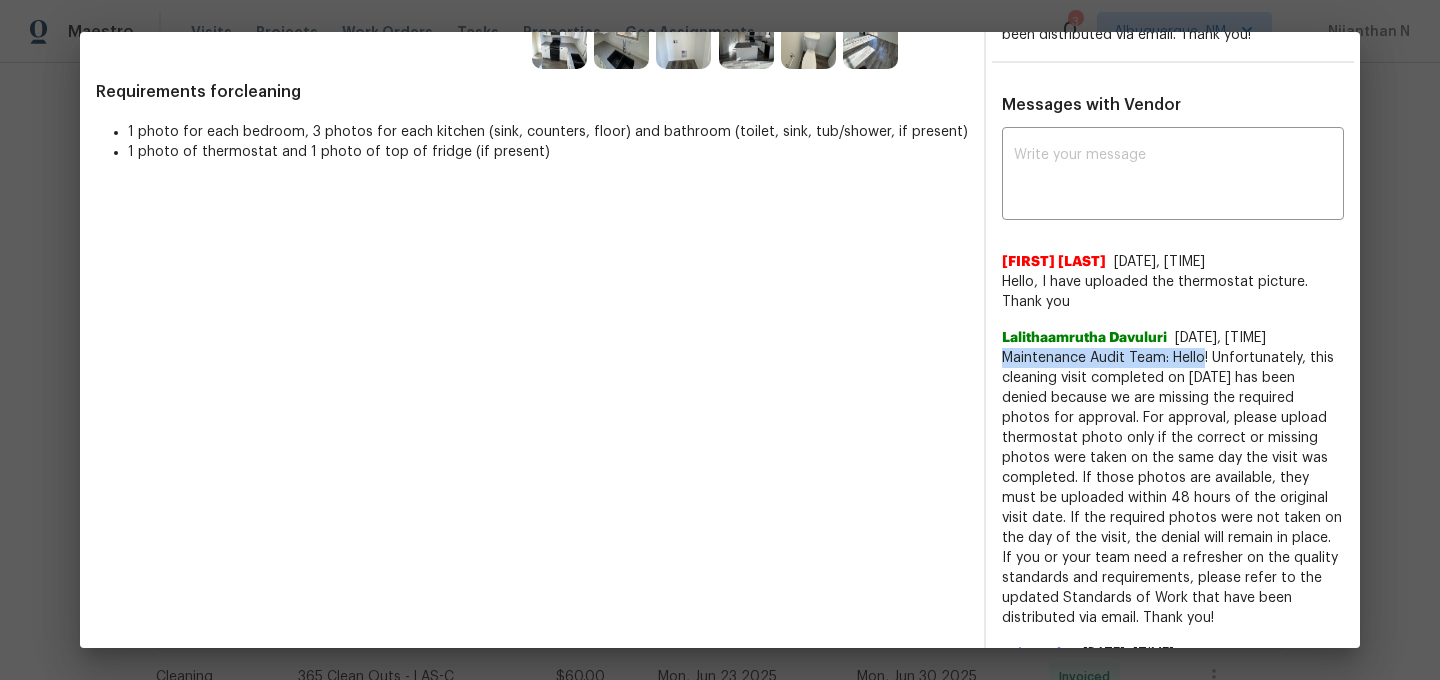 drag, startPoint x: 1035, startPoint y: 381, endPoint x: 1175, endPoint y: 372, distance: 140.28899 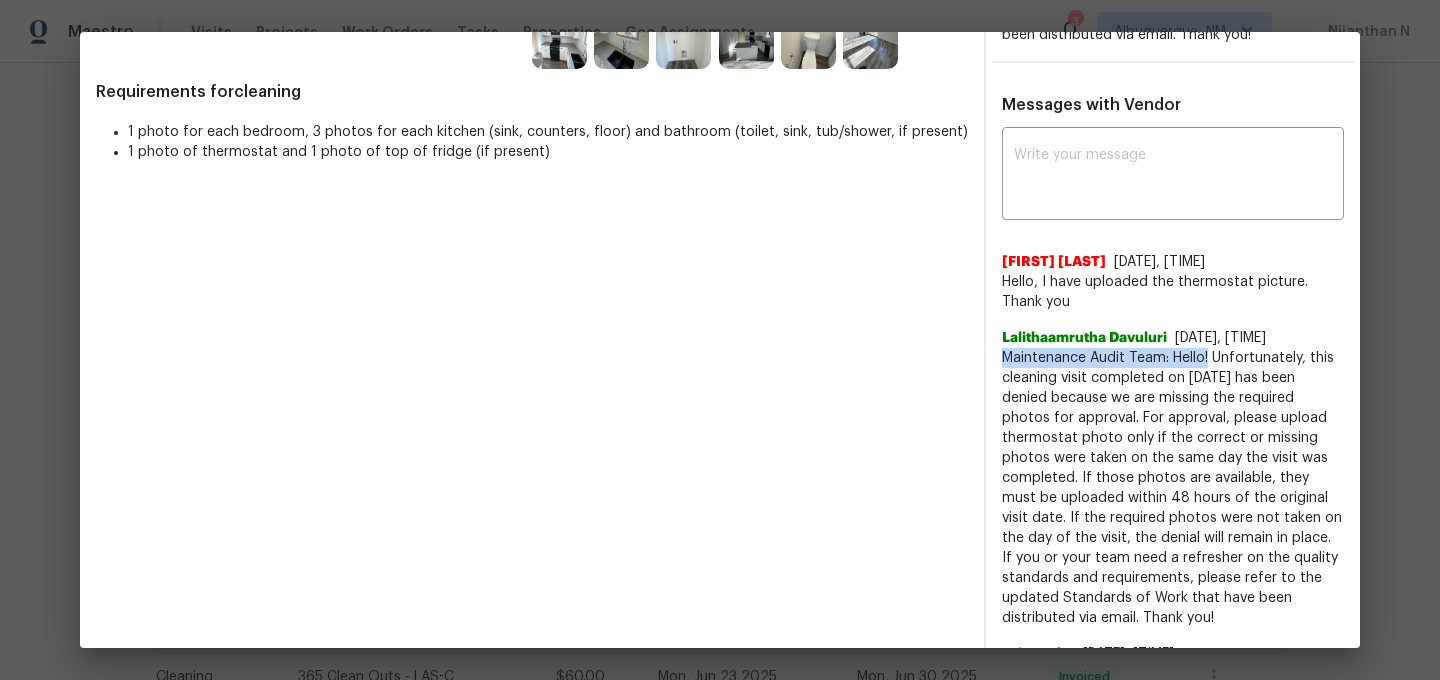copy on "Maintenance Audit Team: Hello!" 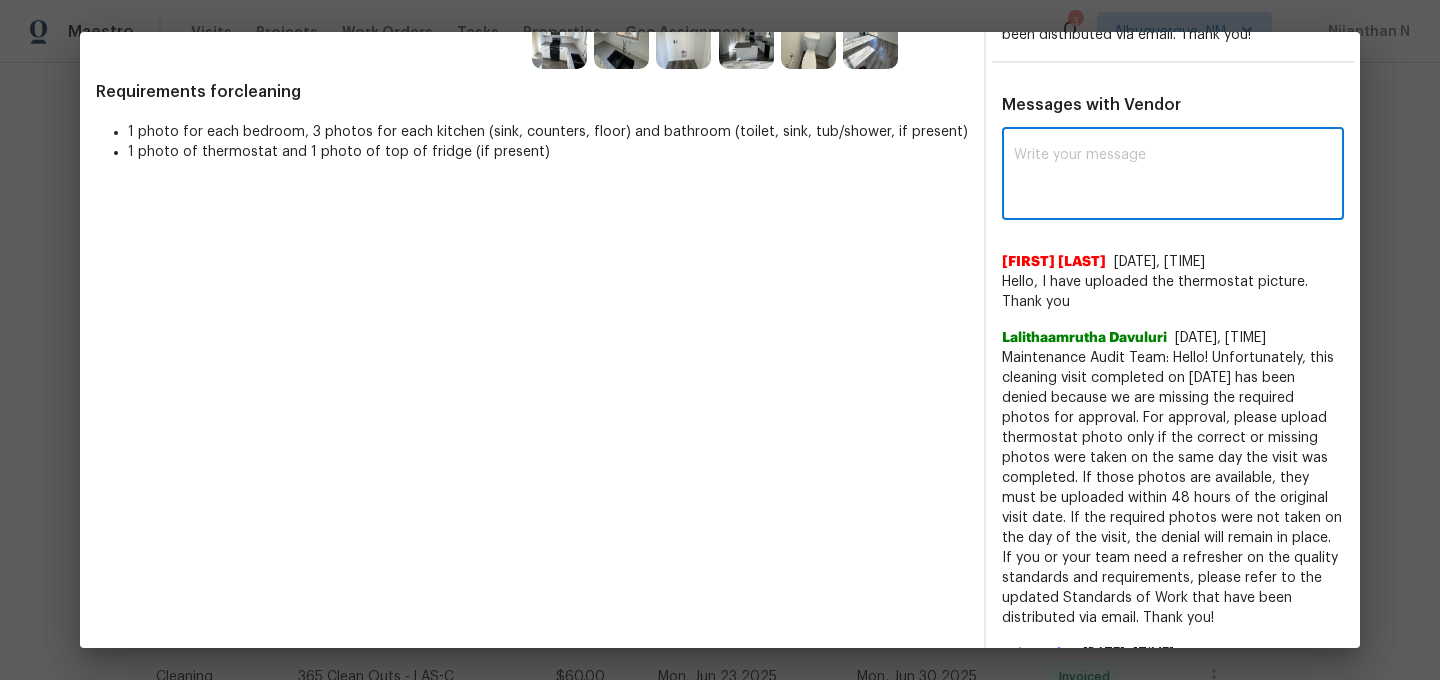 click at bounding box center [1173, 176] 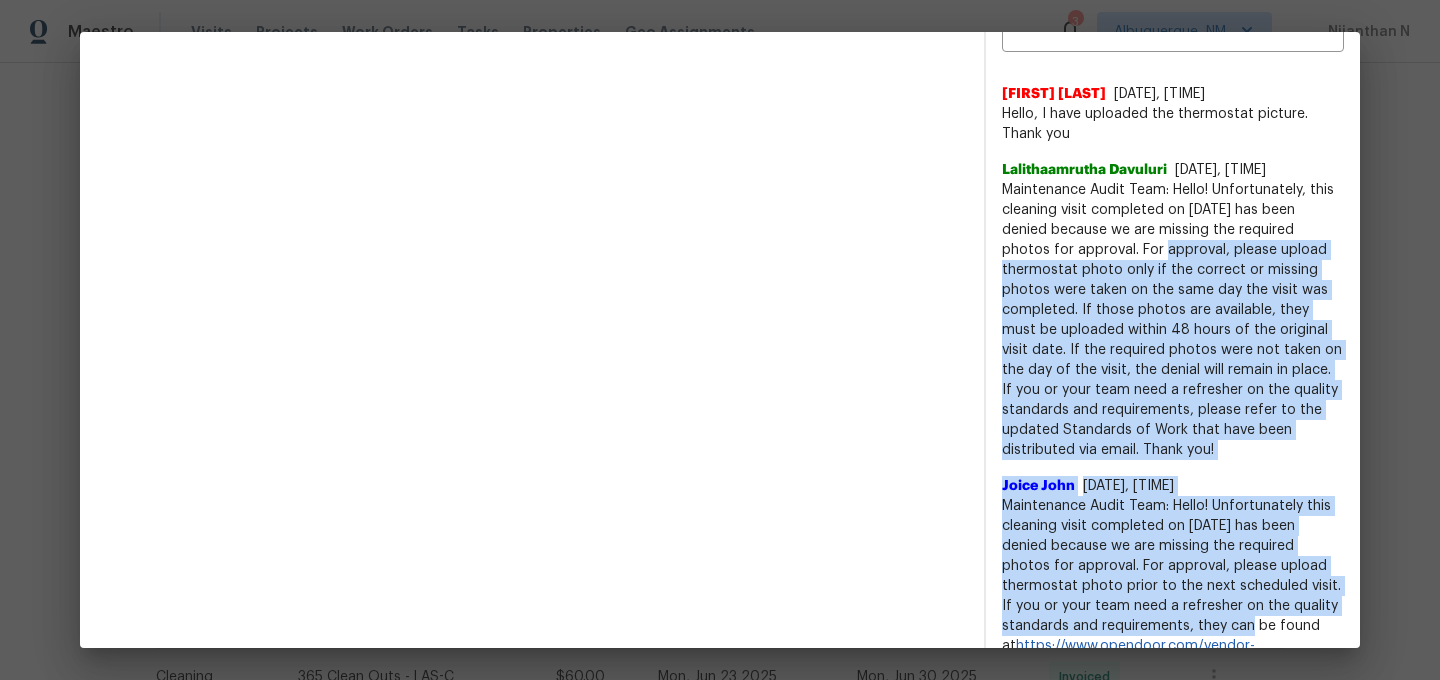 scroll, scrollTop: 774, scrollLeft: 0, axis: vertical 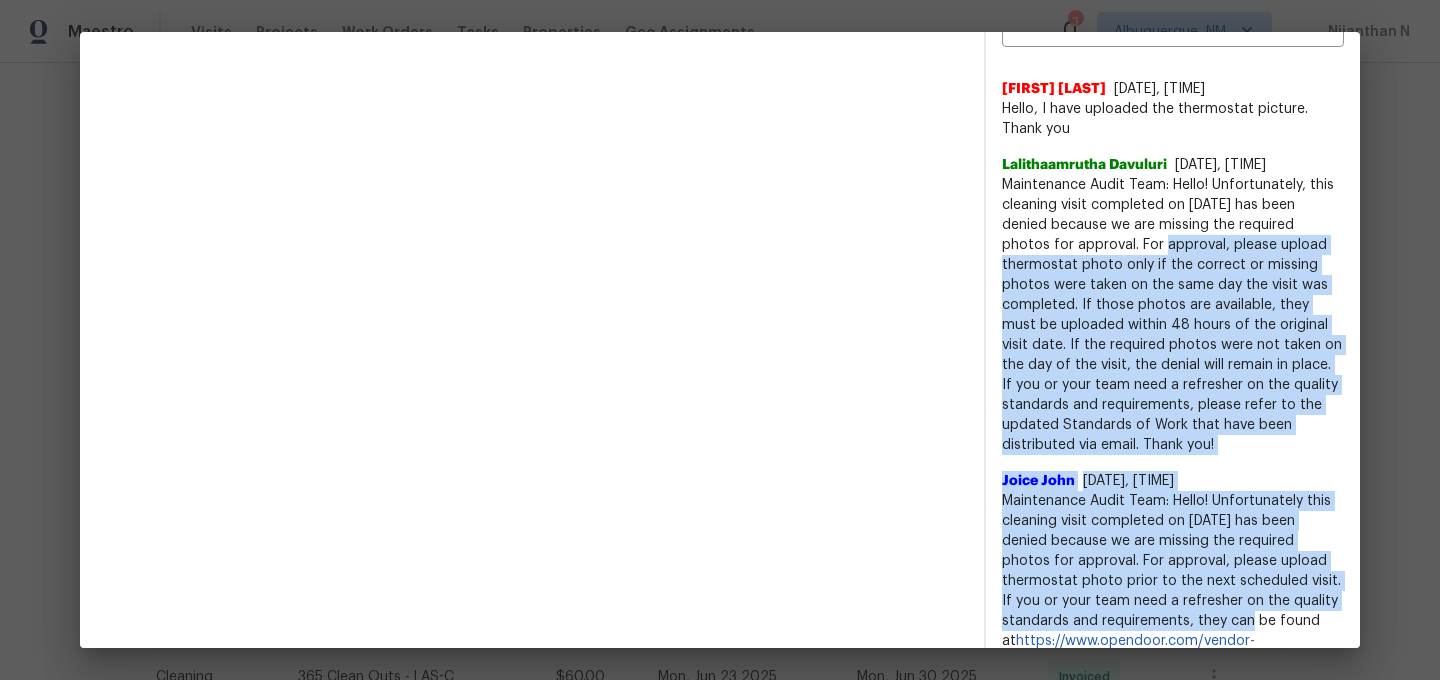 drag, startPoint x: 1090, startPoint y: 435, endPoint x: 1229, endPoint y: 470, distance: 143.33876 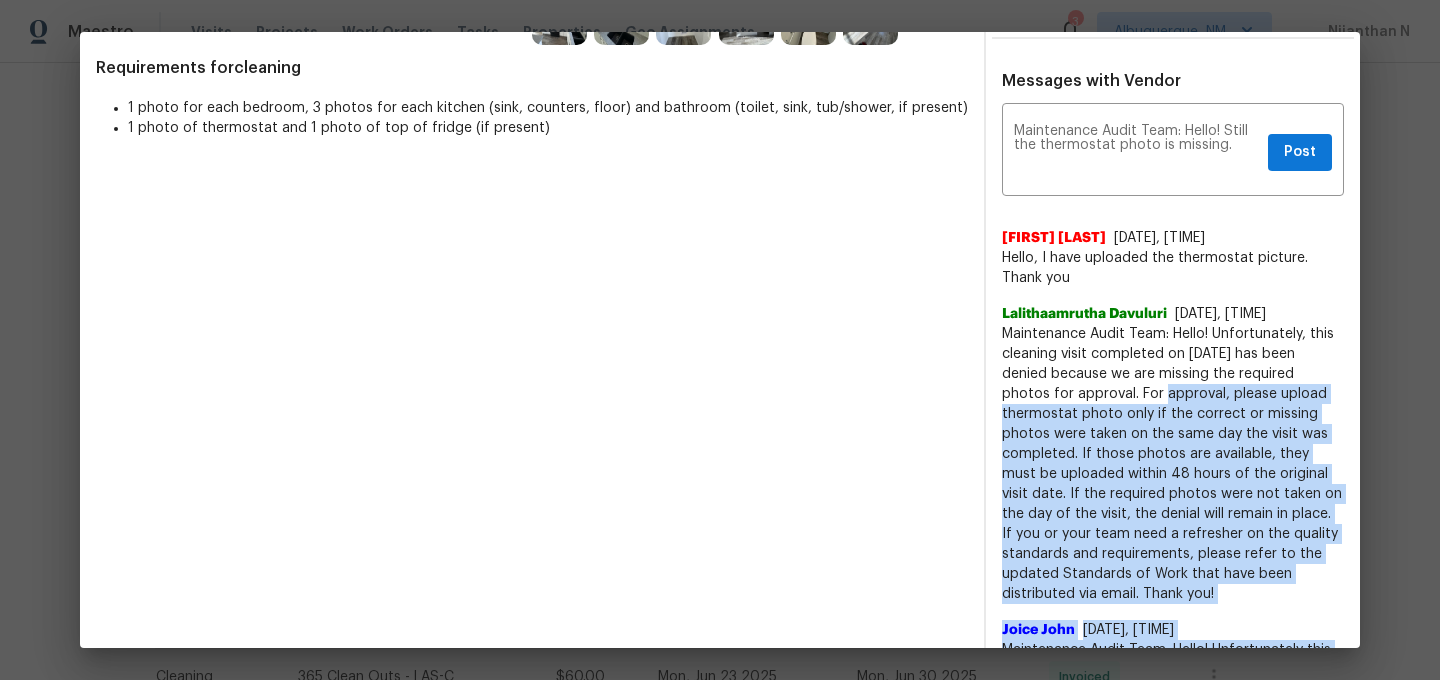 scroll, scrollTop: 582, scrollLeft: 0, axis: vertical 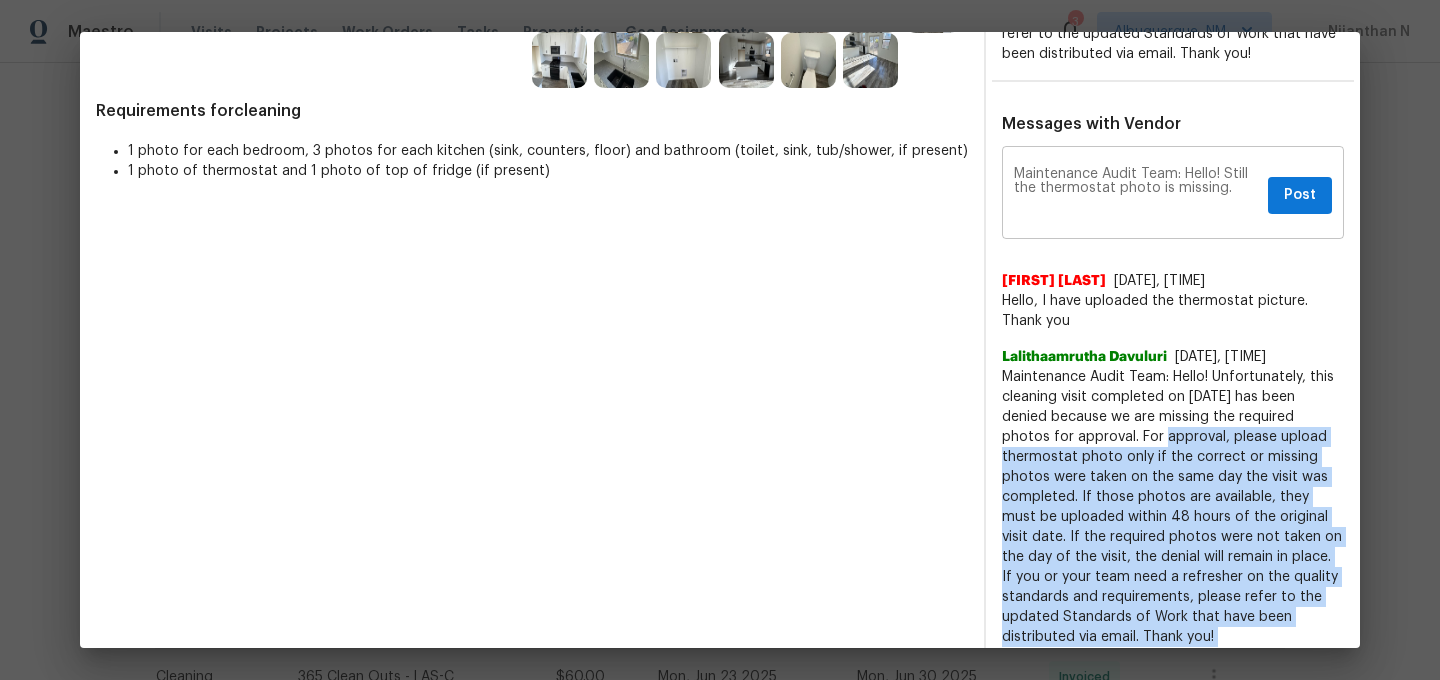 click on "Maintenance Audit Team: Hello! Still the thermostat photo is missing." at bounding box center (1137, 195) 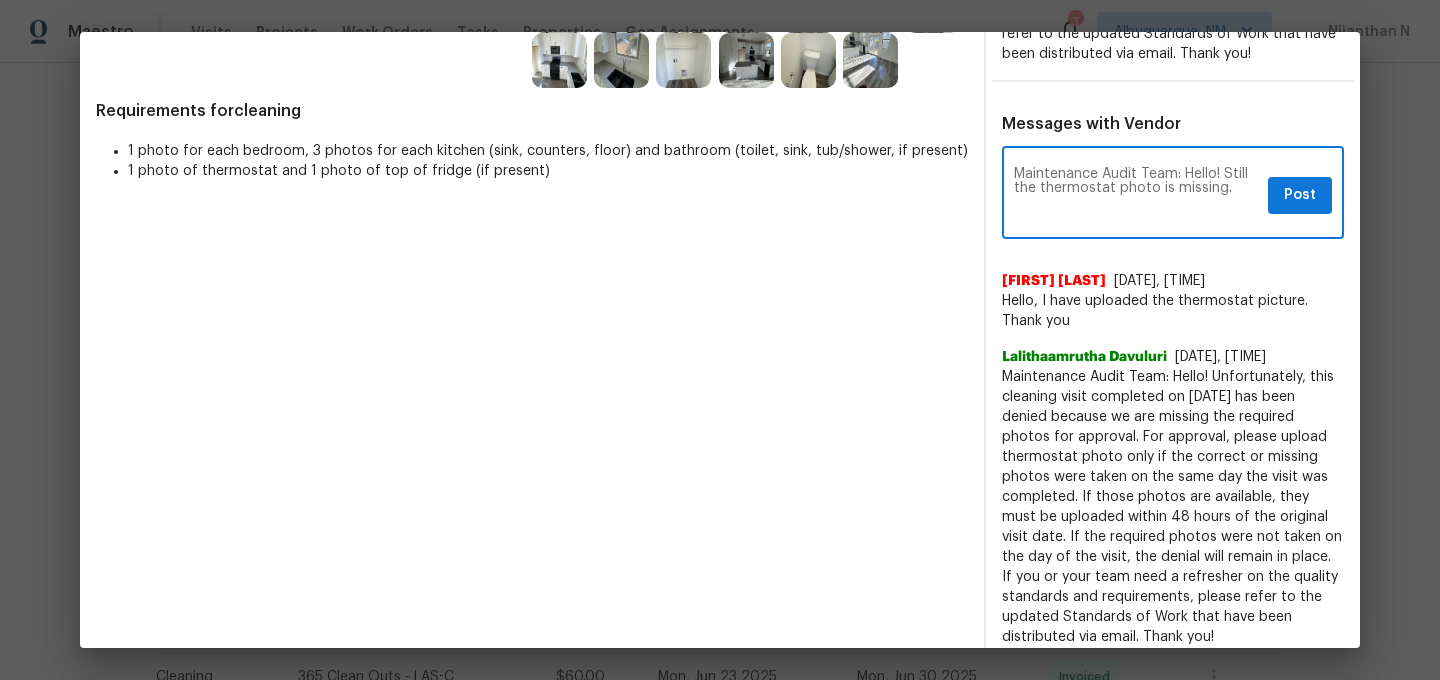paste on "For approval, please upload thermostat photo only if the correct or missing photos were taken on the same day the visit was completed. If those photos are available, they must be uploaded within 48 hours of the original visit date. If the required photos were not taken on the day of the visit, the denial will remain in place. If you or your team need a refresher on the quality standards and requirements, please refer to the updated Standards of Work that have been distributed via email. Thank you!" 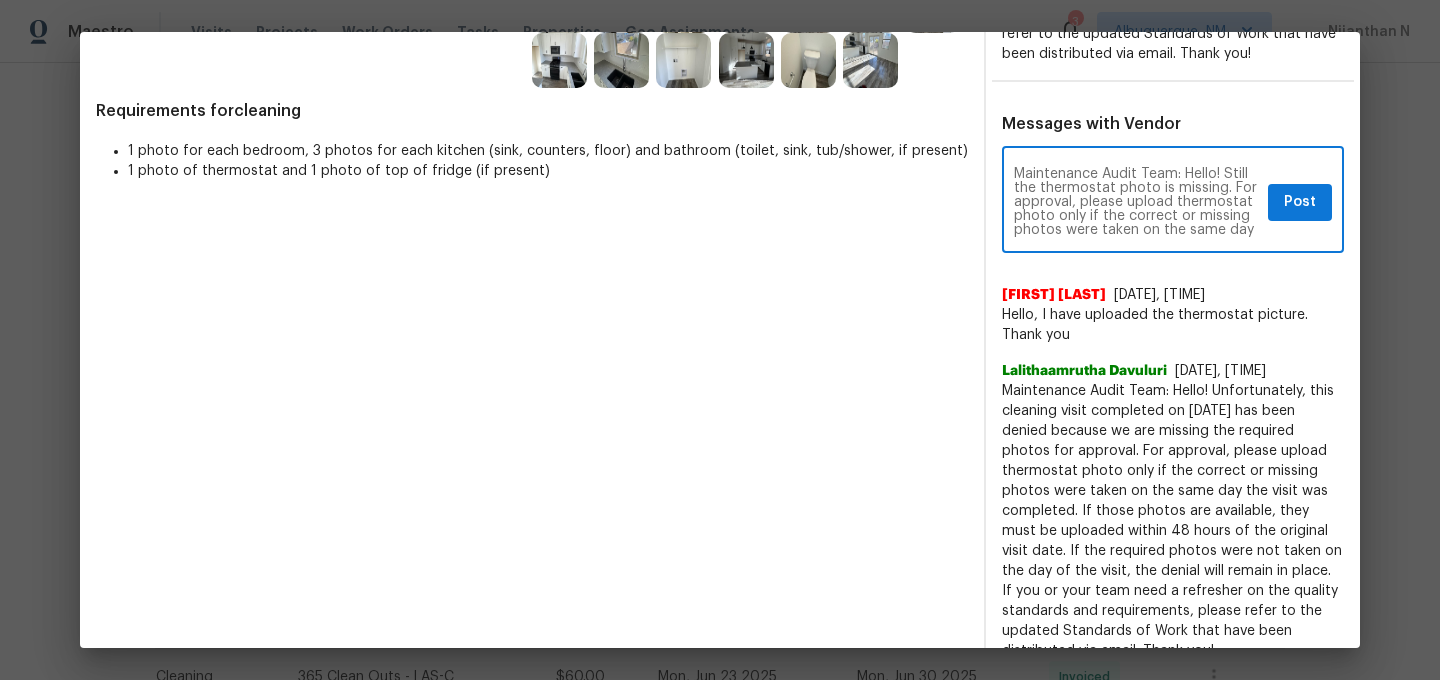 scroll, scrollTop: 168, scrollLeft: 0, axis: vertical 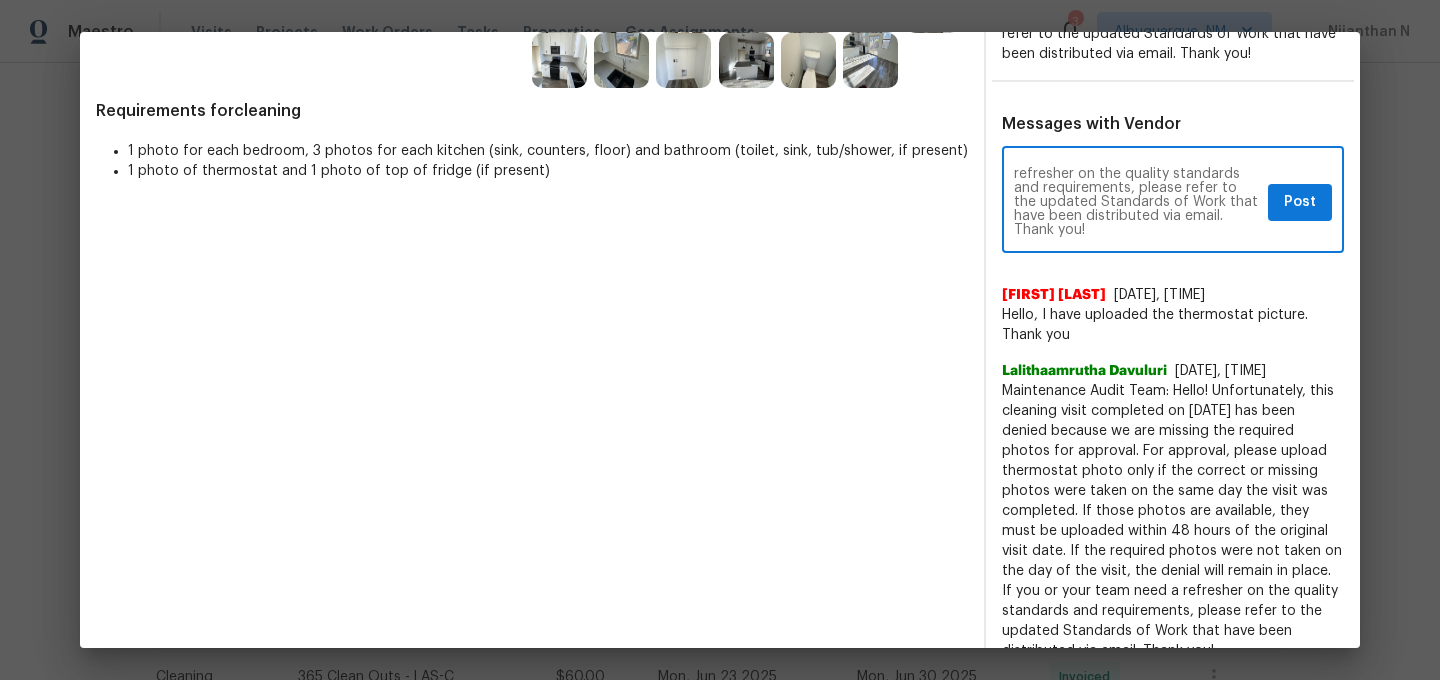 type on "Maintenance Audit Team: Hello! Still the thermostat photo is missing. For approval, please upload thermostat photo only if the correct or missing photos were taken on the same day the visit was completed. If those photos are available, they must be uploaded within 48 hours of the original visit date. If the required photos were not taken on the day of the visit, the denial will remain in place. If you or your team need a refresher on the quality standards and requirements, please refer to the updated Standards of Work that have been distributed via email. Thank you!" 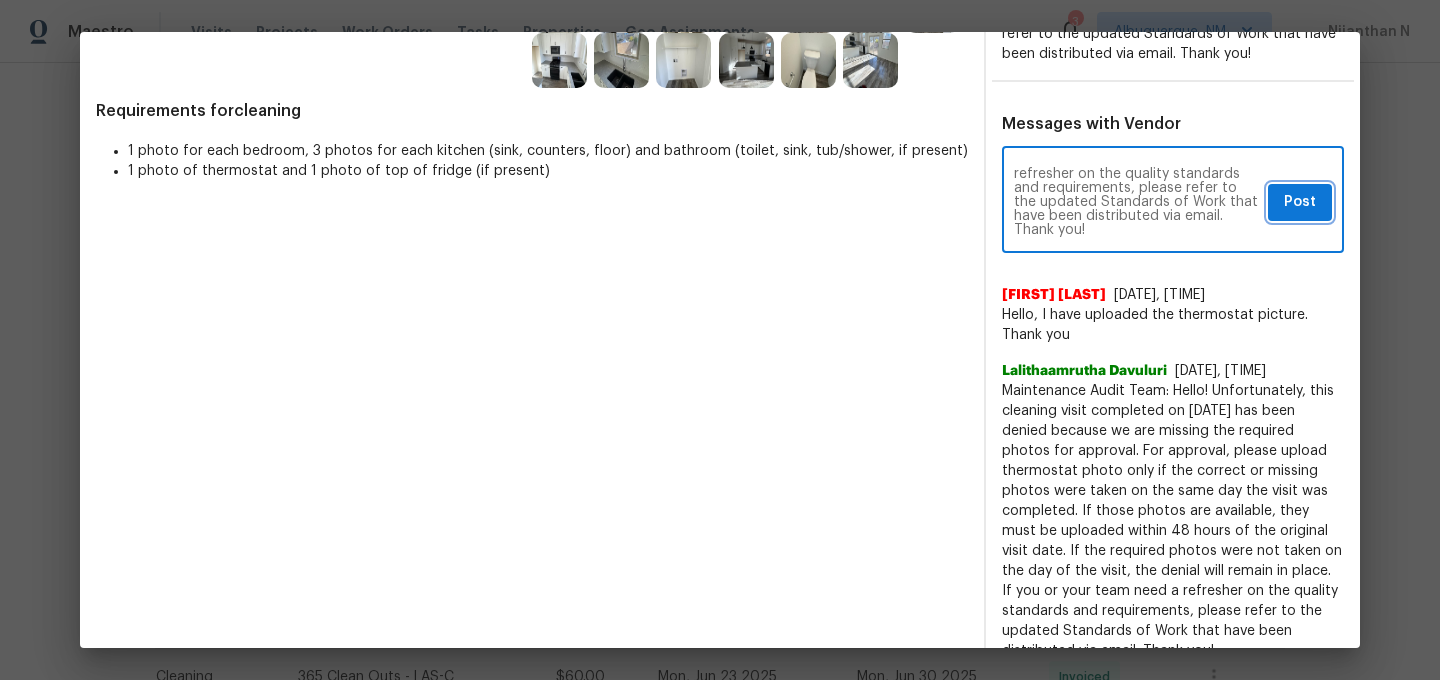 click on "Post" at bounding box center (1300, 202) 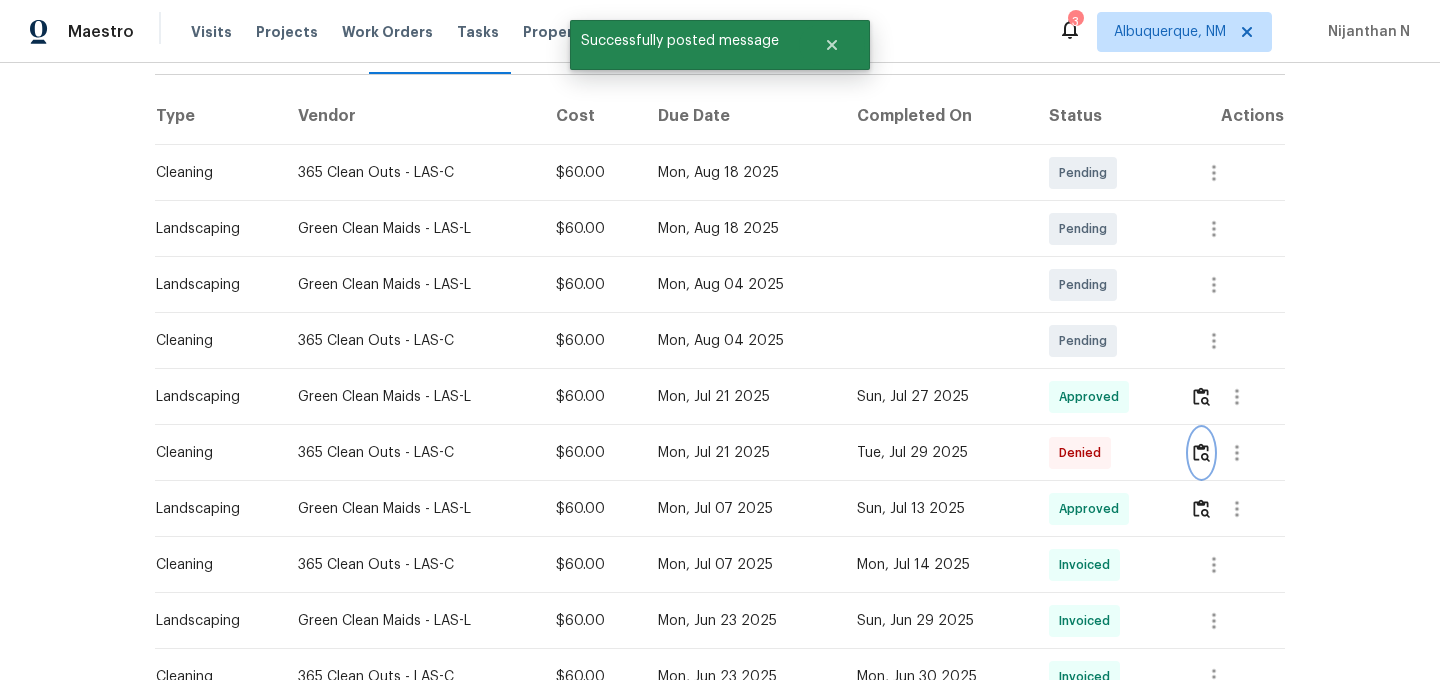 scroll, scrollTop: 0, scrollLeft: 0, axis: both 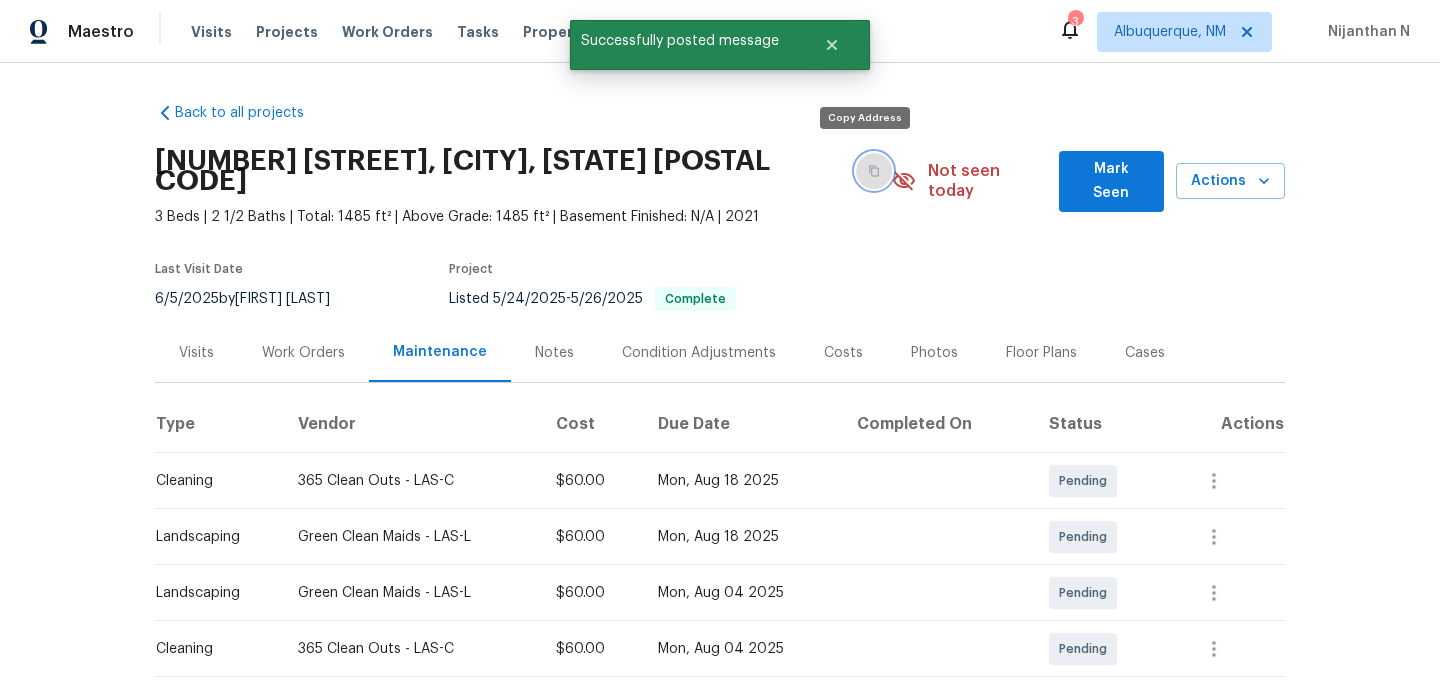 click at bounding box center [874, 171] 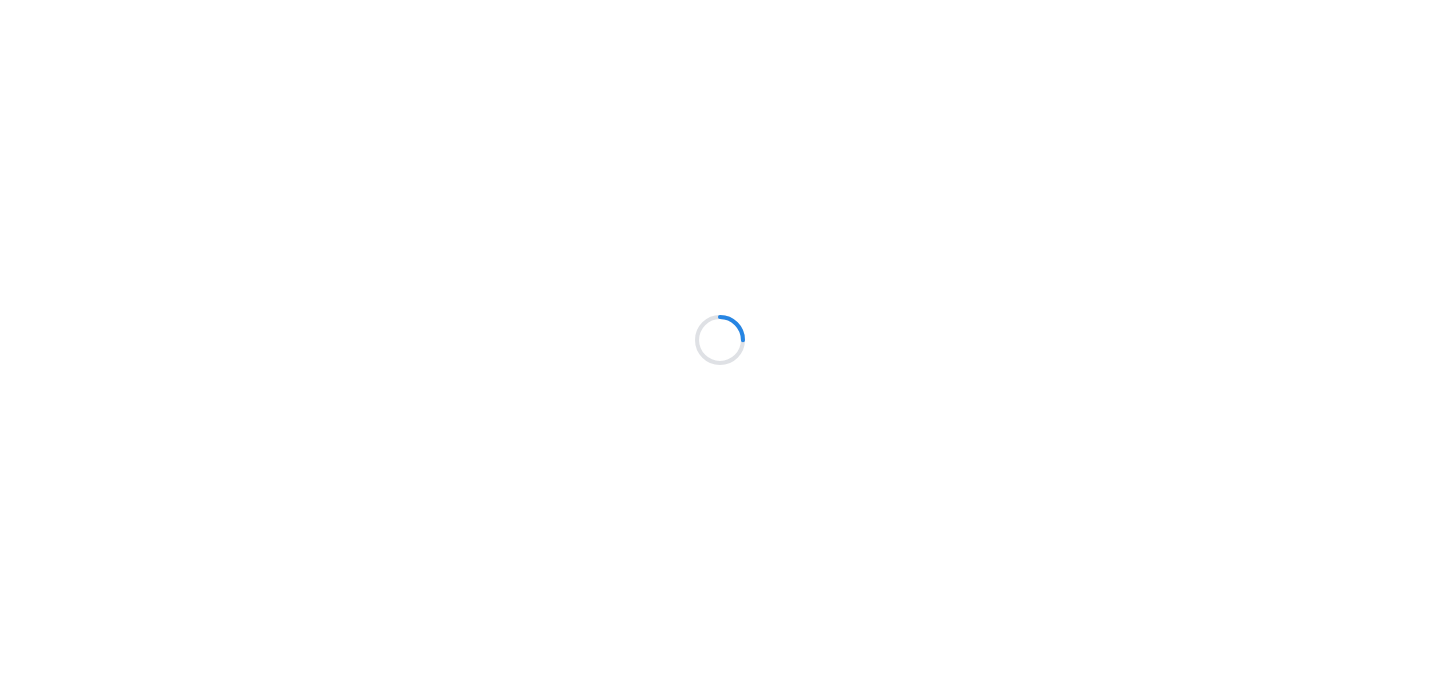 scroll, scrollTop: 0, scrollLeft: 0, axis: both 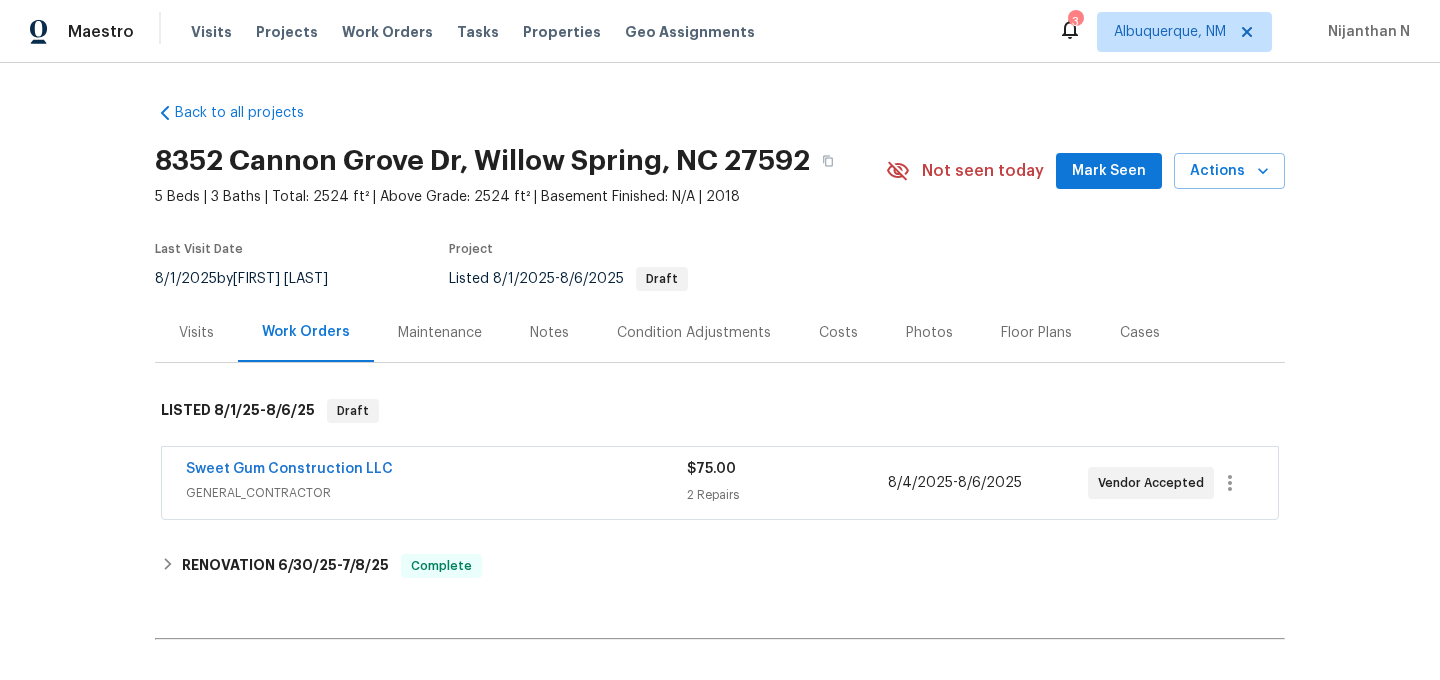 click on "Maintenance" at bounding box center [440, 333] 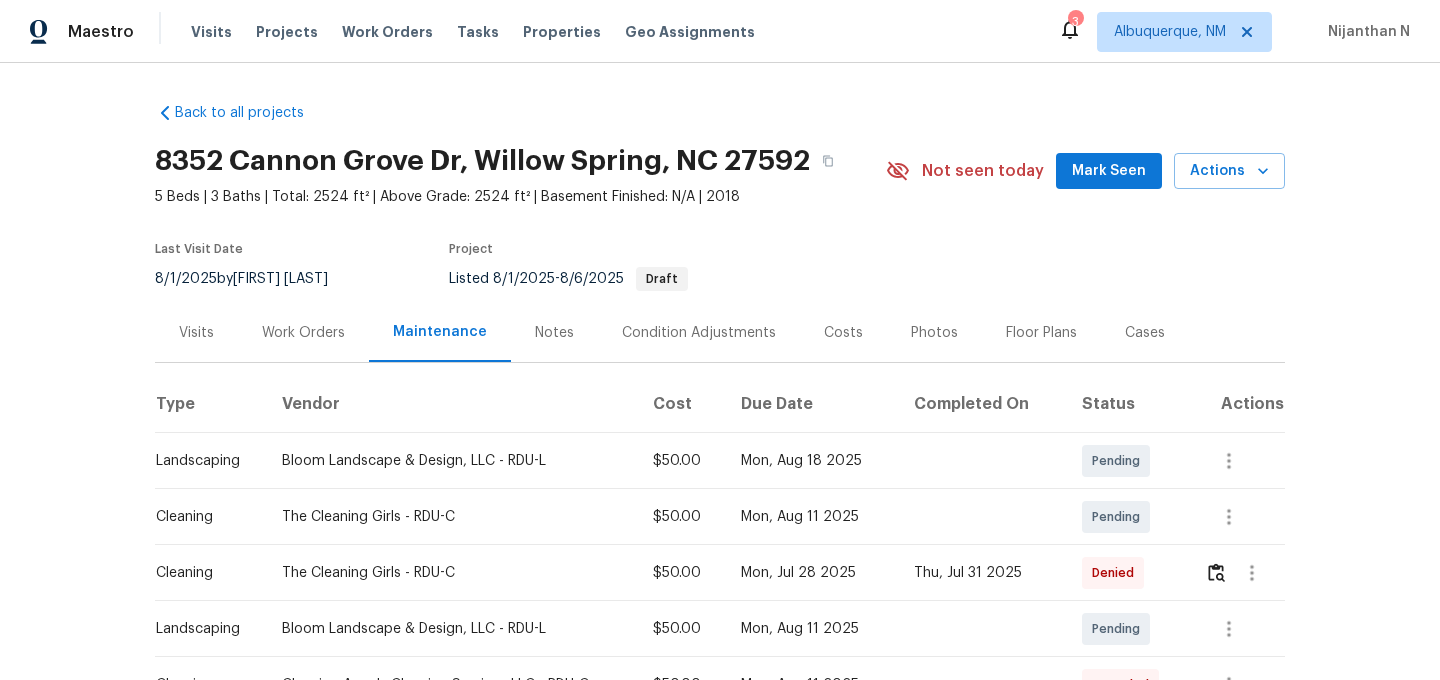scroll, scrollTop: 259, scrollLeft: 0, axis: vertical 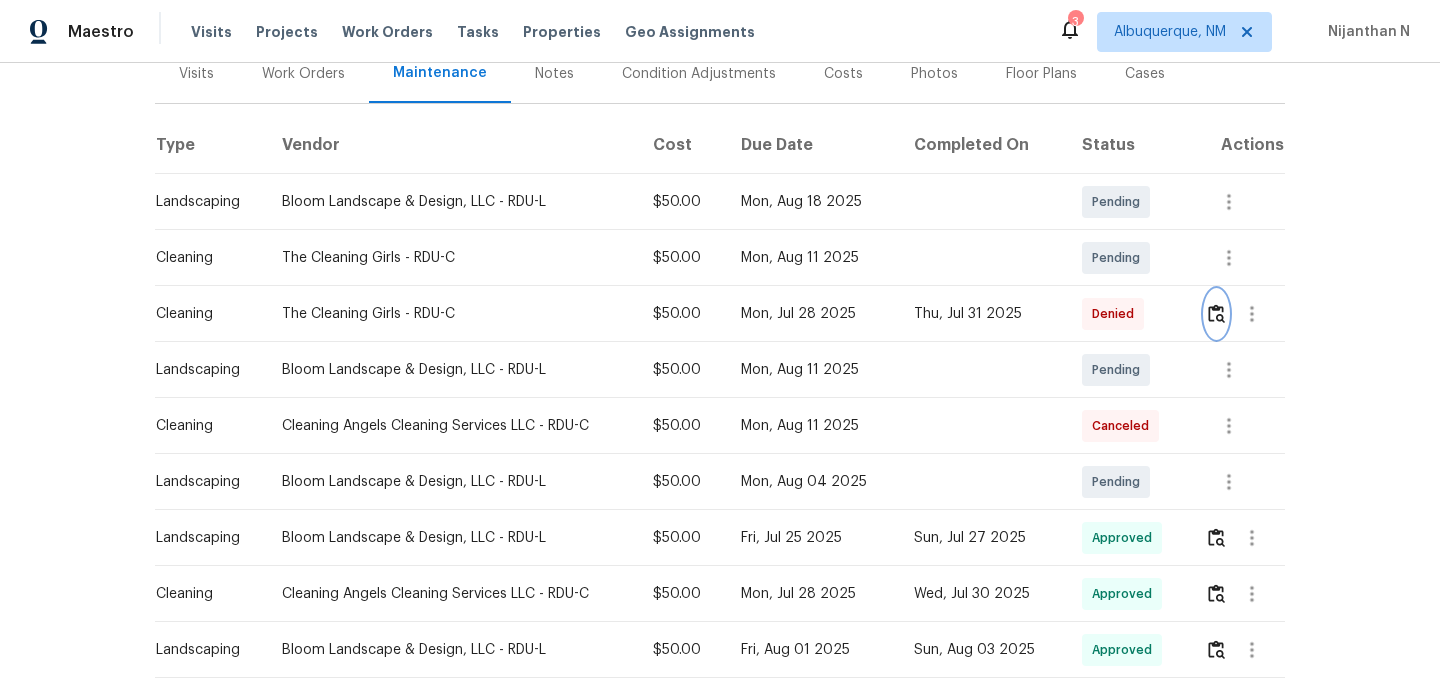 click at bounding box center [1216, 313] 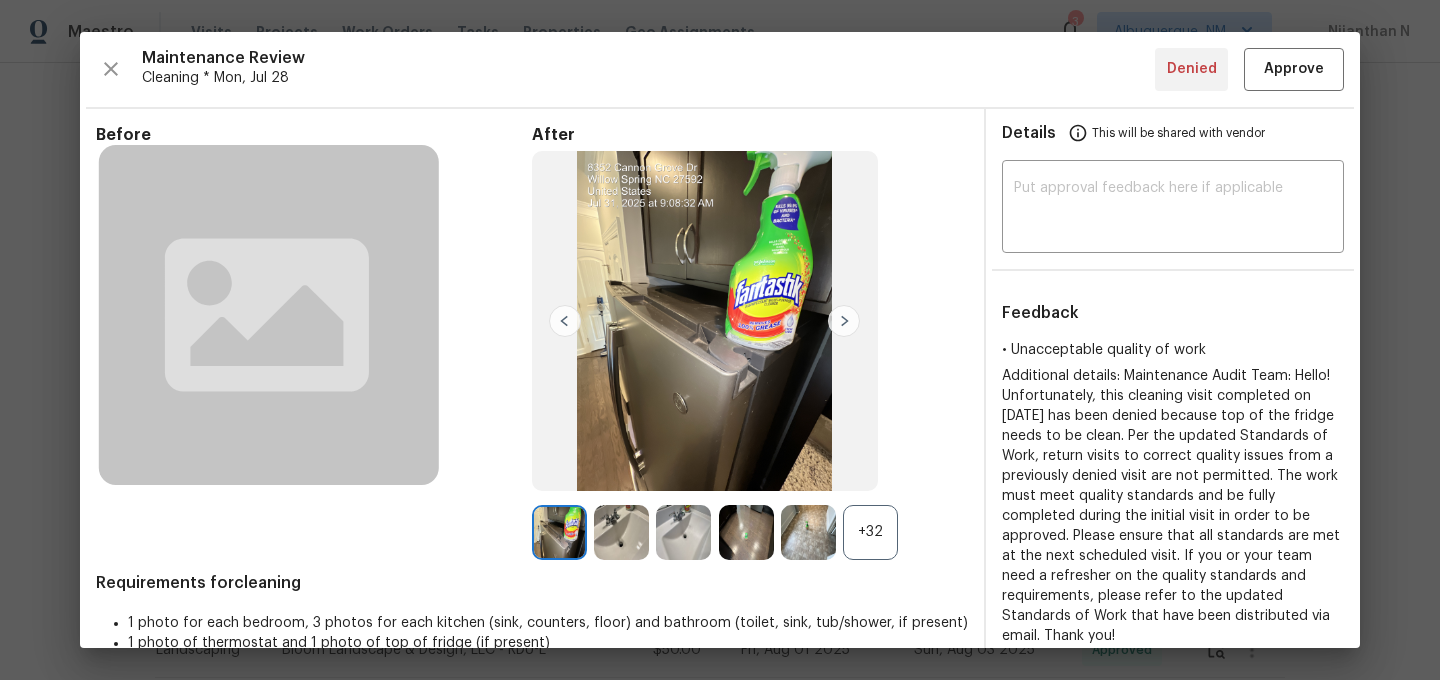 click on "+32" at bounding box center (870, 532) 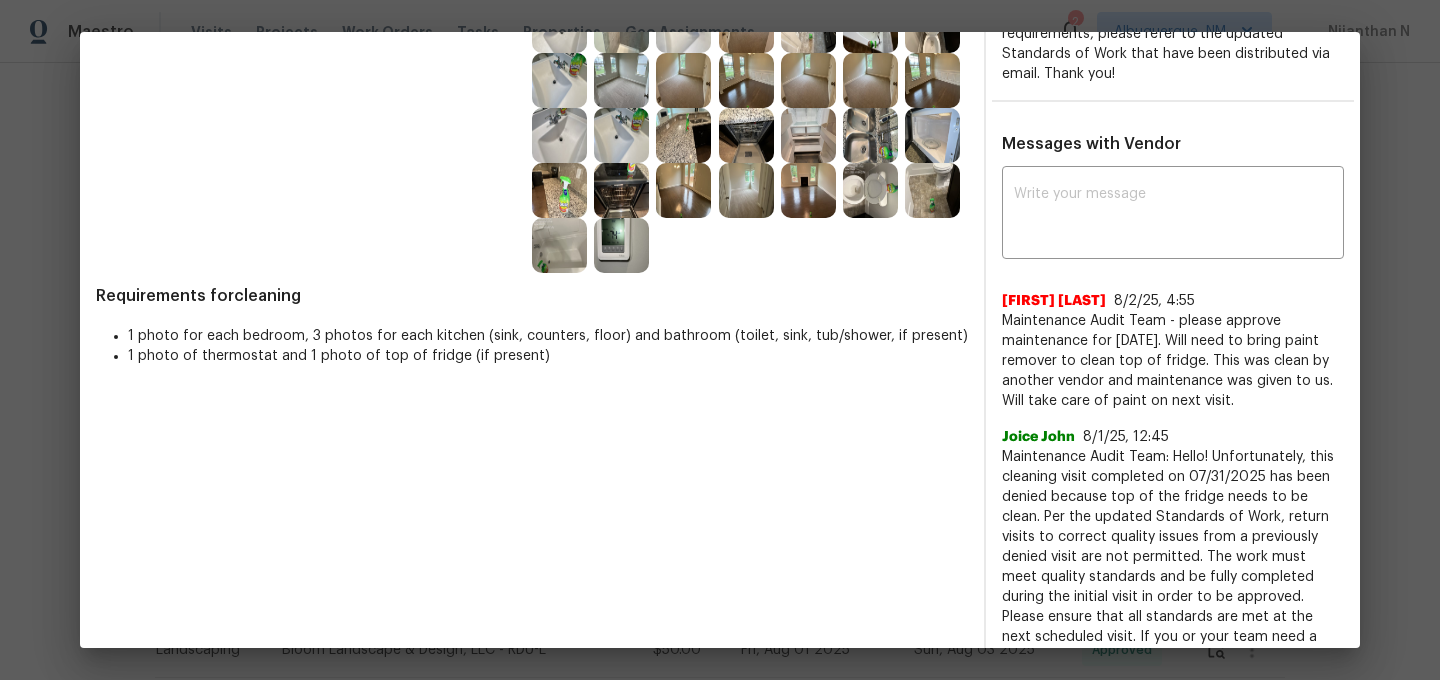 scroll, scrollTop: 500, scrollLeft: 0, axis: vertical 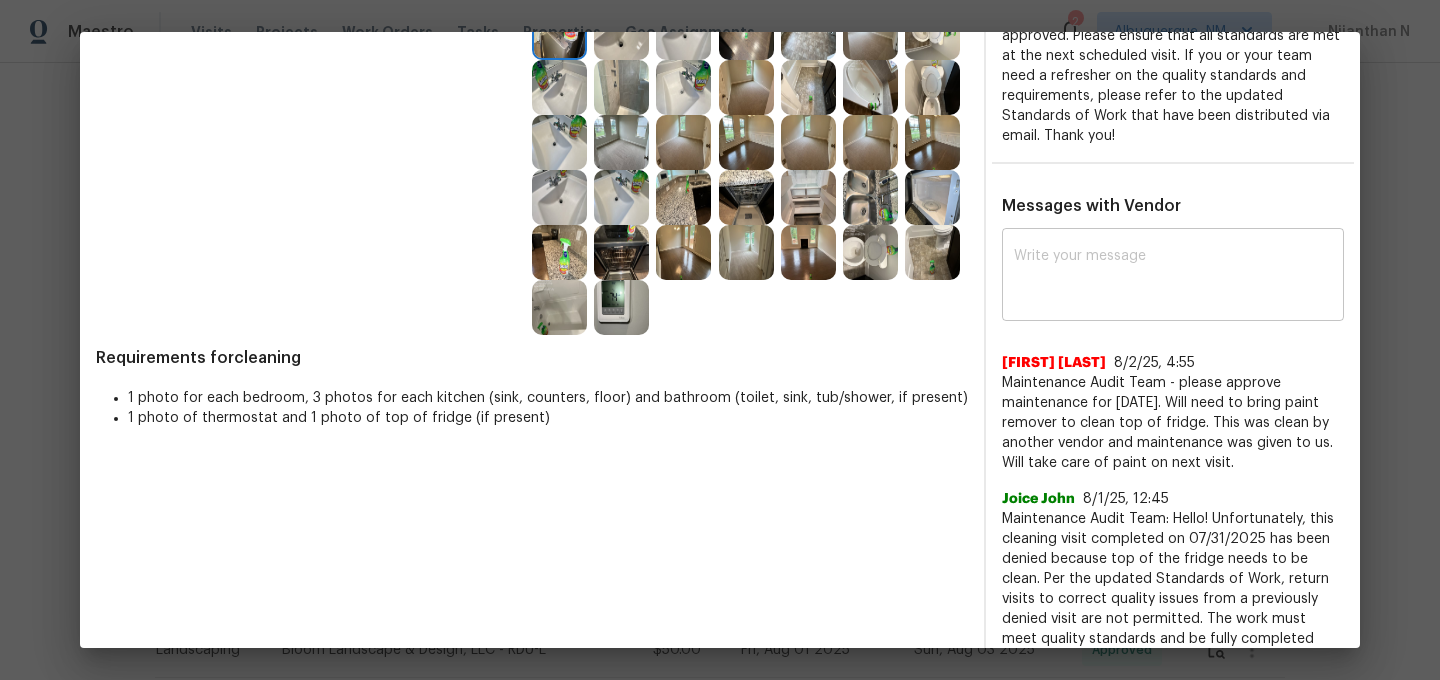 click at bounding box center [1173, 277] 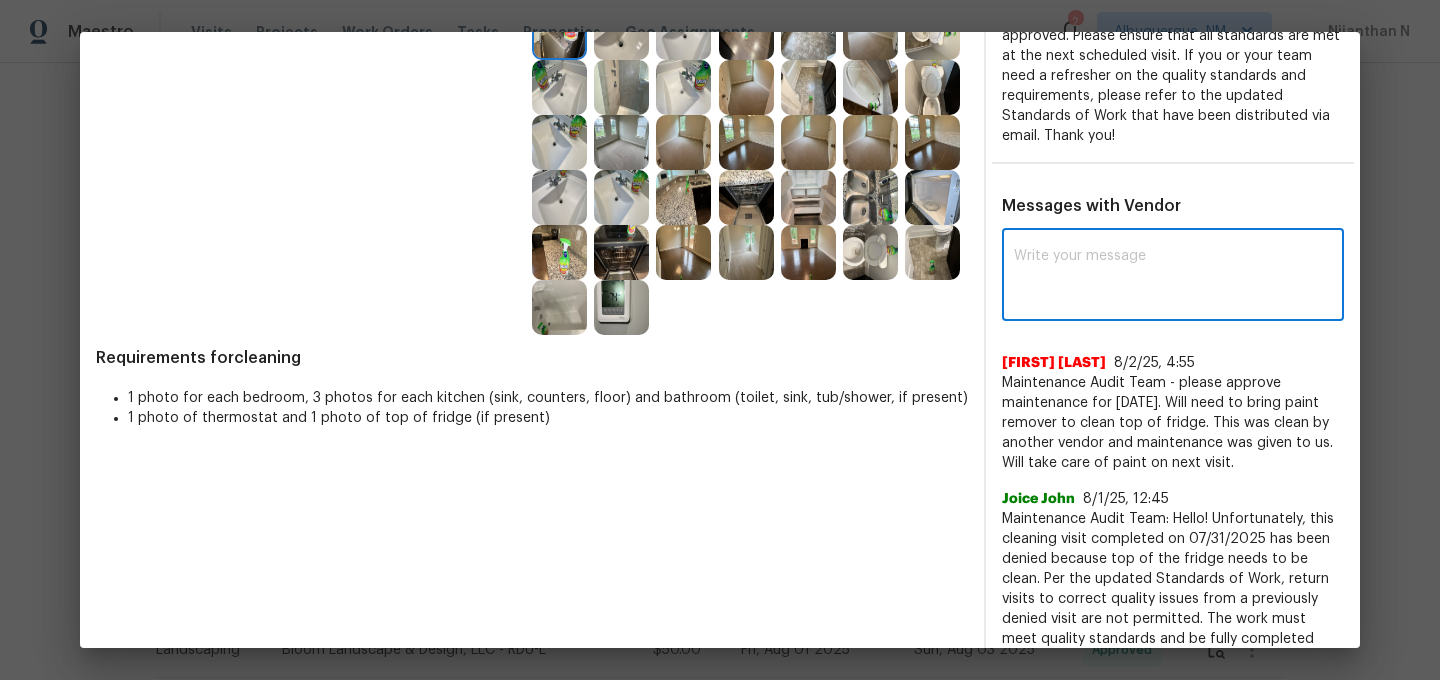 paste on "Maintenance Audit Team: Hello! Thank you for the feedback after further review this visit was approved." 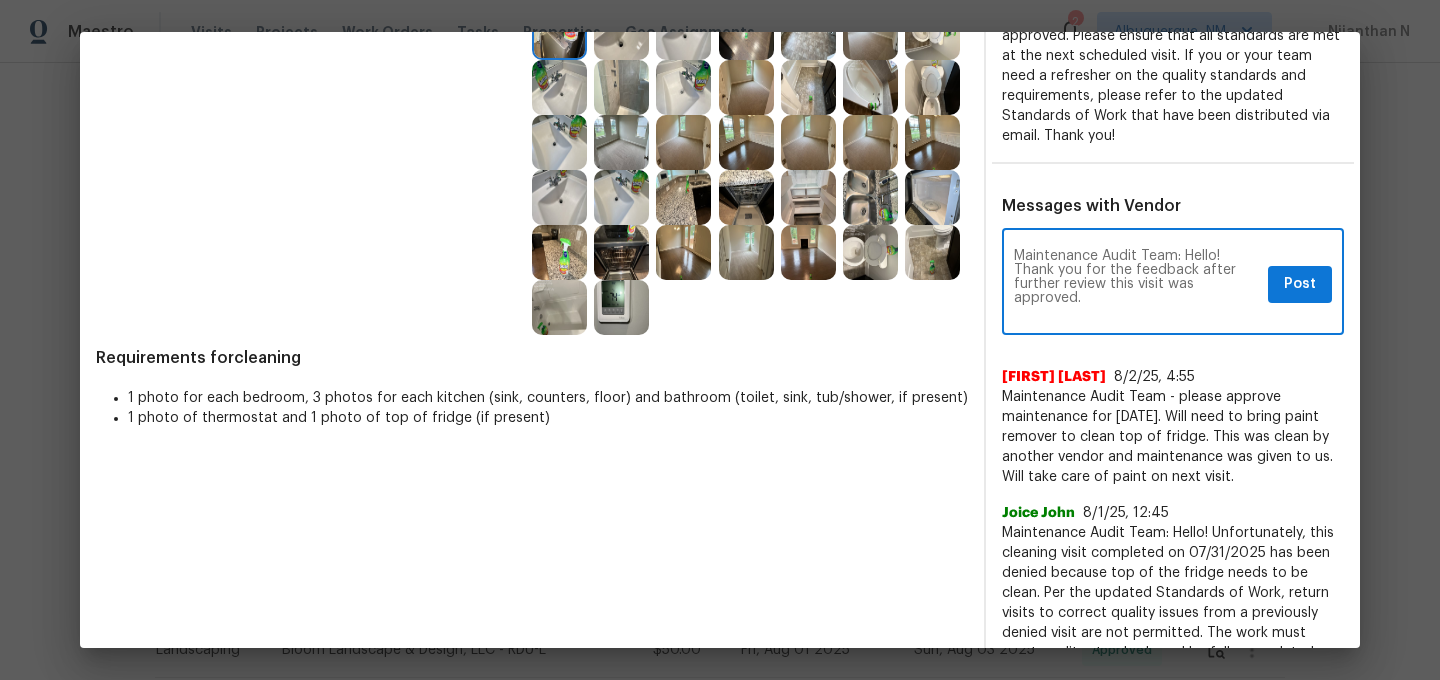 scroll, scrollTop: 0, scrollLeft: 0, axis: both 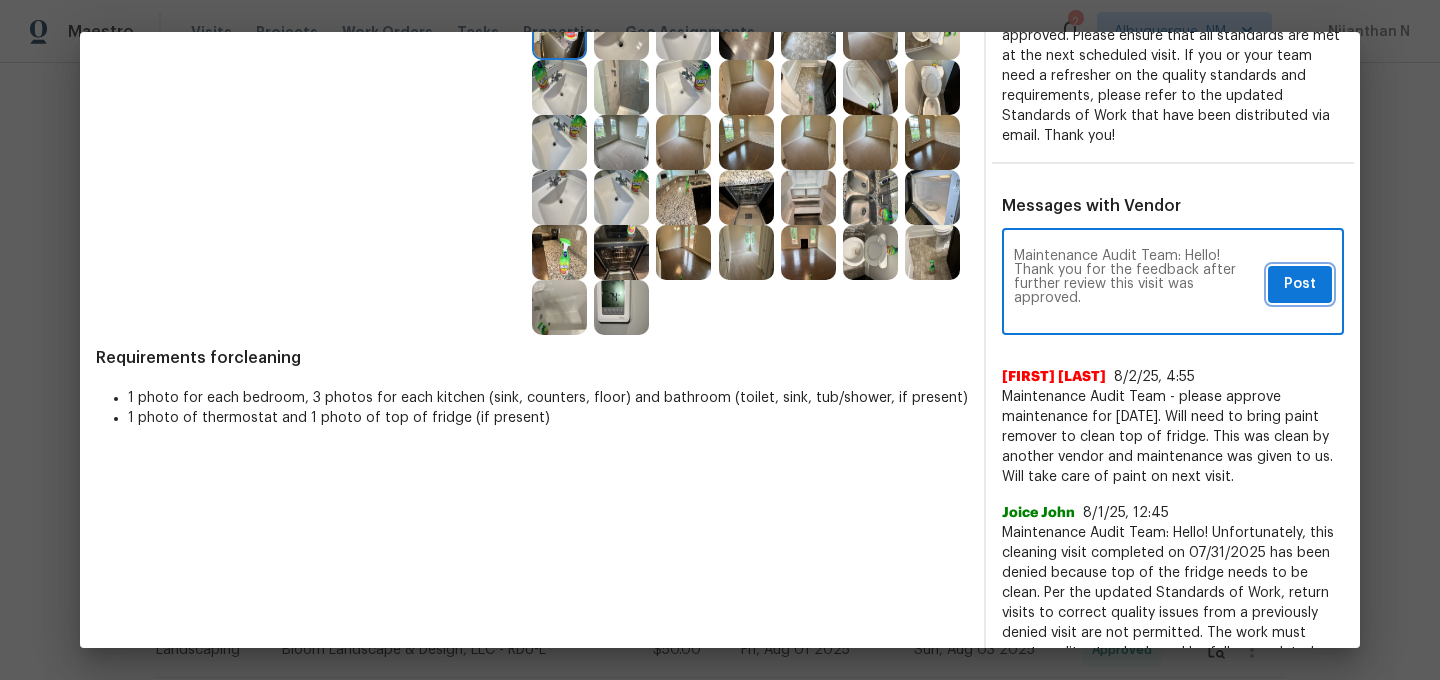 click on "Post" at bounding box center [1300, 284] 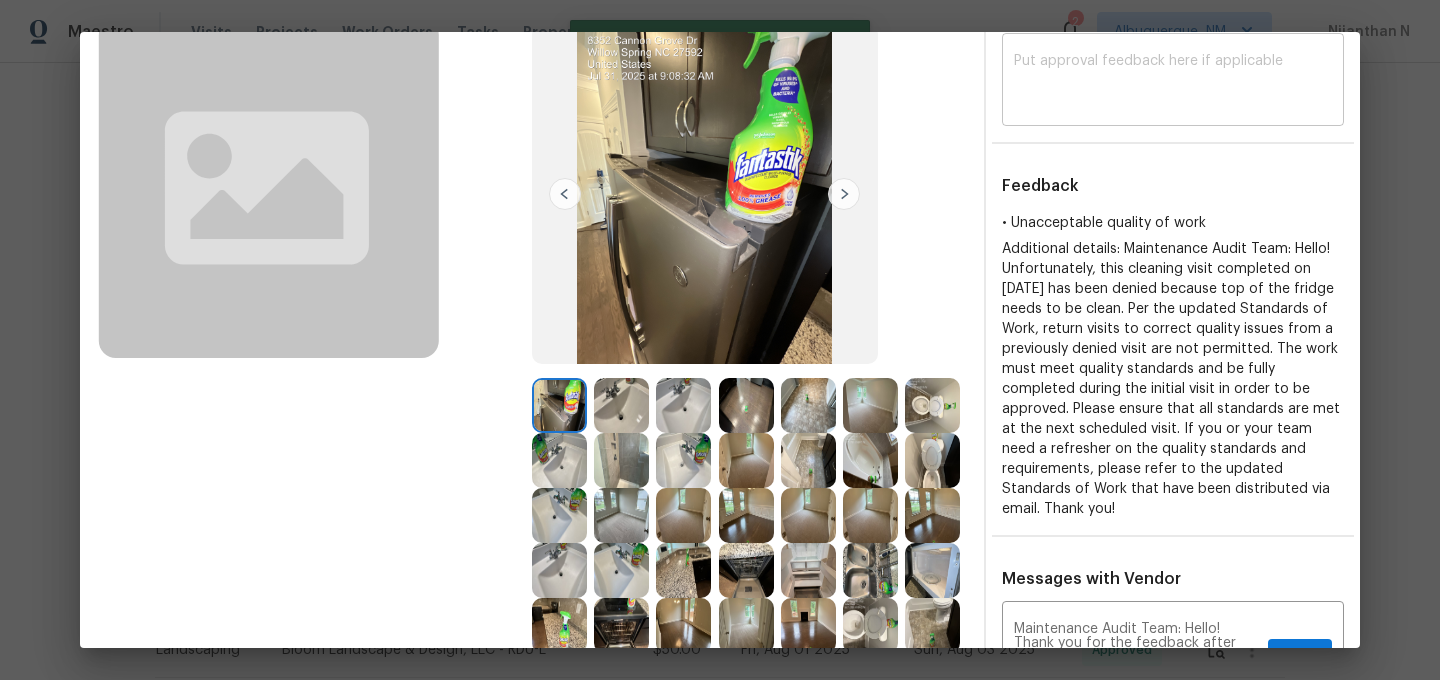 type 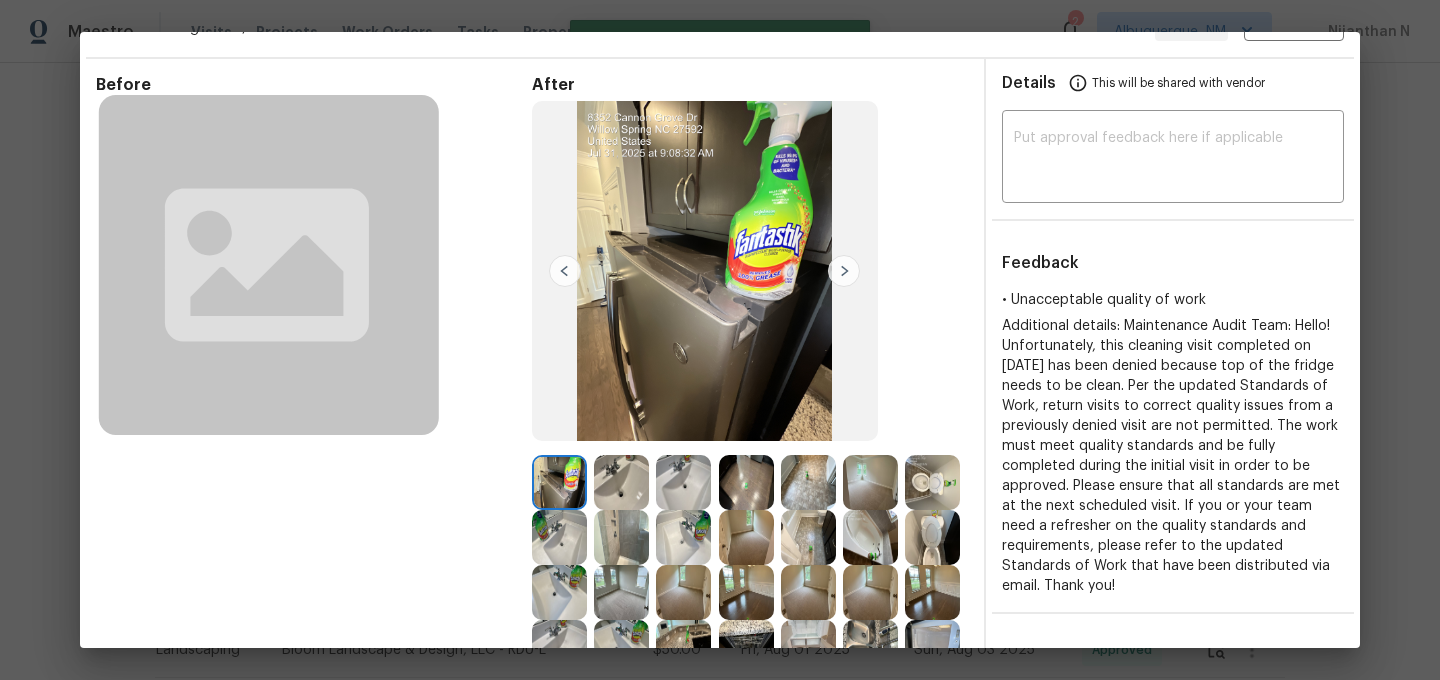 scroll, scrollTop: 0, scrollLeft: 0, axis: both 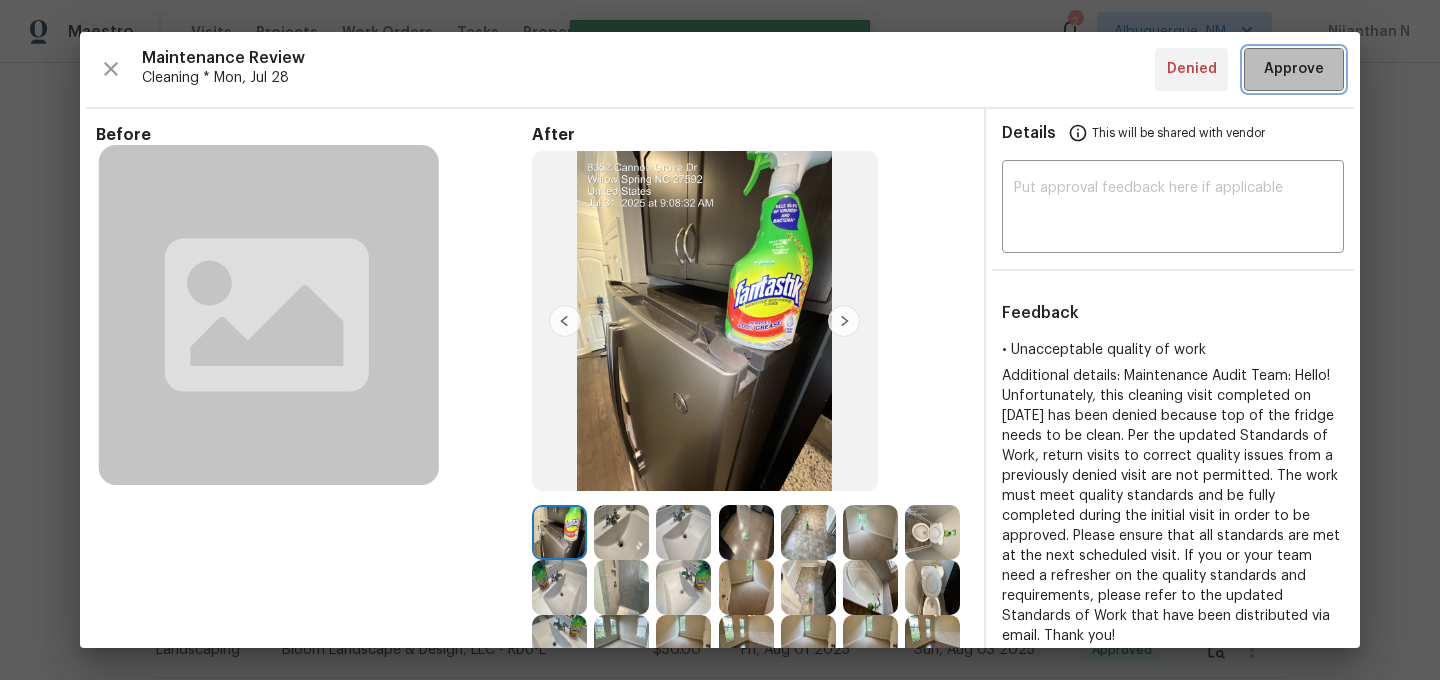 click on "Approve" at bounding box center (1294, 69) 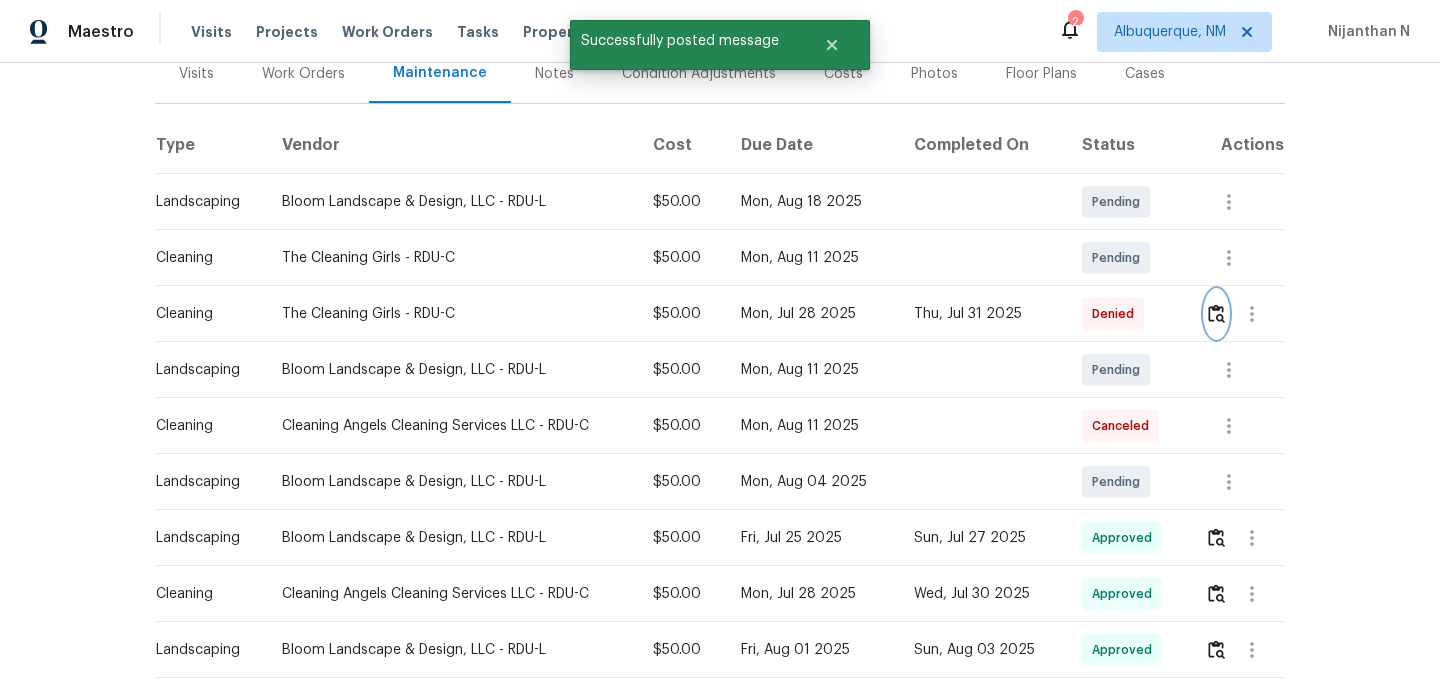 scroll, scrollTop: 0, scrollLeft: 0, axis: both 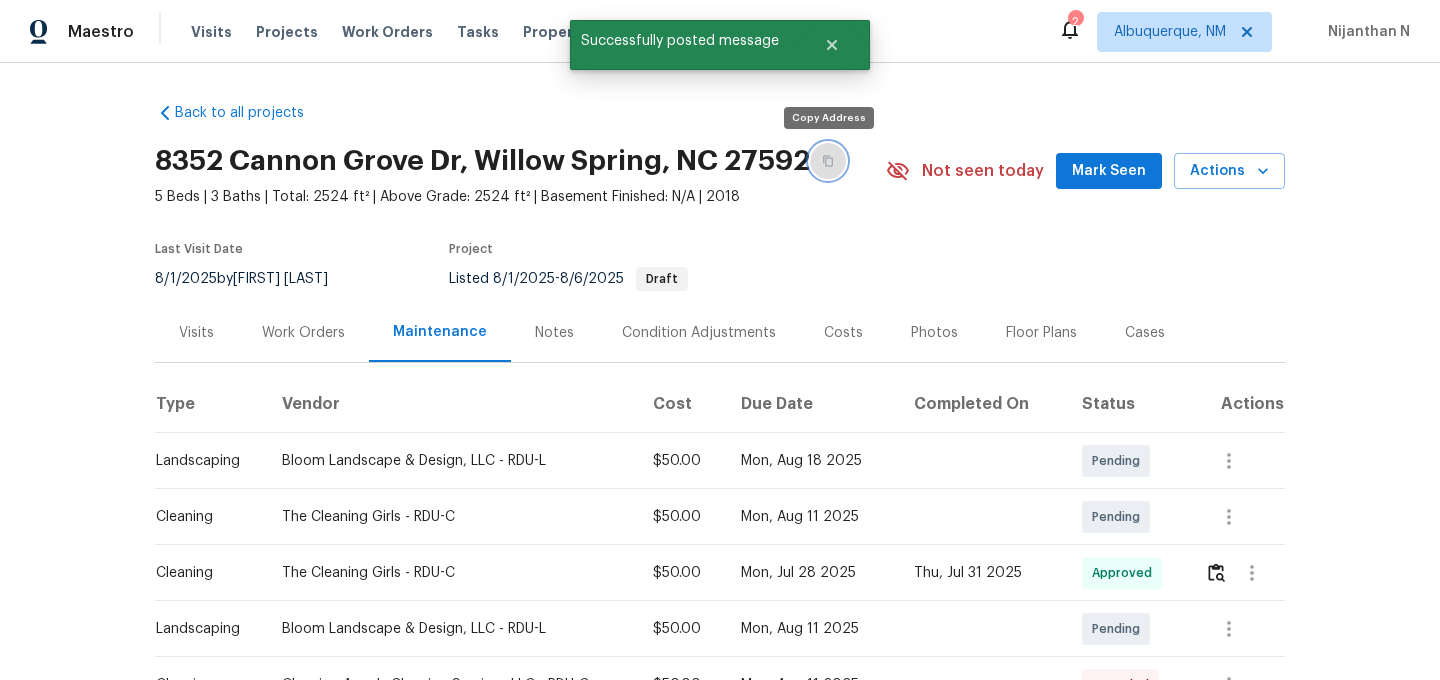 click 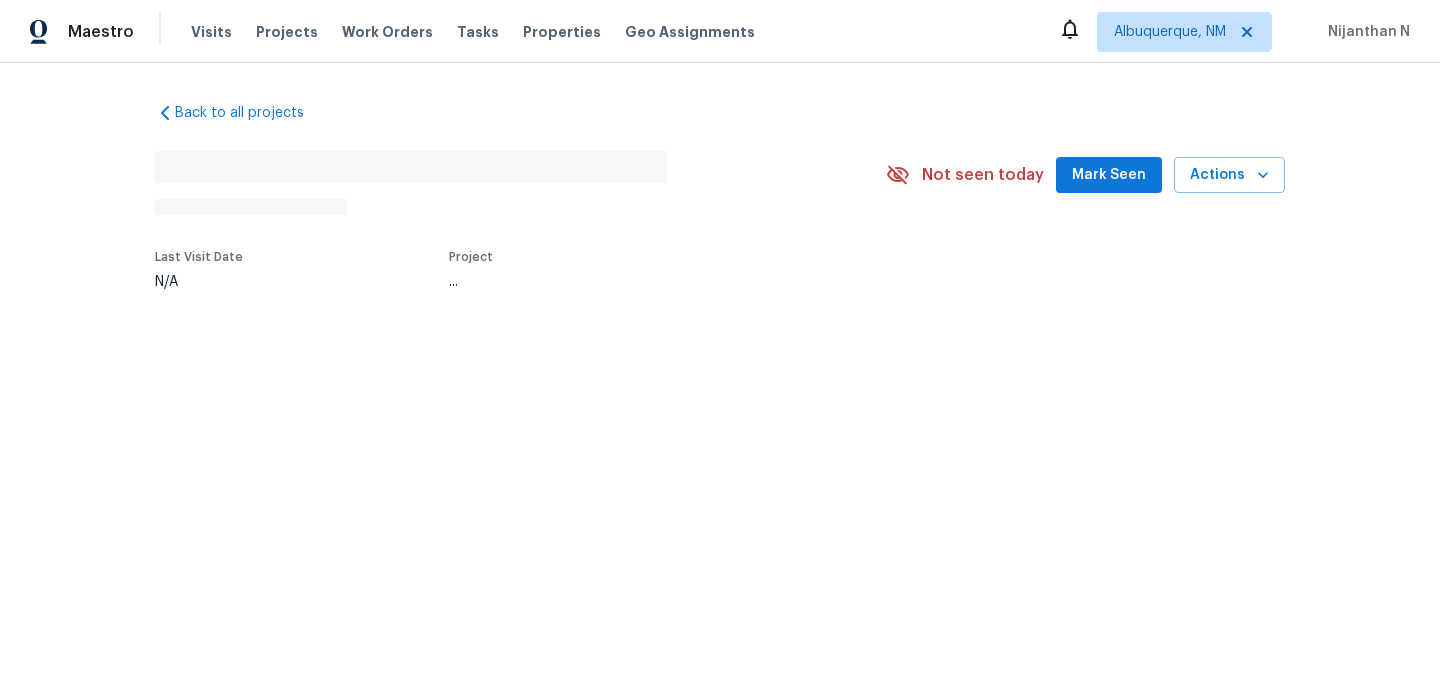 scroll, scrollTop: 0, scrollLeft: 0, axis: both 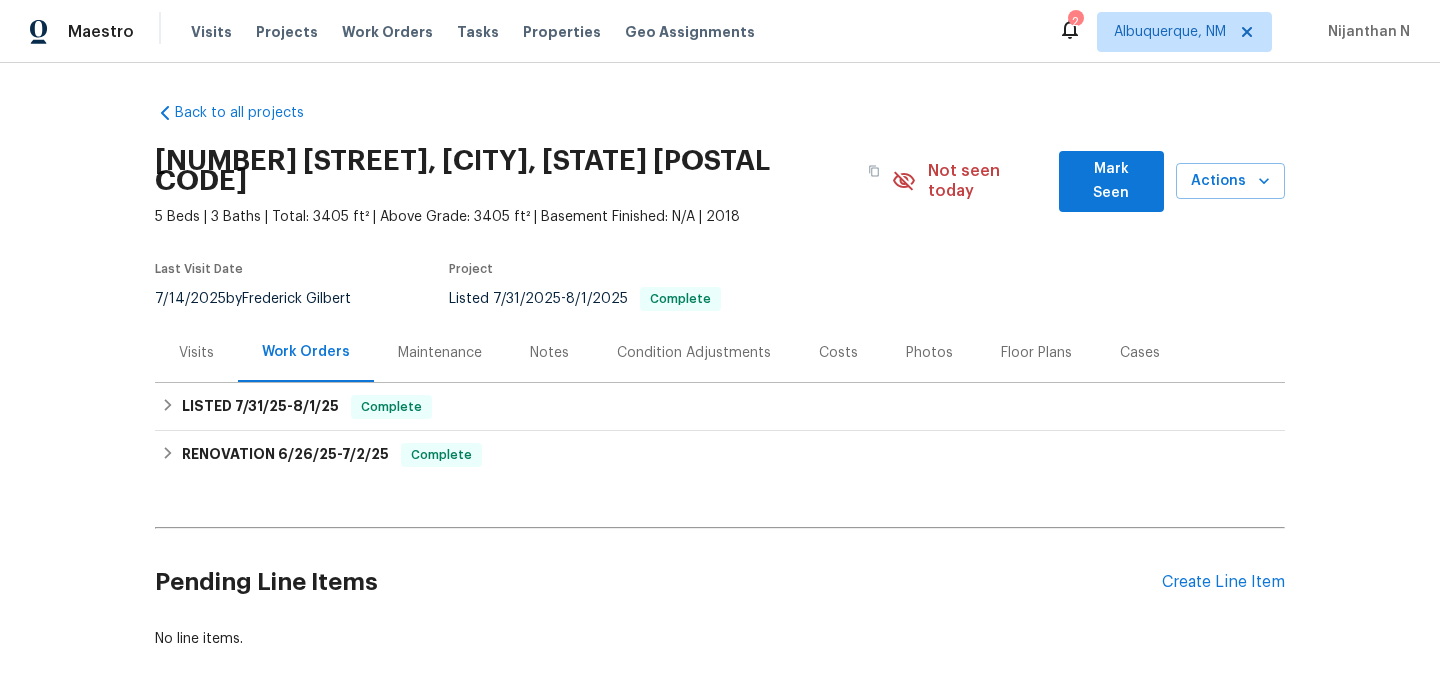 click on "Maintenance" at bounding box center [440, 352] 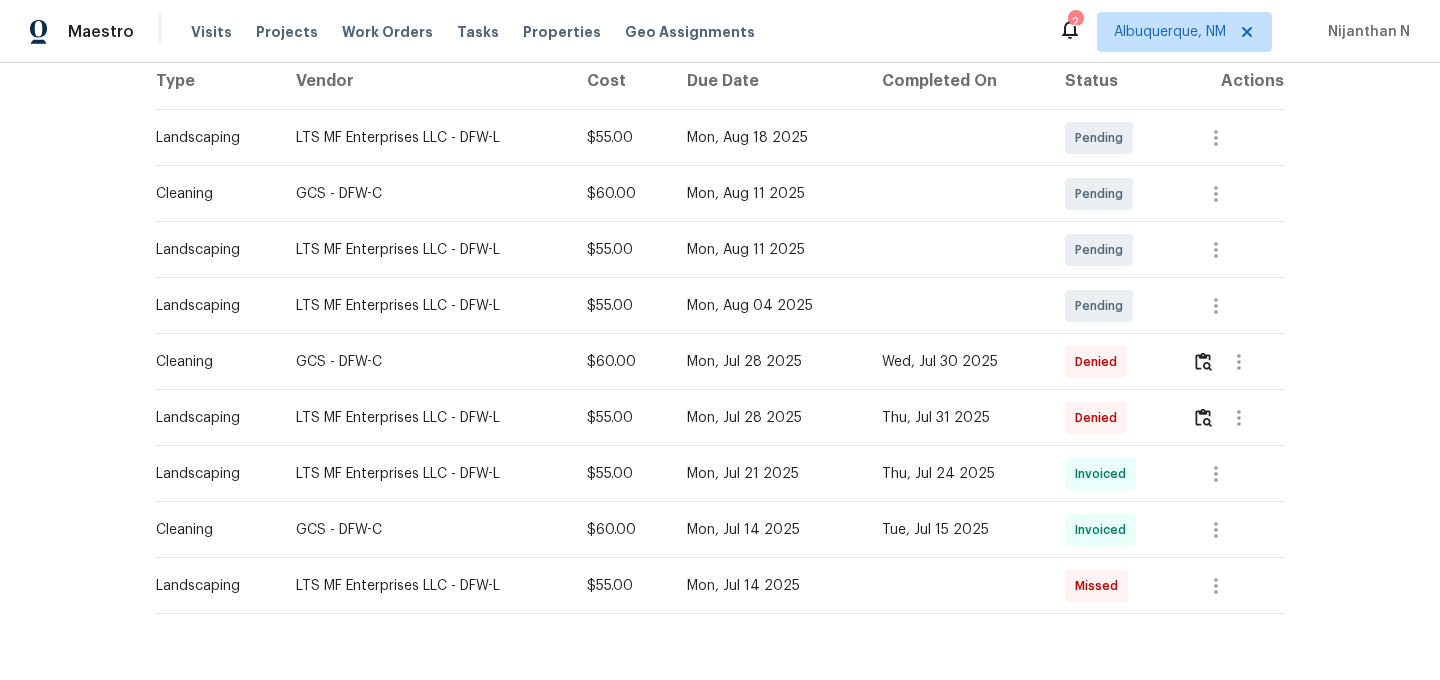 scroll, scrollTop: 377, scrollLeft: 0, axis: vertical 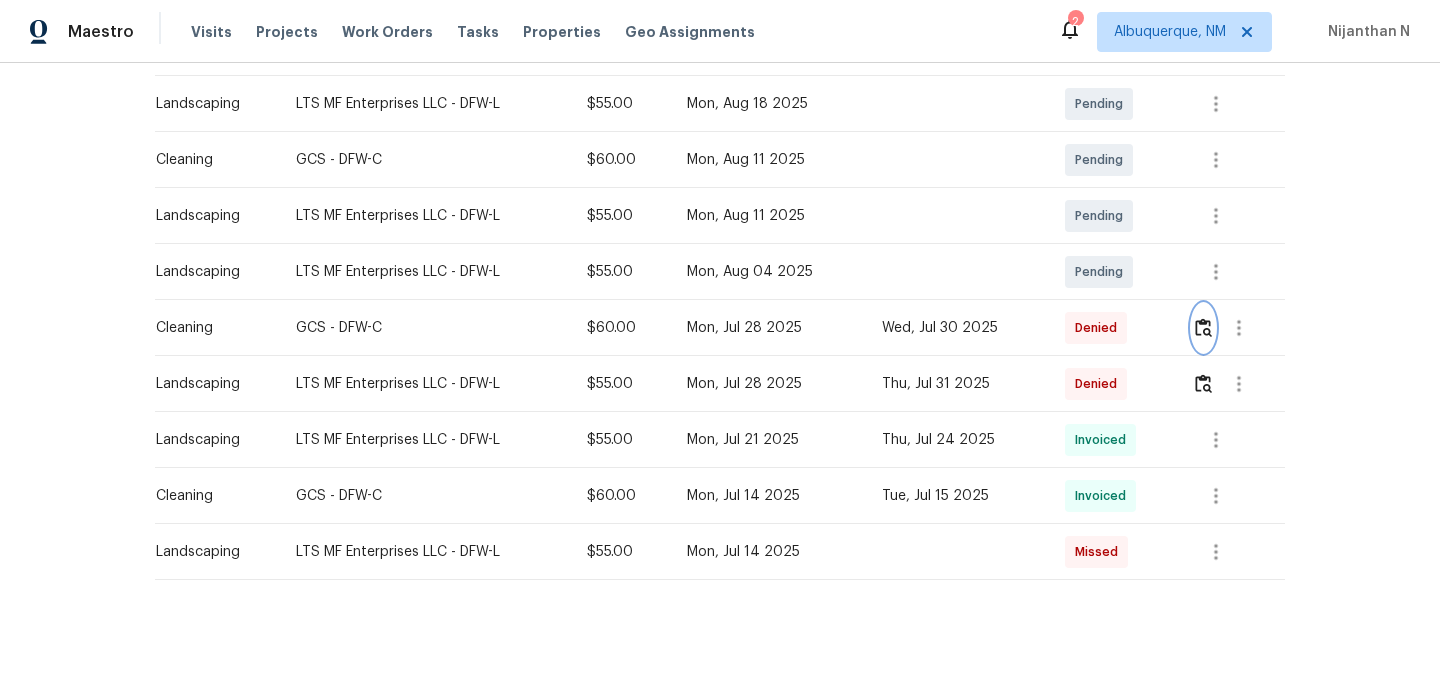 click at bounding box center (1203, 327) 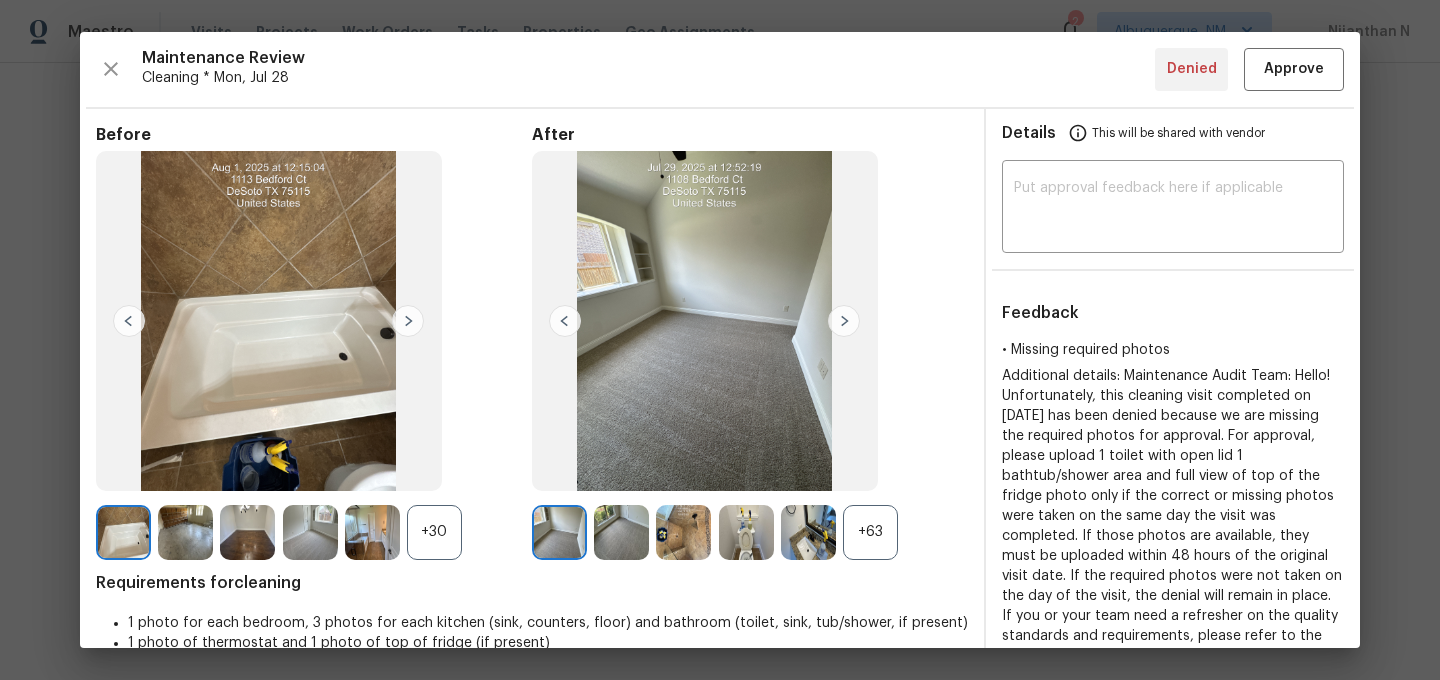click on "+63" at bounding box center (870, 532) 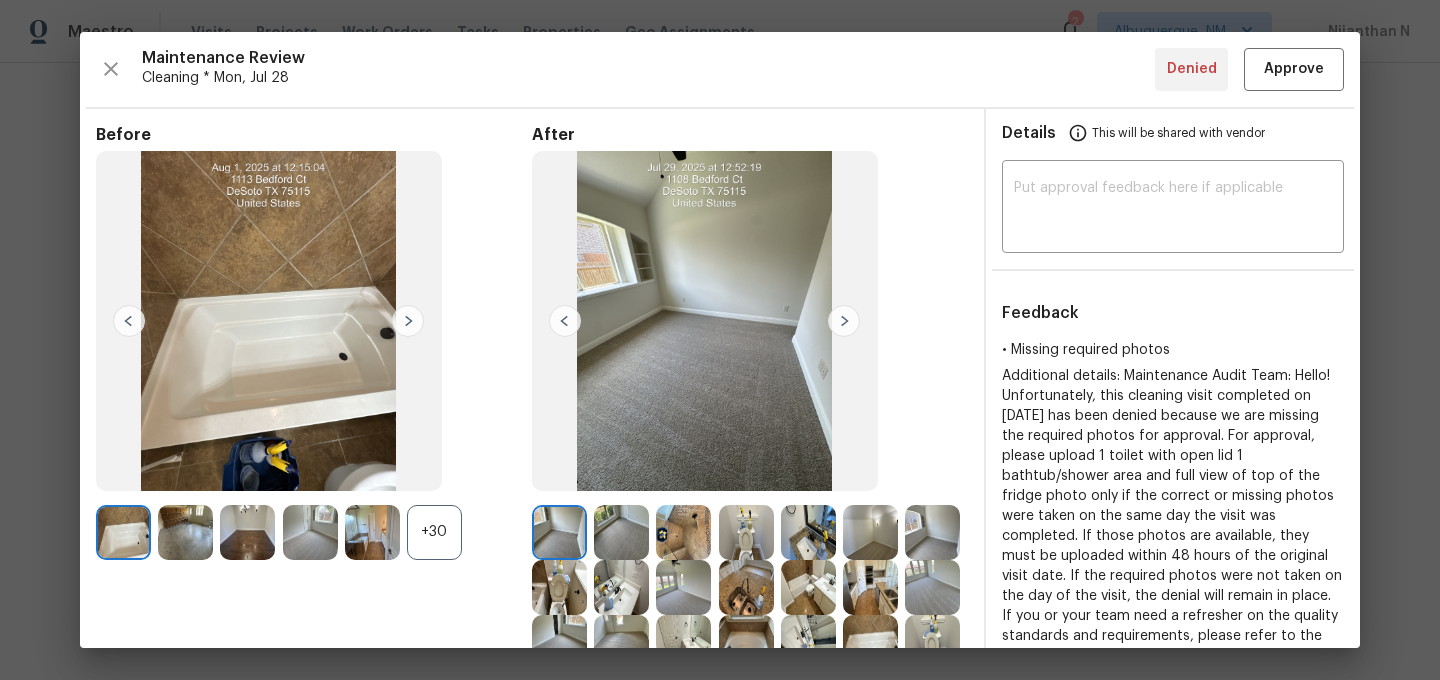 click on "+30" at bounding box center [434, 532] 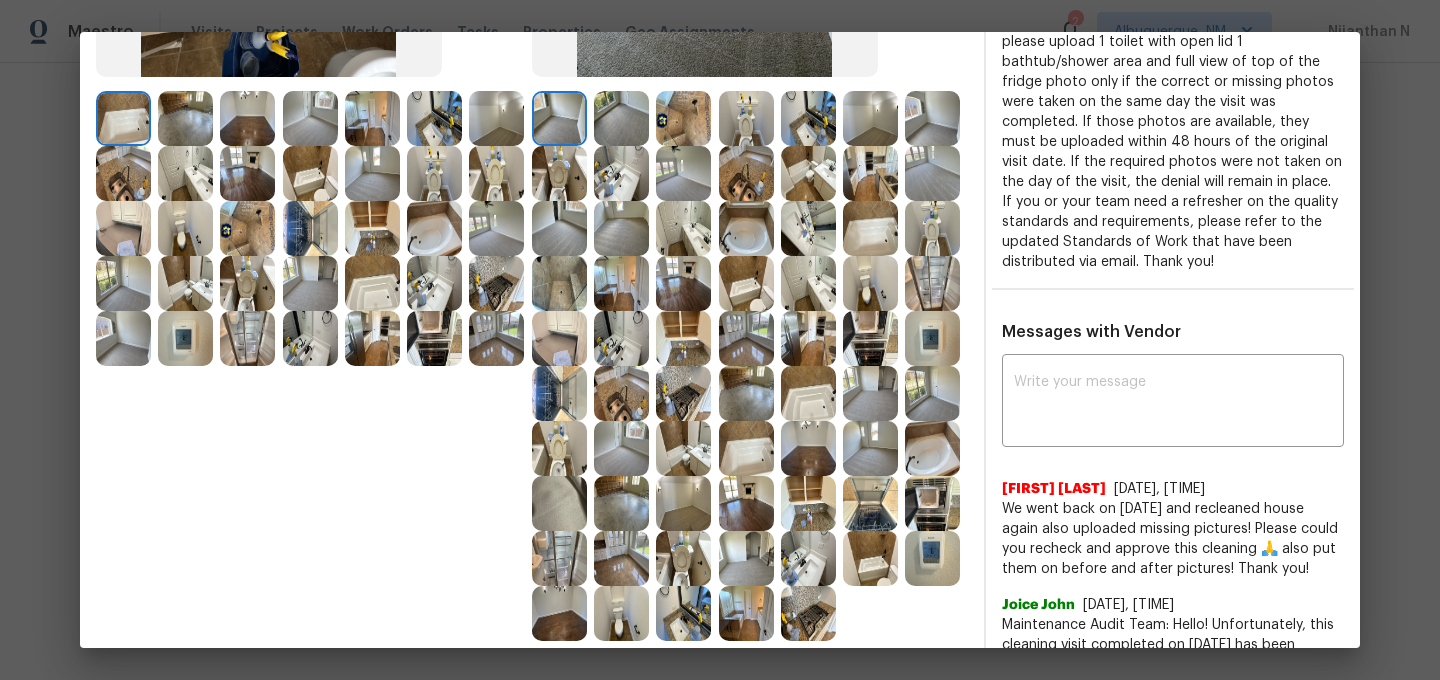 scroll, scrollTop: 457, scrollLeft: 0, axis: vertical 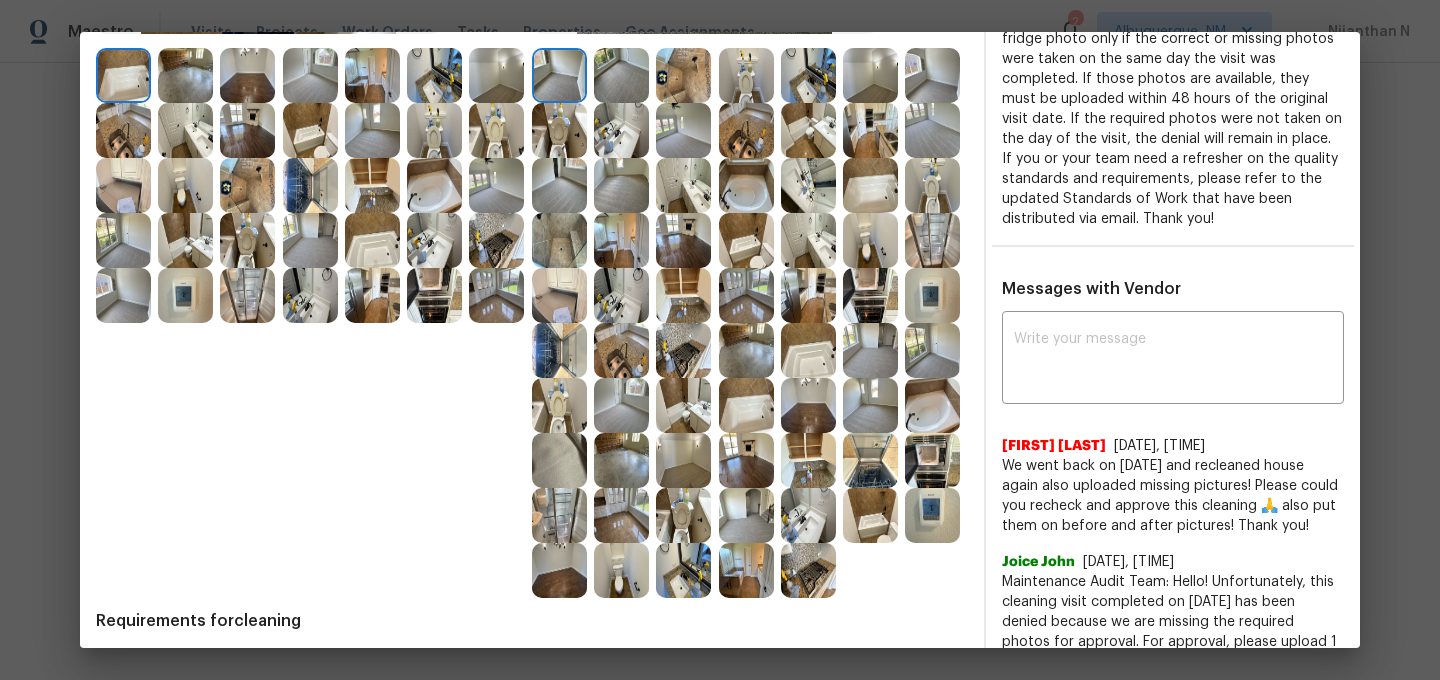 click at bounding box center (932, 515) 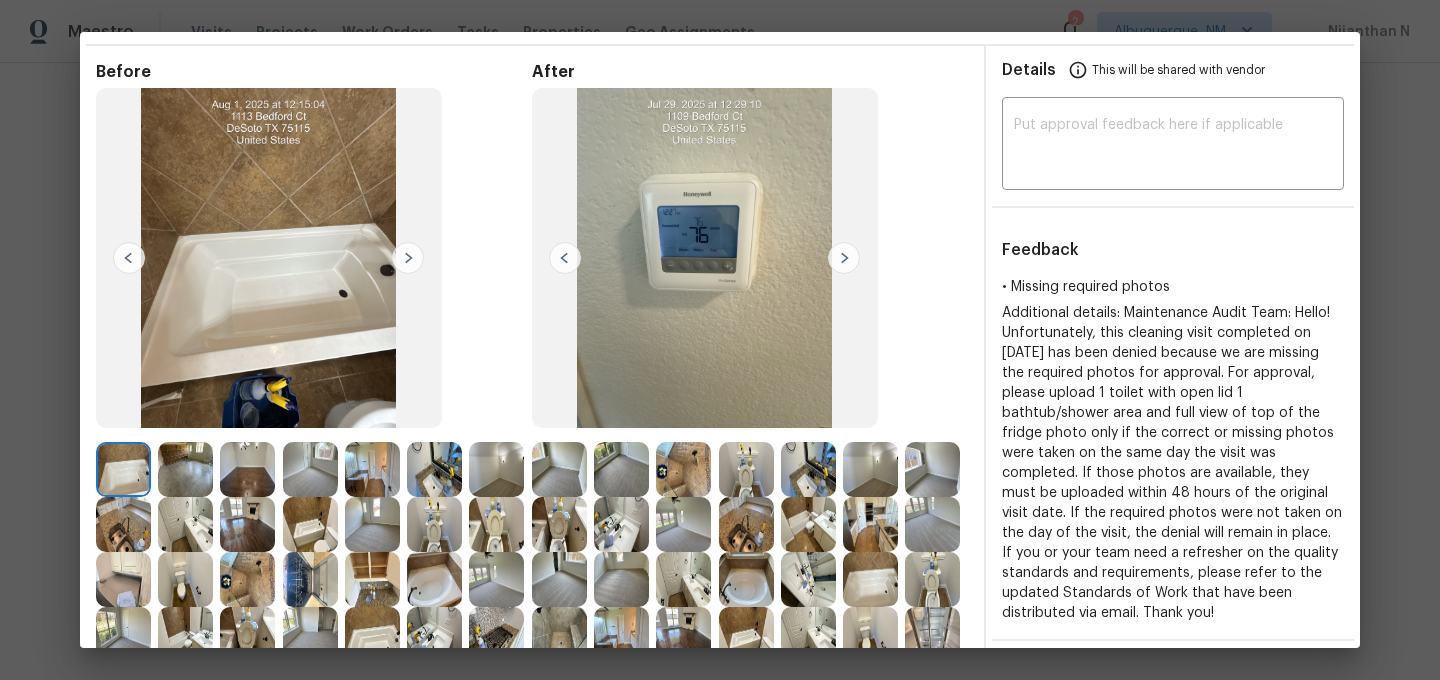 scroll, scrollTop: 0, scrollLeft: 0, axis: both 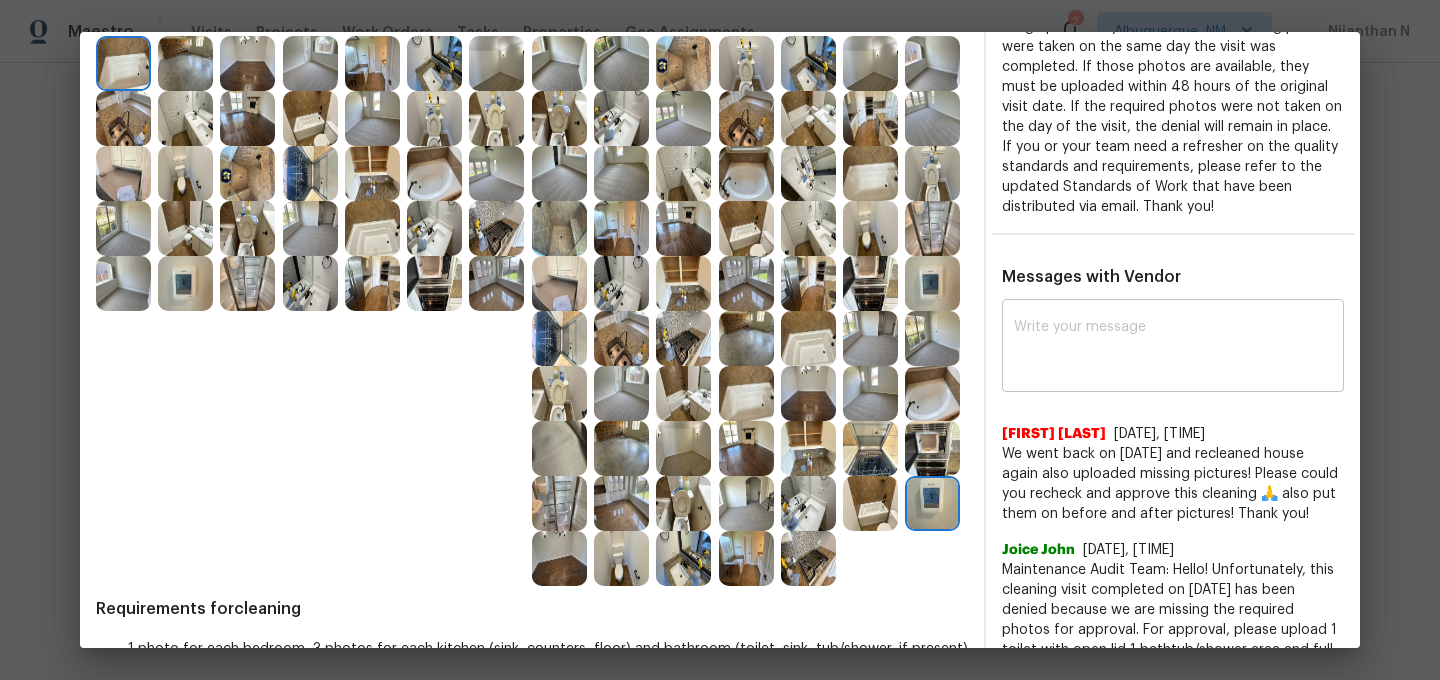 click at bounding box center (1173, 348) 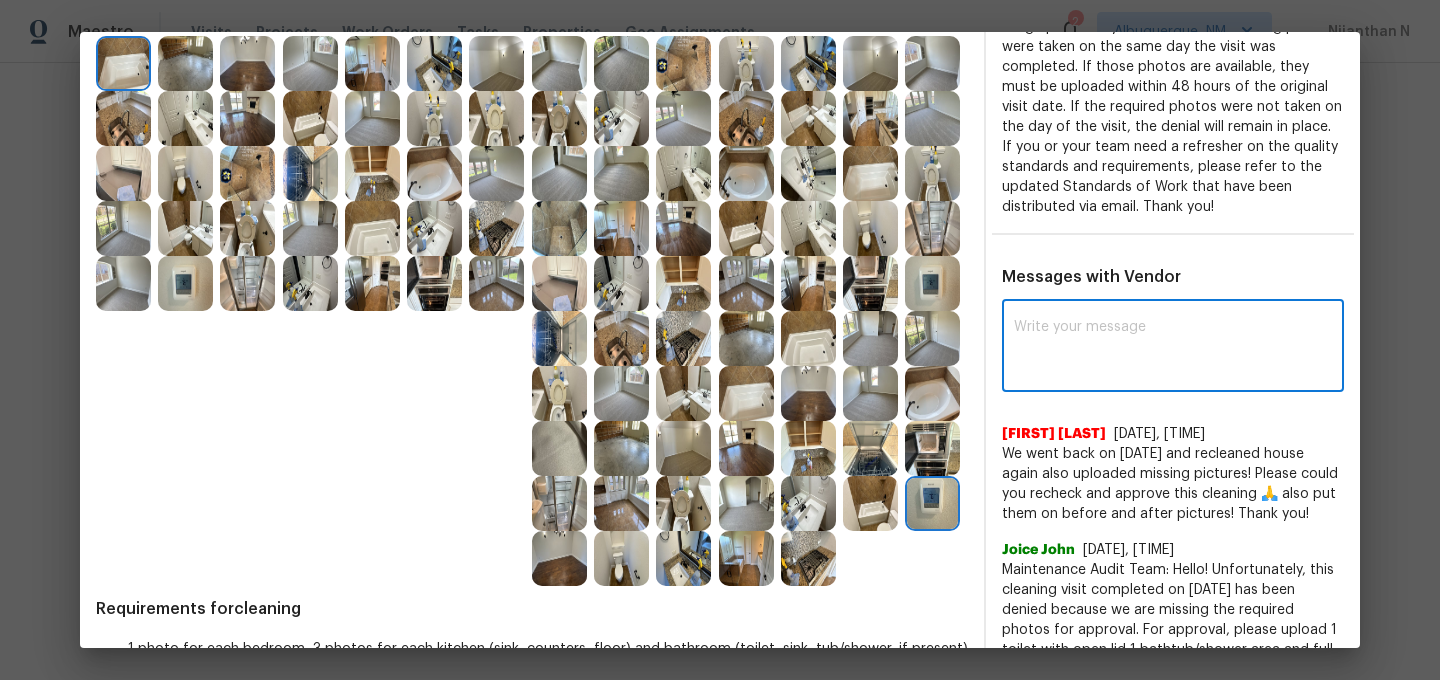 paste on "Maintenance Audit Team: Hello! As per our updated SWO the photos must be uploaded within 48 hours of the original visit date. If the required photos were not taken on the day of the visit, the denial will remain in place. If you or your team need a refresher on the quality standards and requirements, please refer to the updated Standards of Work that have been distributed via email." 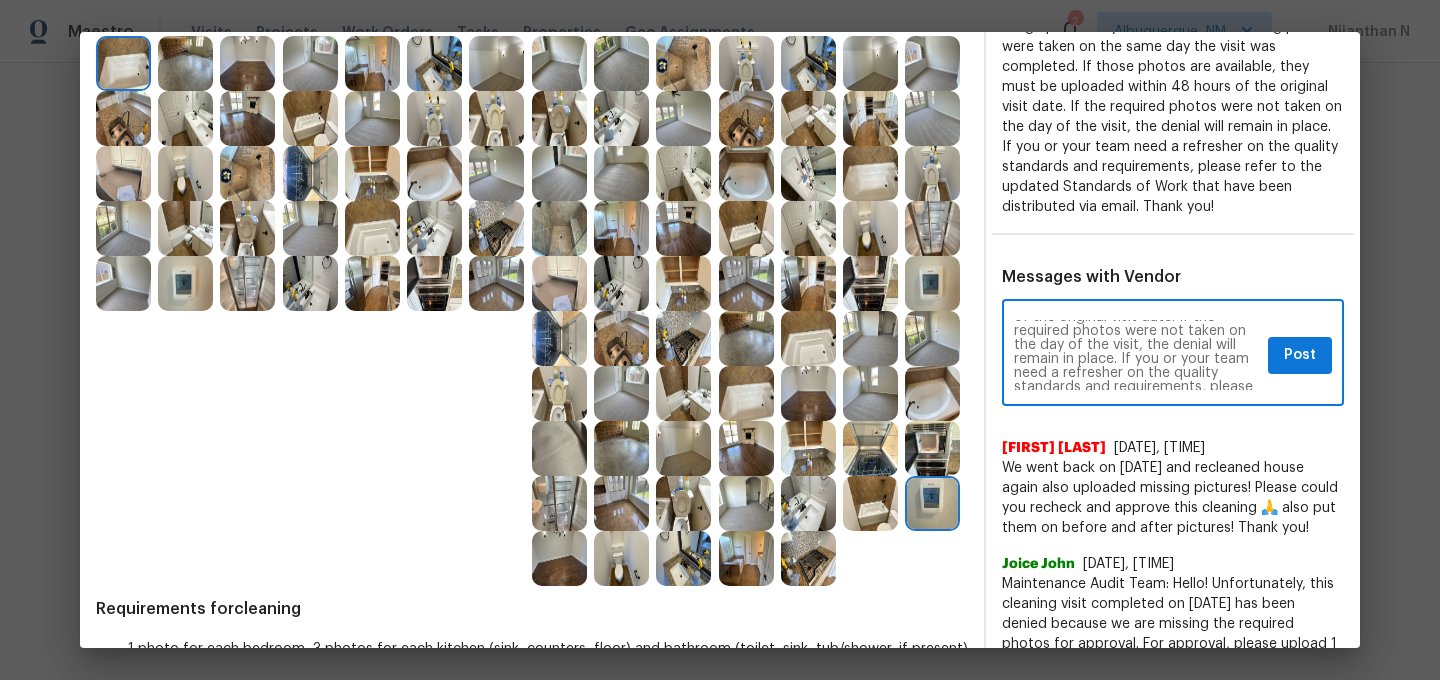 scroll, scrollTop: 0, scrollLeft: 0, axis: both 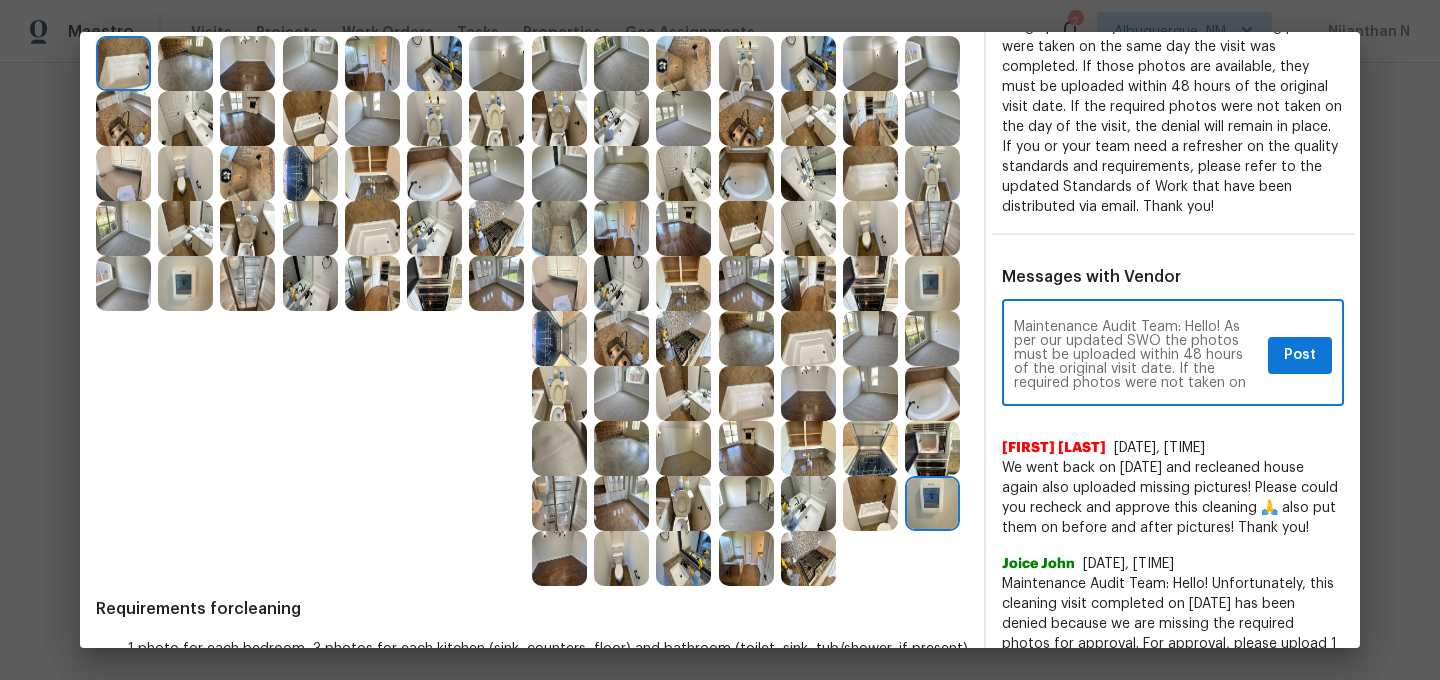 type on "Maintenance Audit Team: Hello! As per our updated SWO the photos must be uploaded within 48 hours of the original visit date. If the required photos were not taken on the day of the visit, the denial will remain in place. If you or your team need a refresher on the quality standards and requirements, please refer to the updated Standards of Work that have been distributed via email." 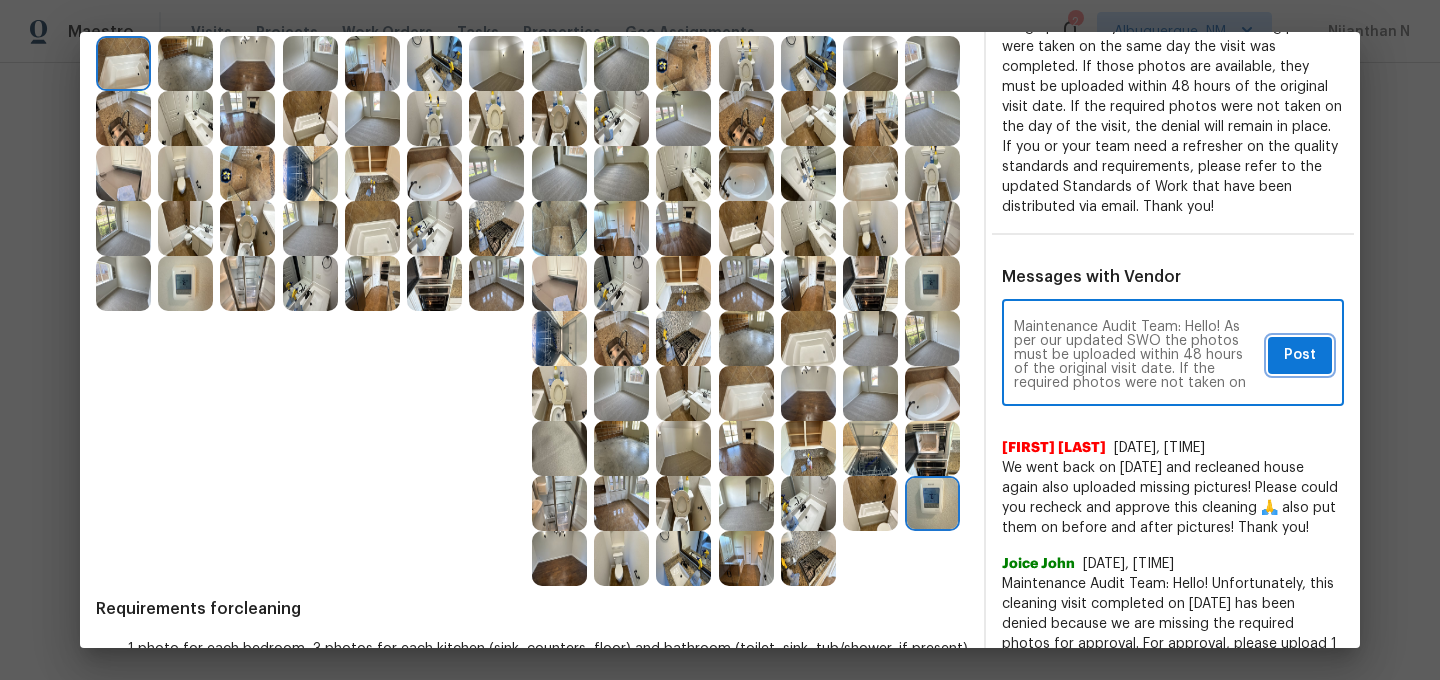 click on "Post" at bounding box center [1300, 355] 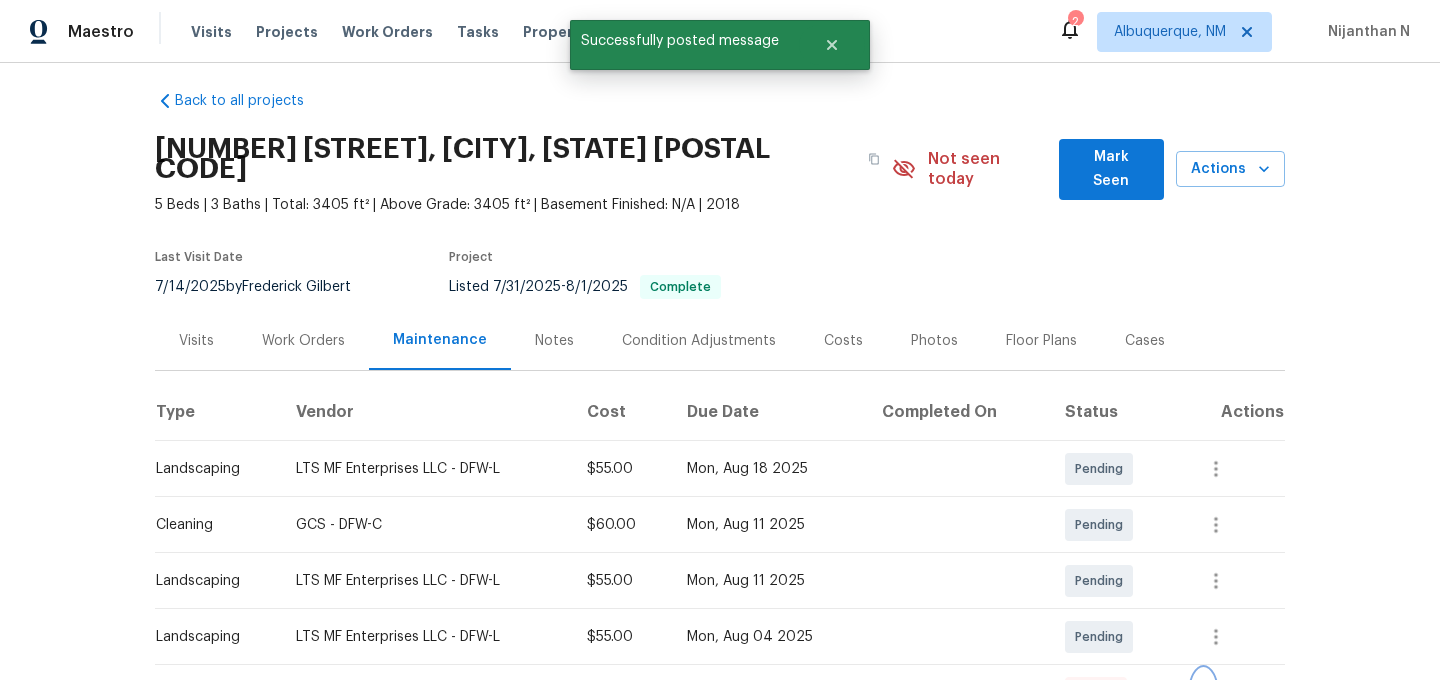 scroll, scrollTop: 0, scrollLeft: 0, axis: both 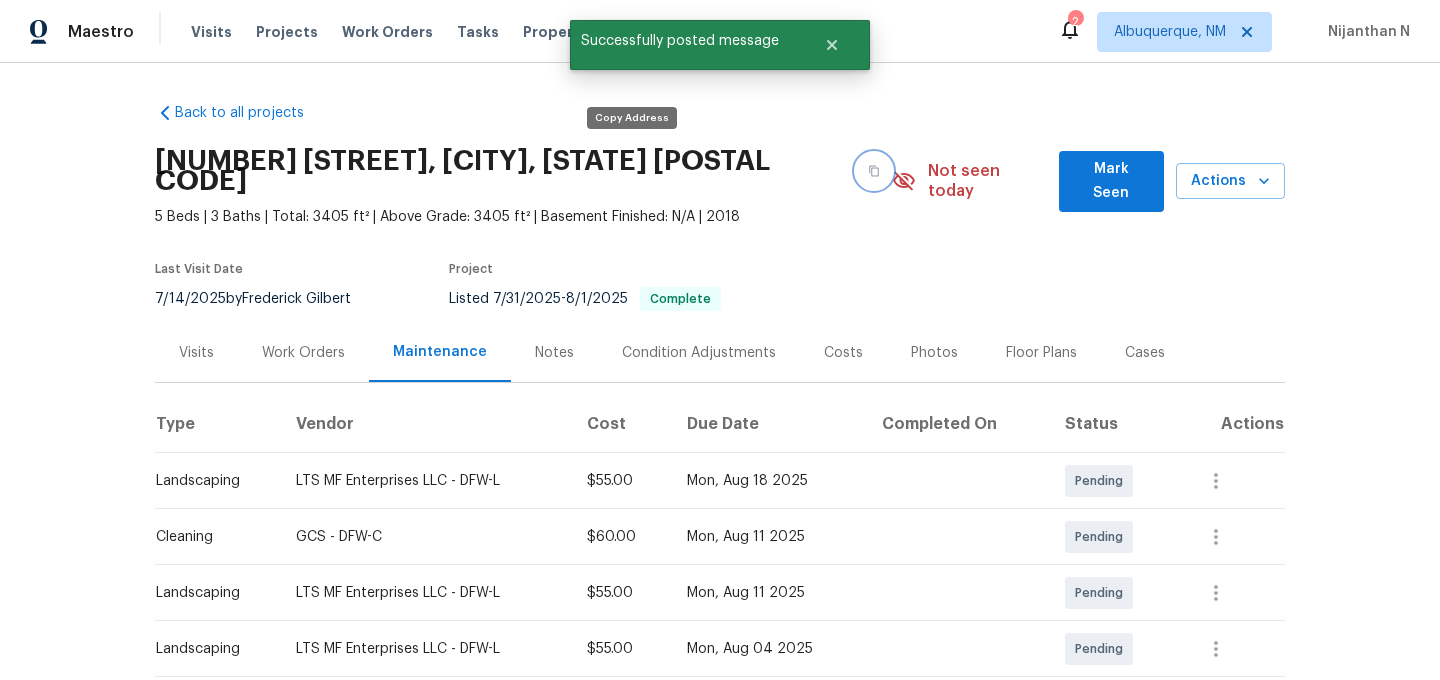 click at bounding box center [874, 171] 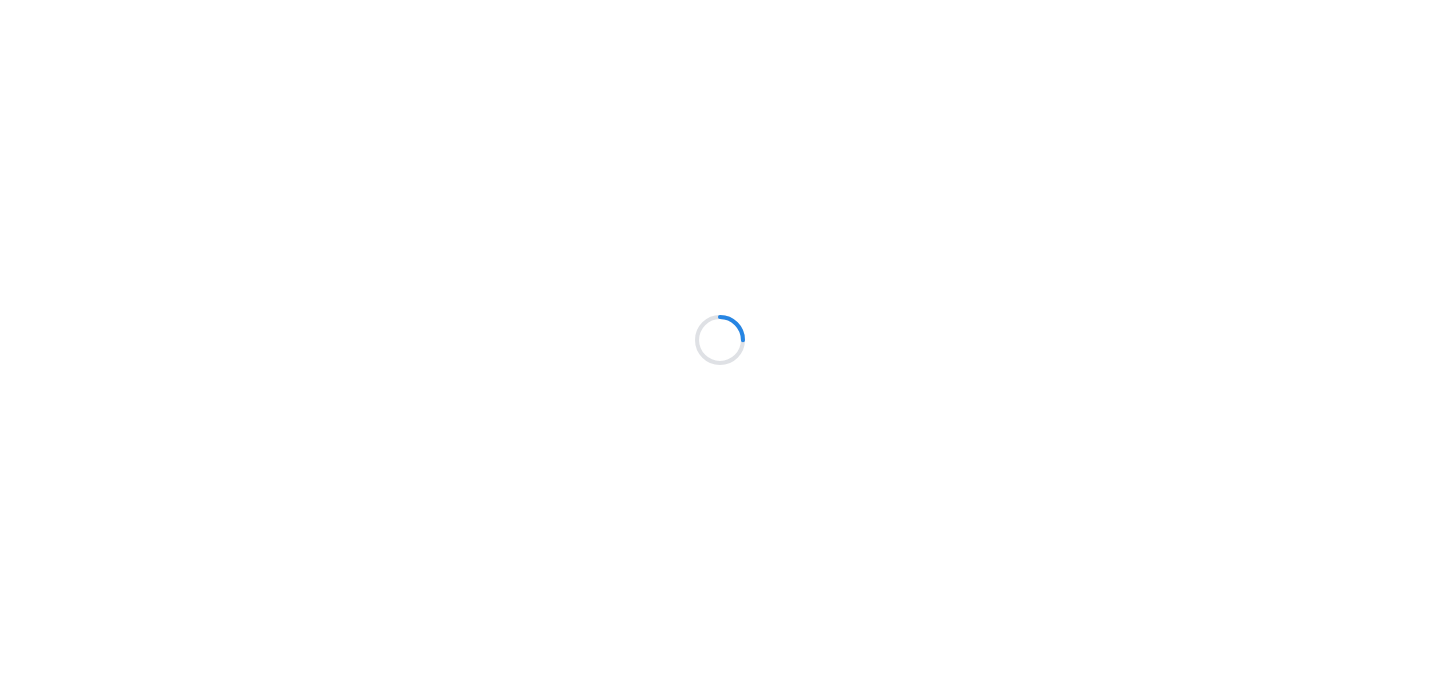 scroll, scrollTop: 0, scrollLeft: 0, axis: both 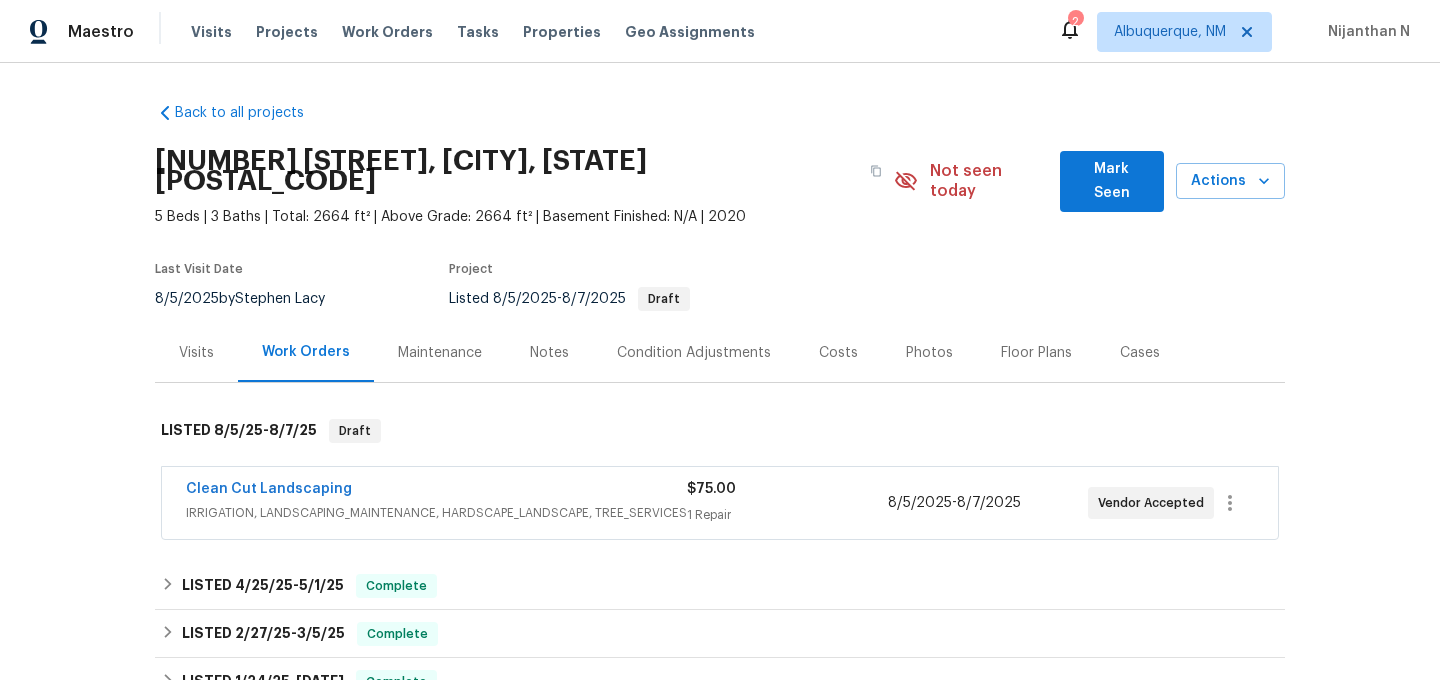 click on "Maintenance" at bounding box center (440, 353) 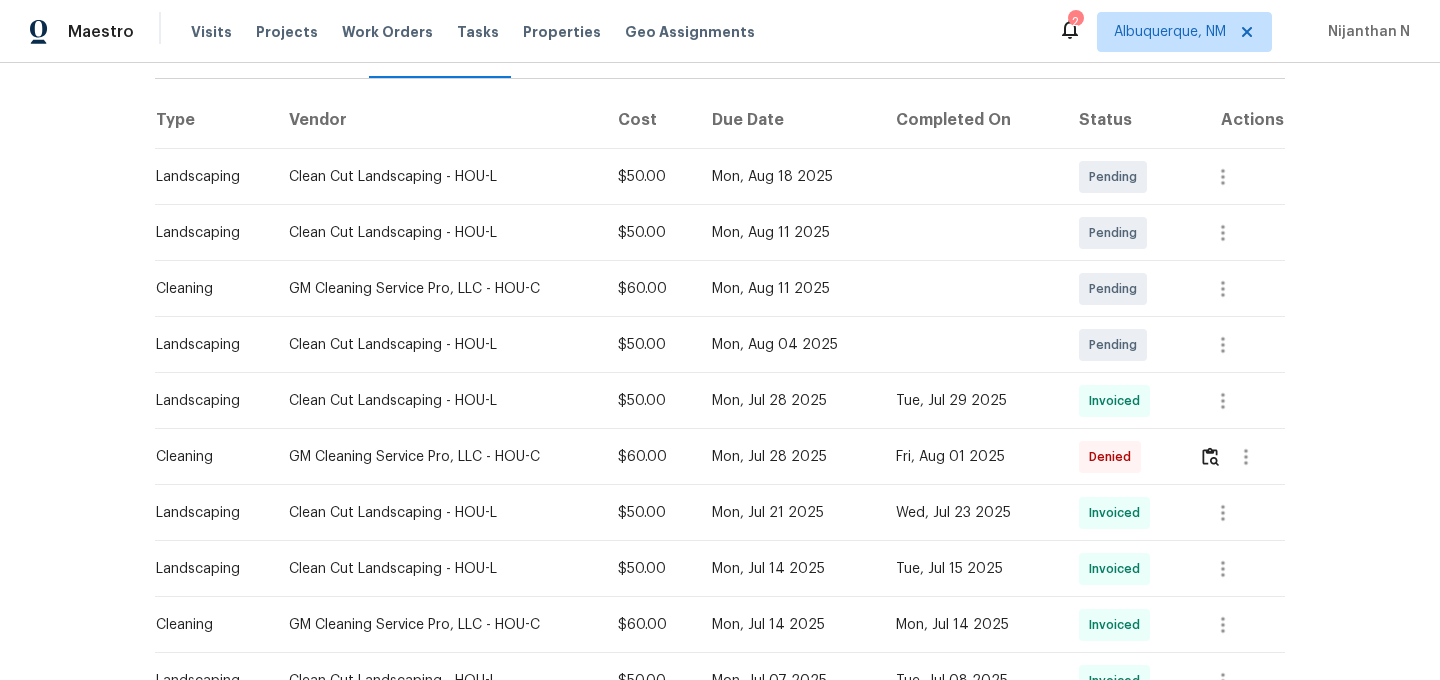 scroll, scrollTop: 306, scrollLeft: 0, axis: vertical 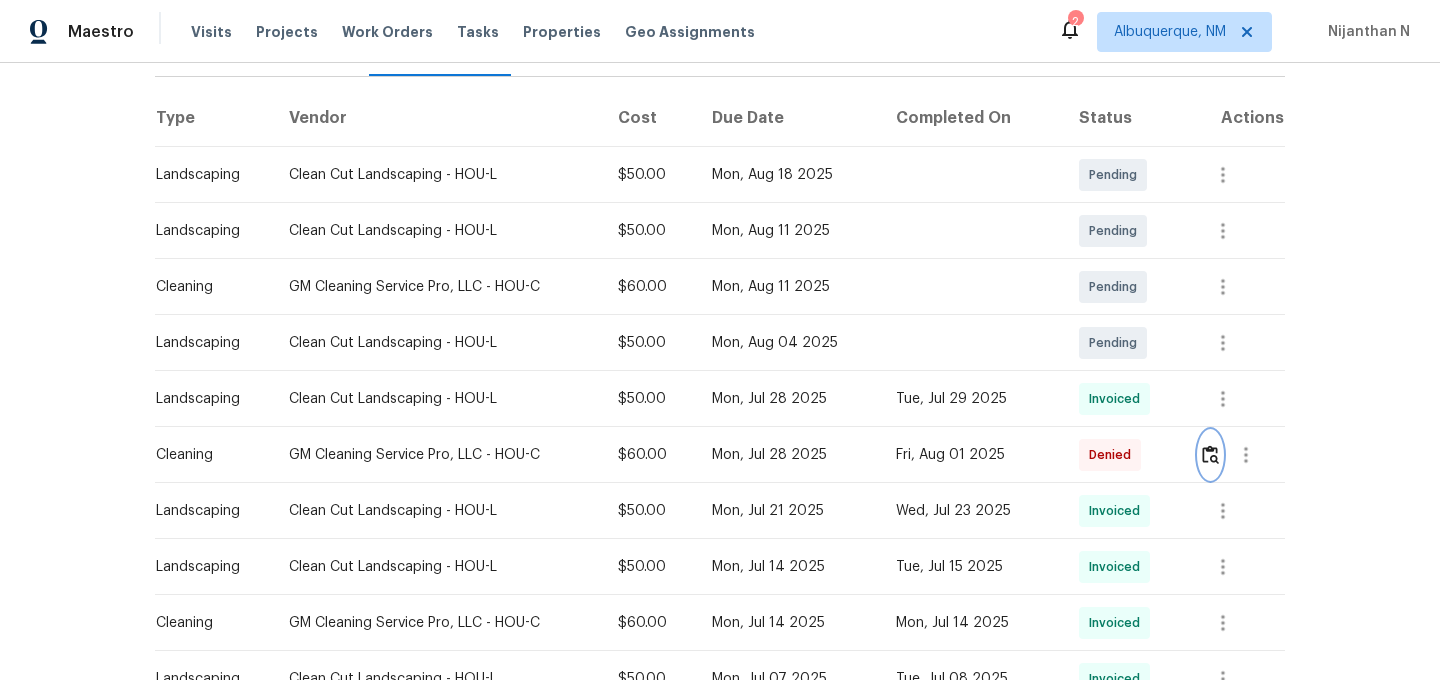 click at bounding box center [1210, 454] 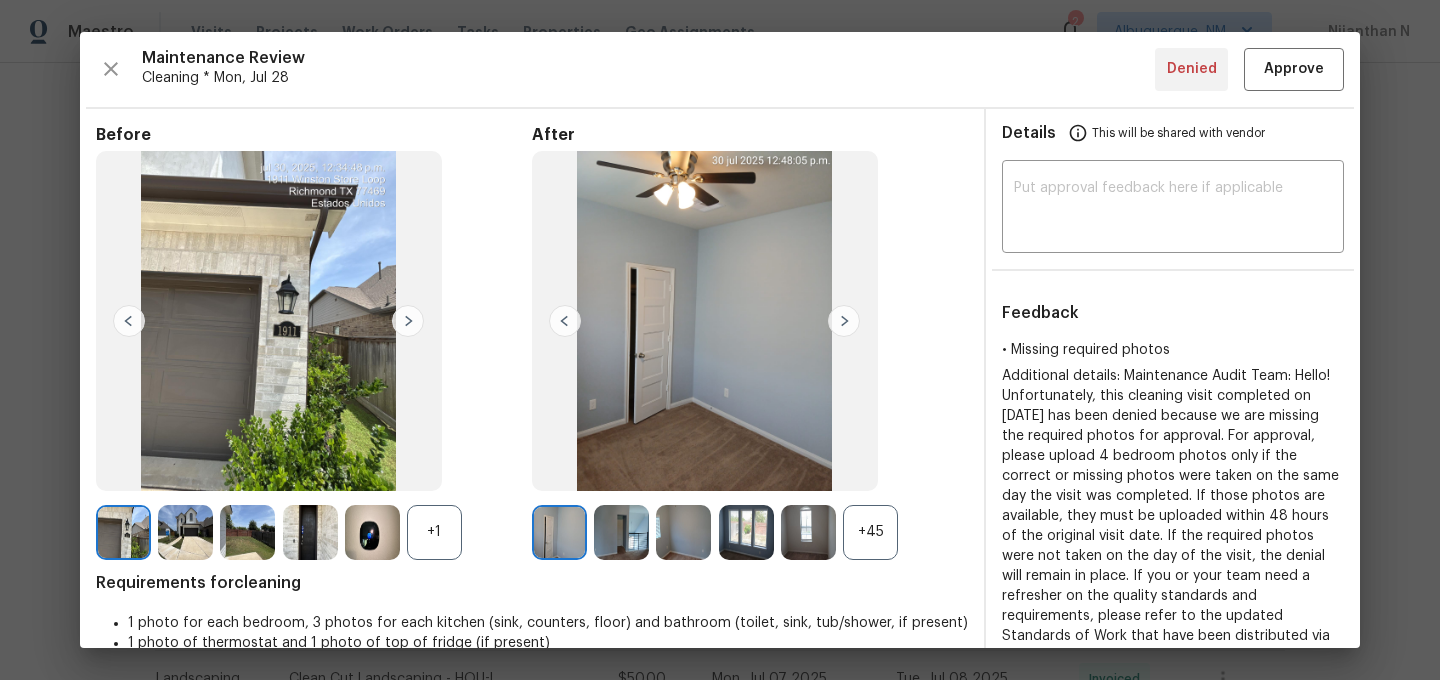 click on "+45" at bounding box center [870, 532] 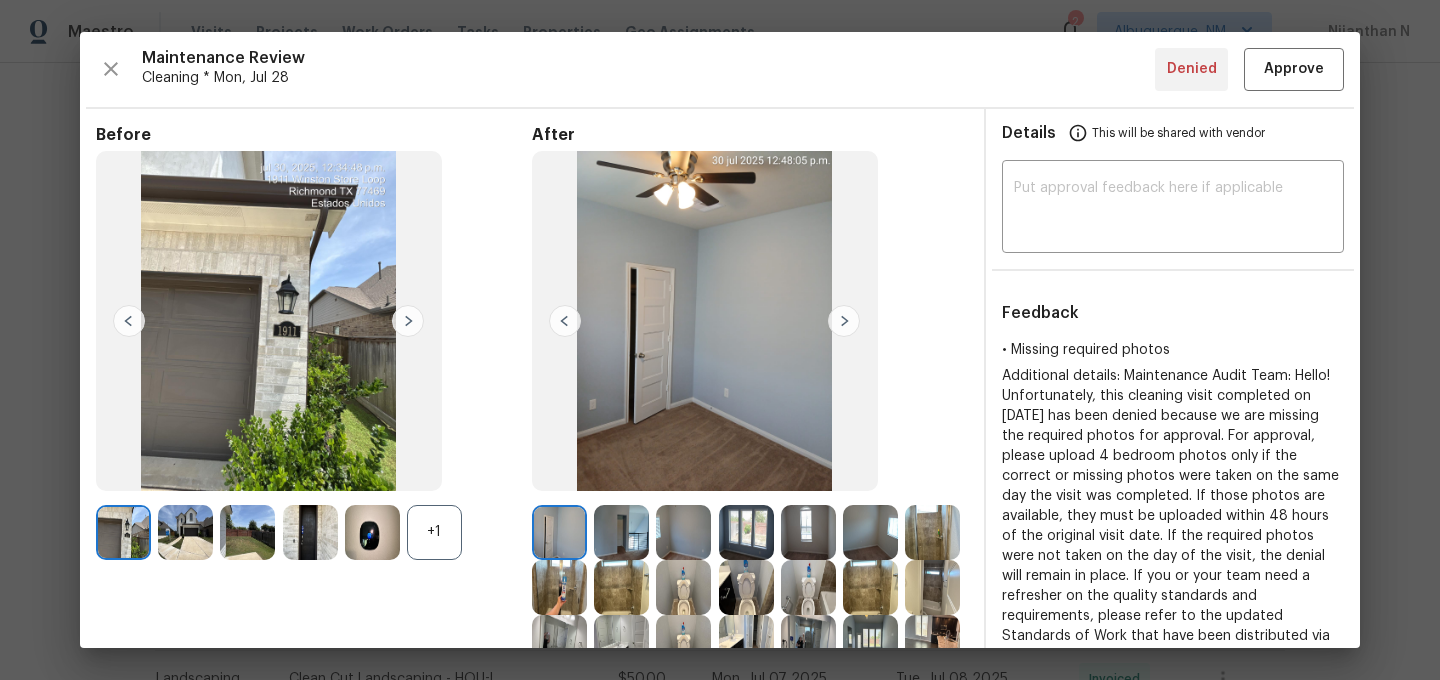 click on "+1" at bounding box center [434, 532] 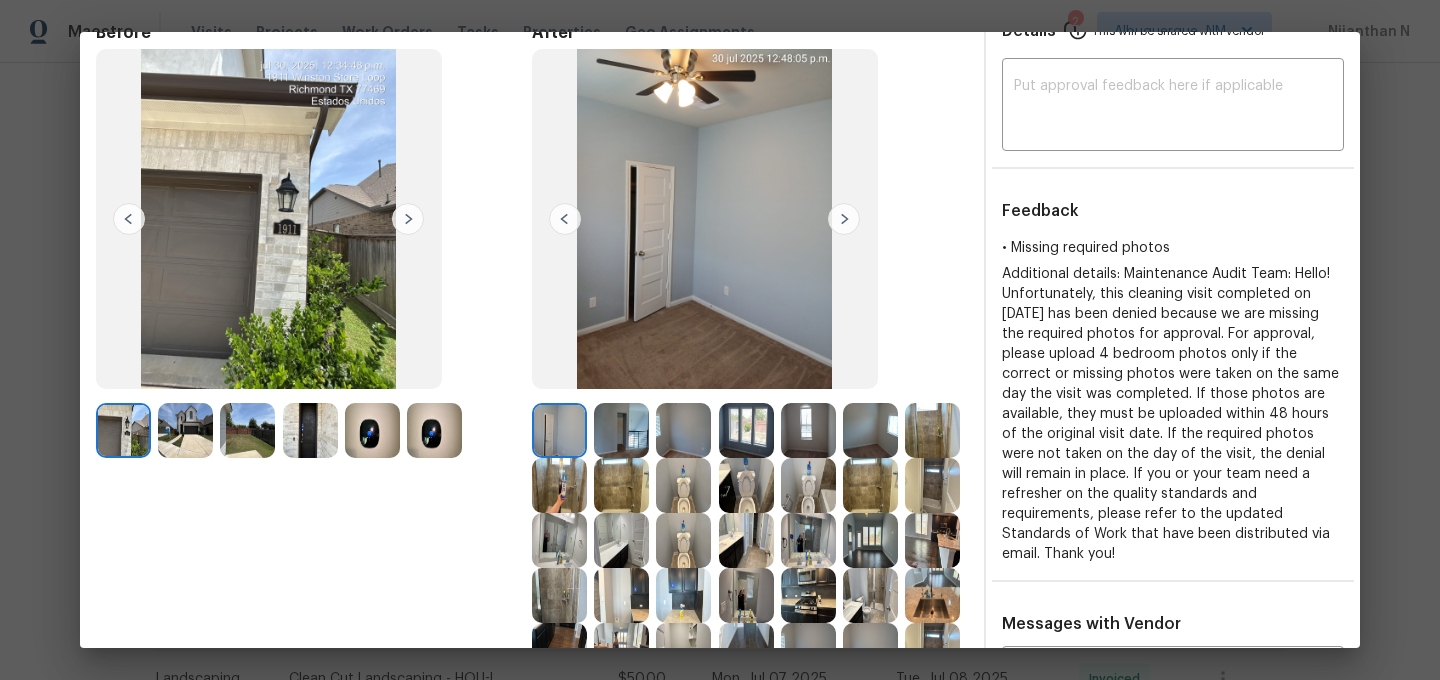scroll, scrollTop: 103, scrollLeft: 0, axis: vertical 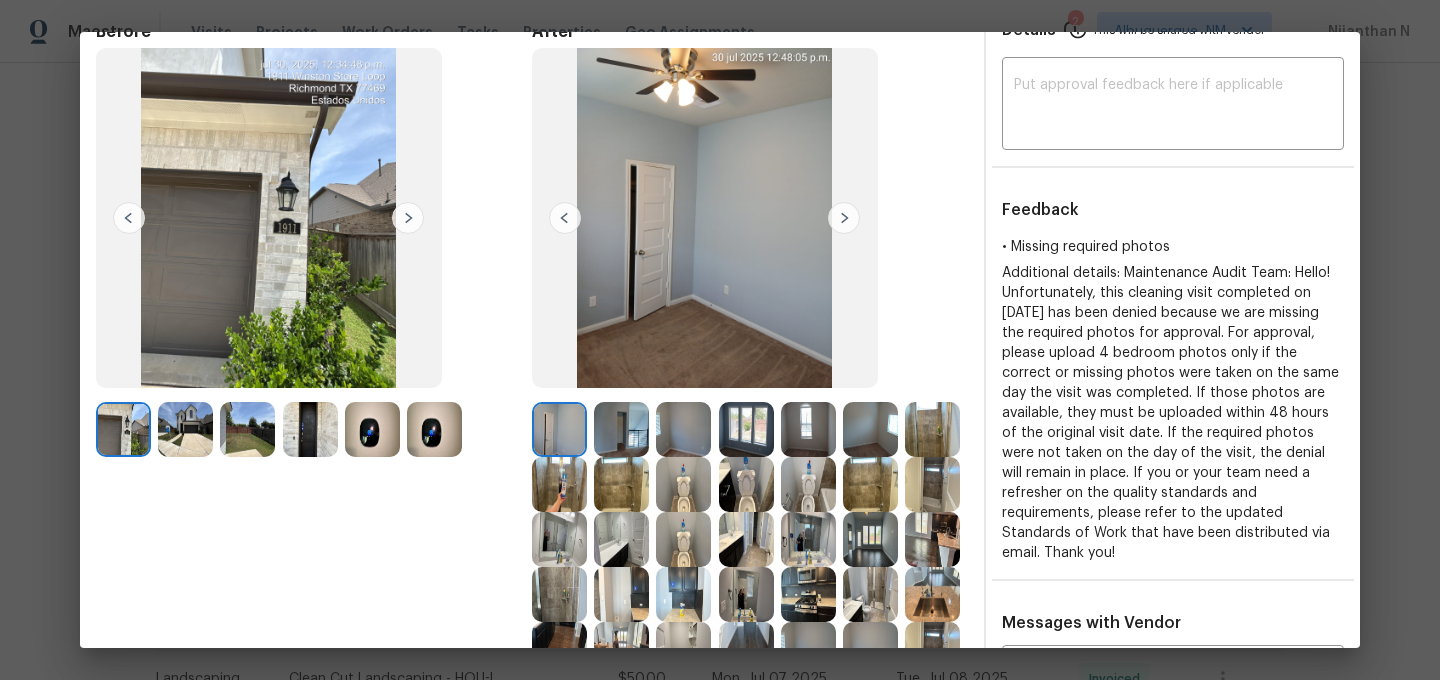 click at bounding box center [874, 539] 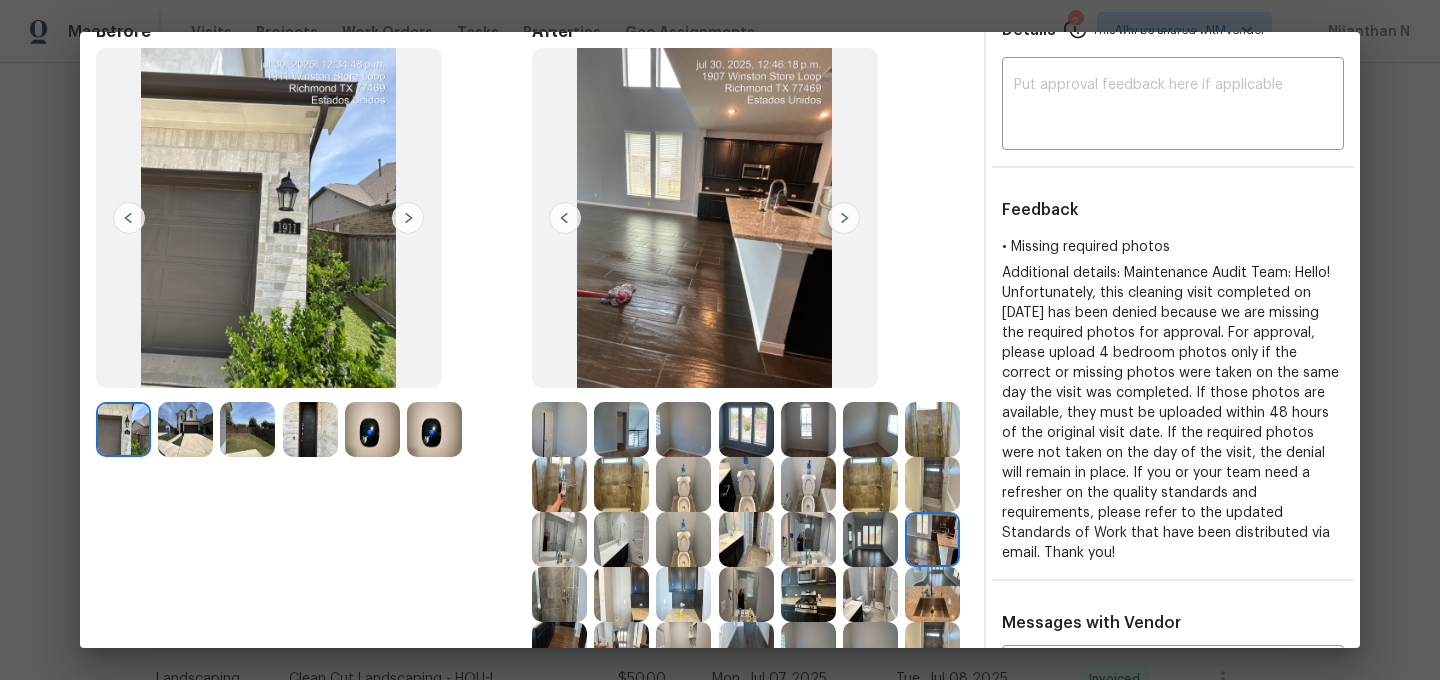 scroll, scrollTop: 359, scrollLeft: 0, axis: vertical 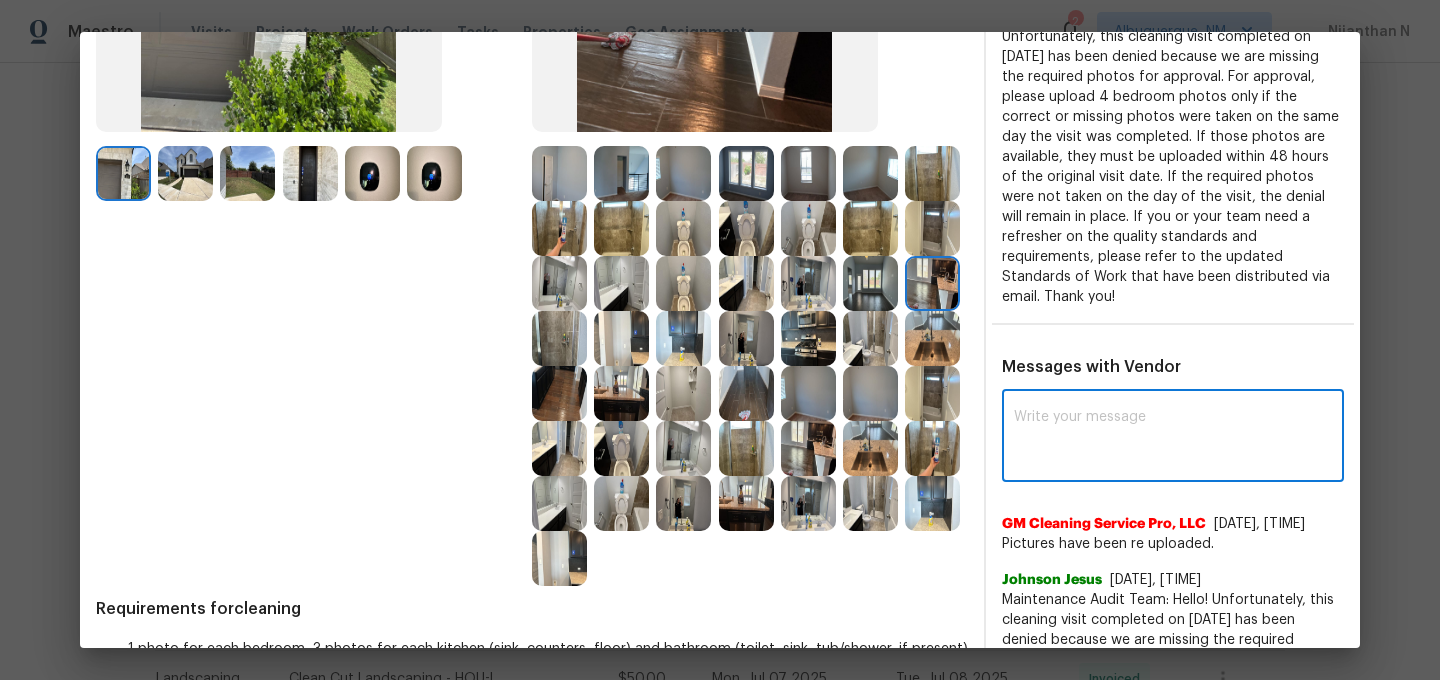 click at bounding box center (1173, 438) 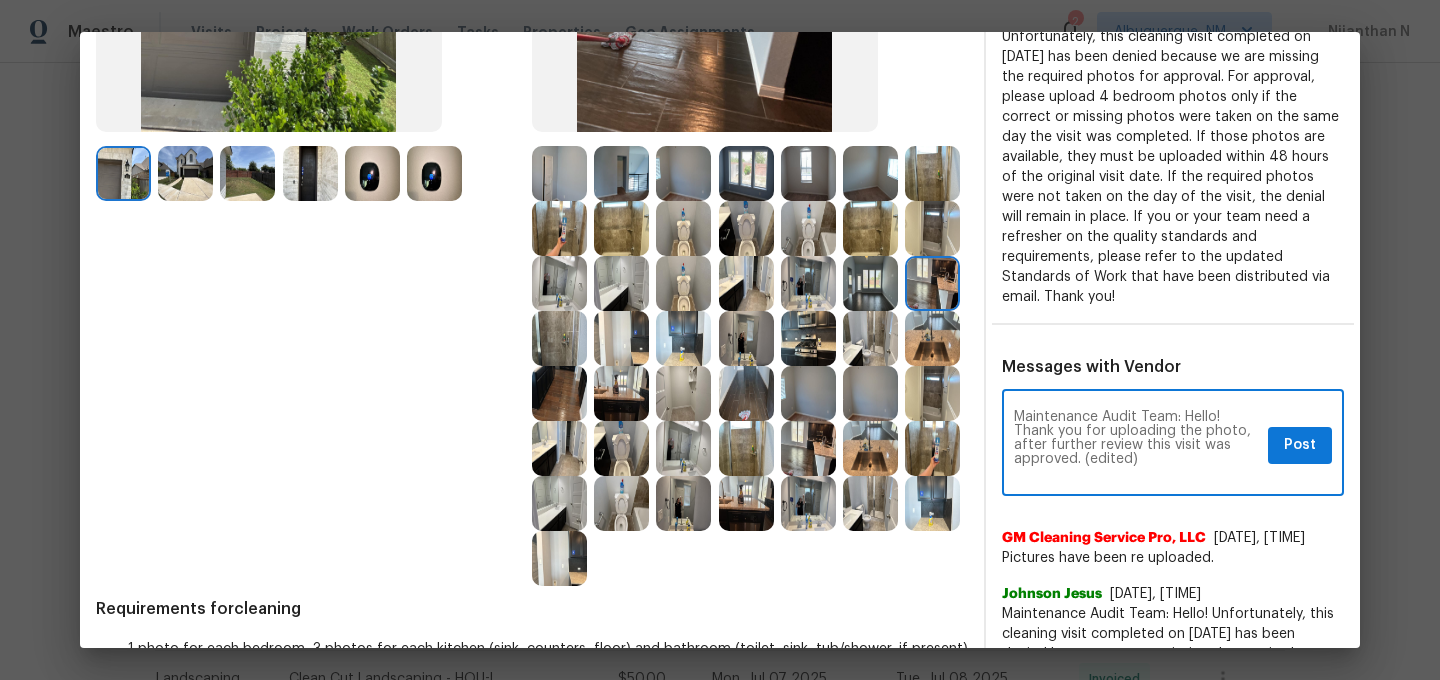 scroll, scrollTop: 0, scrollLeft: 0, axis: both 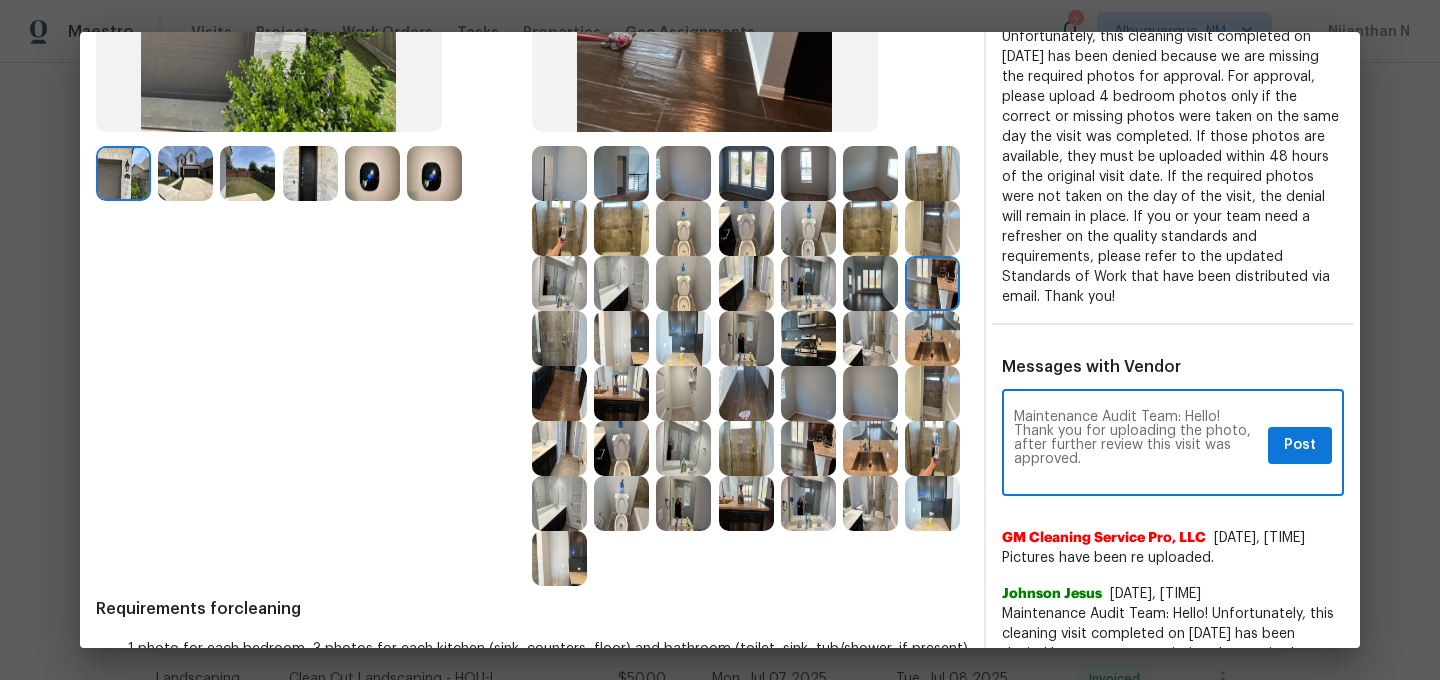 type on "Maintenance Audit Team: Hello! Thank you for uploading the photo, after further review this visit was approved." 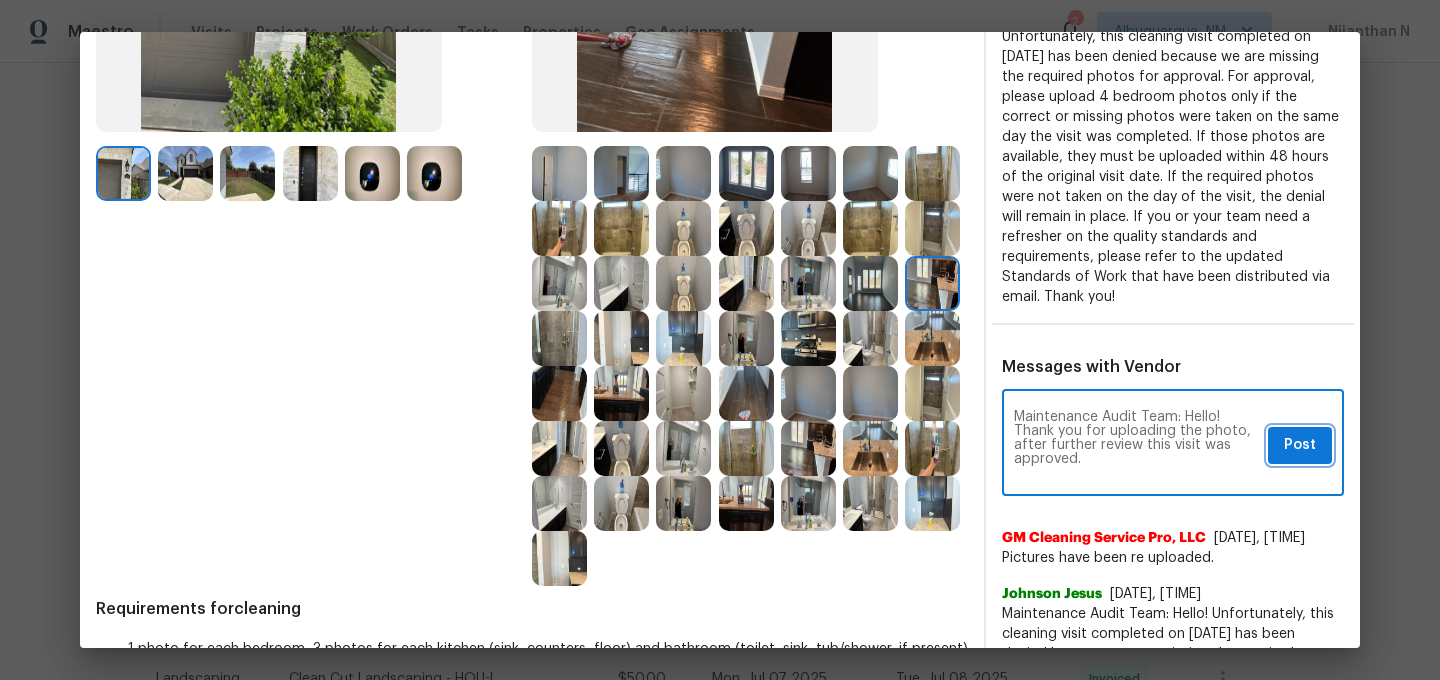 click on "Post" at bounding box center (1300, 445) 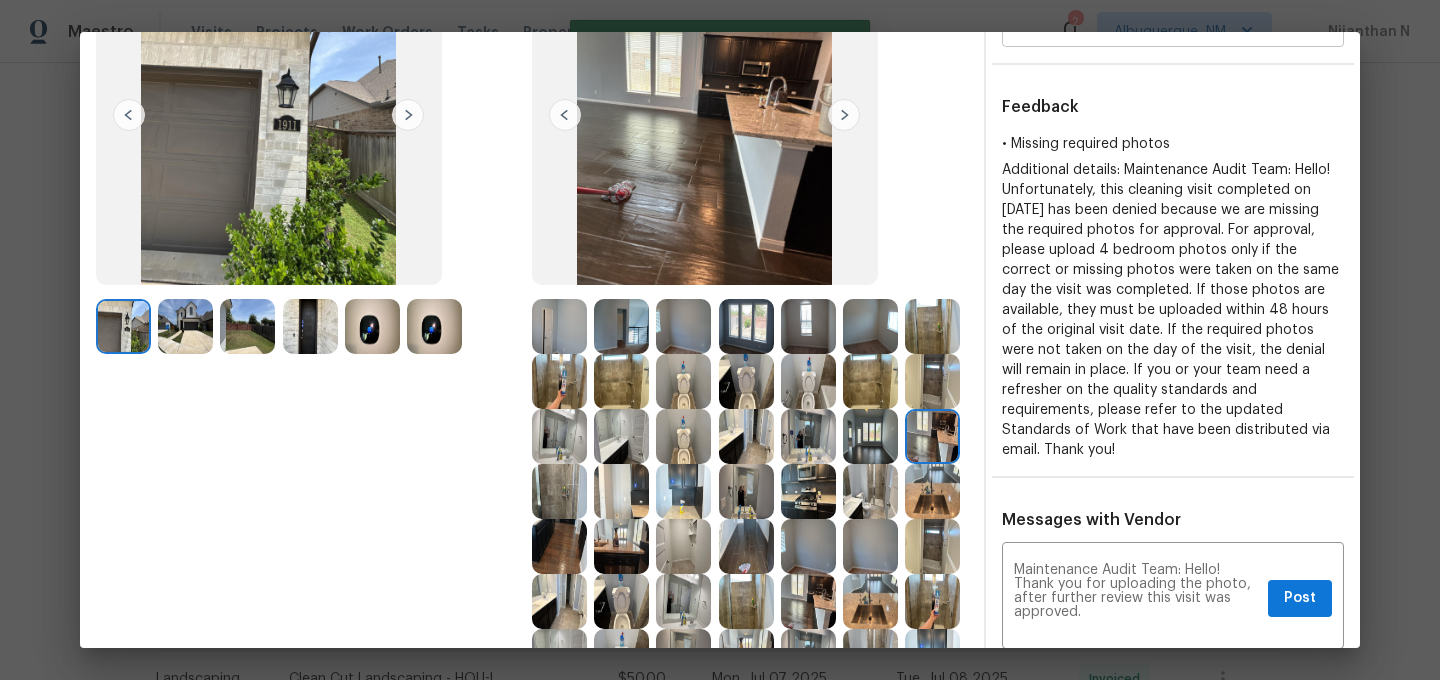 scroll, scrollTop: 0, scrollLeft: 0, axis: both 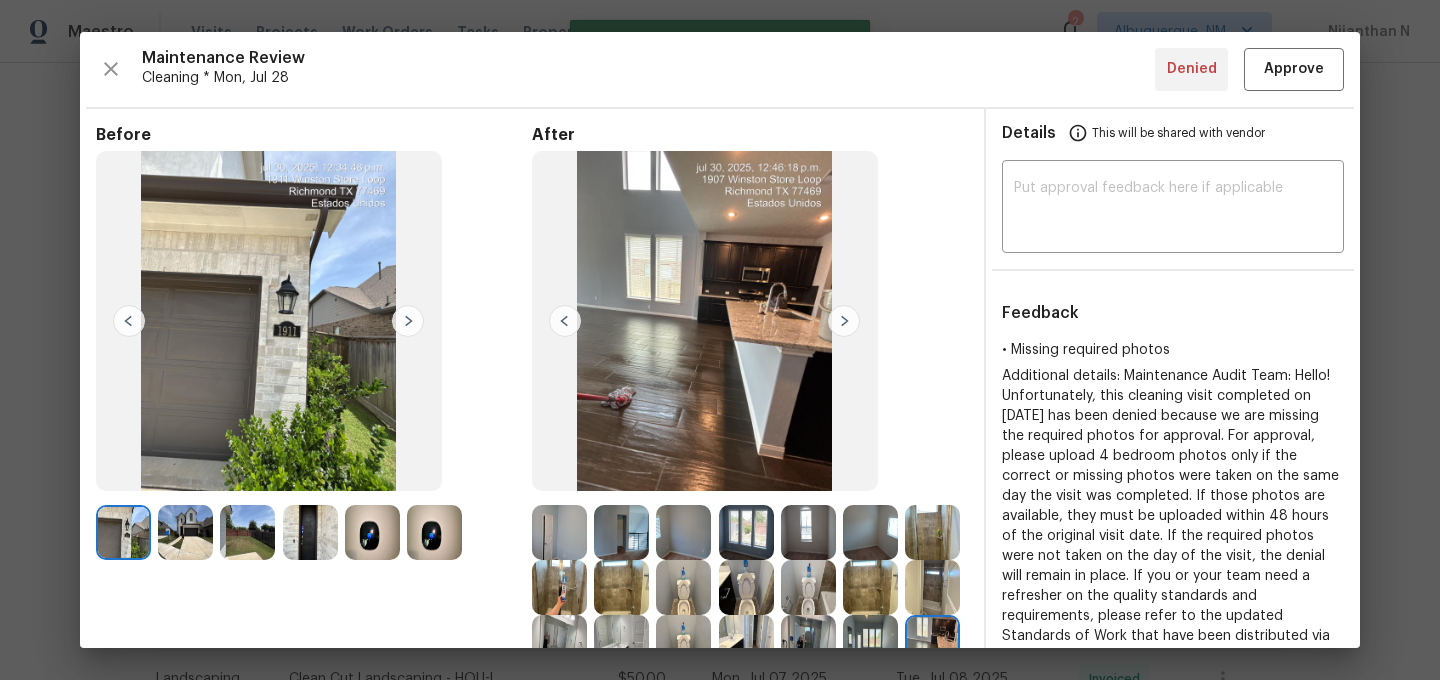 type 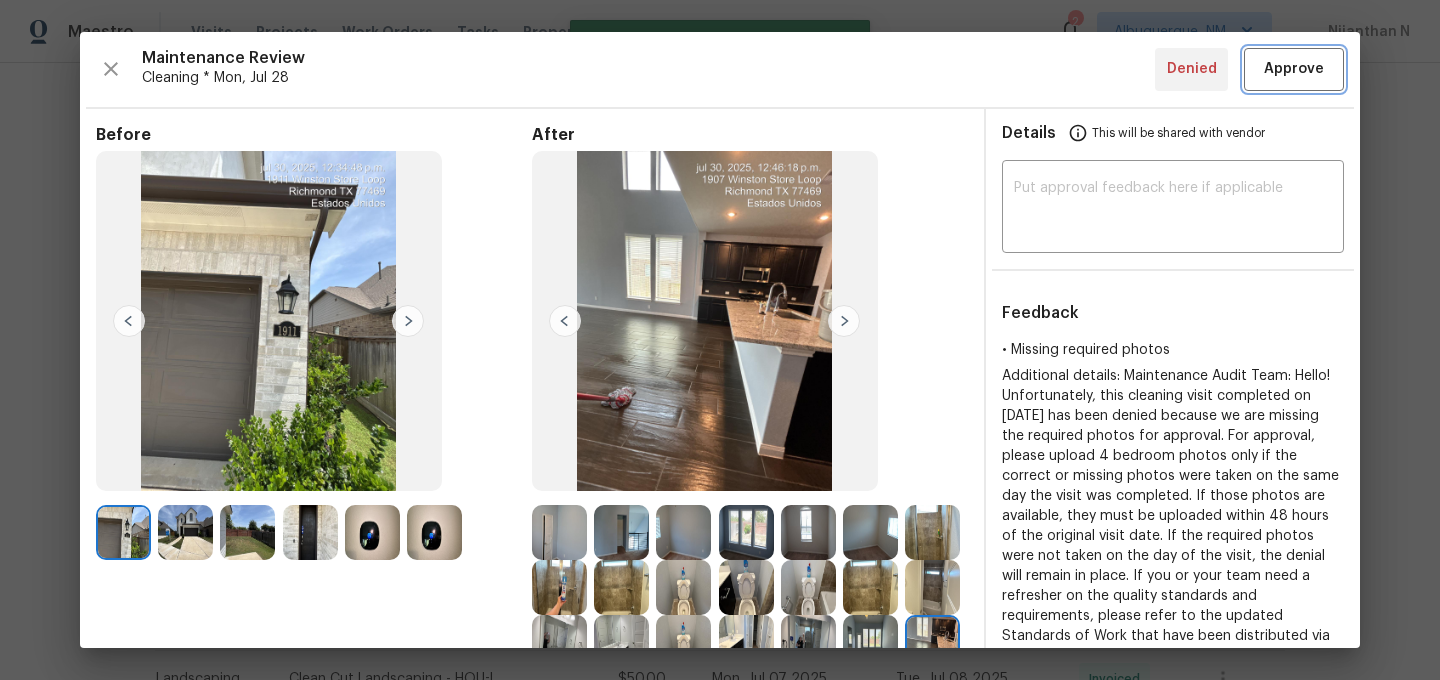 click on "Approve" at bounding box center (1294, 69) 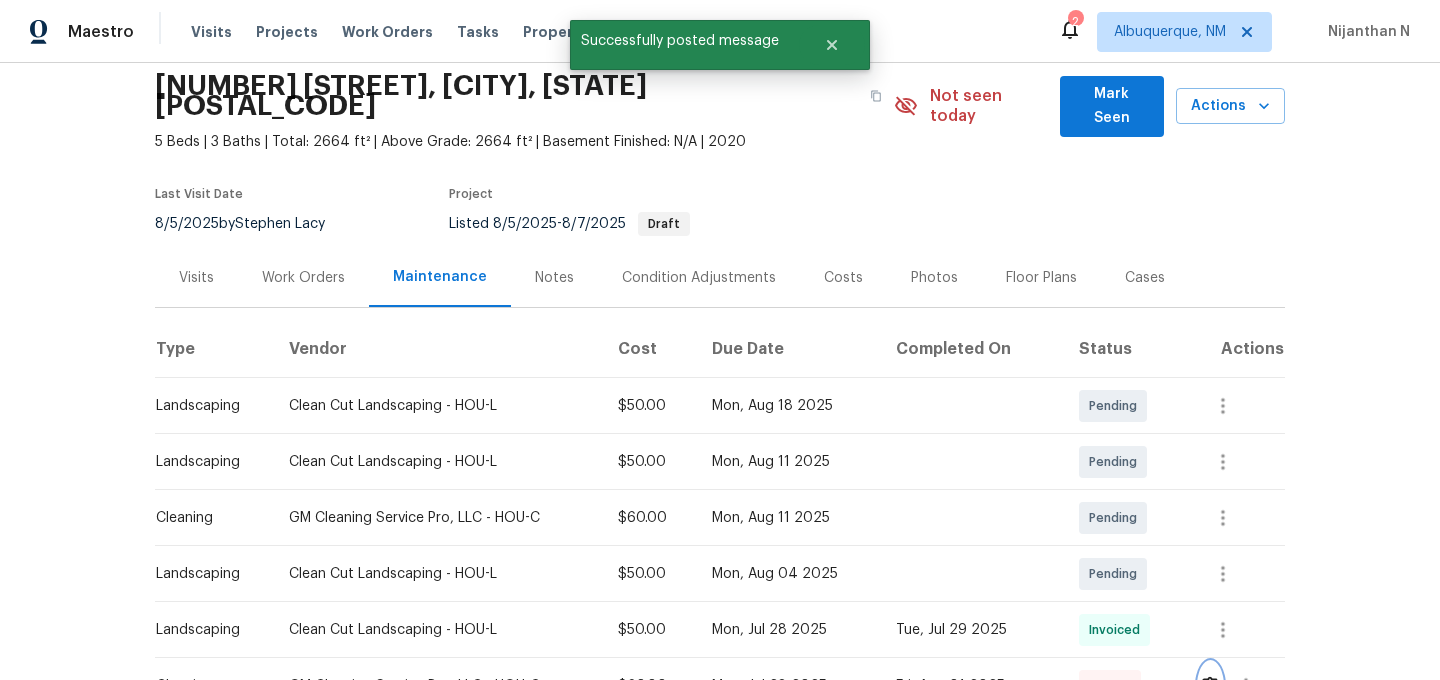 scroll, scrollTop: 0, scrollLeft: 0, axis: both 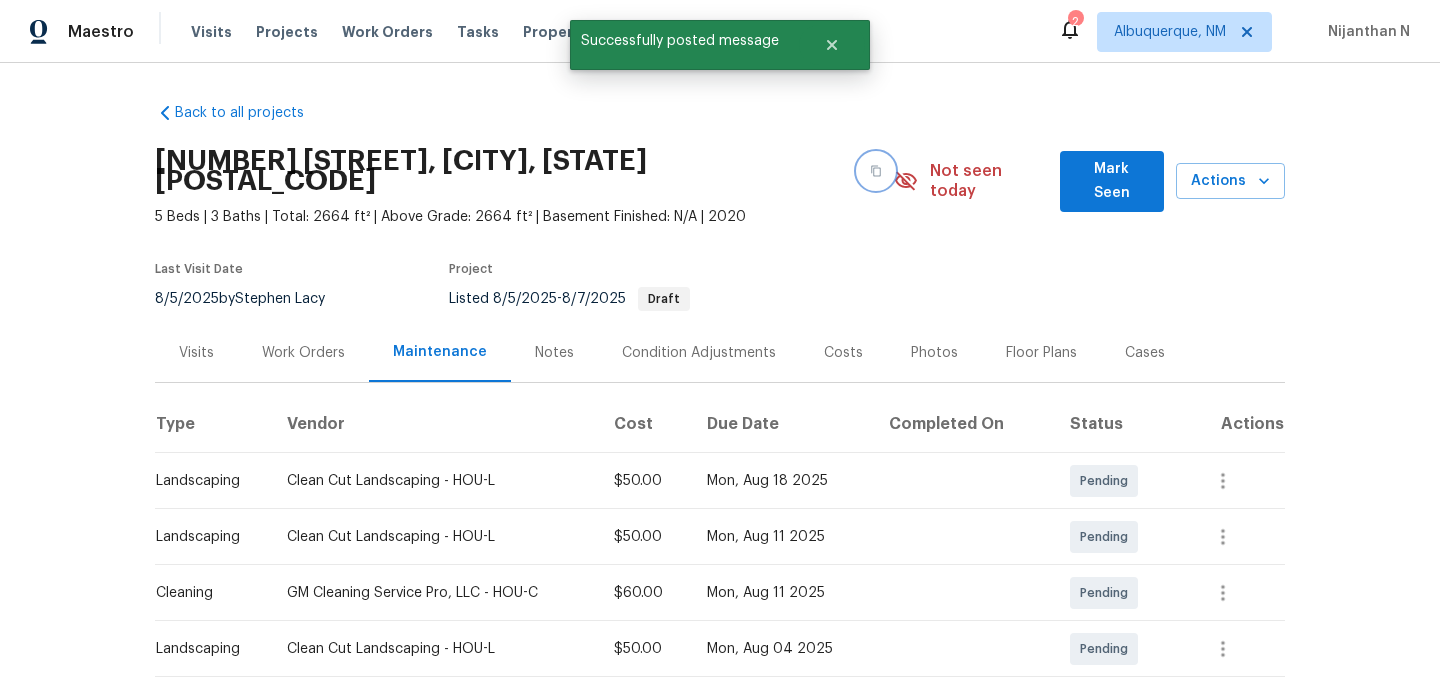 click at bounding box center [876, 171] 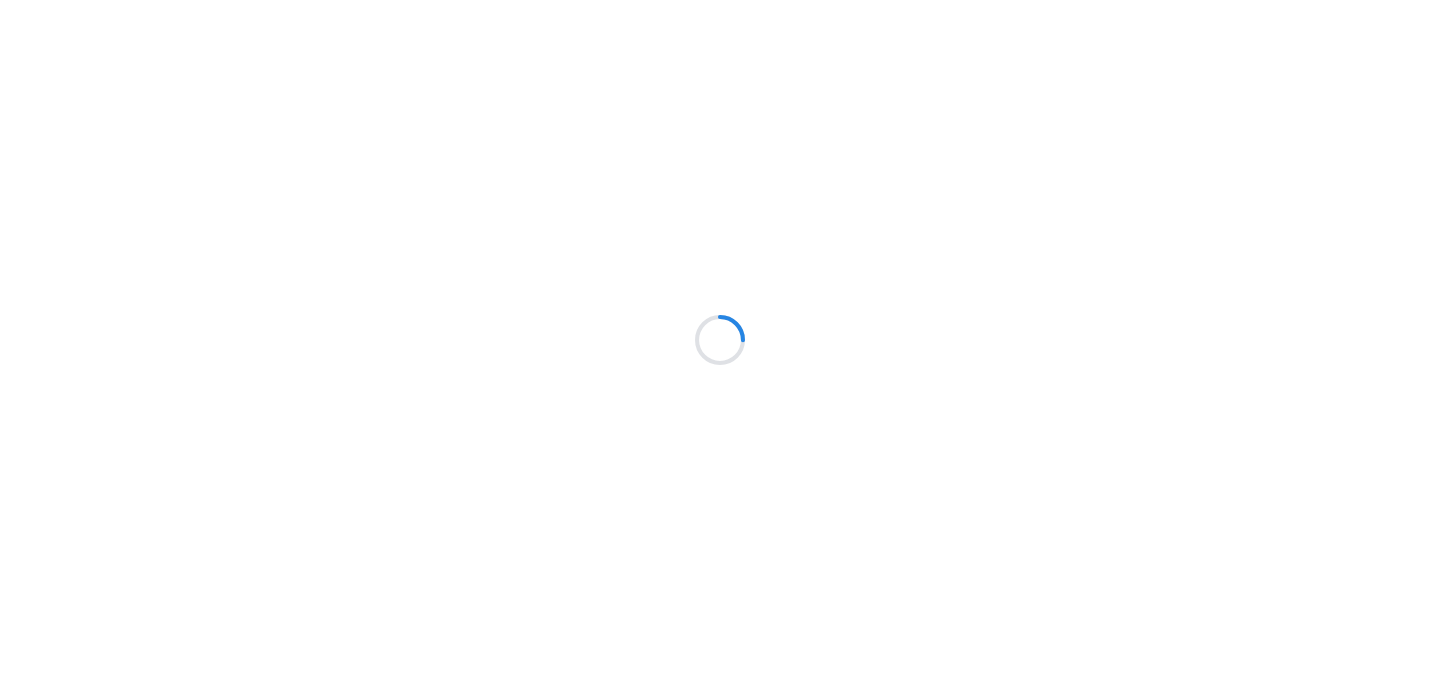 scroll, scrollTop: 0, scrollLeft: 0, axis: both 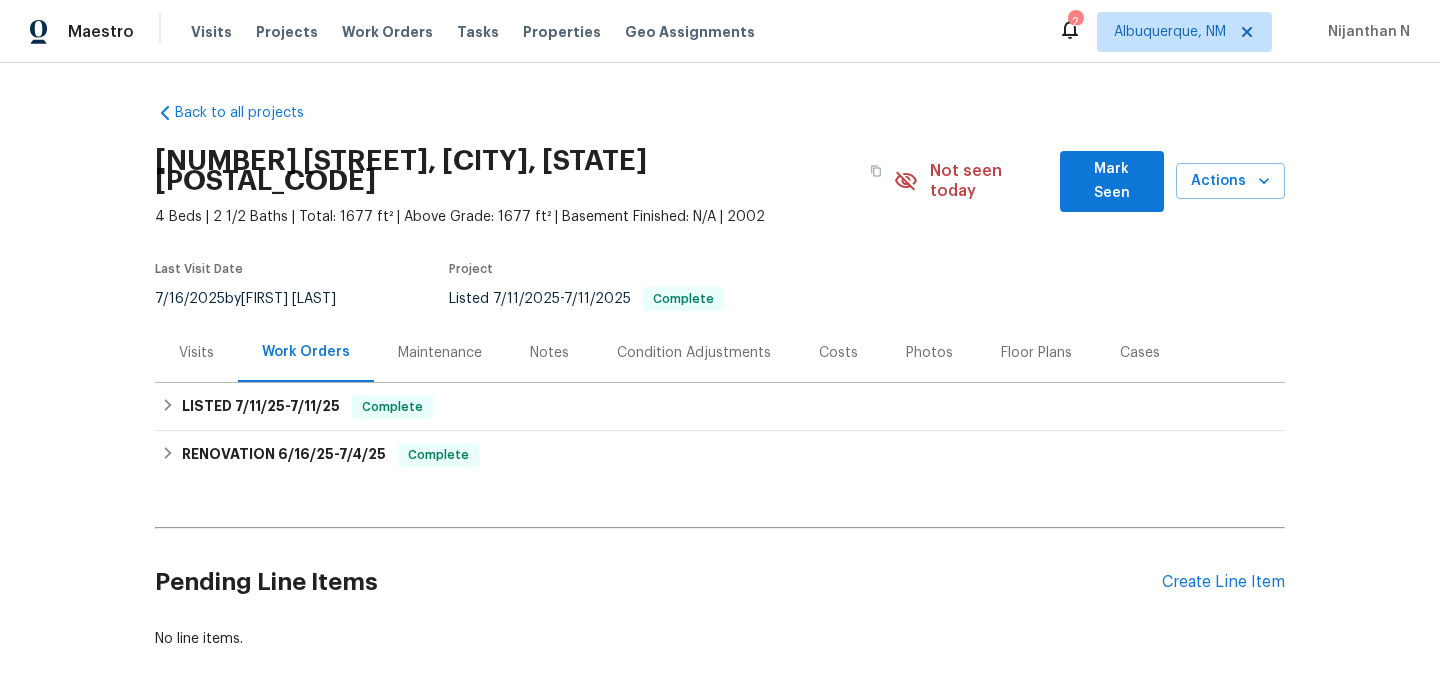 click on "Maintenance" at bounding box center (440, 353) 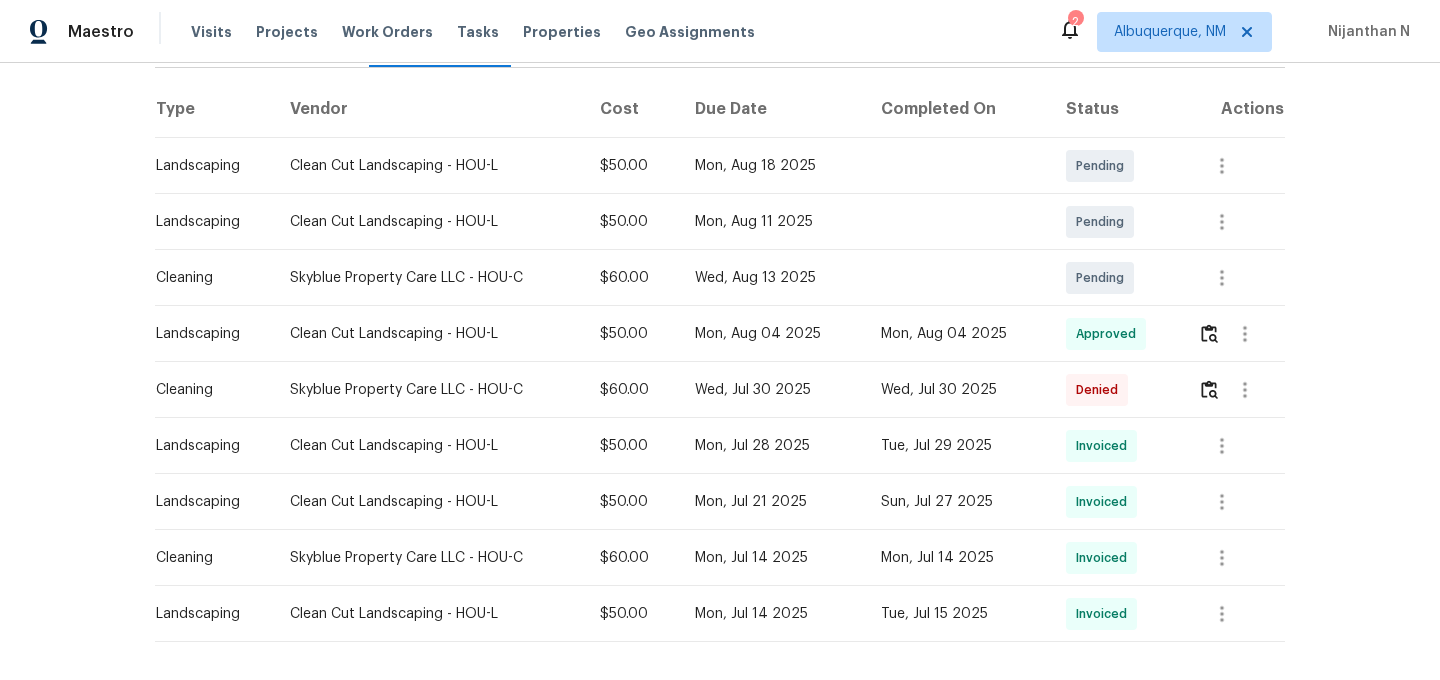 scroll, scrollTop: 319, scrollLeft: 0, axis: vertical 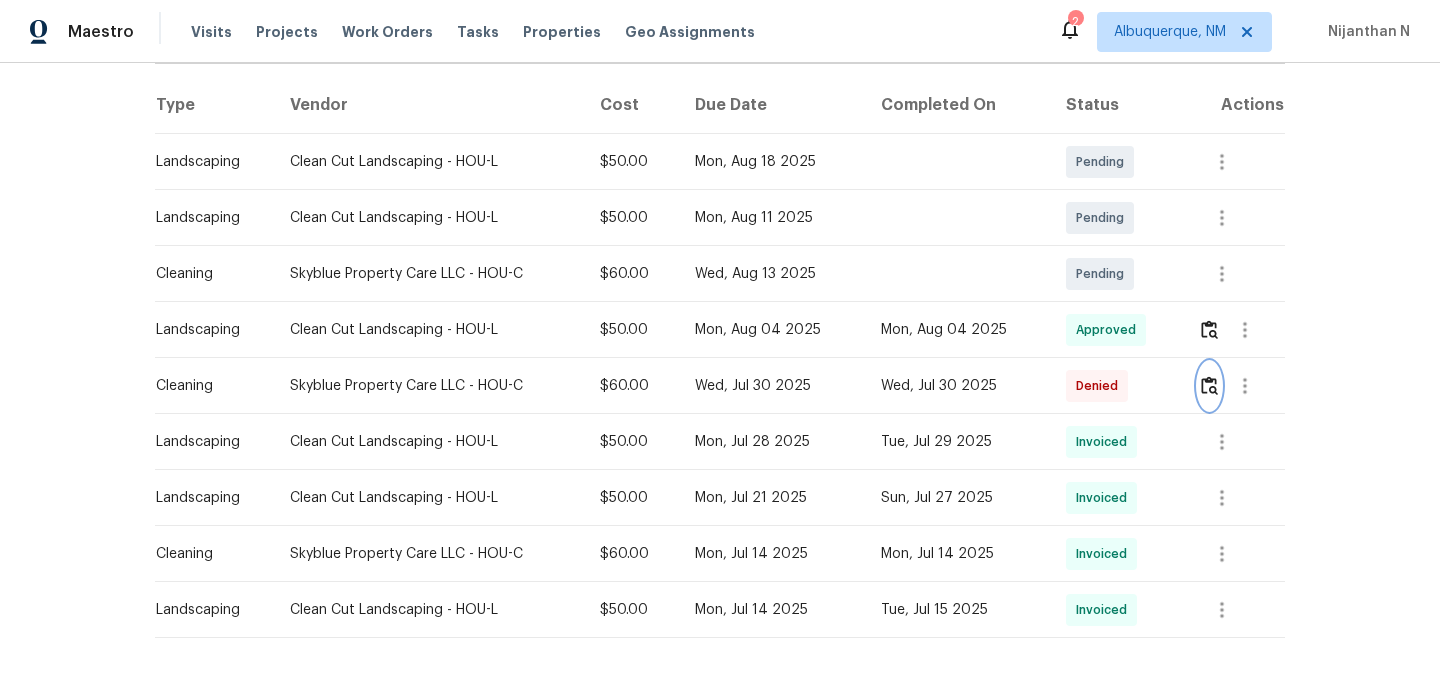 click at bounding box center [1209, 386] 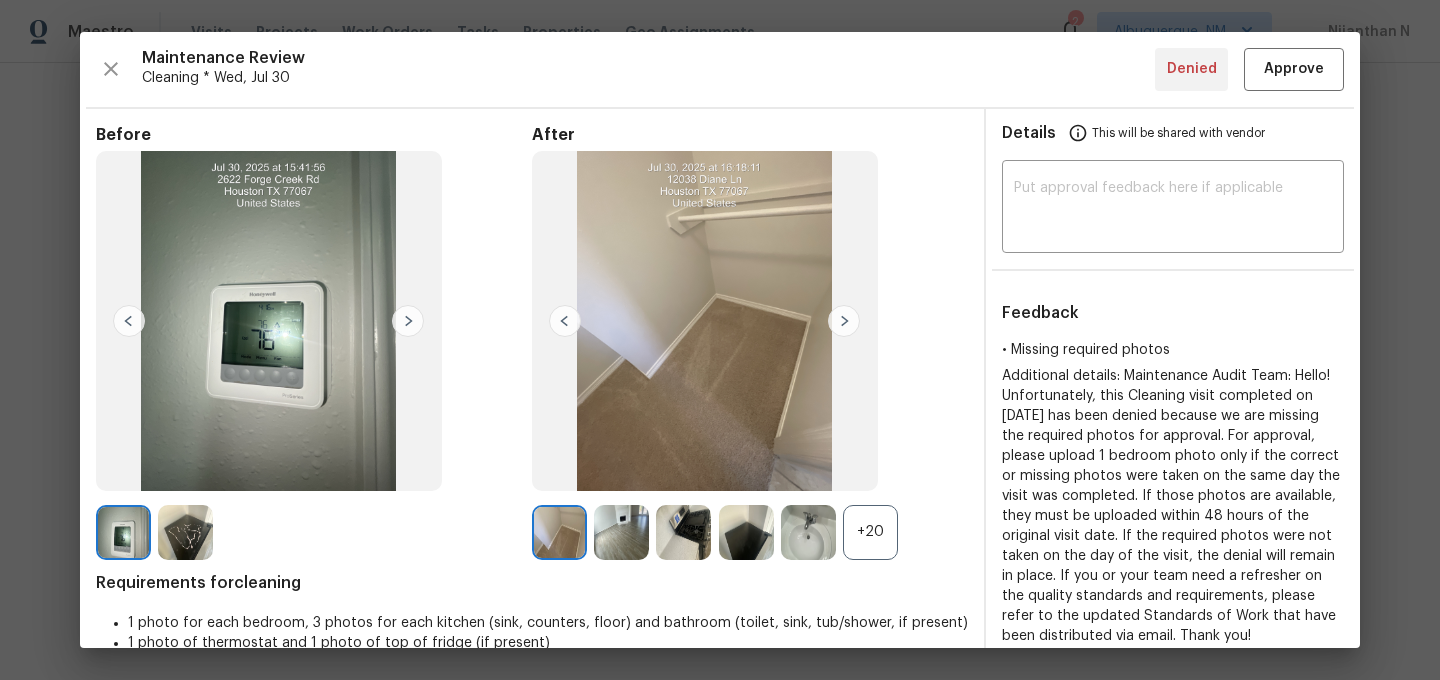 click on "+20" at bounding box center [870, 532] 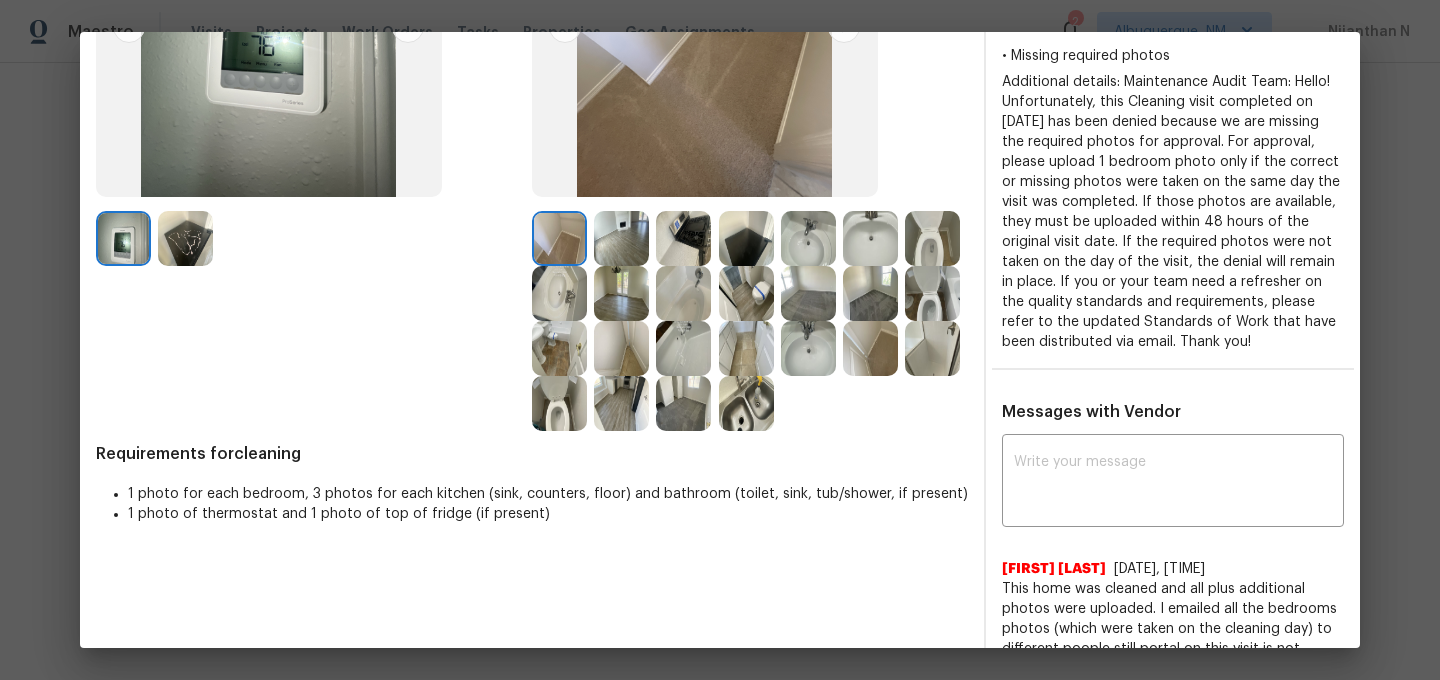 scroll, scrollTop: 282, scrollLeft: 0, axis: vertical 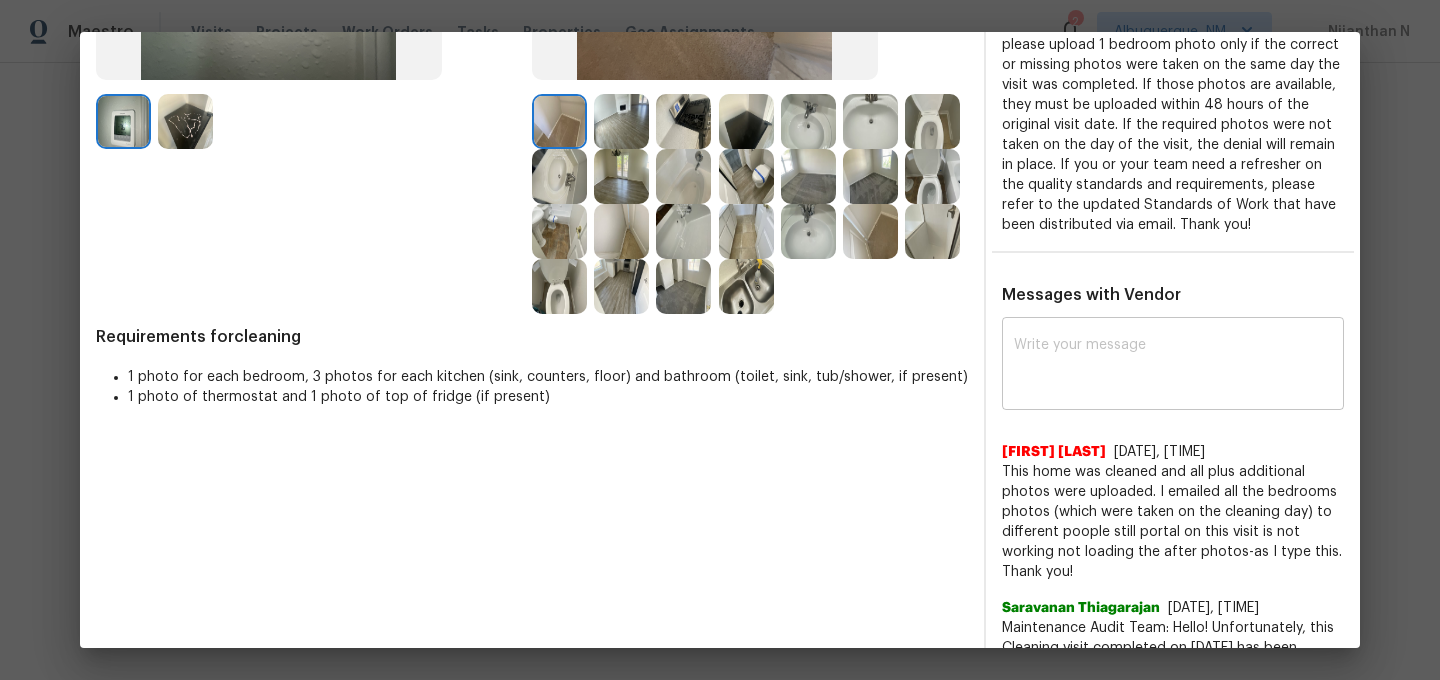 click at bounding box center (1173, 366) 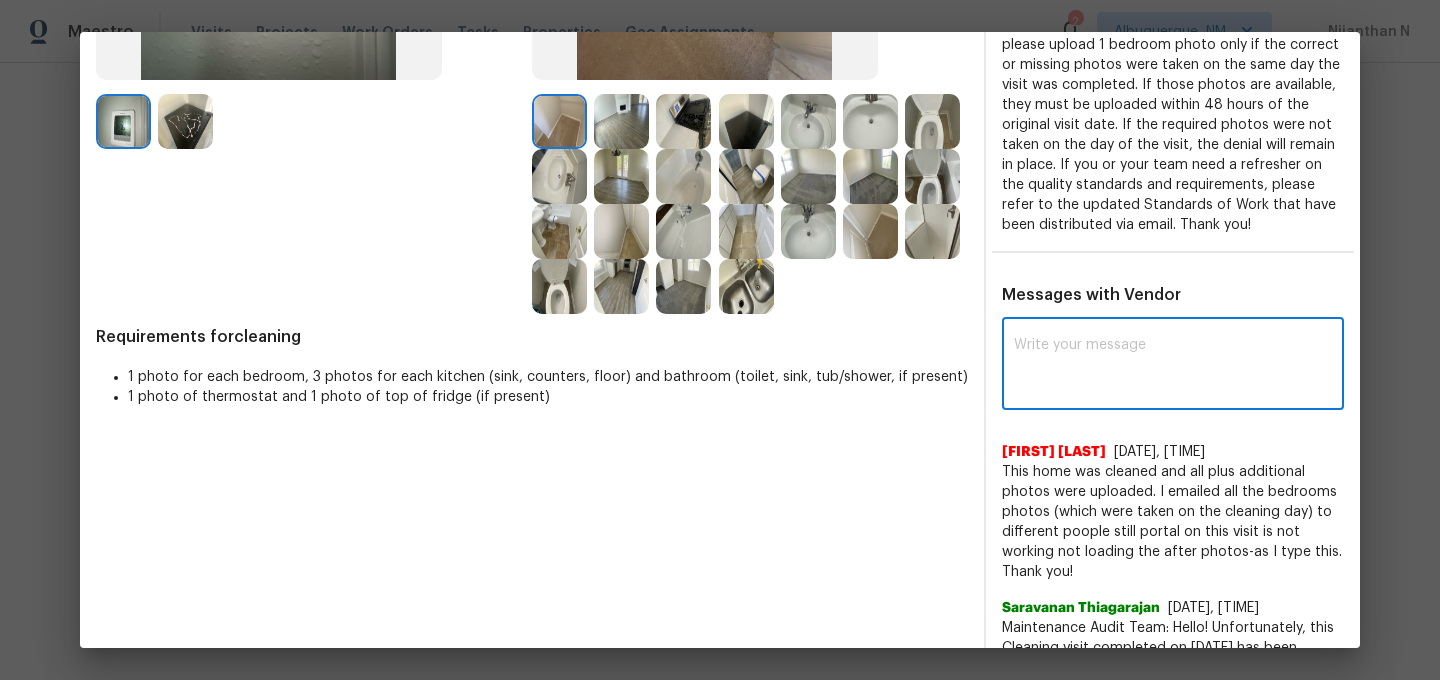 paste on "Maintenance Audit Team: Hello! Thank you for uploading the photo, after further review this visit was approved. (edited)" 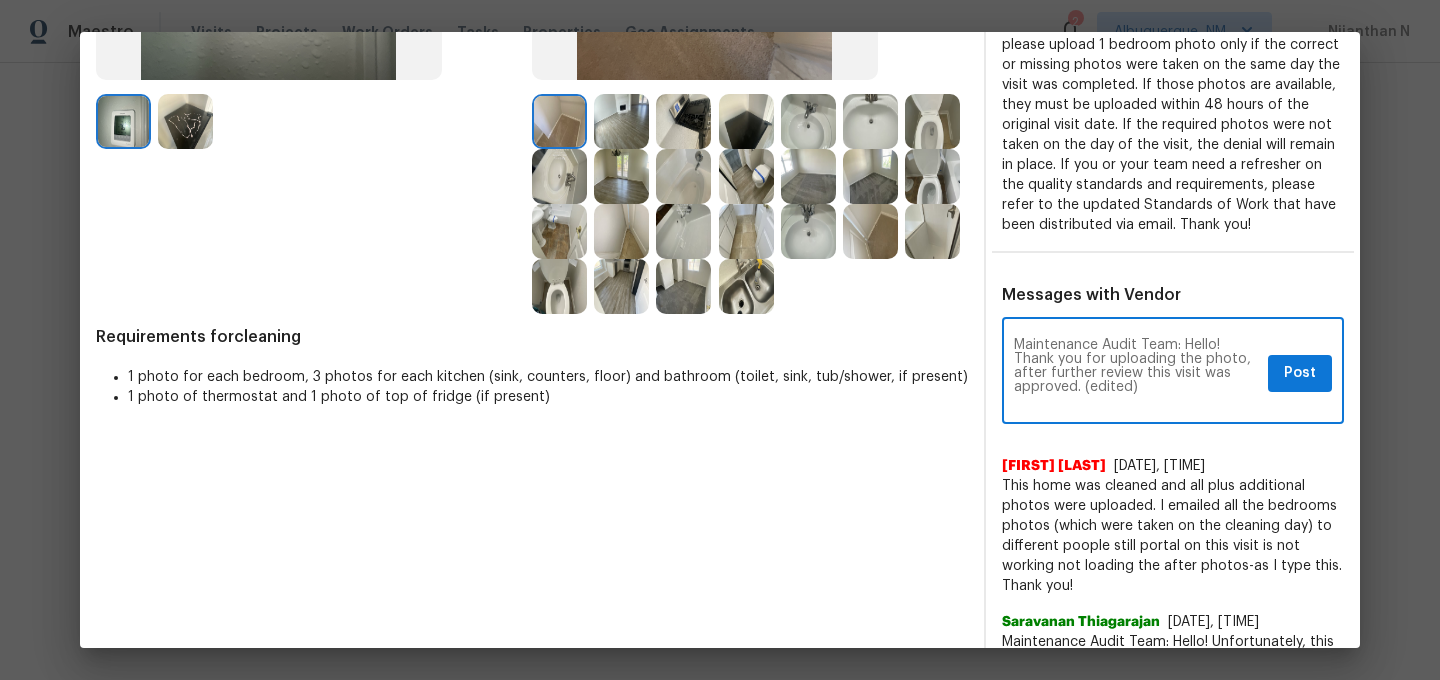 scroll, scrollTop: 0, scrollLeft: 0, axis: both 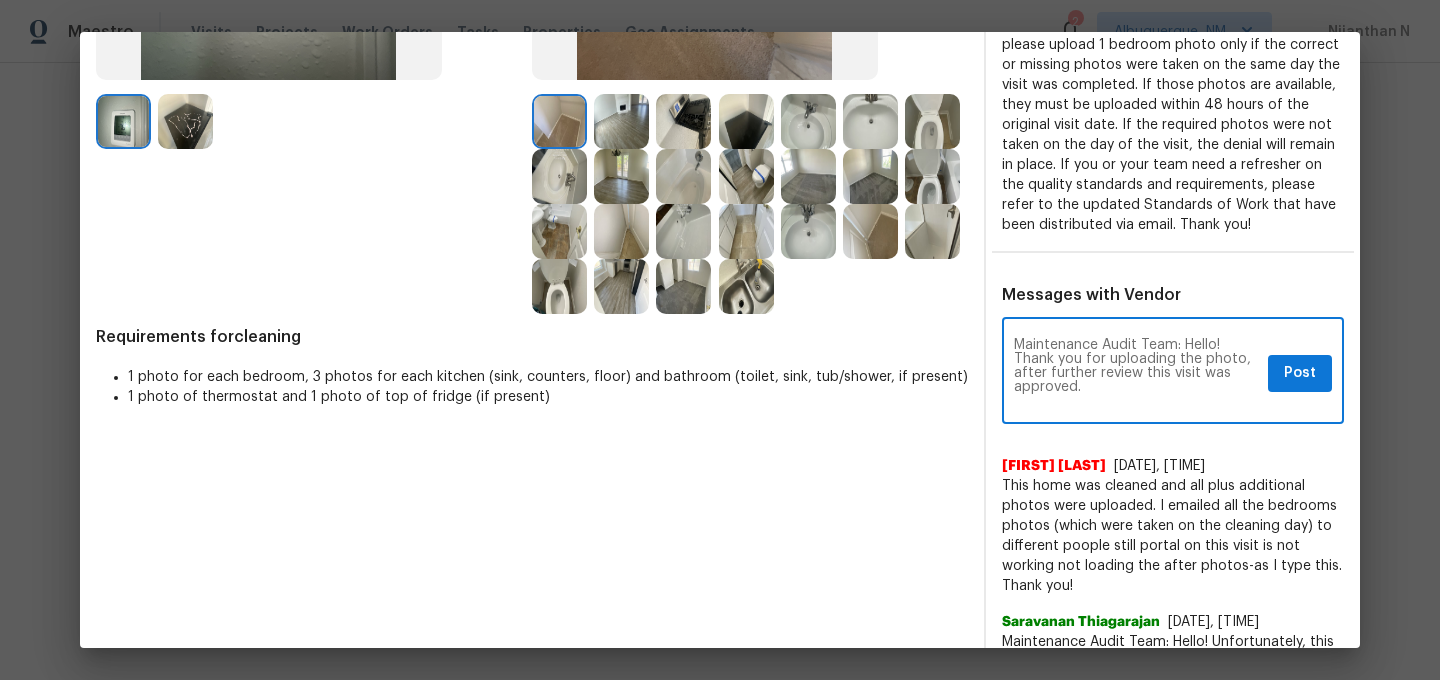 type on "Maintenance Audit Team: Hello! Thank you for uploading the photo, after further review this visit was approved." 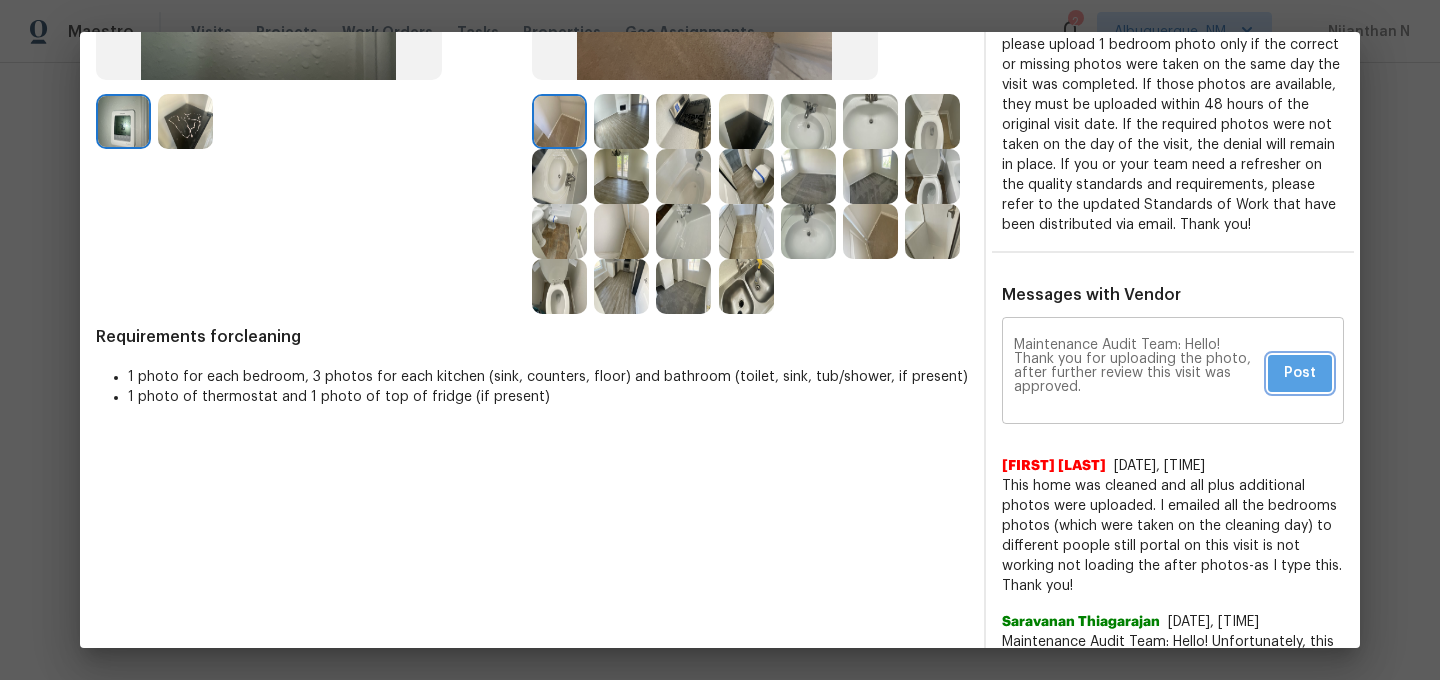 click on "Post" at bounding box center [1300, 373] 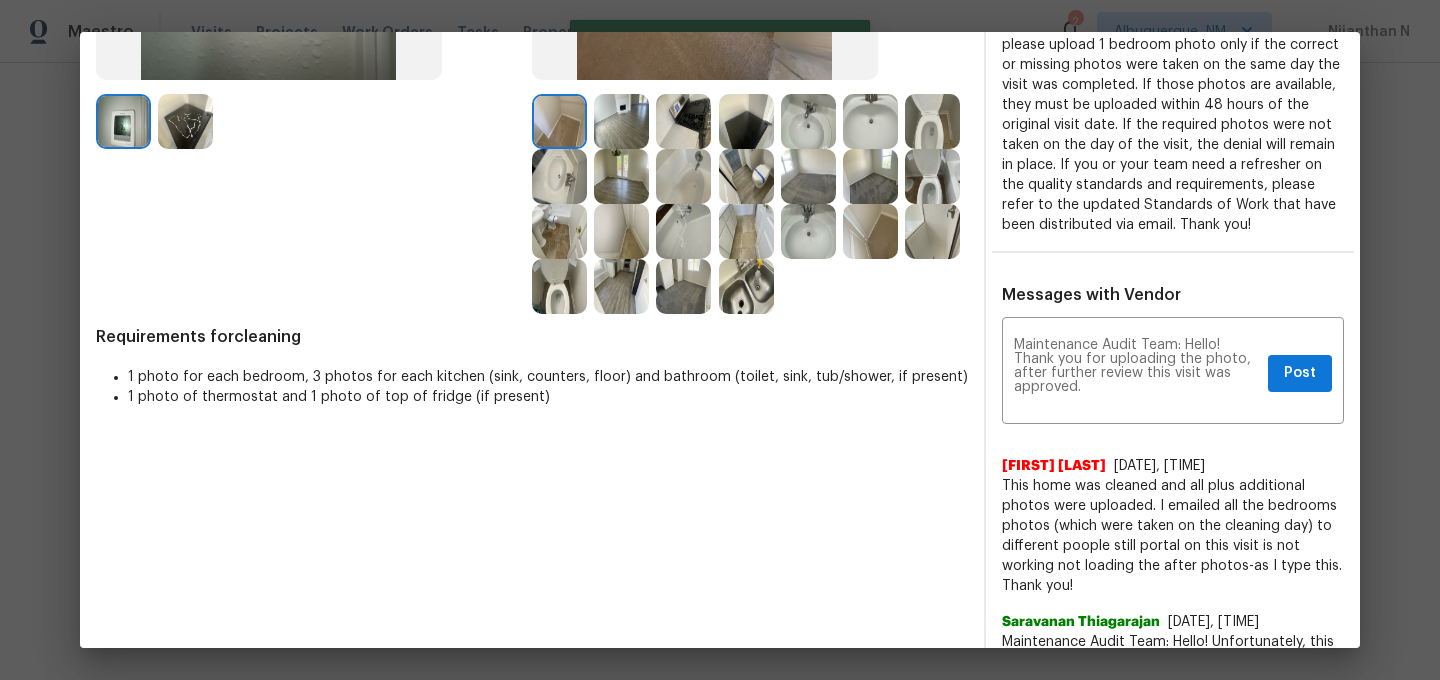 scroll, scrollTop: 0, scrollLeft: 0, axis: both 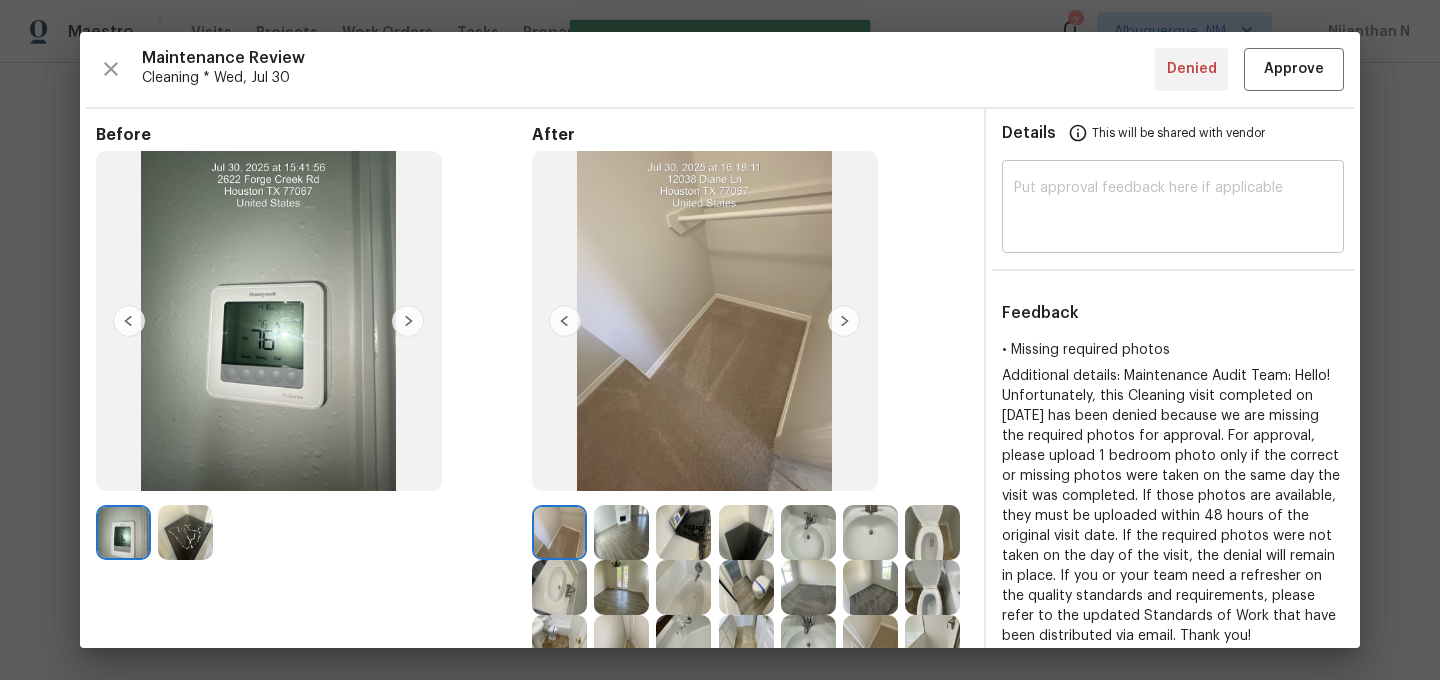 type 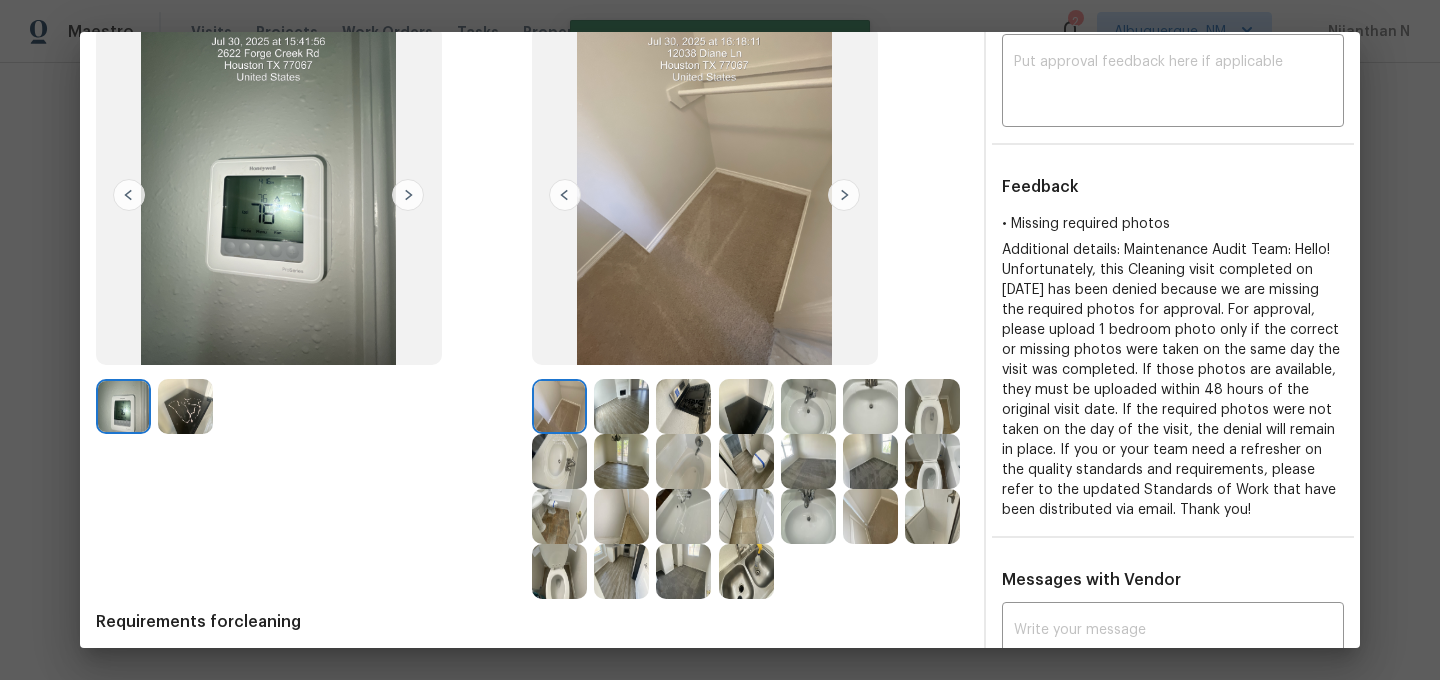 scroll, scrollTop: 0, scrollLeft: 0, axis: both 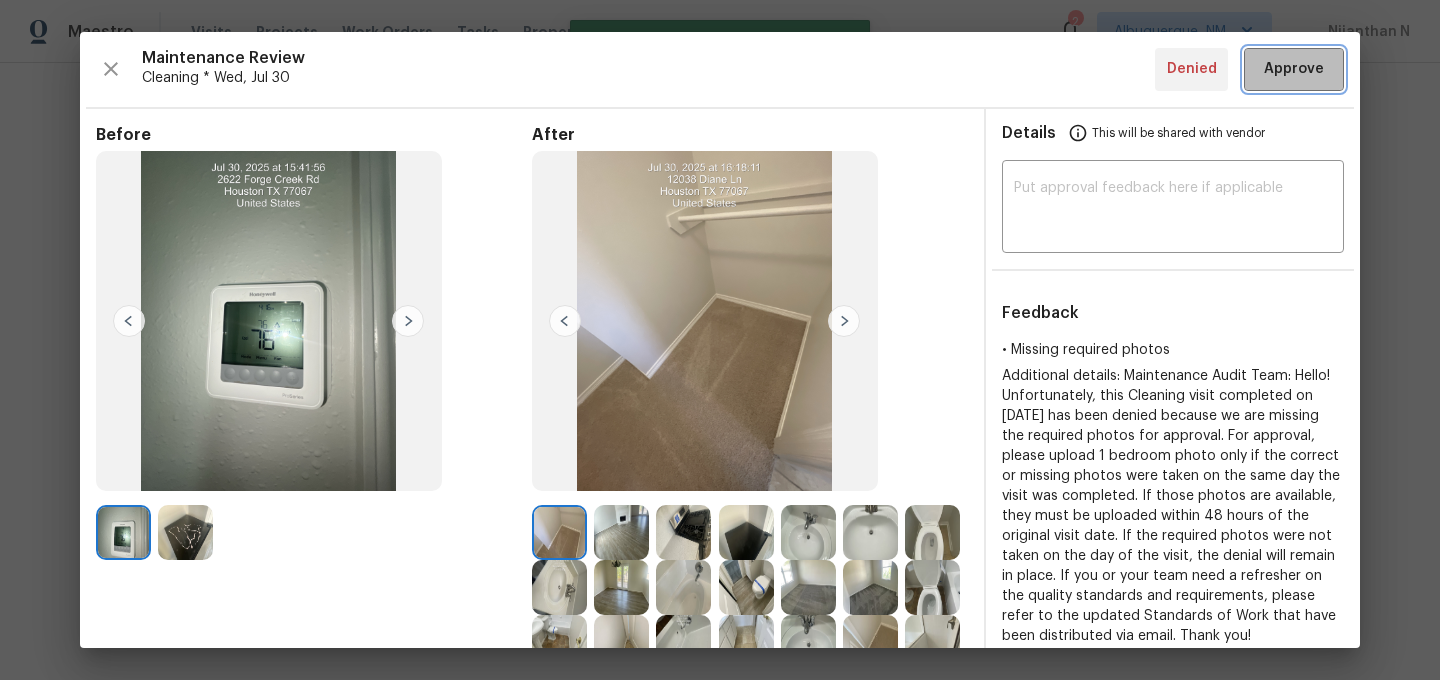 click on "Approve" at bounding box center (1294, 69) 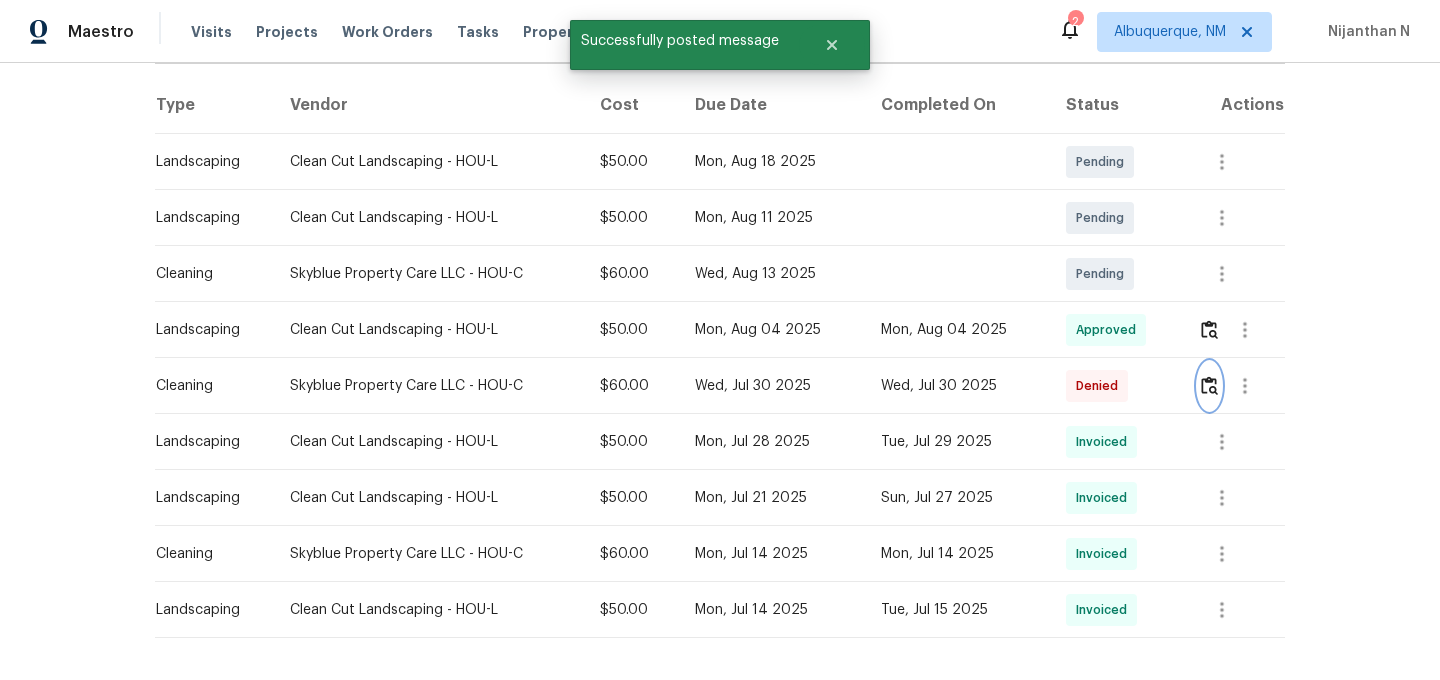 scroll, scrollTop: 0, scrollLeft: 0, axis: both 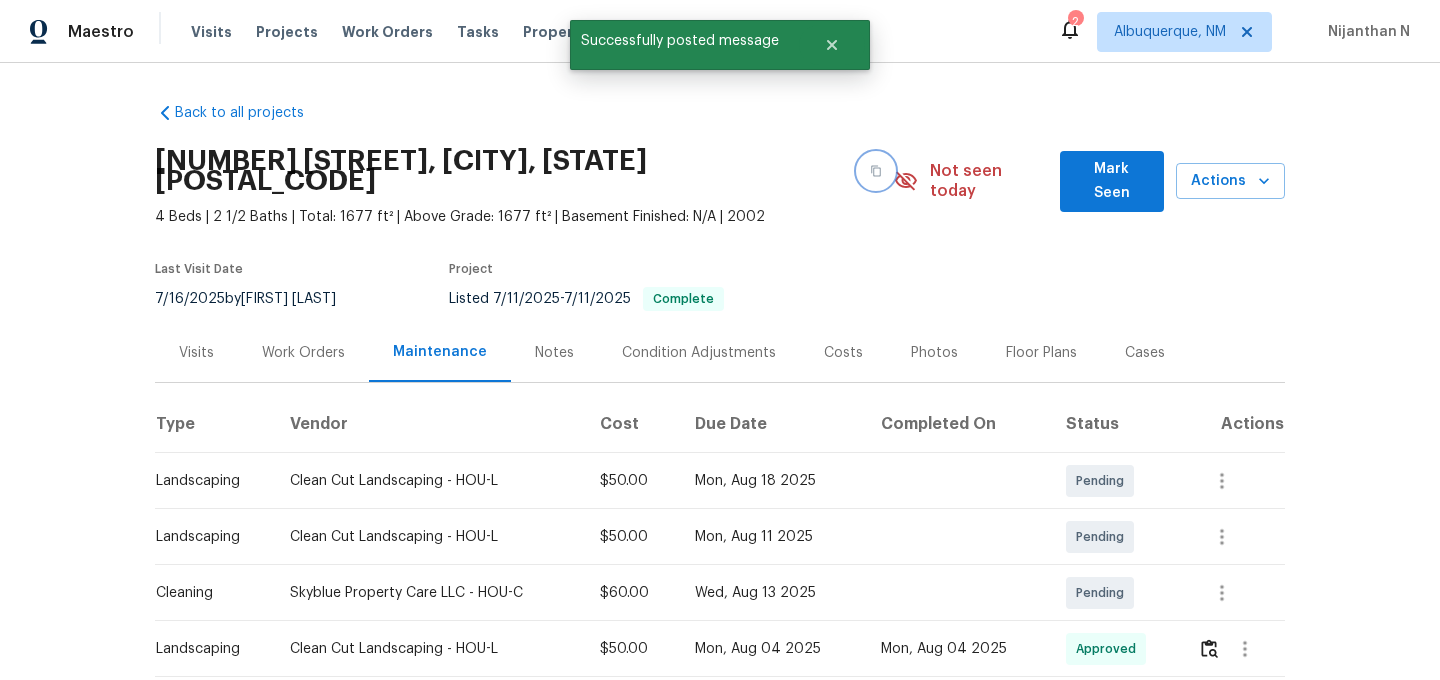 click at bounding box center (876, 171) 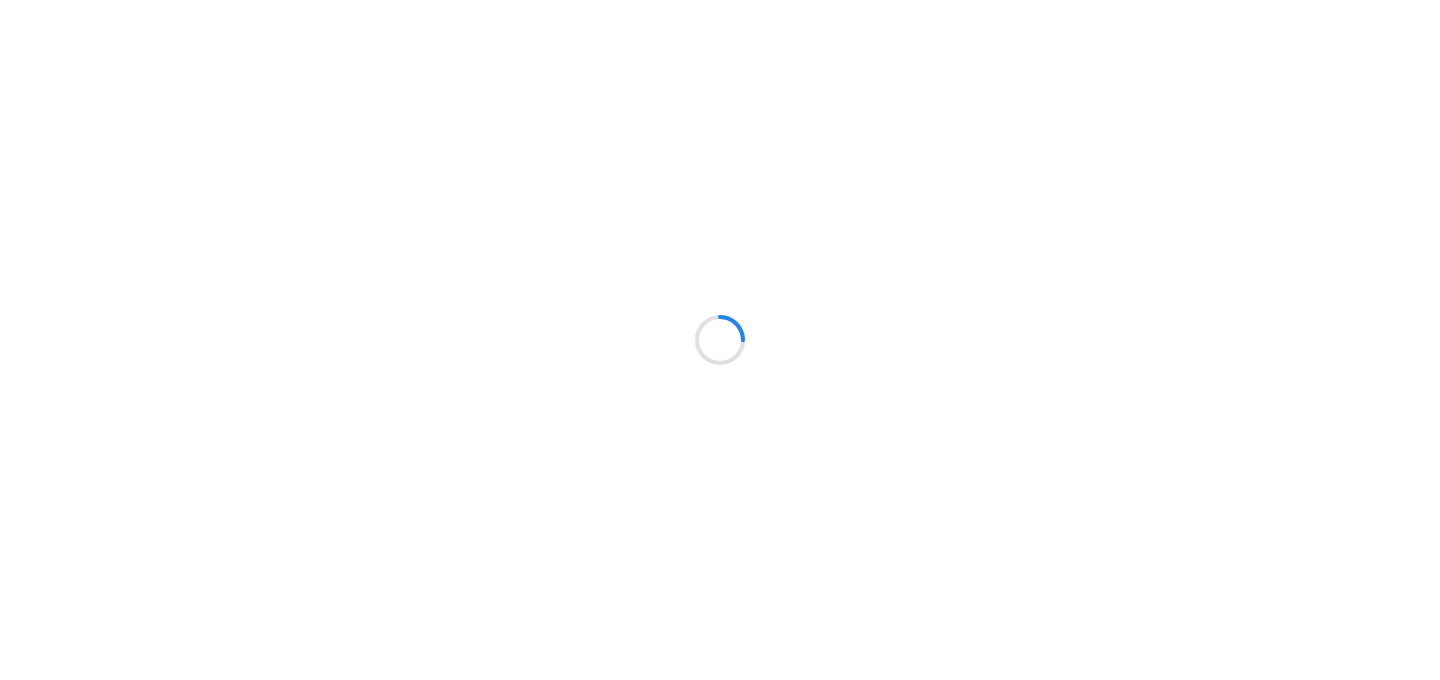 scroll, scrollTop: 0, scrollLeft: 0, axis: both 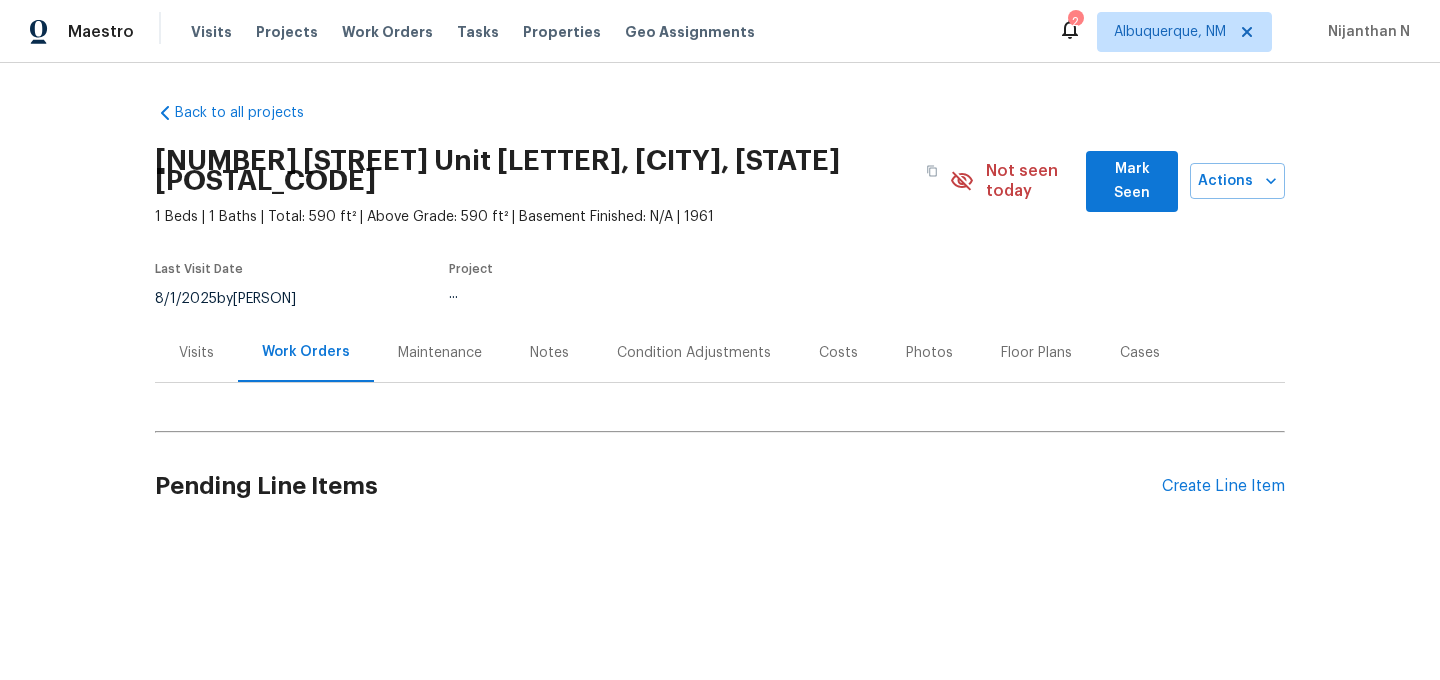 click on "Maintenance" at bounding box center (440, 352) 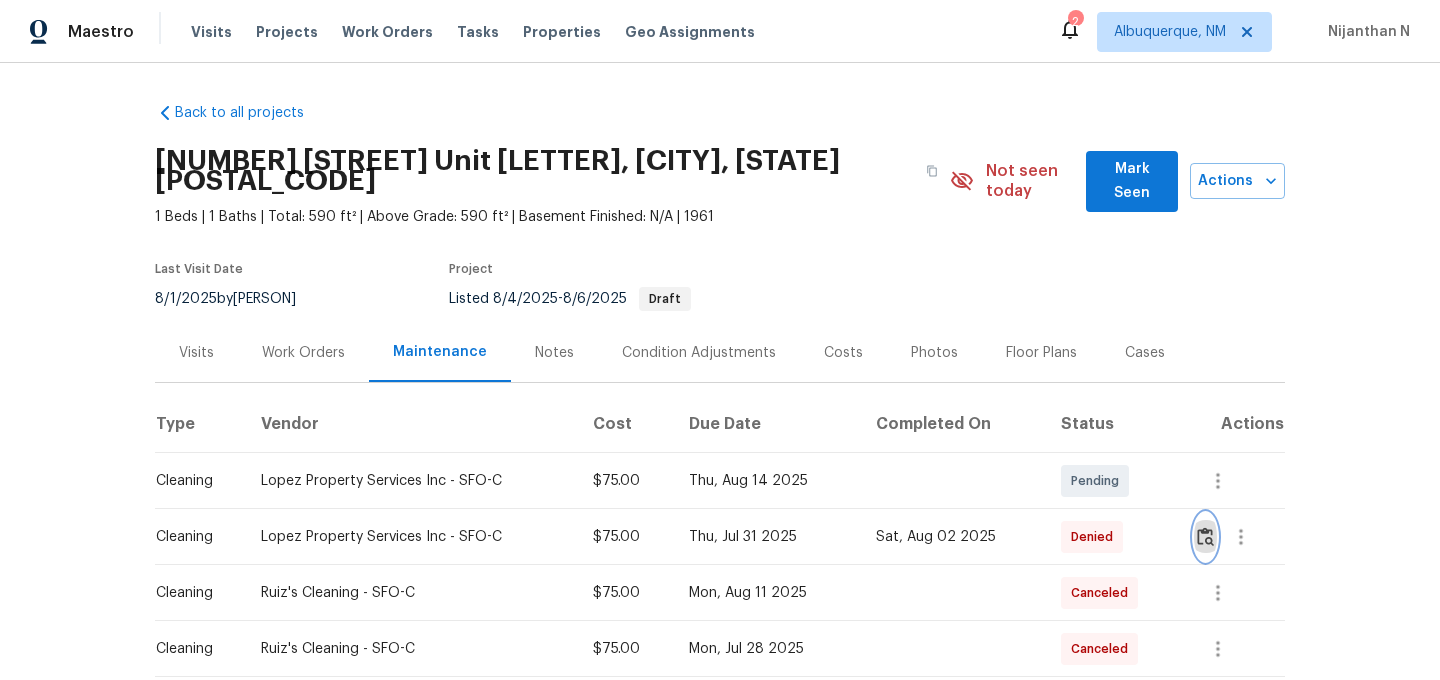 click at bounding box center (1205, 536) 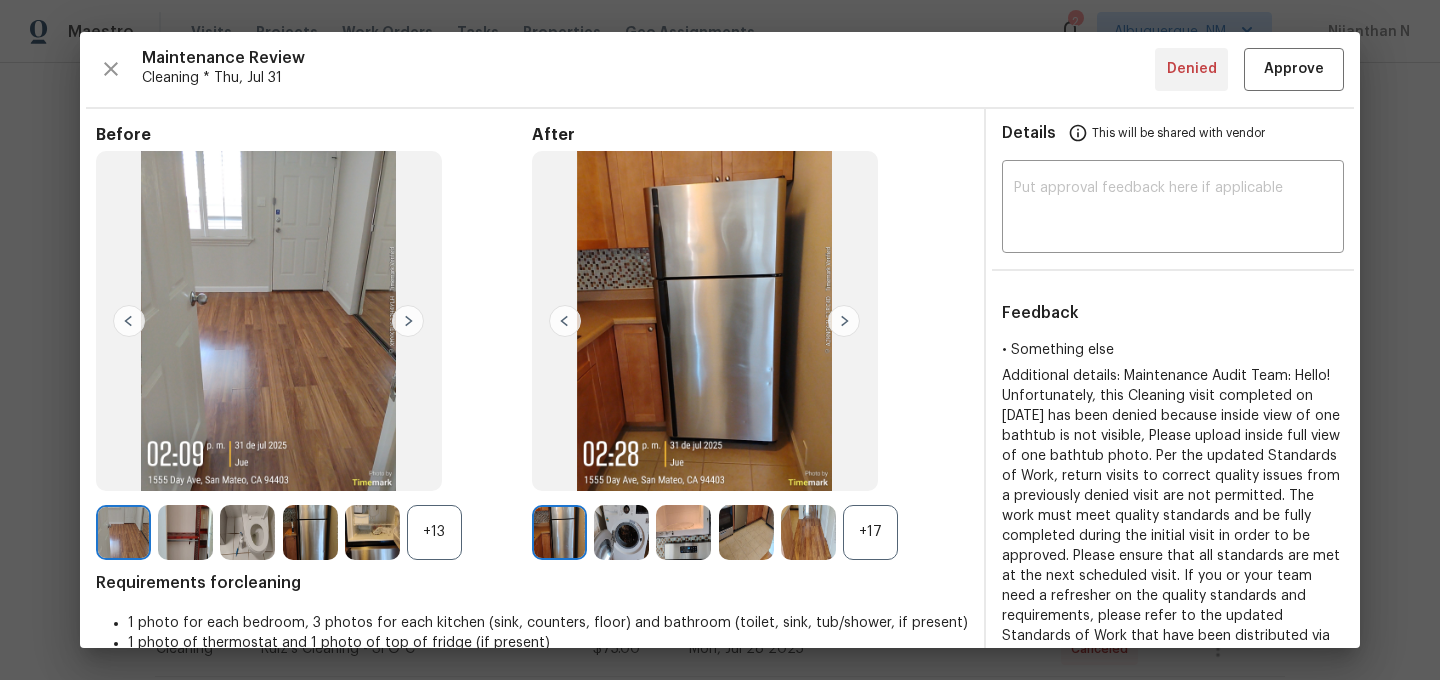 click on "+17" at bounding box center [870, 532] 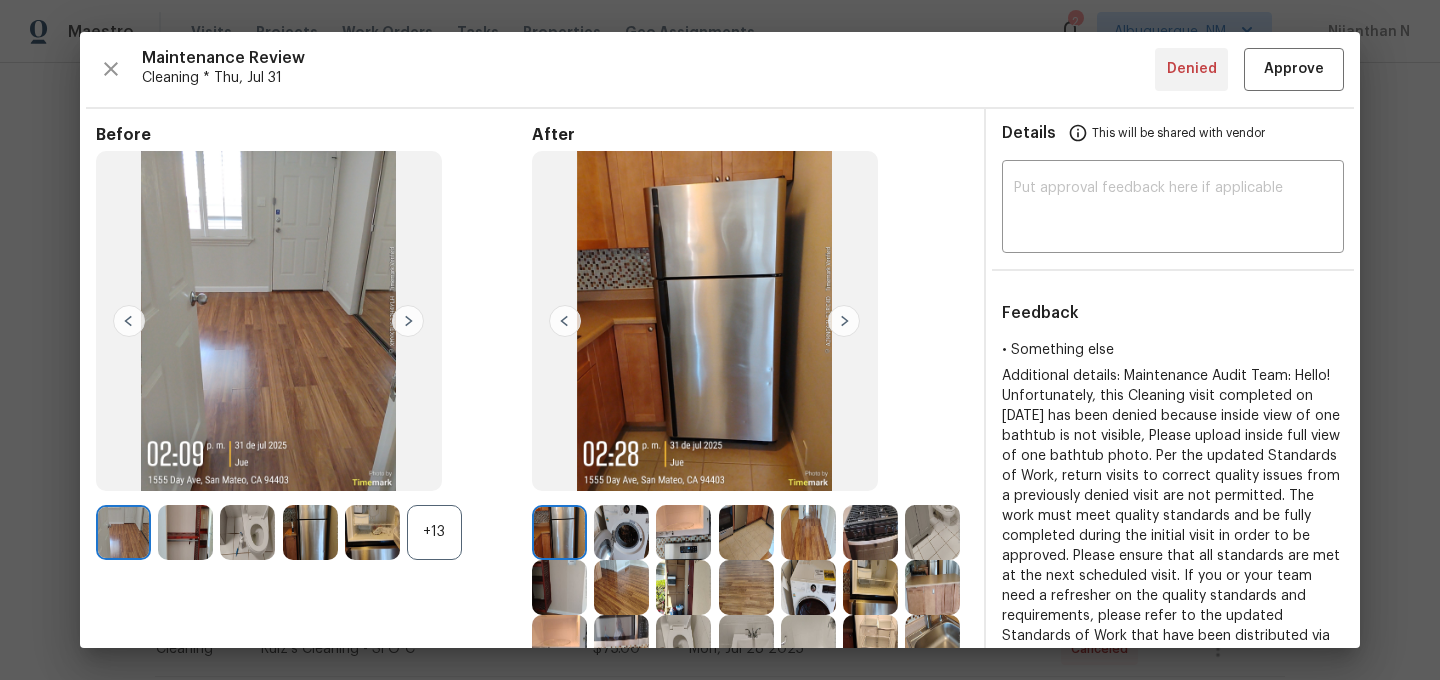 click on "+13" at bounding box center [434, 532] 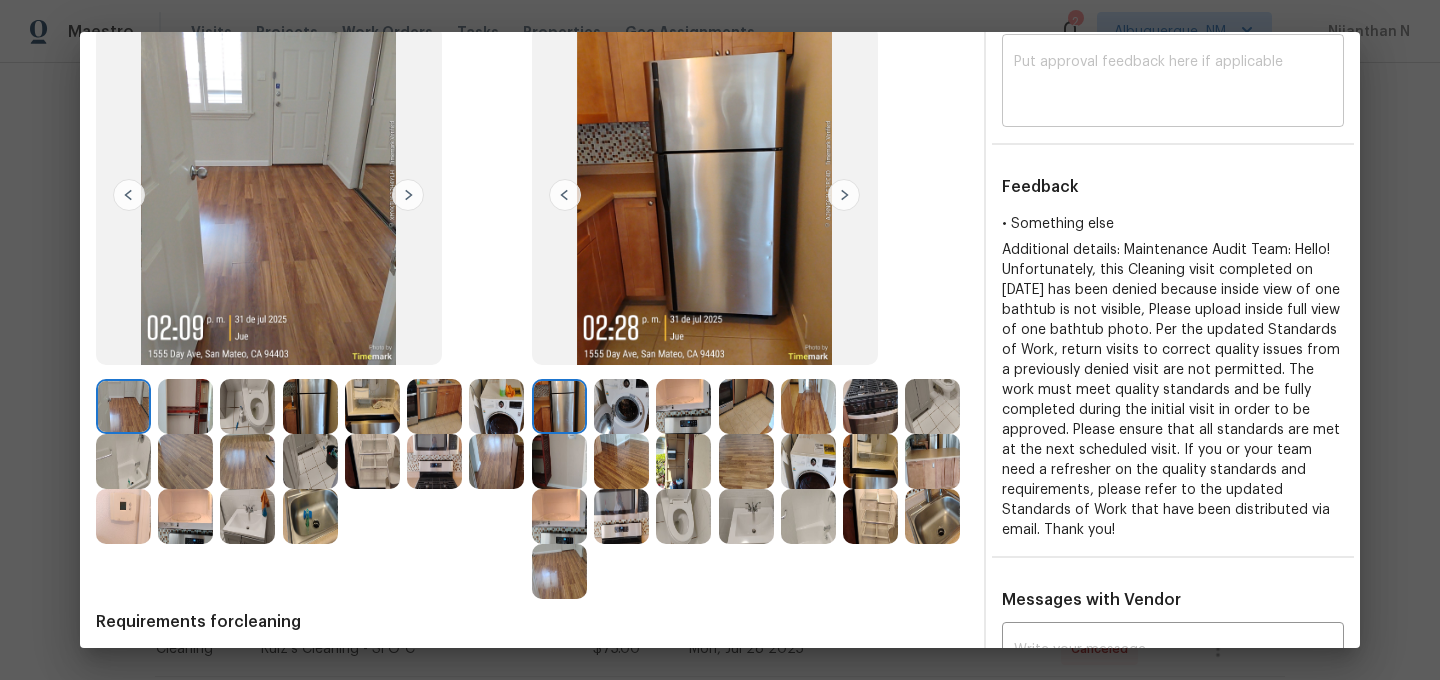 scroll, scrollTop: 0, scrollLeft: 0, axis: both 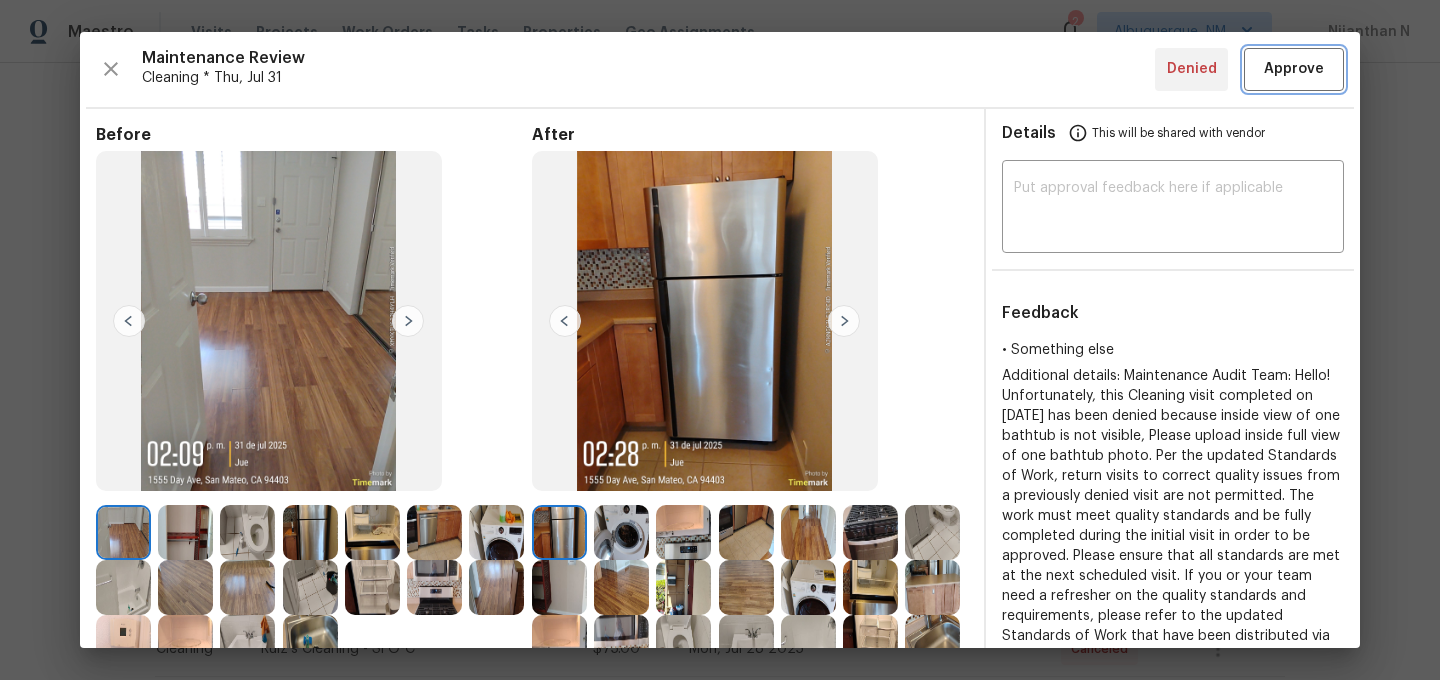 click on "Approve" at bounding box center [1294, 69] 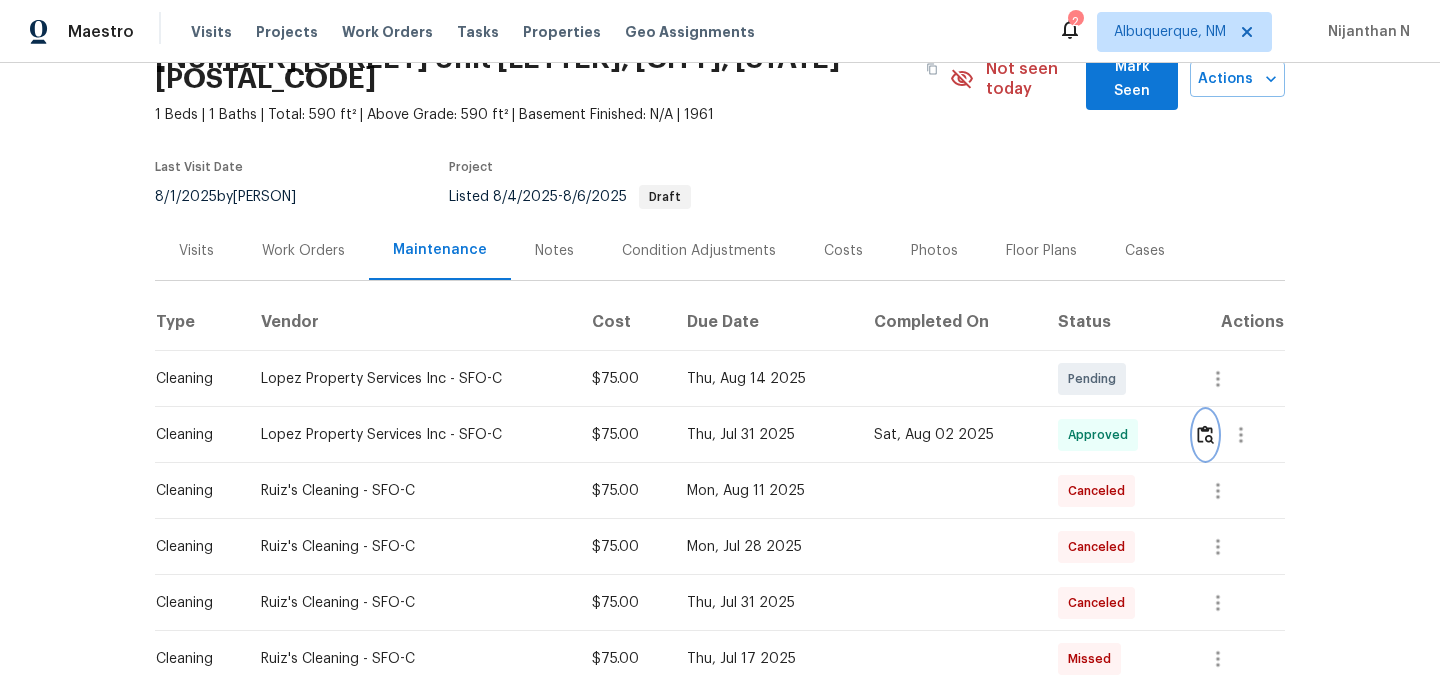 scroll, scrollTop: 40, scrollLeft: 0, axis: vertical 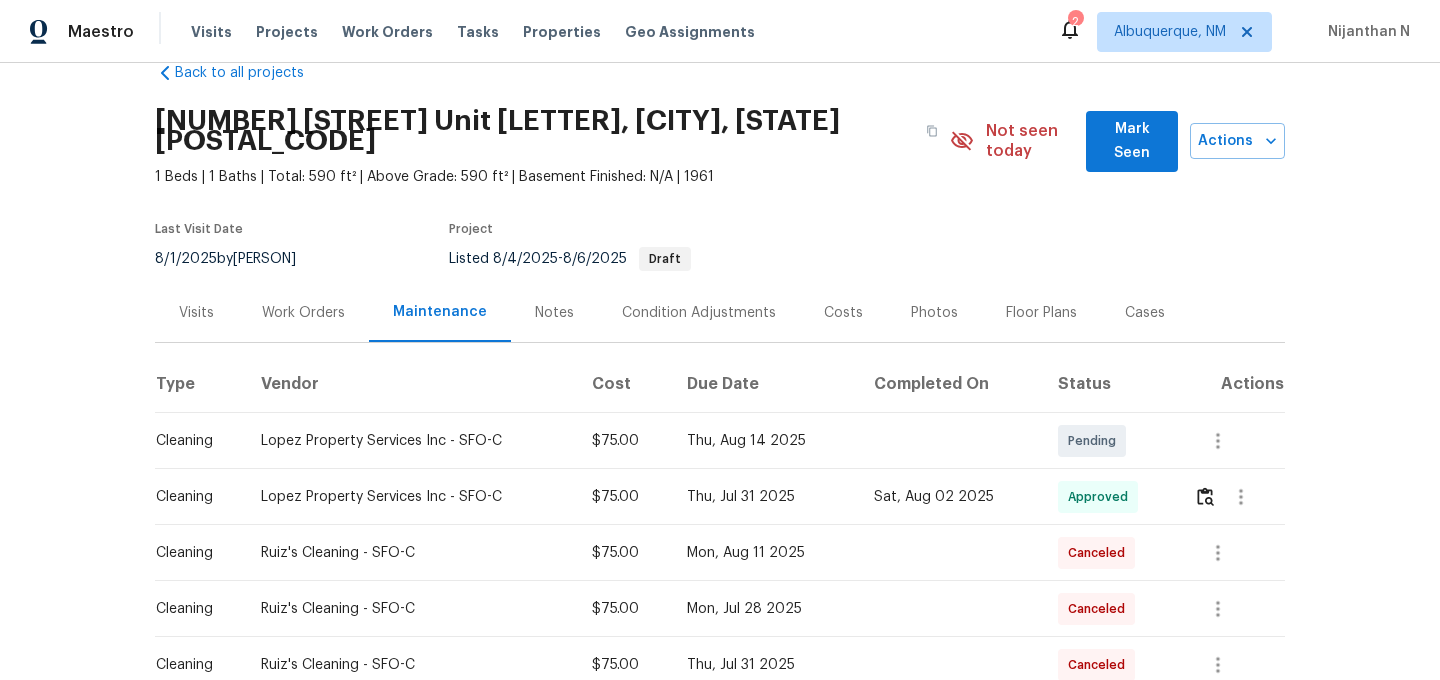 click on "Listed   [DATE]  -  [DATE] Draft" at bounding box center [641, 259] 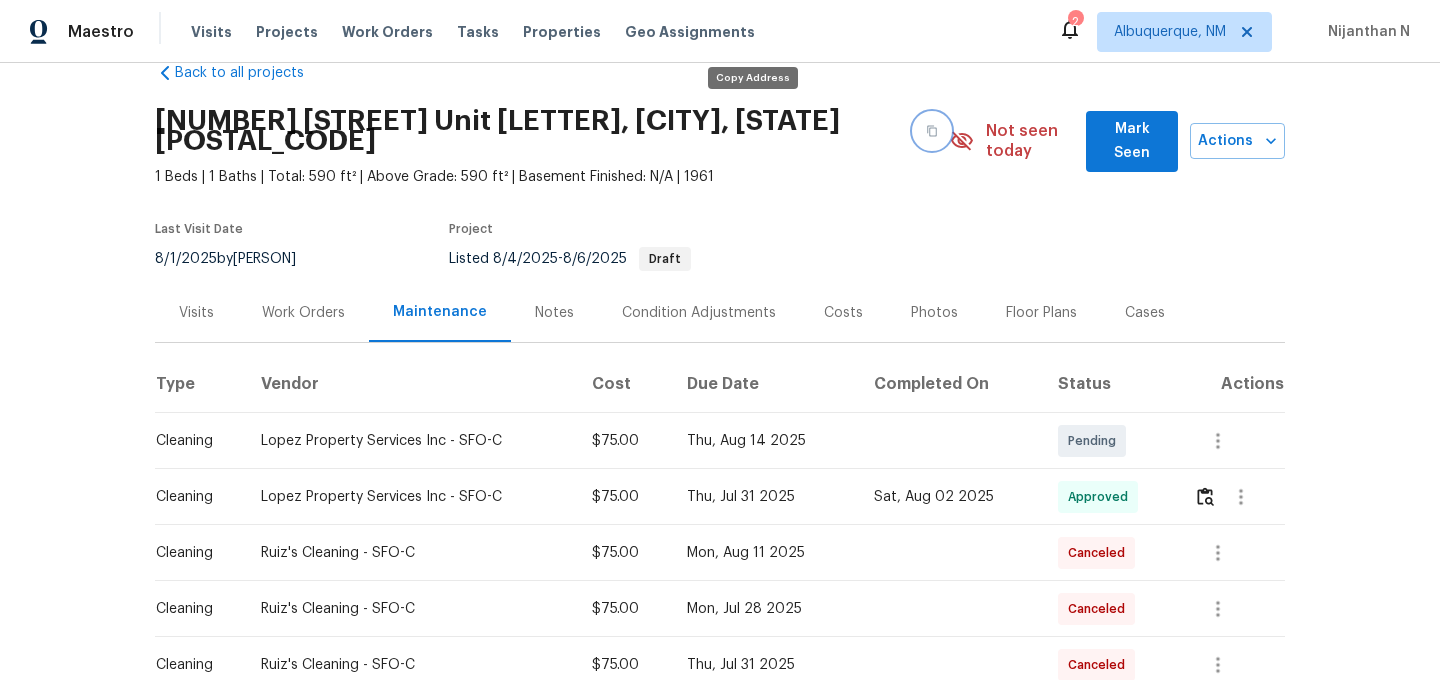 click at bounding box center [932, 131] 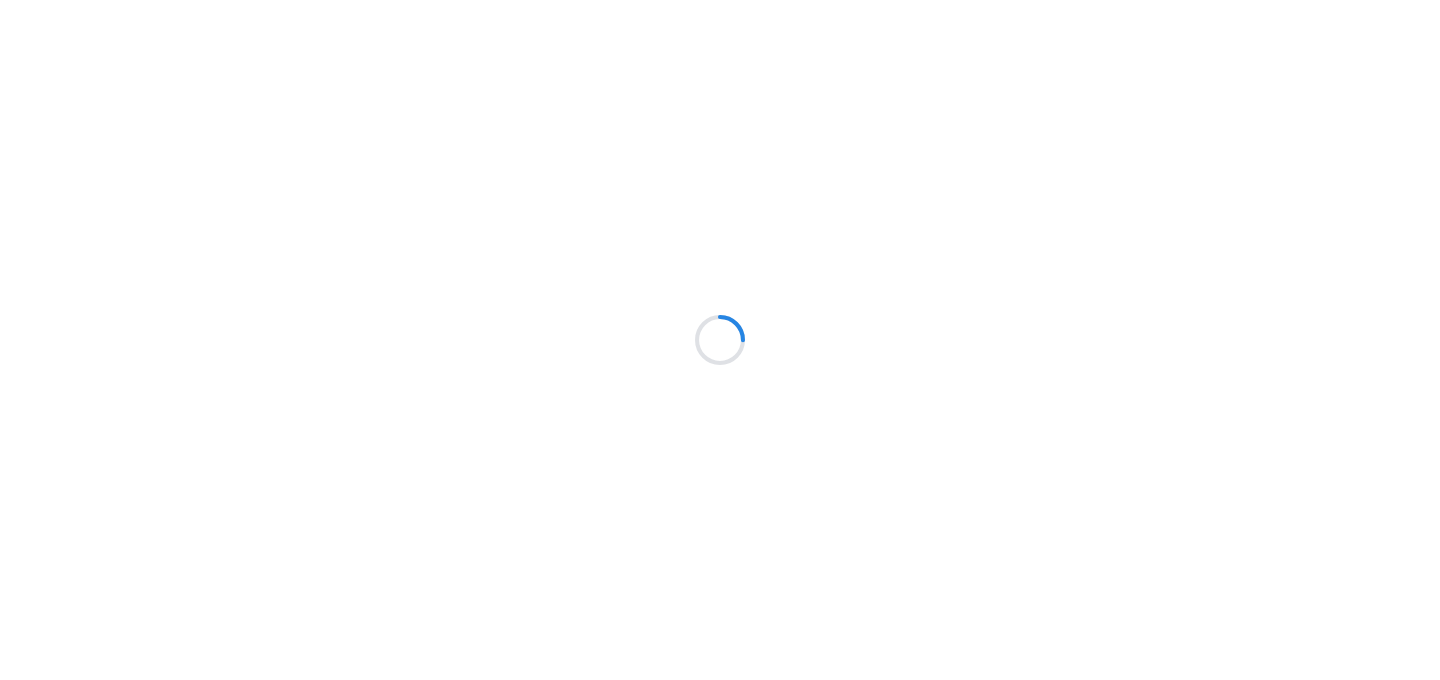 scroll, scrollTop: 0, scrollLeft: 0, axis: both 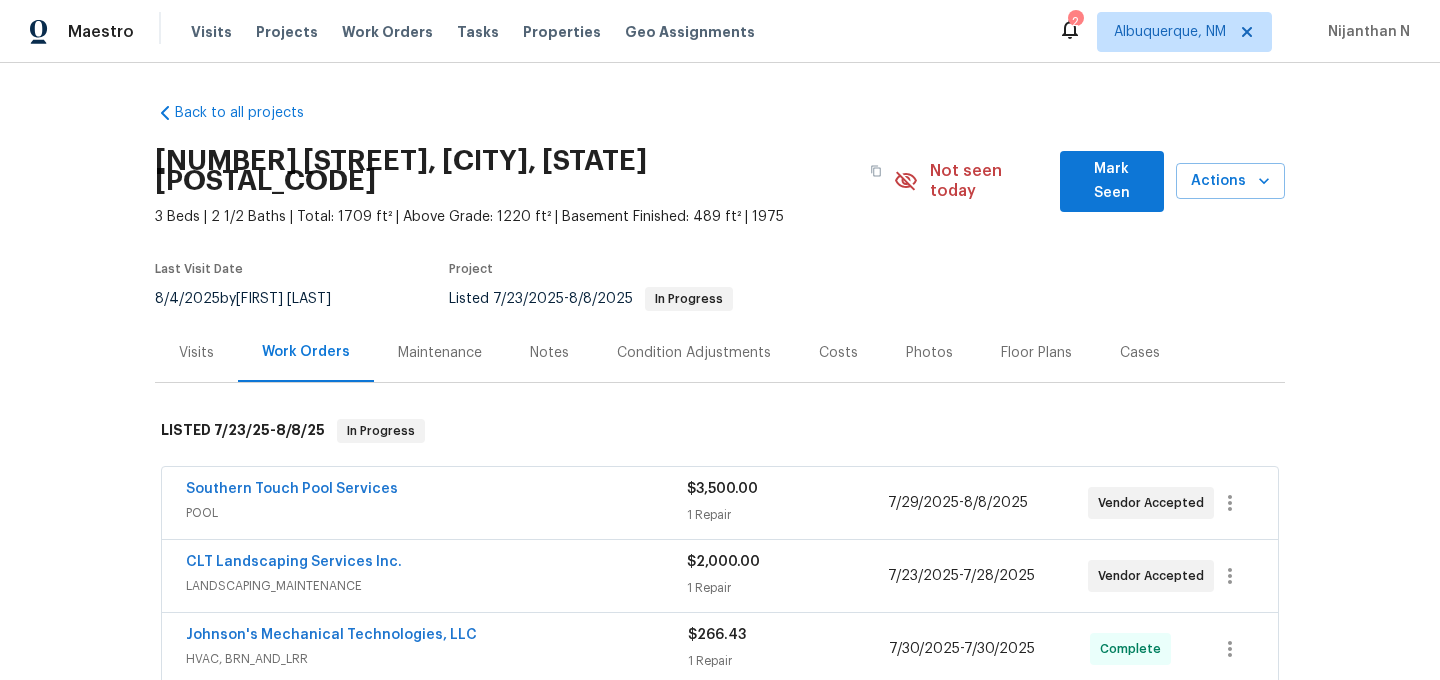 click on "Maintenance" at bounding box center (440, 352) 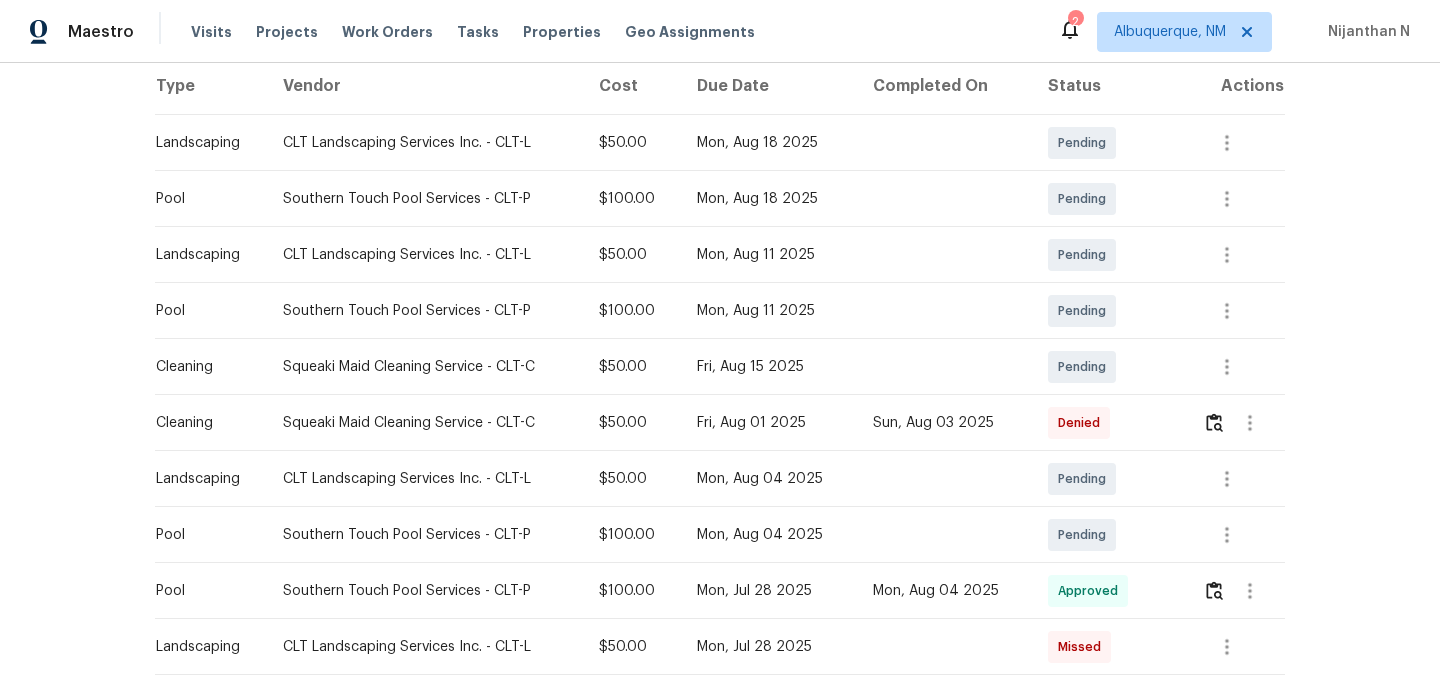 scroll, scrollTop: 371, scrollLeft: 0, axis: vertical 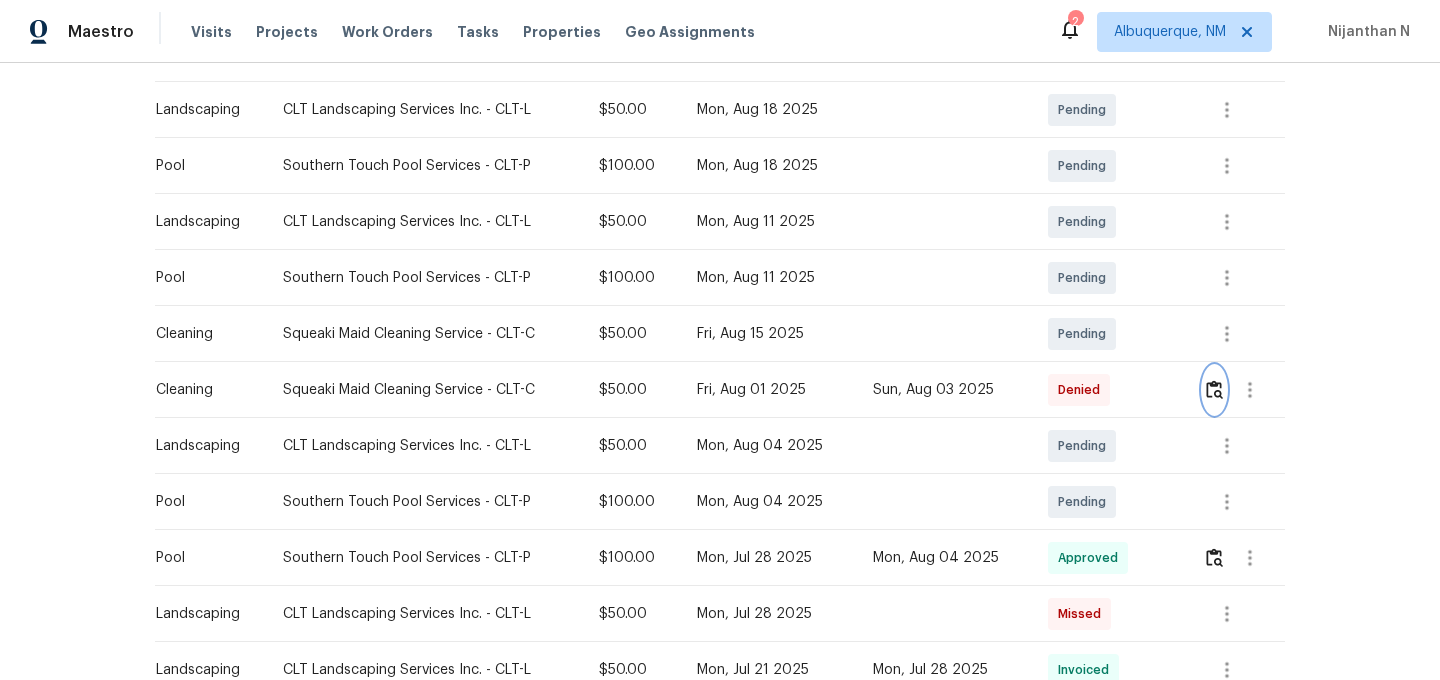 click at bounding box center [1214, 389] 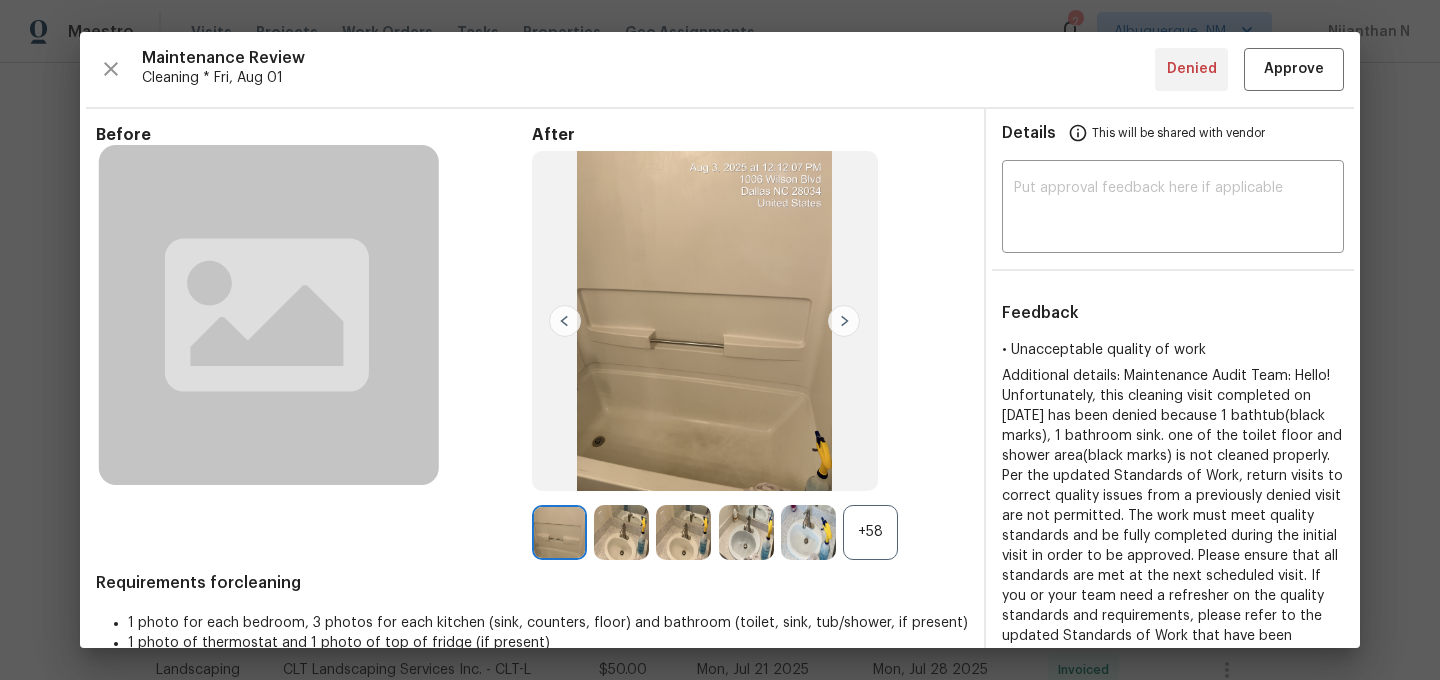 click on "+58" at bounding box center (870, 532) 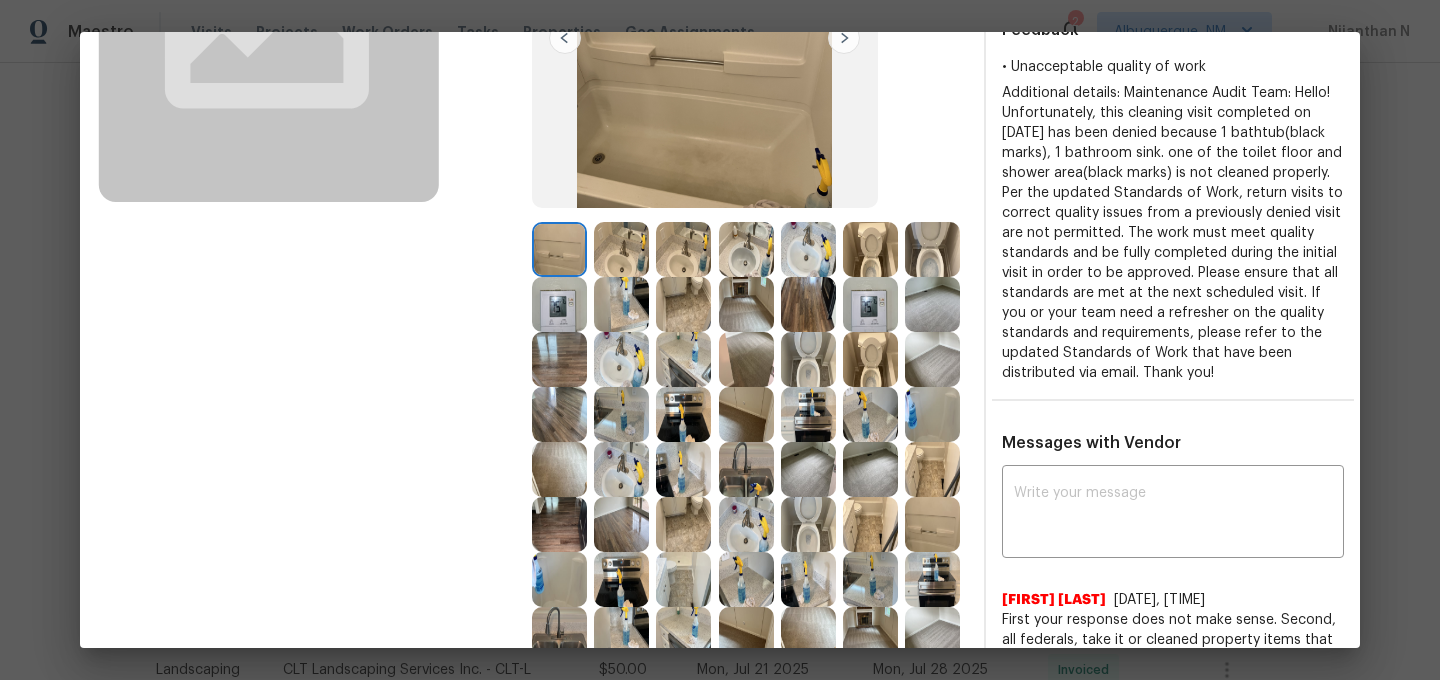 scroll, scrollTop: 296, scrollLeft: 0, axis: vertical 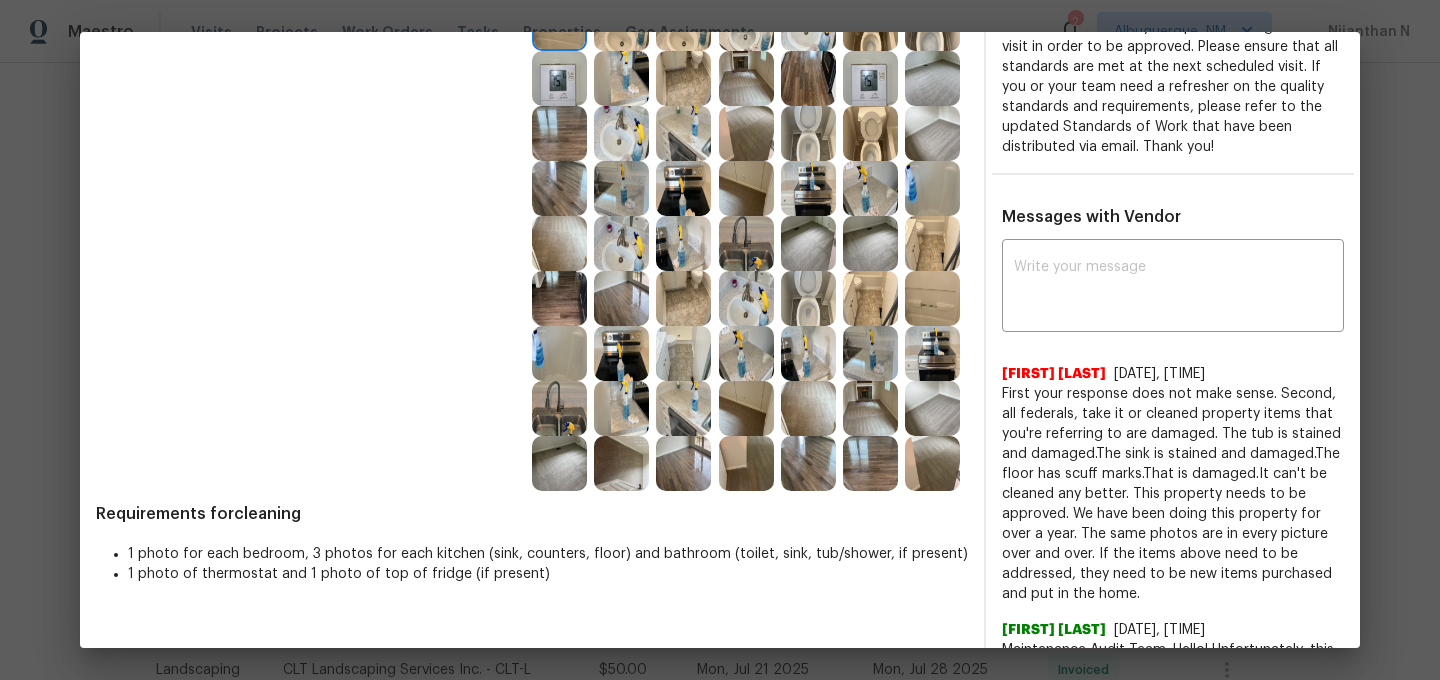 click on "x ​ Jutta Cameron 8/4/25, 12:25 First your response does not make sense. Second, all federals, take it or cleaned property items that you're referring to are damaged. The tub is stained and damaged.The sink is stained and damaged.The floor has scuff marks.That is damaged.It can't be cleaned any better. This property needs to be approved. We have been doing this property for over a year. The same photos are in every picture over and over. If the items above need to be addressed, they need to be new items purchased and put in the home. Pavithra Thulasiraman 8/4/25, 12:10" at bounding box center (1173, 592) 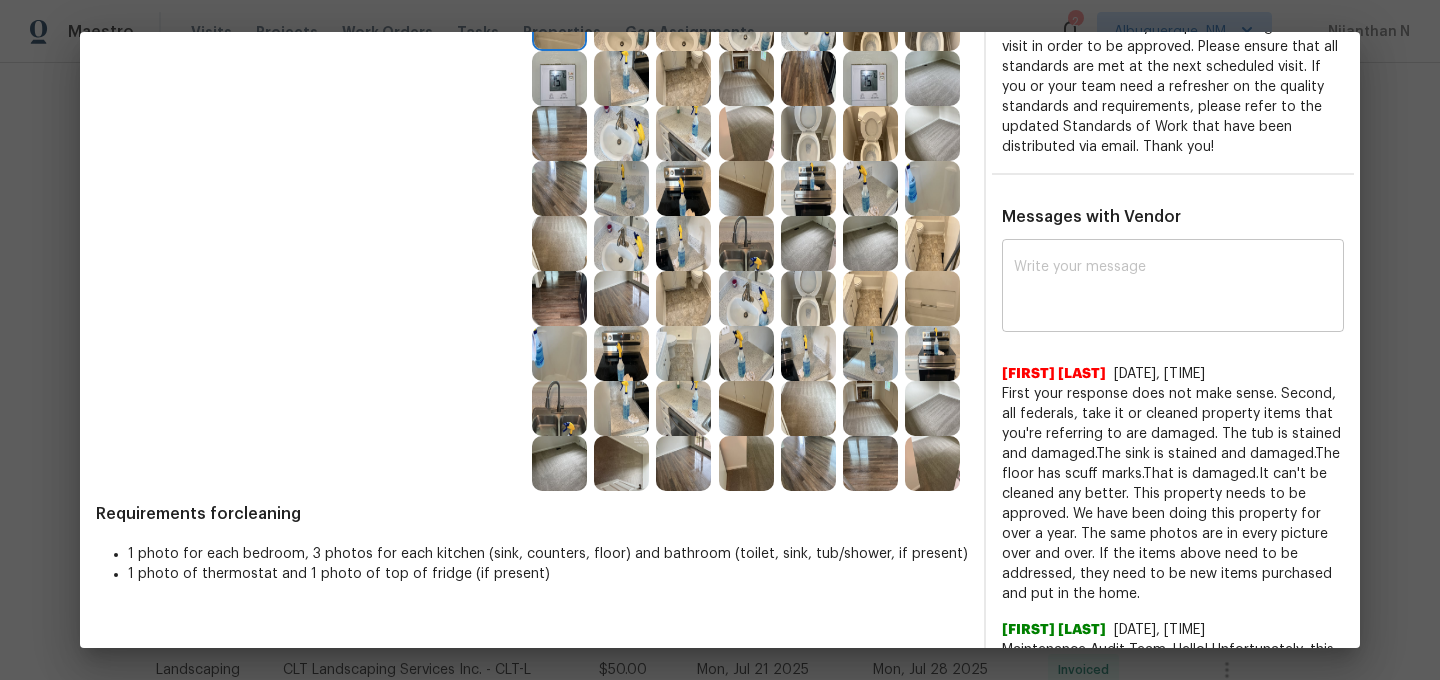 click at bounding box center (1173, 288) 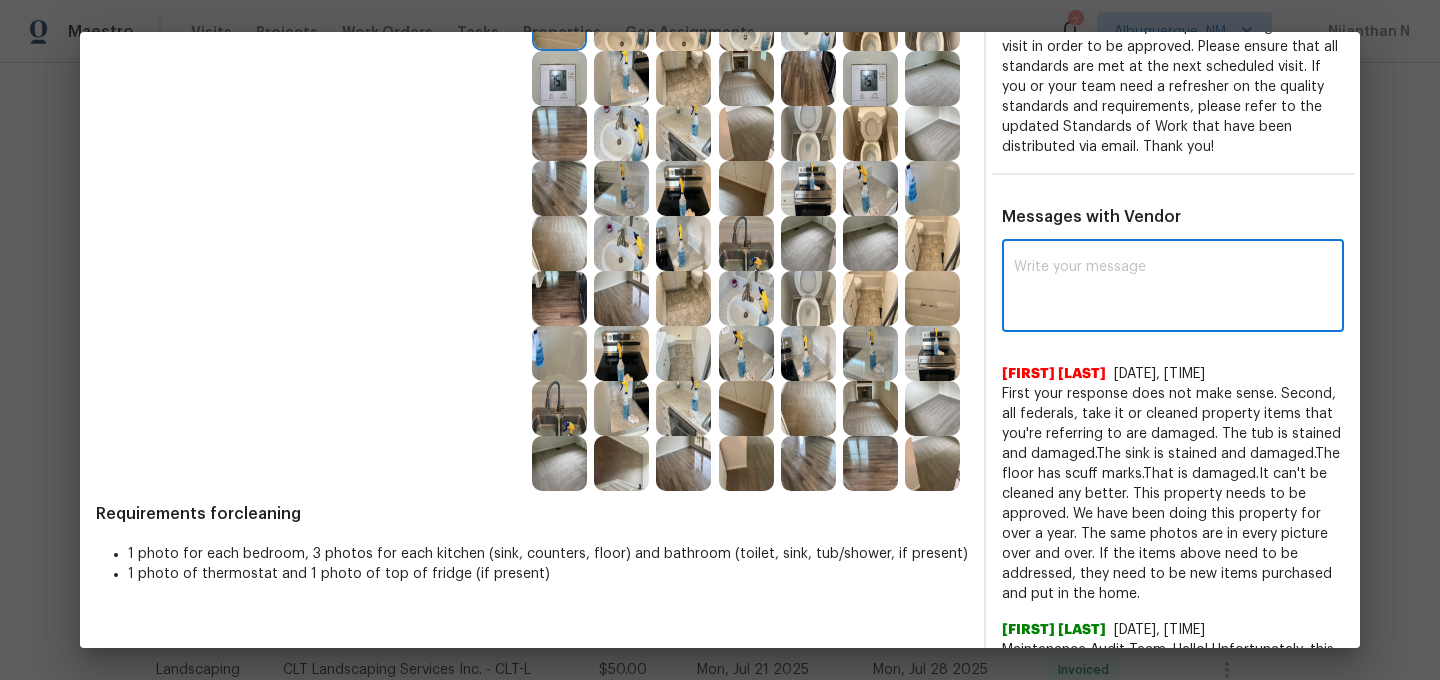 paste on "Maintenance Audit Team: Hello! Thank you for the feedback after further review this visit was approved." 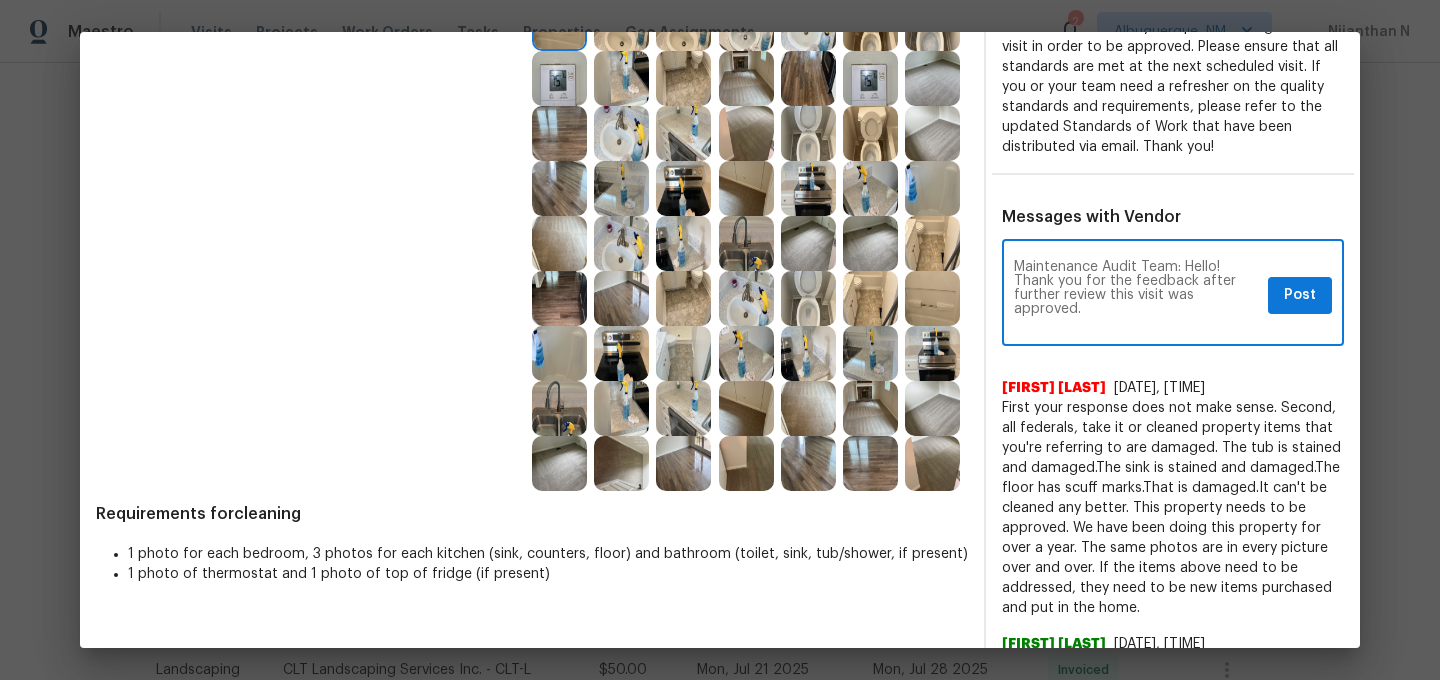 scroll, scrollTop: 0, scrollLeft: 0, axis: both 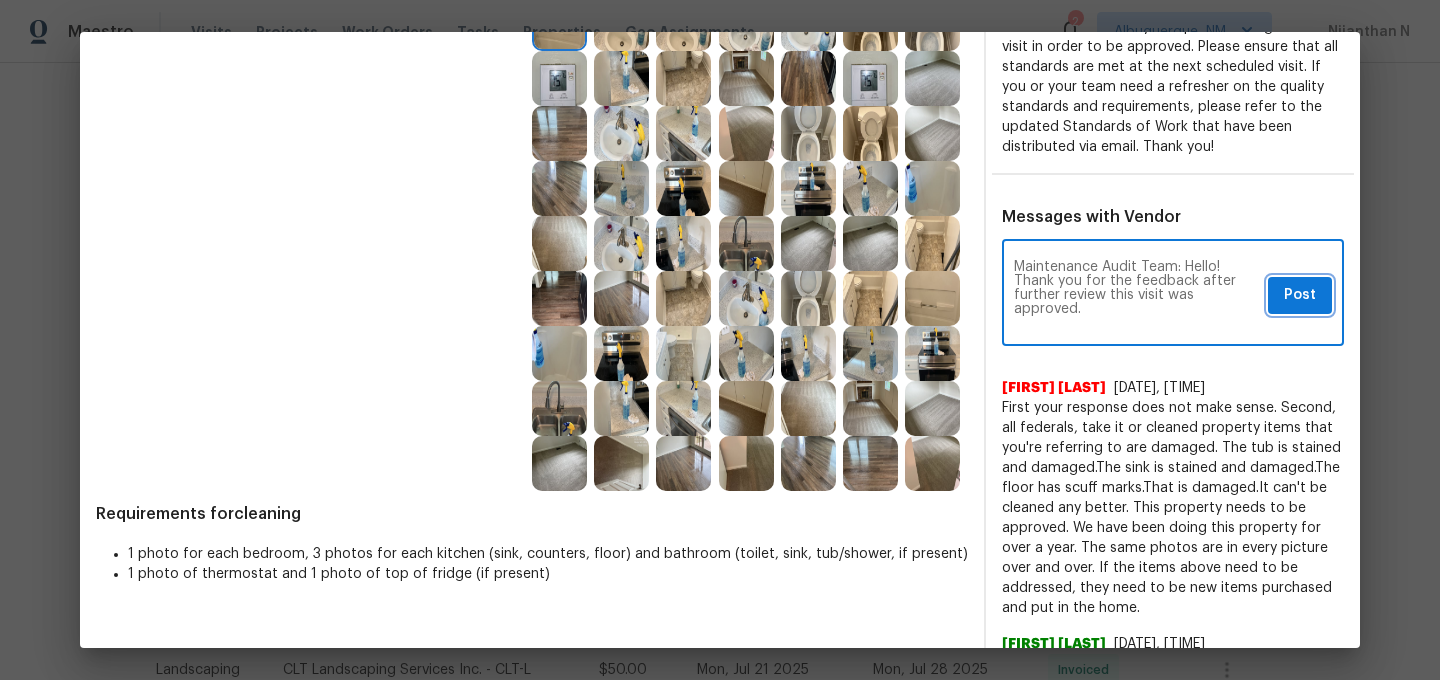 click on "Post" at bounding box center (1300, 295) 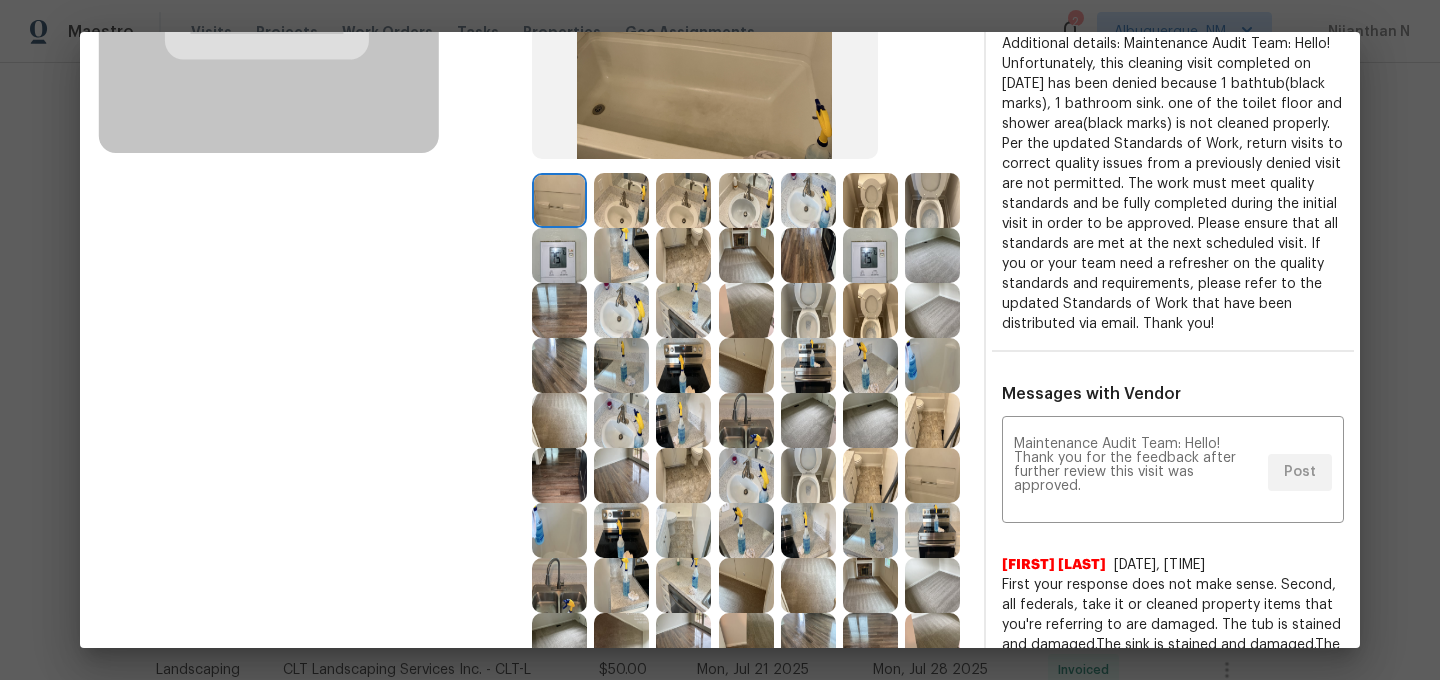scroll, scrollTop: 0, scrollLeft: 0, axis: both 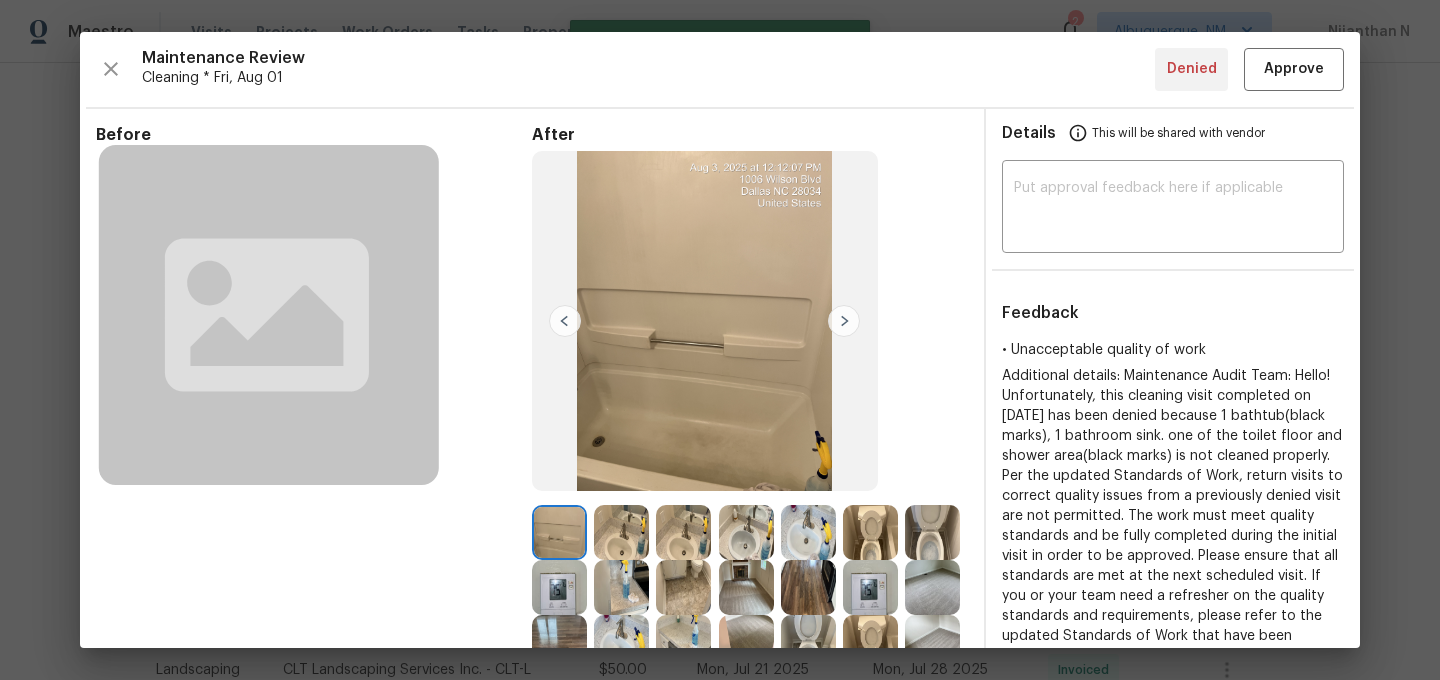 type 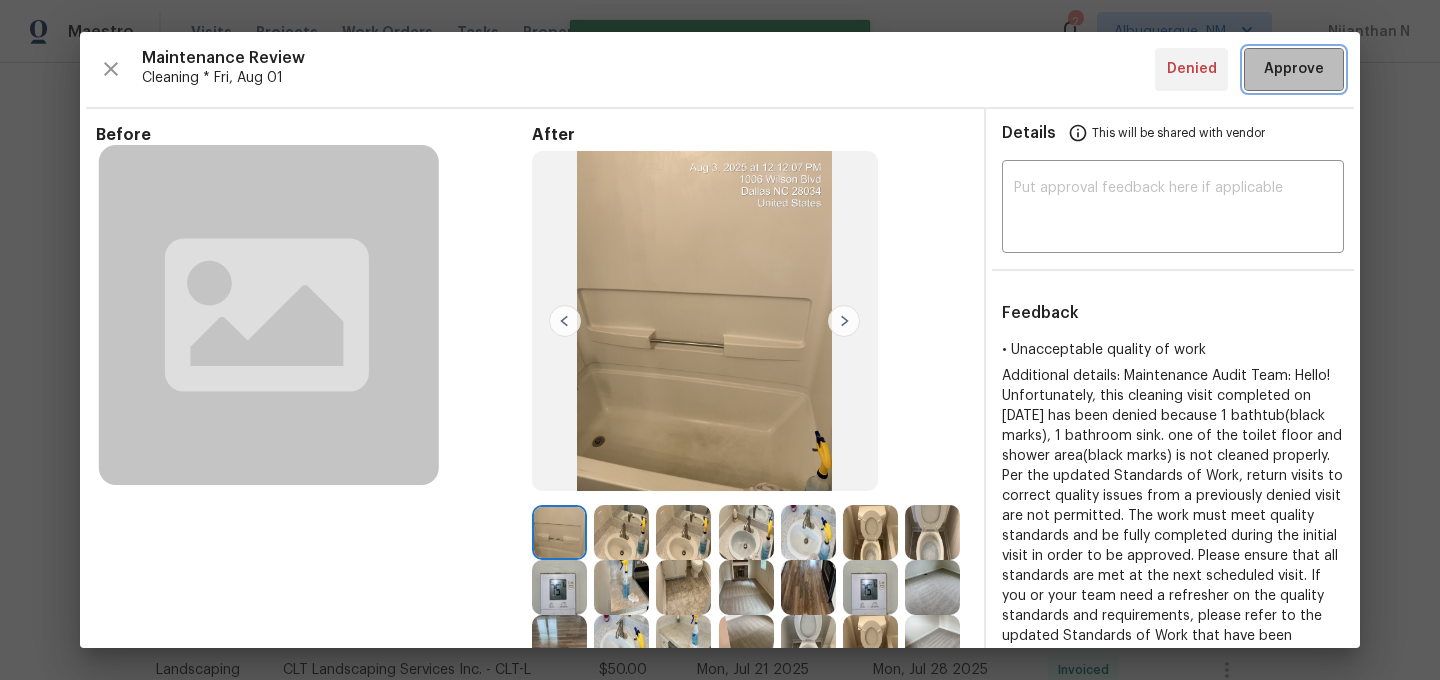 click on "Approve" at bounding box center (1294, 69) 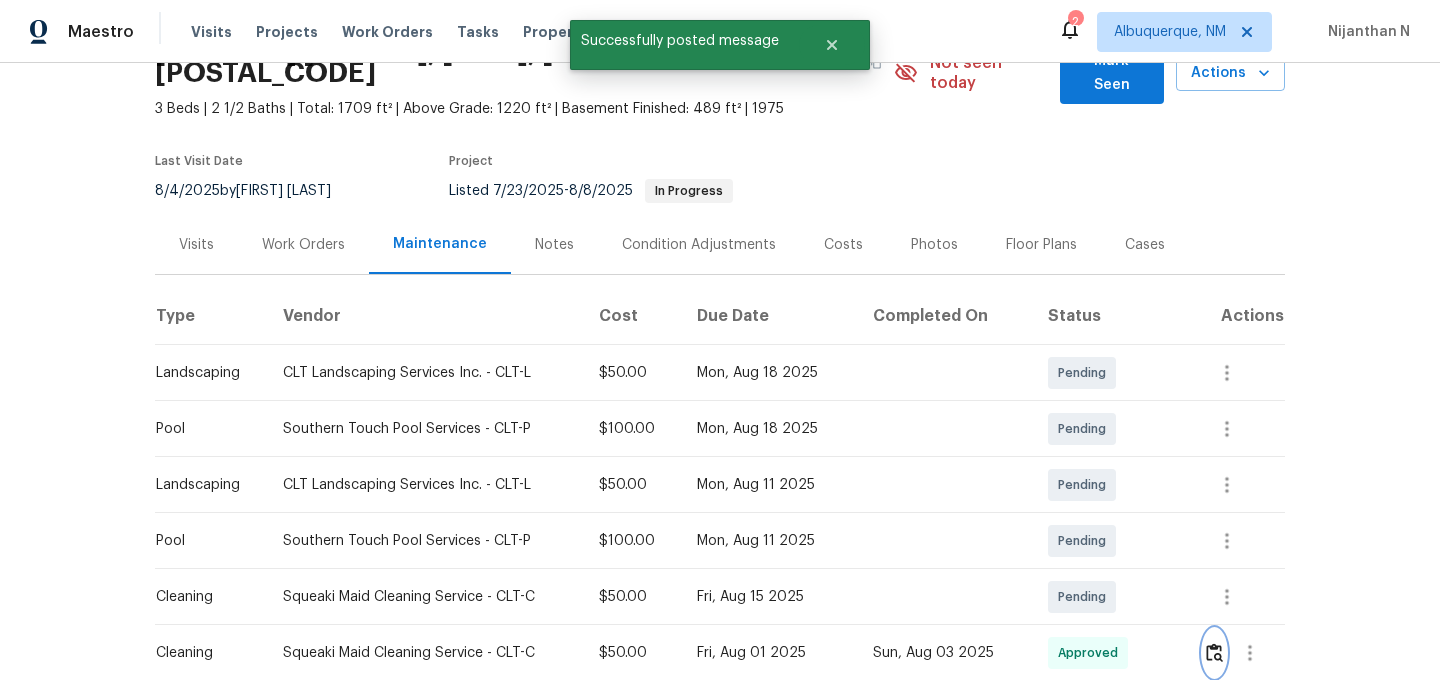 scroll, scrollTop: 0, scrollLeft: 0, axis: both 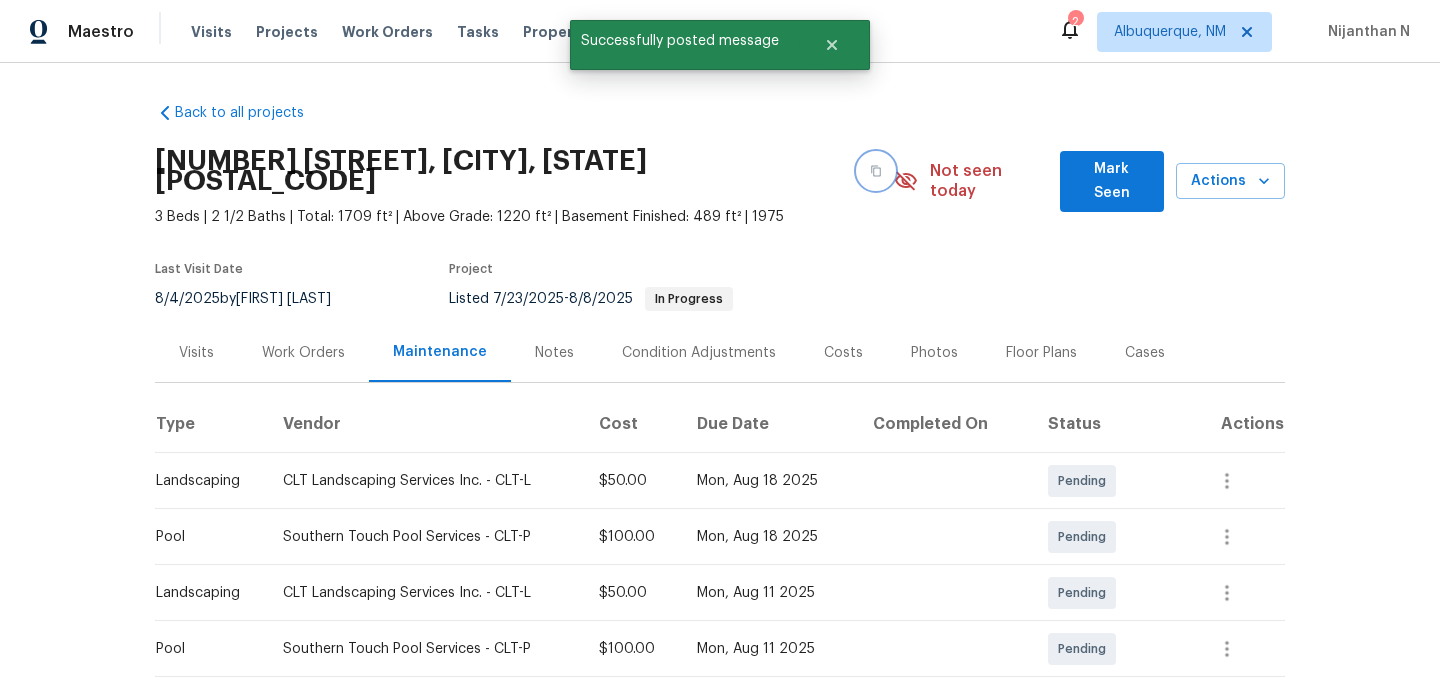 click 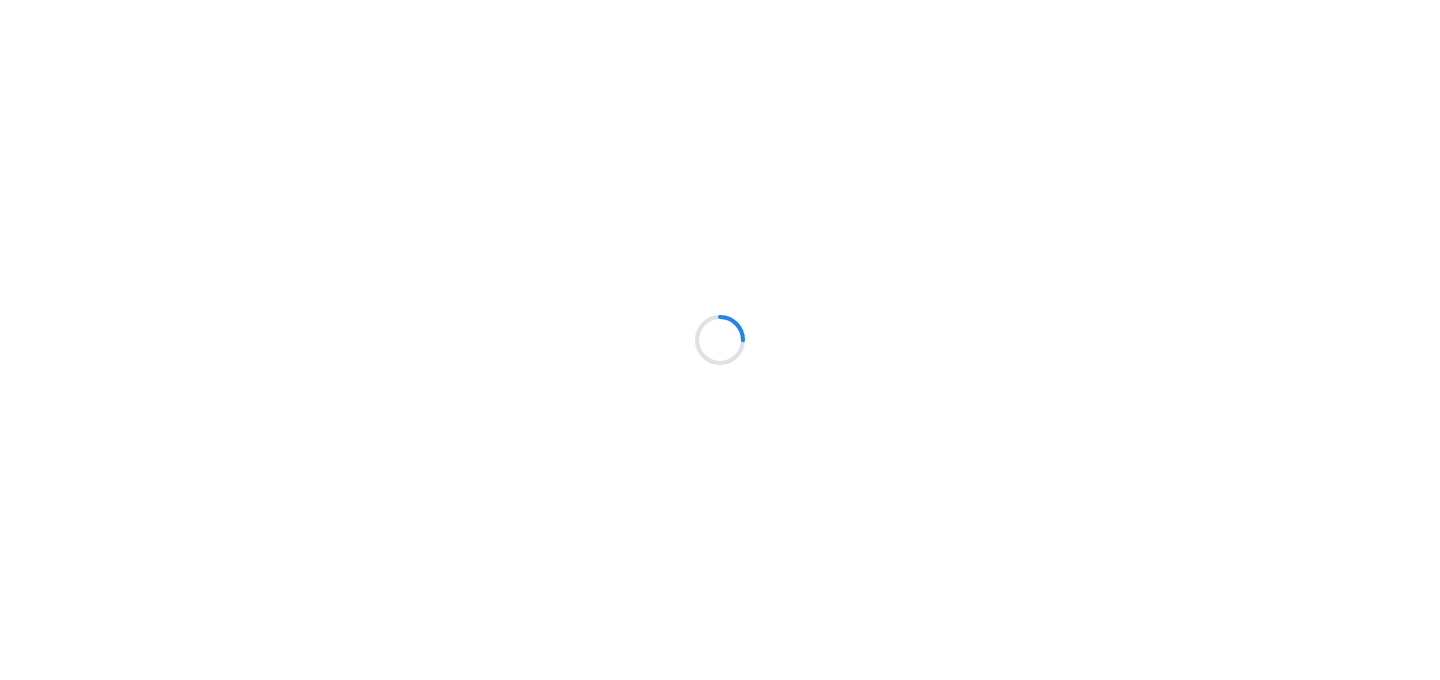 scroll, scrollTop: 0, scrollLeft: 0, axis: both 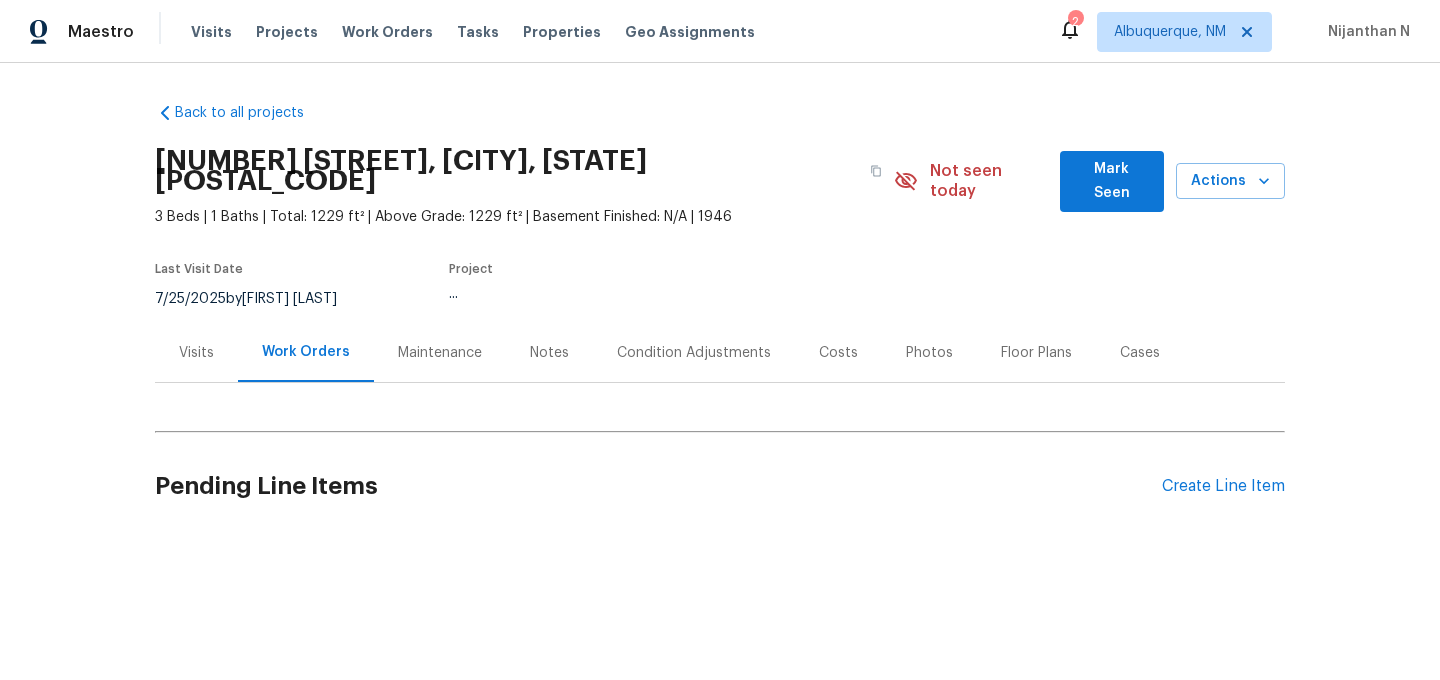 click on "Maintenance" at bounding box center (440, 352) 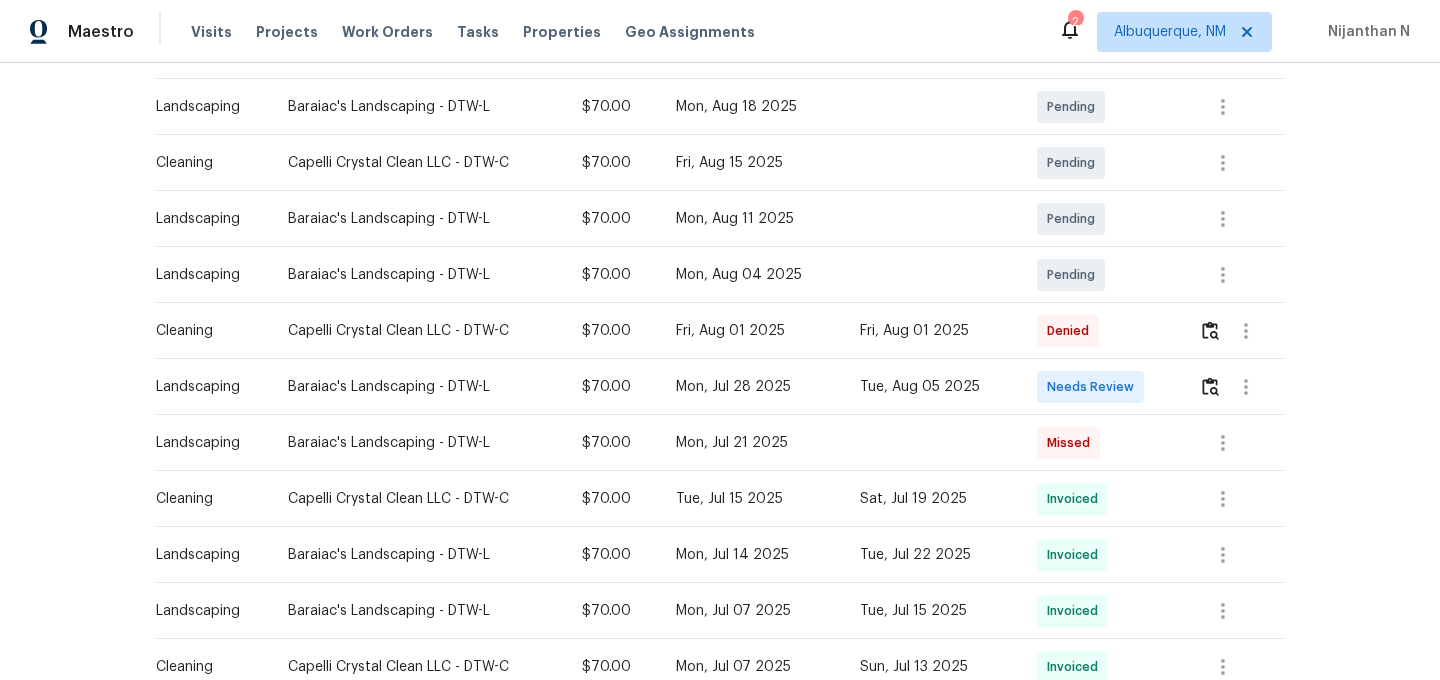 scroll, scrollTop: 409, scrollLeft: 0, axis: vertical 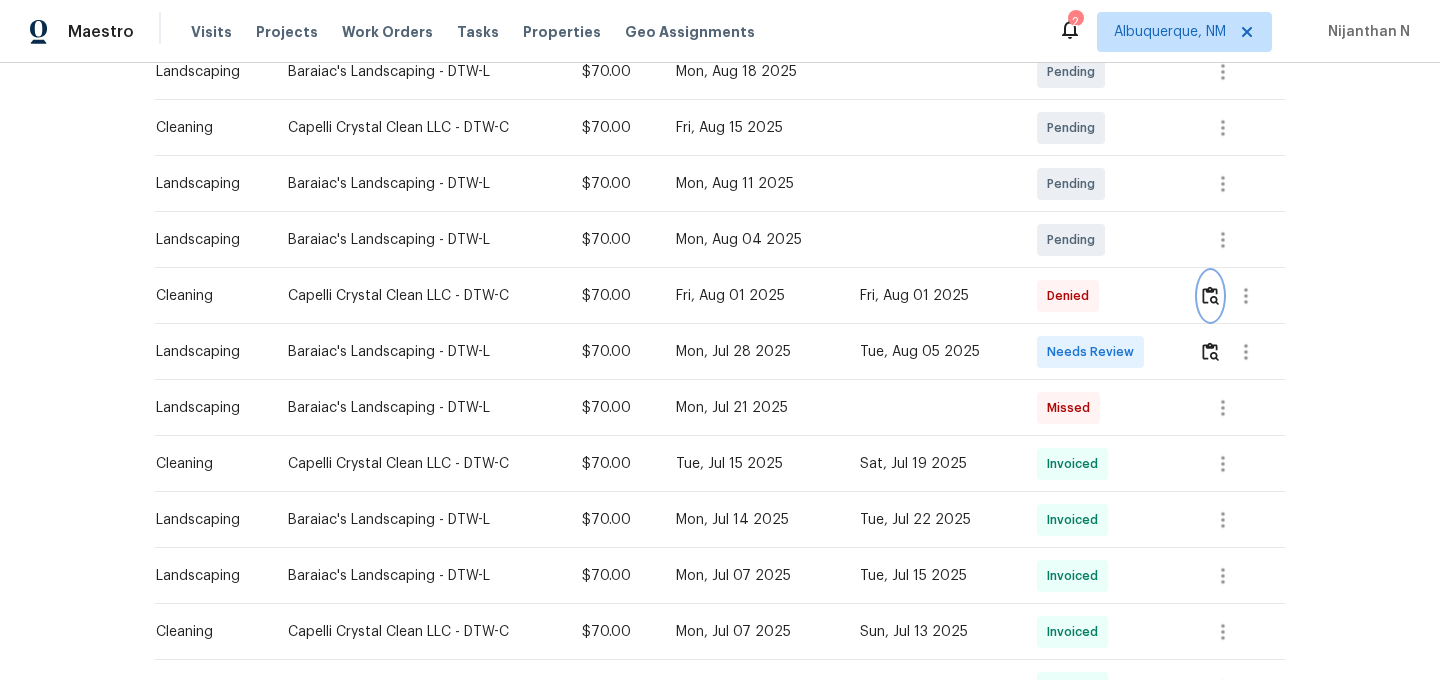 click at bounding box center [1210, 296] 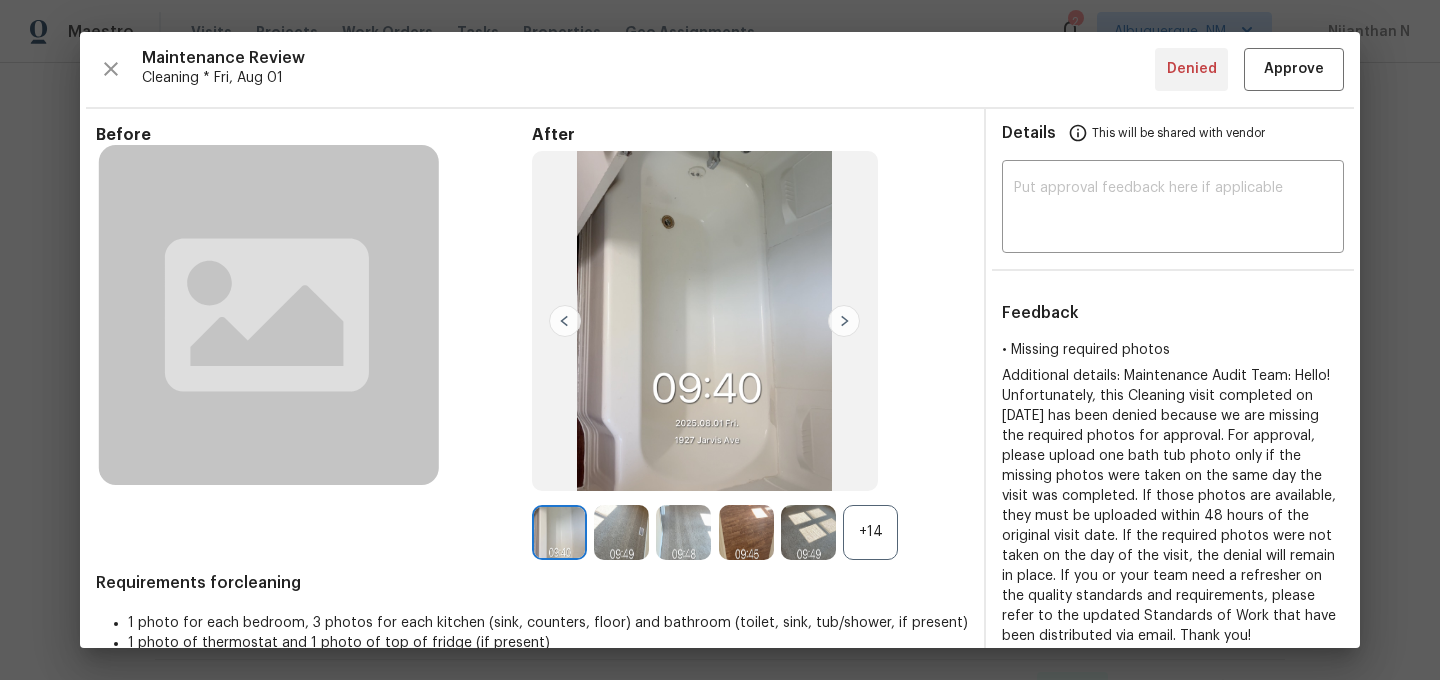 click on "+14" at bounding box center (870, 532) 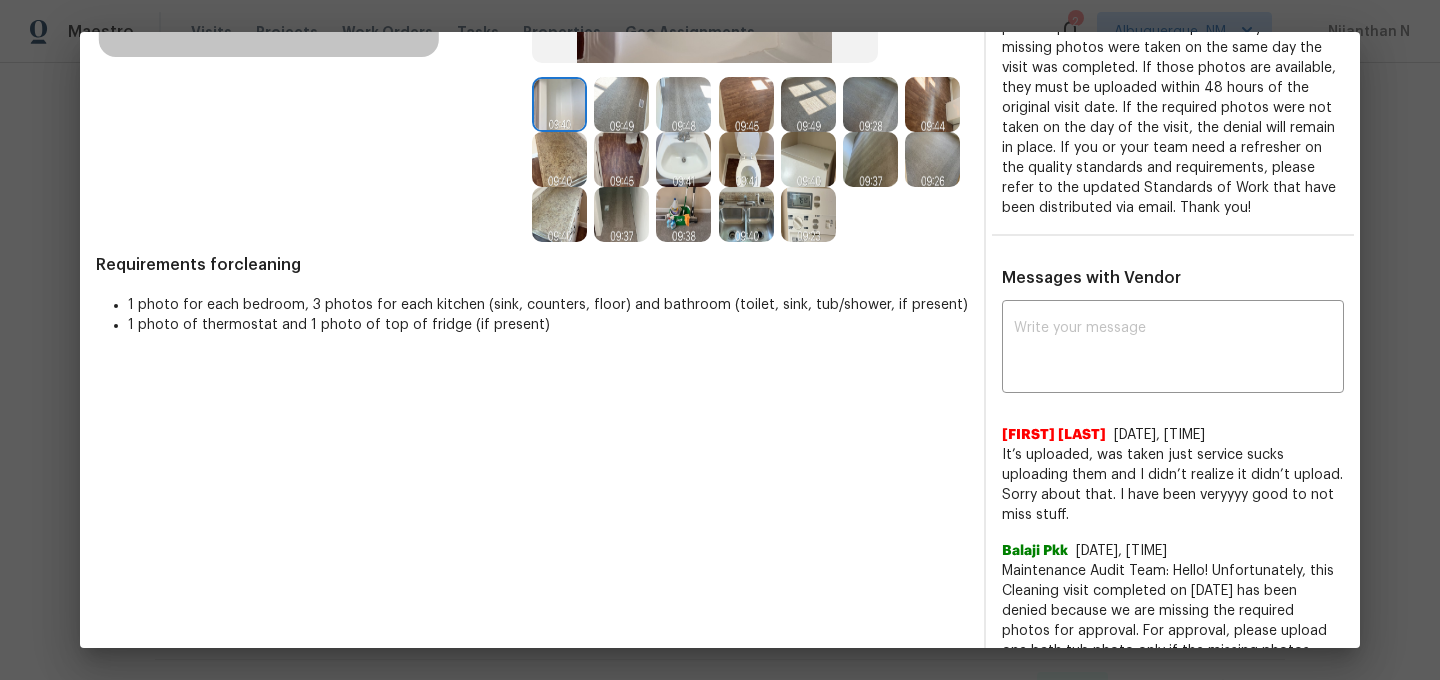 scroll, scrollTop: 461, scrollLeft: 0, axis: vertical 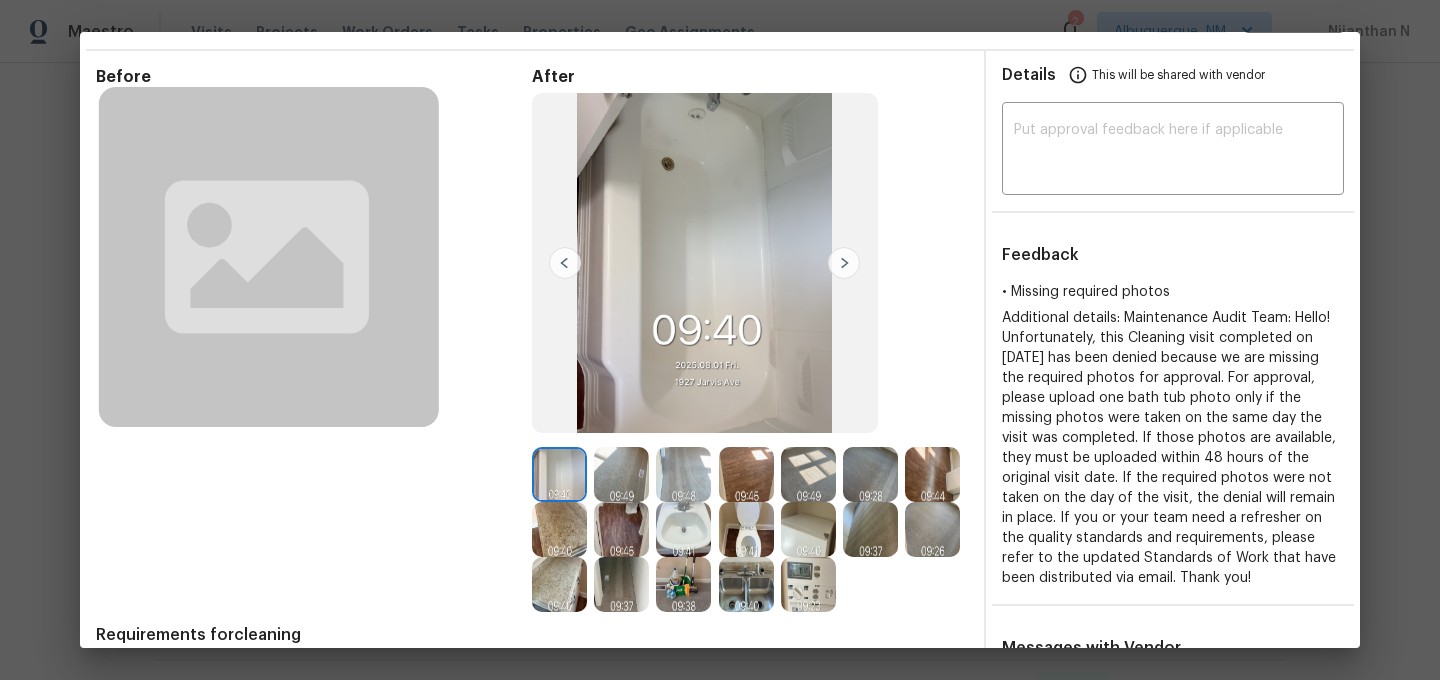 click at bounding box center [808, 584] 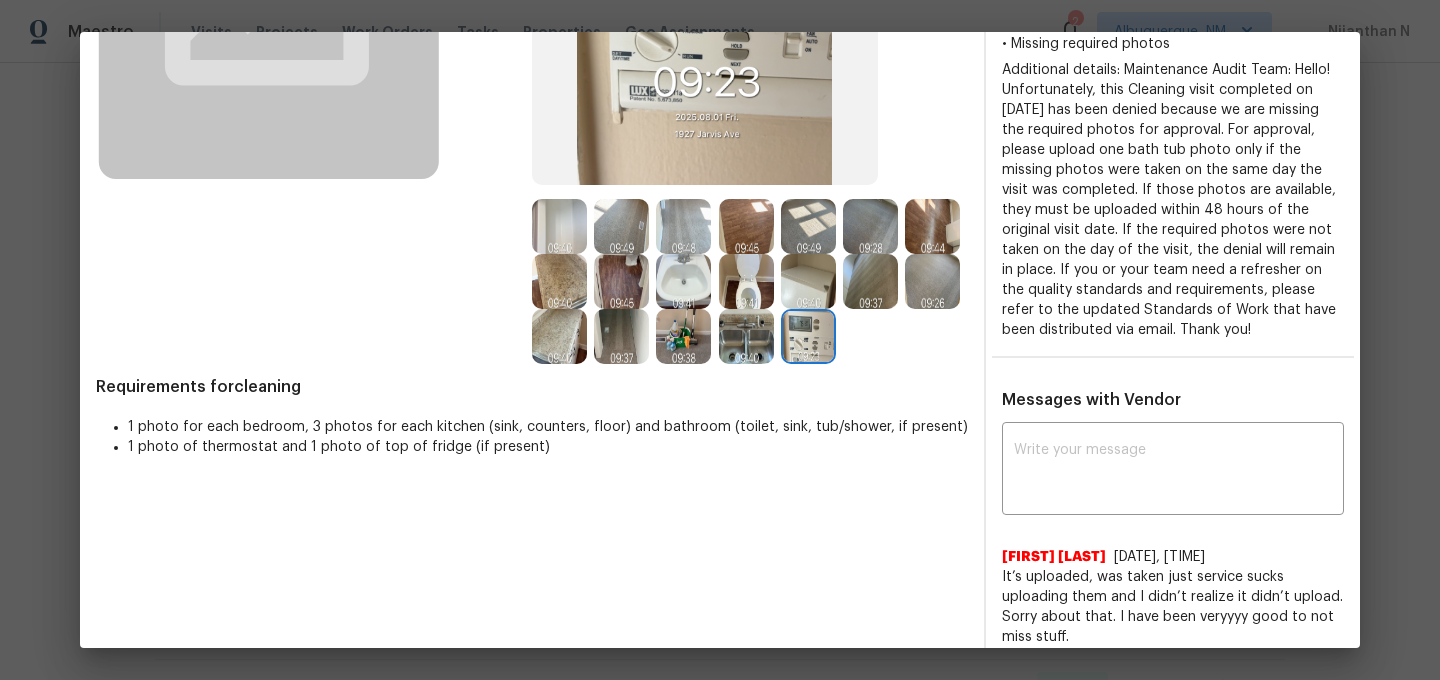 scroll, scrollTop: 400, scrollLeft: 0, axis: vertical 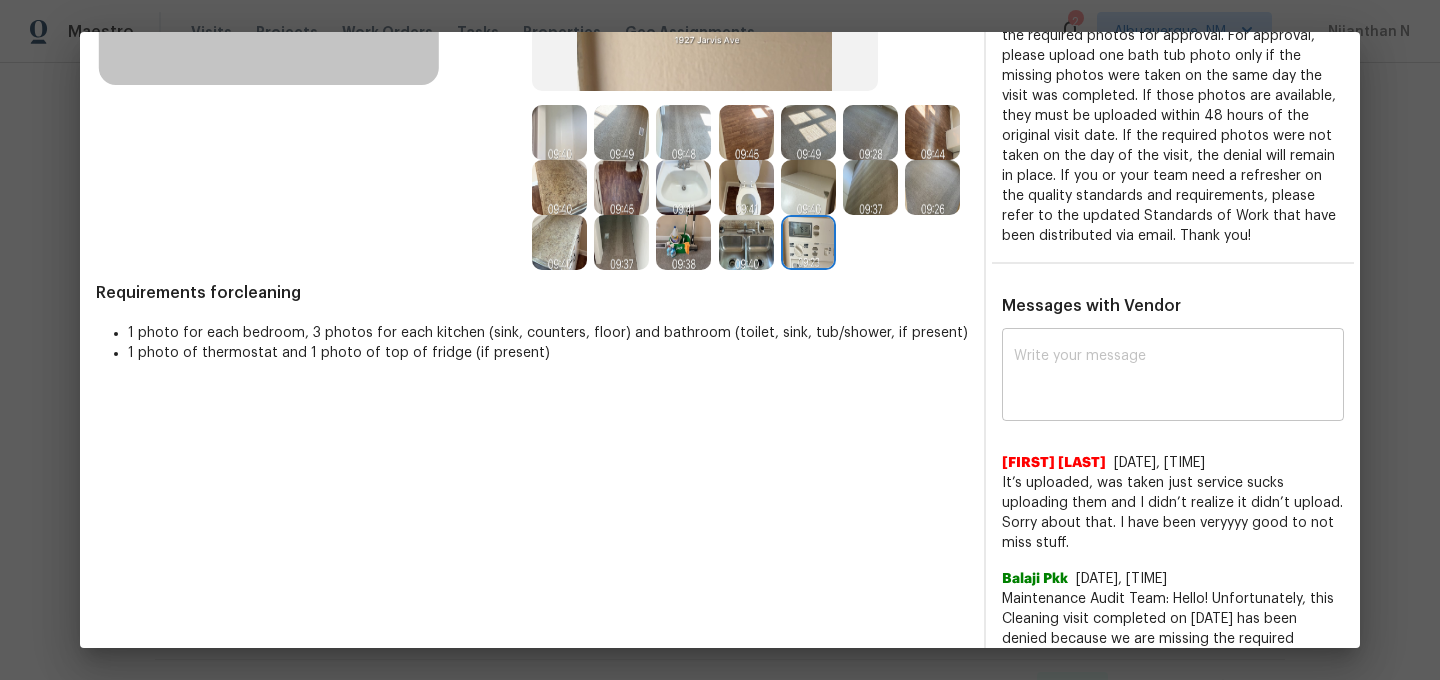 click at bounding box center (1173, 377) 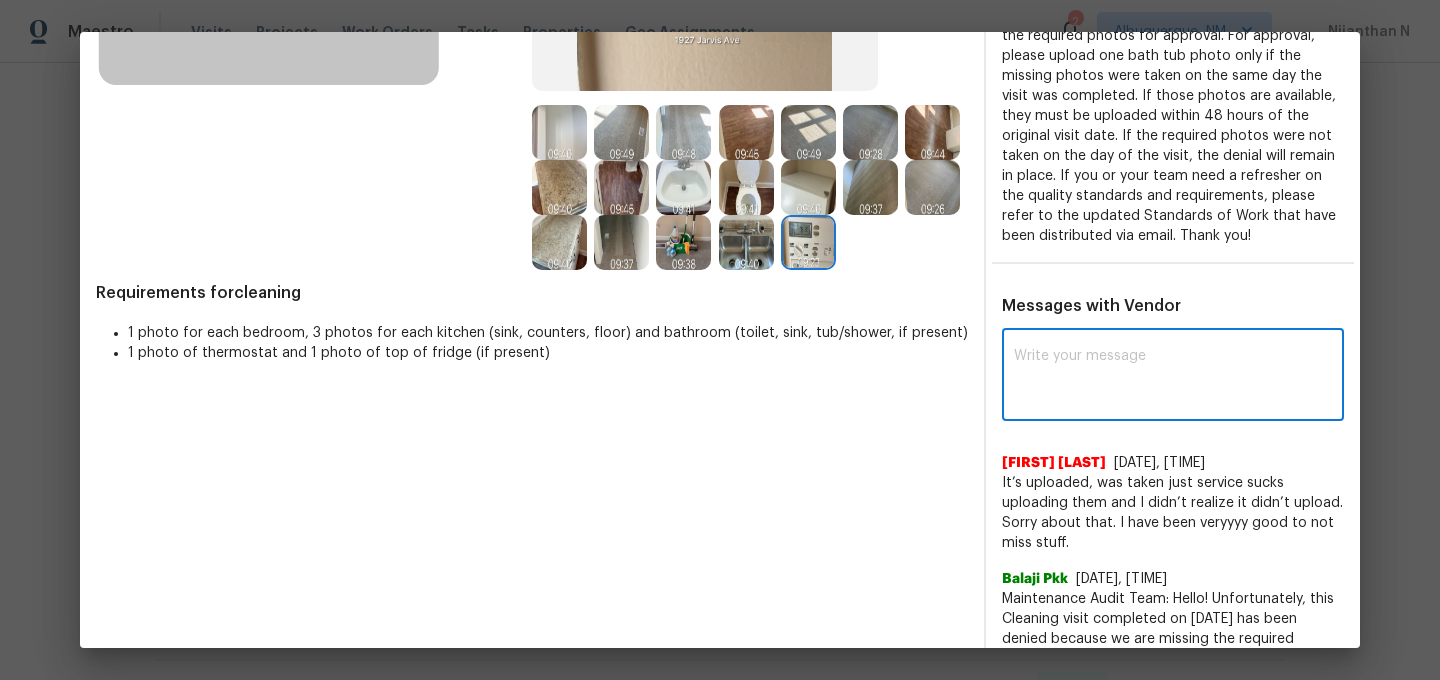 paste on "Maintenance Audit Team: Hello! Thank you for uploading the photo, after further review this visit was approved. (edited)" 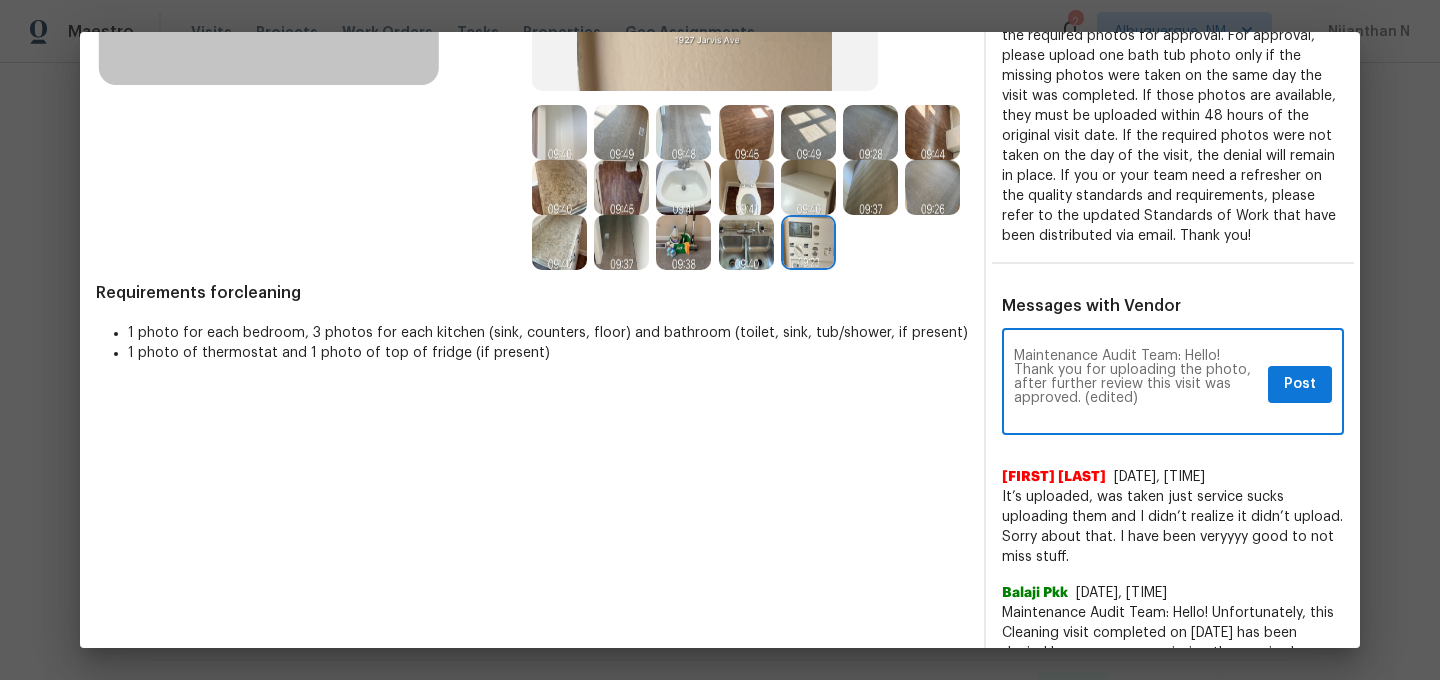 scroll, scrollTop: 0, scrollLeft: 0, axis: both 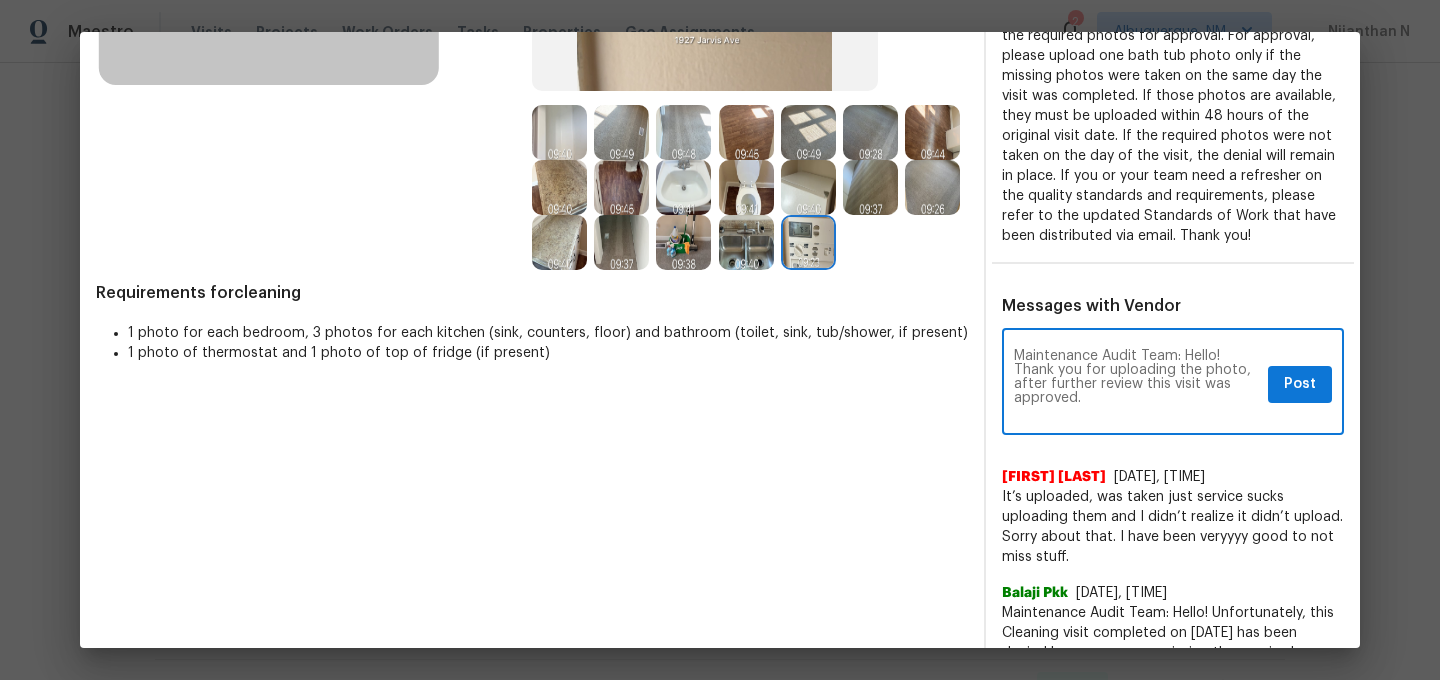 type on "Maintenance Audit Team: Hello! Thank you for uploading the photo, after further review this visit was approved." 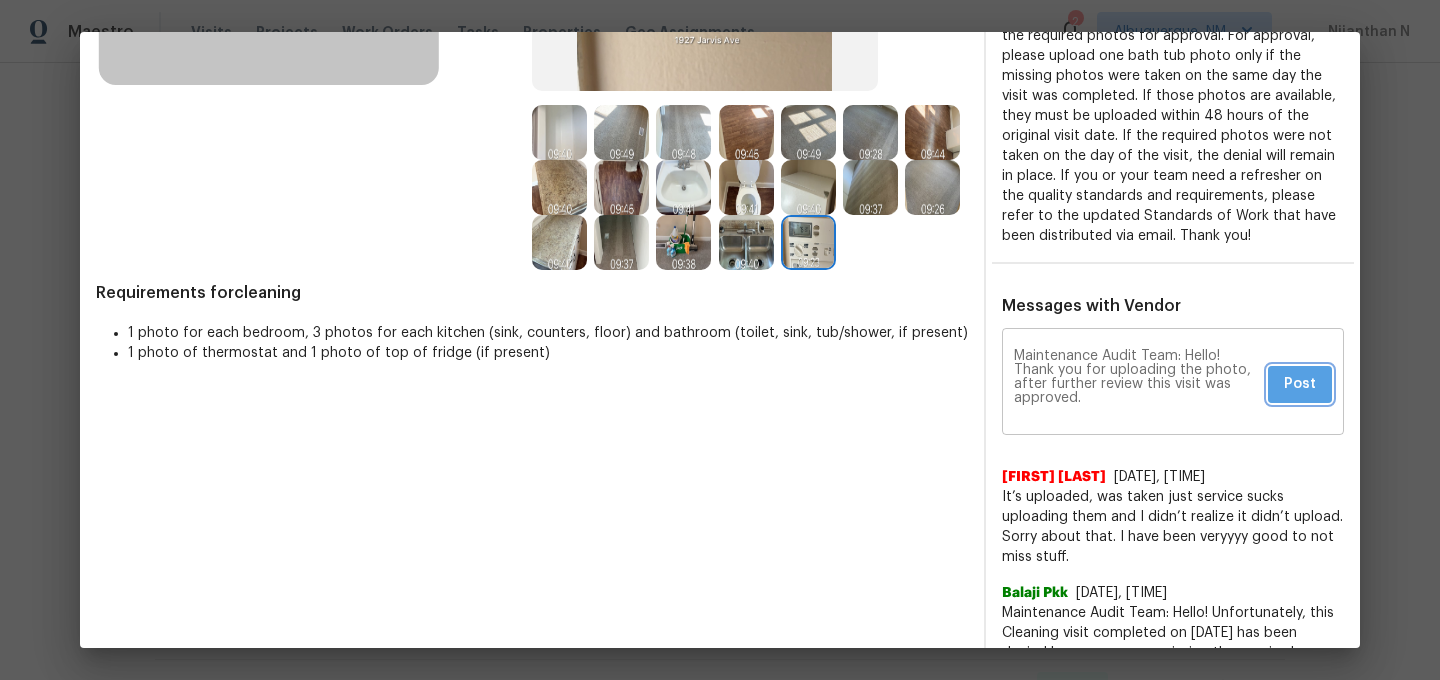 click on "Post" at bounding box center [1300, 384] 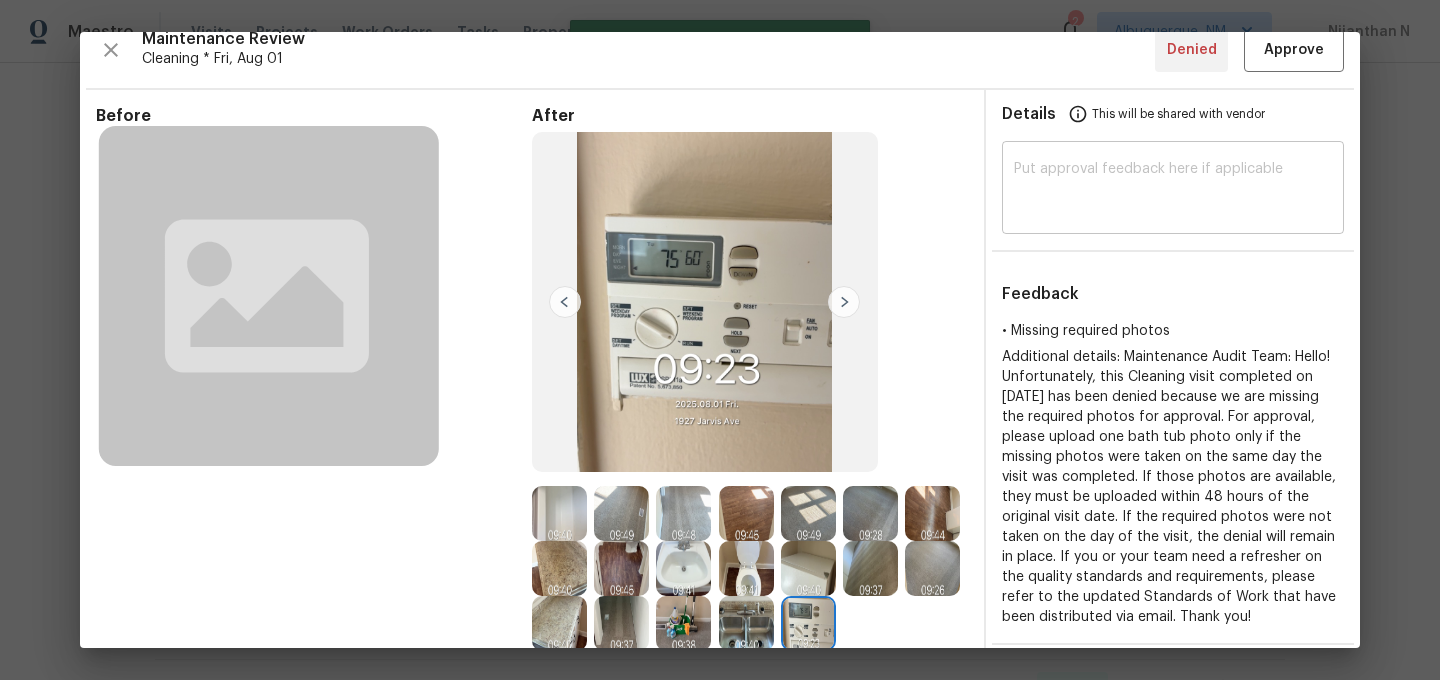 scroll, scrollTop: 0, scrollLeft: 0, axis: both 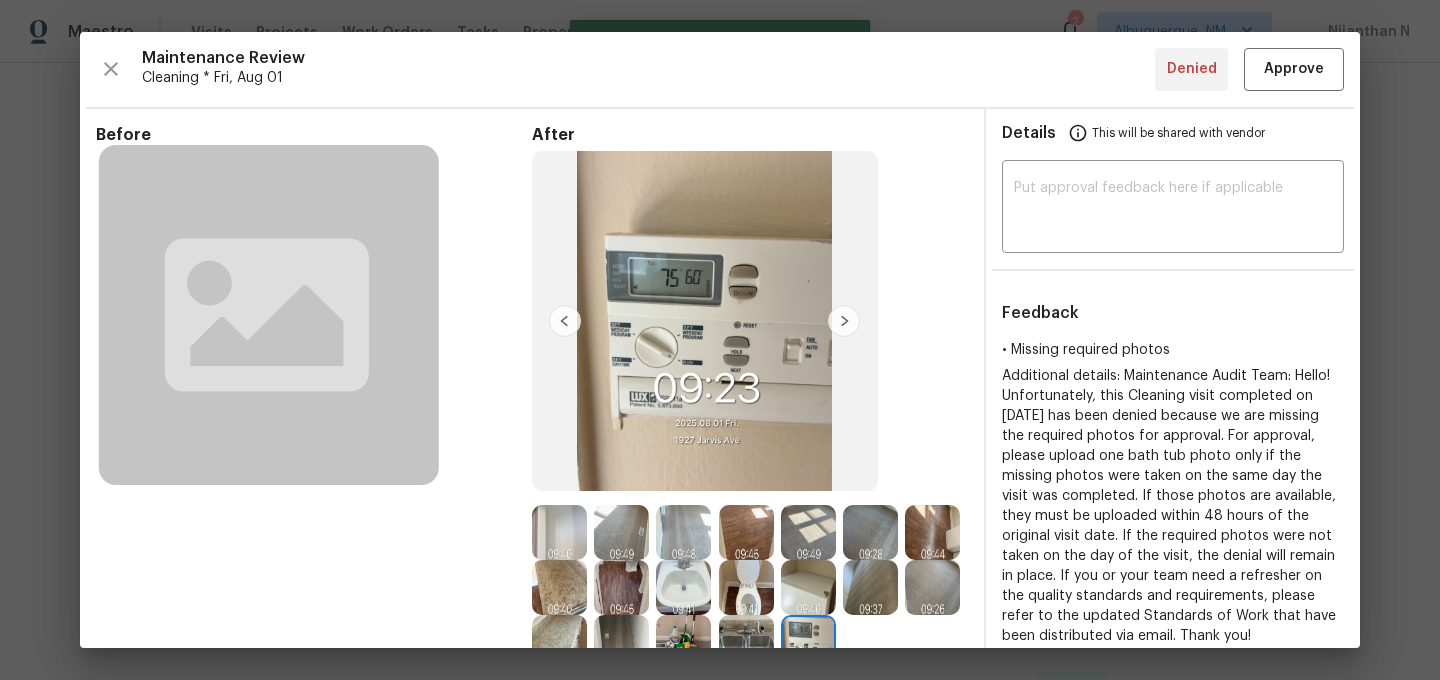 type 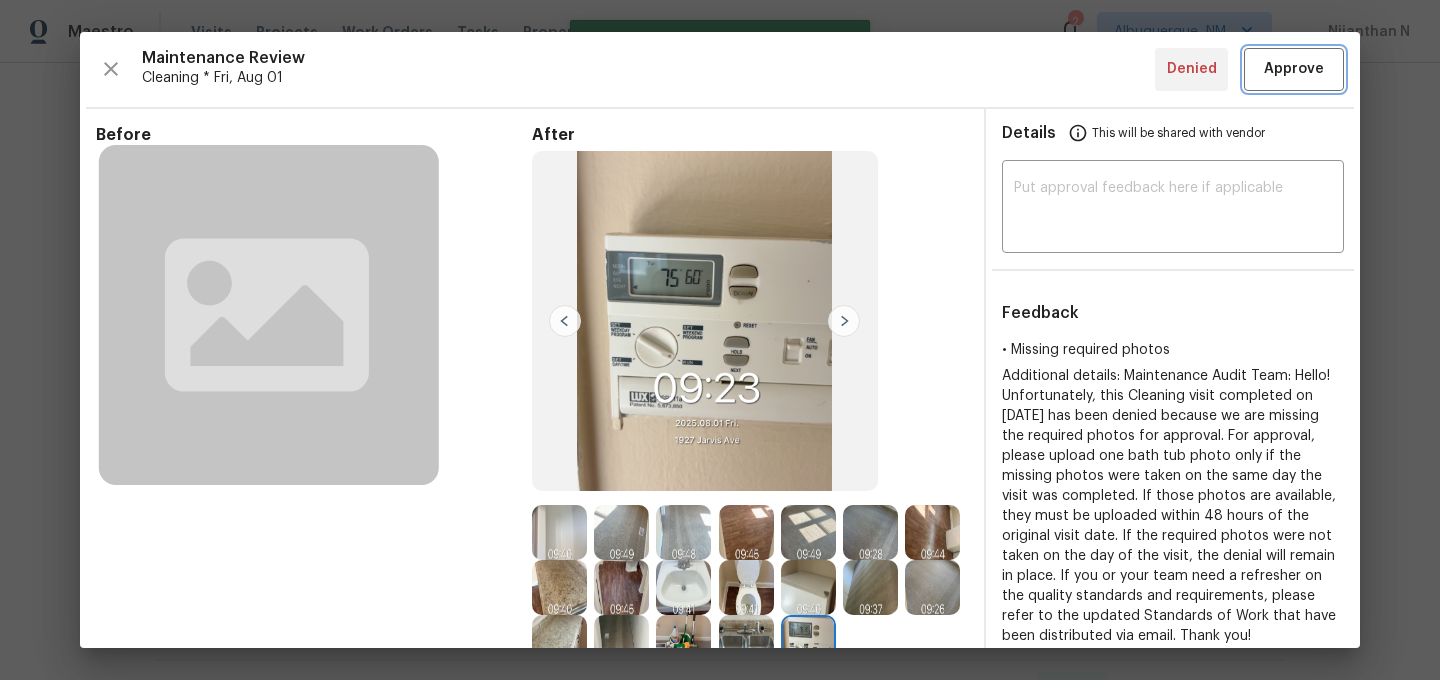 click on "Approve" at bounding box center [1294, 69] 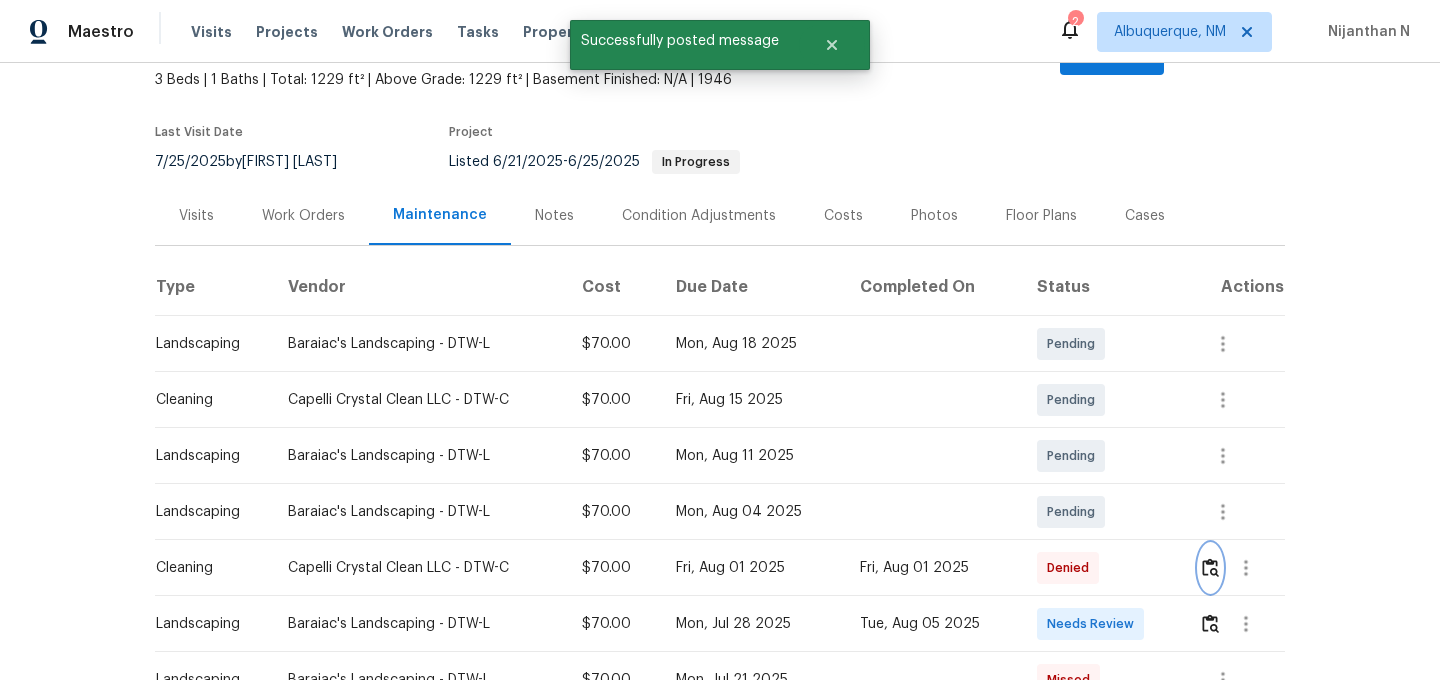 scroll, scrollTop: 0, scrollLeft: 0, axis: both 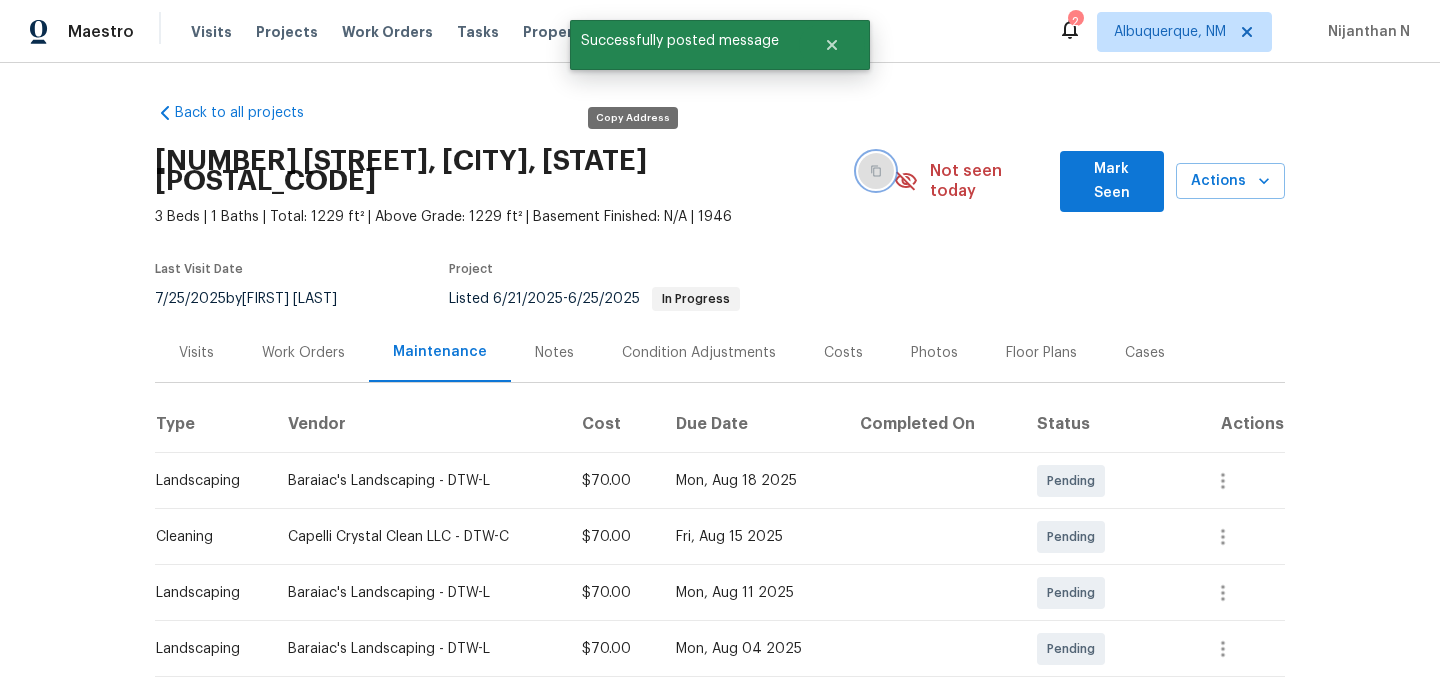click 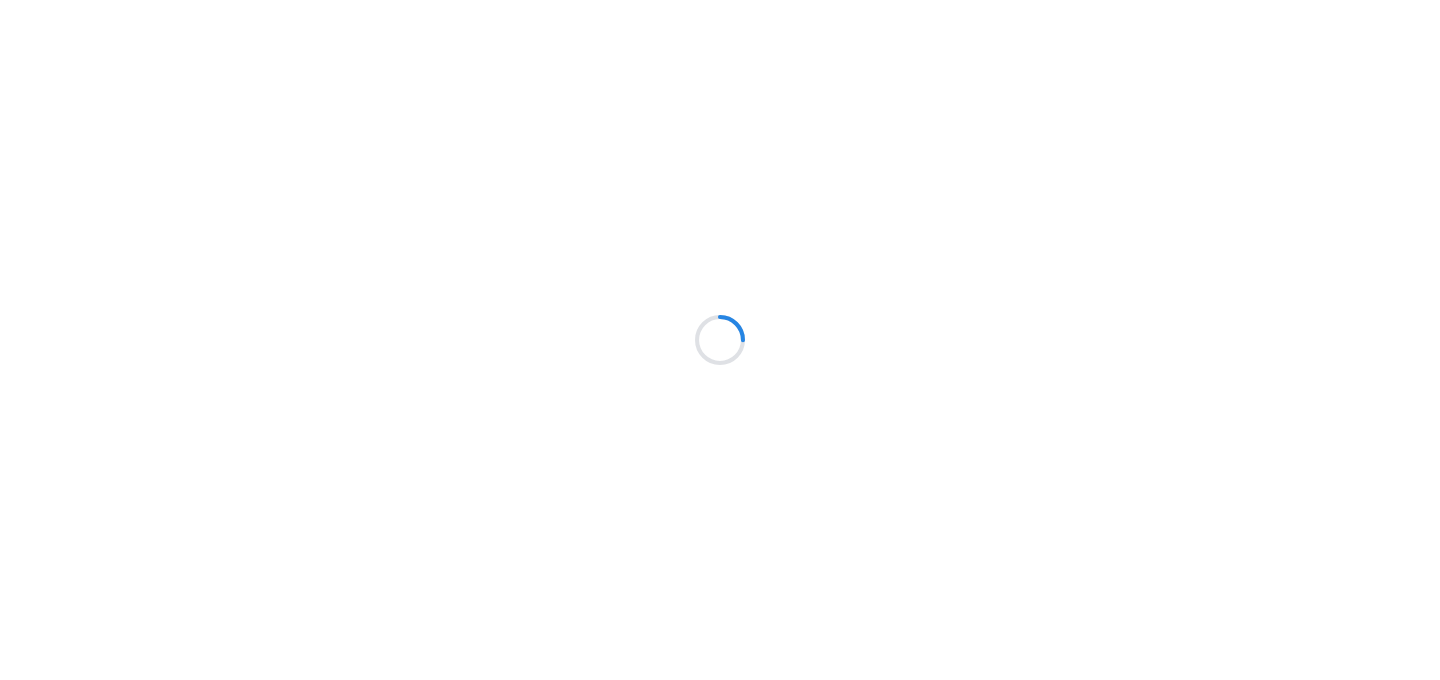 scroll, scrollTop: 0, scrollLeft: 0, axis: both 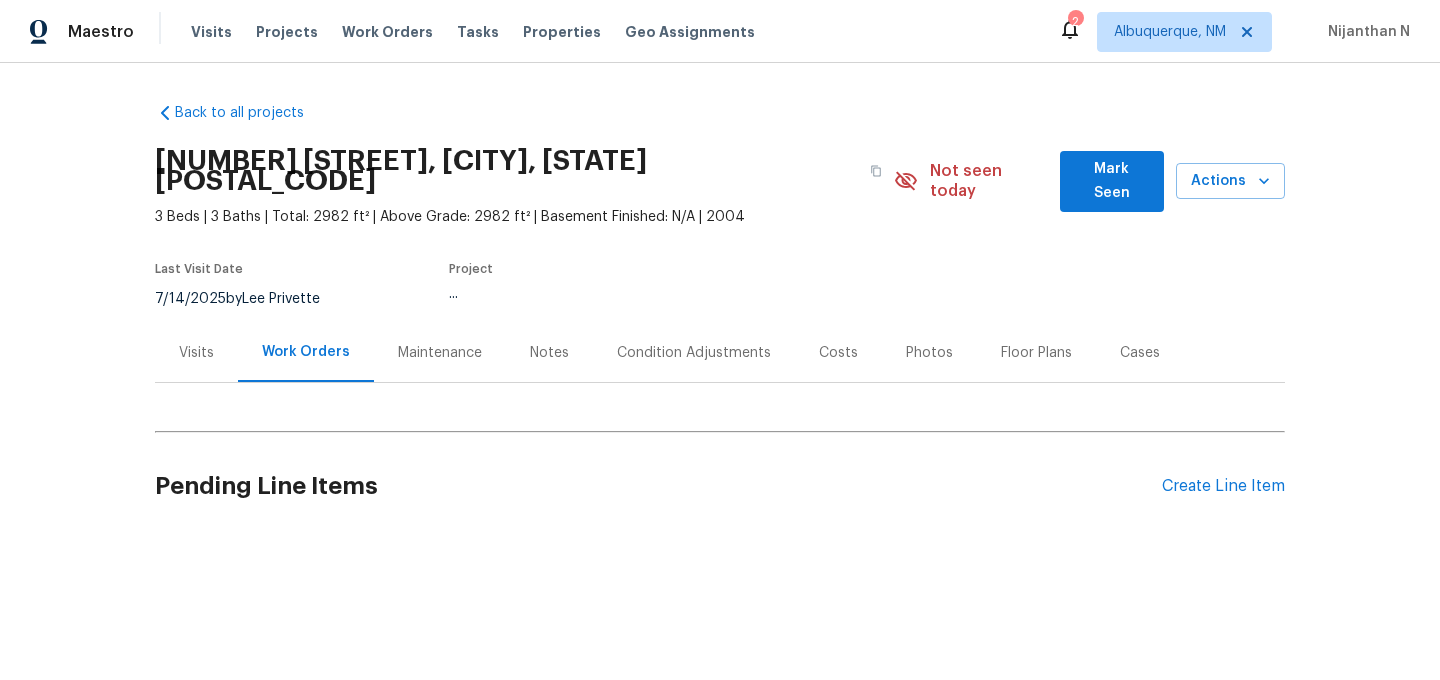 click on "Maintenance" at bounding box center [440, 352] 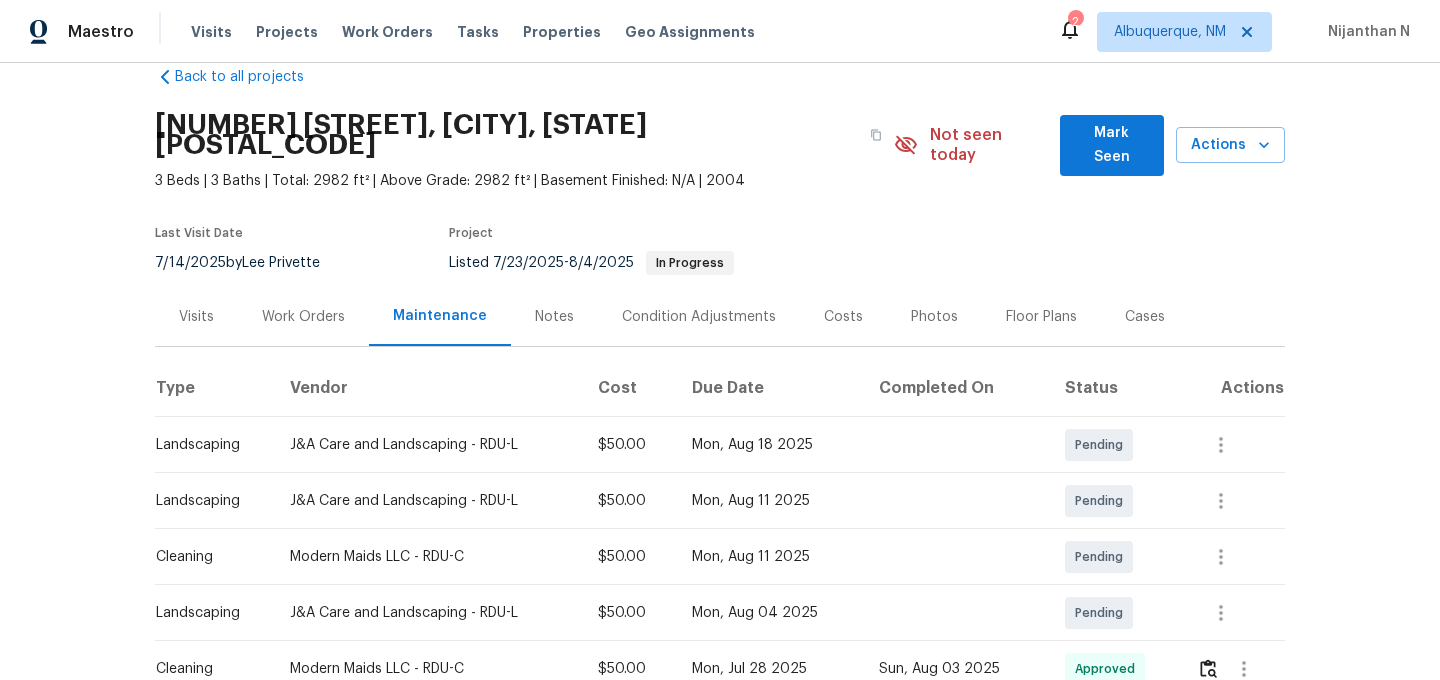 scroll, scrollTop: 0, scrollLeft: 0, axis: both 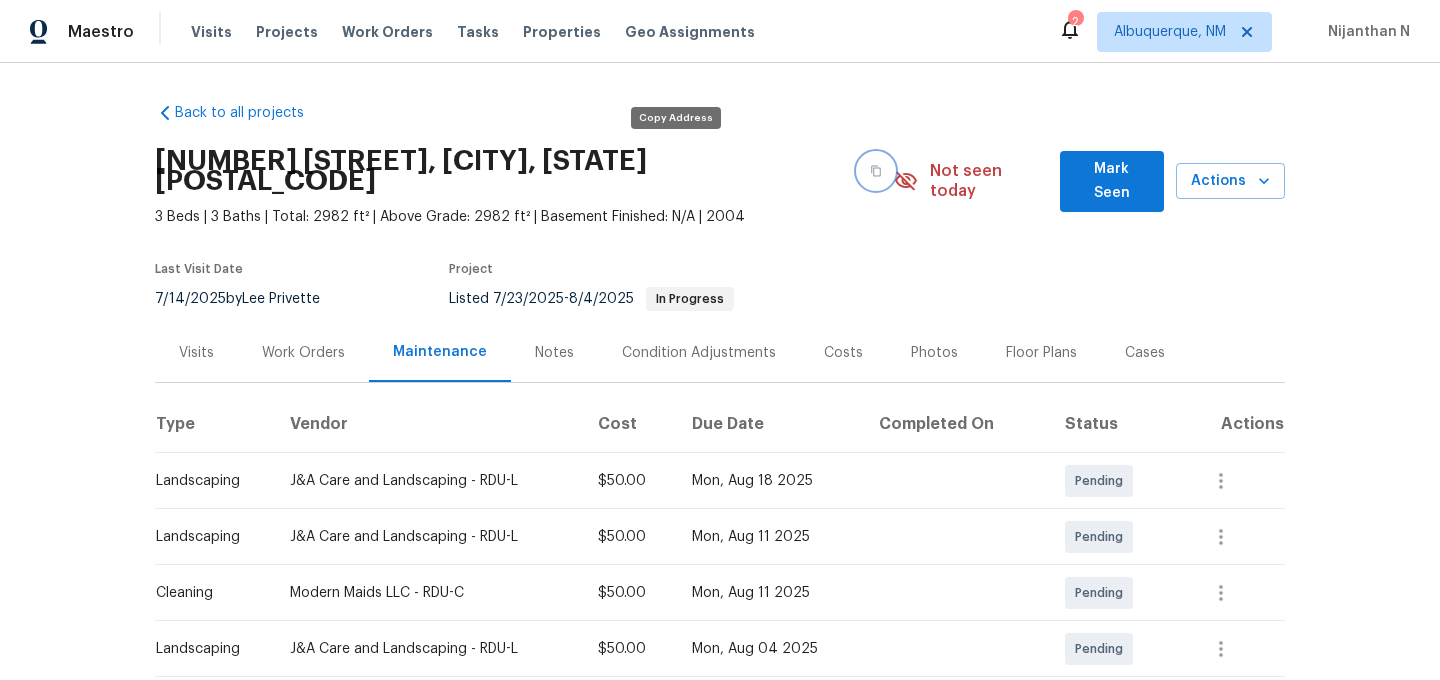 click 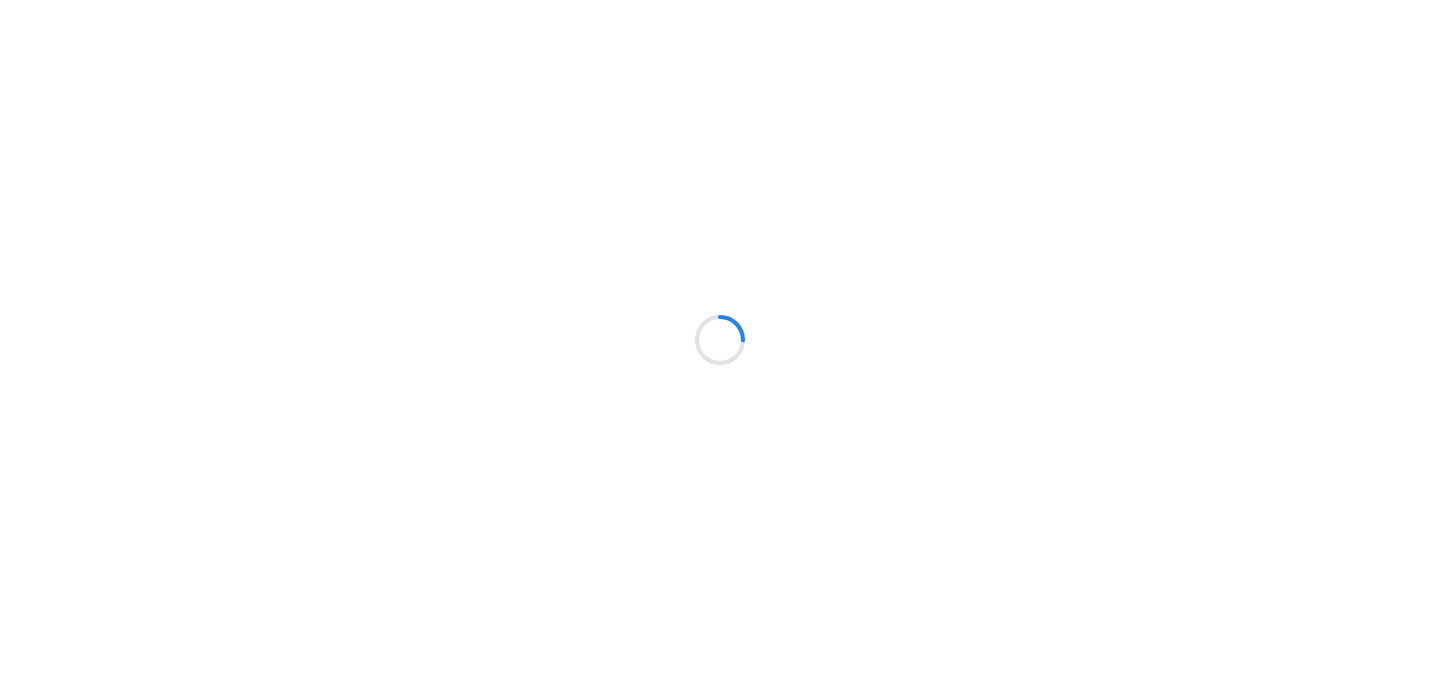 scroll, scrollTop: 0, scrollLeft: 0, axis: both 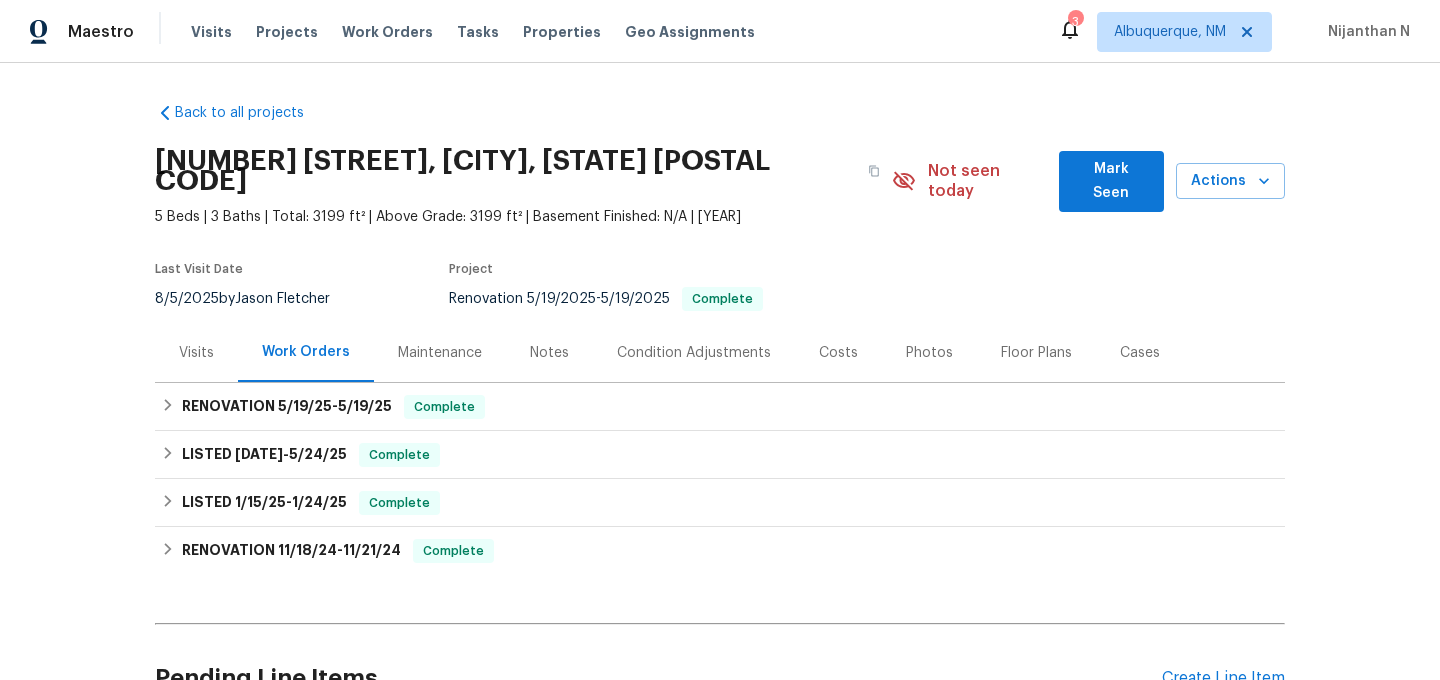 click on "Maintenance" at bounding box center [440, 352] 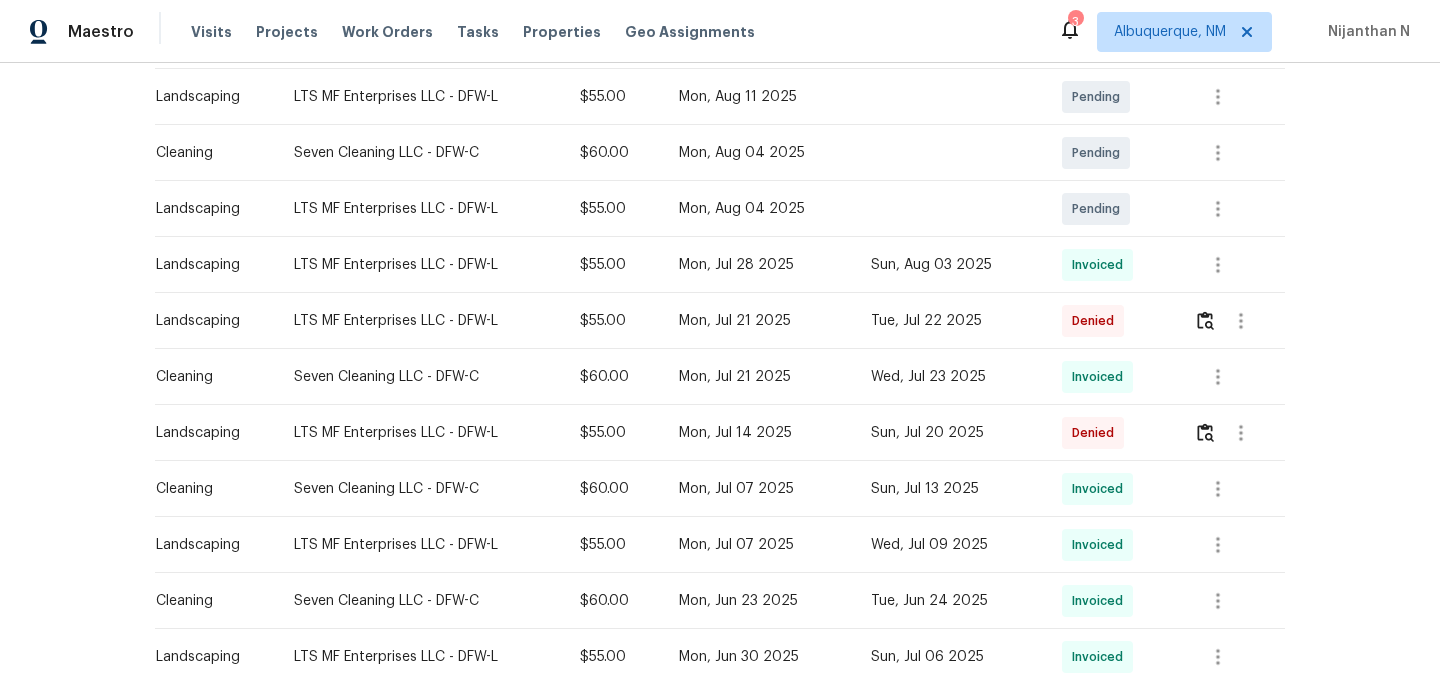 scroll, scrollTop: 508, scrollLeft: 0, axis: vertical 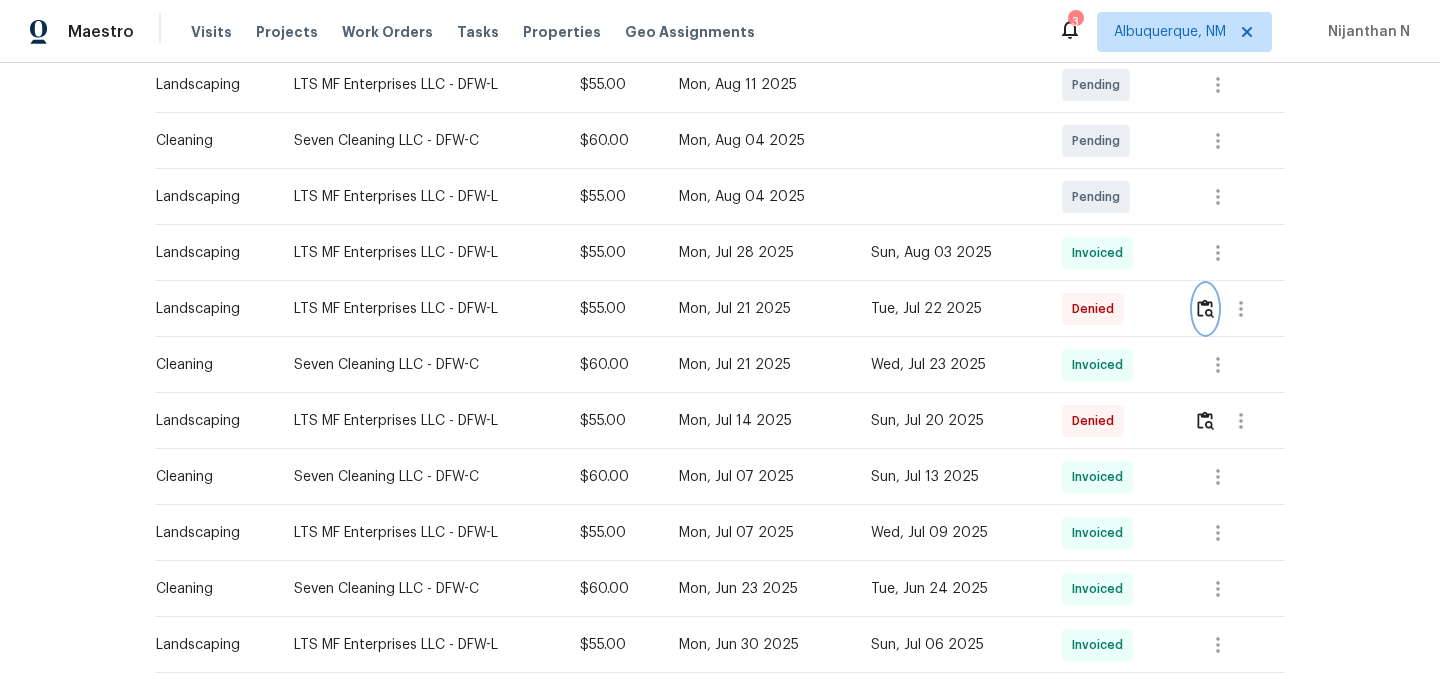 click at bounding box center (1205, 308) 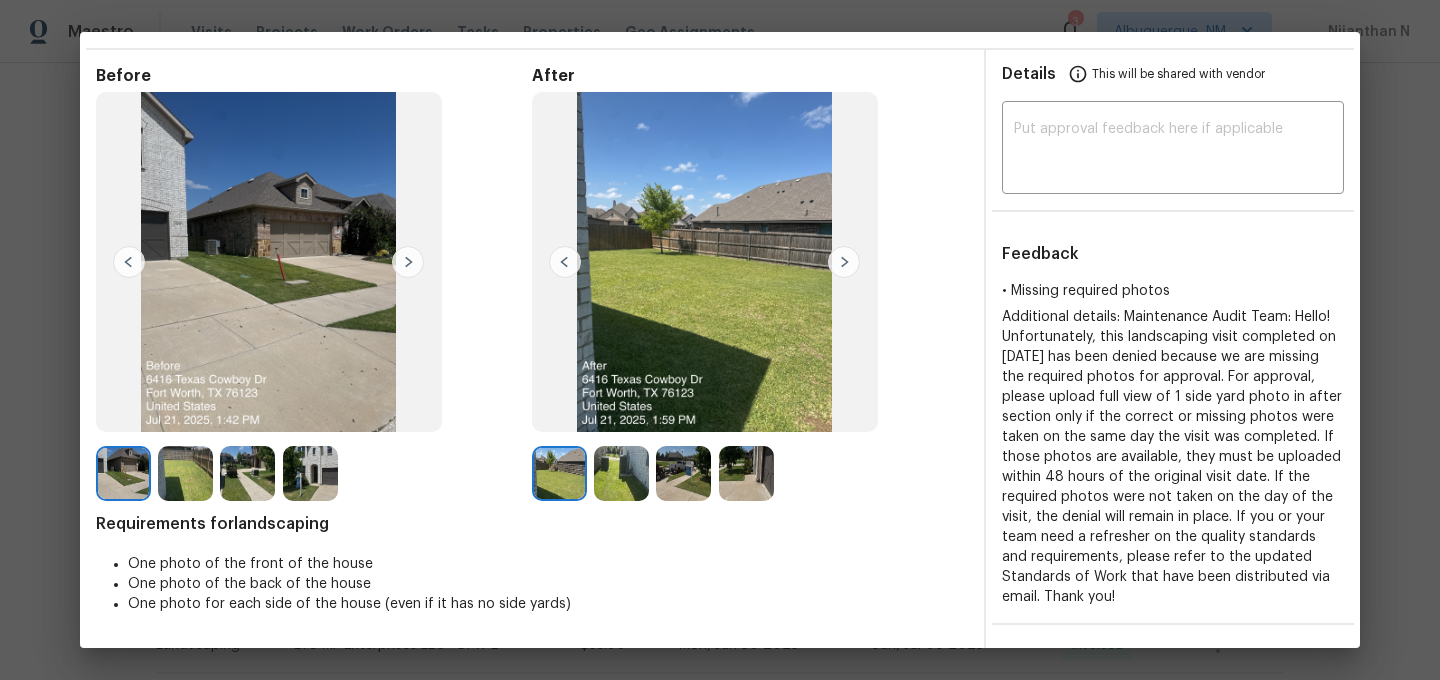scroll, scrollTop: 43, scrollLeft: 9, axis: both 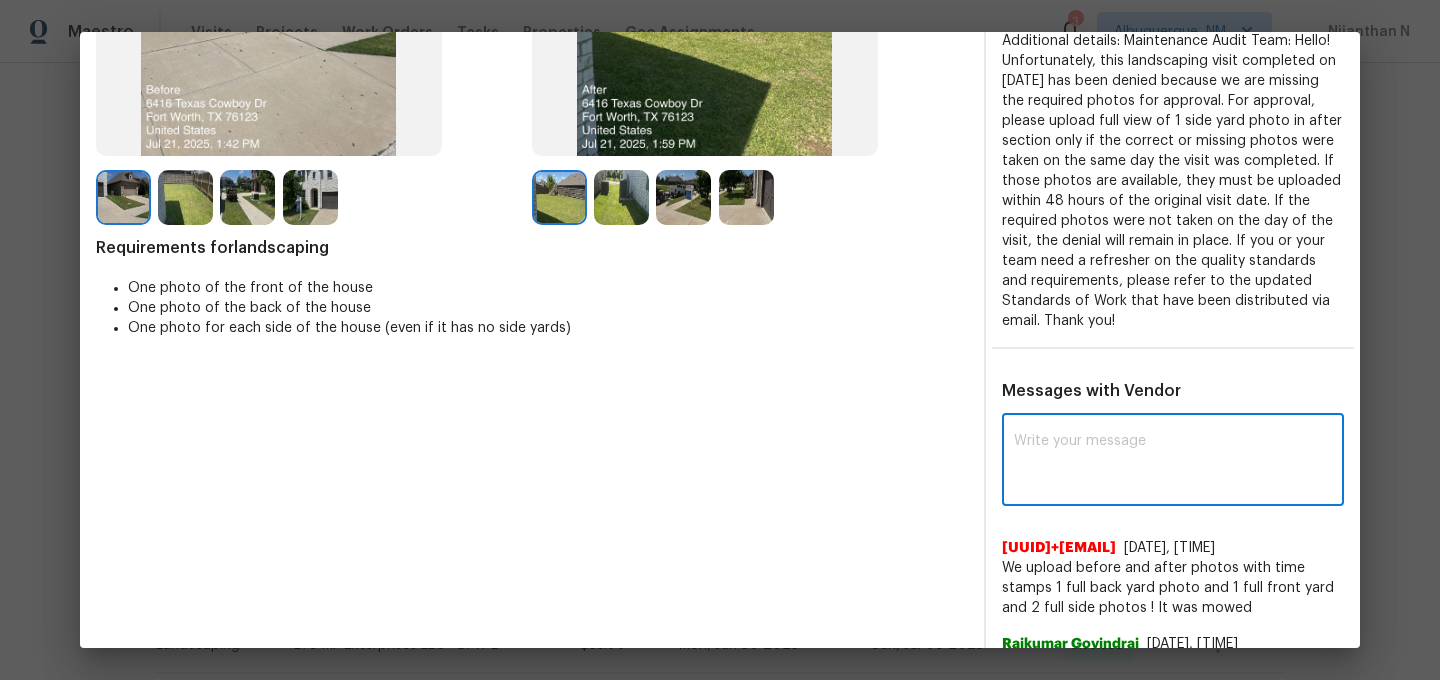 click at bounding box center (1173, 462) 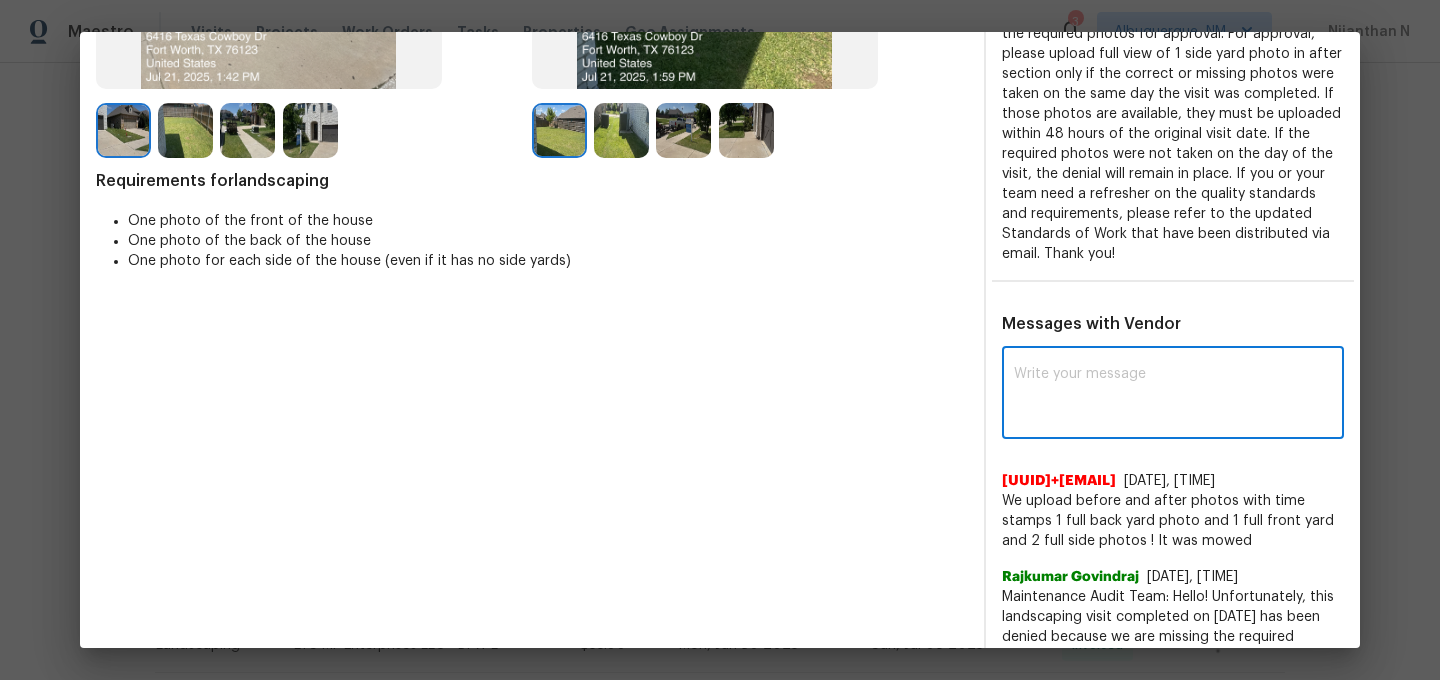 scroll, scrollTop: 412, scrollLeft: 29, axis: both 